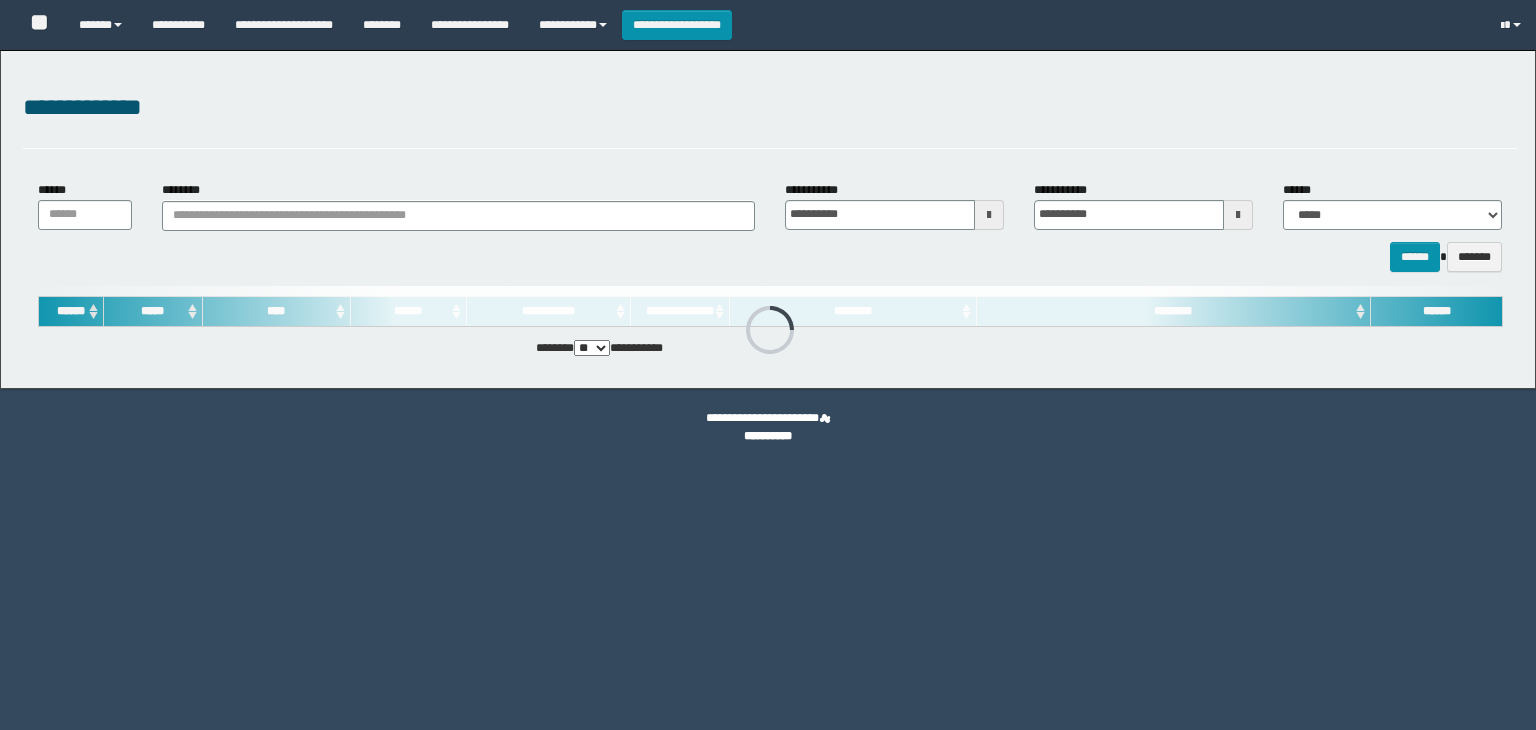 scroll, scrollTop: 0, scrollLeft: 0, axis: both 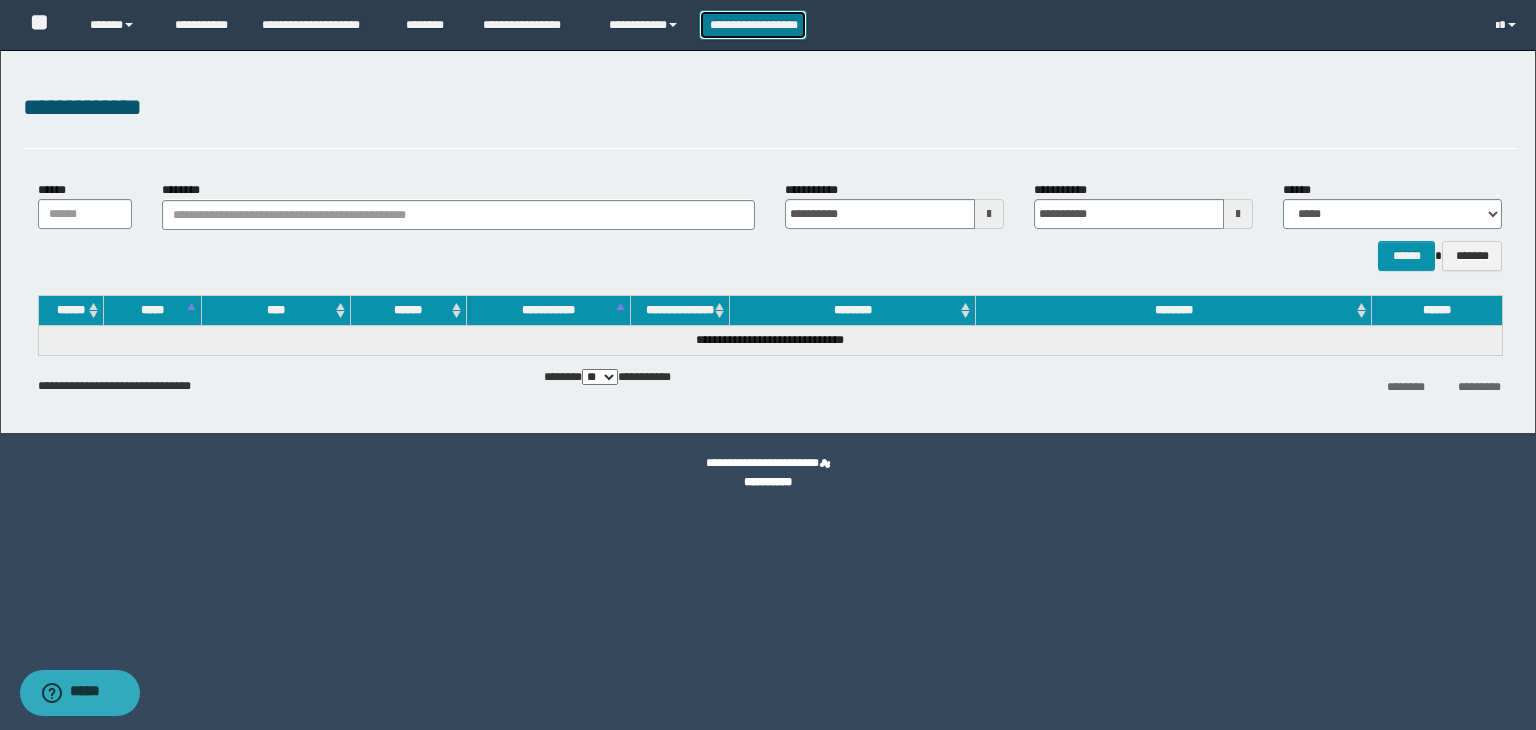 click on "**********" at bounding box center [753, 25] 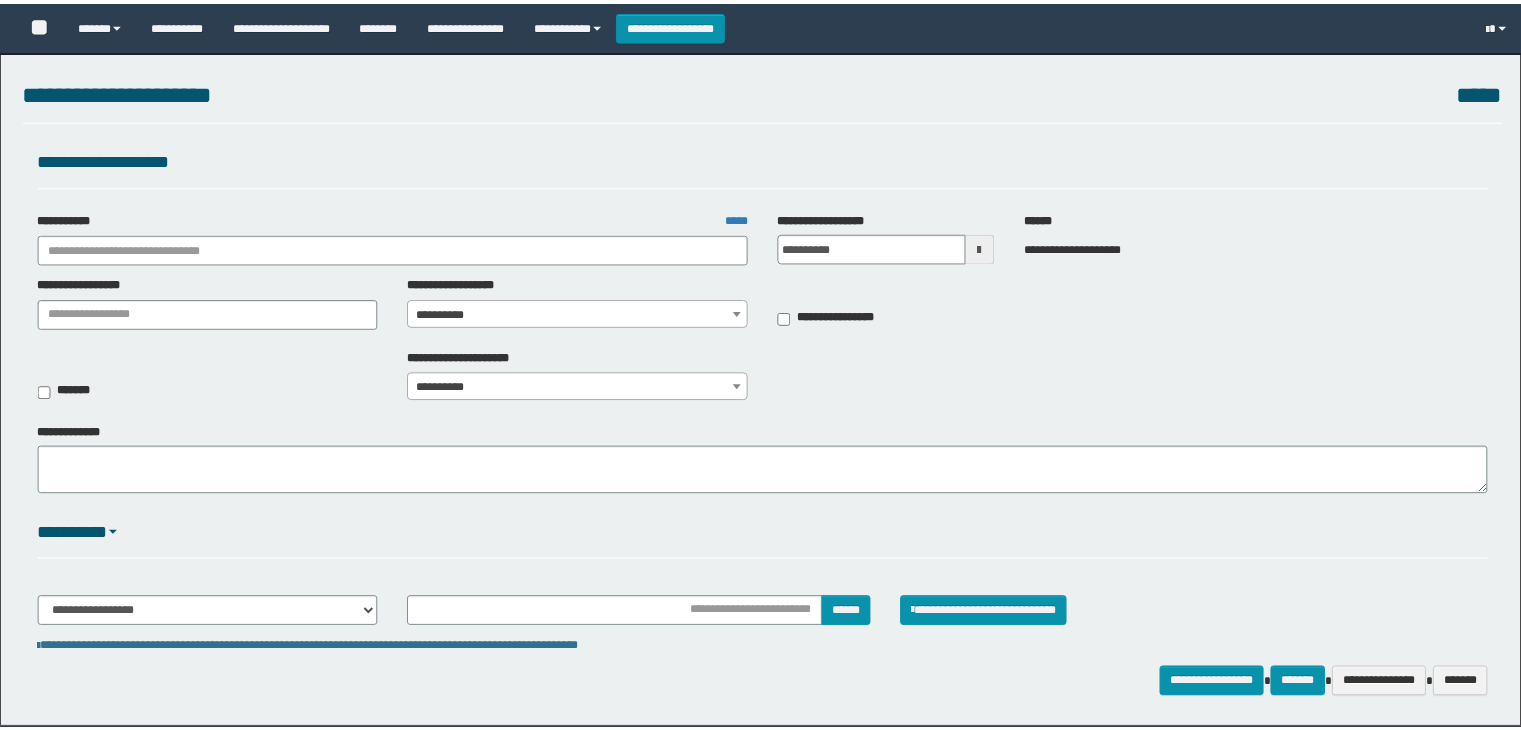 scroll, scrollTop: 0, scrollLeft: 0, axis: both 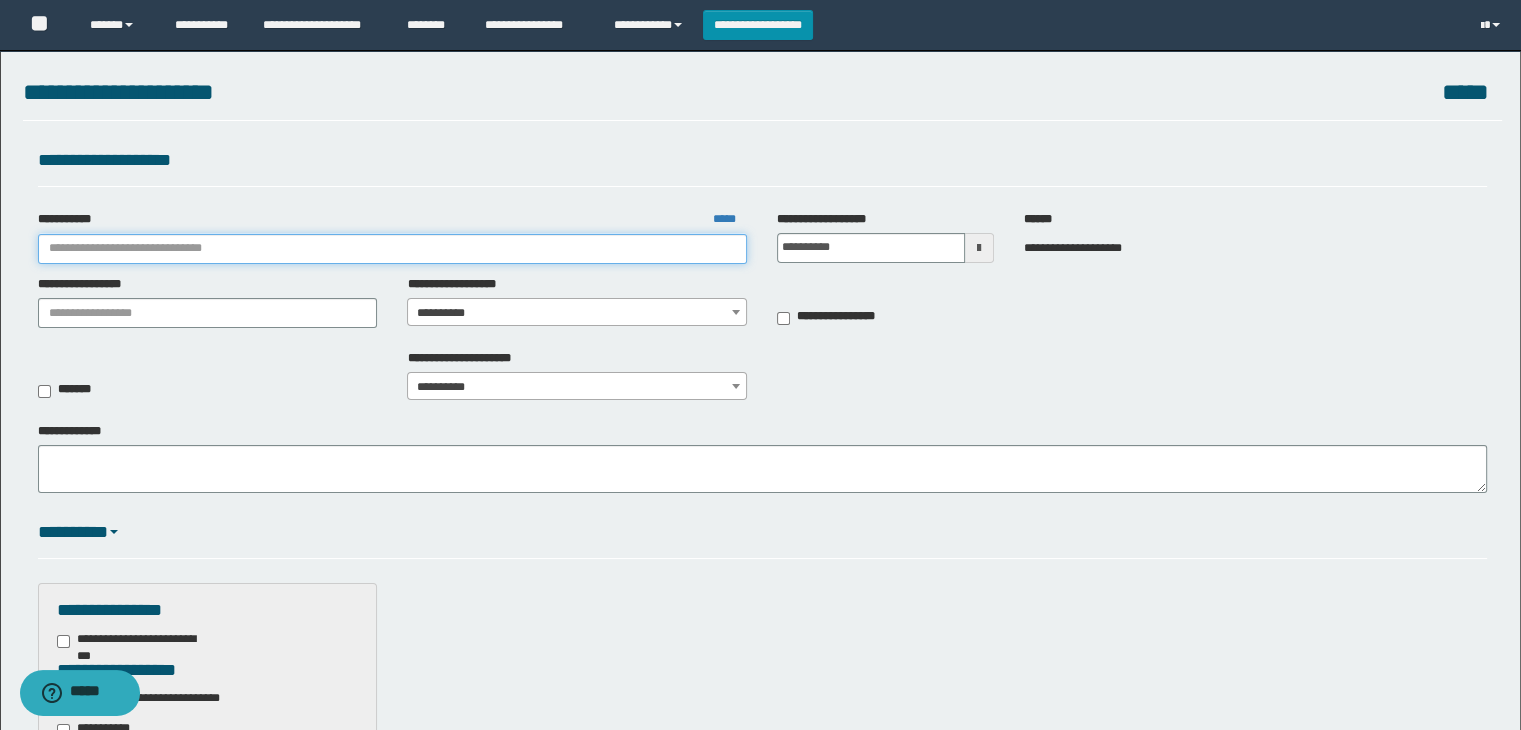 click on "**********" at bounding box center [393, 249] 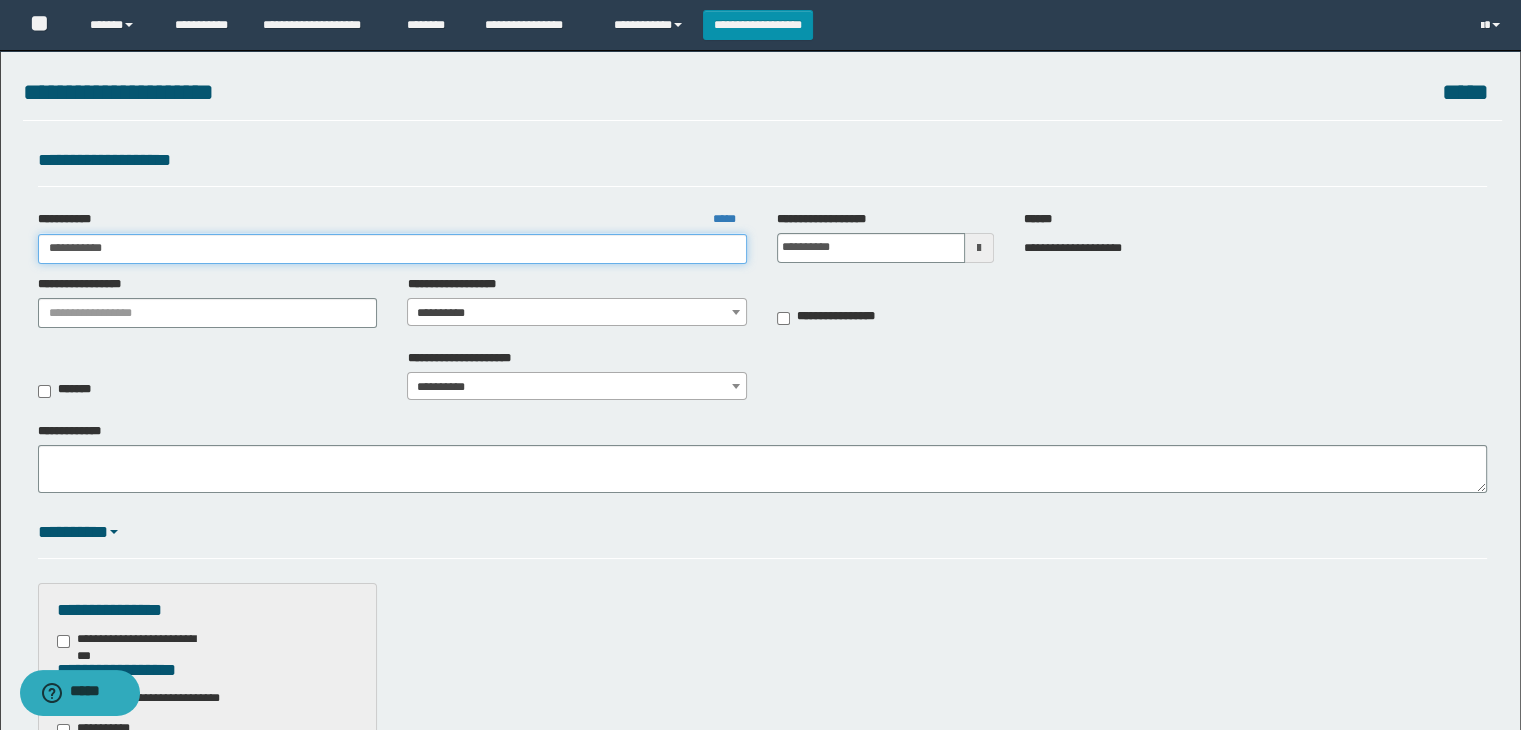 type on "**********" 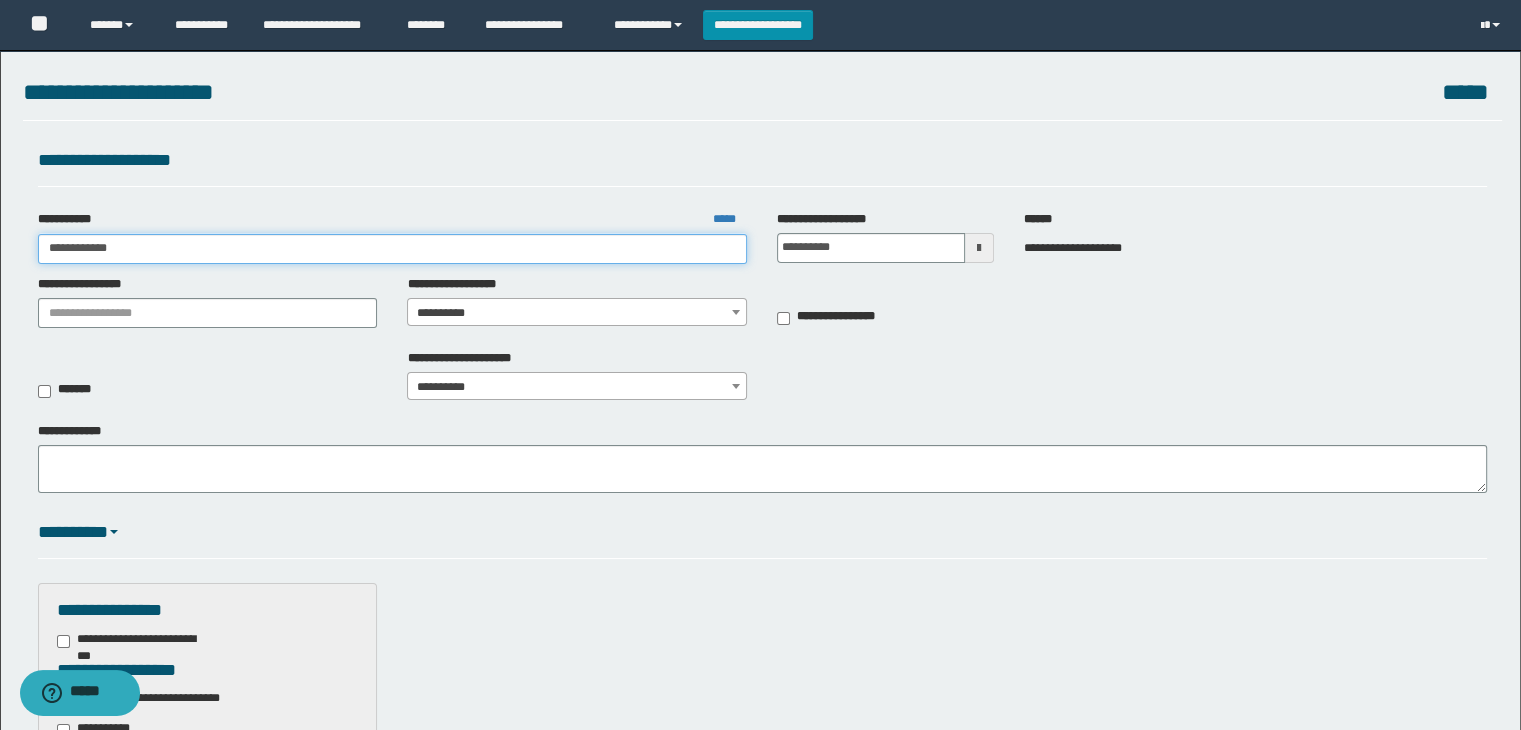 type on "**********" 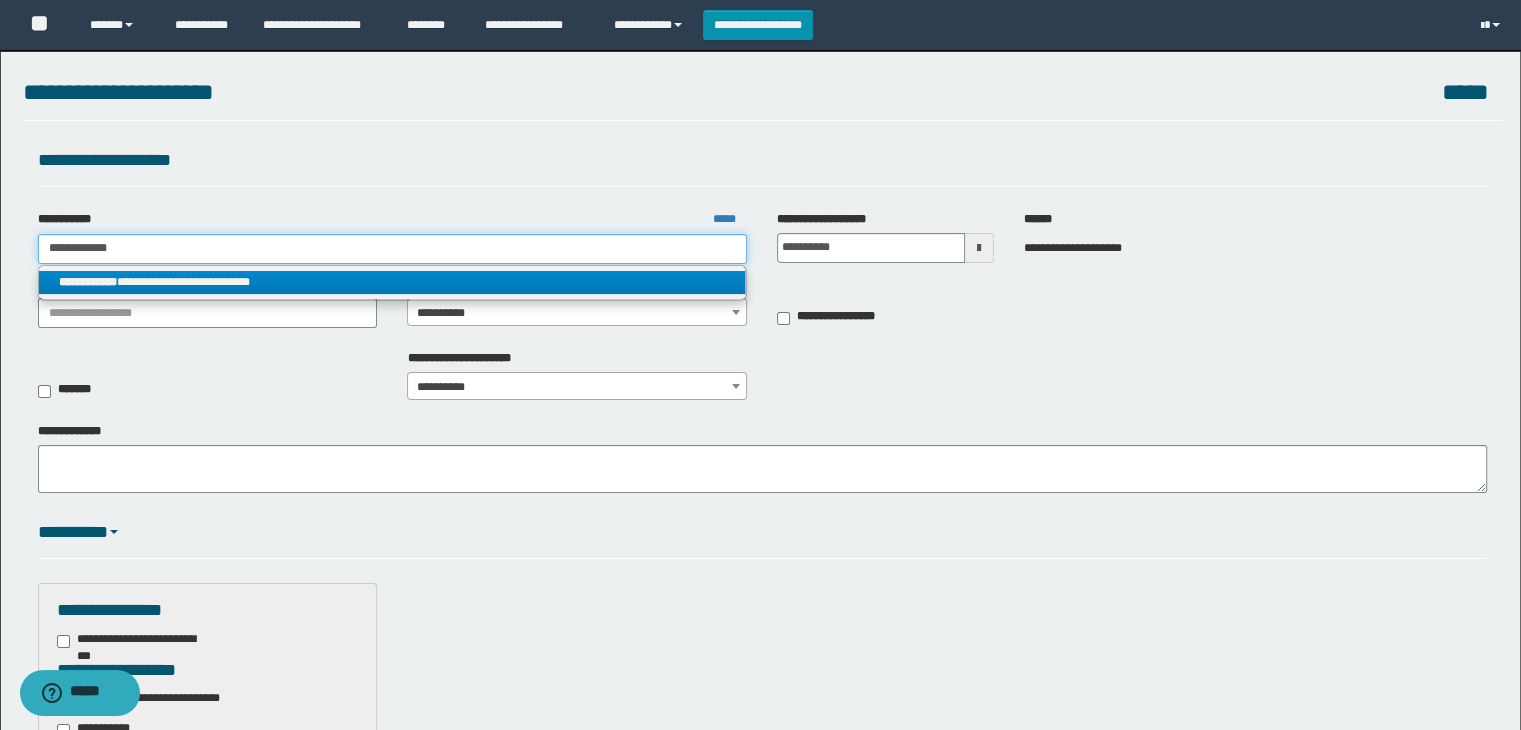 type on "**********" 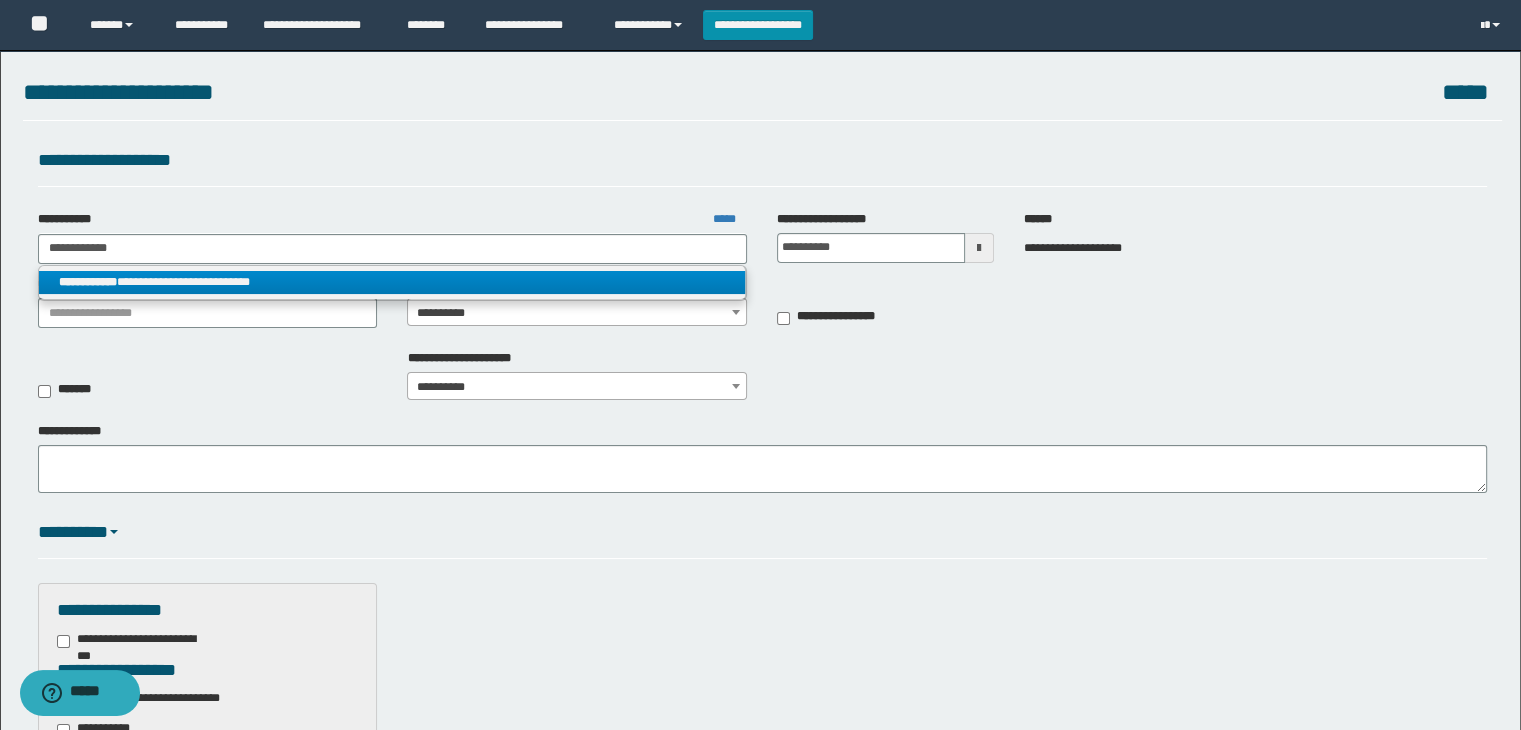 click on "**********" at bounding box center [392, 282] 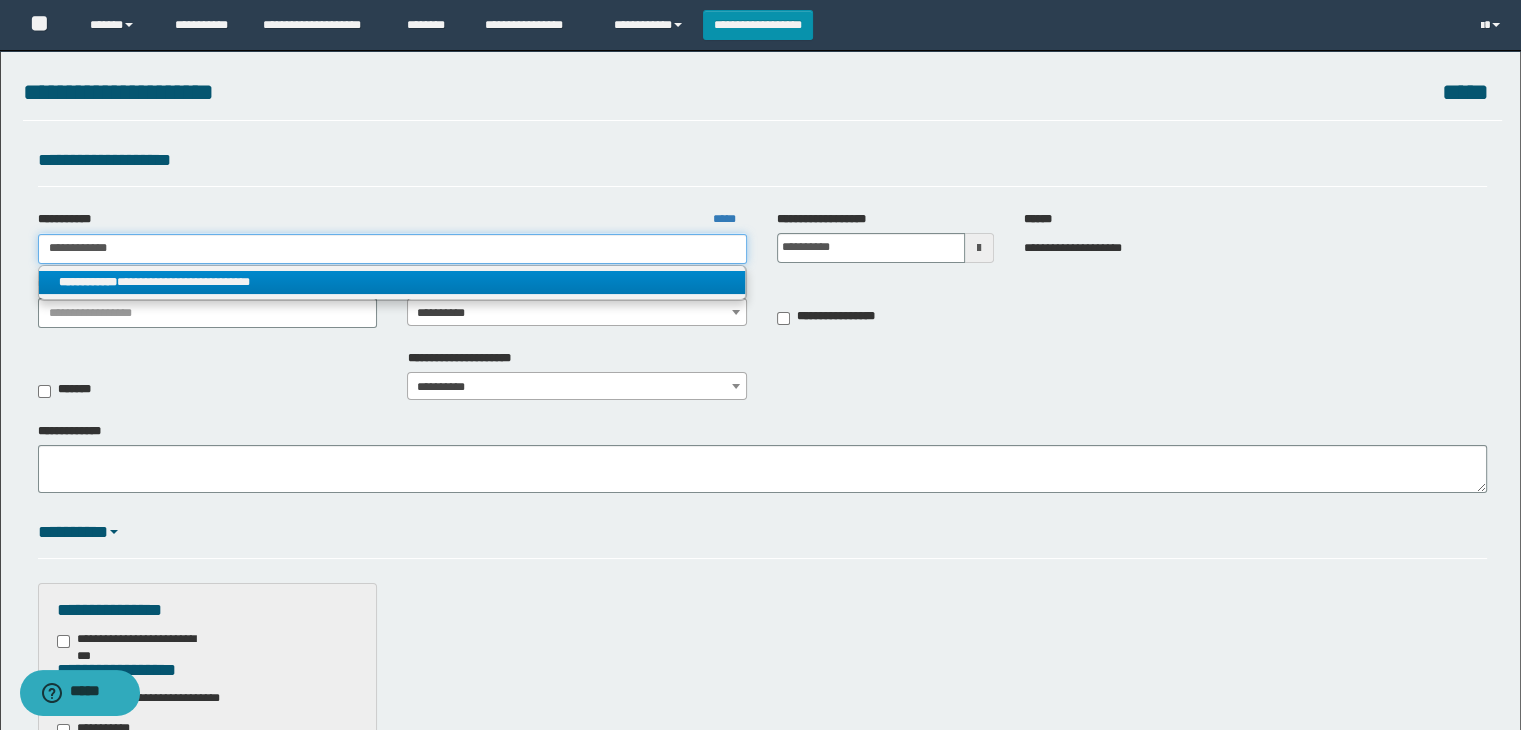 type 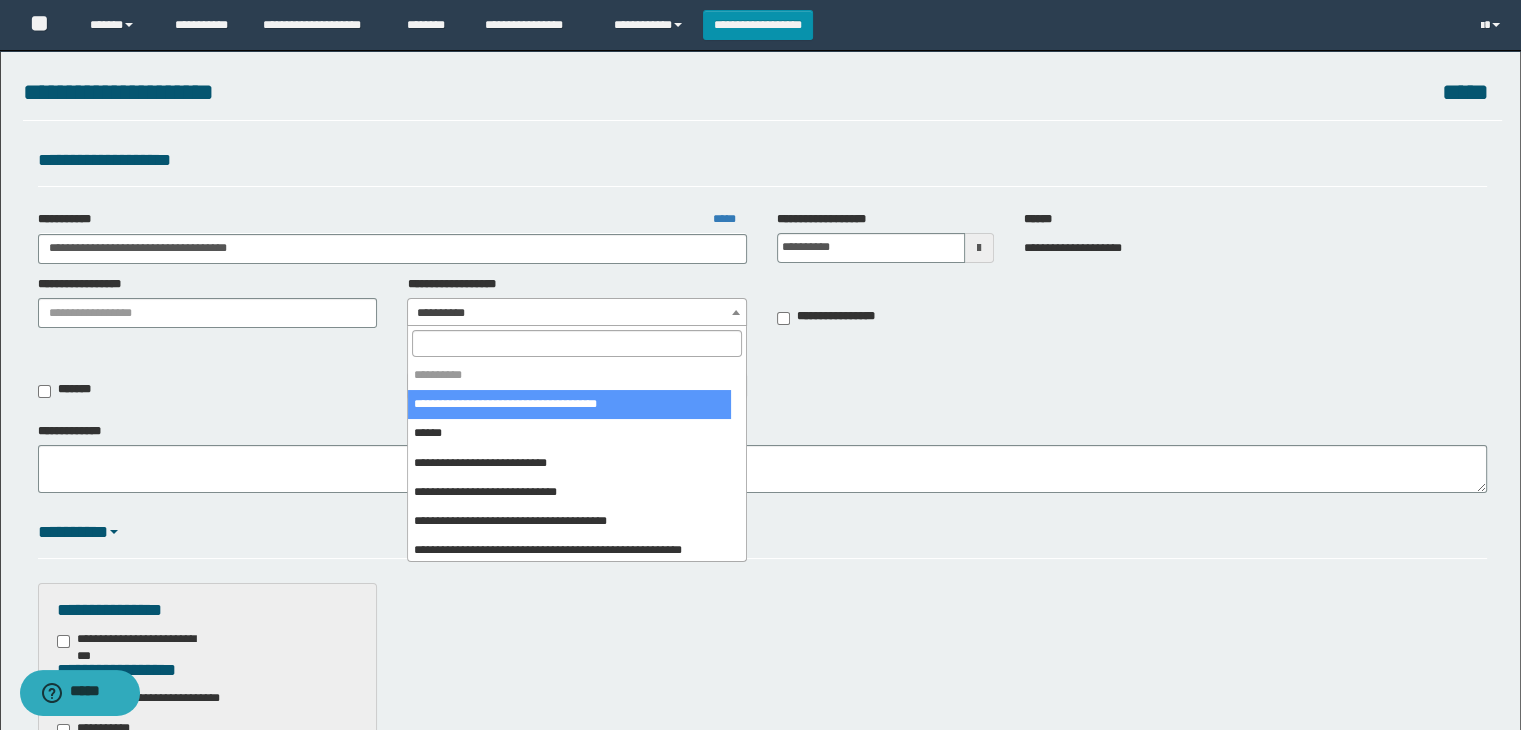 click on "**********" at bounding box center [577, 313] 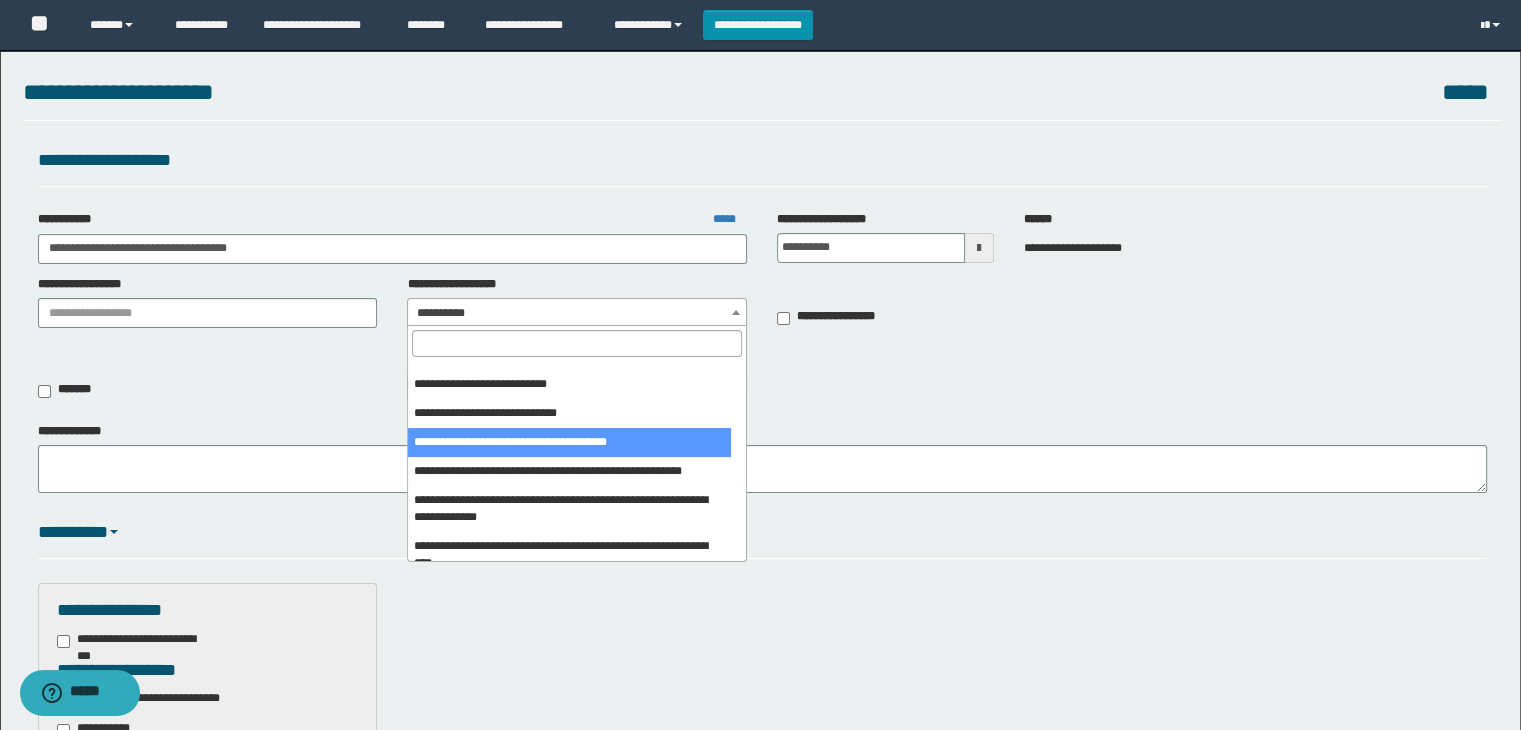 scroll, scrollTop: 200, scrollLeft: 0, axis: vertical 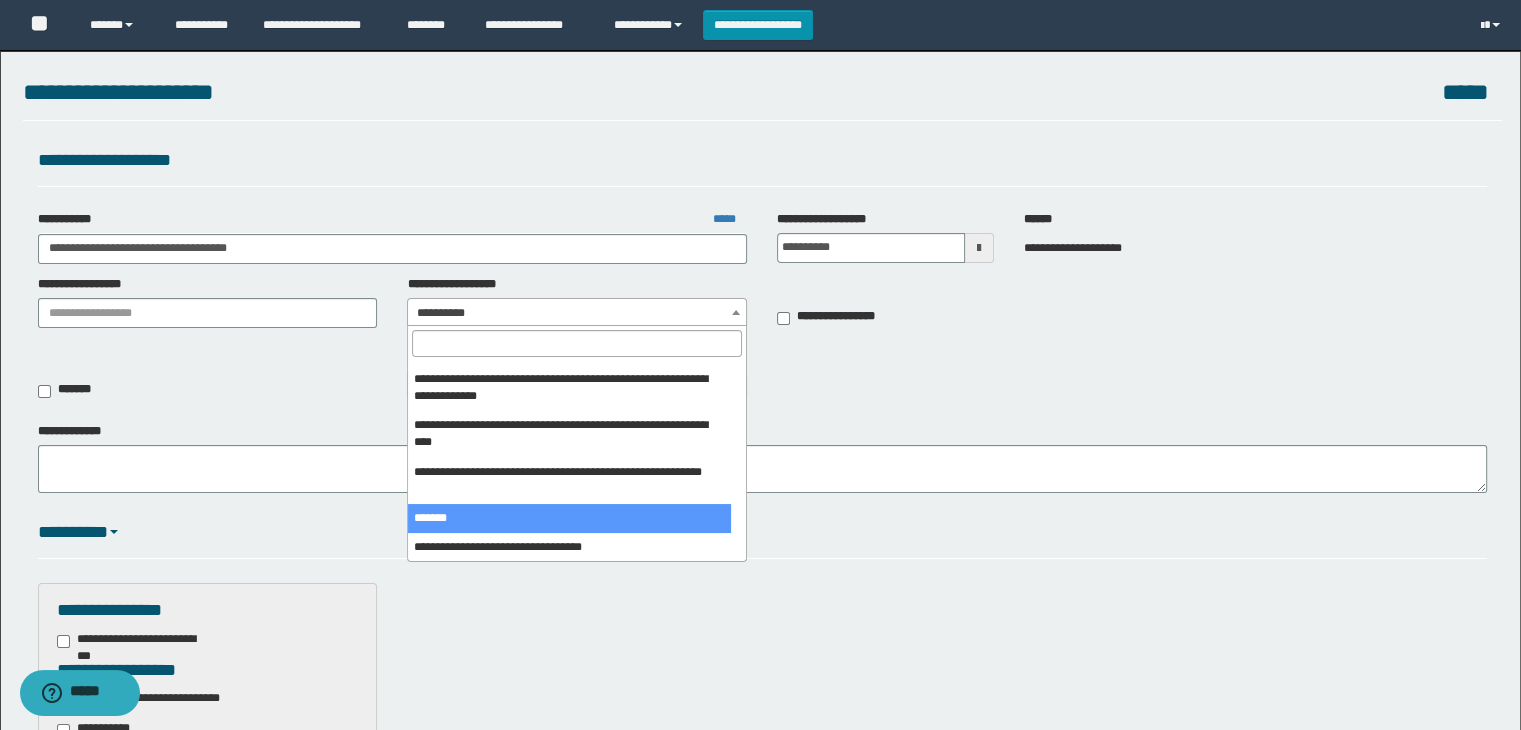 select on "***" 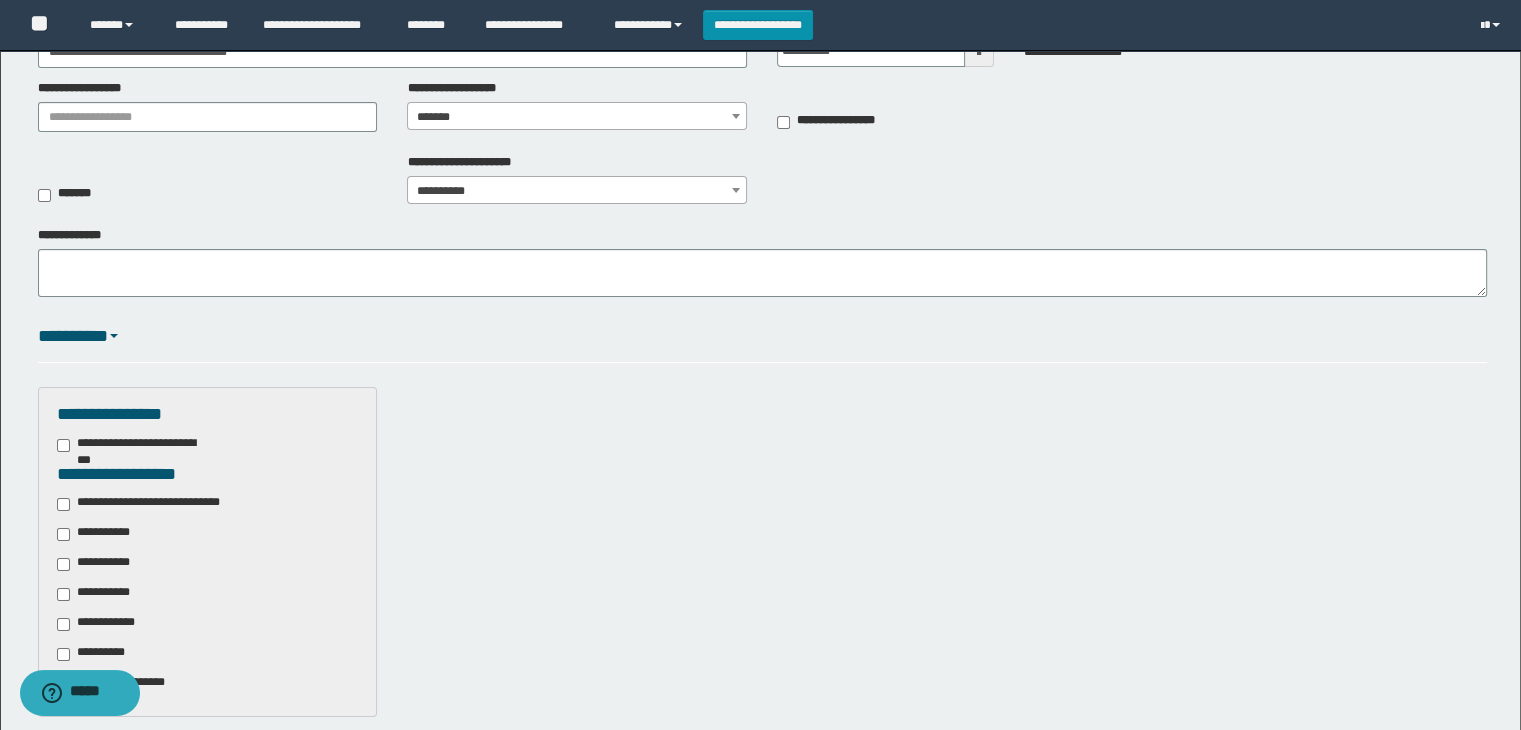 scroll, scrollTop: 200, scrollLeft: 0, axis: vertical 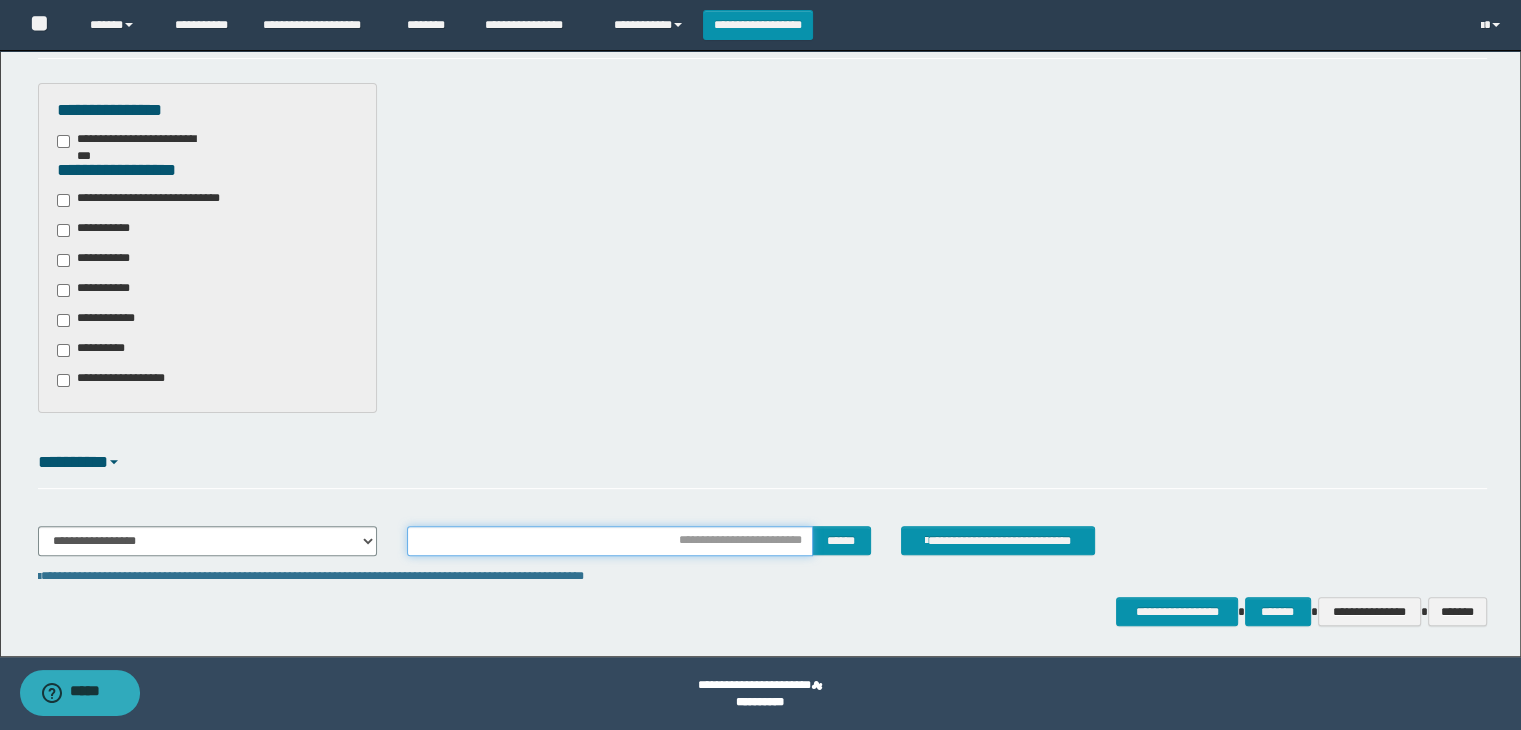 click at bounding box center (609, 541) 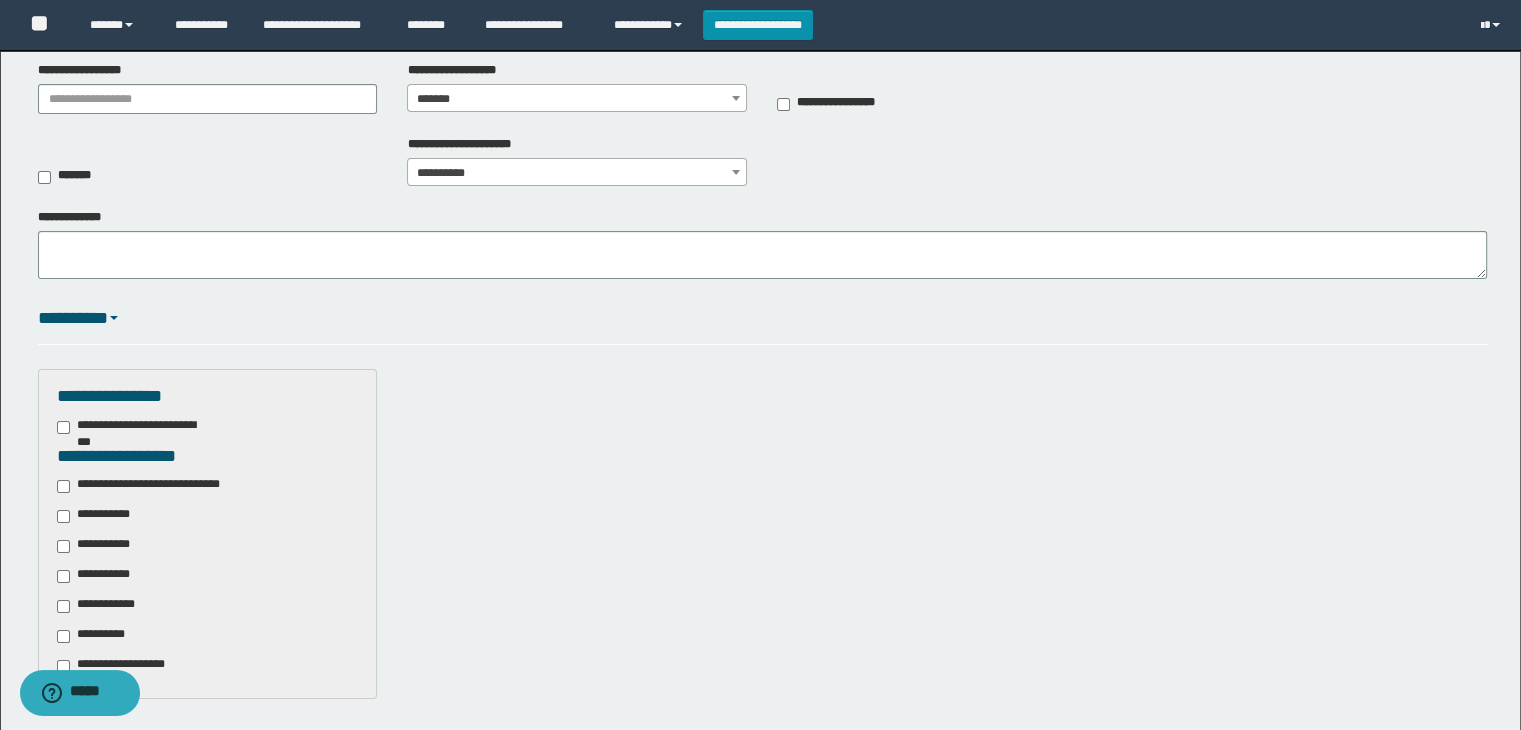 scroll, scrollTop: 100, scrollLeft: 0, axis: vertical 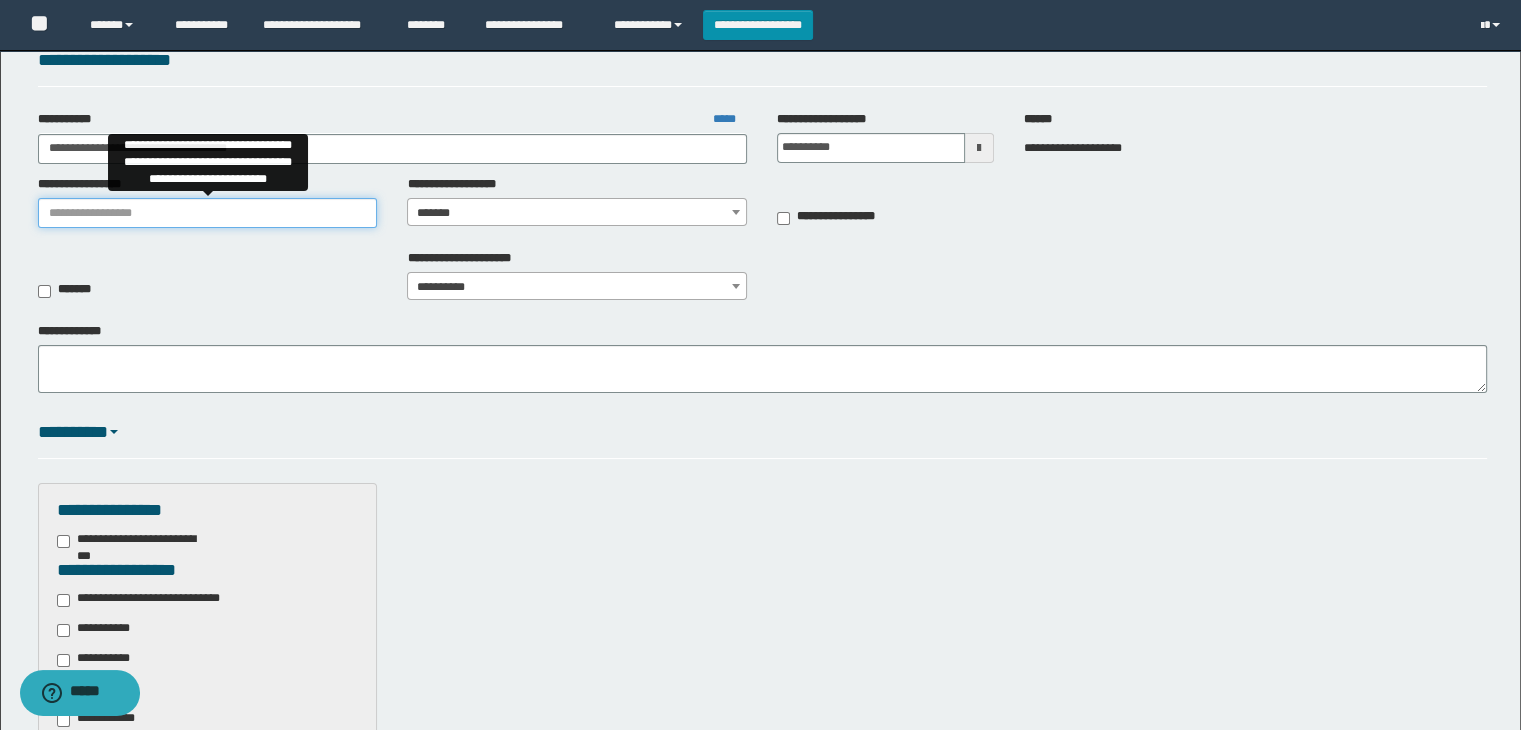 click on "**********" at bounding box center (208, 213) 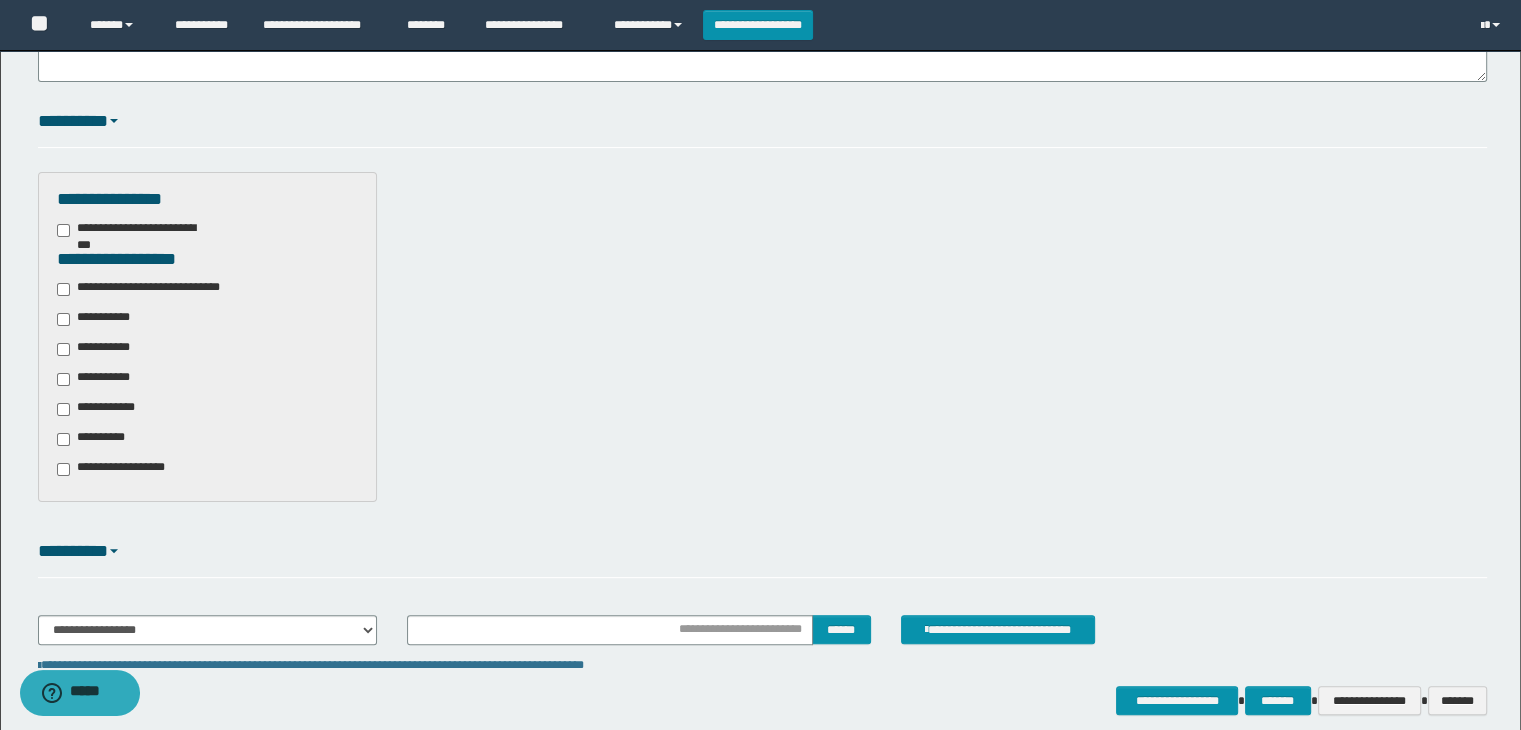scroll, scrollTop: 501, scrollLeft: 0, axis: vertical 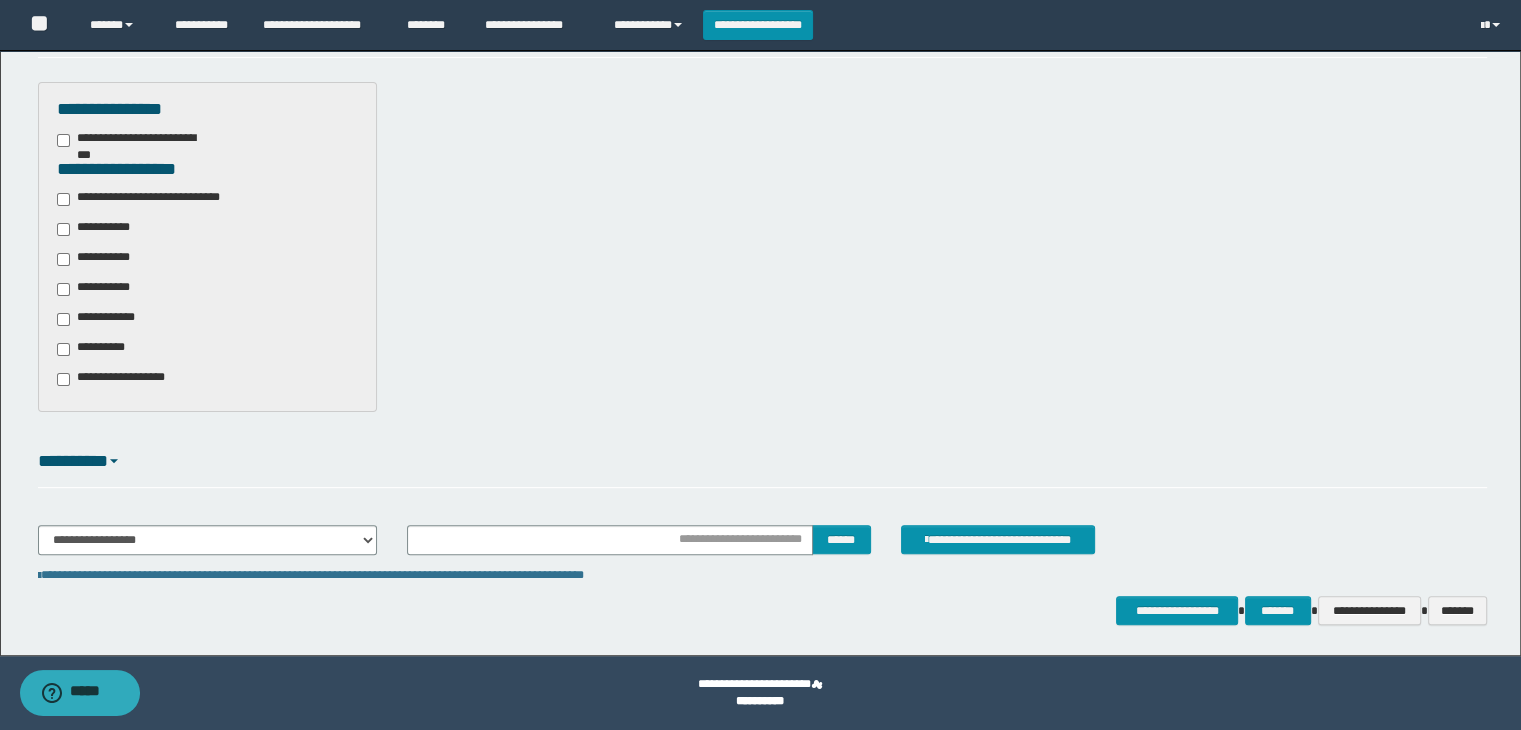type on "**********" 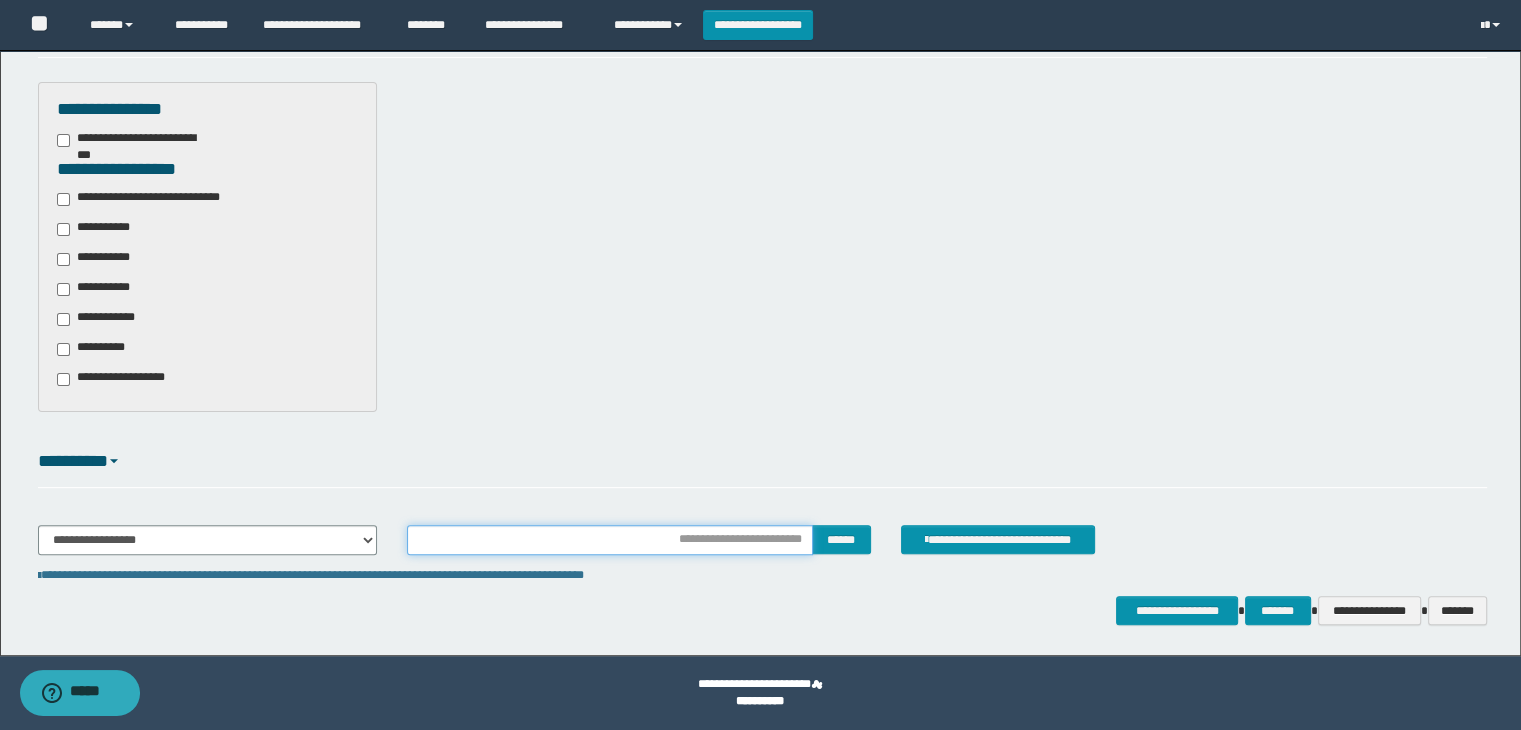 click at bounding box center [609, 540] 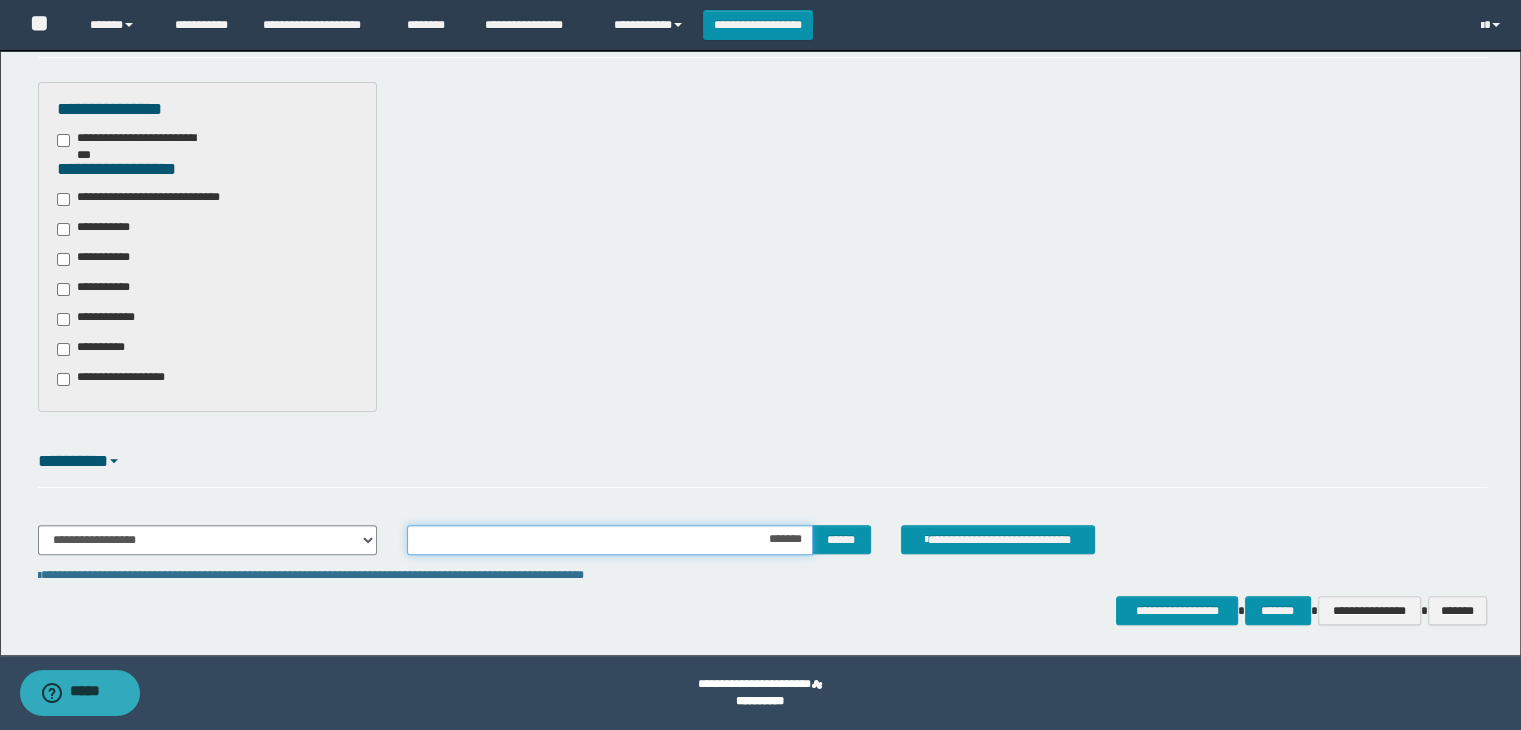 type on "********" 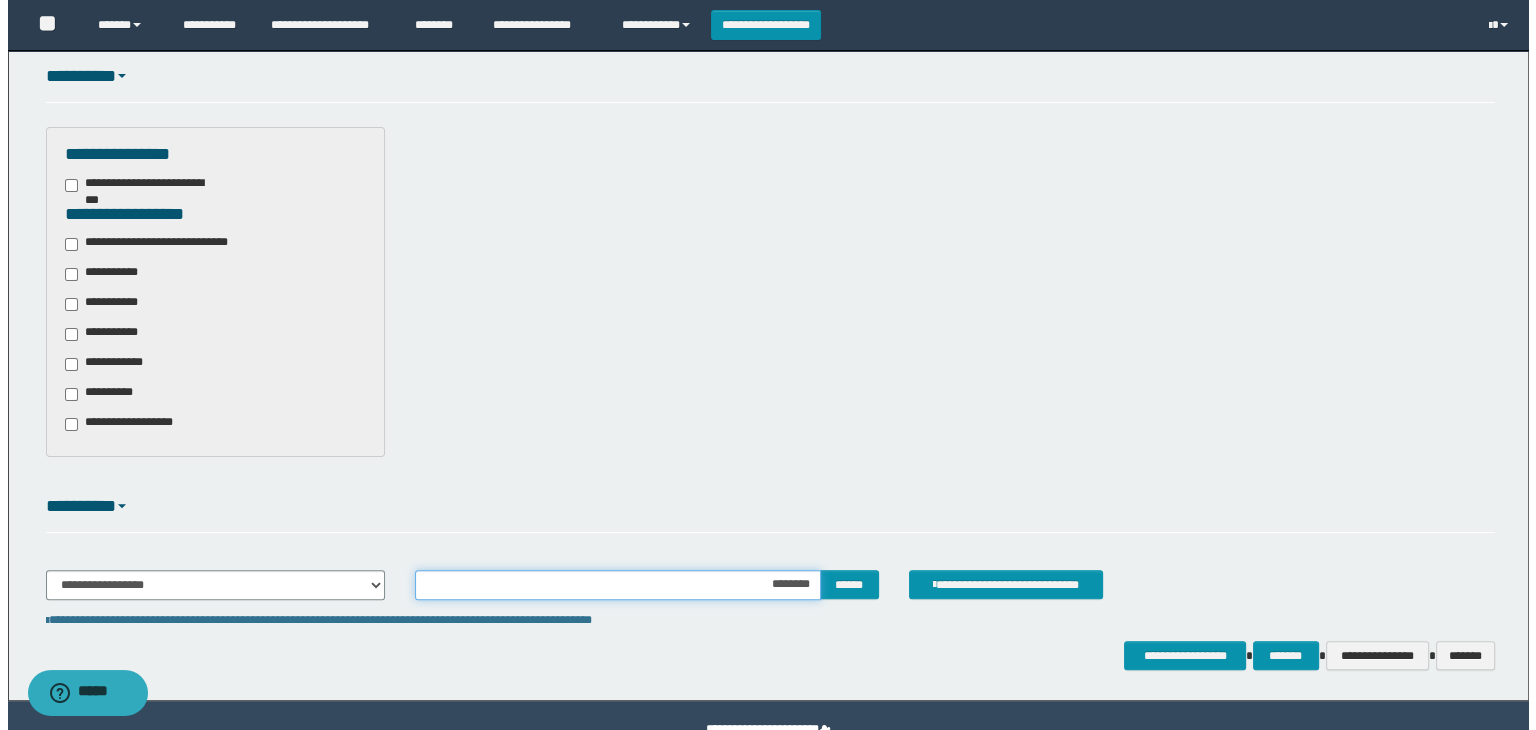scroll, scrollTop: 501, scrollLeft: 0, axis: vertical 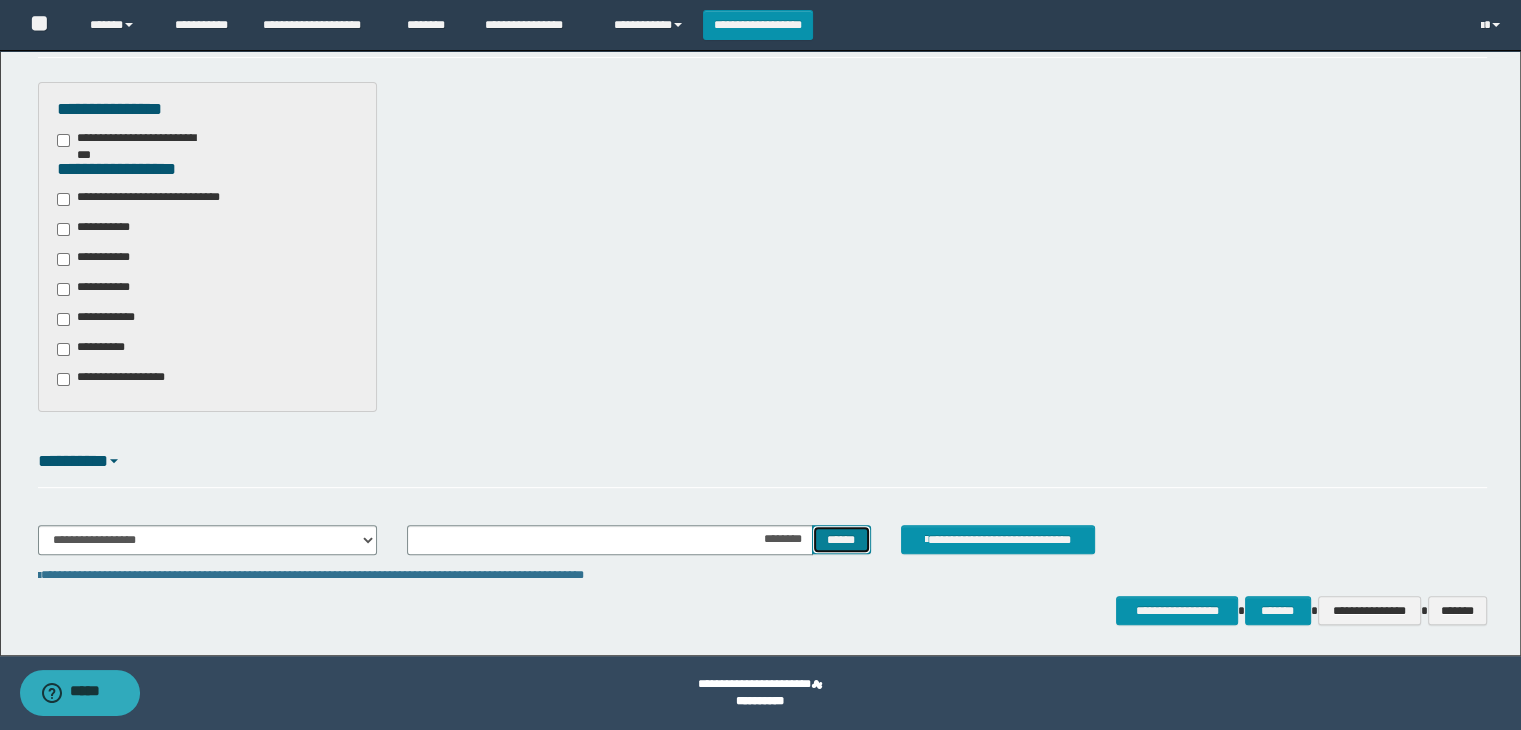 click on "******" at bounding box center [841, 540] 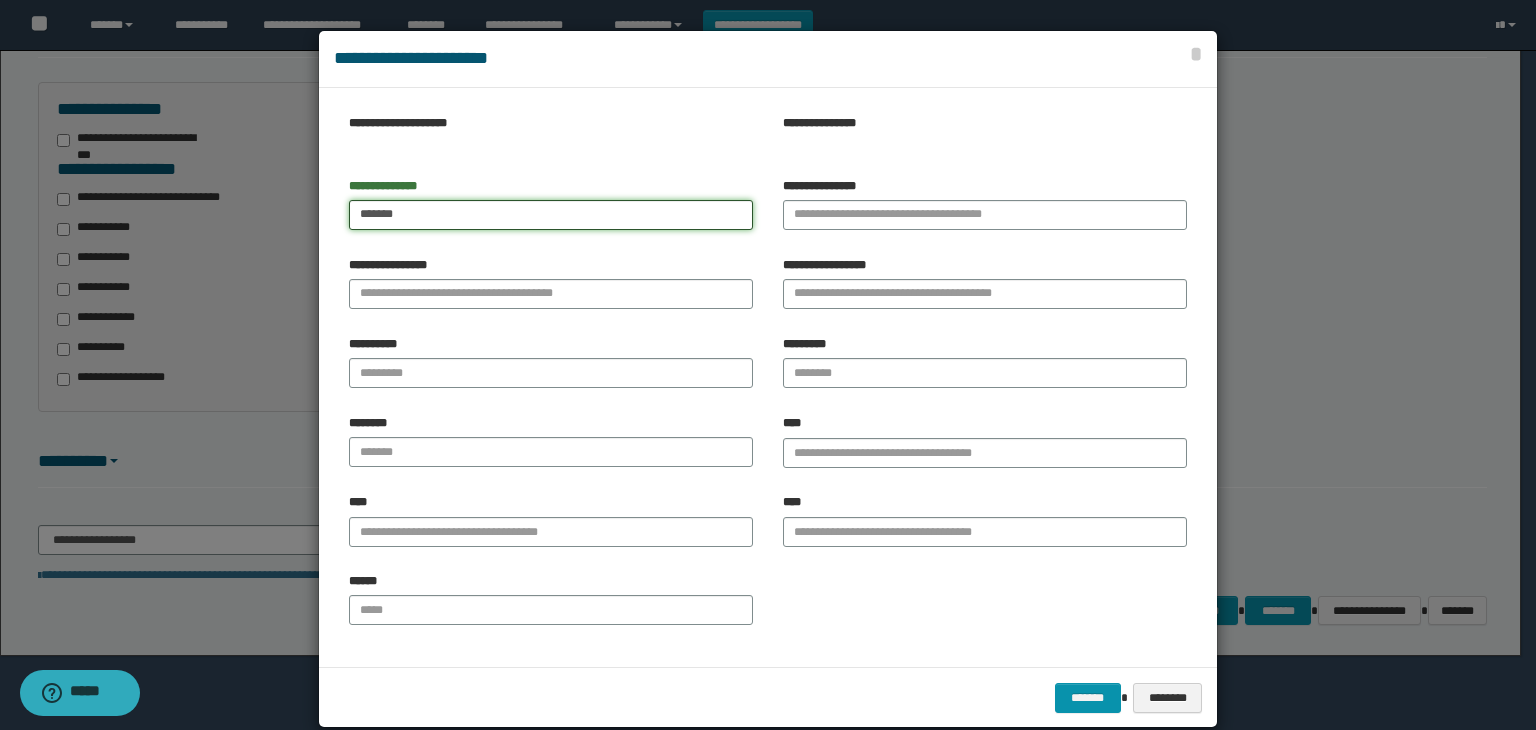 type on "*******" 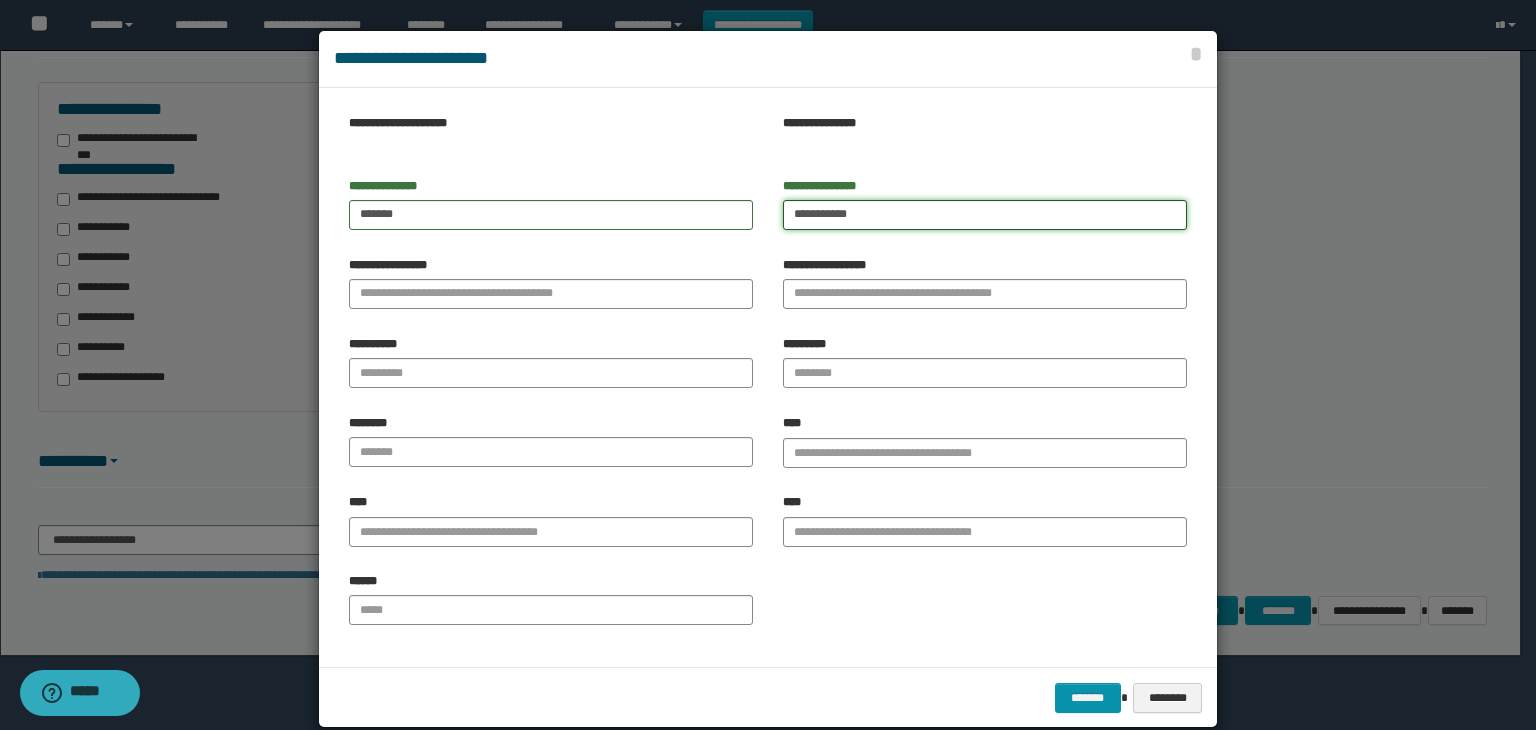 type on "**********" 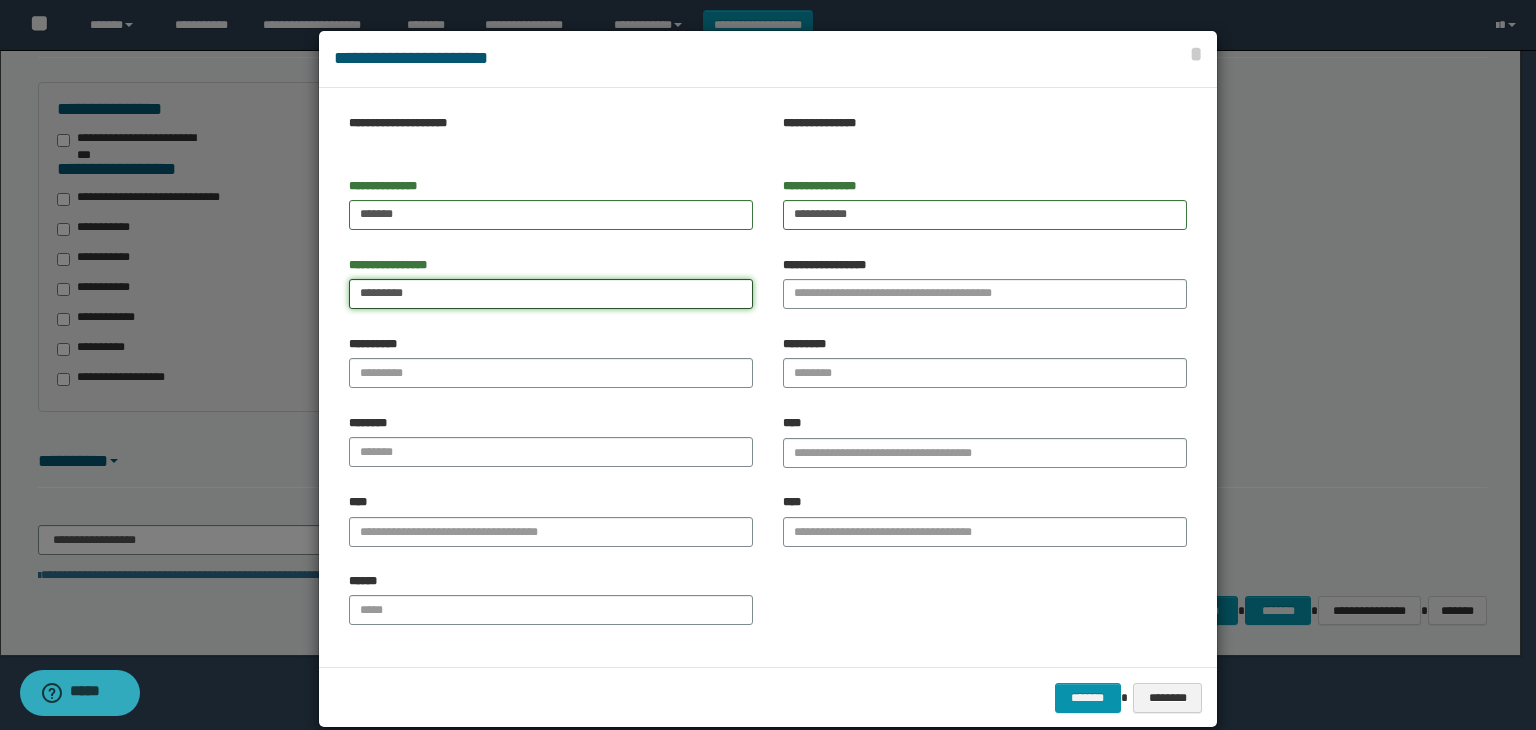 type on "*********" 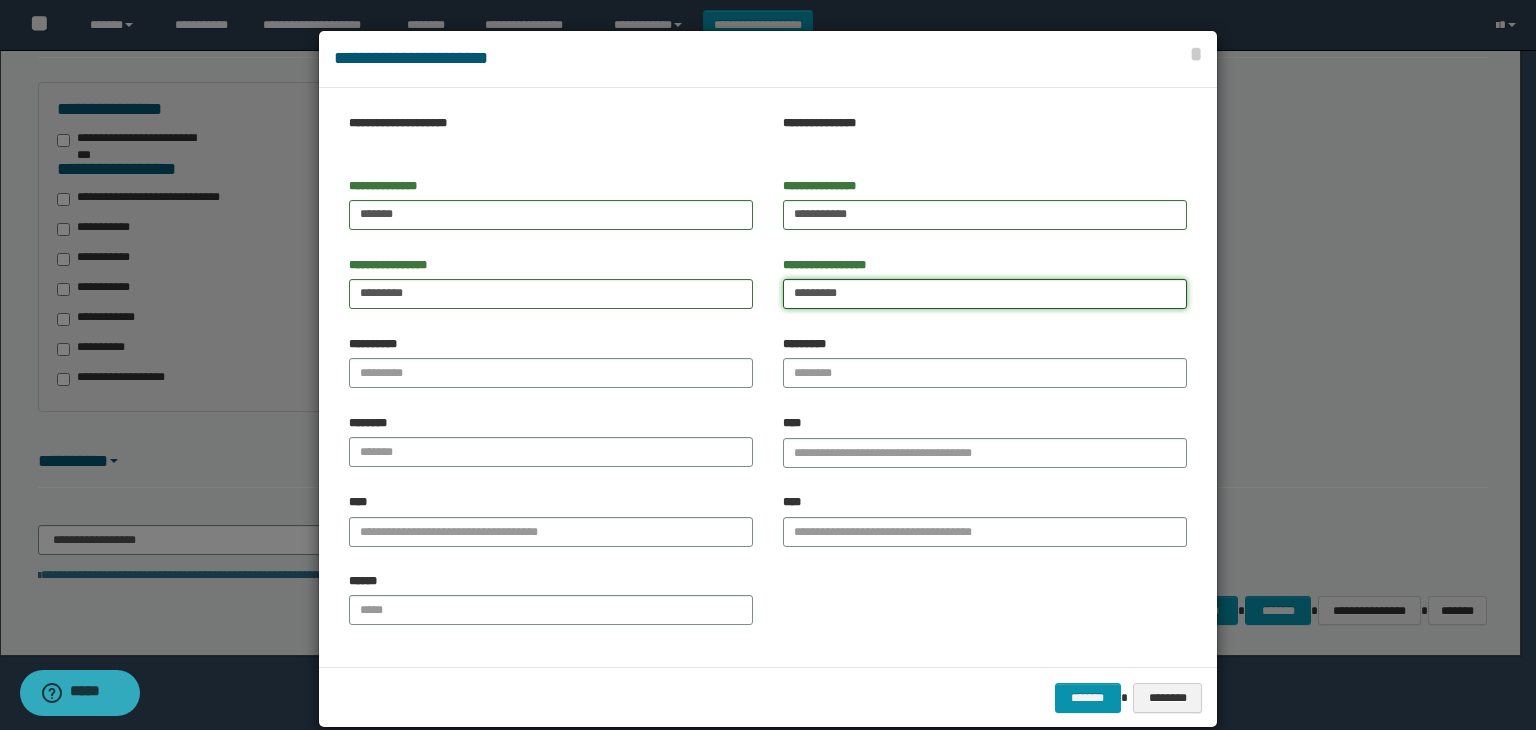 type on "*********" 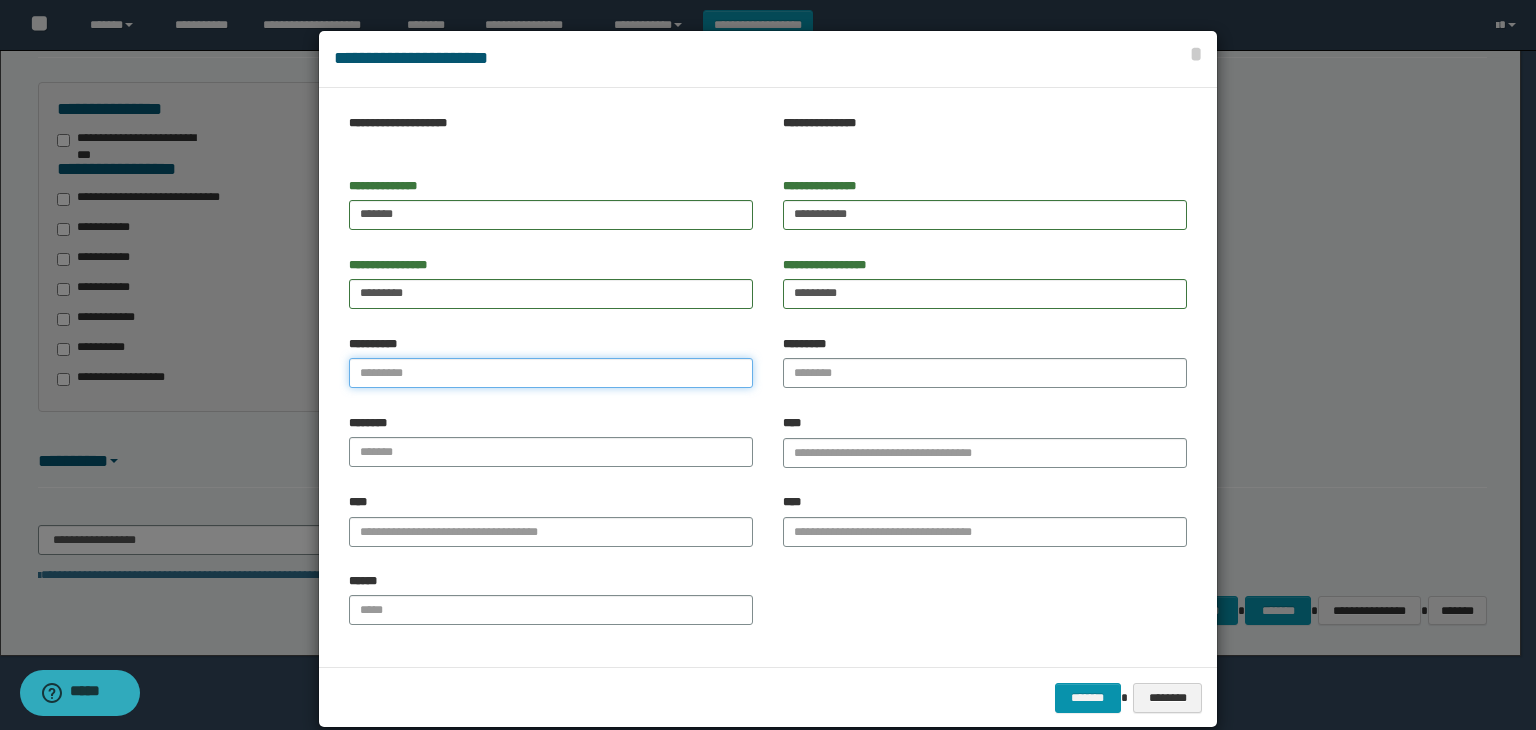 click on "**********" at bounding box center (551, 373) 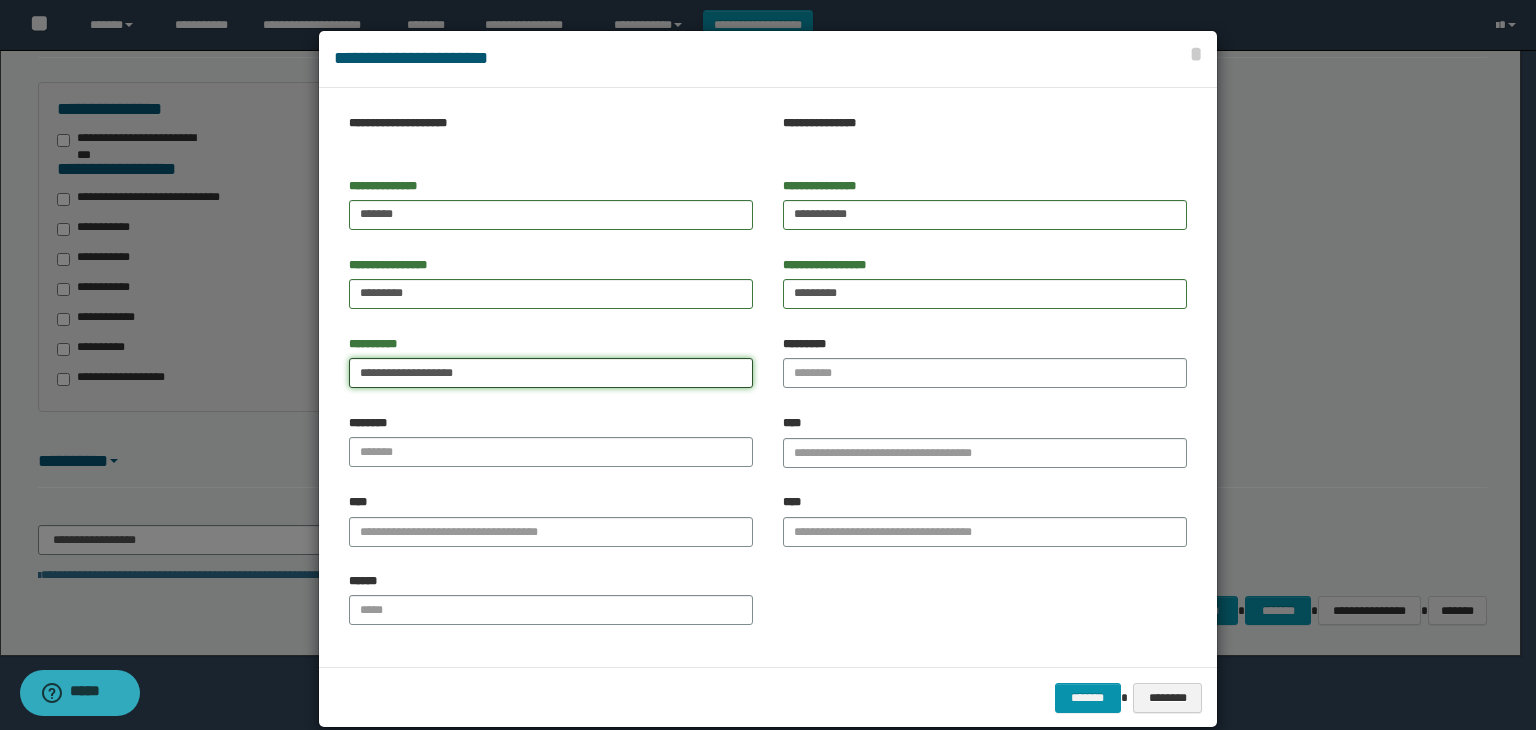 click on "**********" at bounding box center (551, 373) 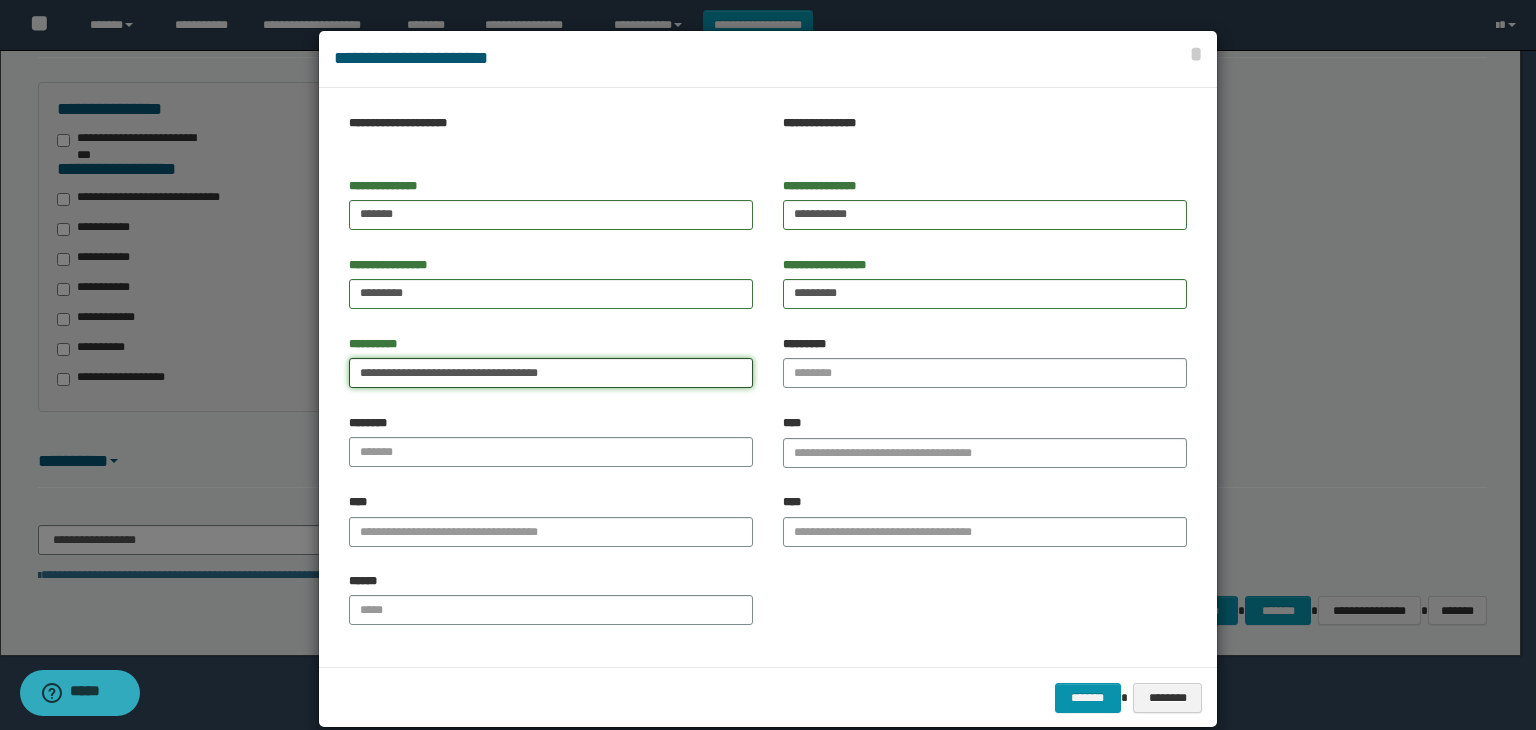 type on "**********" 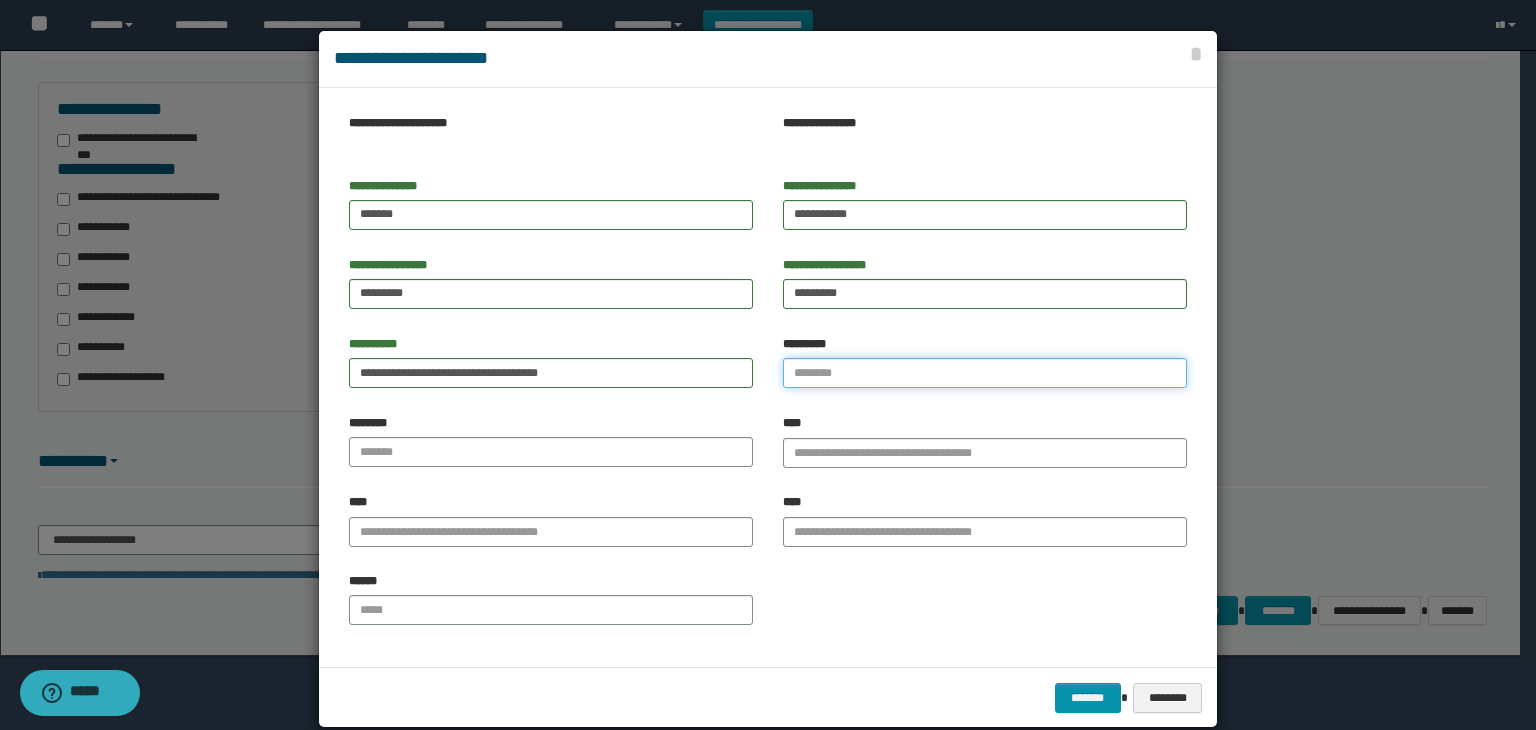 click on "*********" at bounding box center (985, 373) 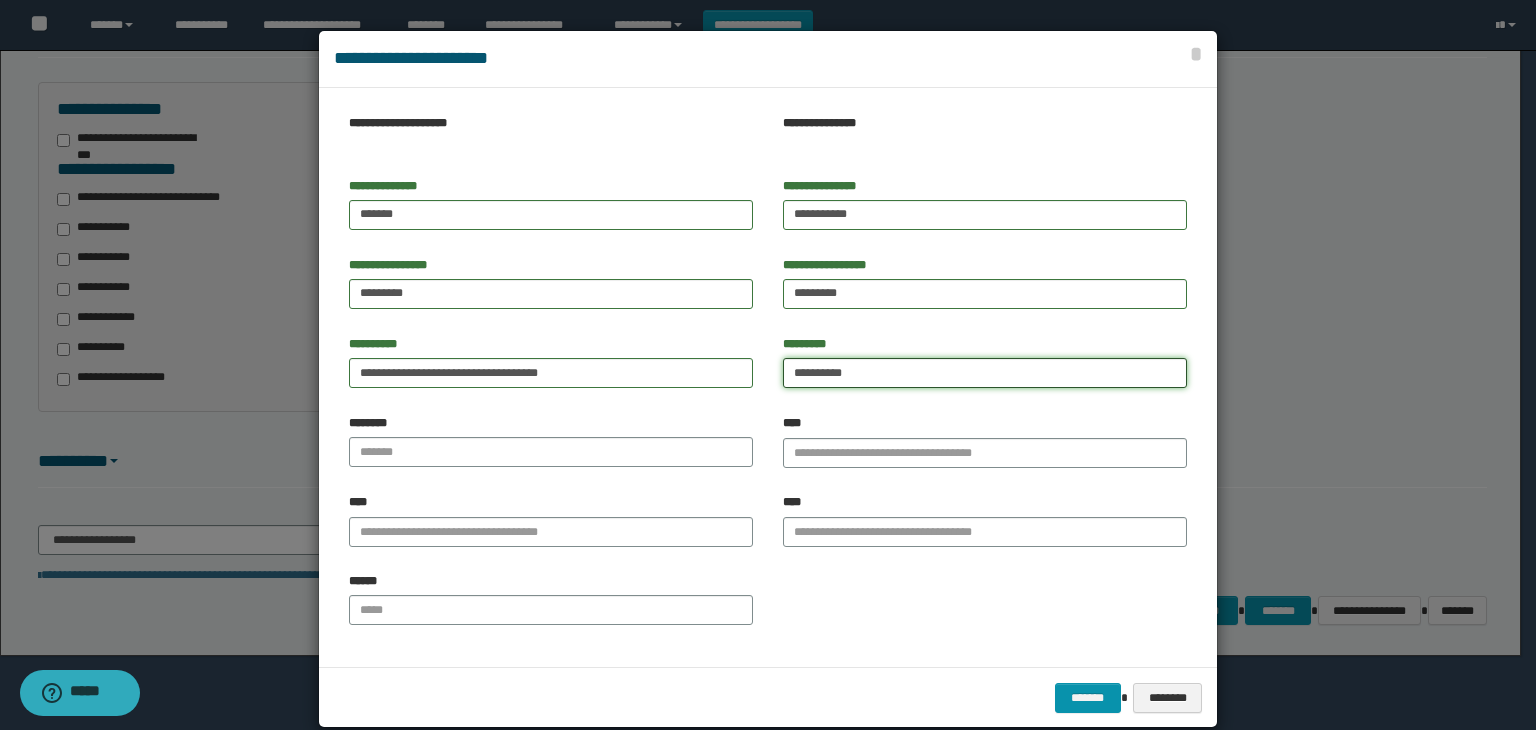 type on "**********" 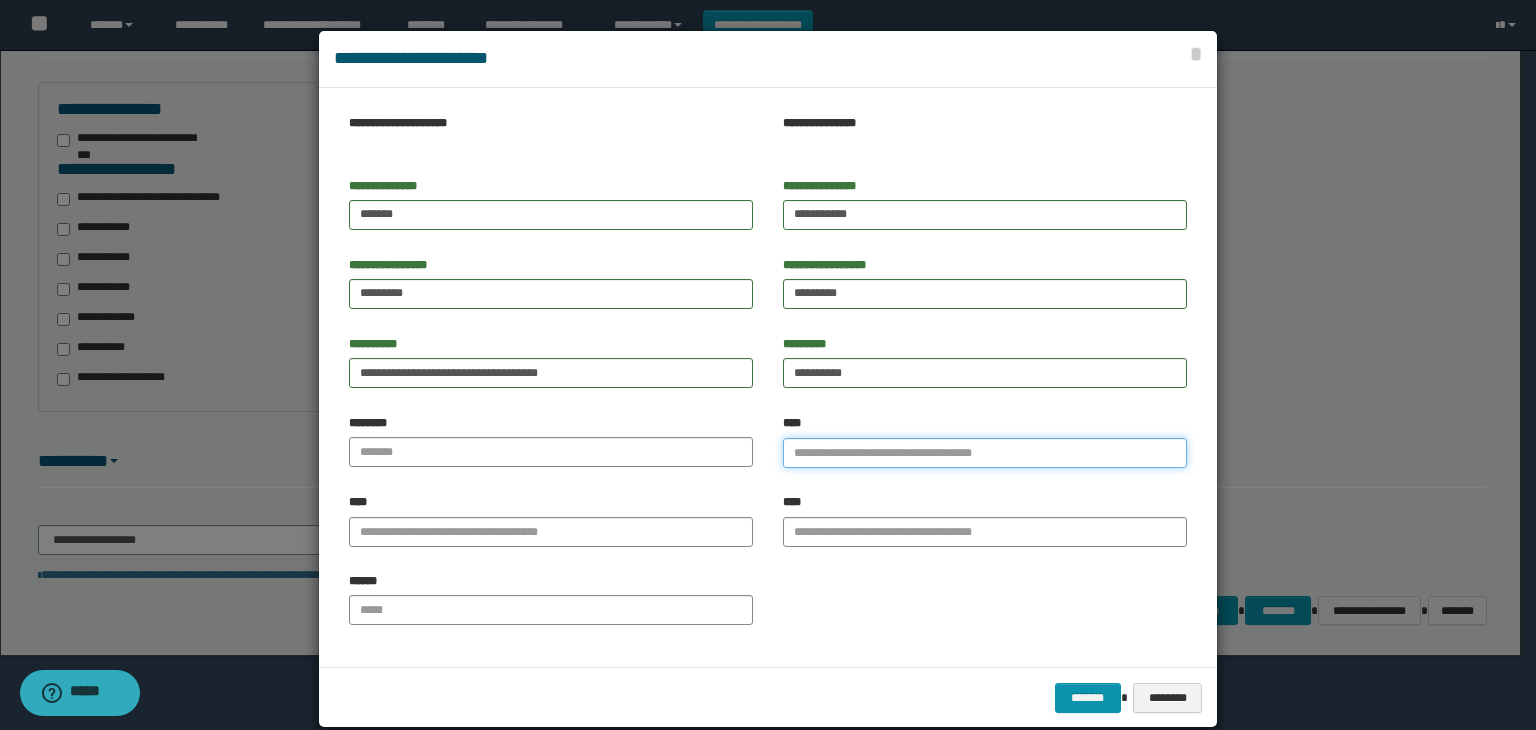 click on "****" at bounding box center [985, 453] 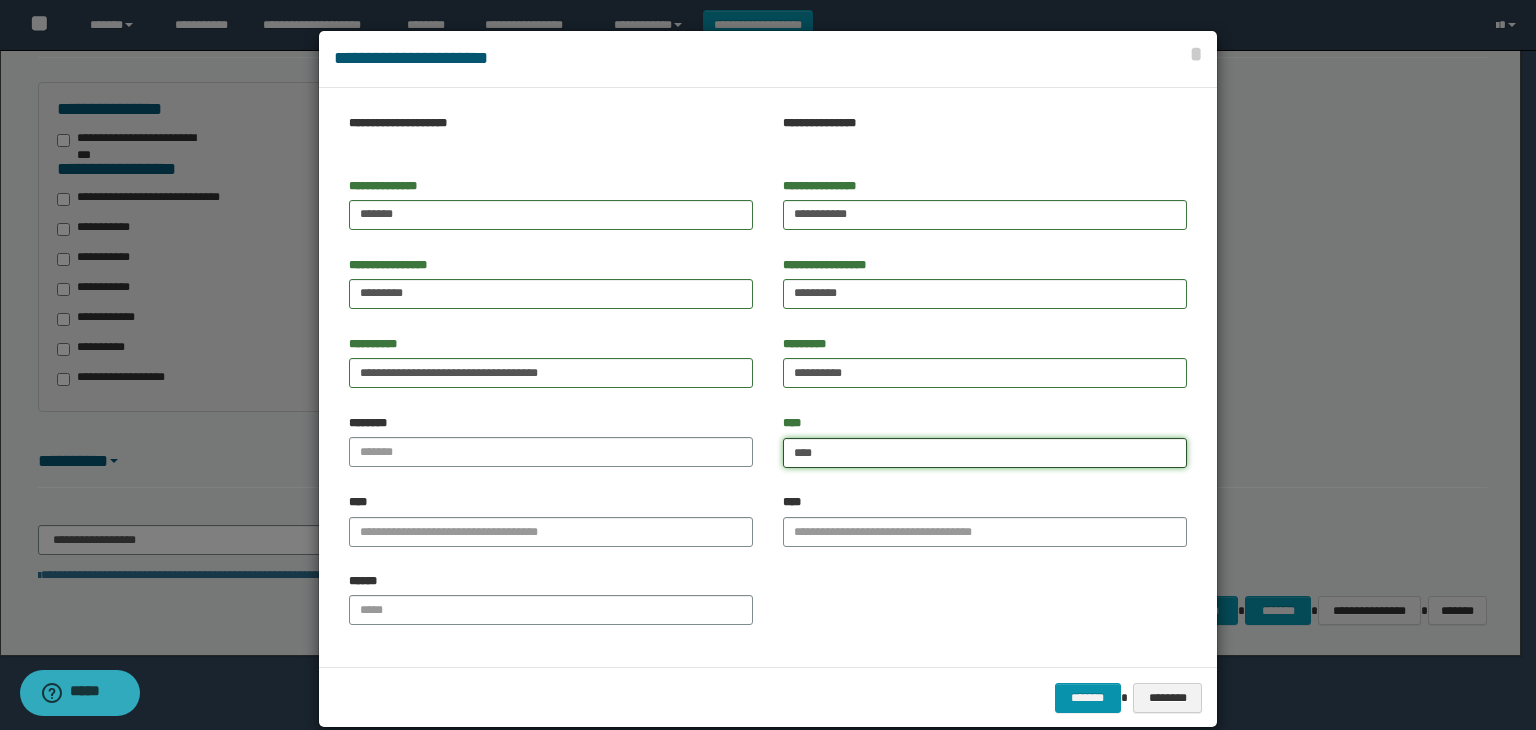 type on "*****" 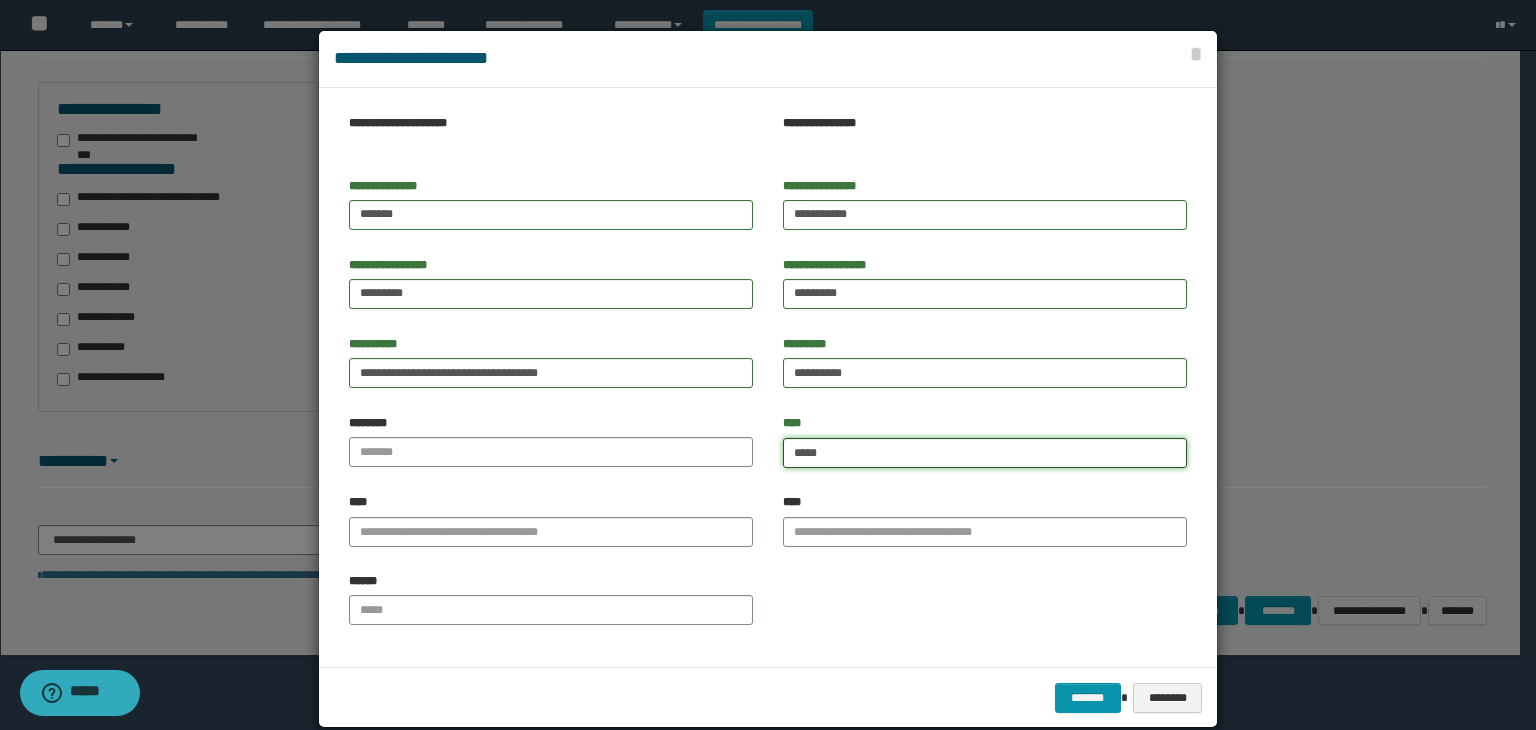 type on "**********" 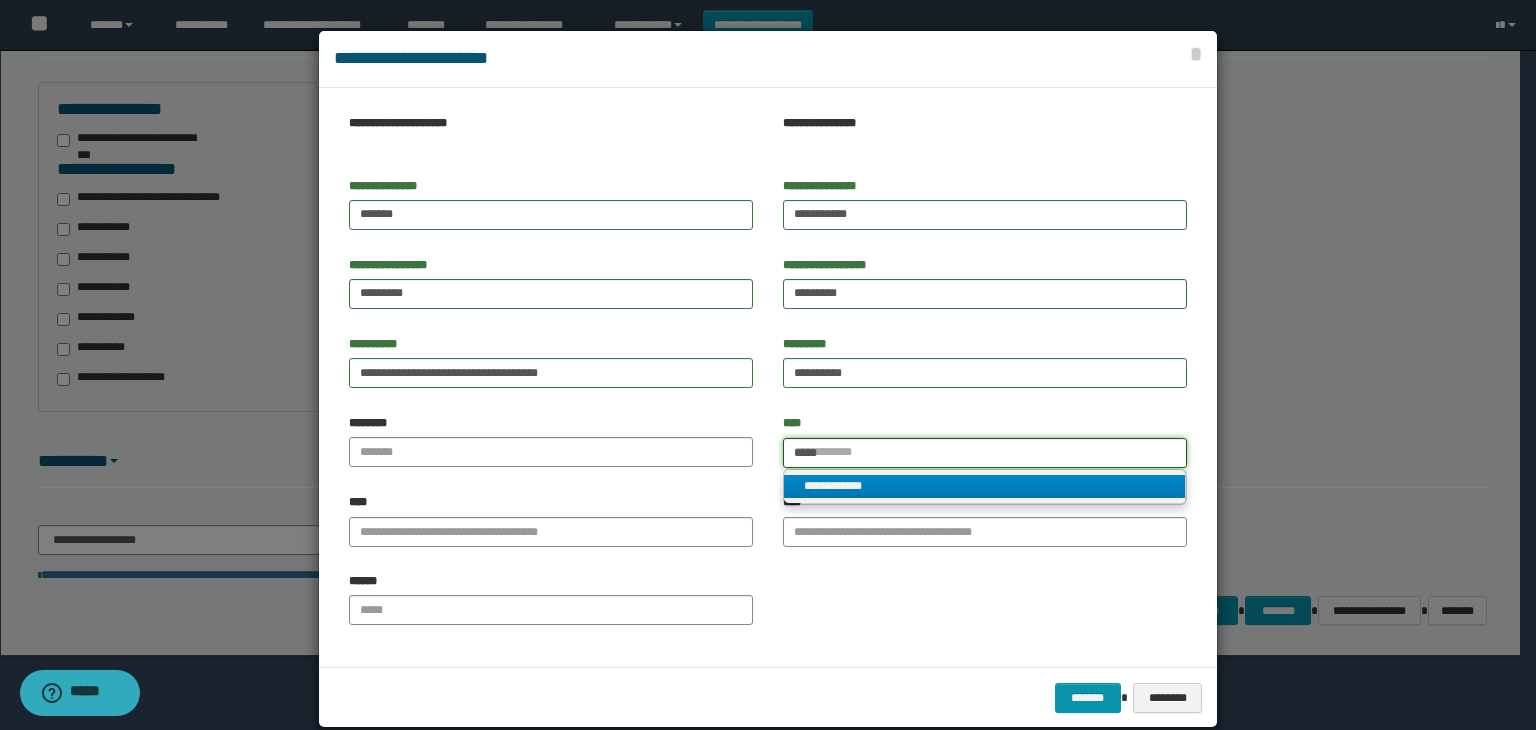 type on "*****" 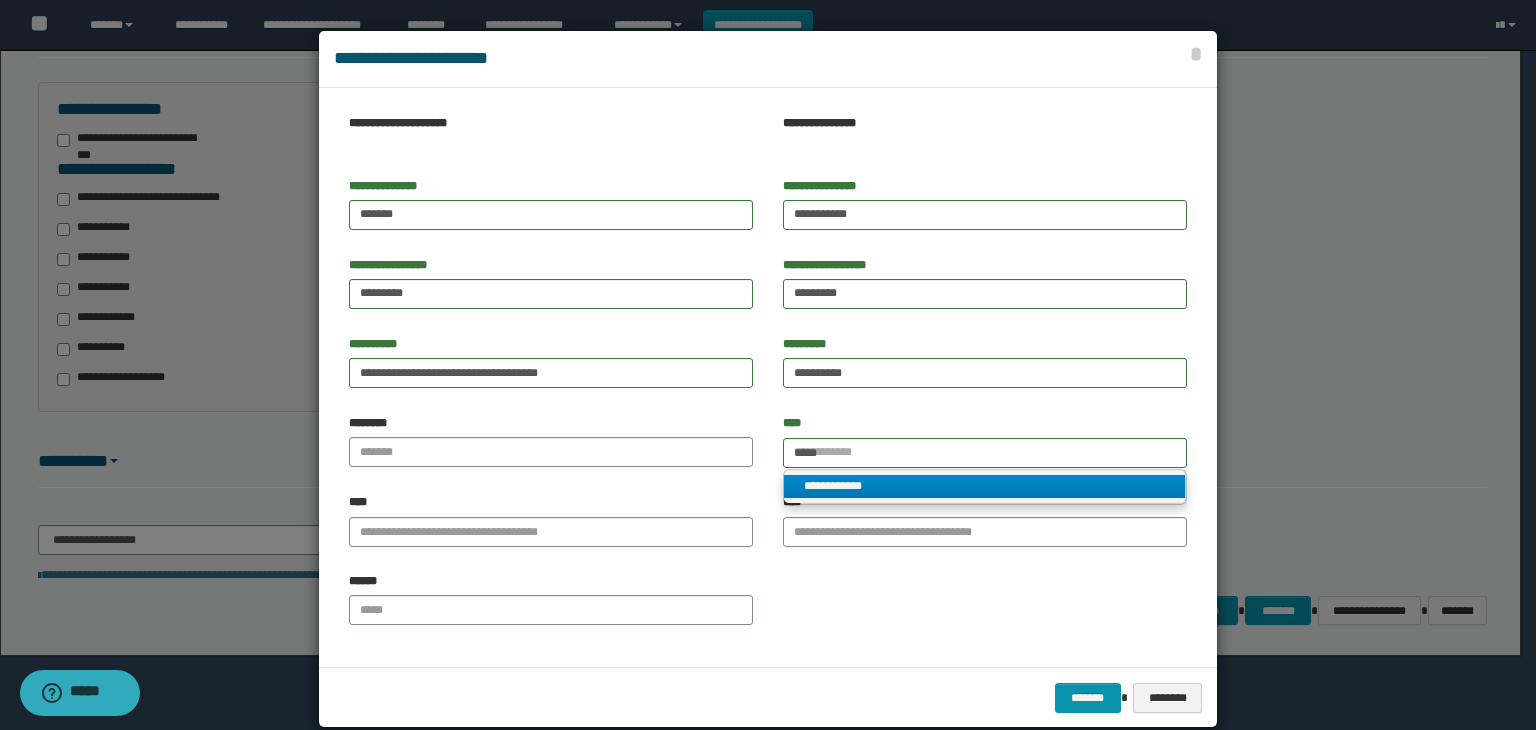 click on "**********" at bounding box center [985, 486] 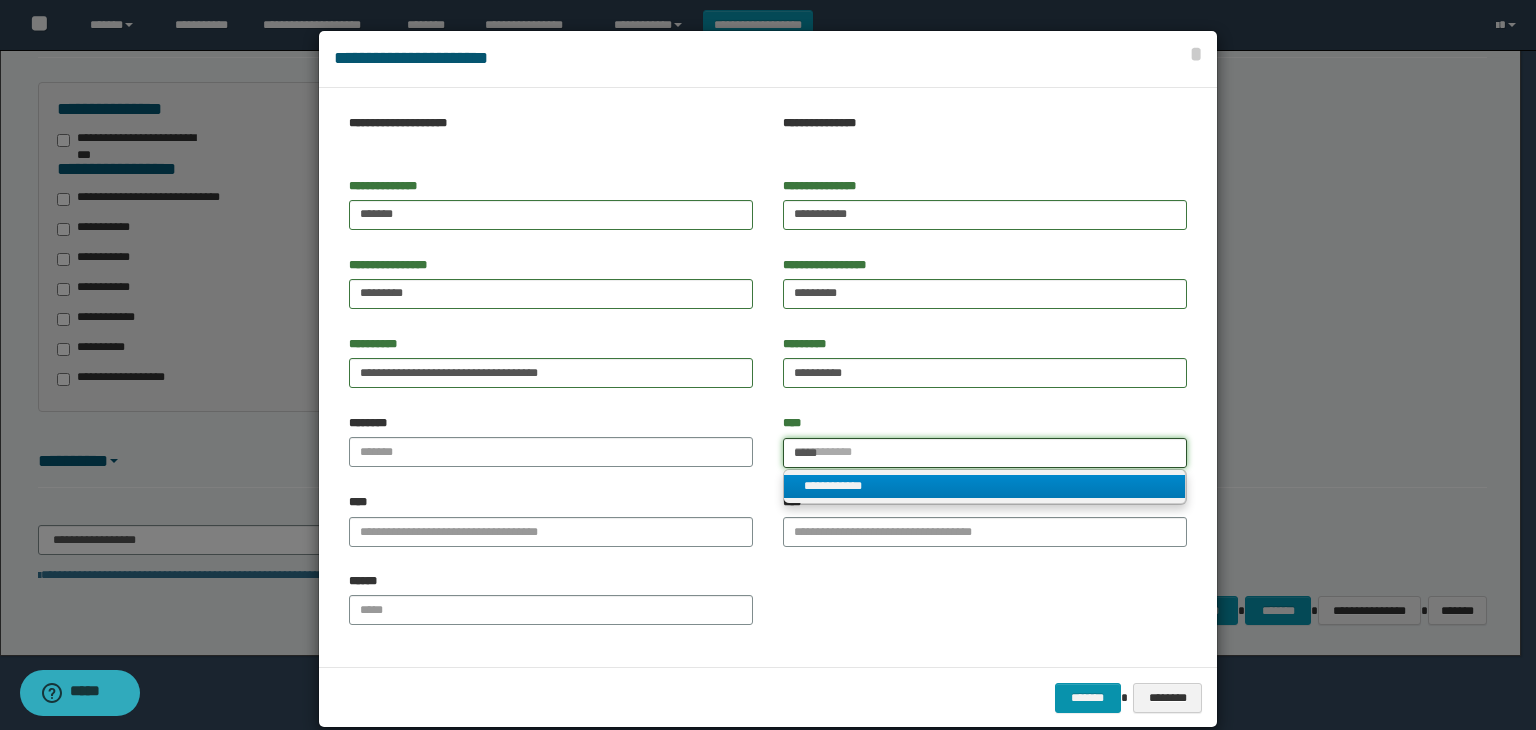 type 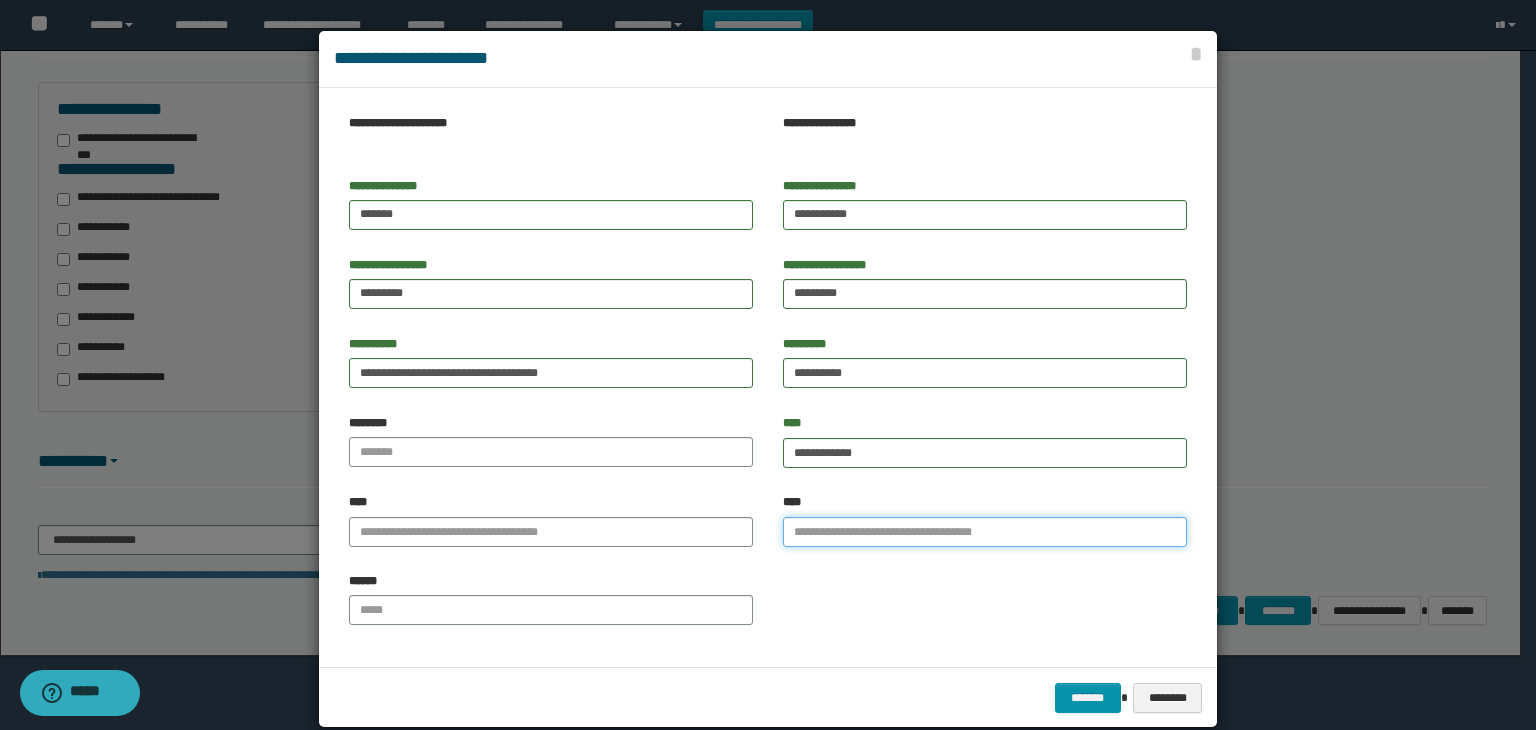 click on "****" at bounding box center [985, 532] 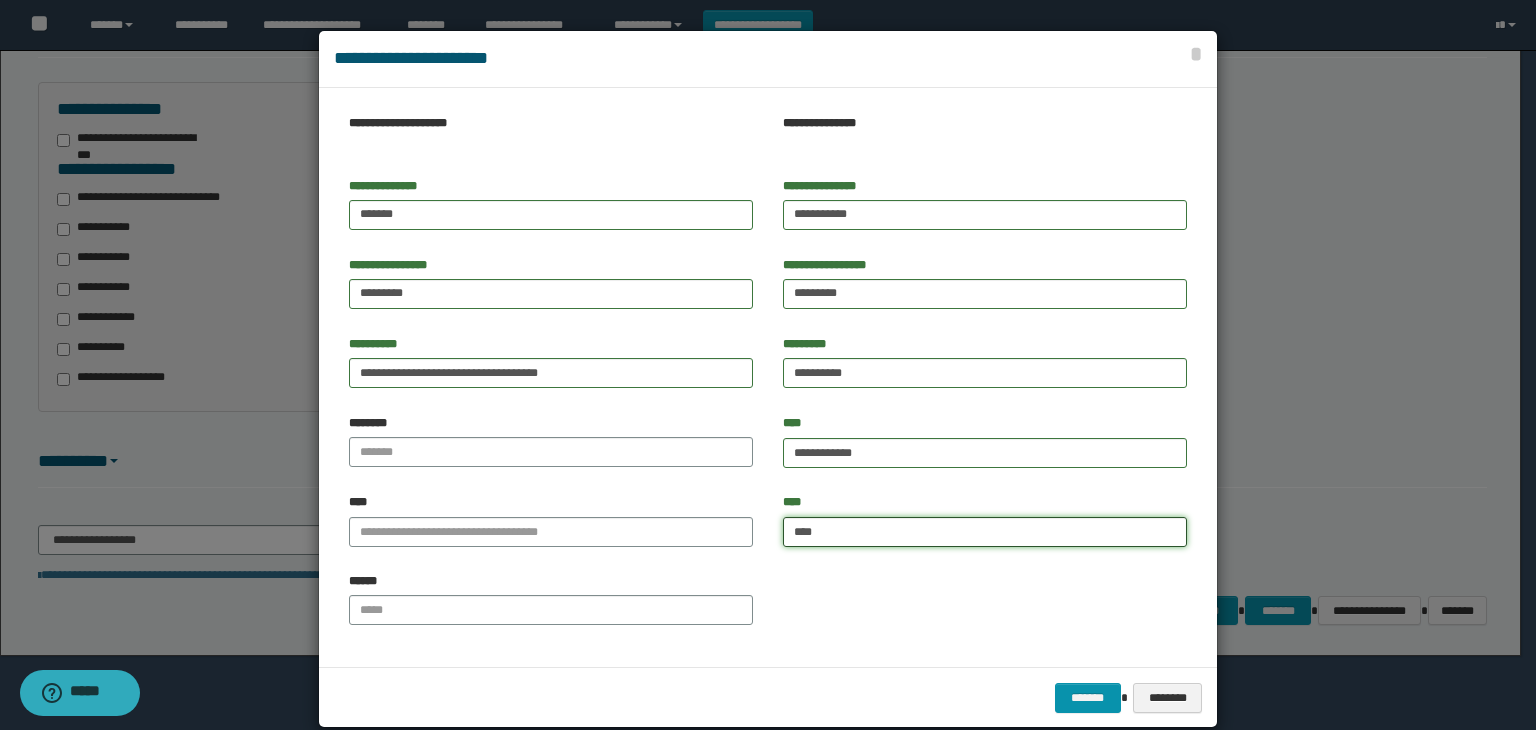 type on "*****" 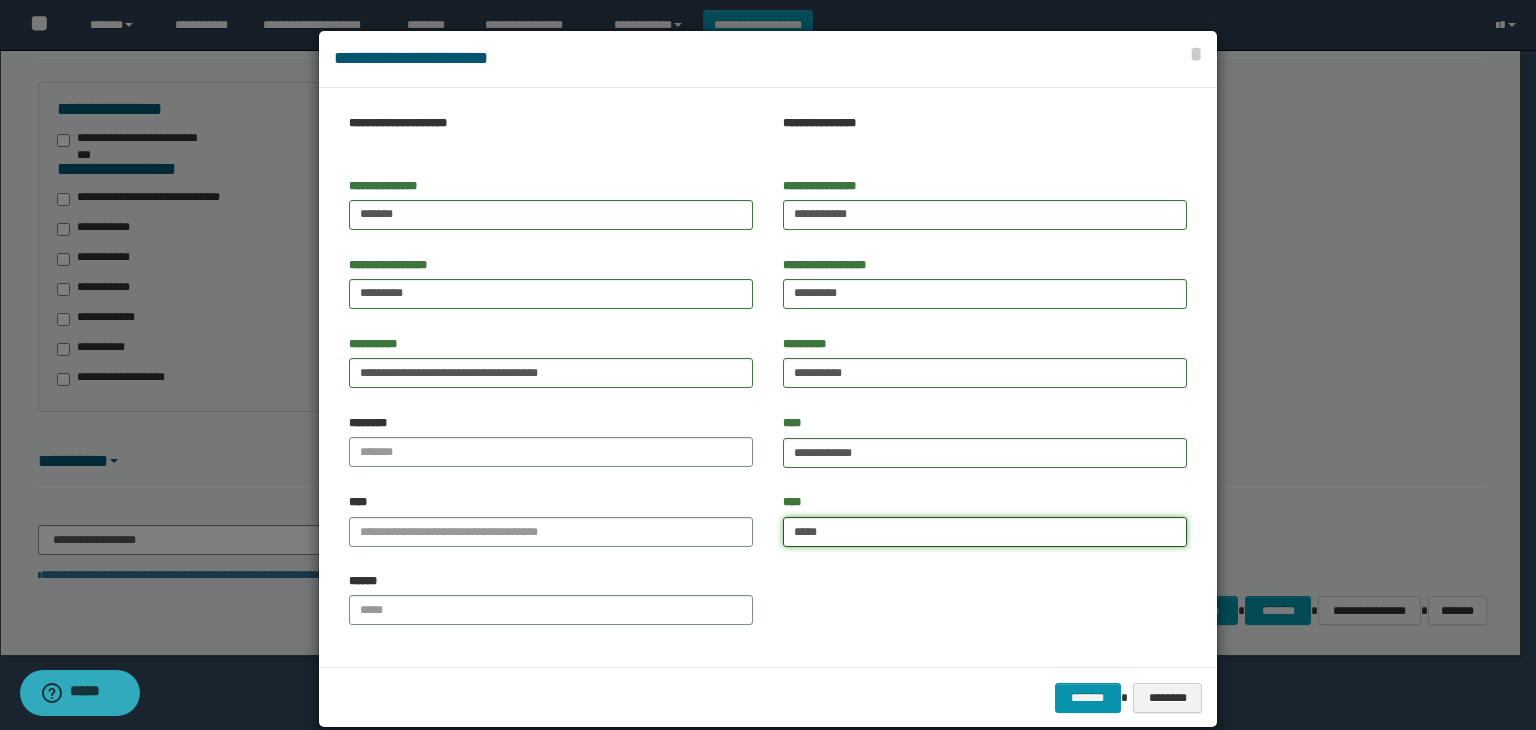 type on "**********" 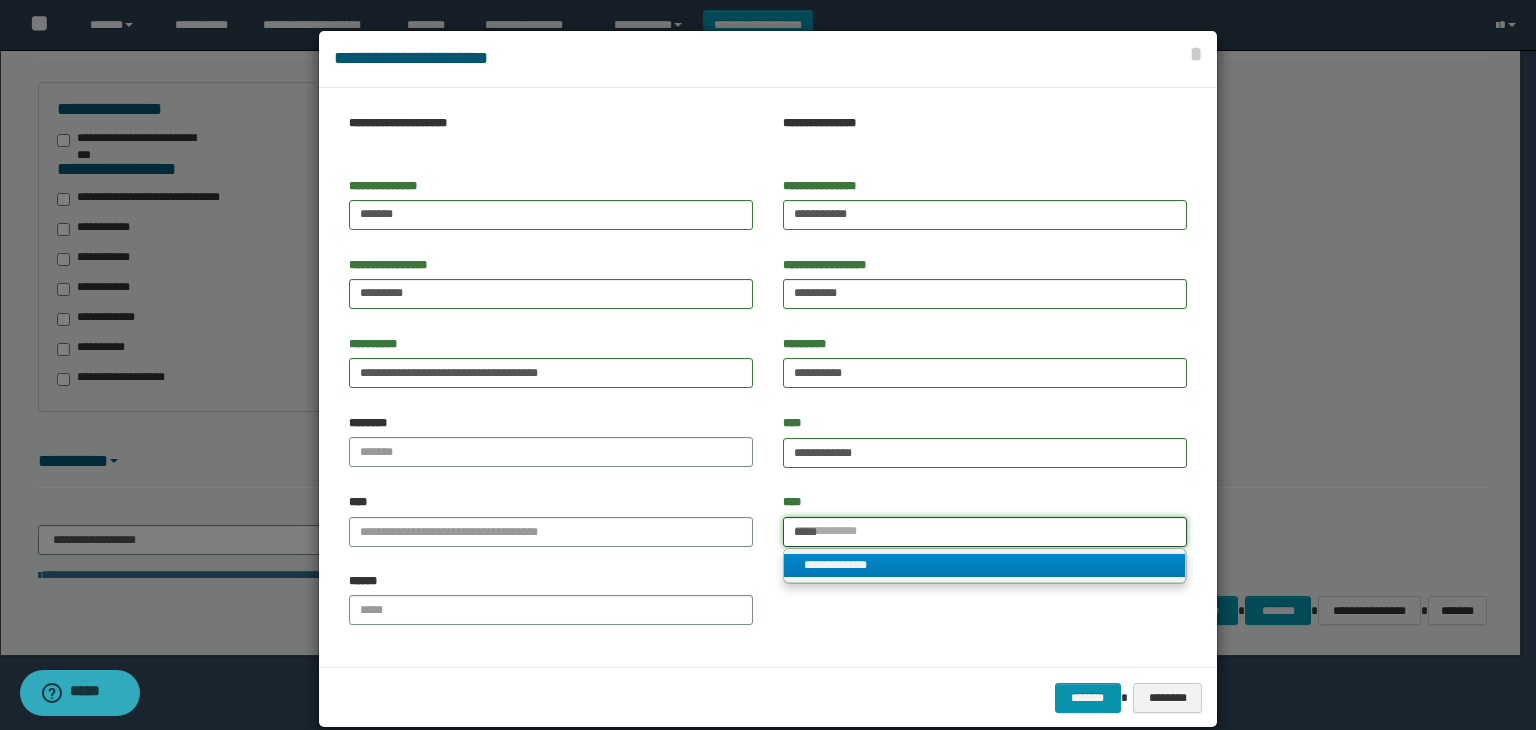 type on "*****" 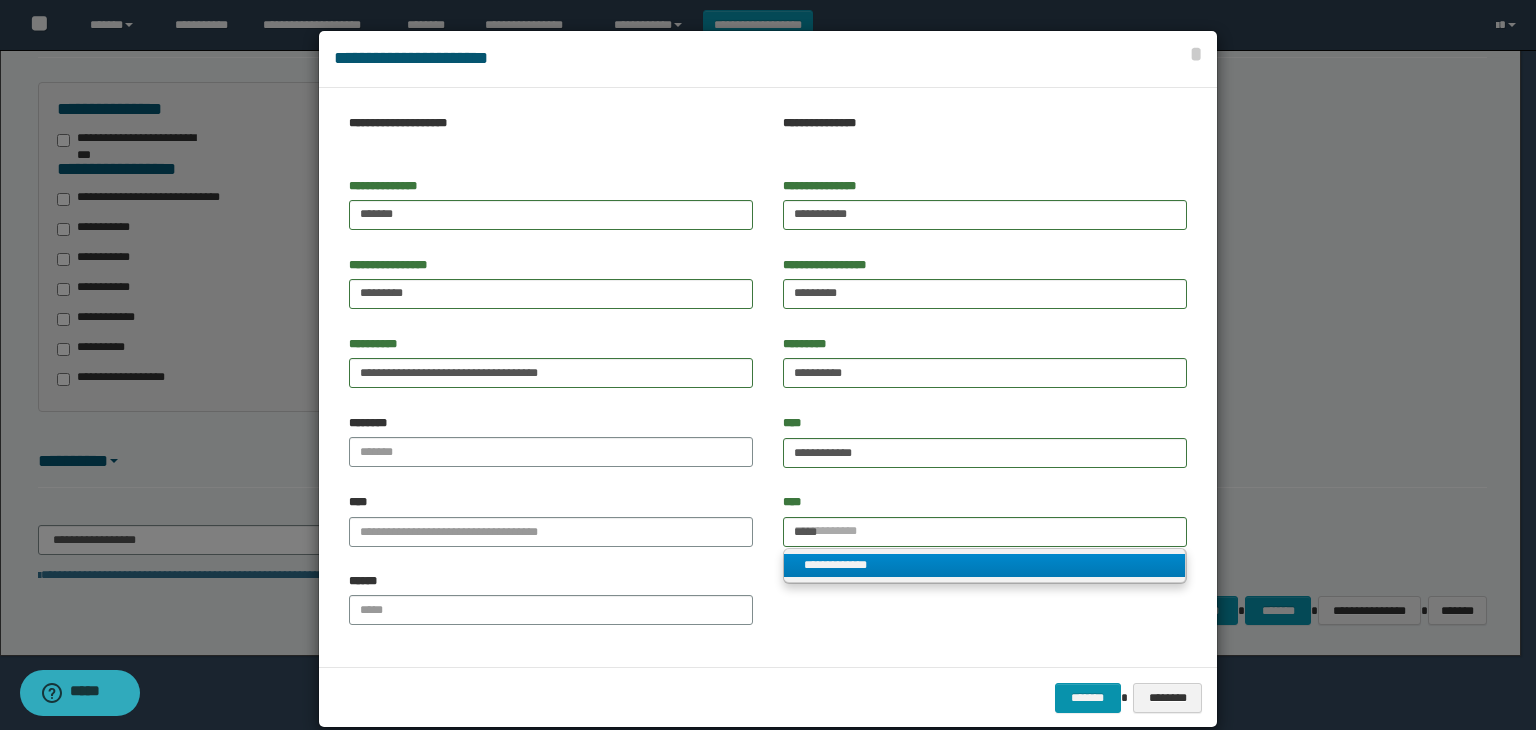 click on "**********" at bounding box center (985, 565) 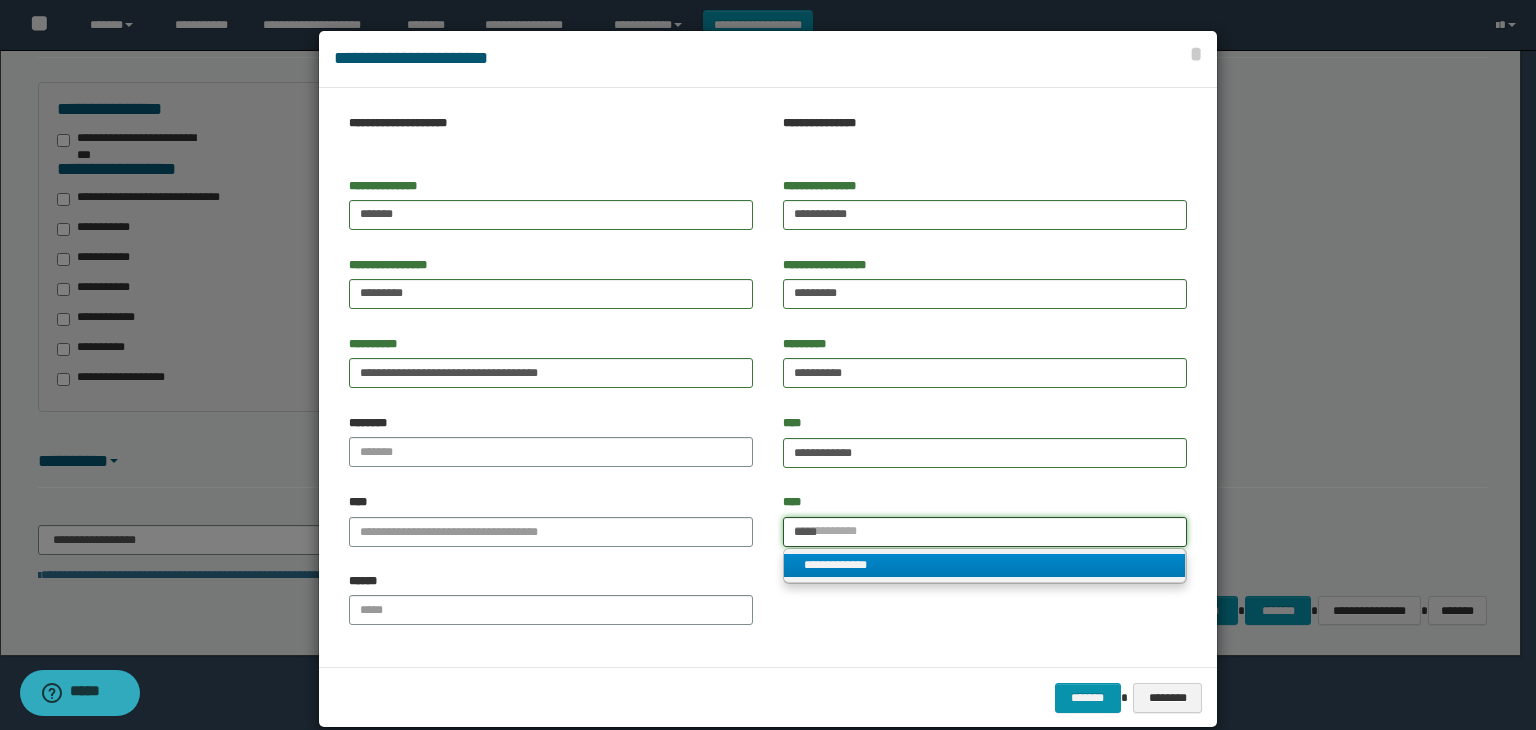 type 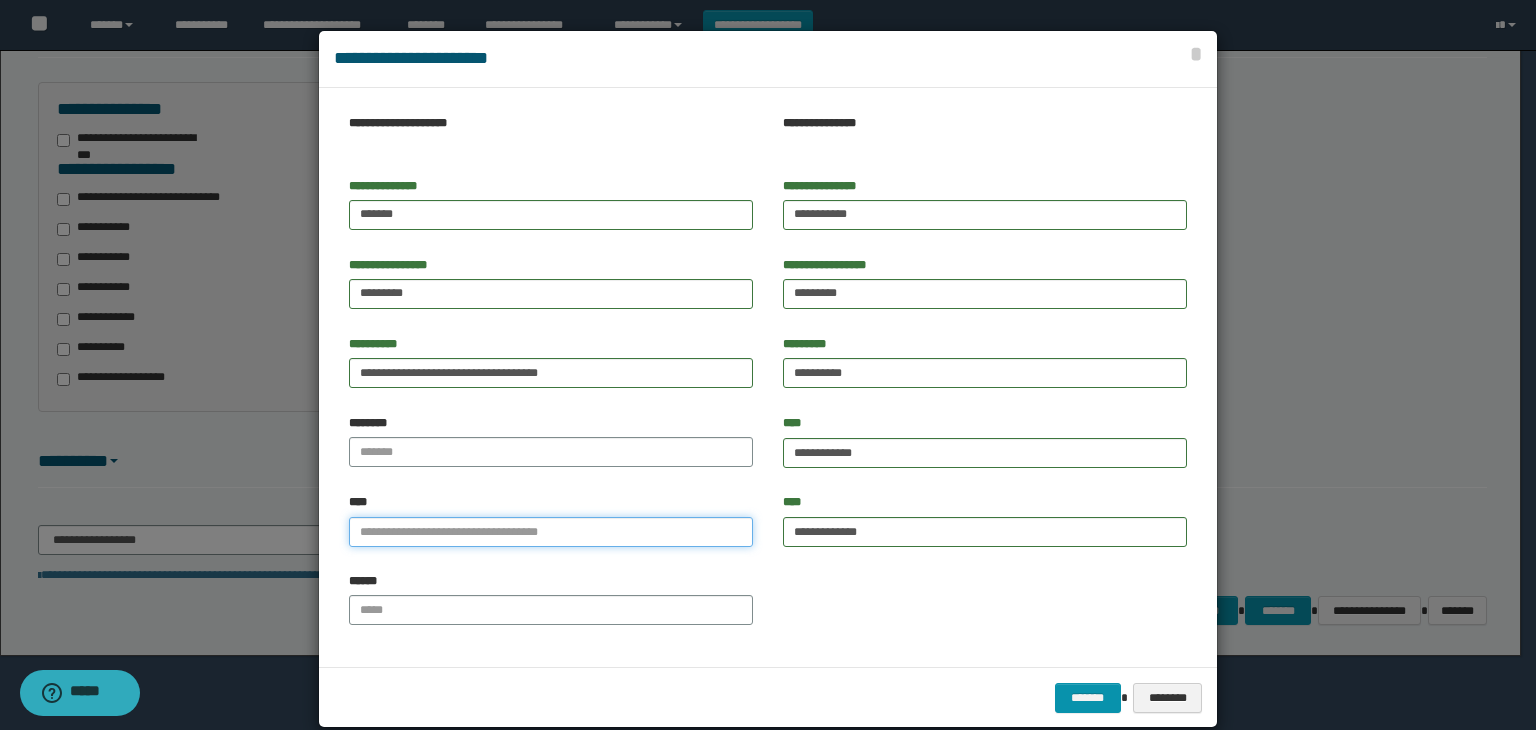 click on "****" at bounding box center (551, 532) 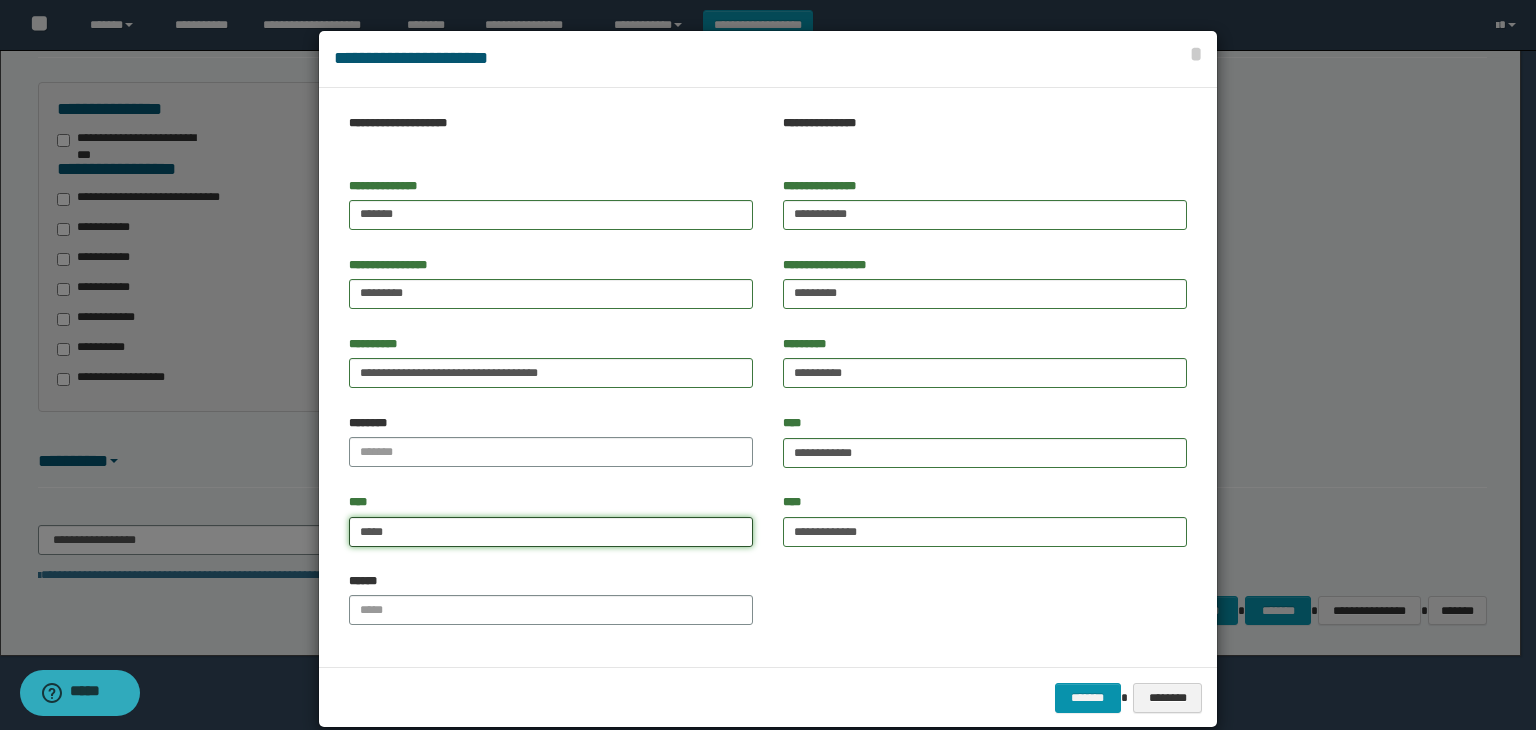 type on "******" 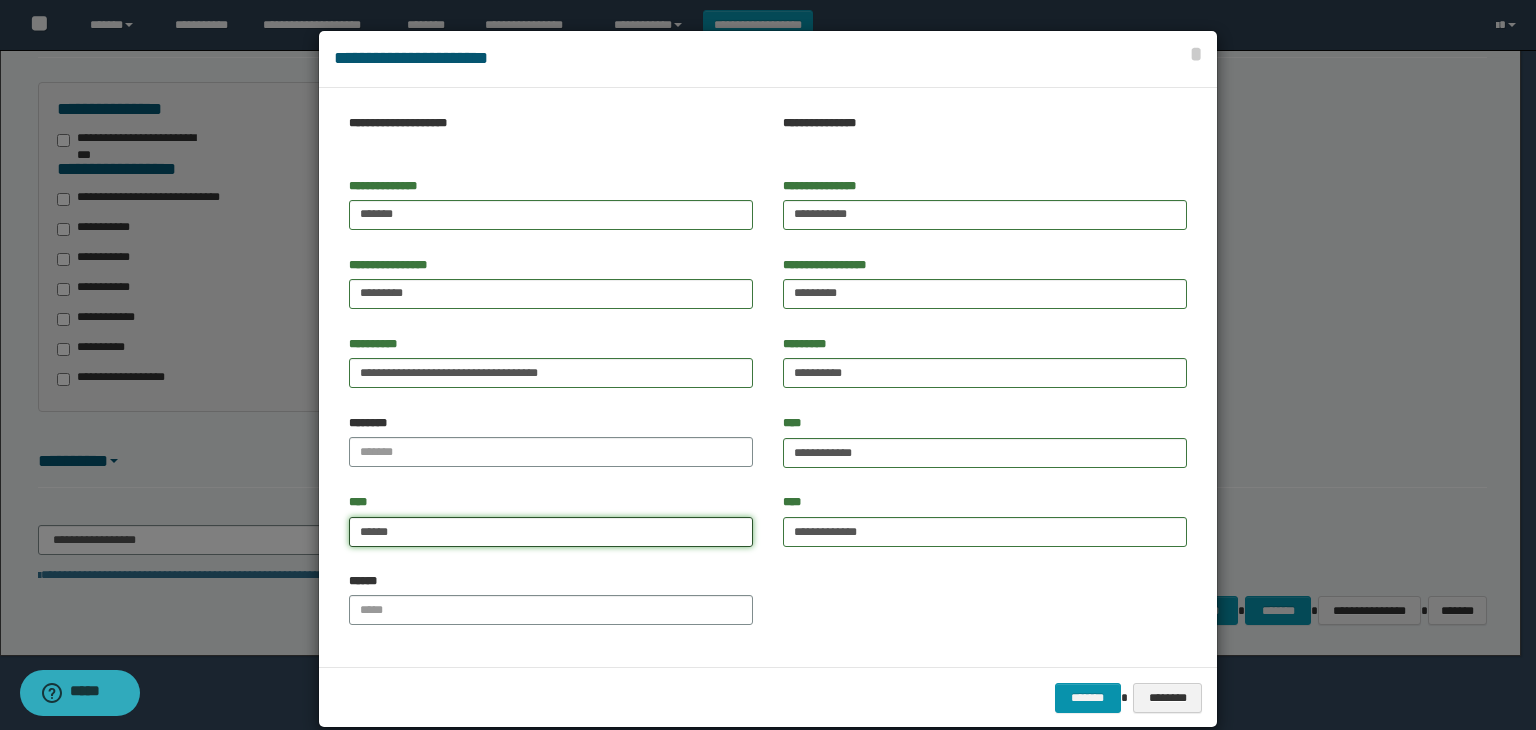 type on "**********" 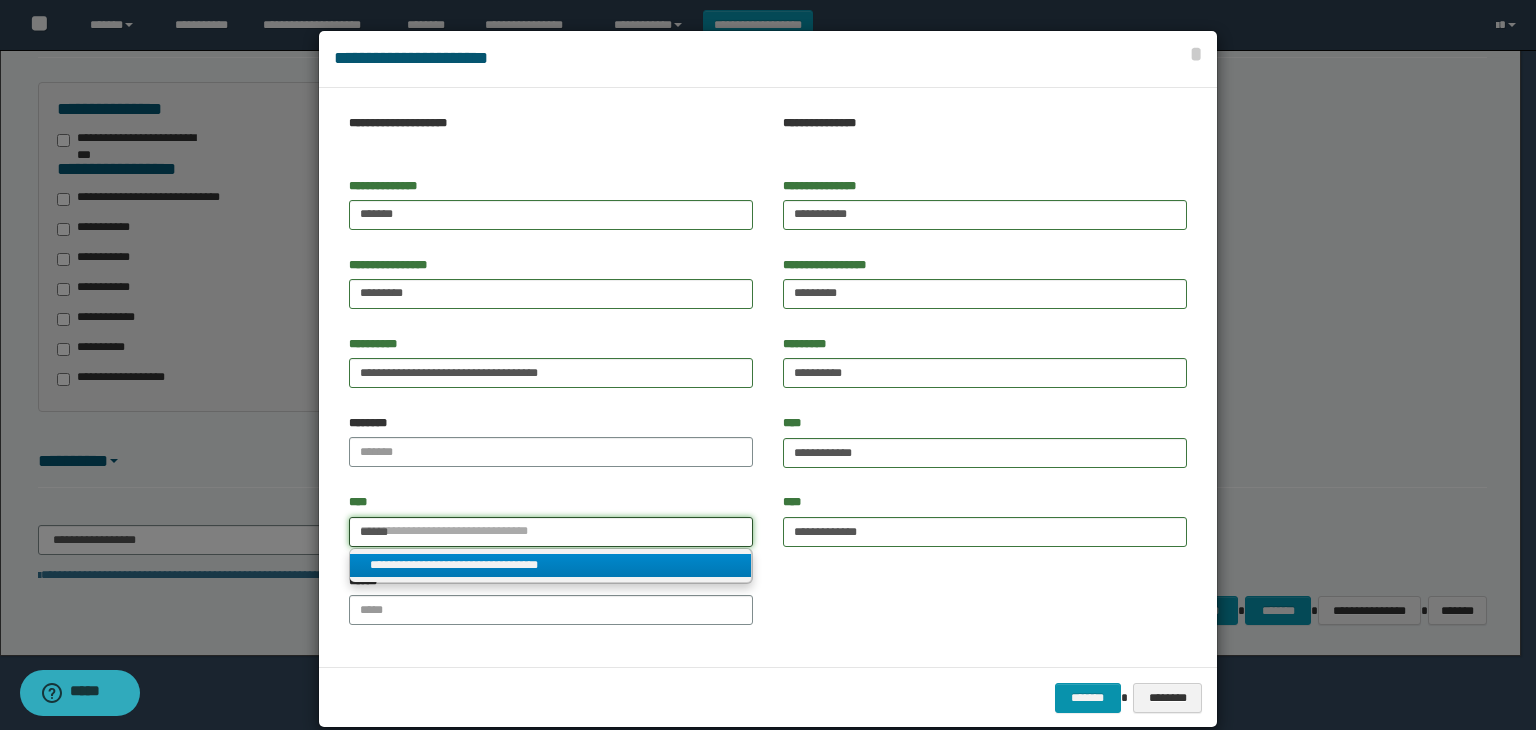 type on "******" 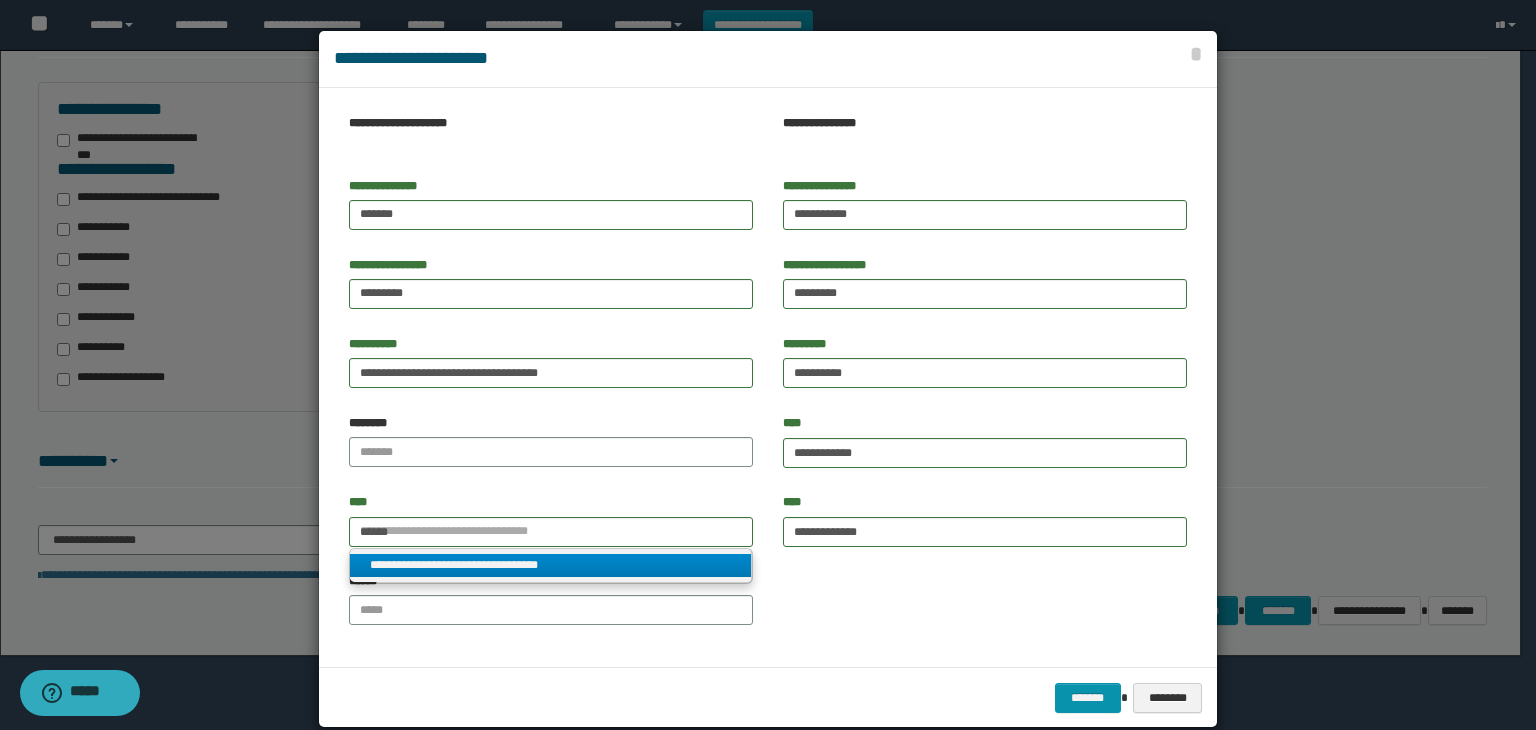 click on "**********" at bounding box center (551, 565) 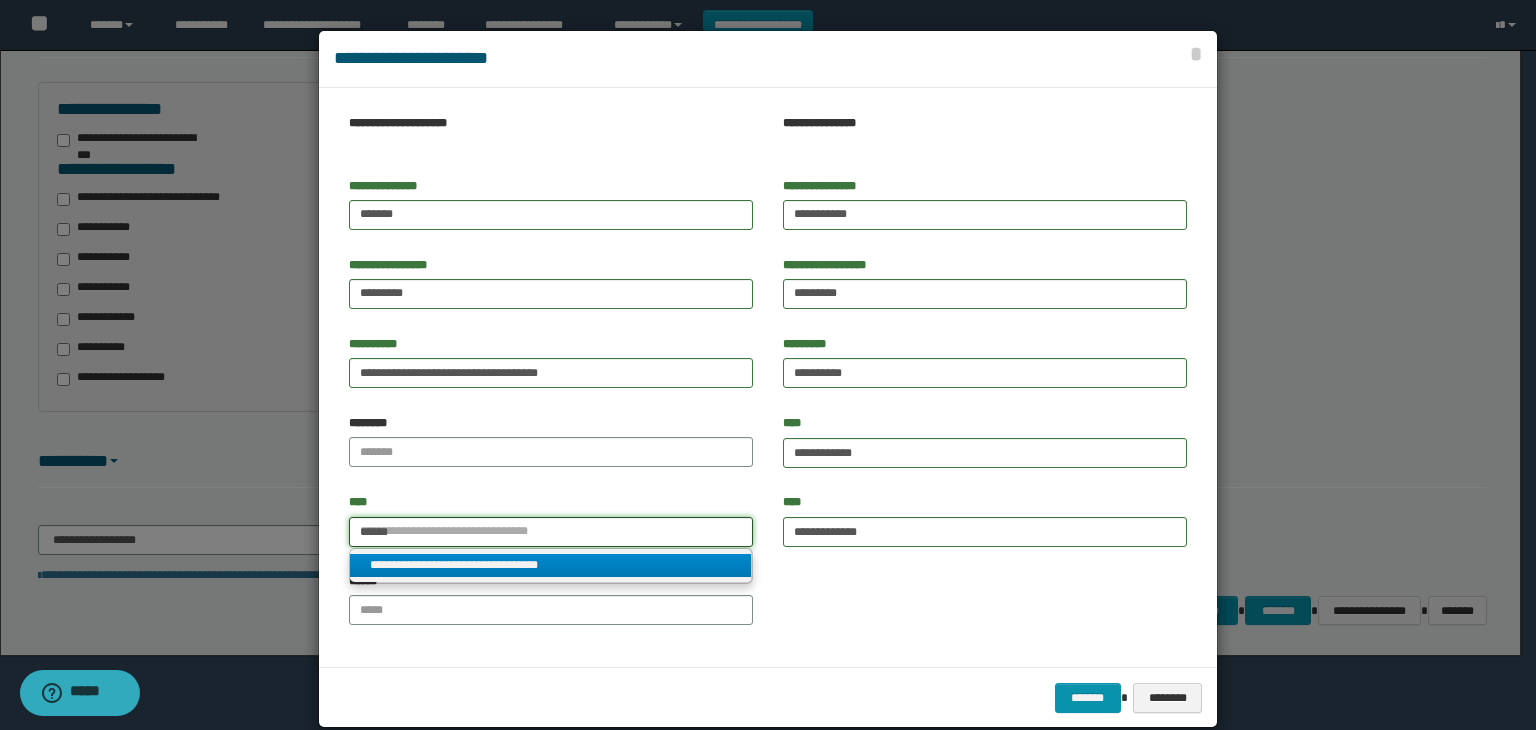 type 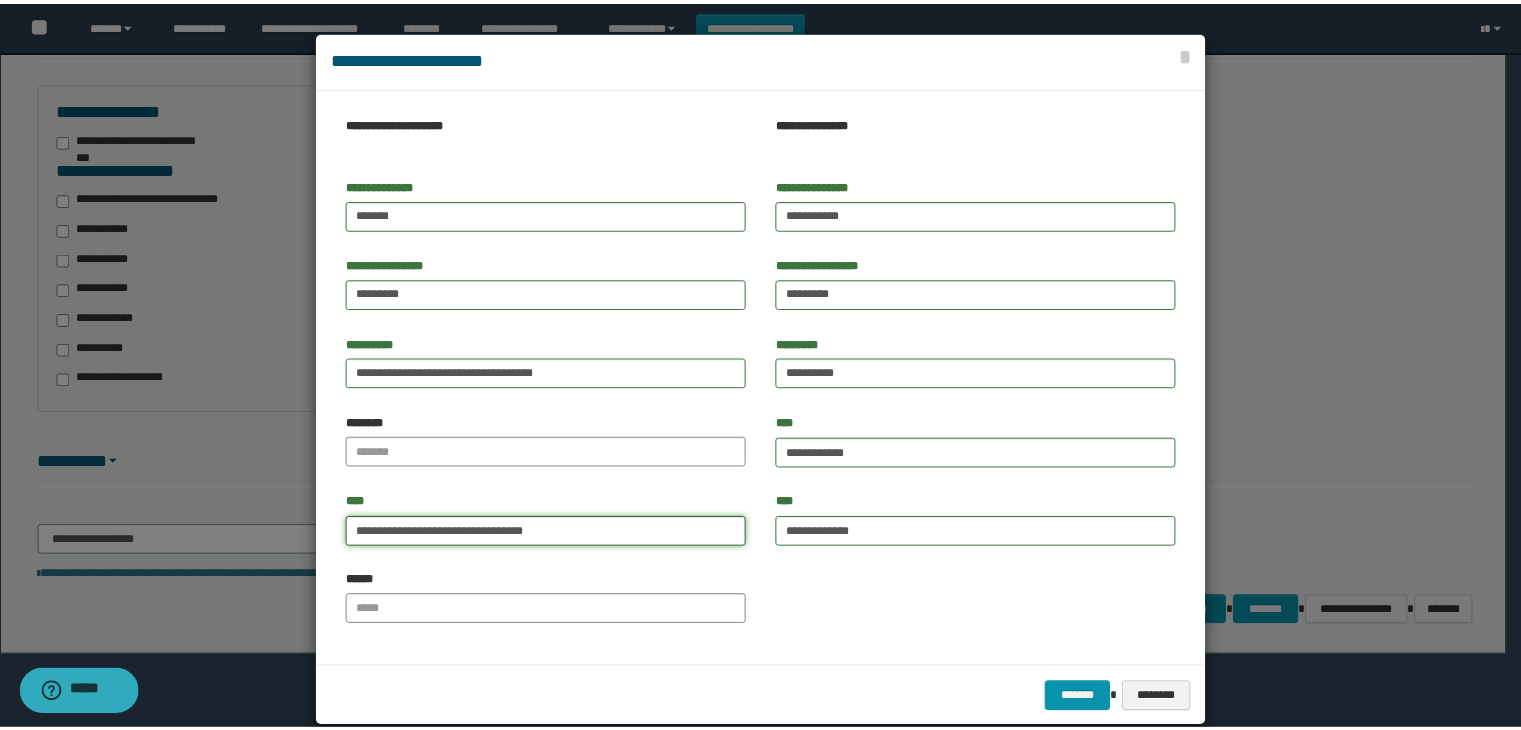 scroll, scrollTop: 28, scrollLeft: 0, axis: vertical 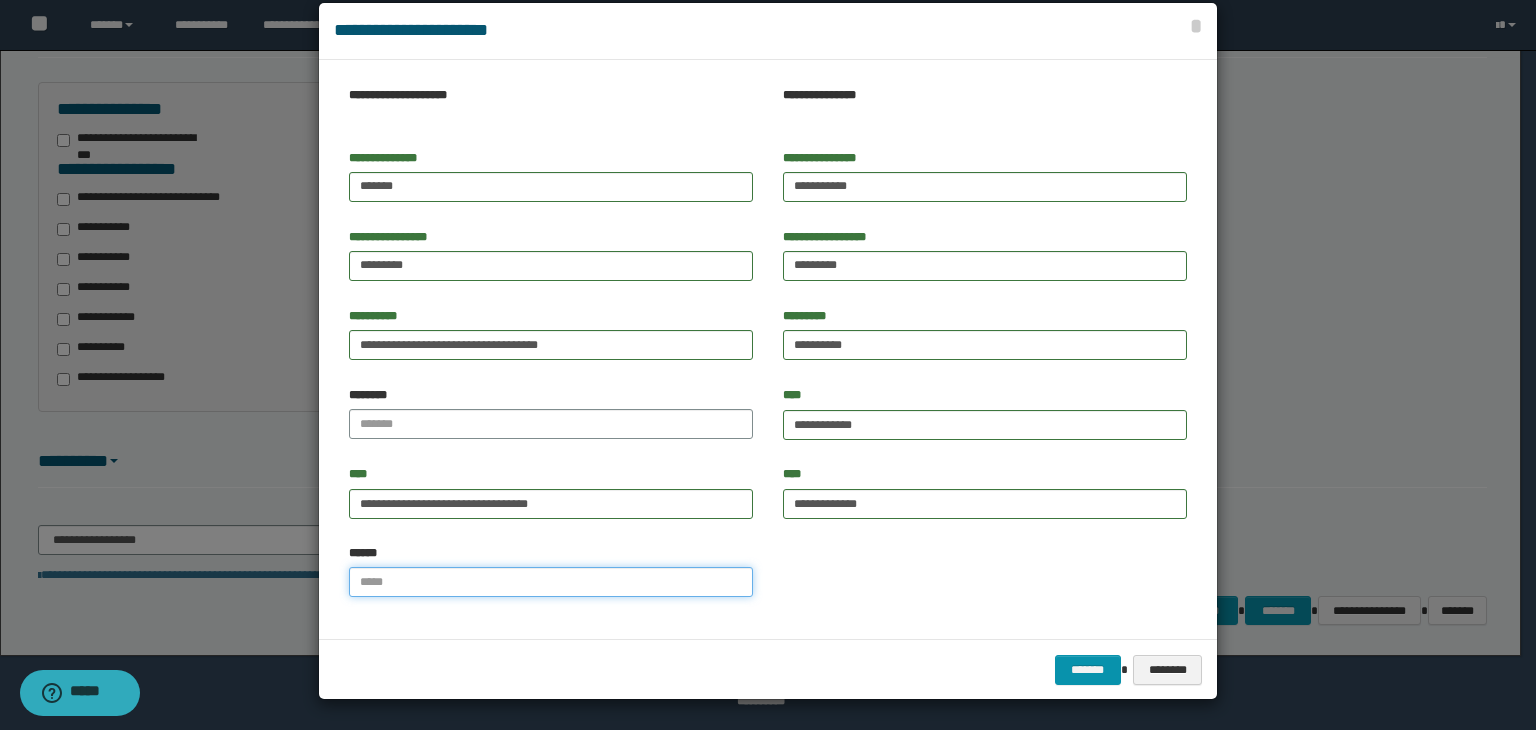 click on "******" at bounding box center (551, 582) 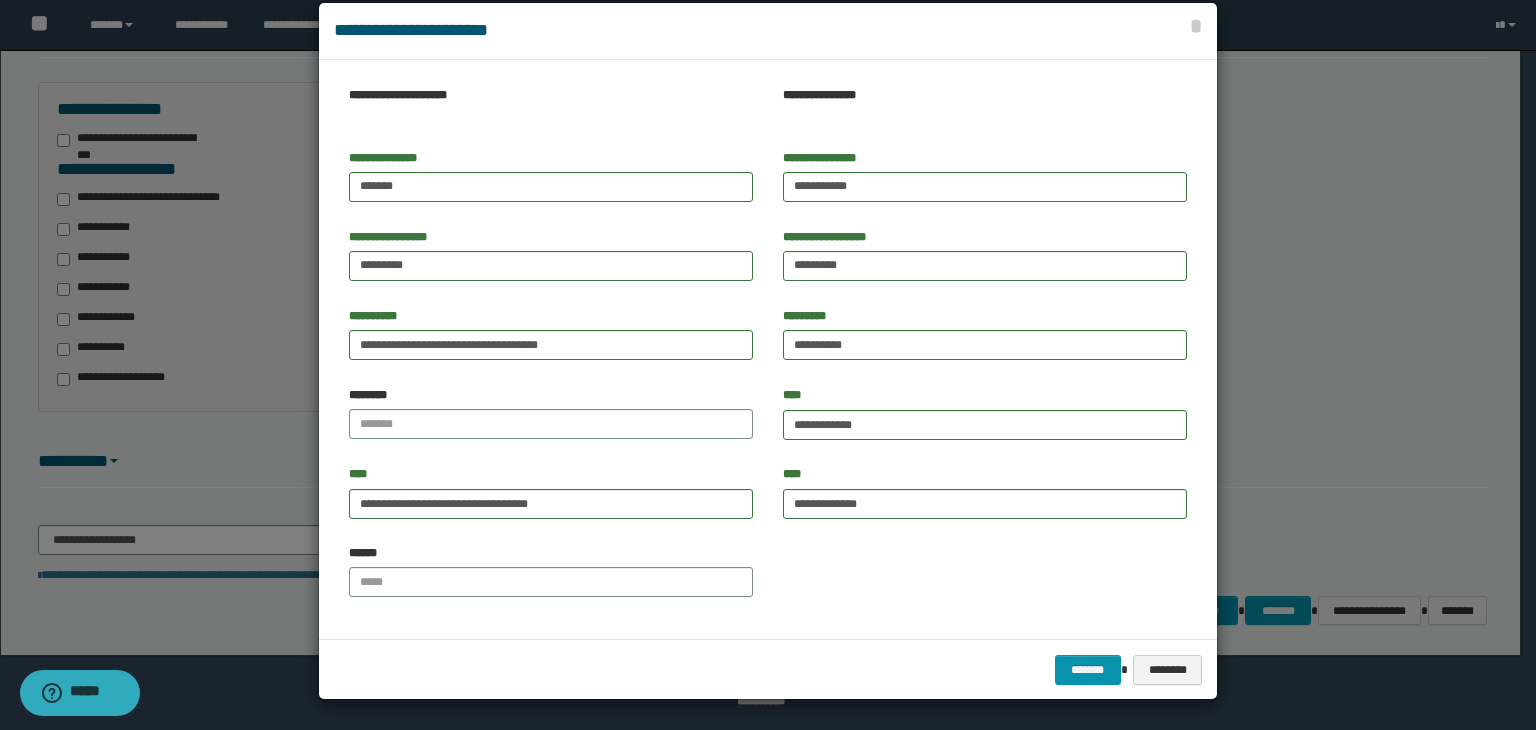 click on "******" at bounding box center [768, 578] 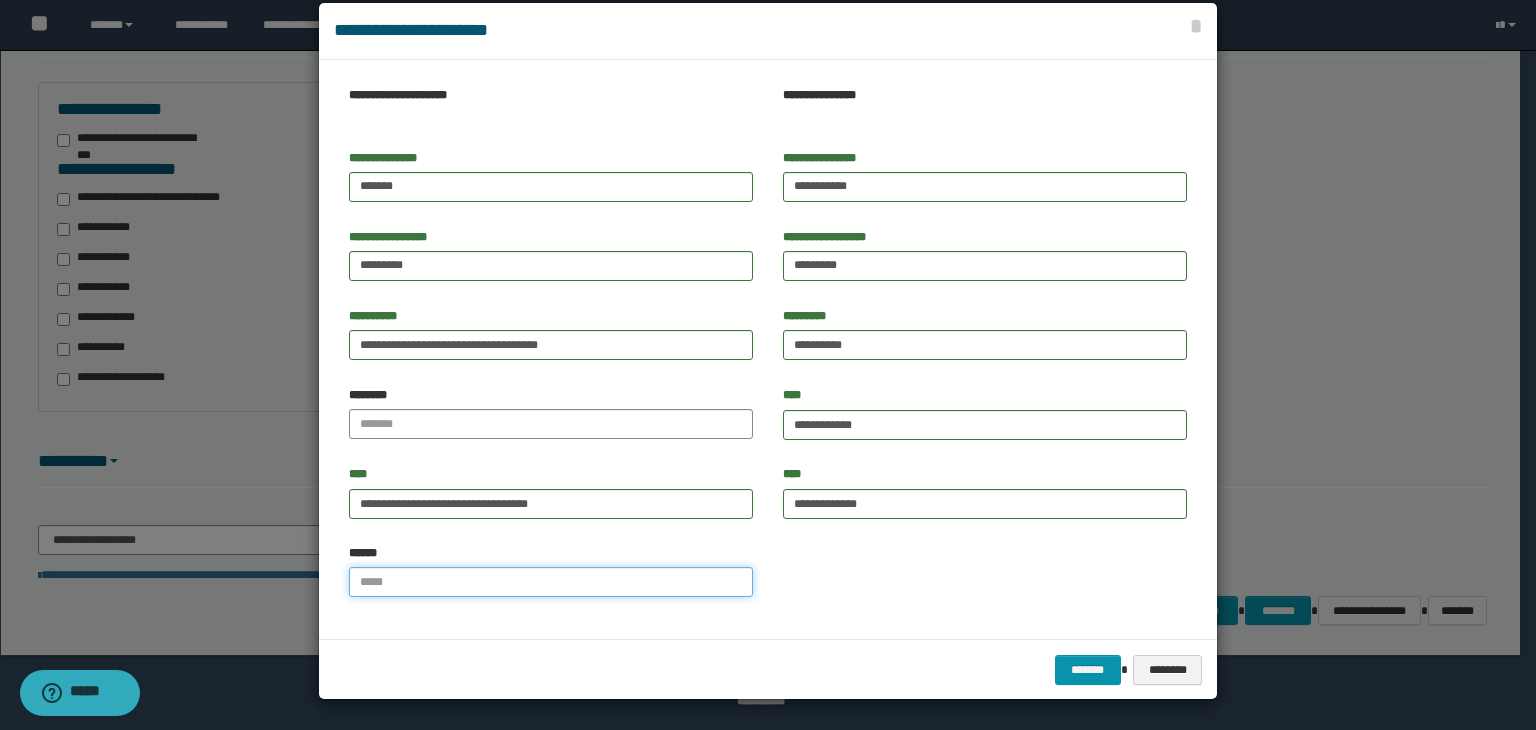 click on "******" at bounding box center (551, 582) 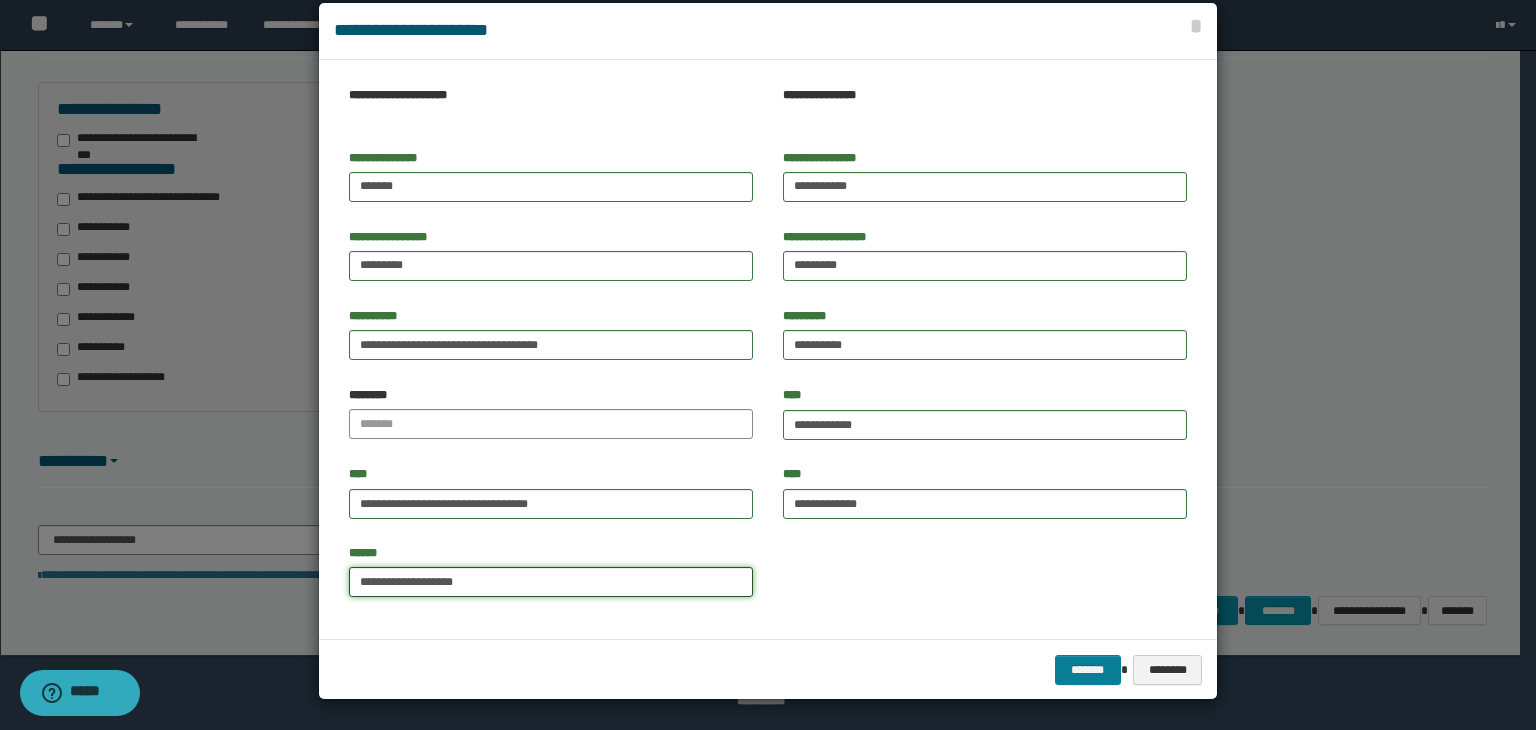 type on "**********" 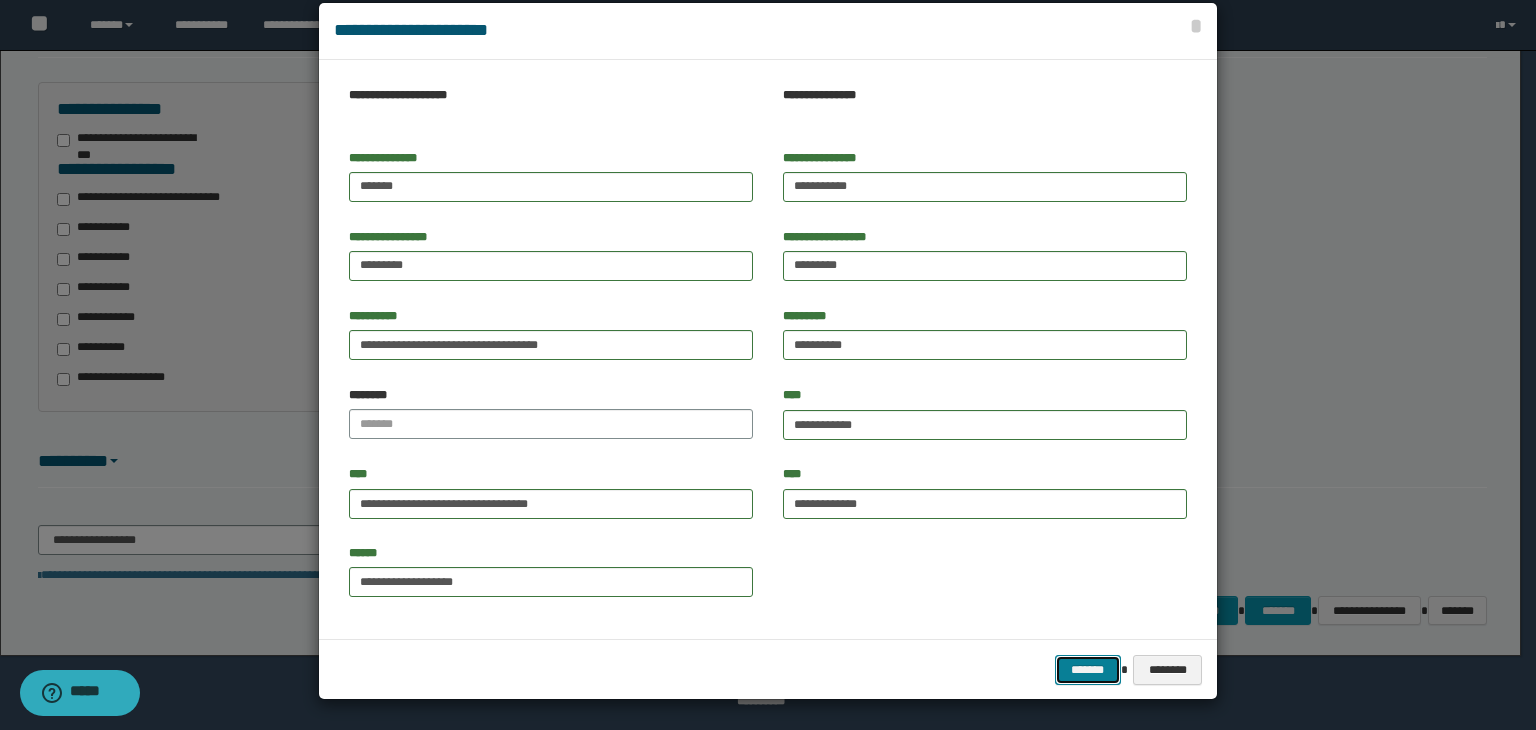 click on "*******" at bounding box center [1088, 670] 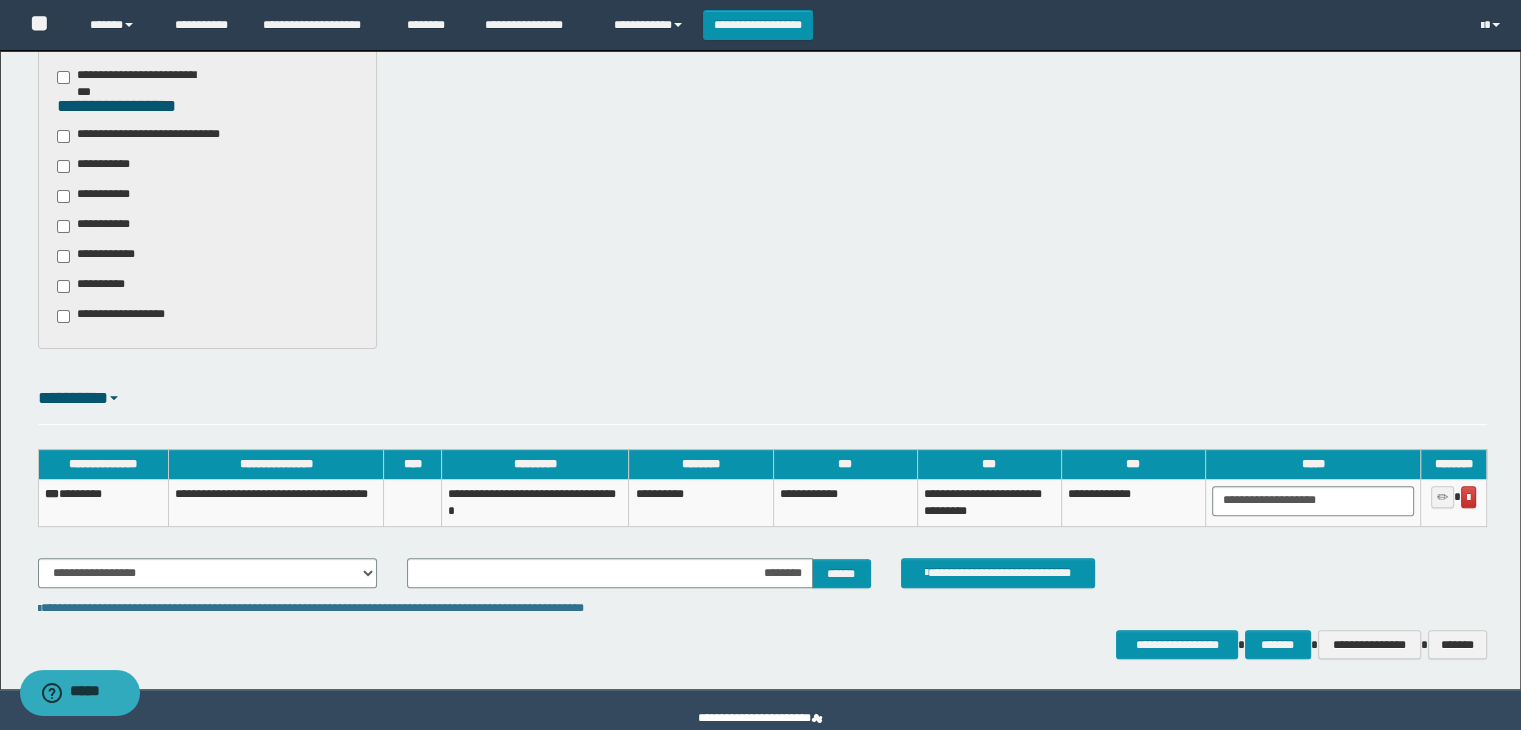 scroll, scrollTop: 598, scrollLeft: 0, axis: vertical 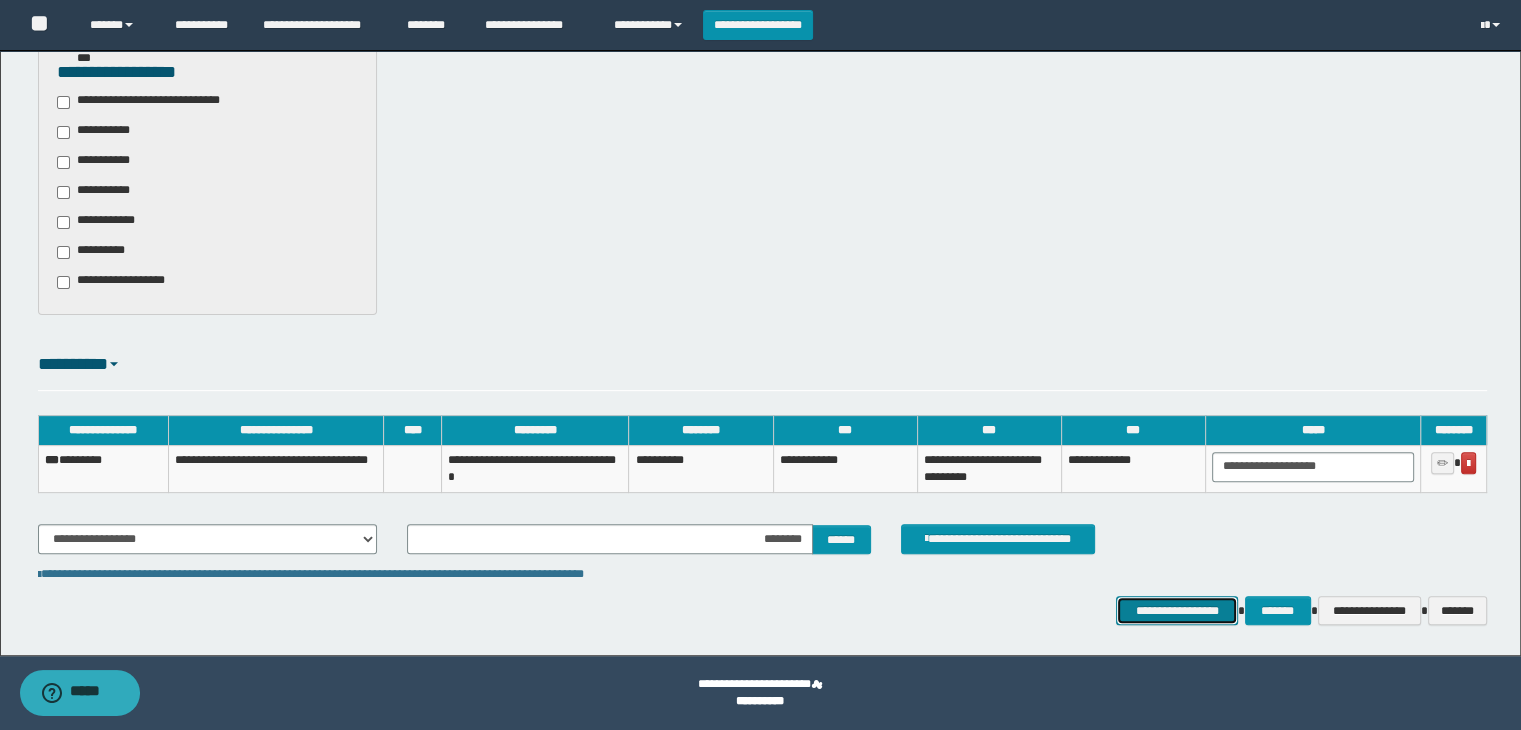 click on "**********" at bounding box center (1177, 611) 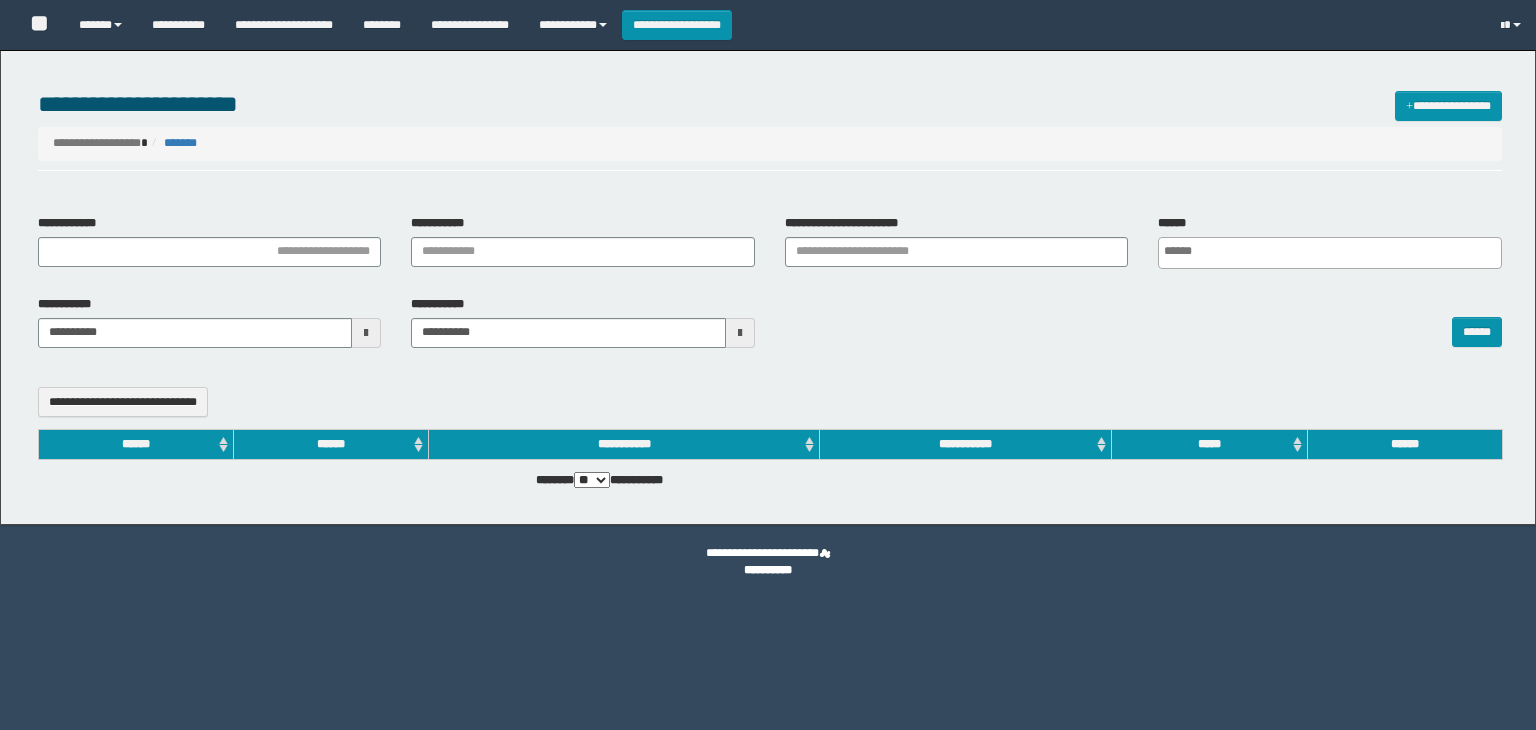 select 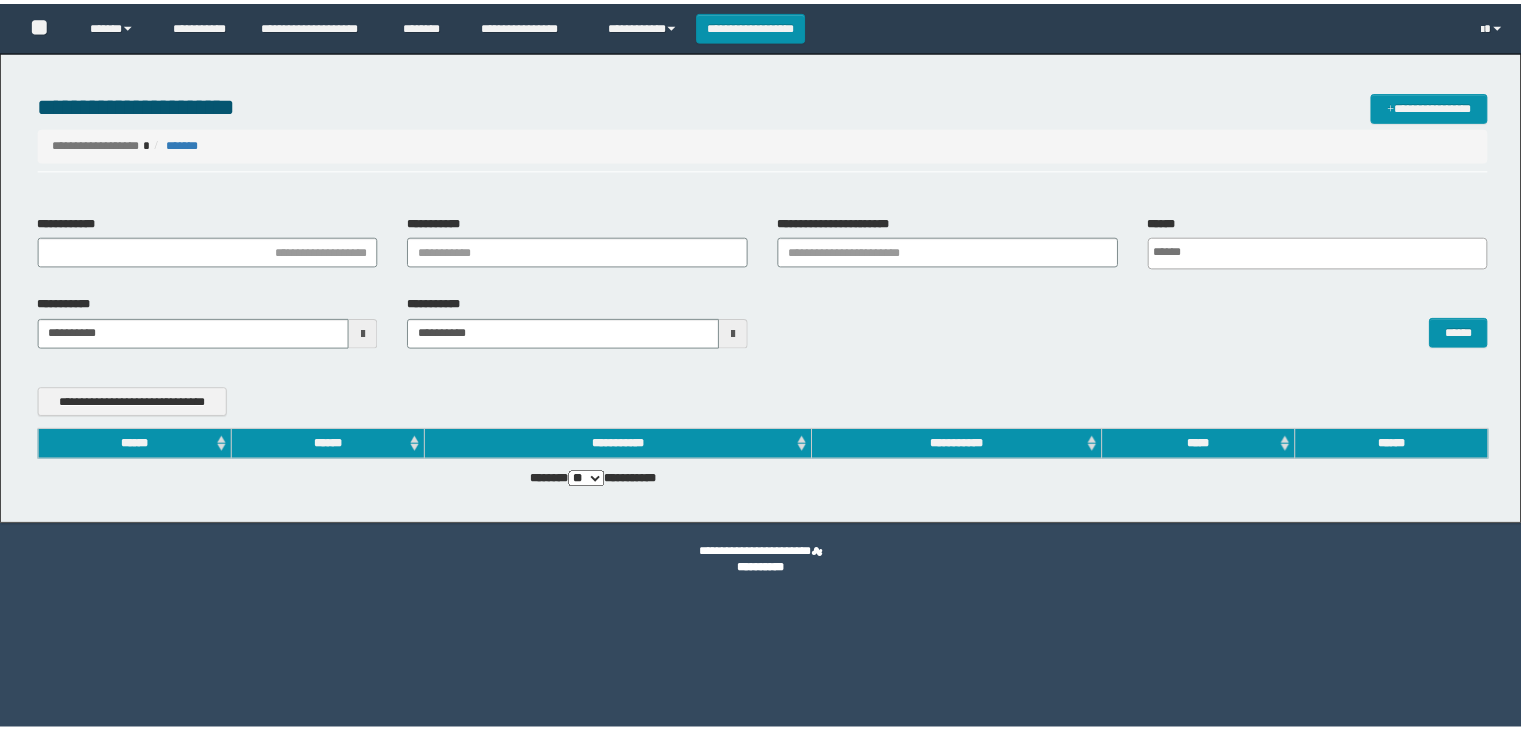 scroll, scrollTop: 0, scrollLeft: 0, axis: both 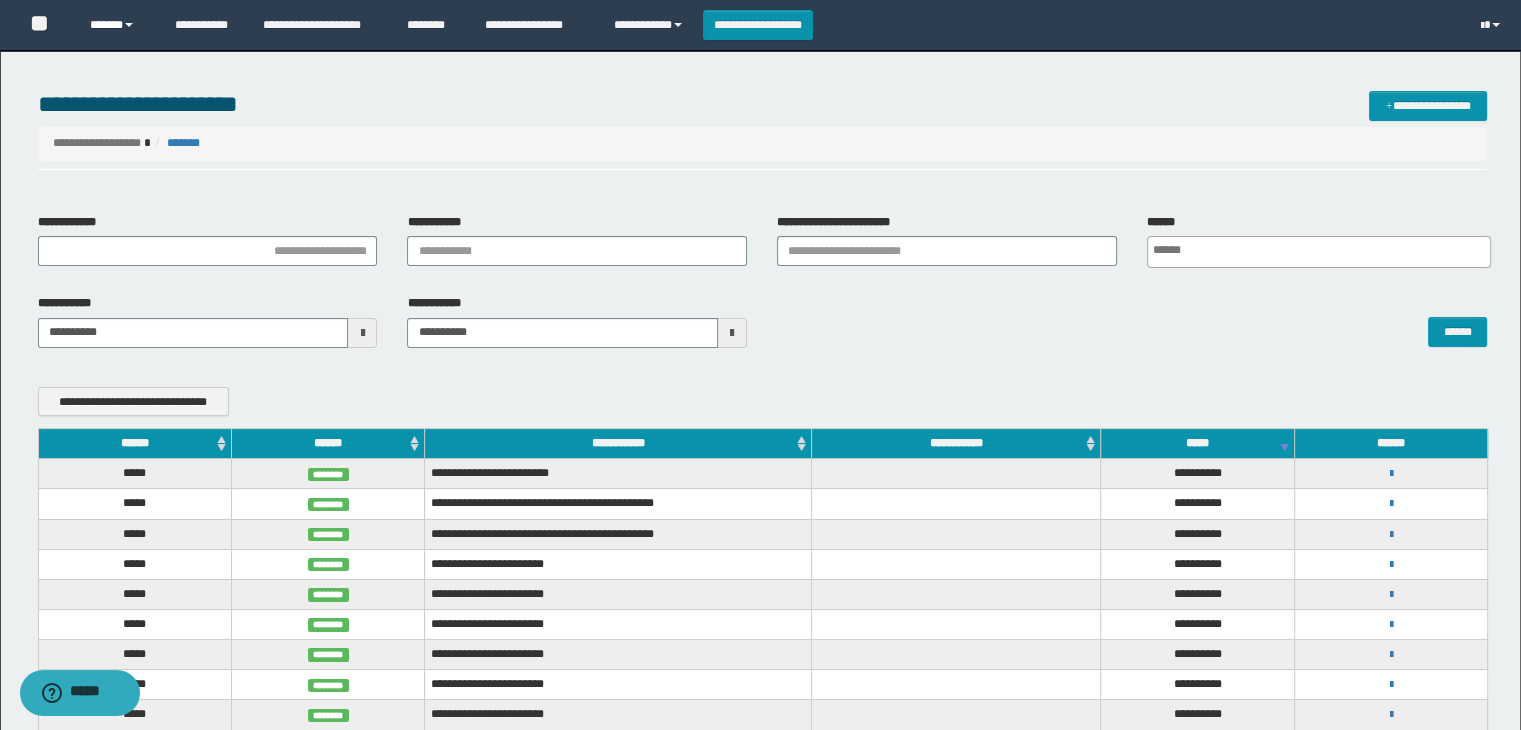 click on "******" at bounding box center (117, 25) 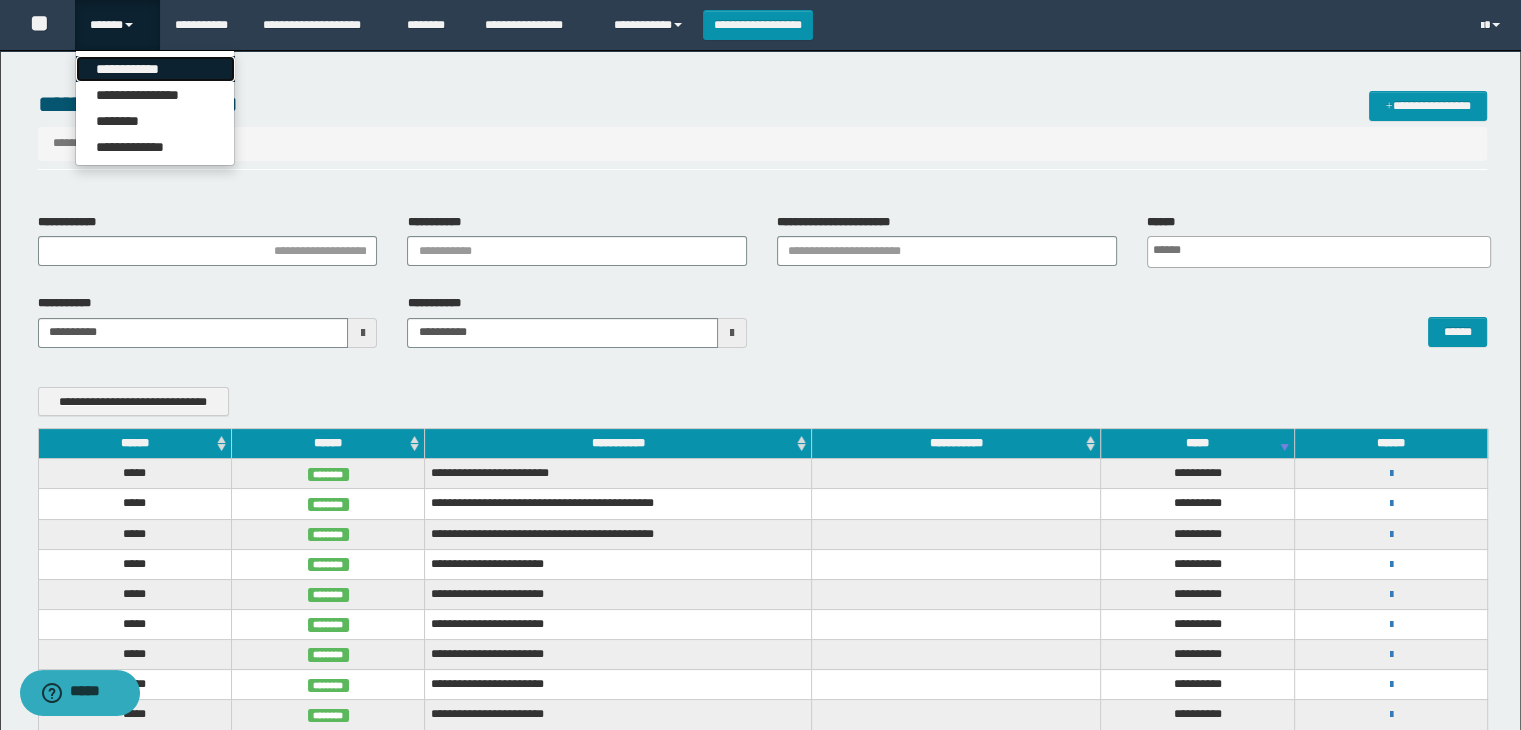 click on "**********" at bounding box center (155, 69) 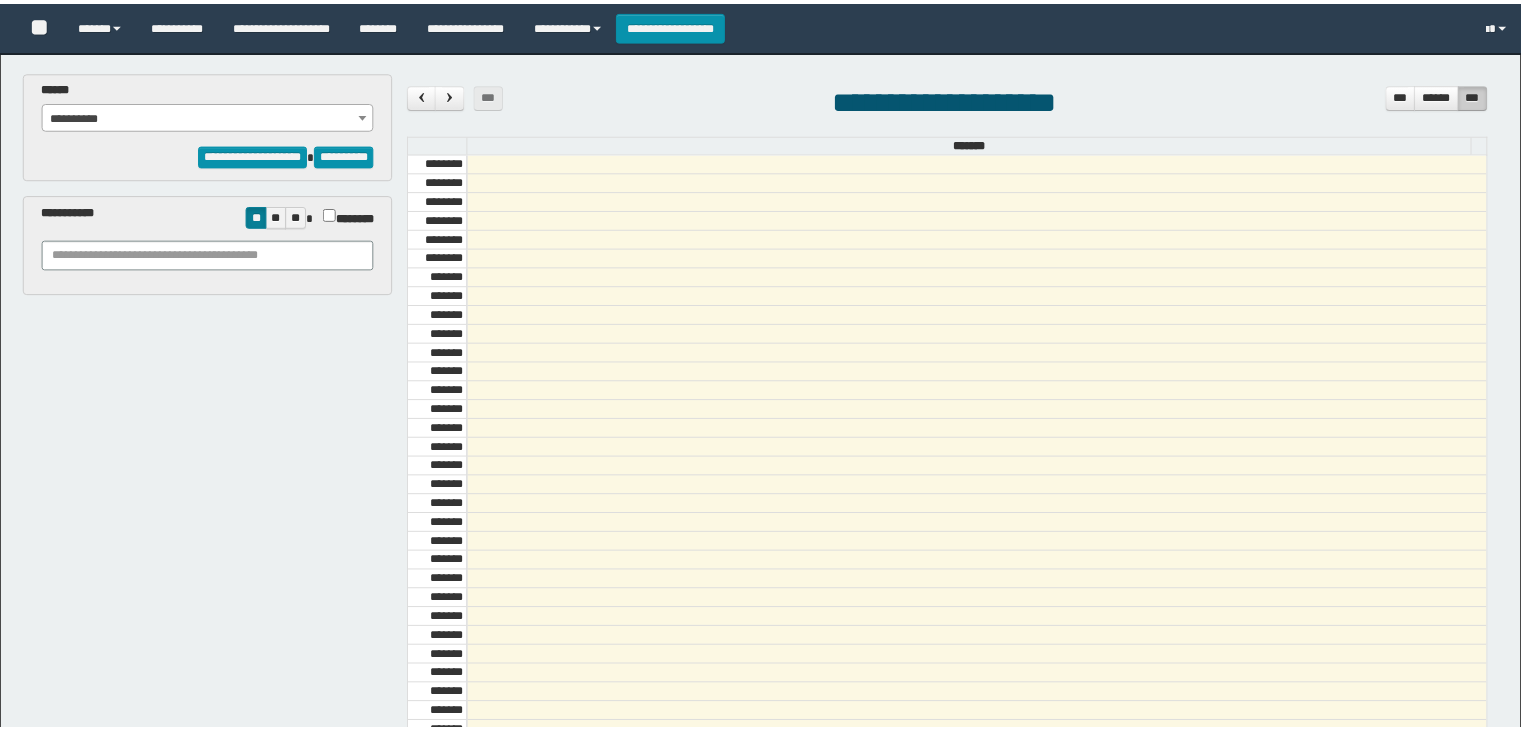scroll, scrollTop: 0, scrollLeft: 0, axis: both 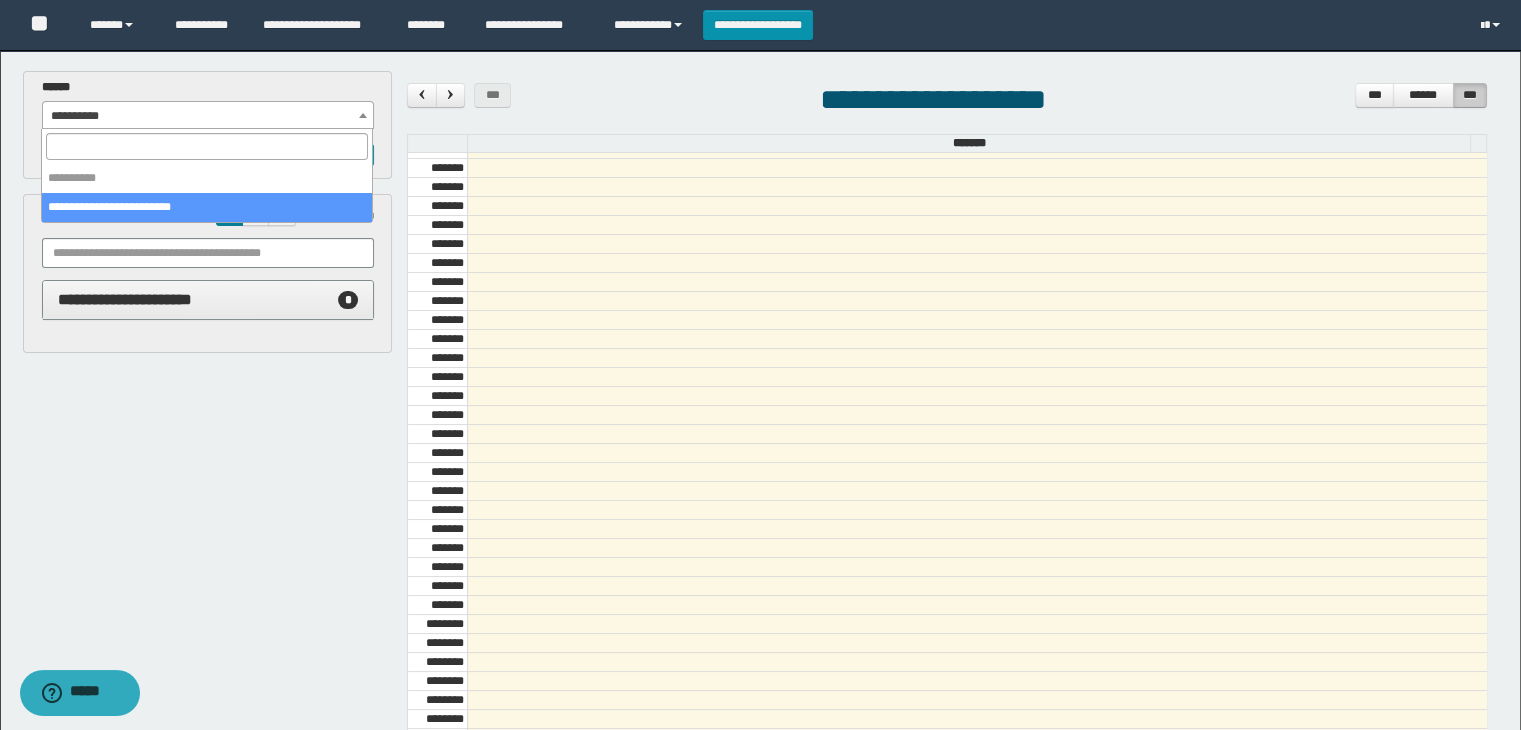click on "**********" at bounding box center (208, 116) 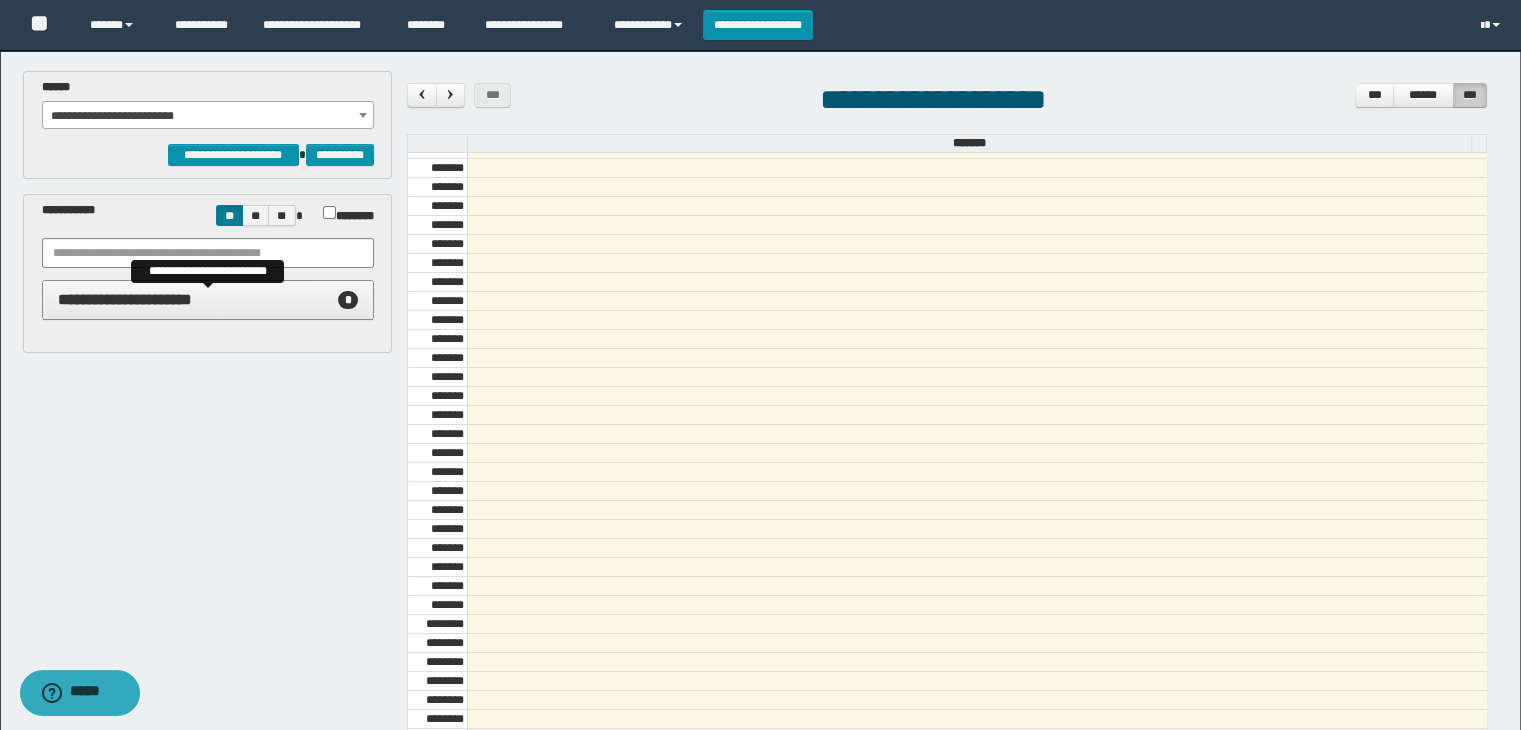 click on "**********" at bounding box center [125, 299] 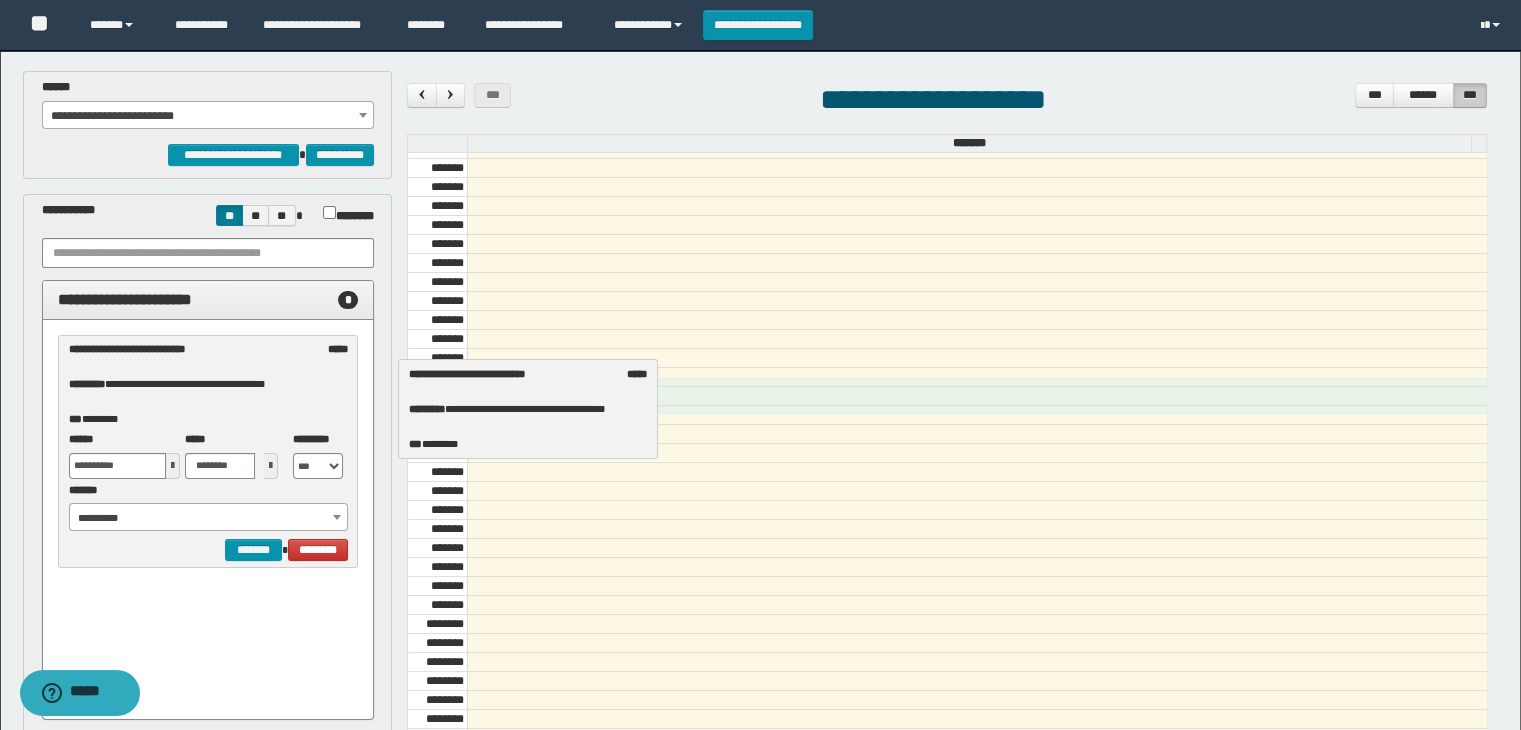 drag, startPoint x: 222, startPoint y: 355, endPoint x: 563, endPoint y: 380, distance: 341.9152 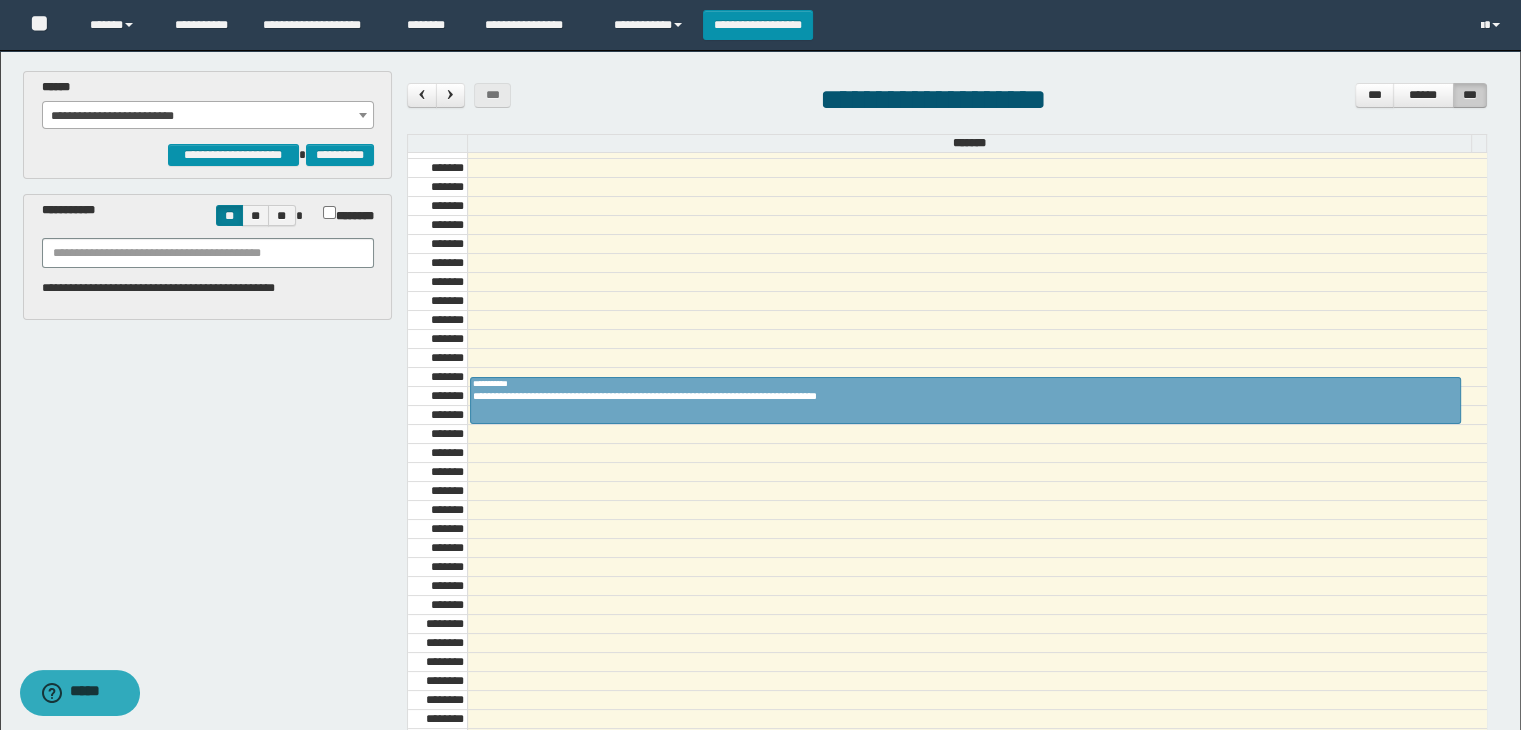 drag, startPoint x: 565, startPoint y: 399, endPoint x: 564, endPoint y: 413, distance: 14.035668 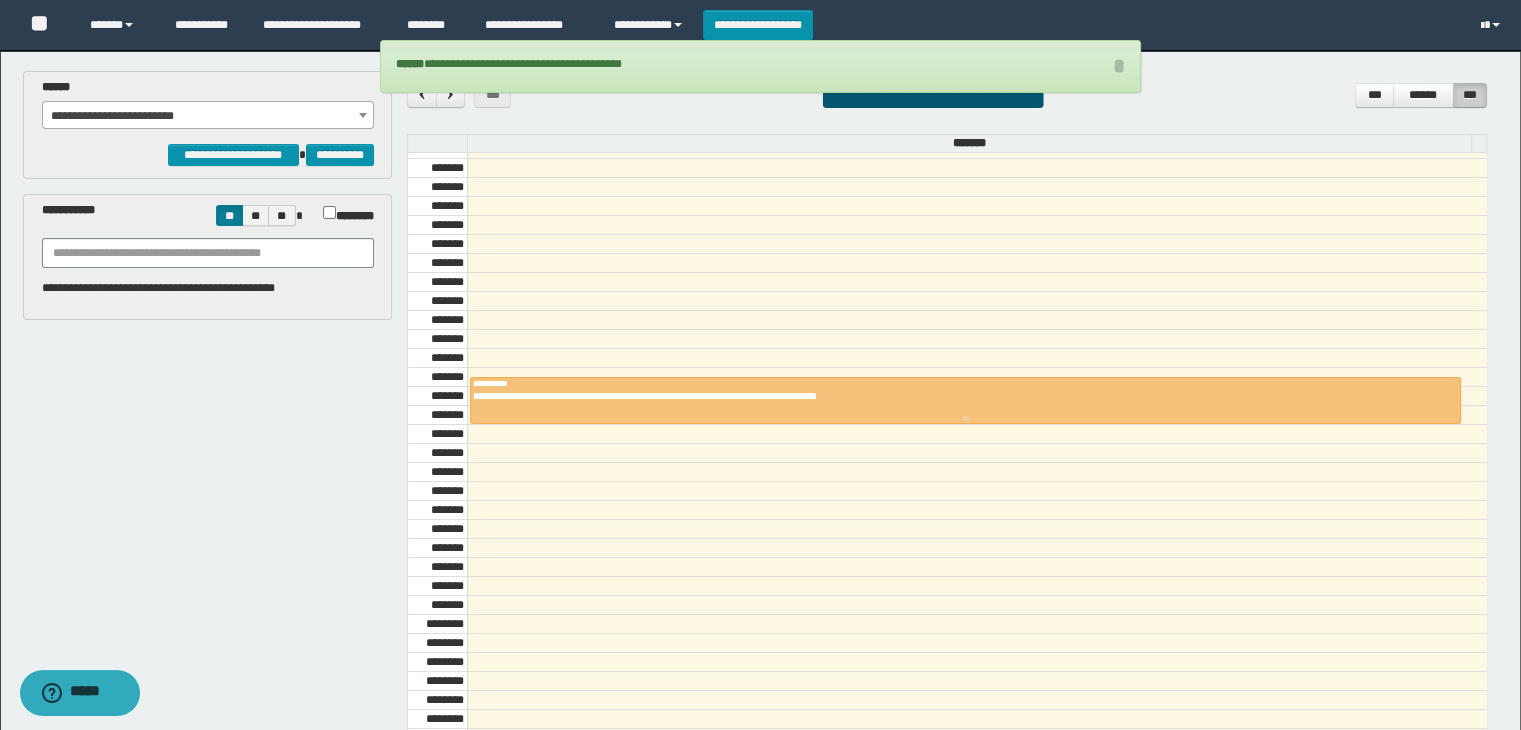 click at bounding box center (965, 400) 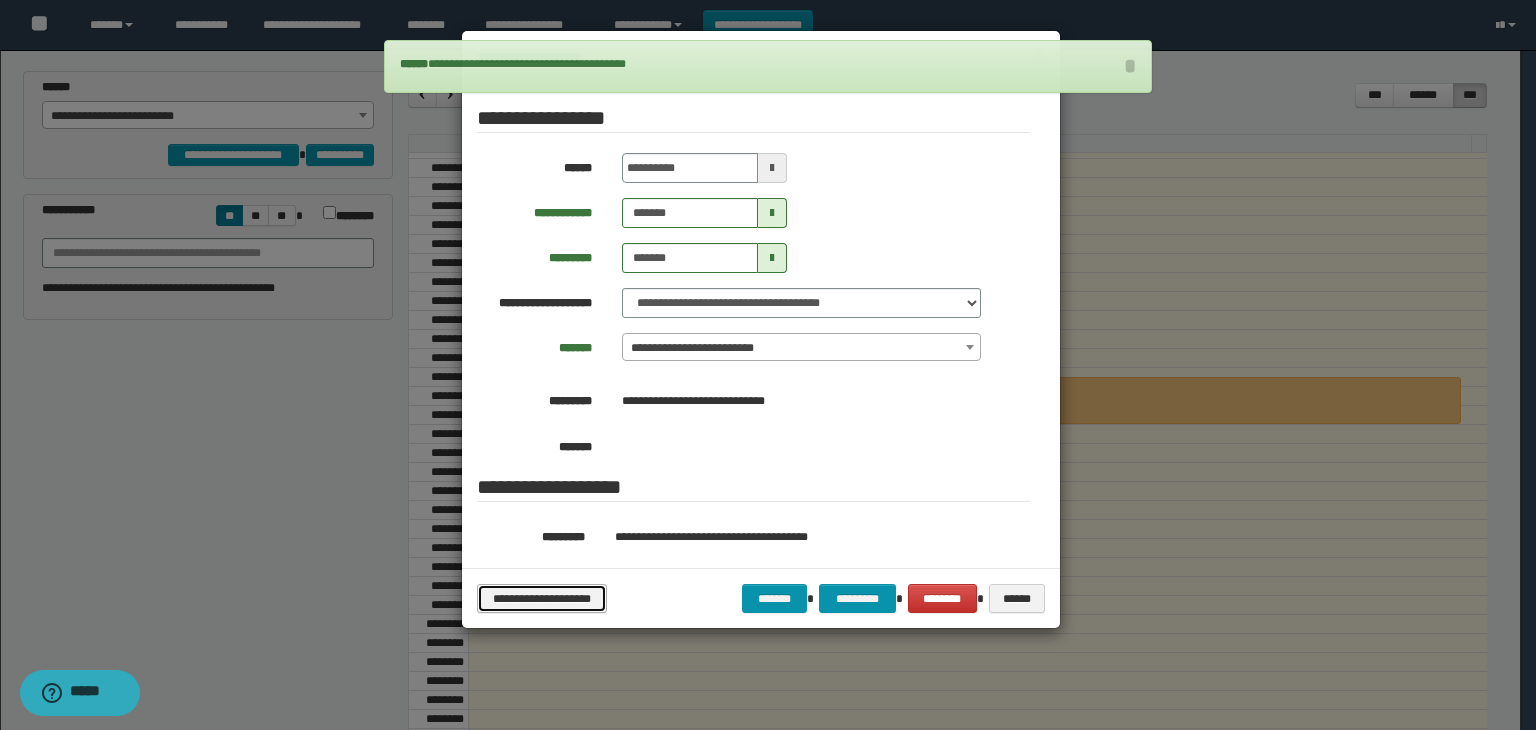 click on "**********" at bounding box center [542, 599] 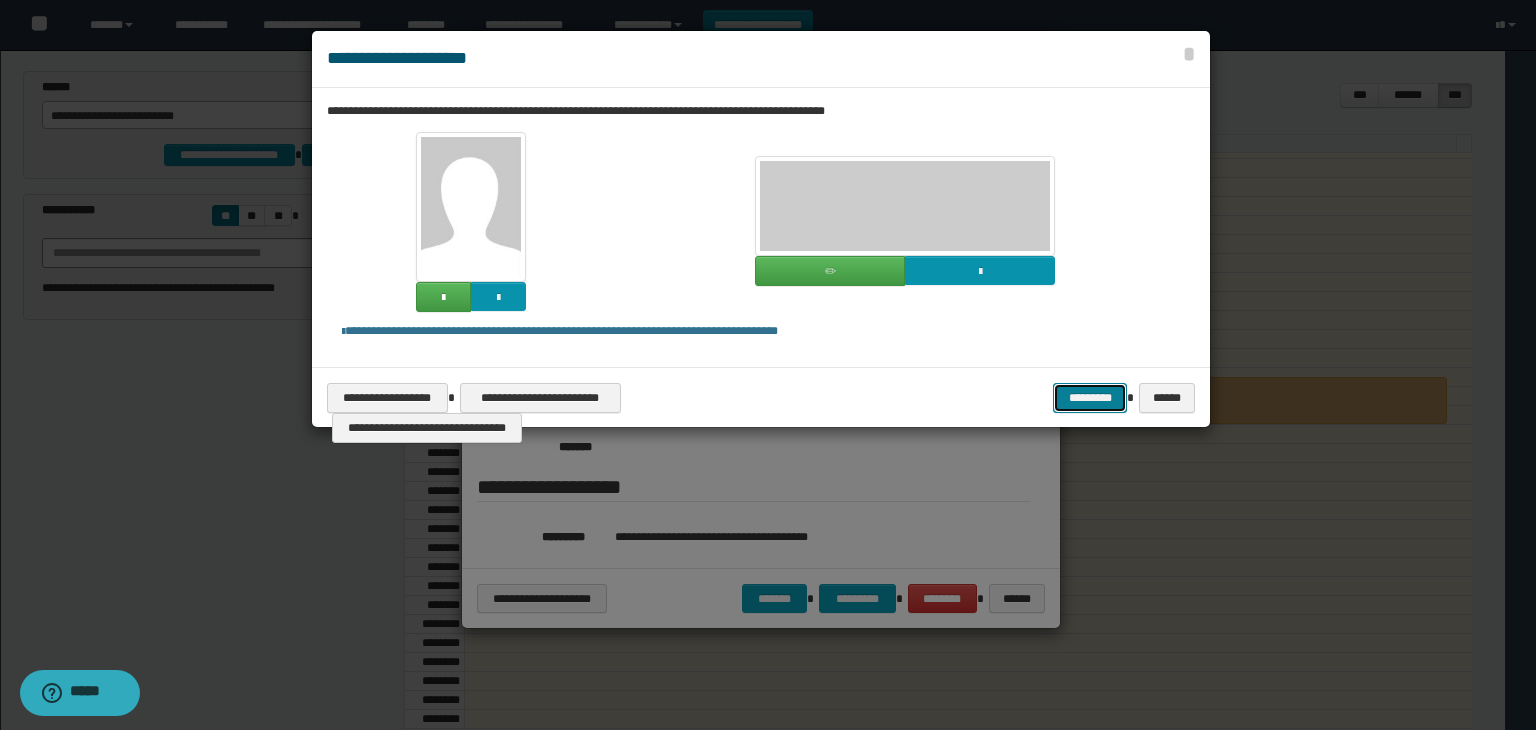 click on "*********" at bounding box center [1090, 398] 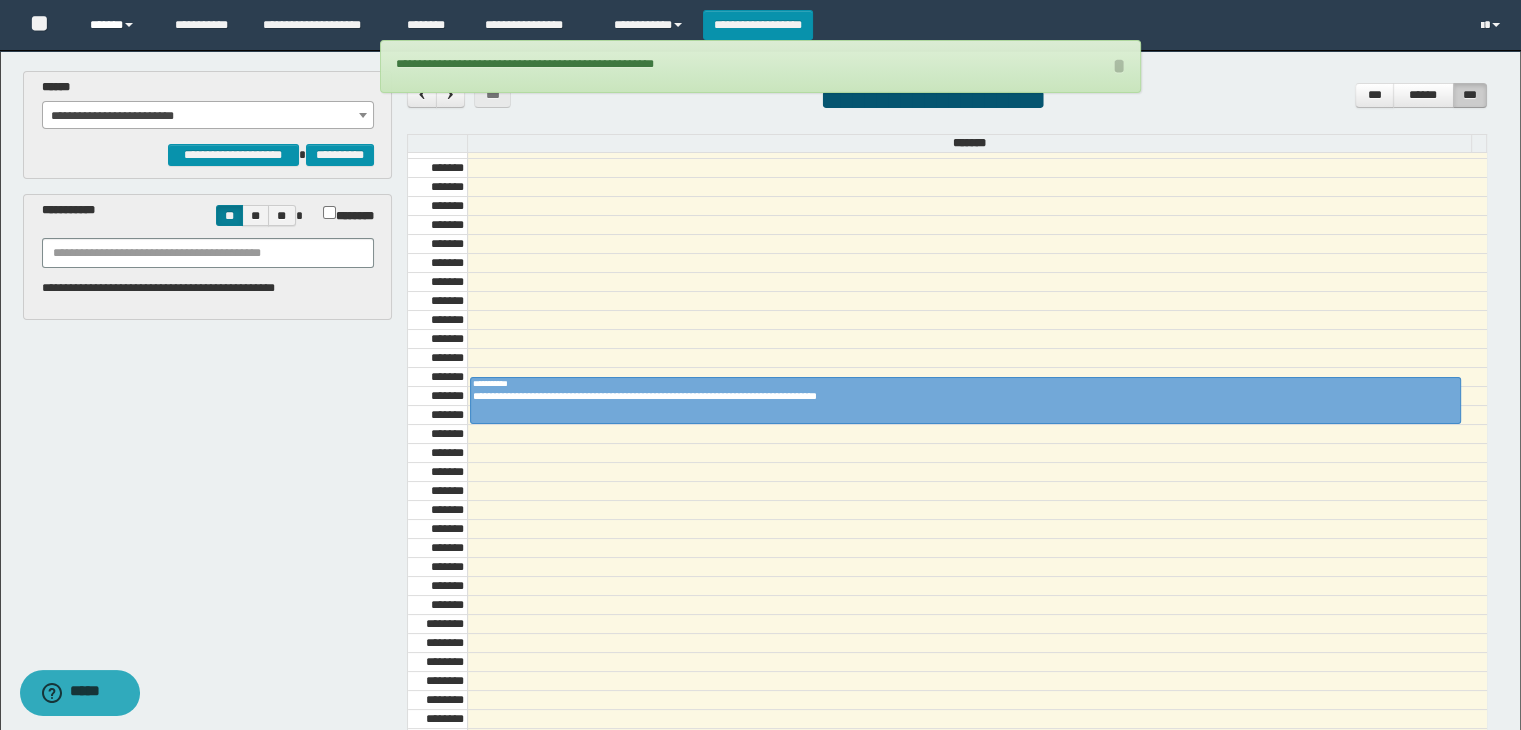 click on "******" at bounding box center (117, 25) 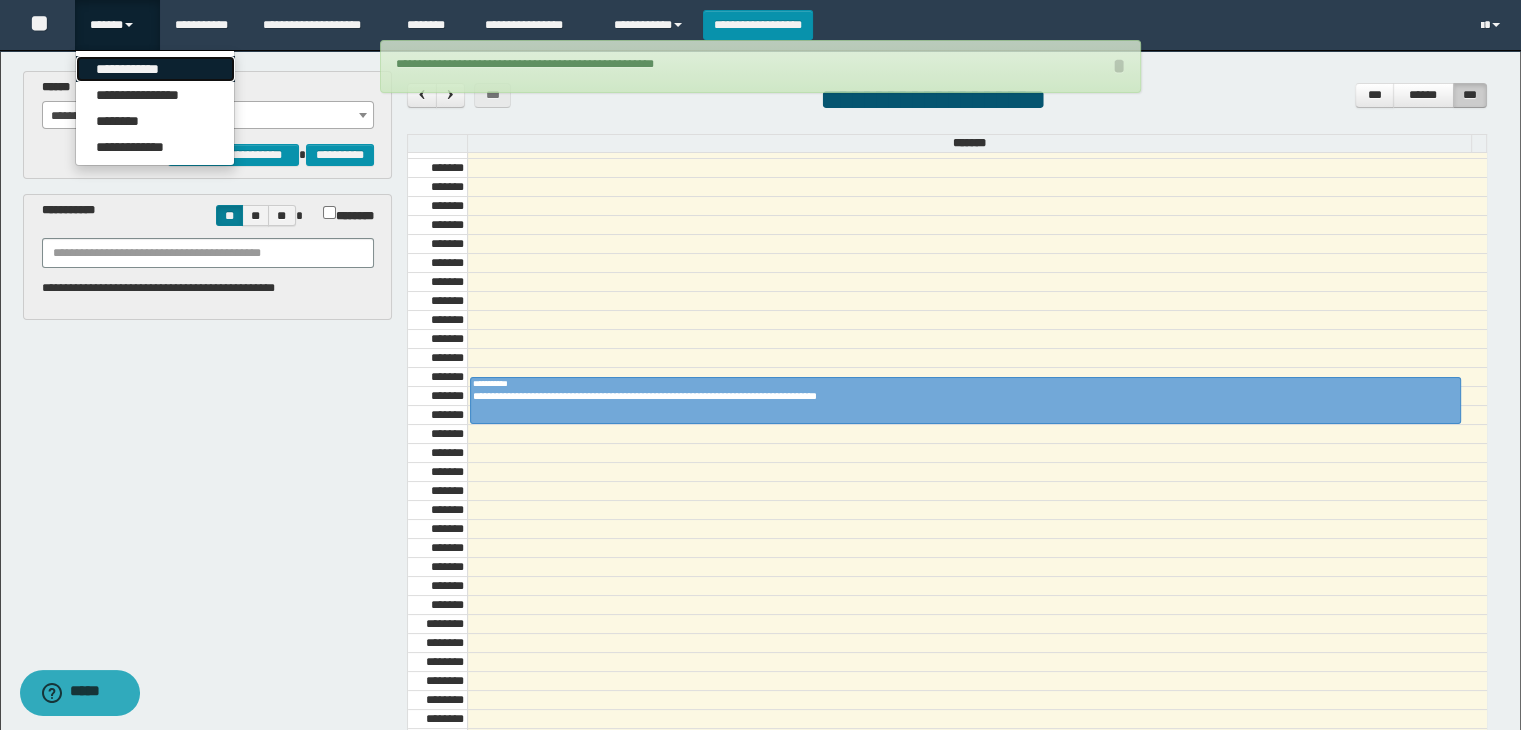 click on "**********" at bounding box center [155, 69] 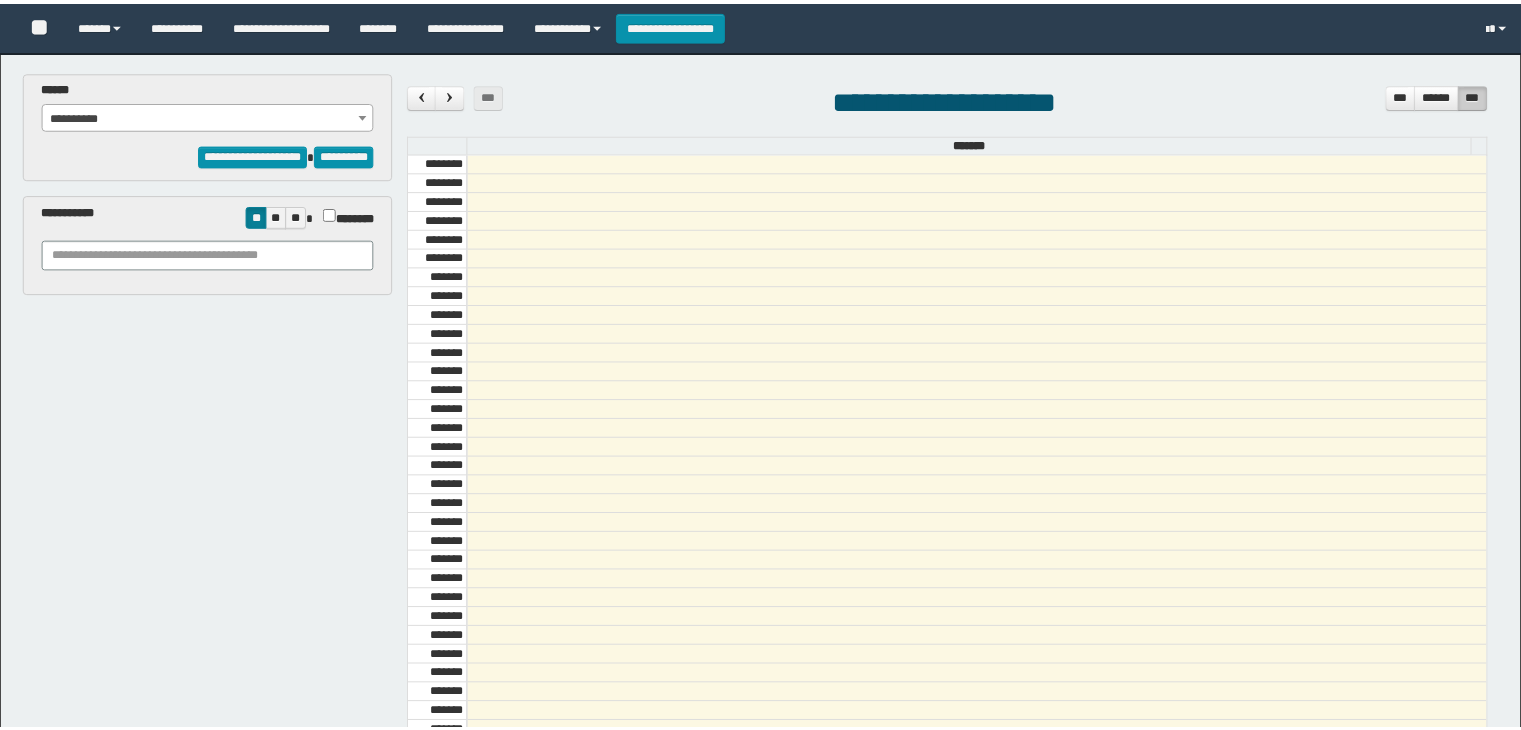 scroll, scrollTop: 0, scrollLeft: 0, axis: both 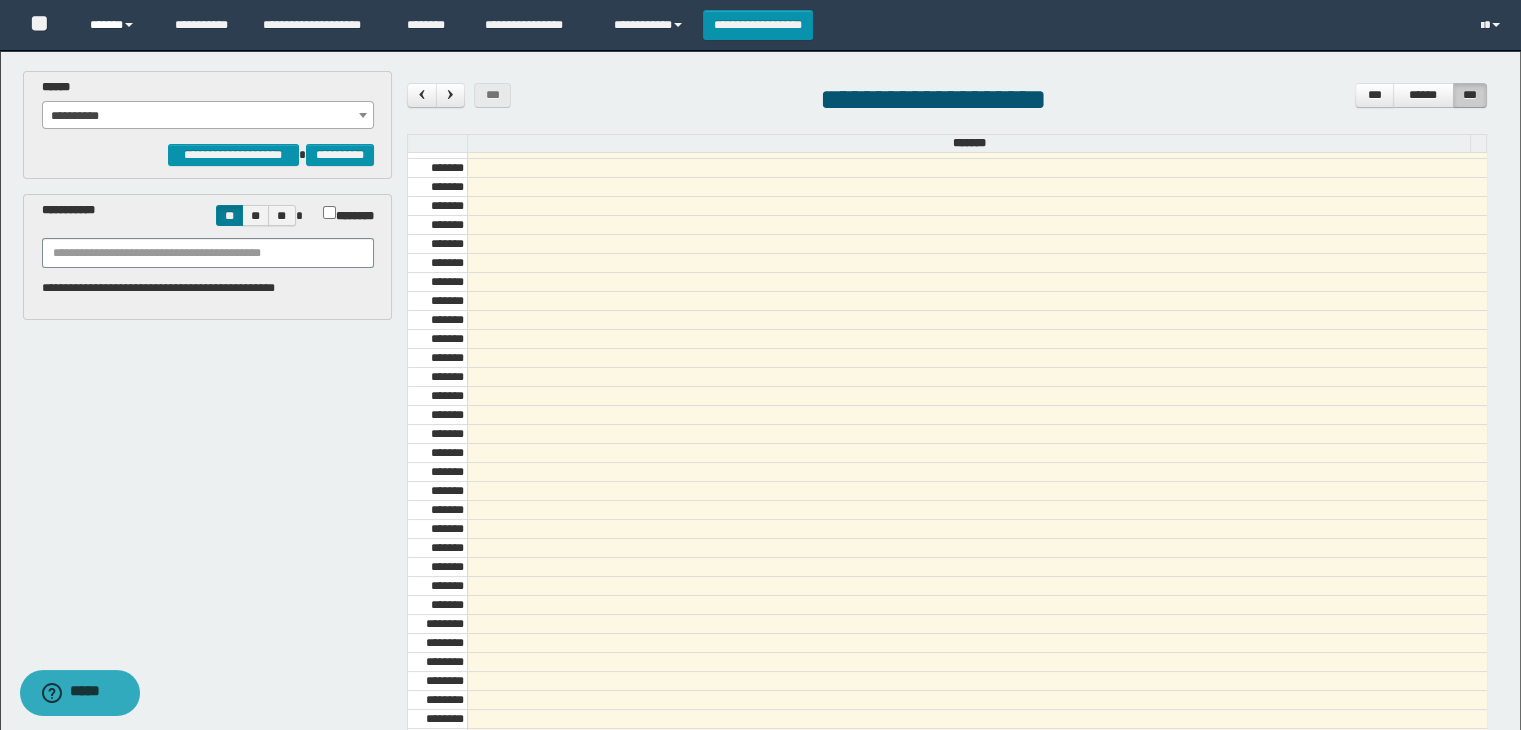 click on "******" at bounding box center (117, 25) 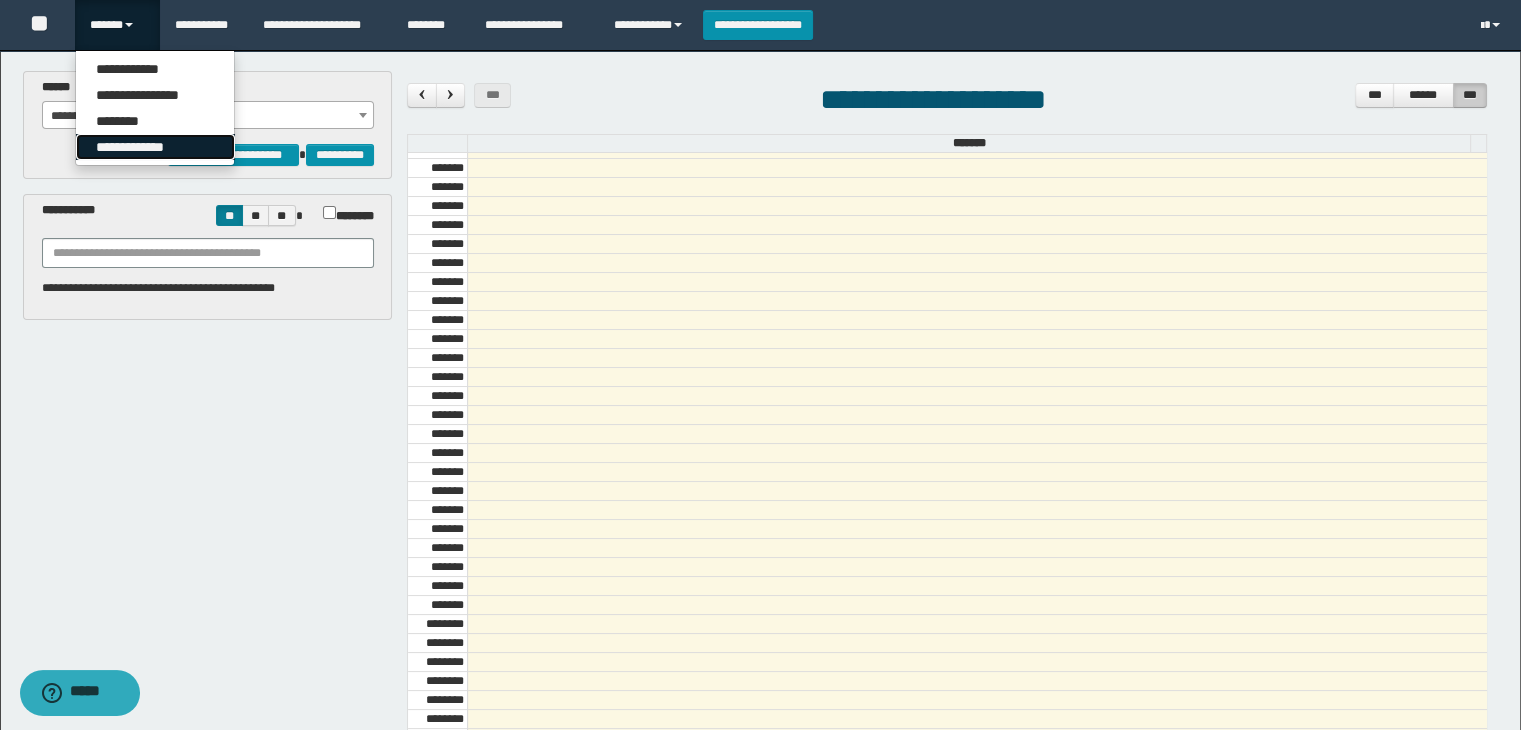 click on "**********" at bounding box center [155, 147] 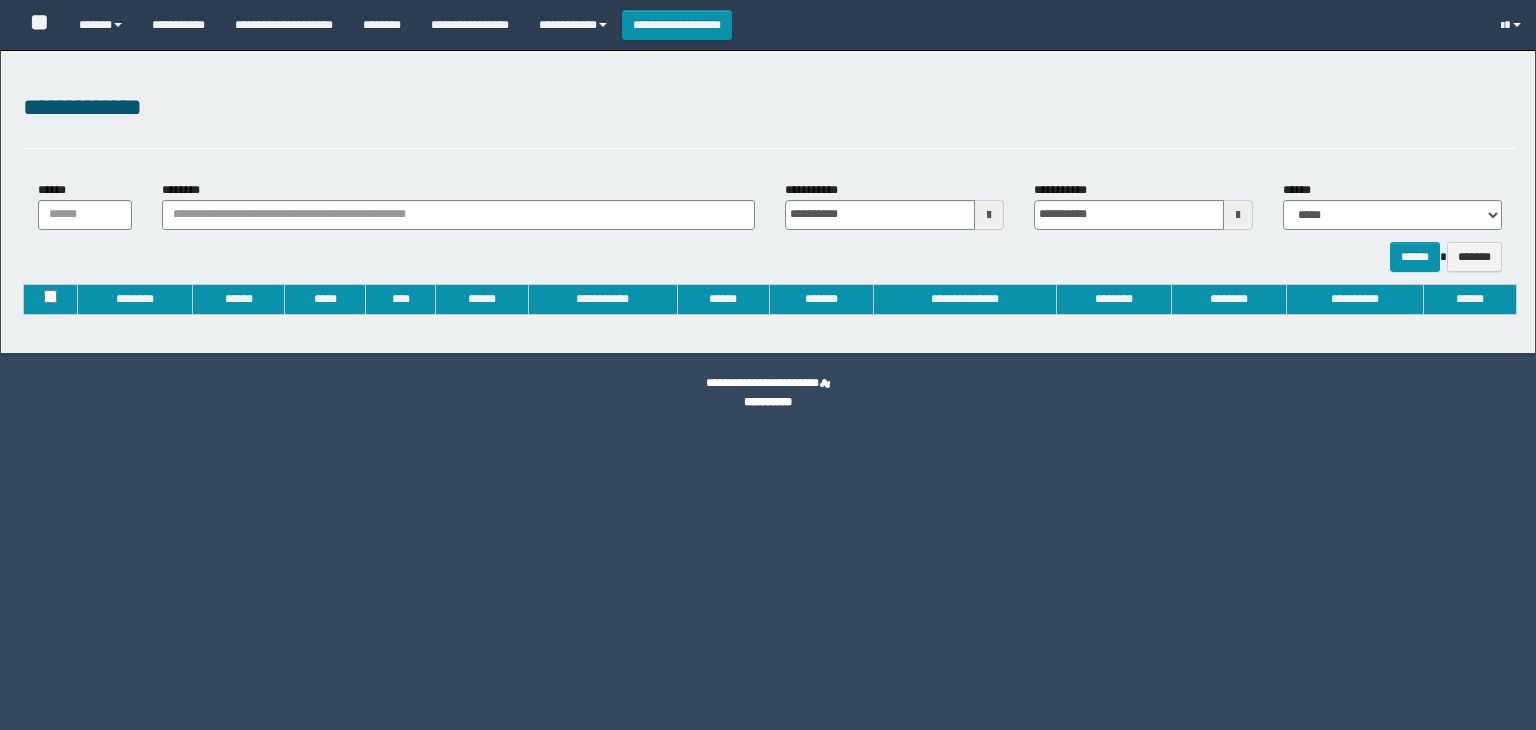 type on "**********" 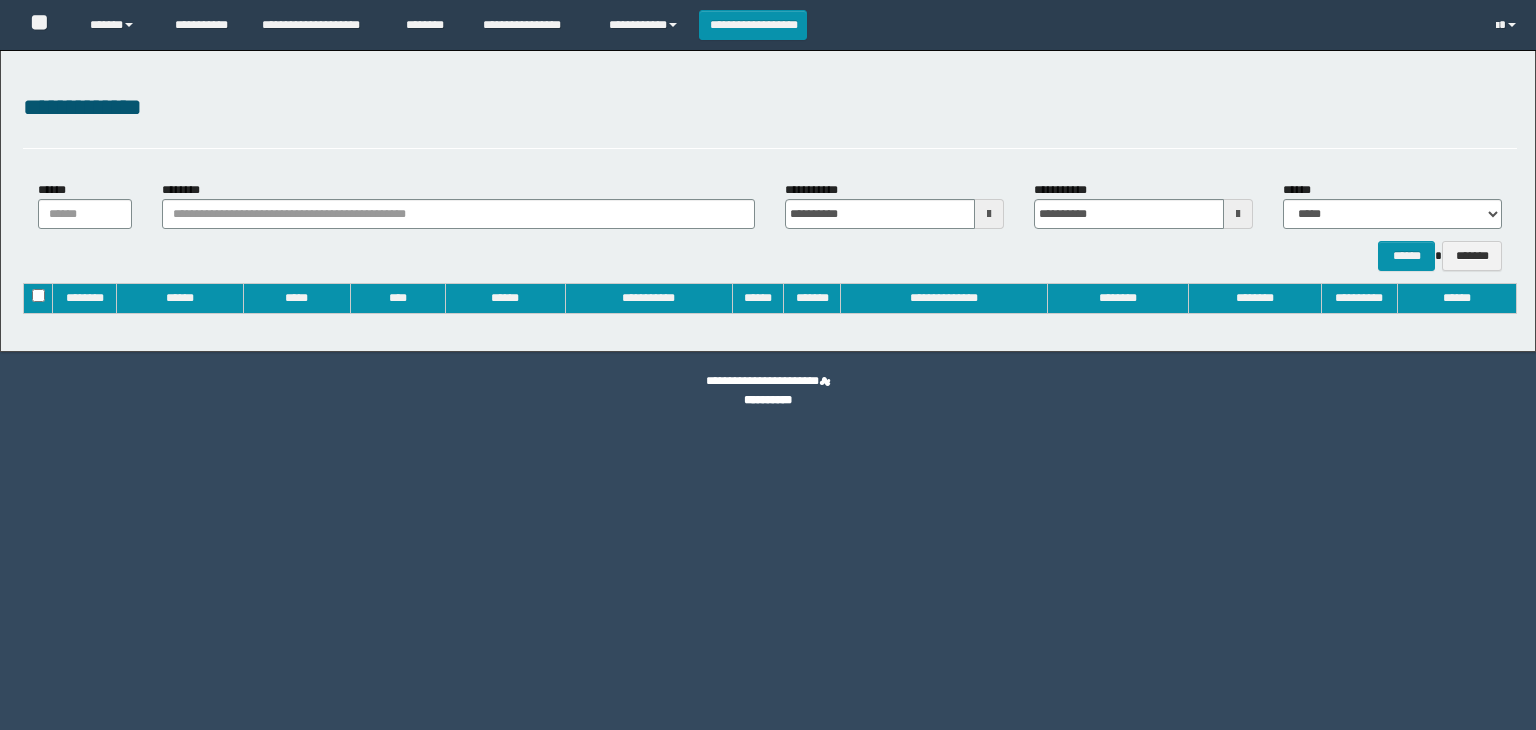 scroll, scrollTop: 0, scrollLeft: 0, axis: both 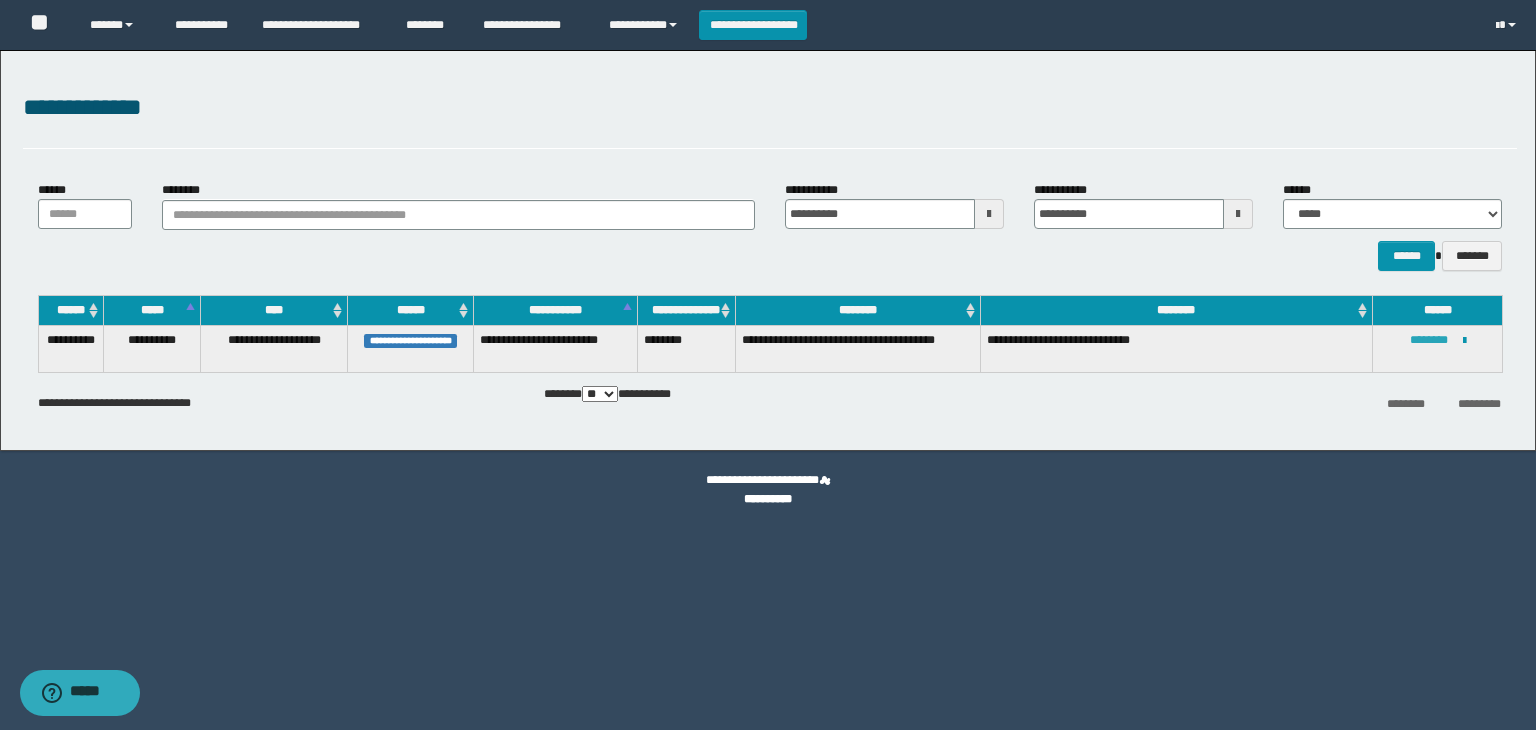 click on "********" at bounding box center [1429, 340] 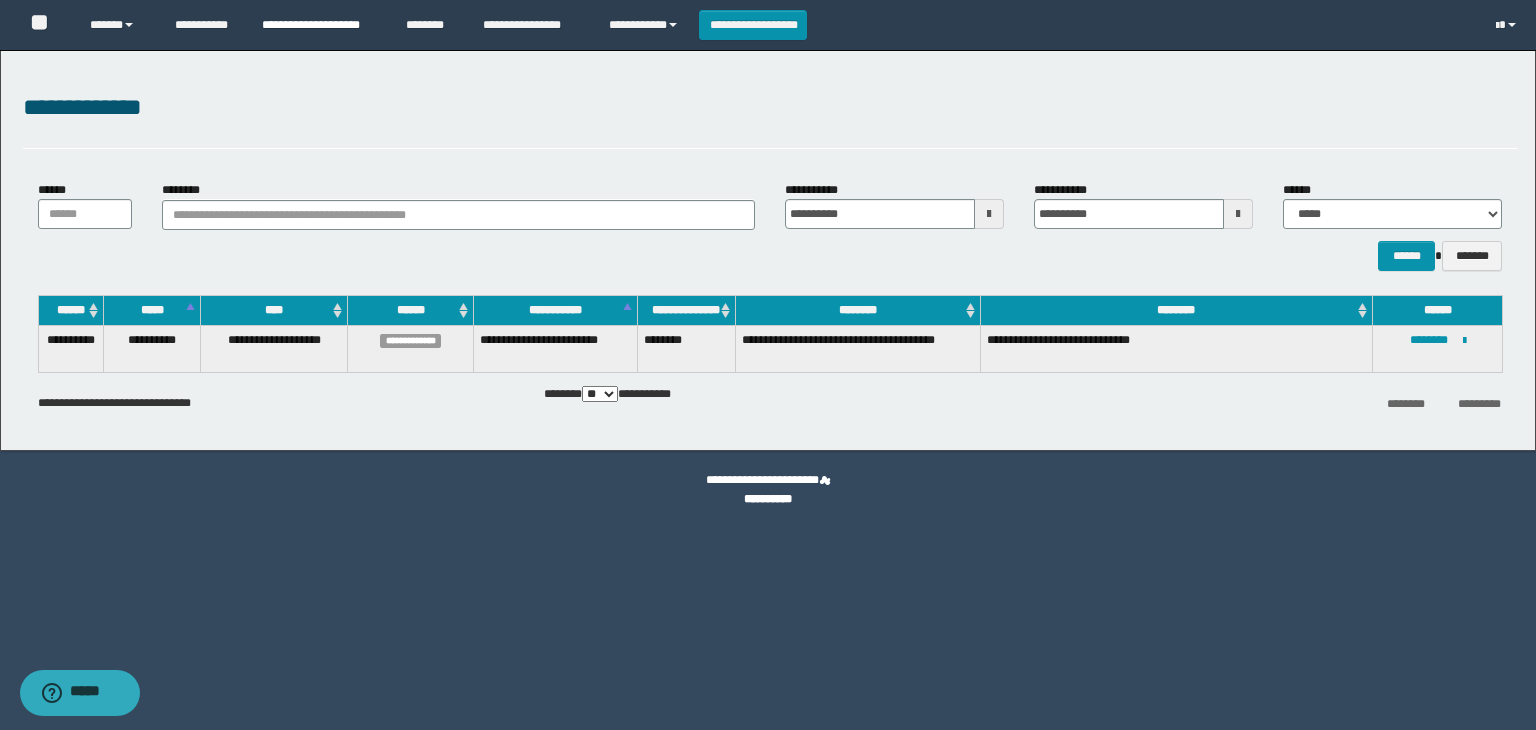 click on "**********" at bounding box center (319, 25) 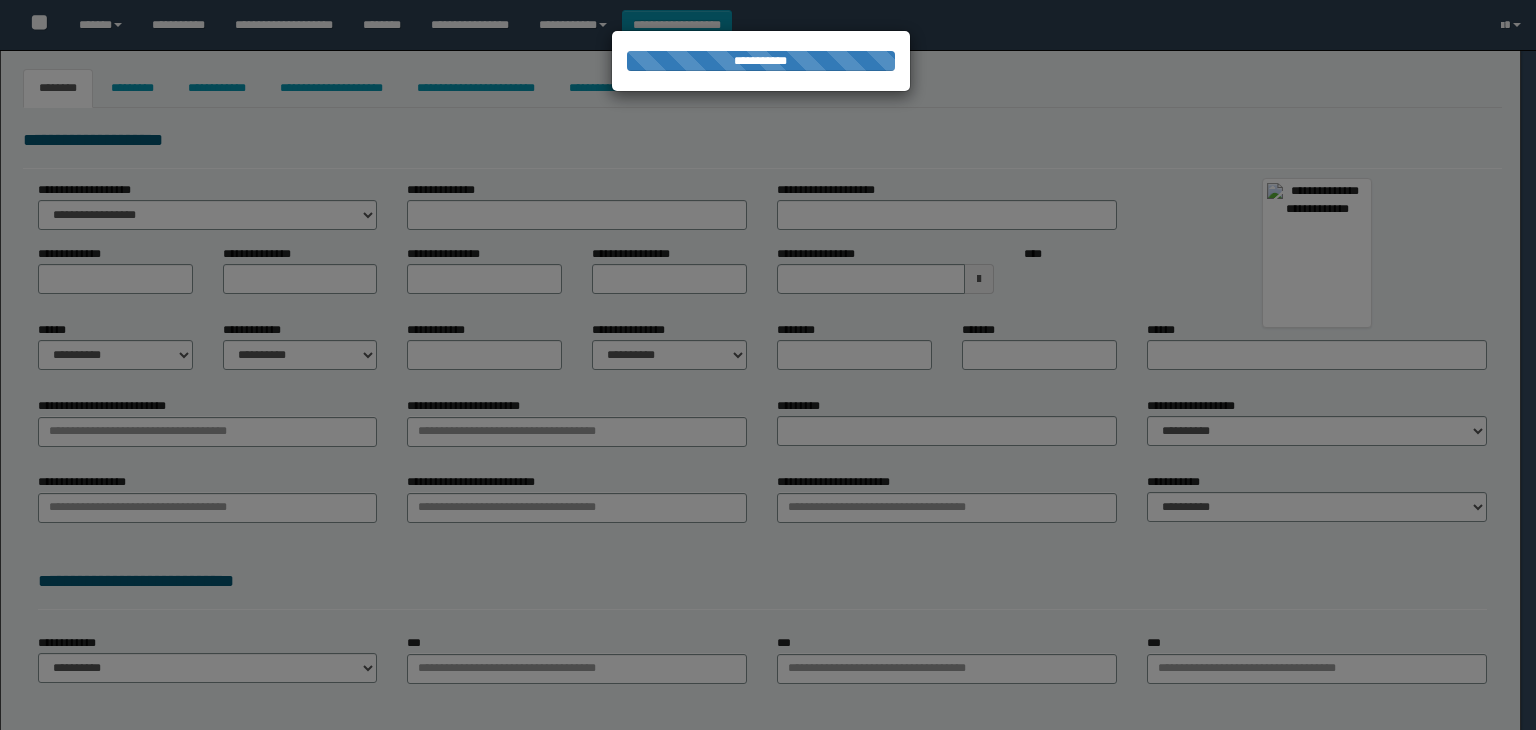 scroll, scrollTop: 0, scrollLeft: 0, axis: both 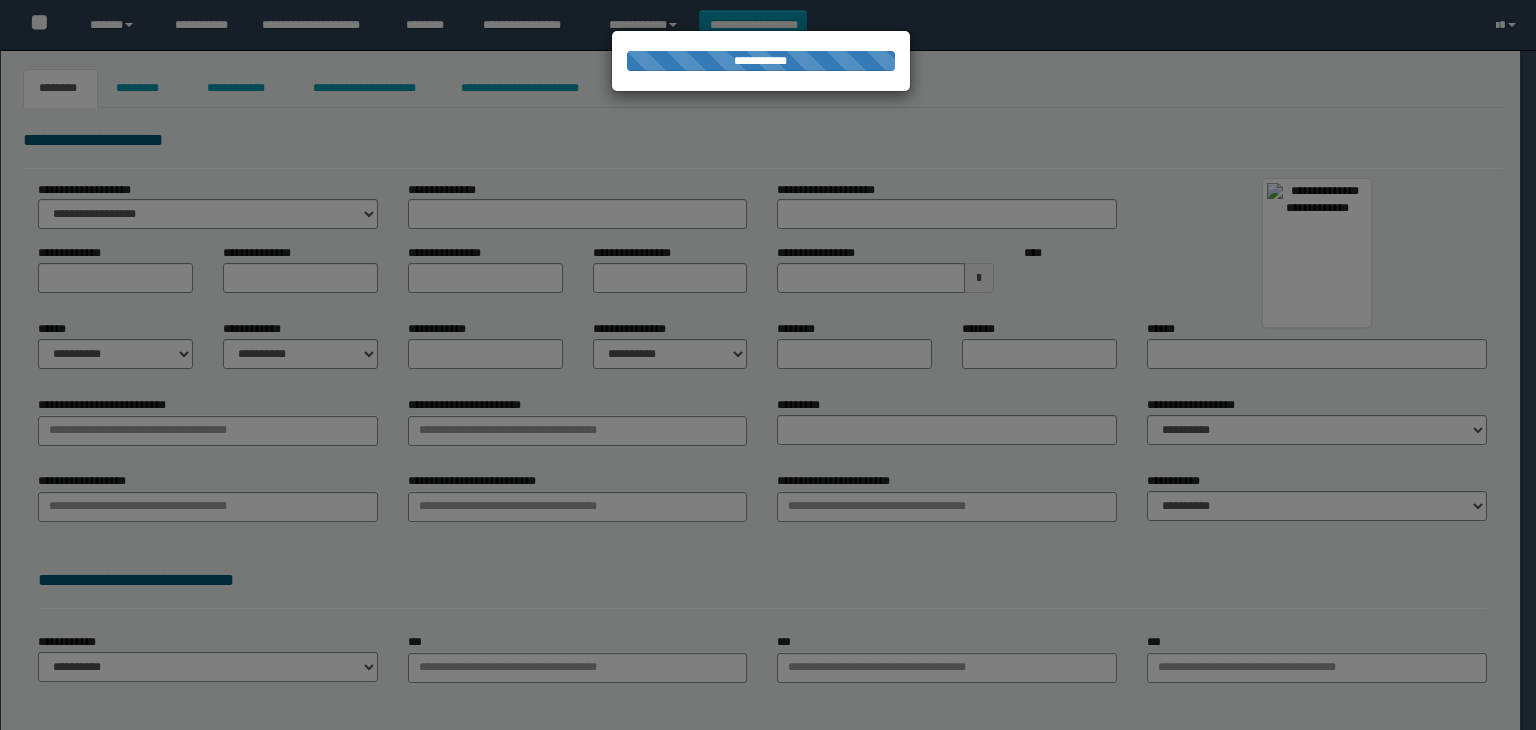 type on "*******" 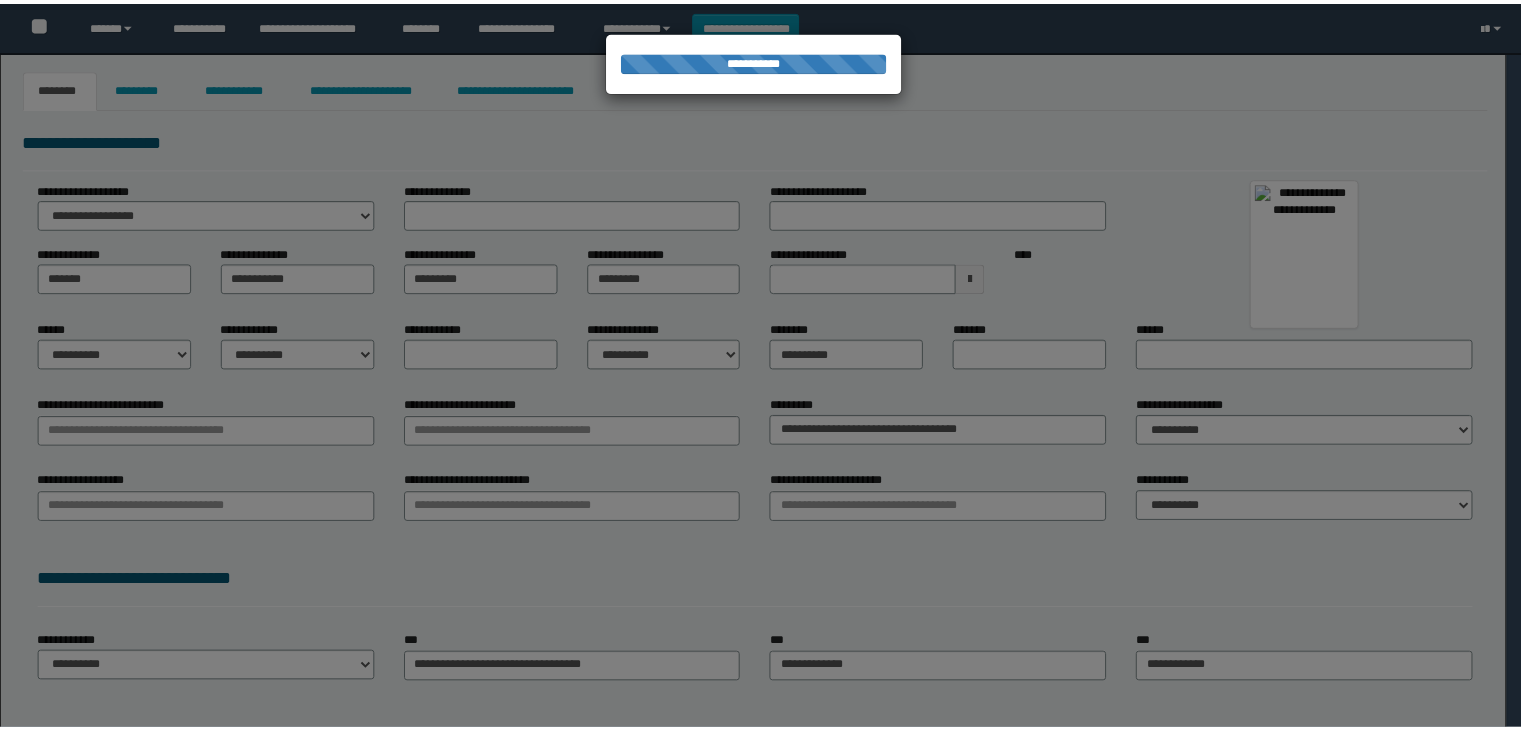scroll, scrollTop: 0, scrollLeft: 0, axis: both 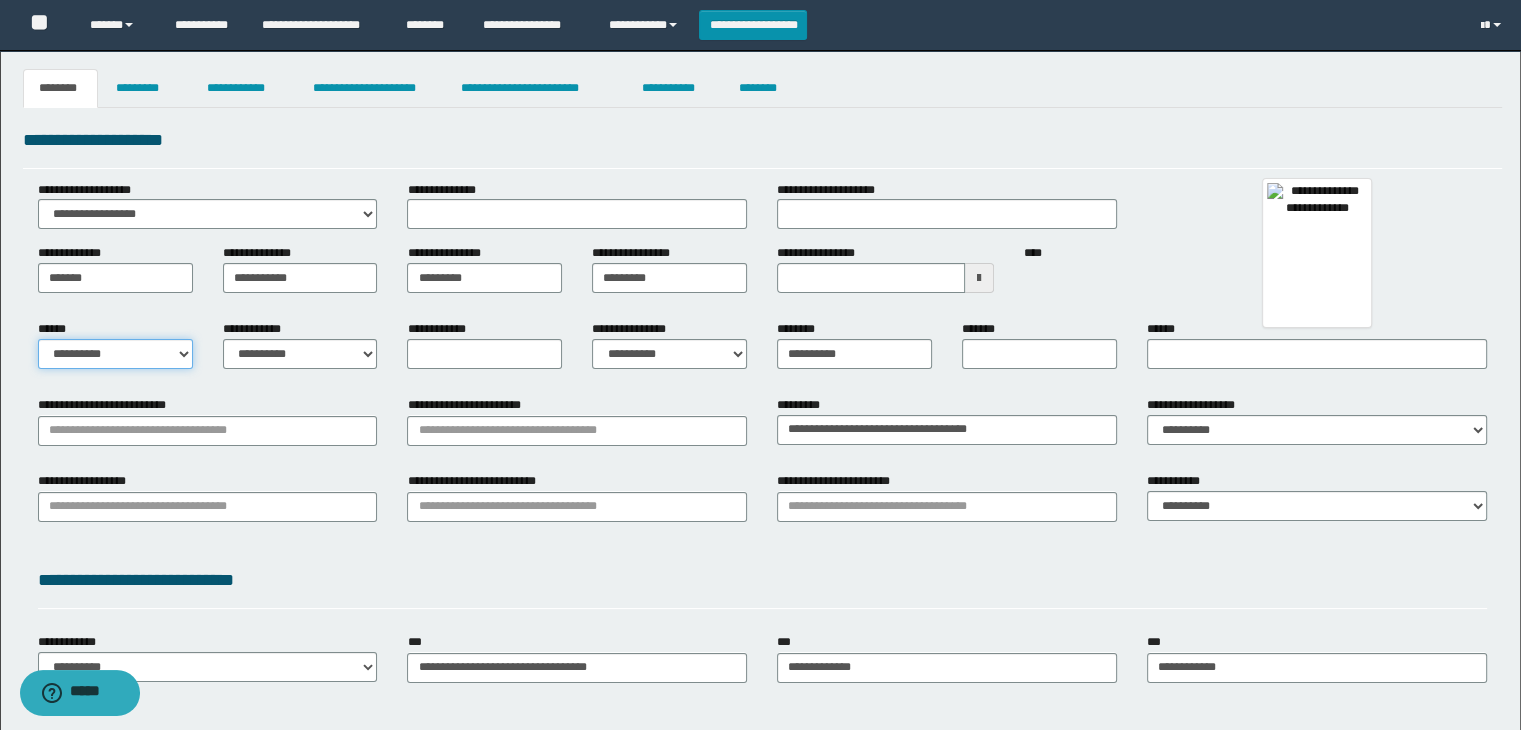 click on "**********" at bounding box center [115, 354] 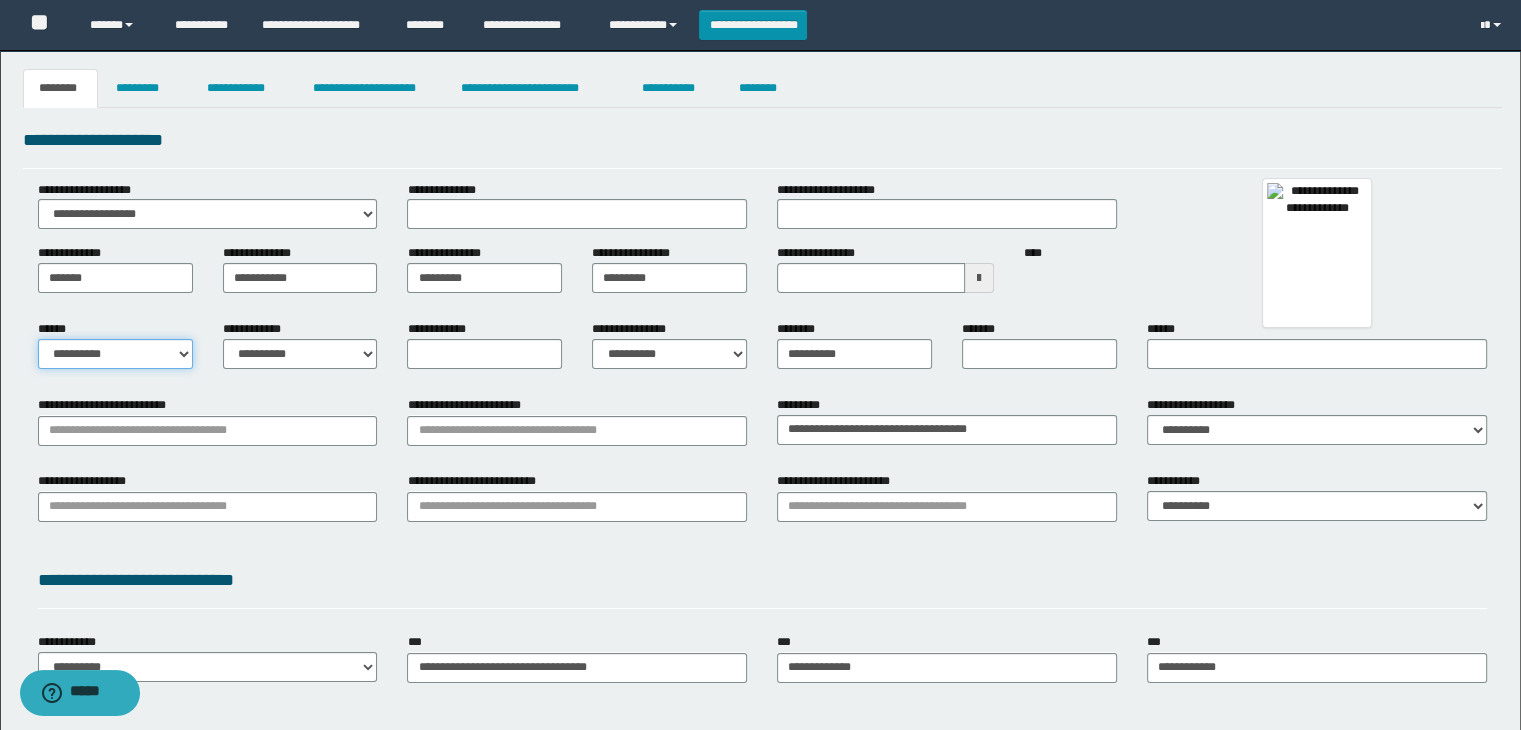 select on "*" 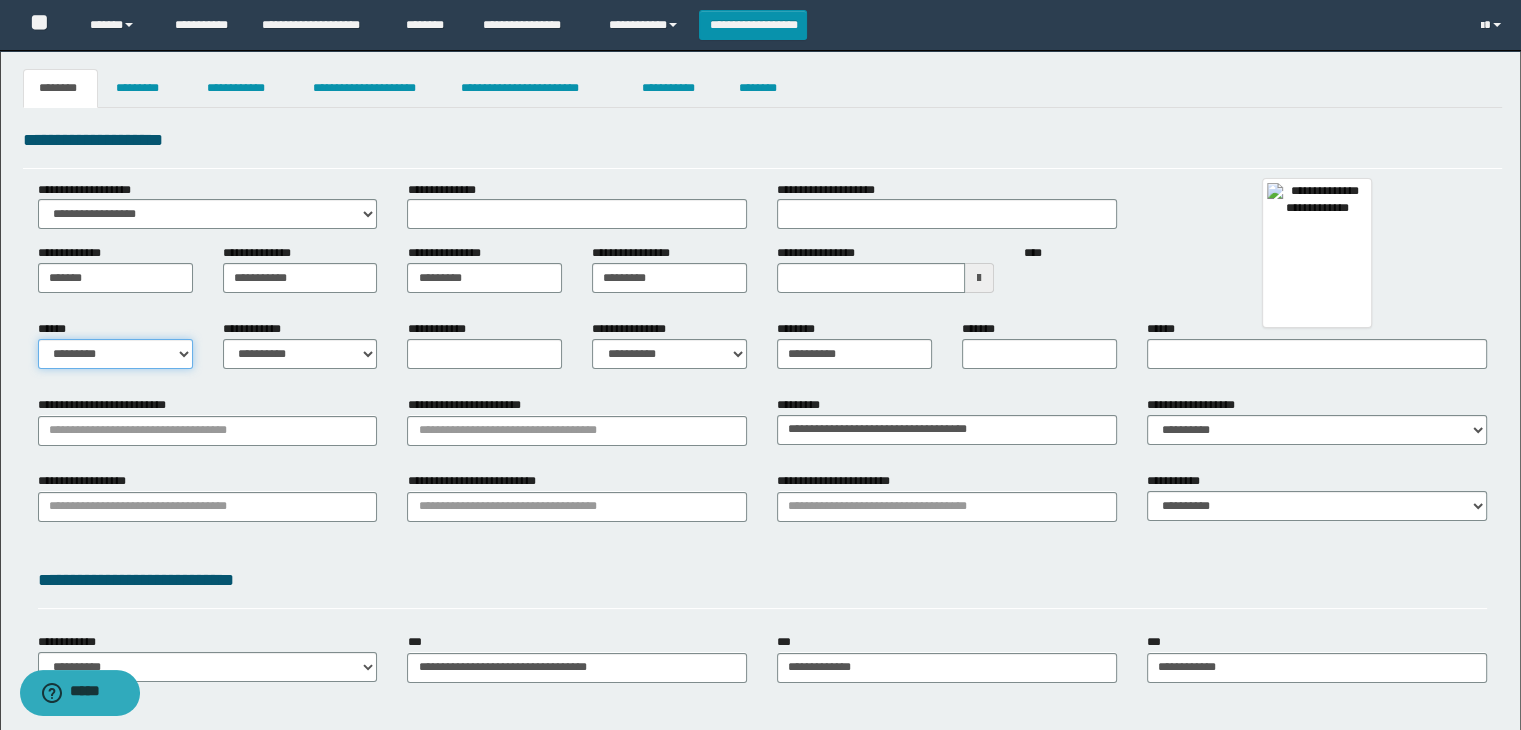 click on "**********" at bounding box center (115, 354) 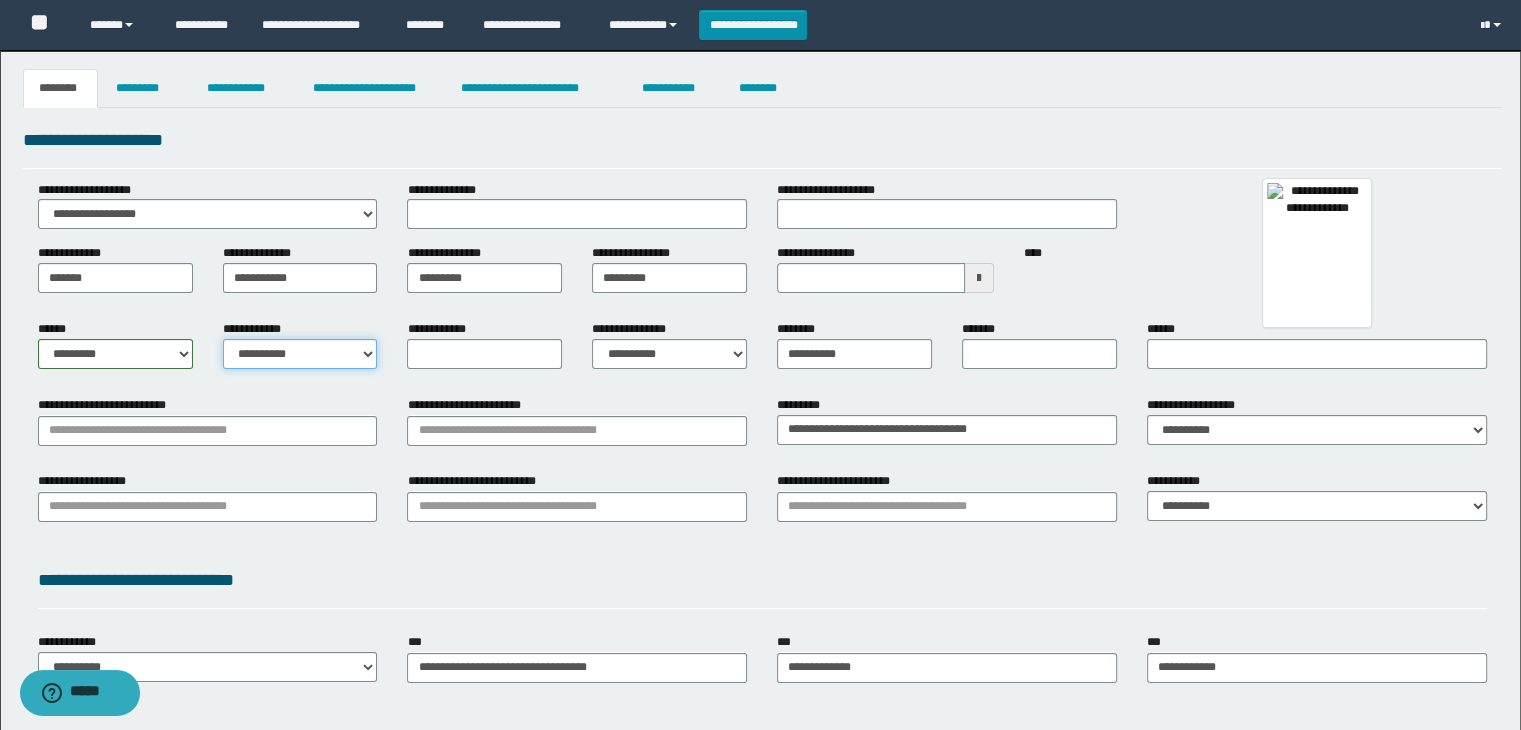 click on "**********" at bounding box center [300, 354] 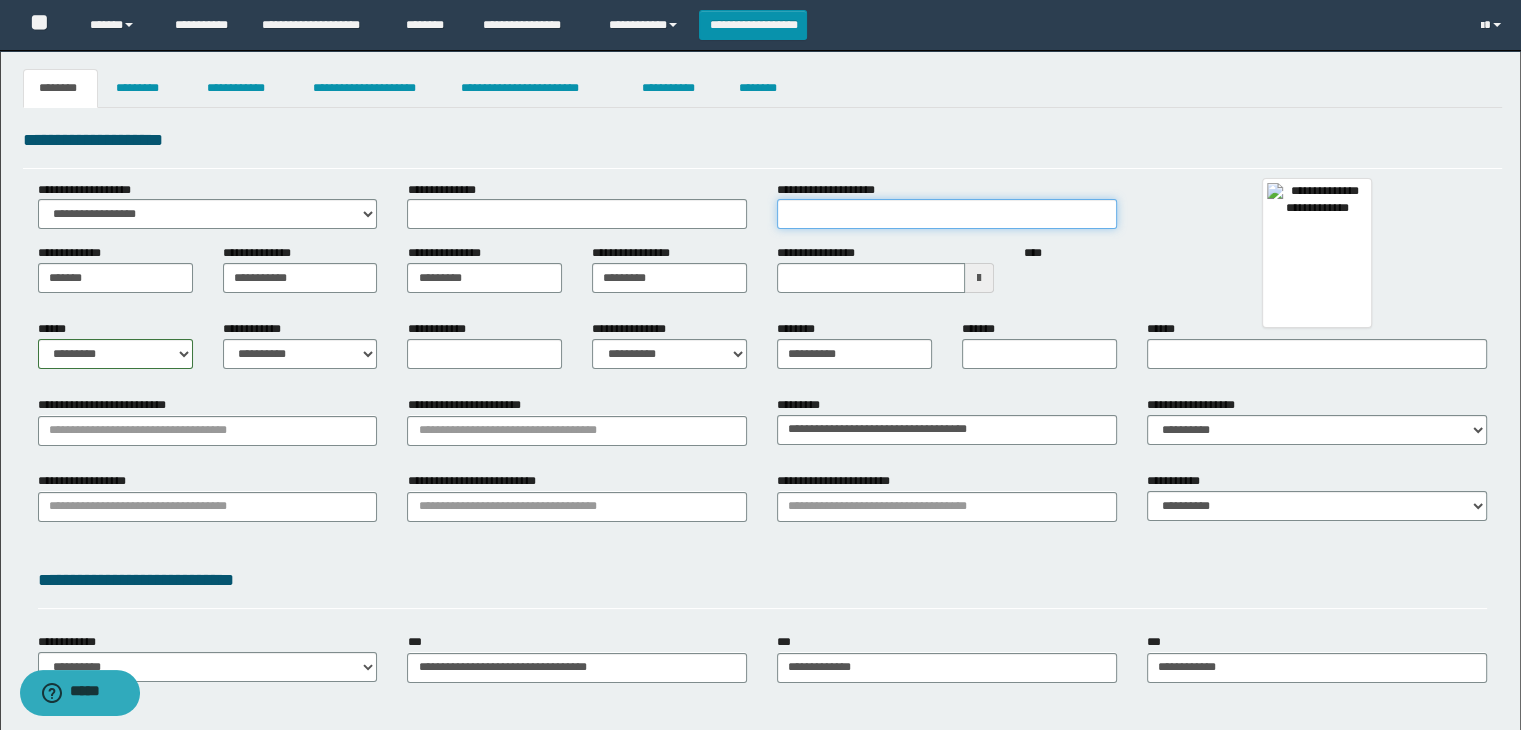 click on "**********" at bounding box center [947, 214] 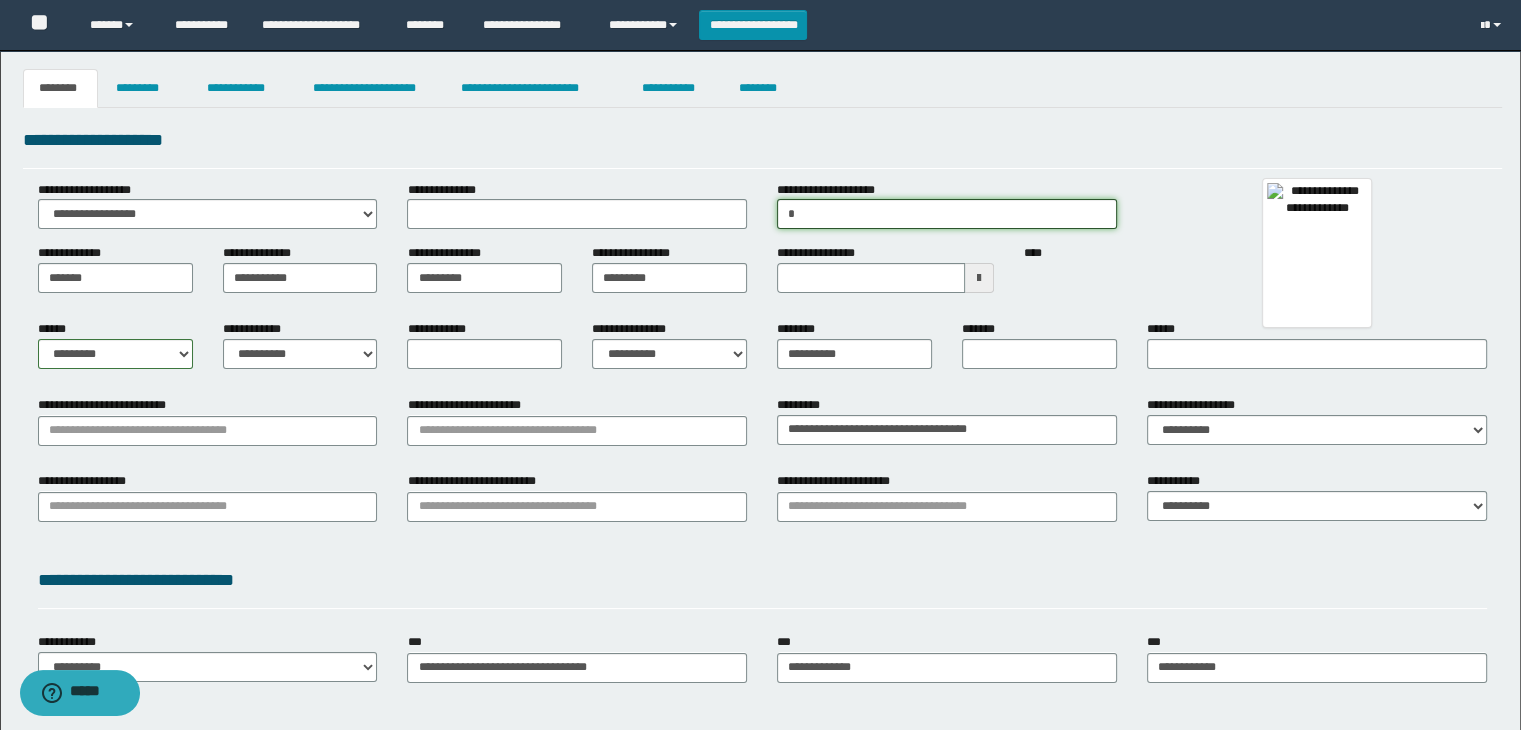 type on "******" 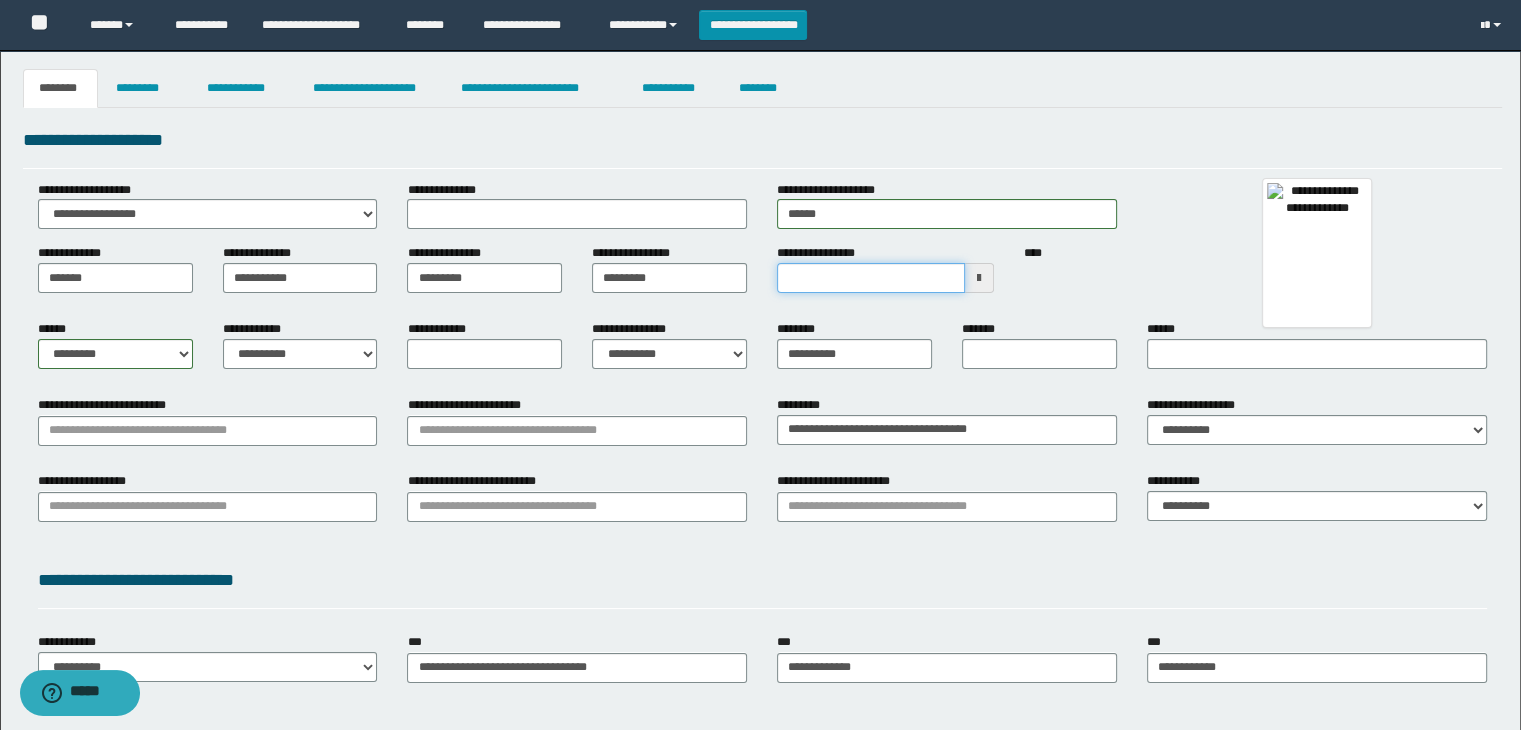 click on "**********" at bounding box center [871, 278] 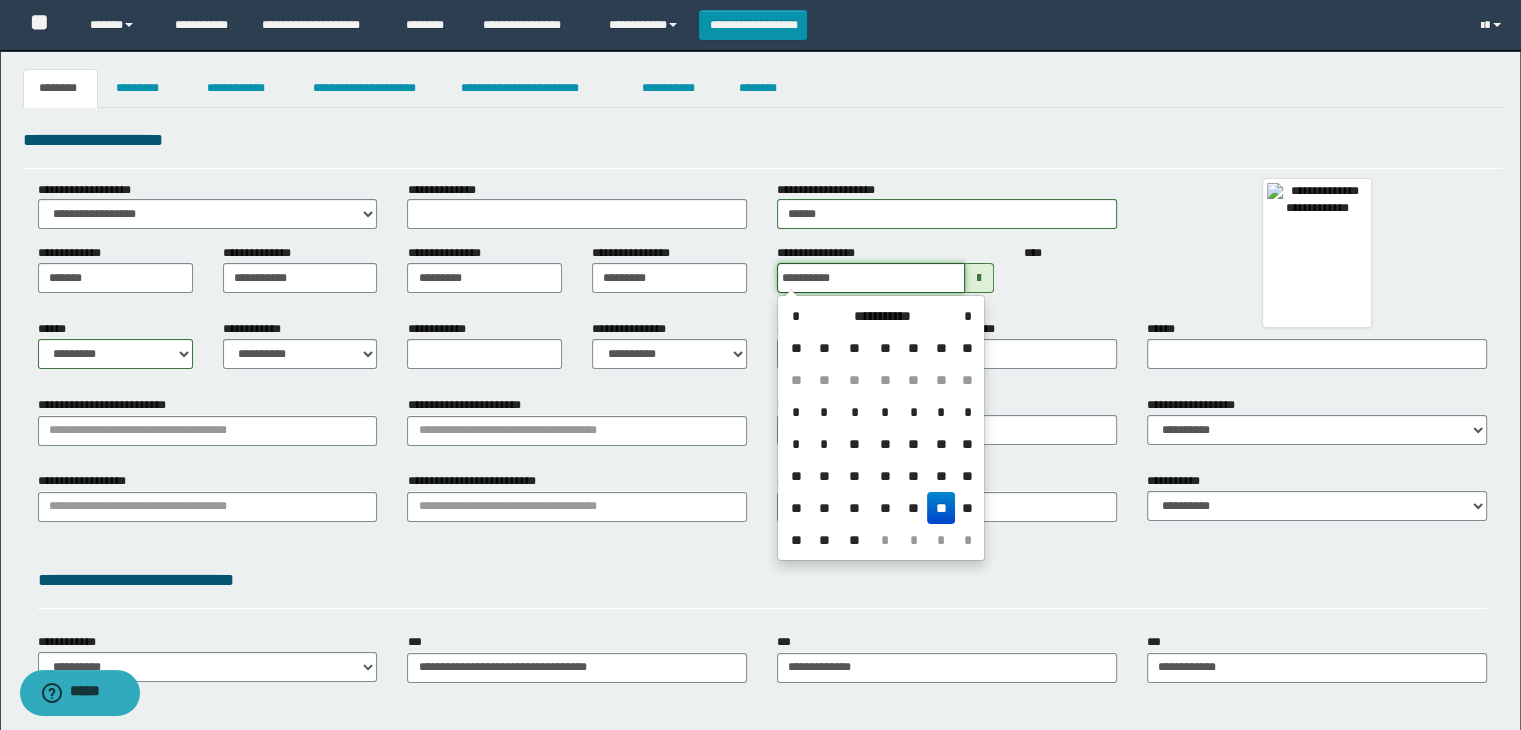 type on "**********" 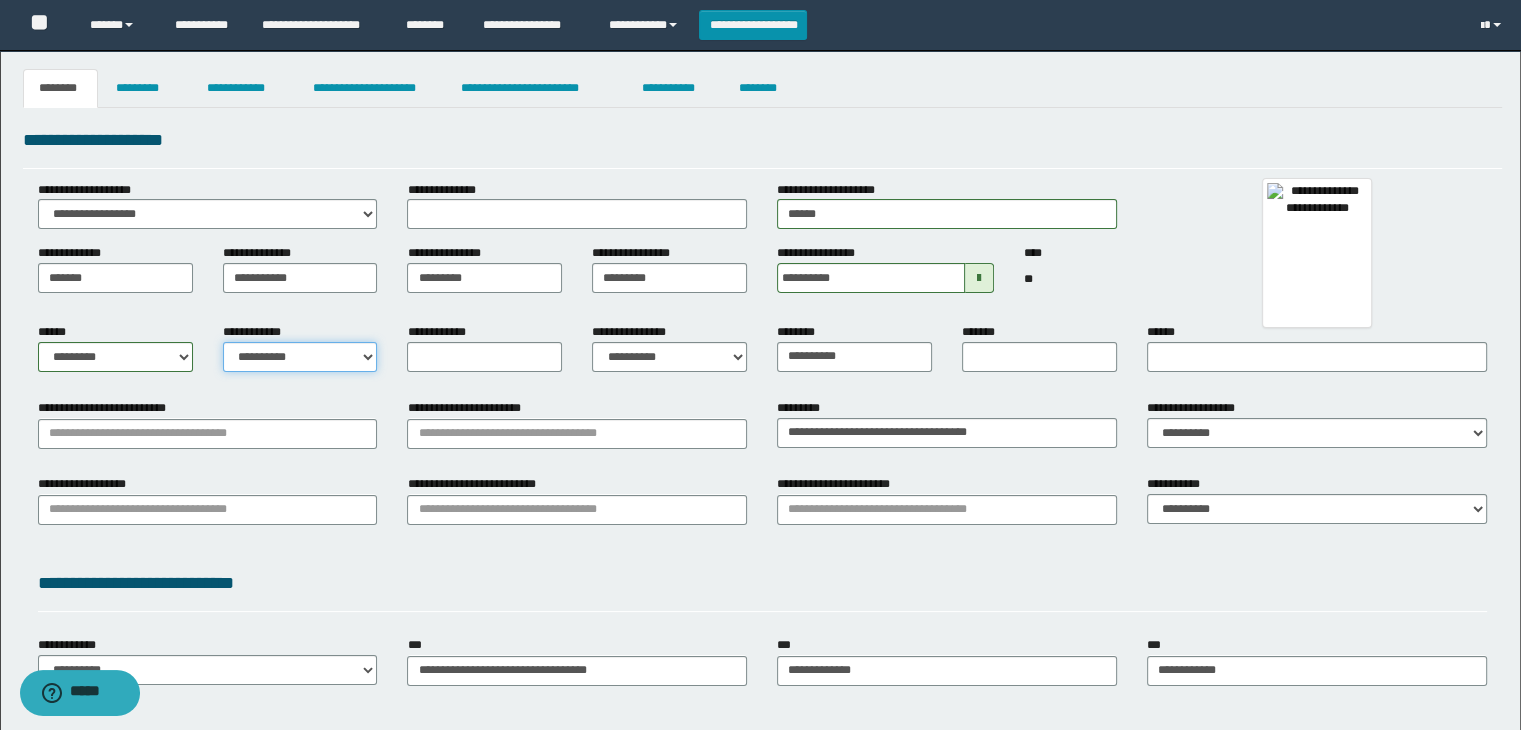 click on "**********" at bounding box center [300, 357] 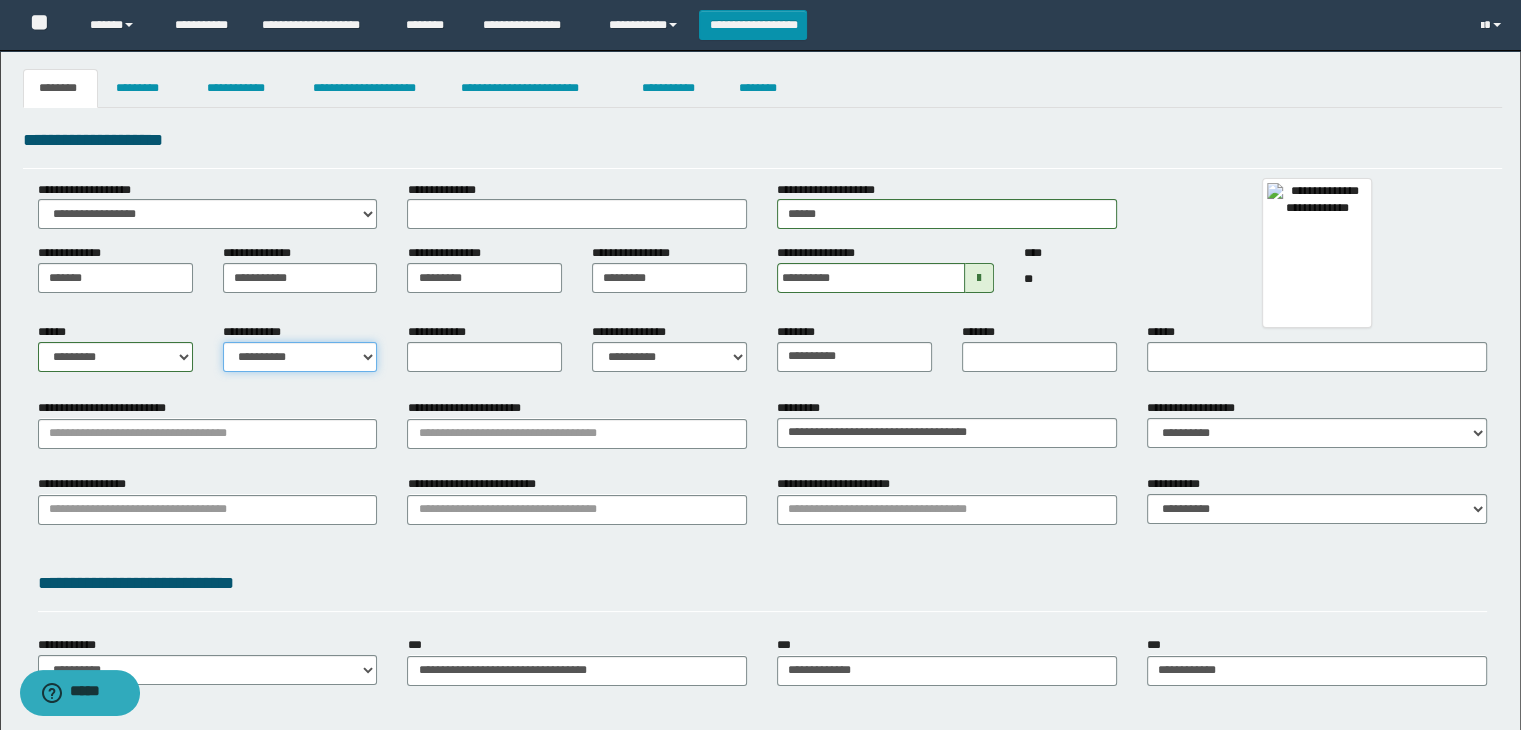 select on "*" 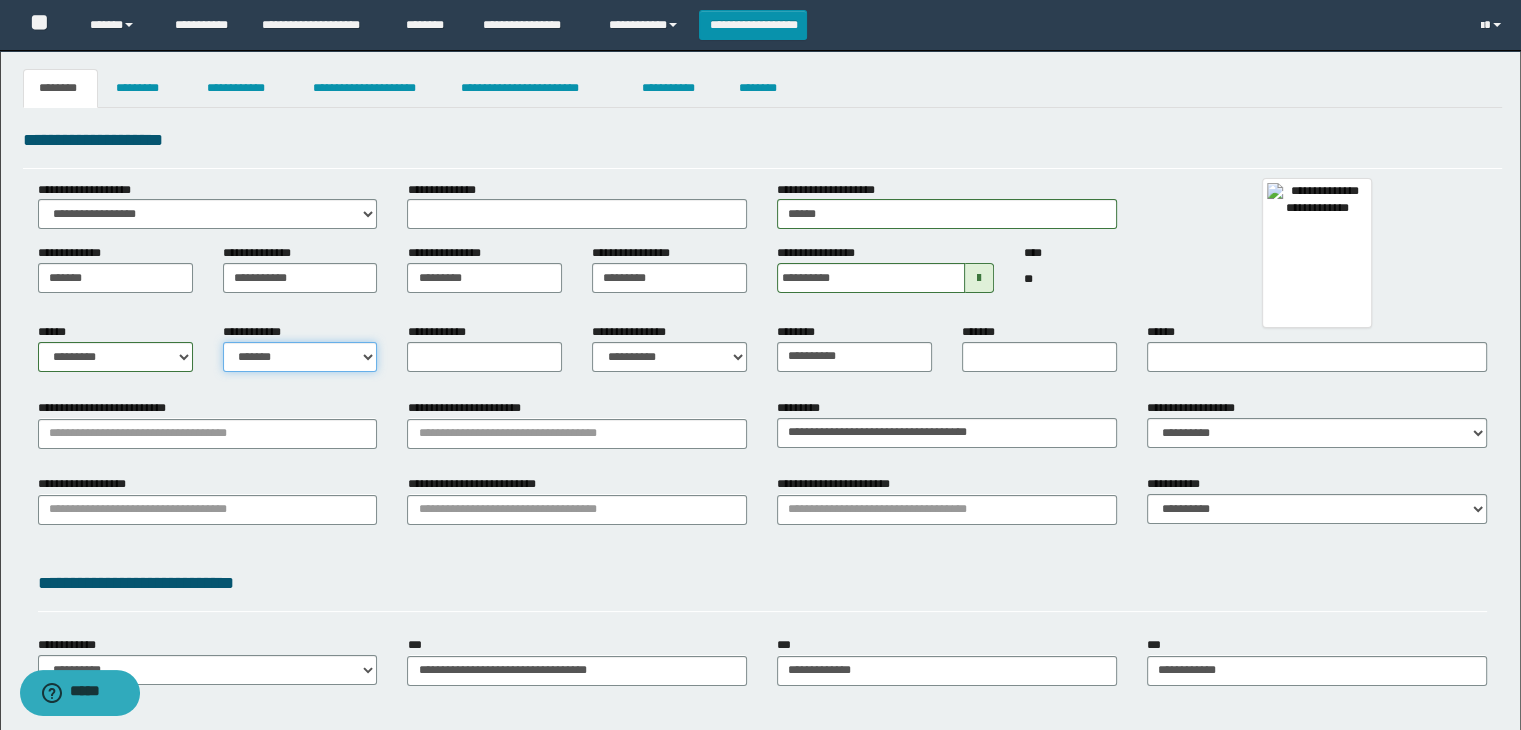 click on "**********" at bounding box center (300, 357) 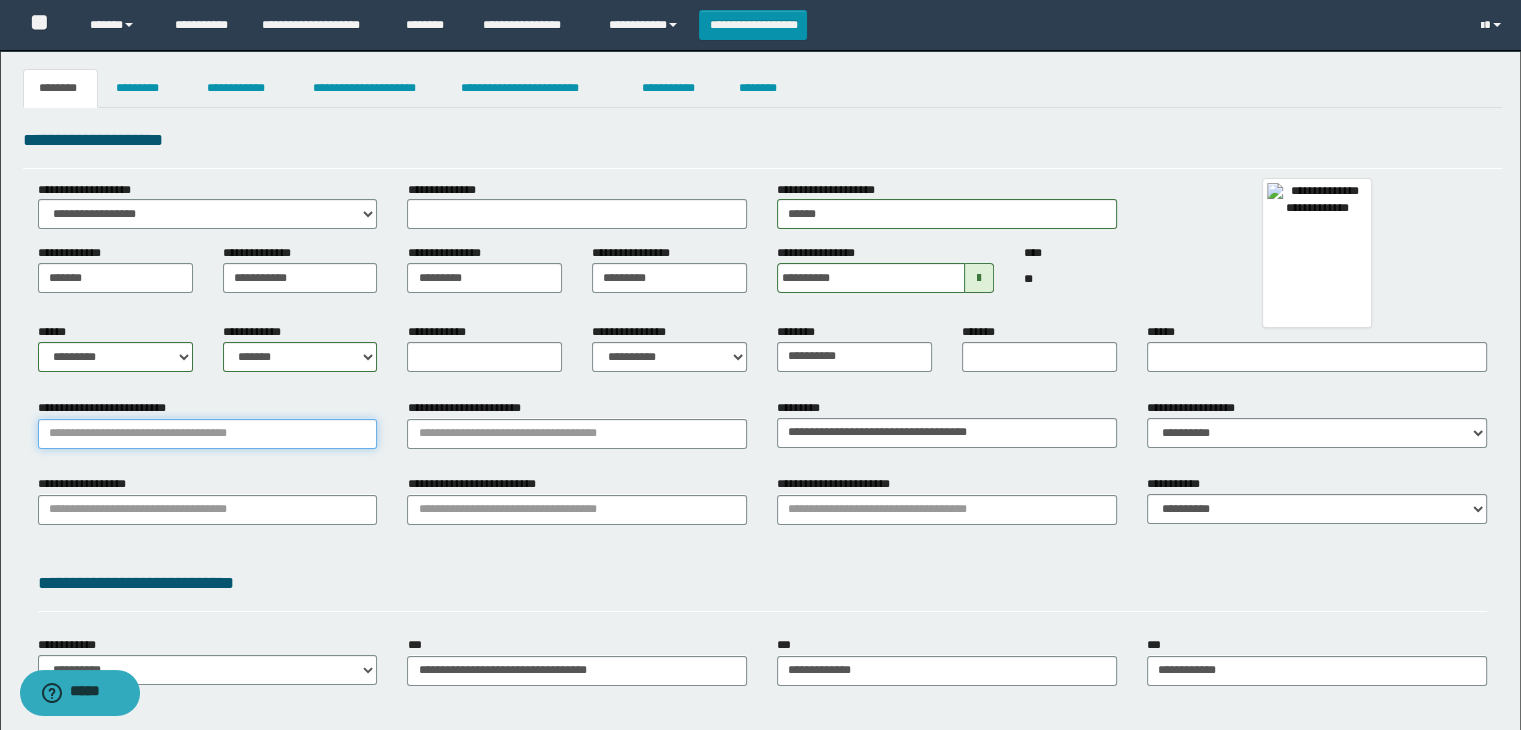 click on "**********" at bounding box center [208, 434] 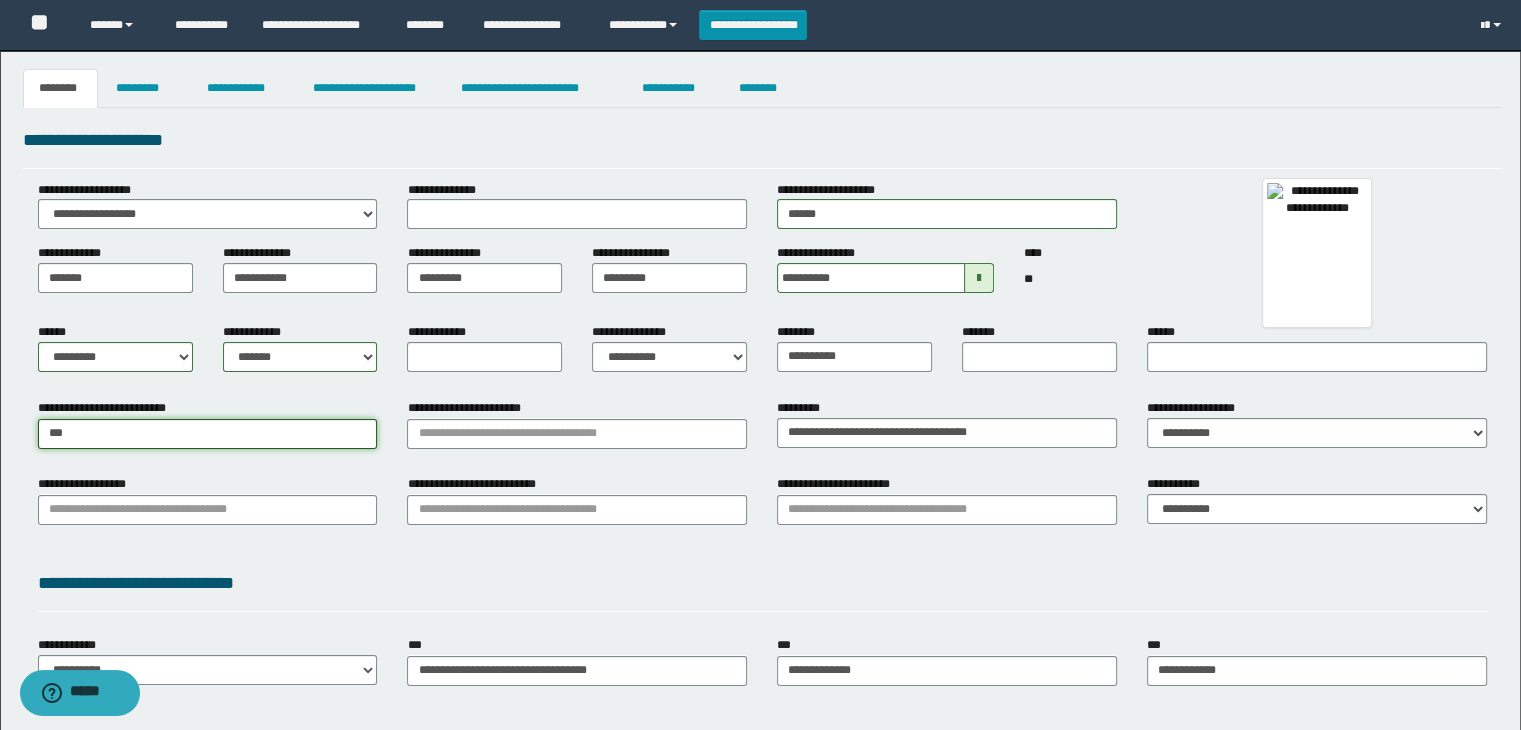 type on "****" 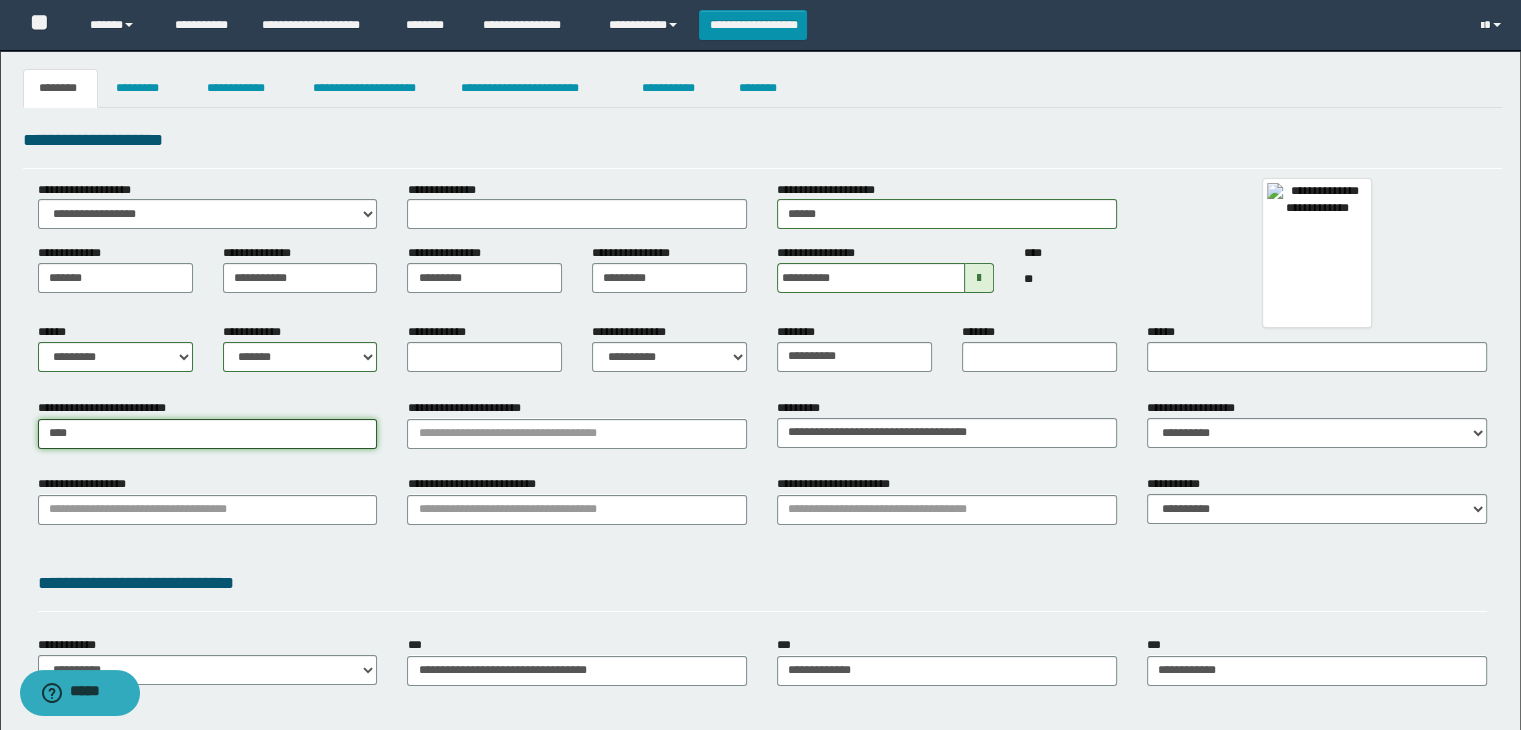 type on "*********" 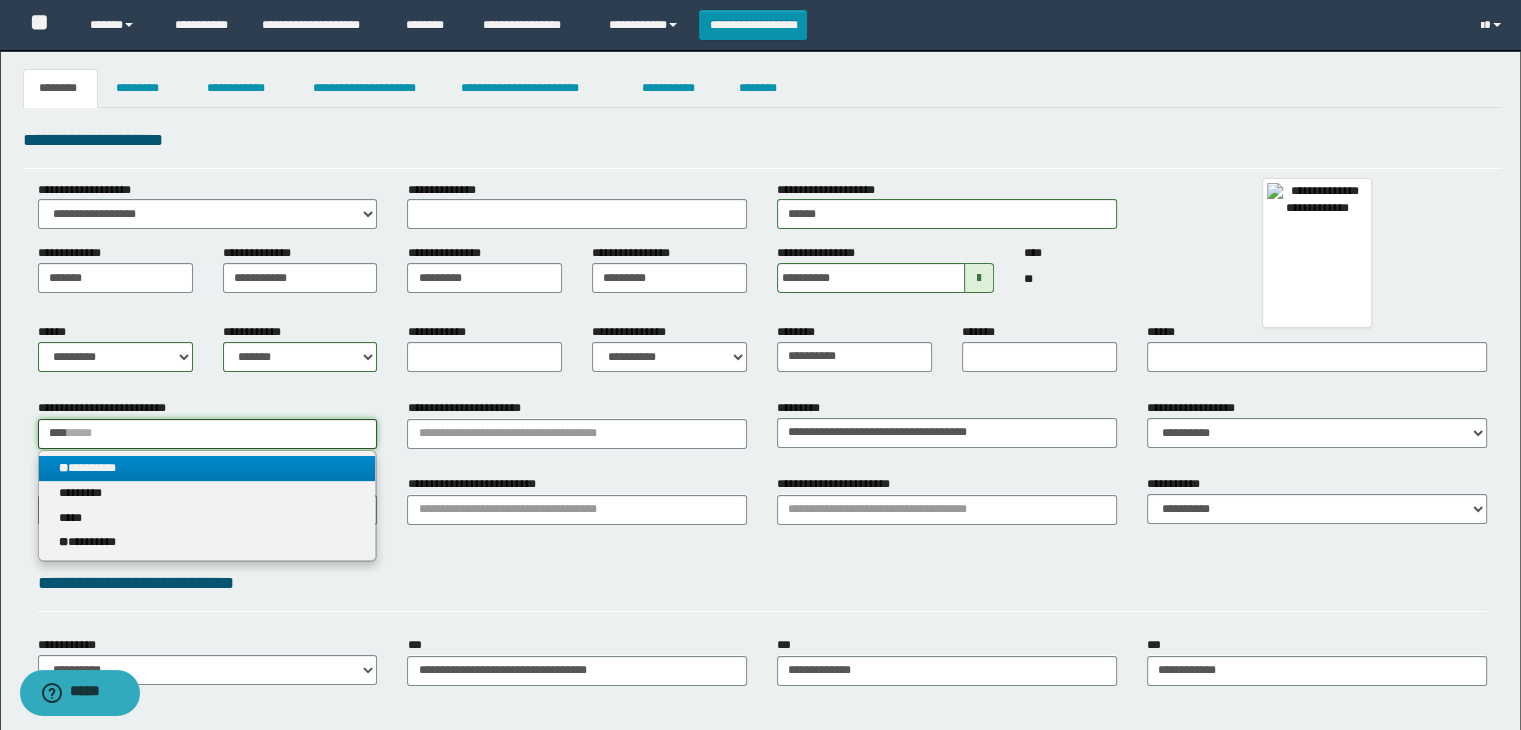 type on "****" 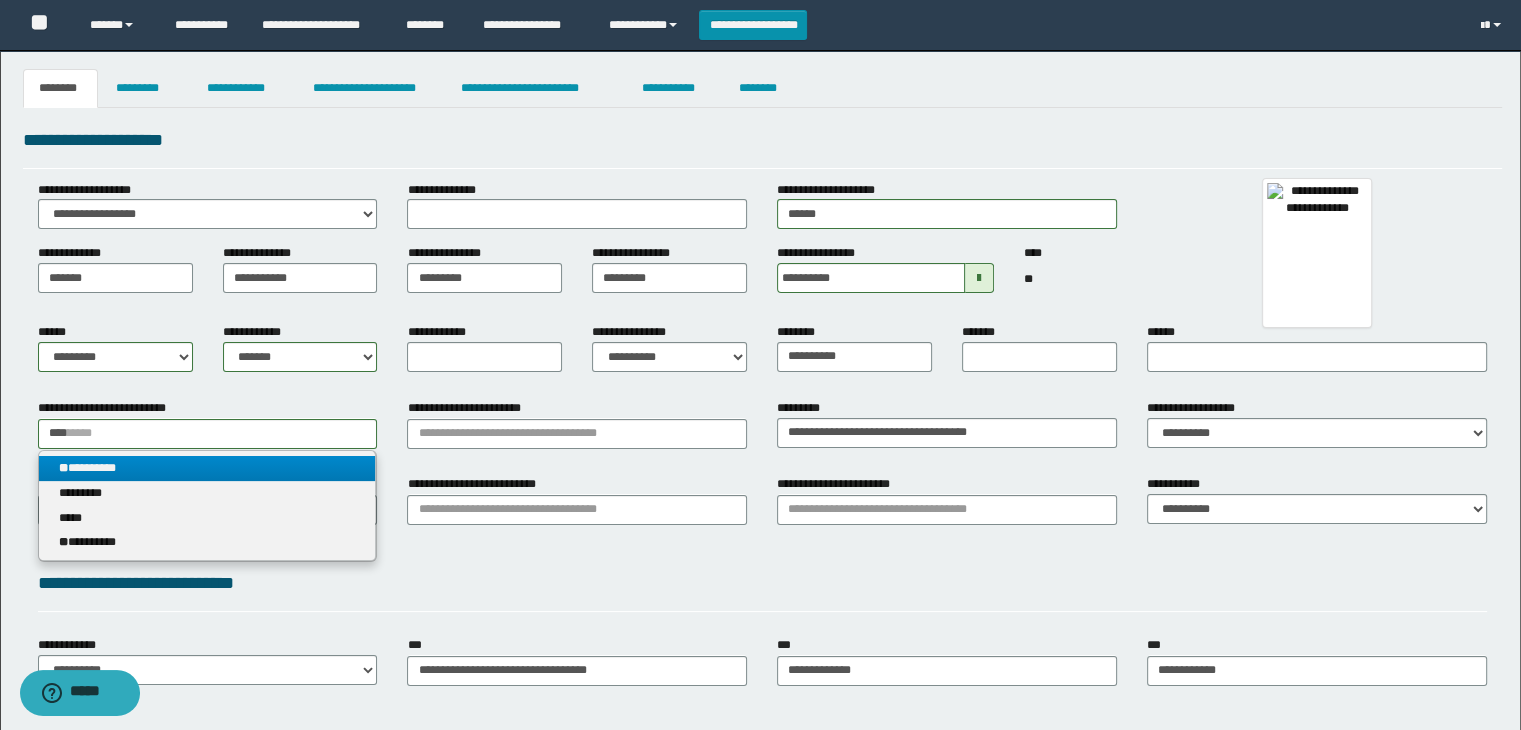 click on "** *********" at bounding box center (208, 468) 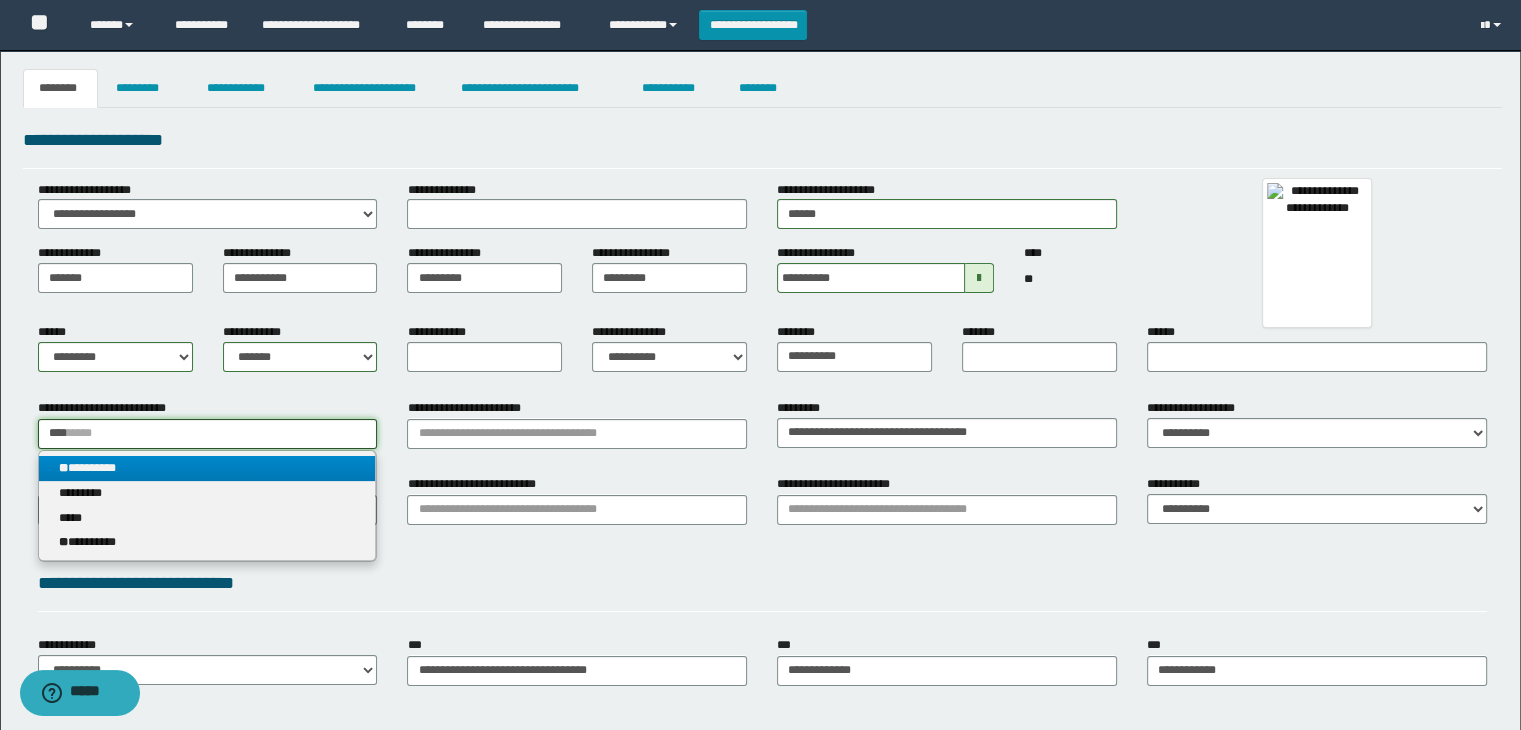 type 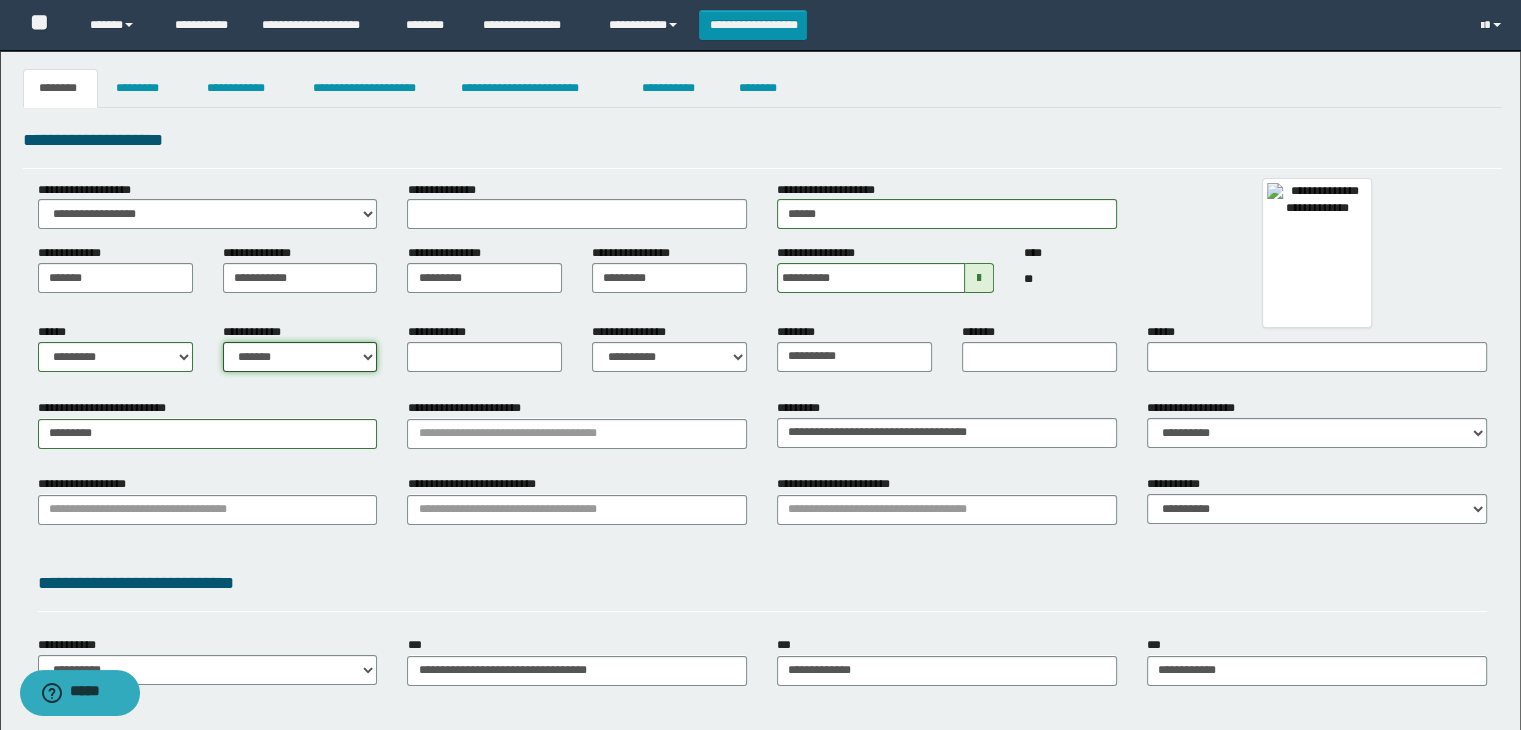 click on "**********" at bounding box center [300, 357] 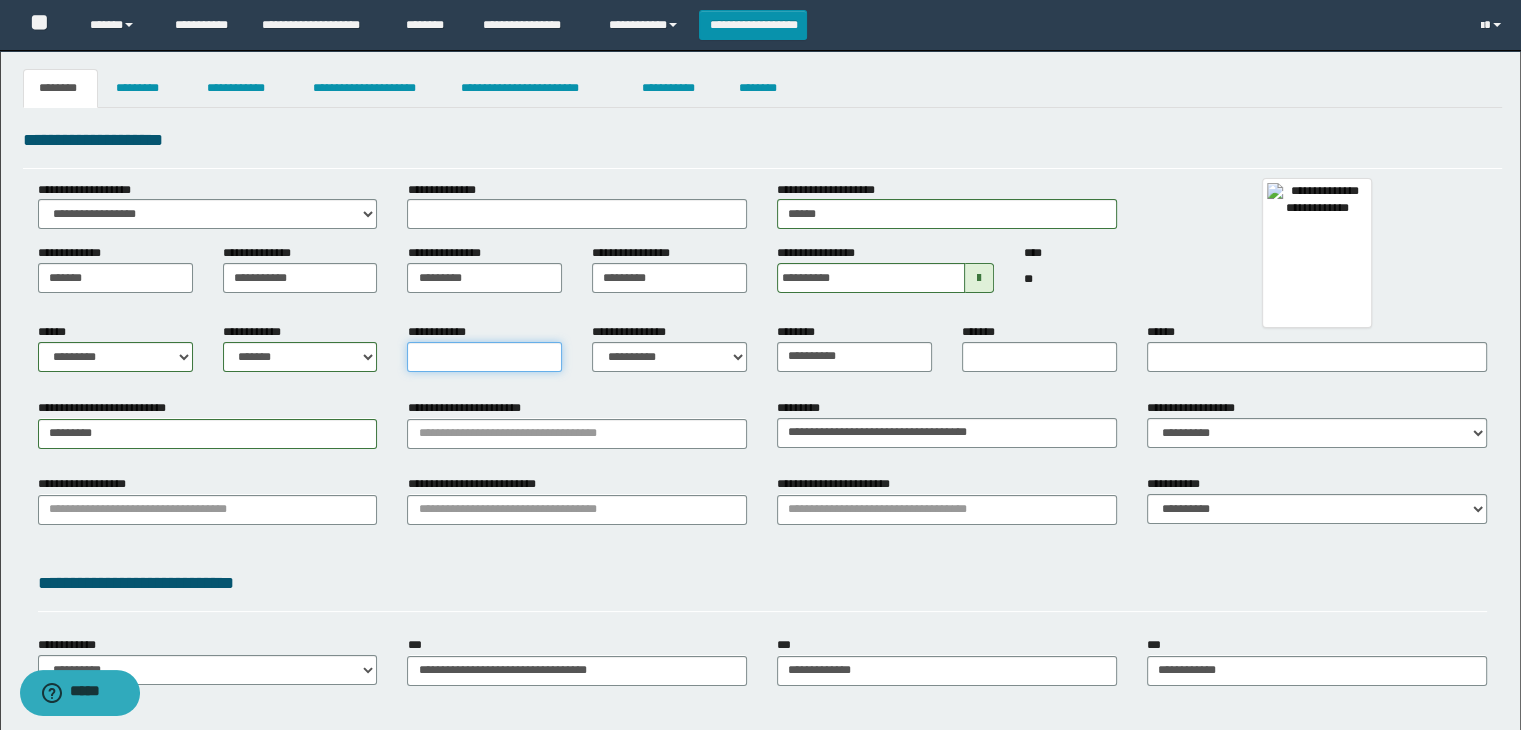 click on "**********" at bounding box center (484, 357) 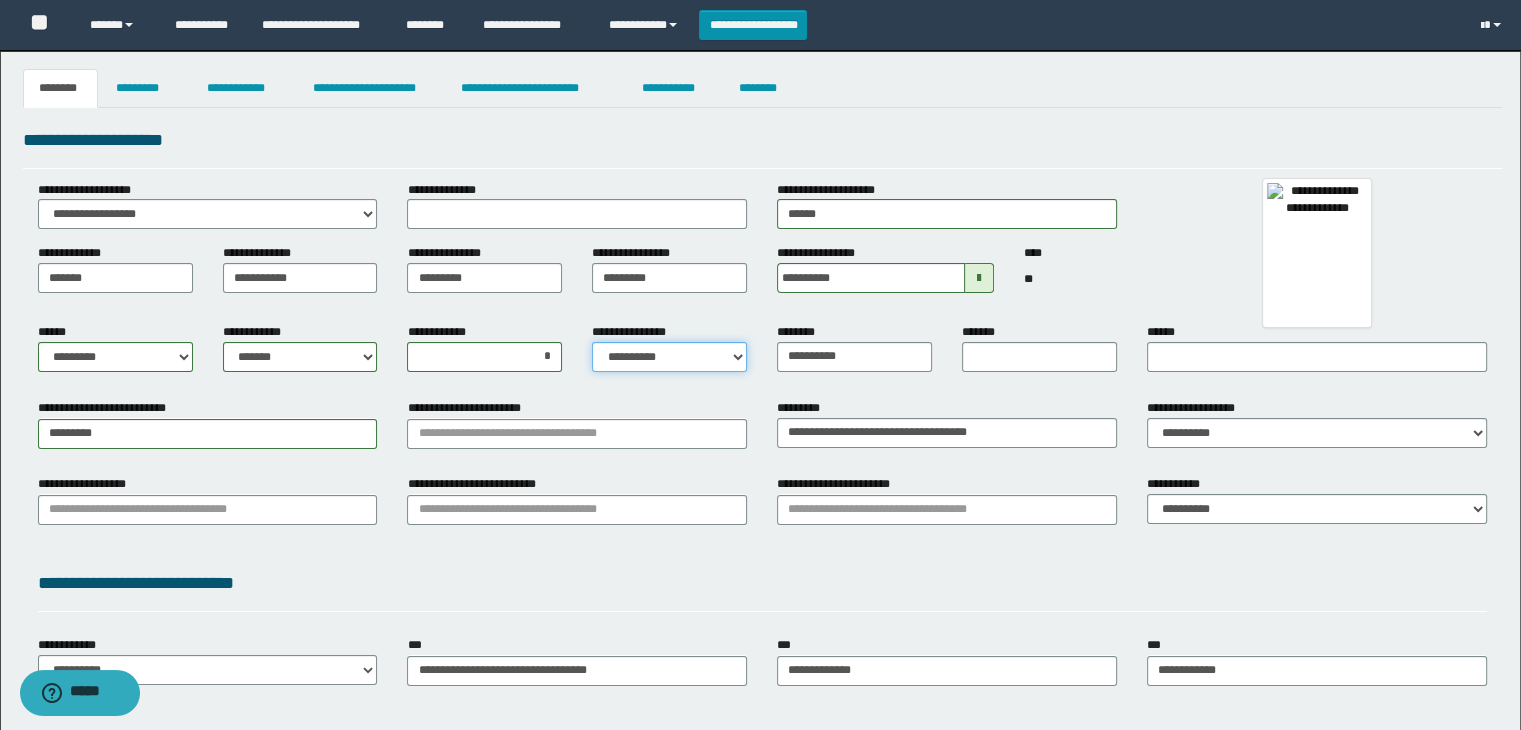 click on "**********" at bounding box center [669, 357] 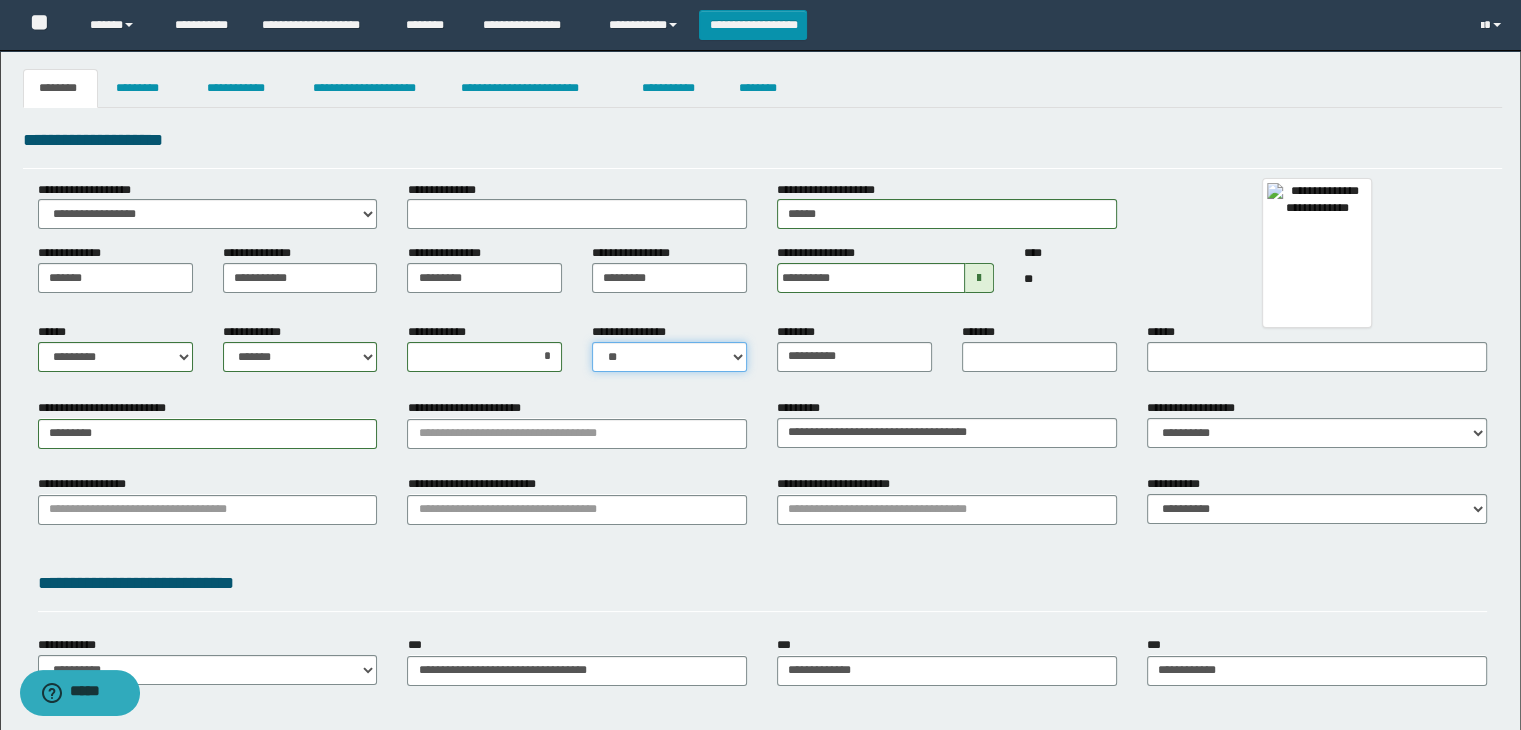 click on "**********" at bounding box center [669, 357] 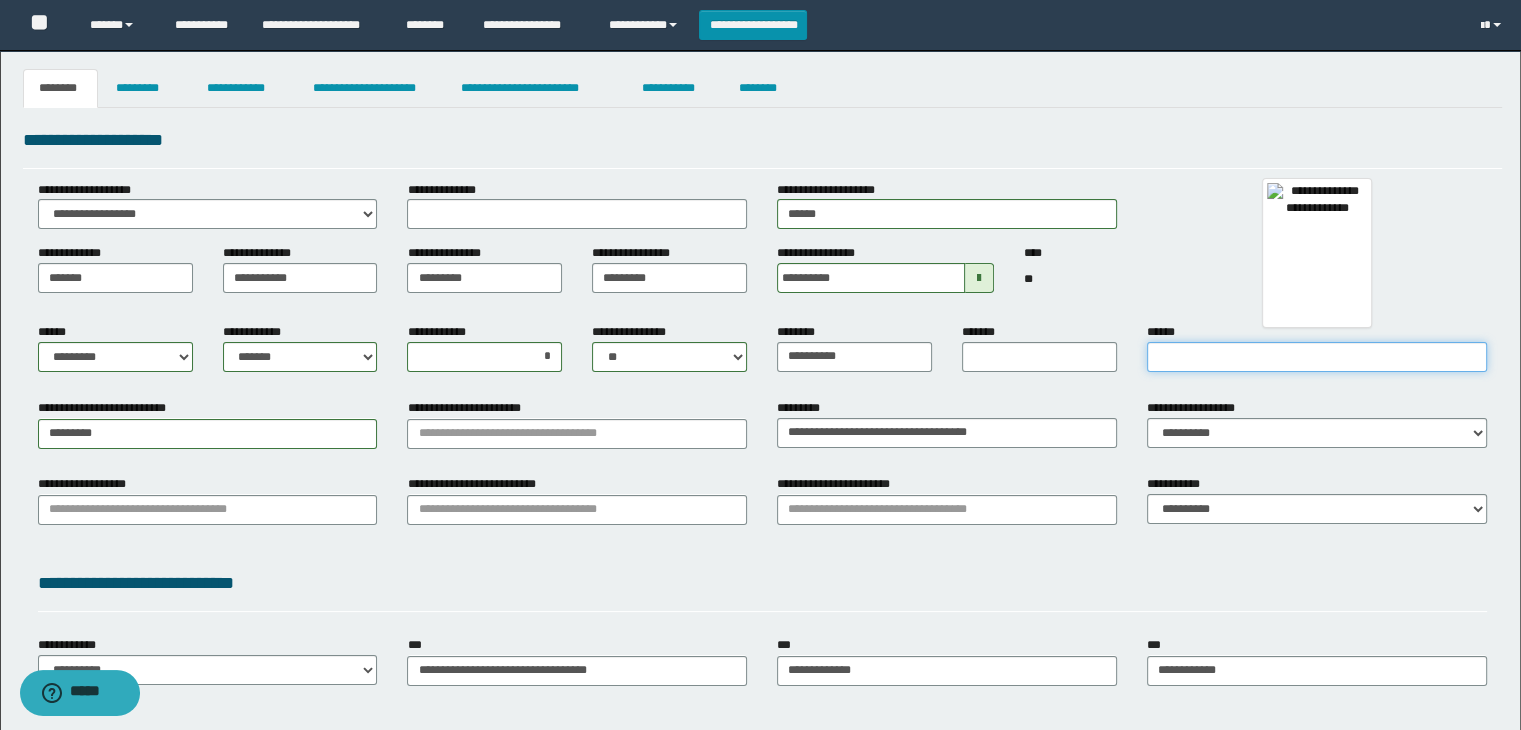 click on "******" at bounding box center [1317, 357] 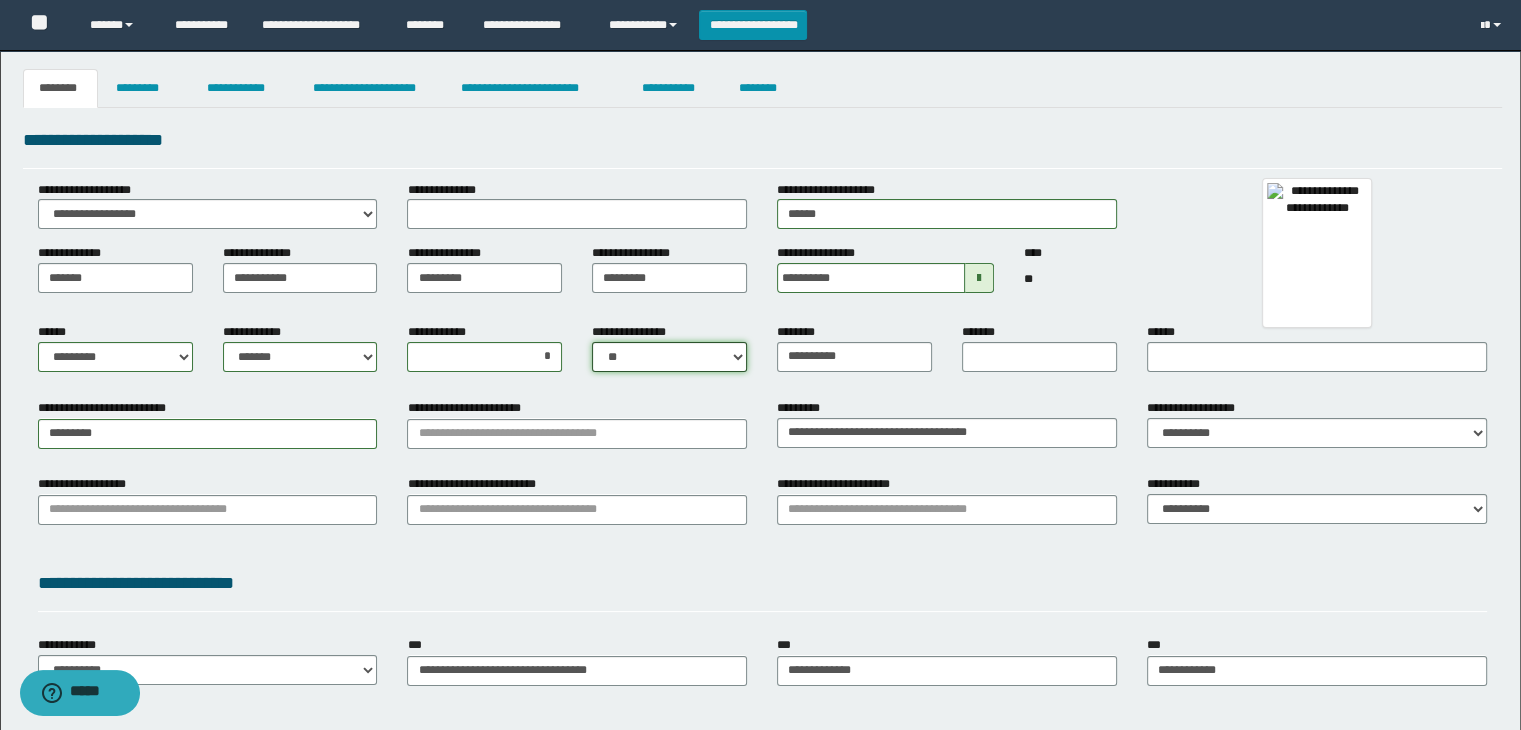 click on "**********" at bounding box center [669, 357] 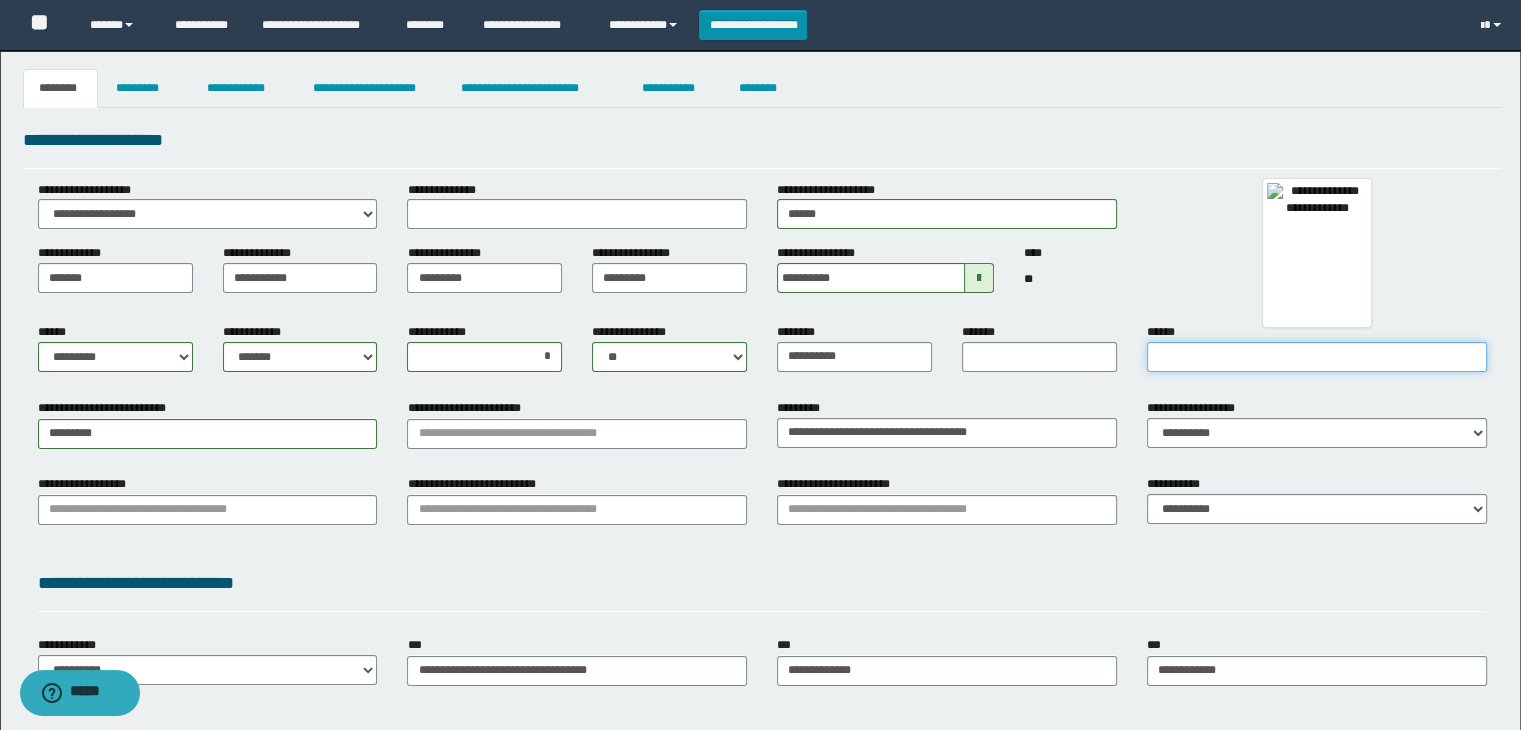 click on "******" at bounding box center (1317, 357) 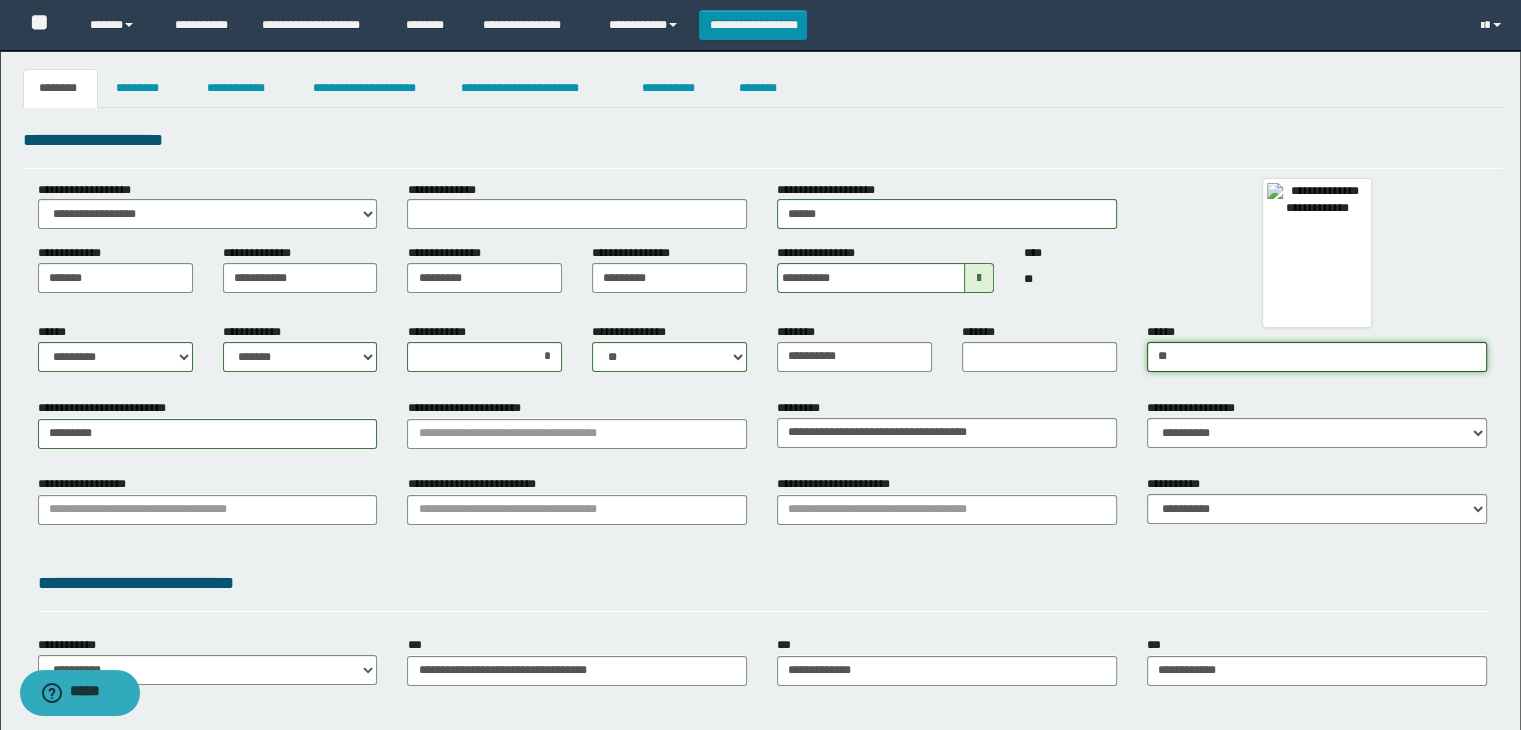 type on "*" 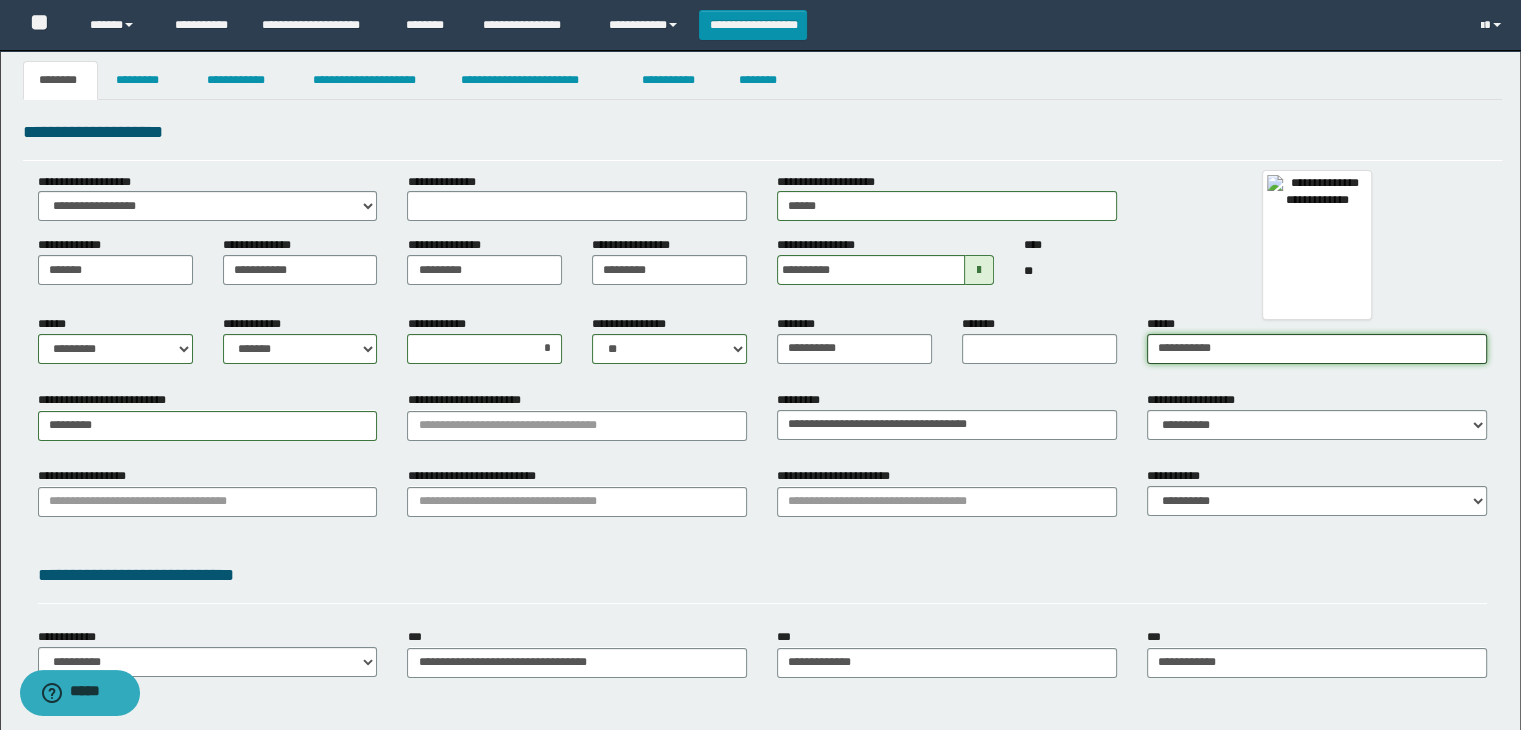 scroll, scrollTop: 16, scrollLeft: 0, axis: vertical 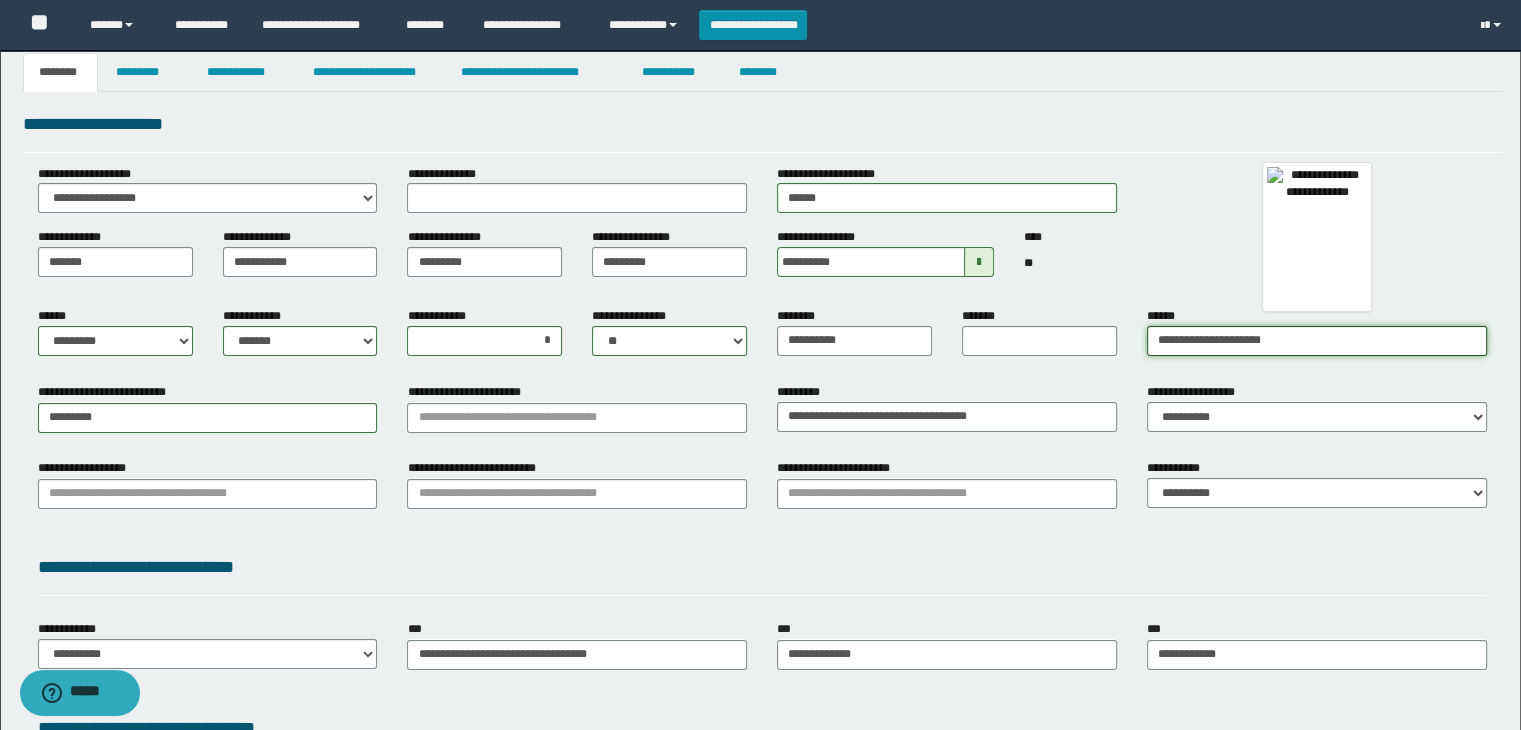 drag, startPoint x: 1156, startPoint y: 339, endPoint x: 1301, endPoint y: 338, distance: 145.00345 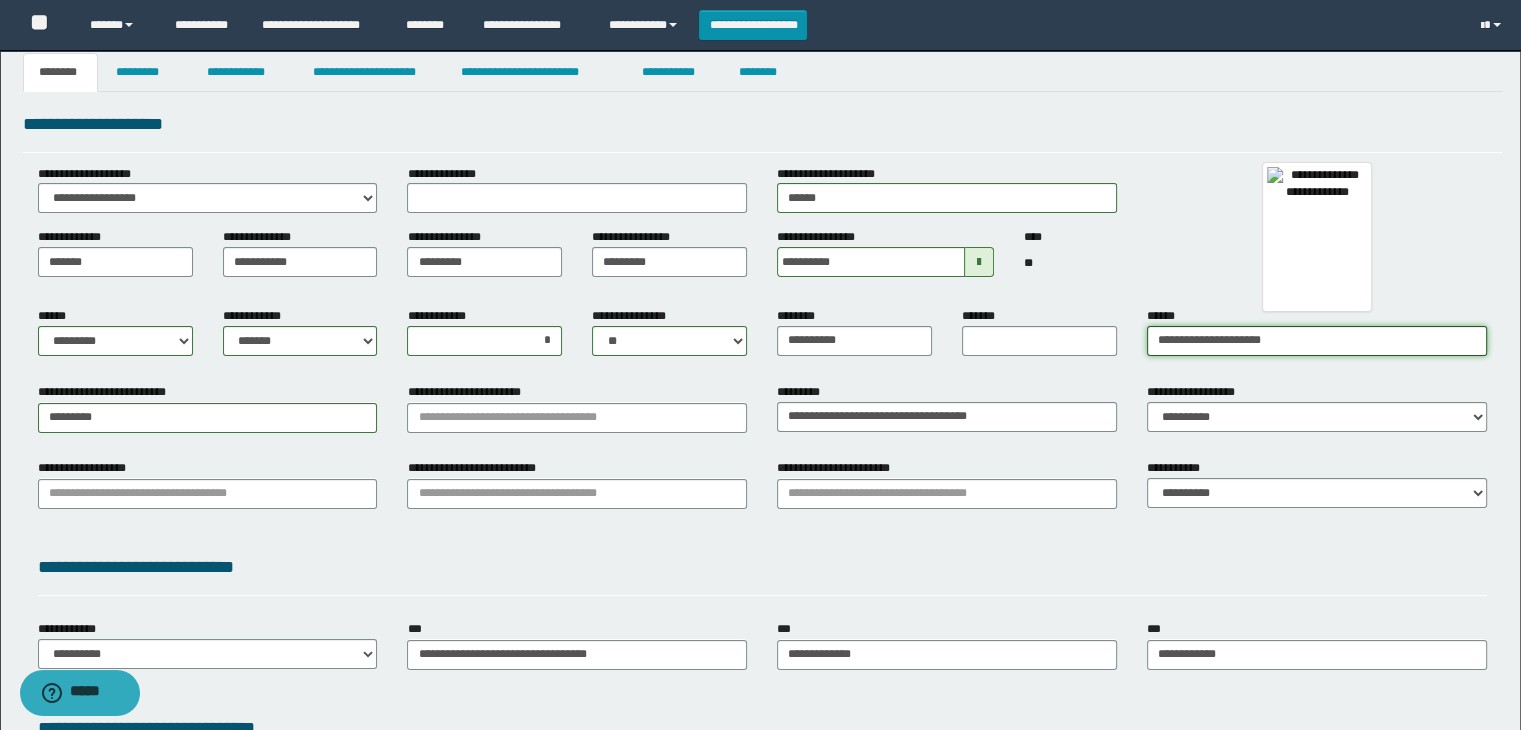 click on "**********" at bounding box center [1317, 341] 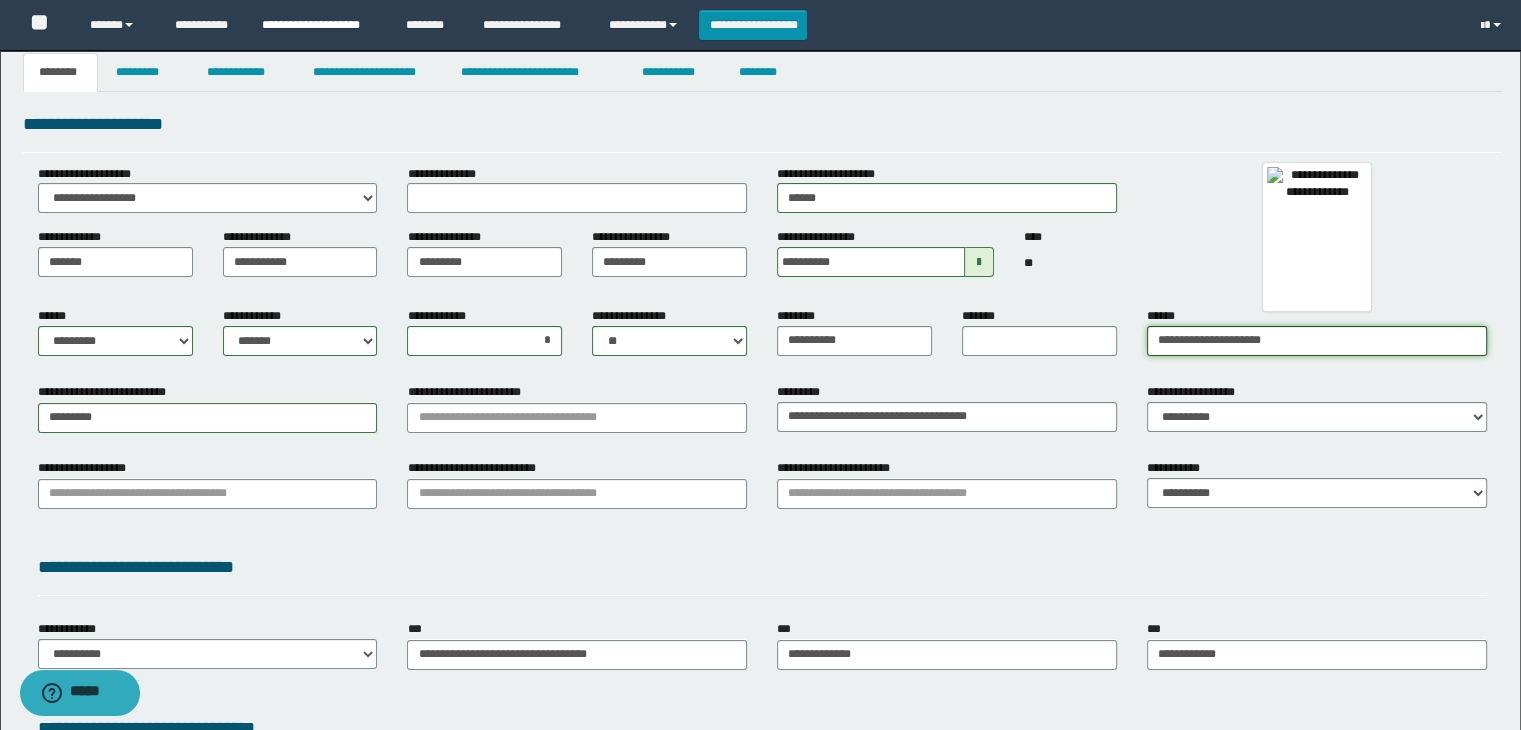 type on "**********" 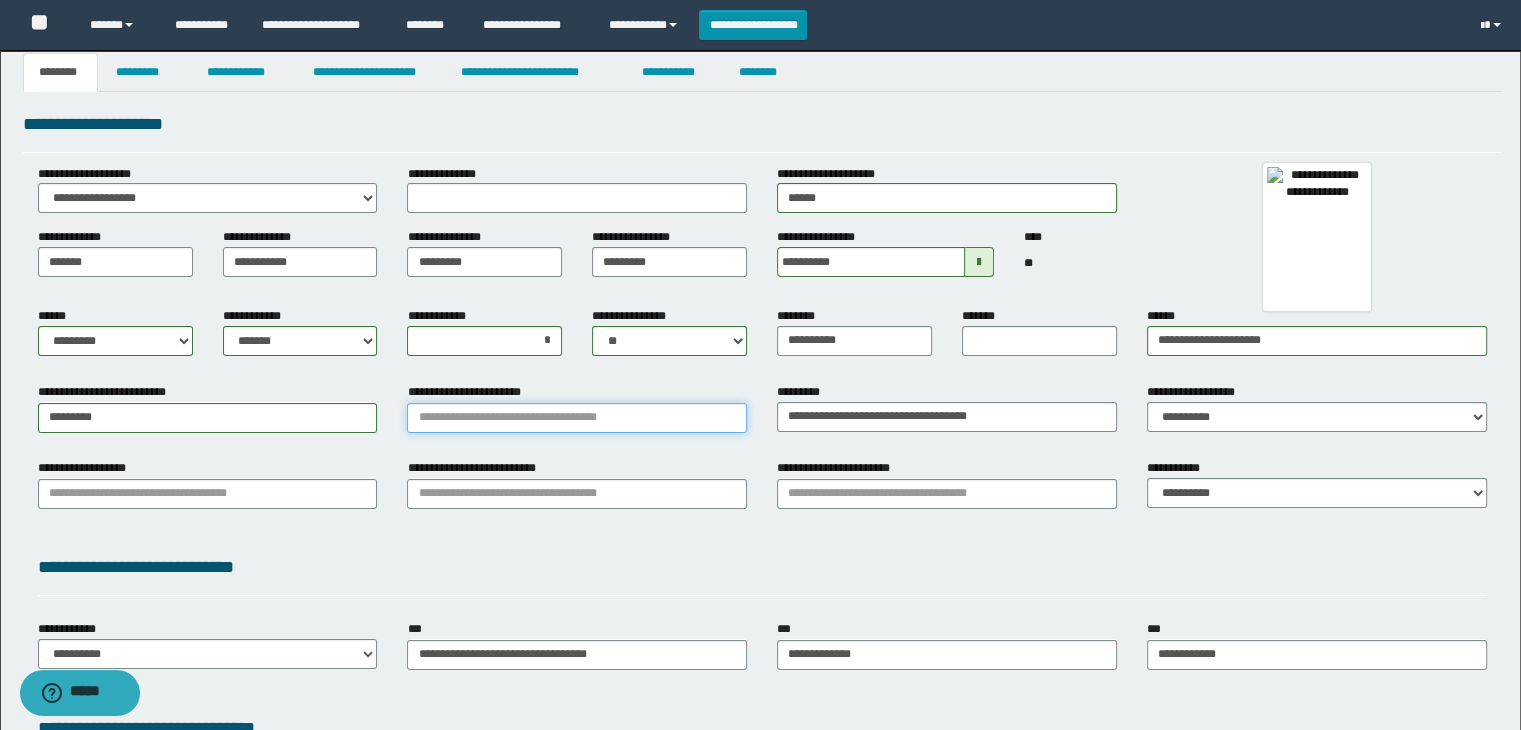 click on "**********" at bounding box center (577, 418) 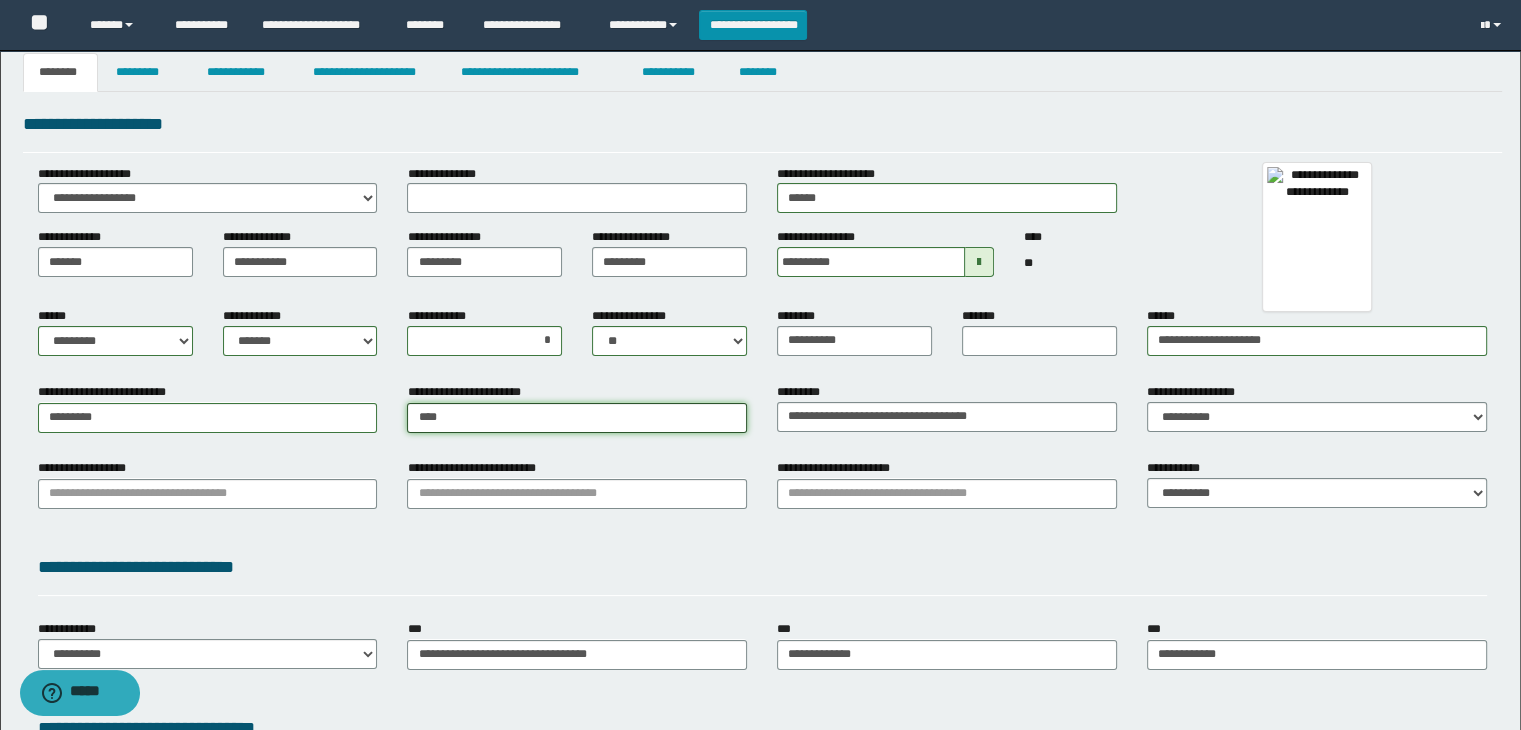 click on "****" at bounding box center [577, 418] 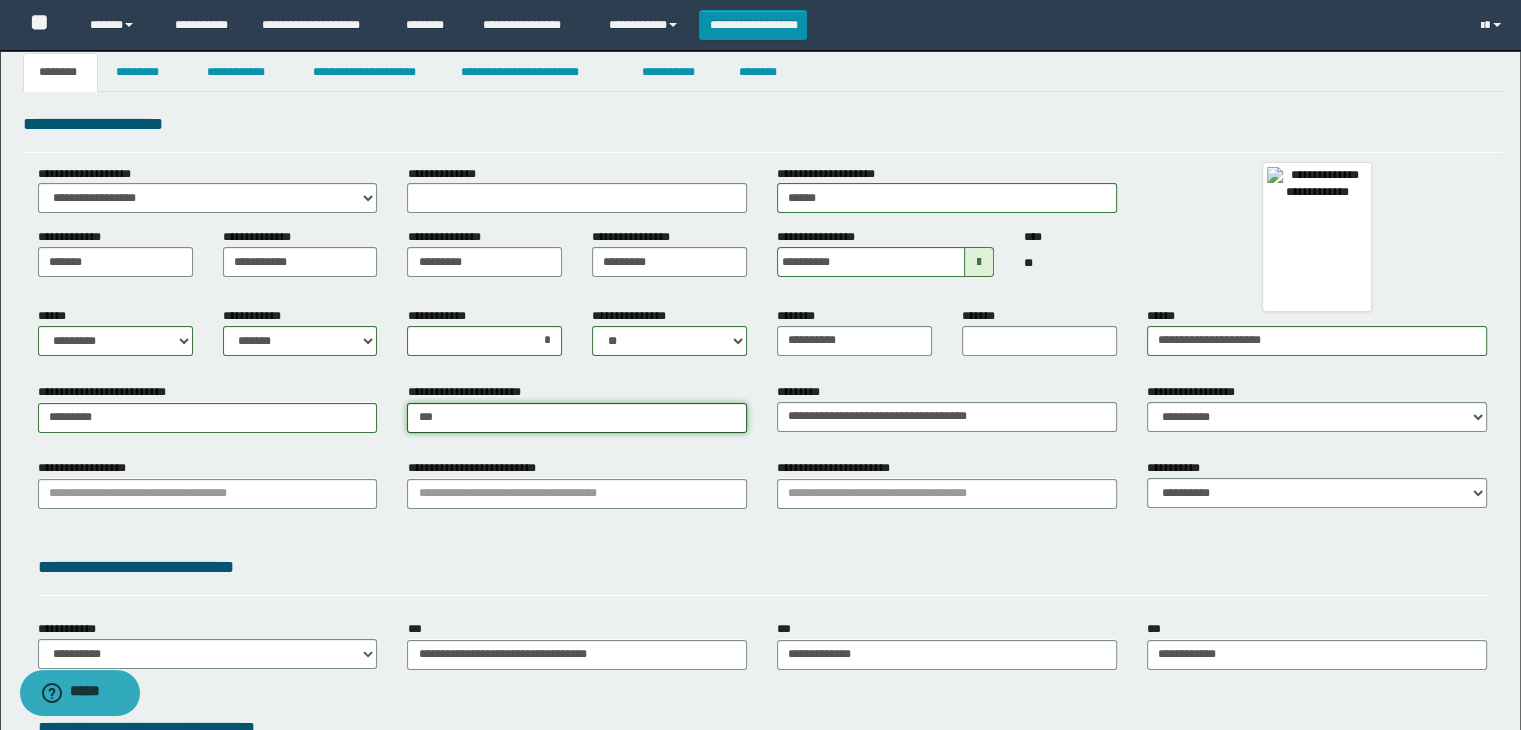 type on "***" 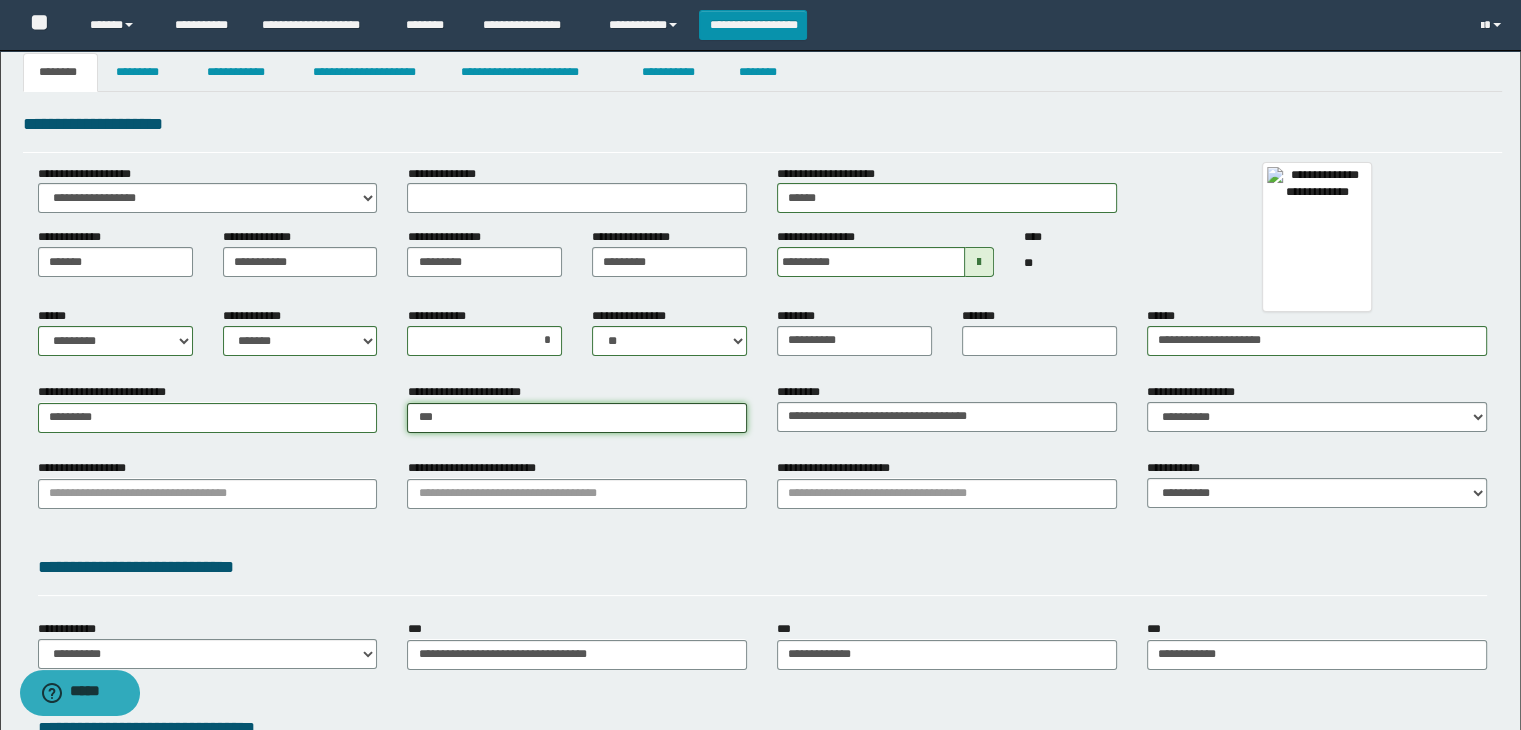 type 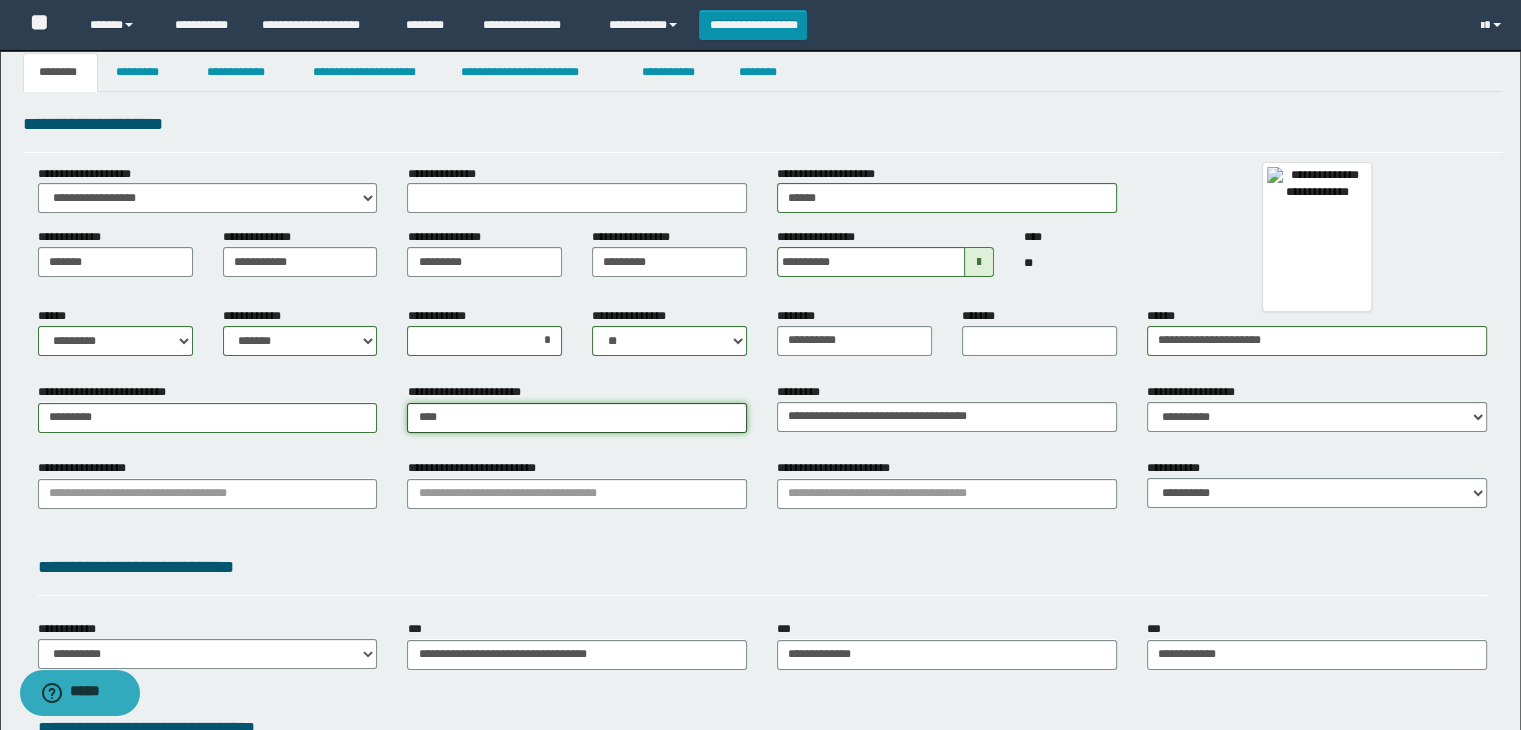 type on "****" 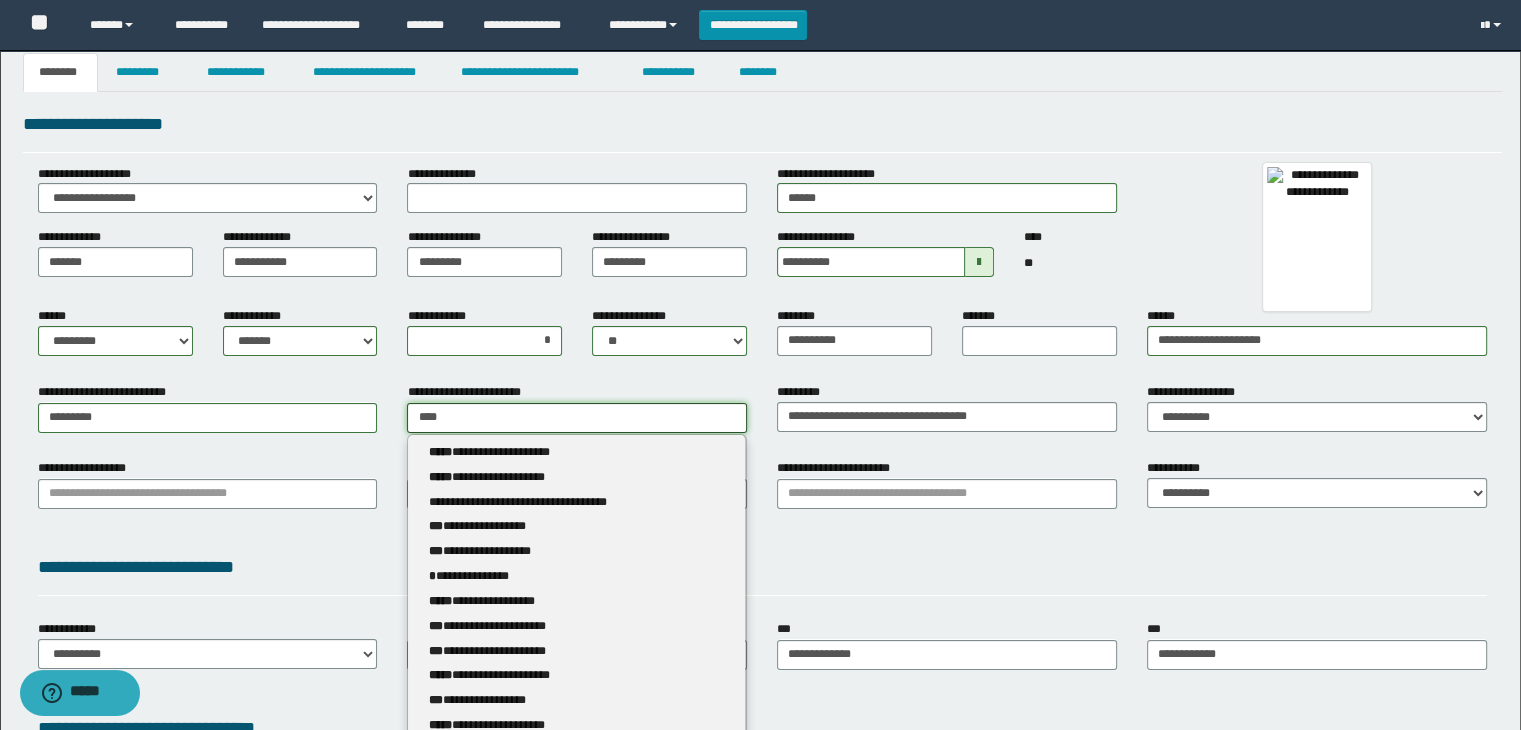 type 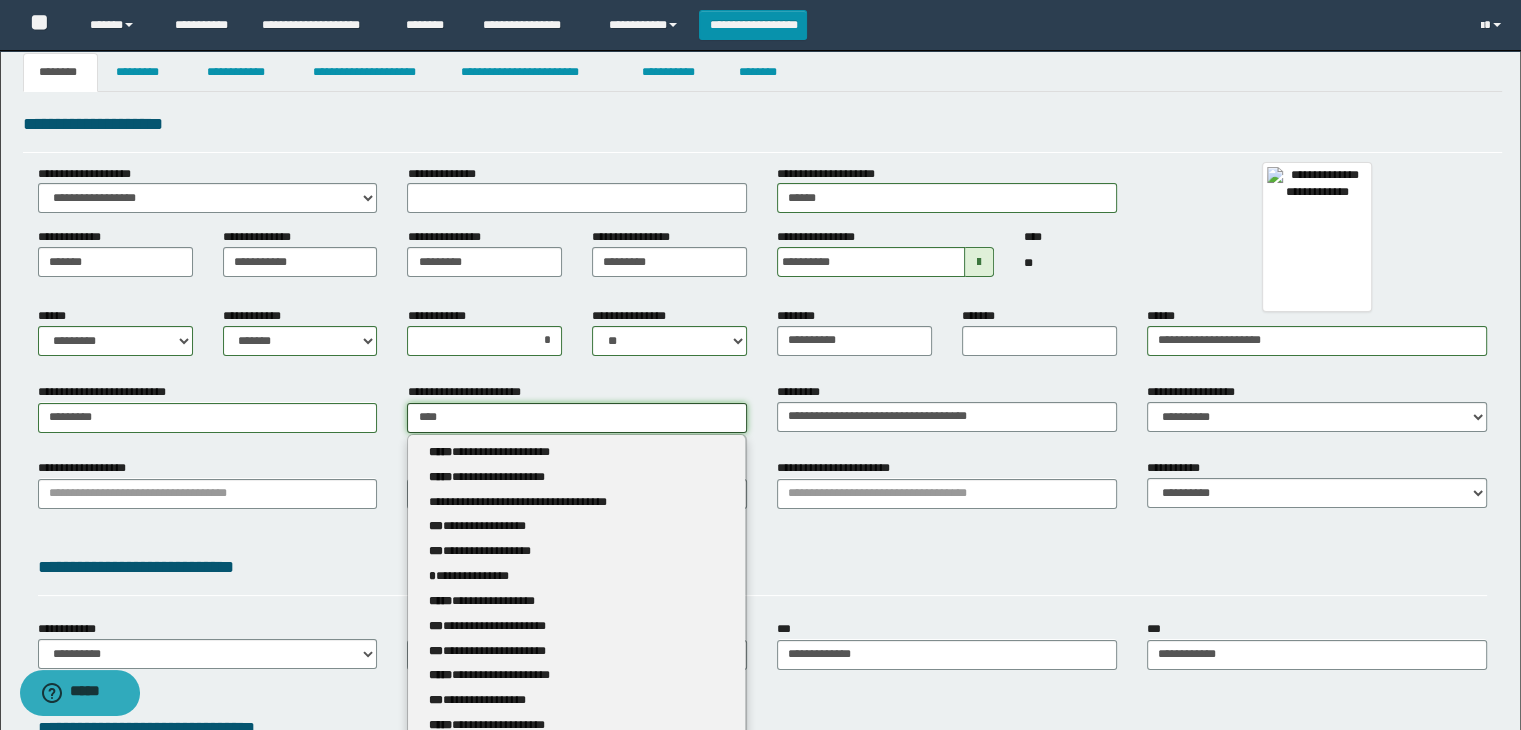 type on "*****" 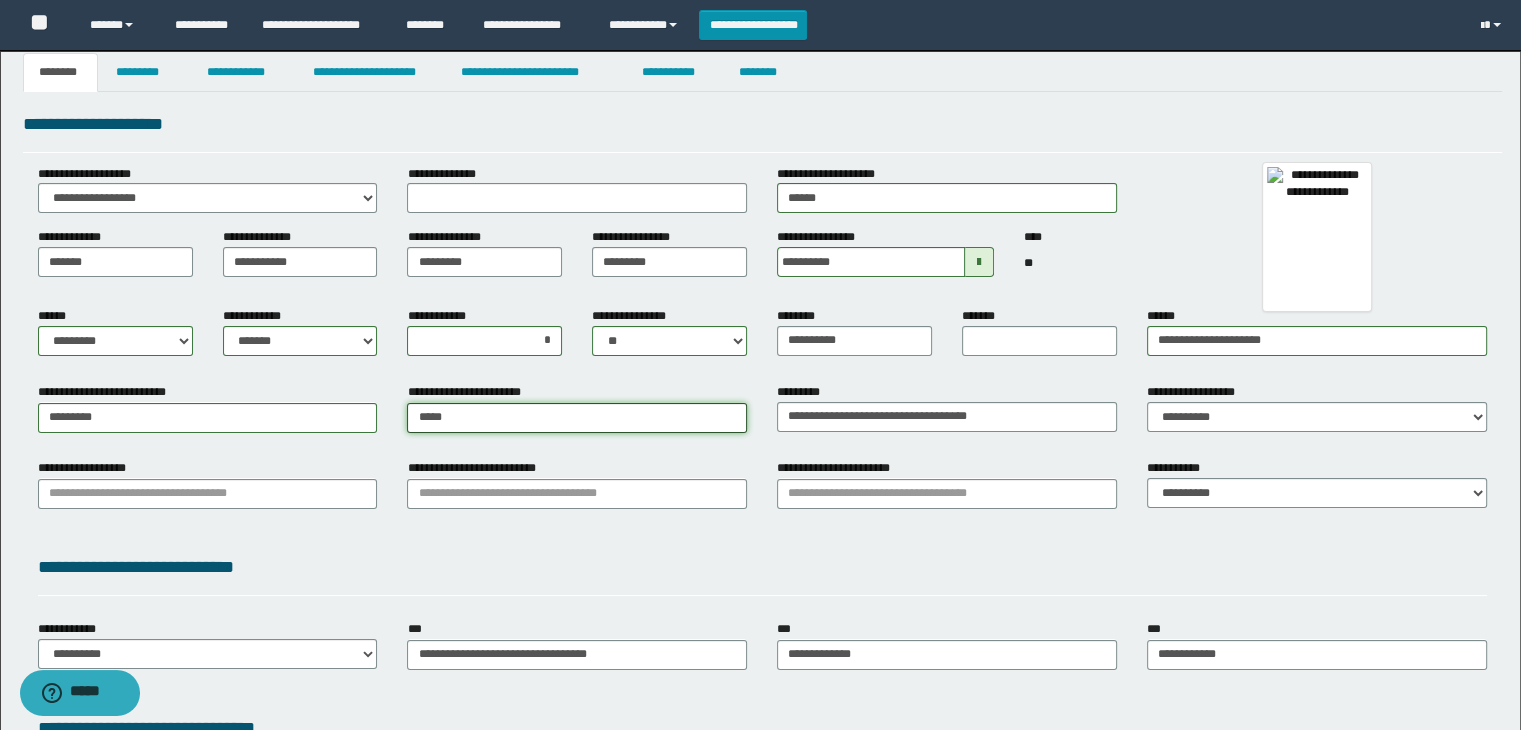 type on "**********" 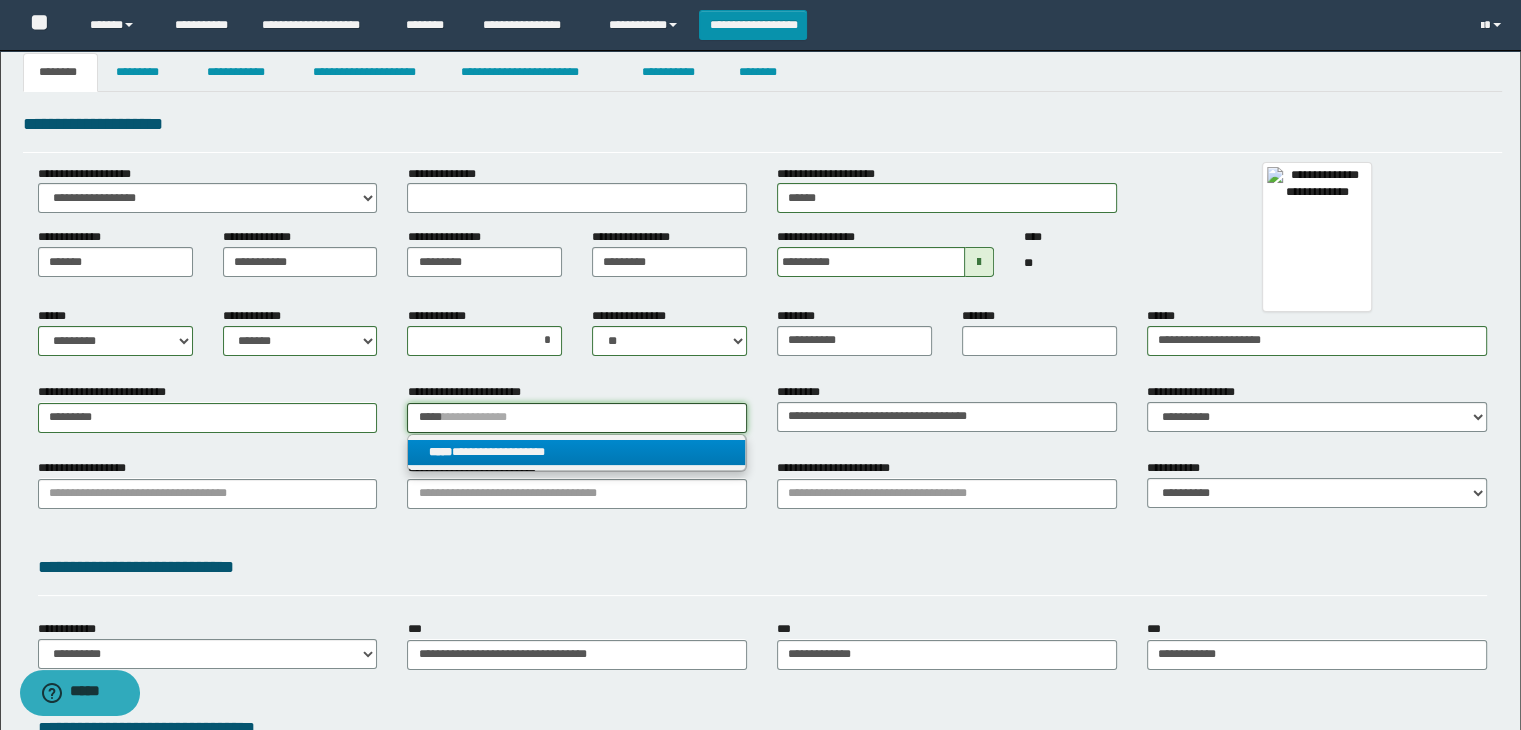 type on "*****" 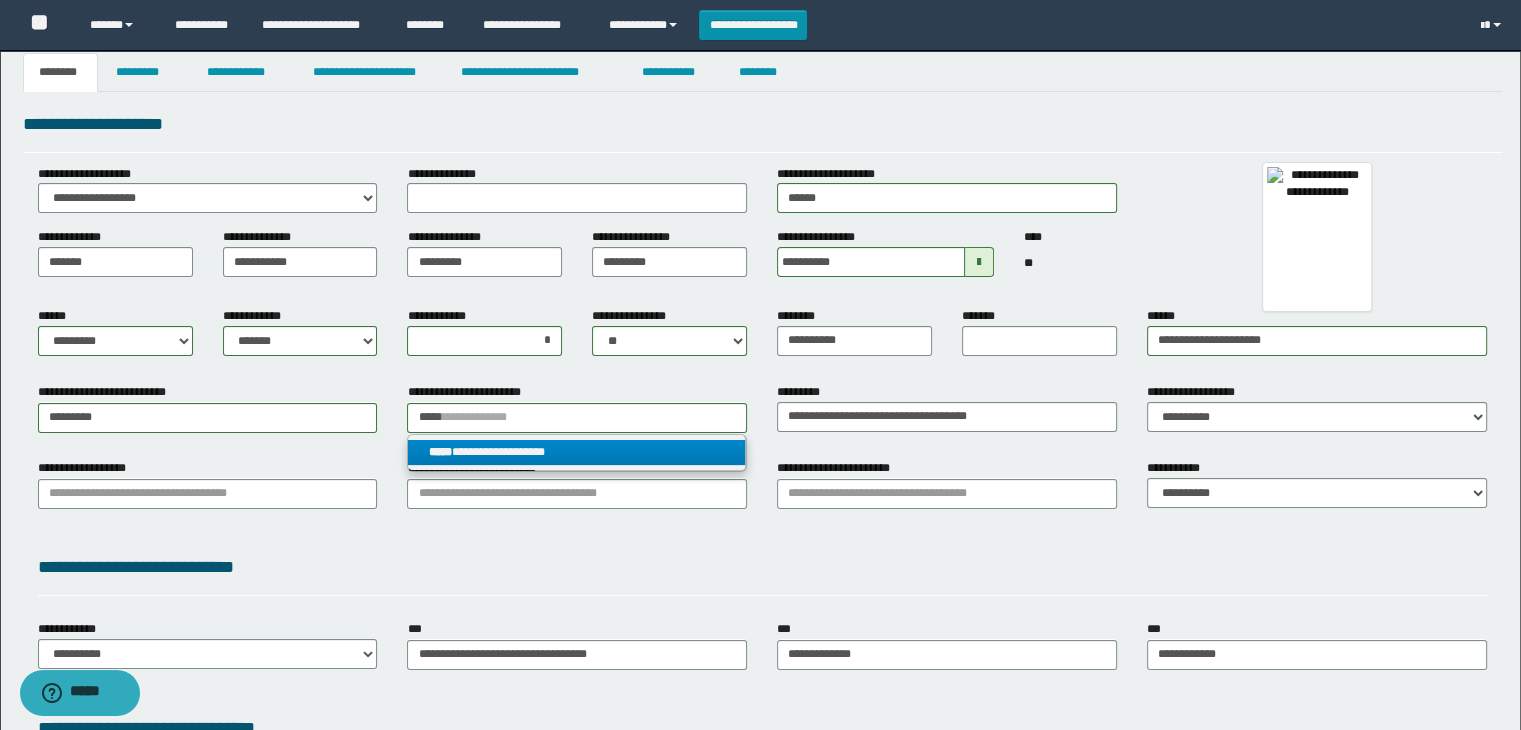 click on "**********" at bounding box center [577, 452] 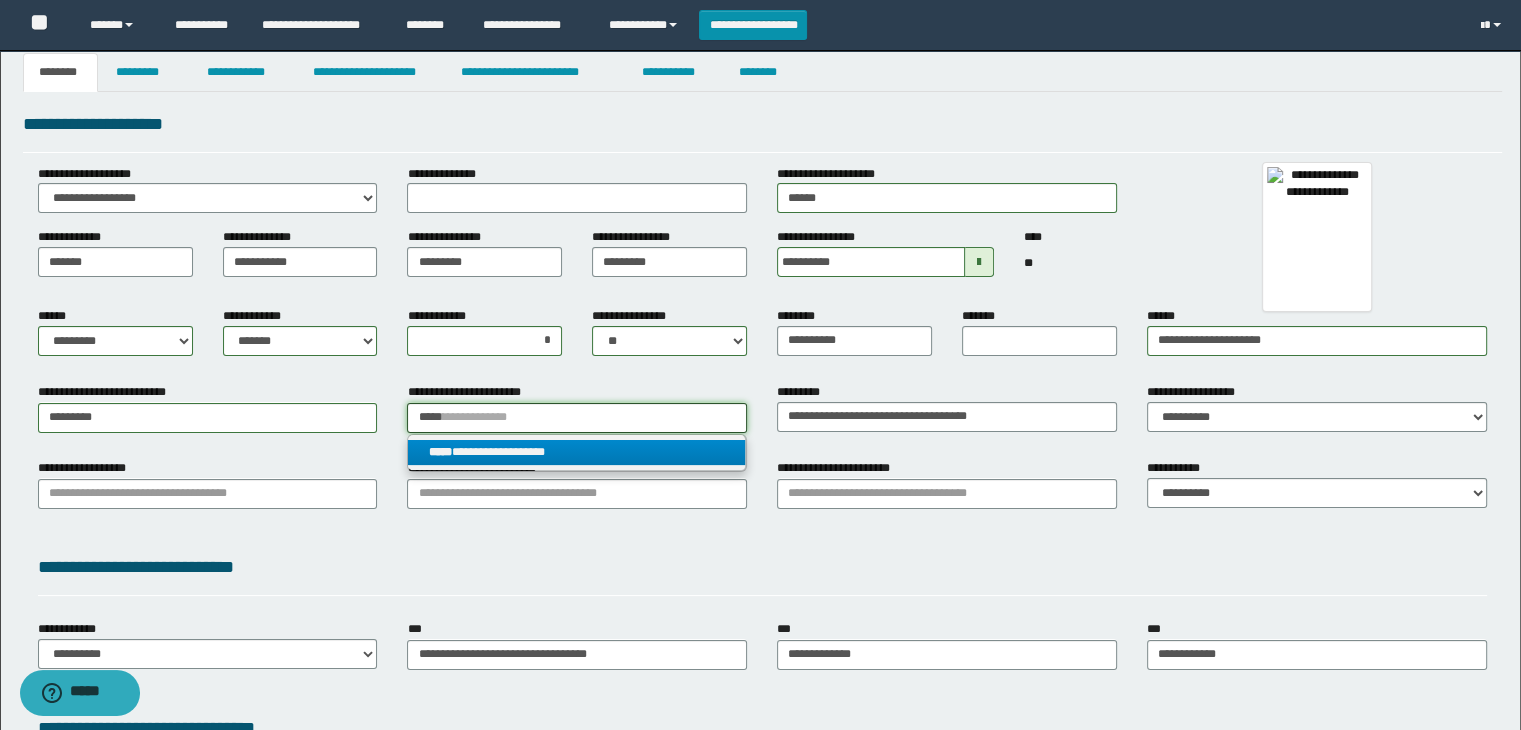 type 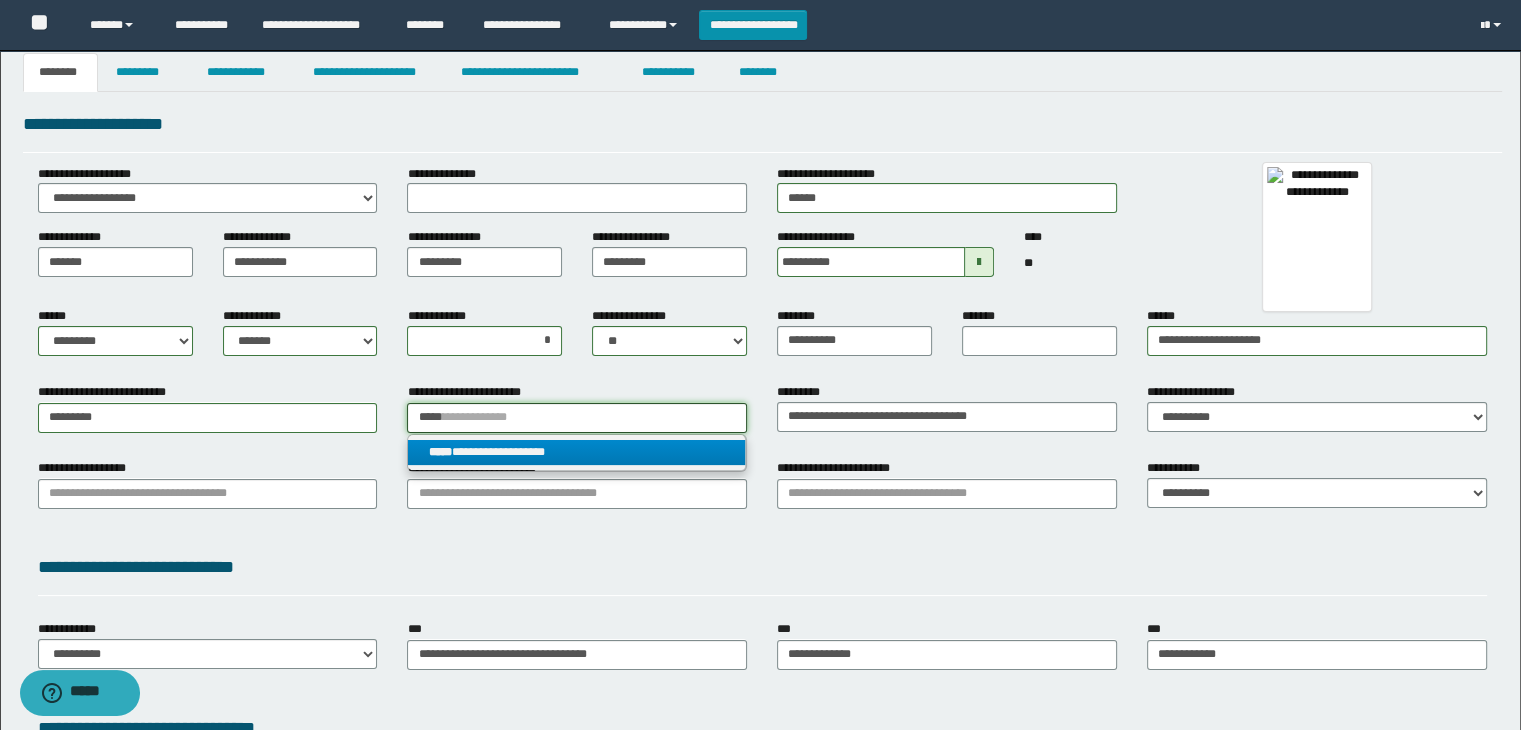 type on "**********" 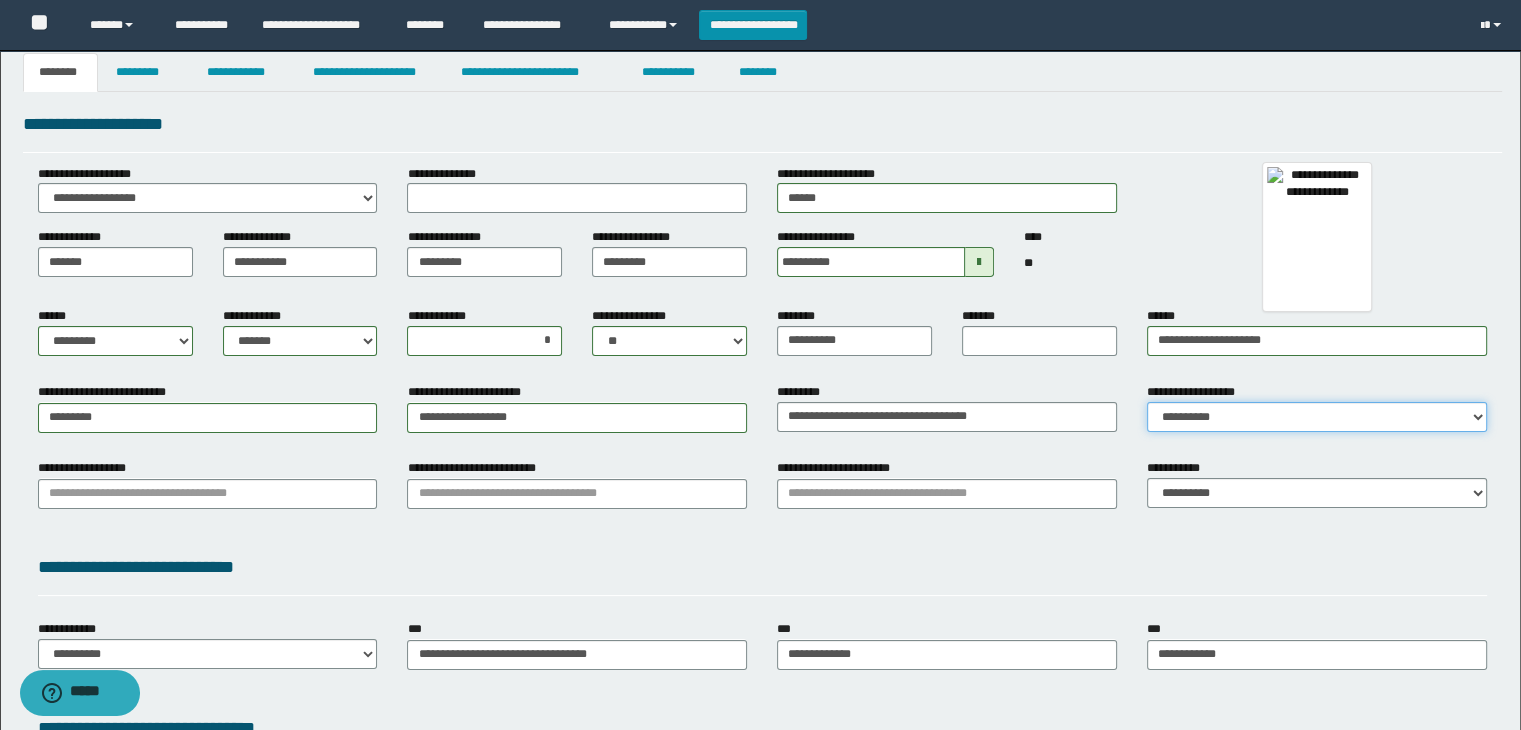 click on "**********" at bounding box center (1317, 417) 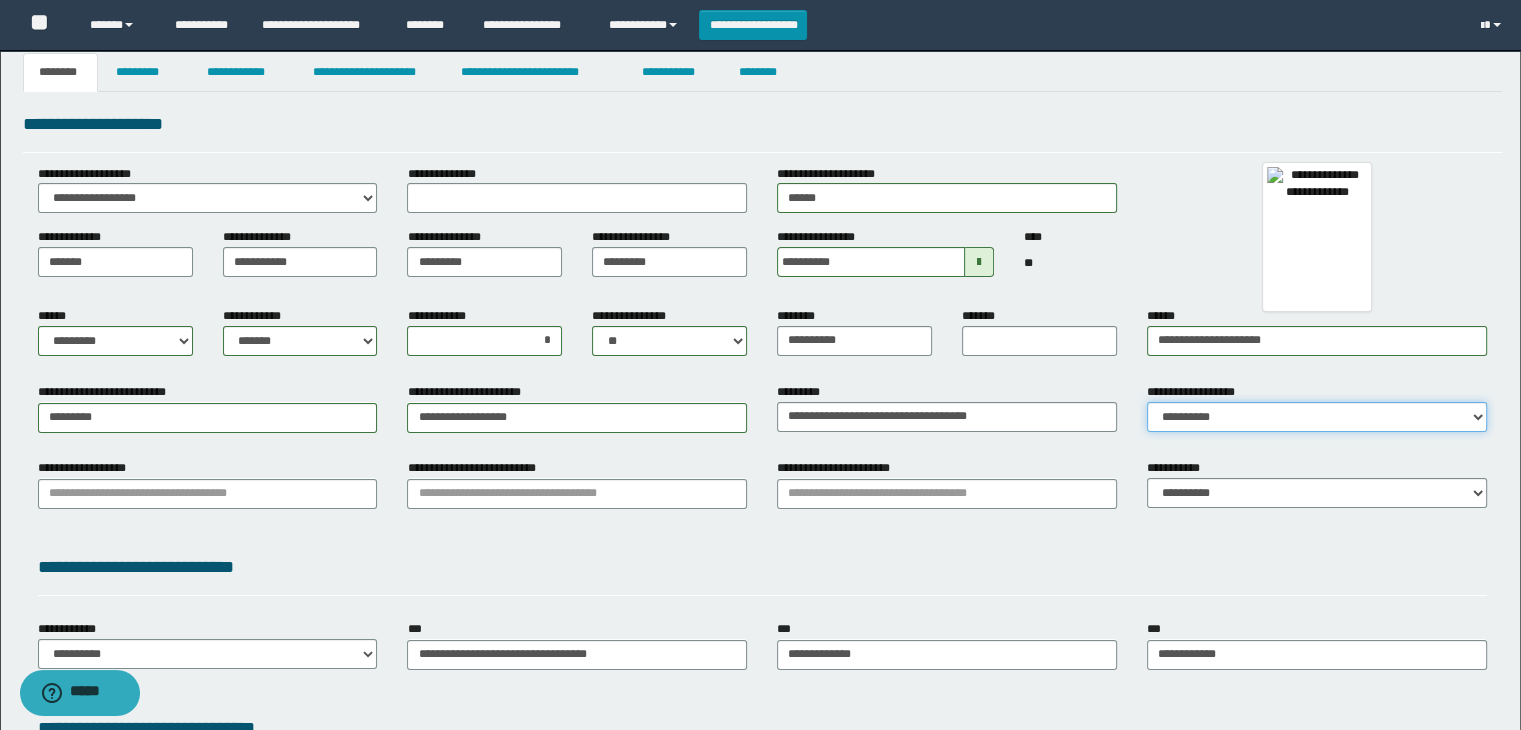 select on "*" 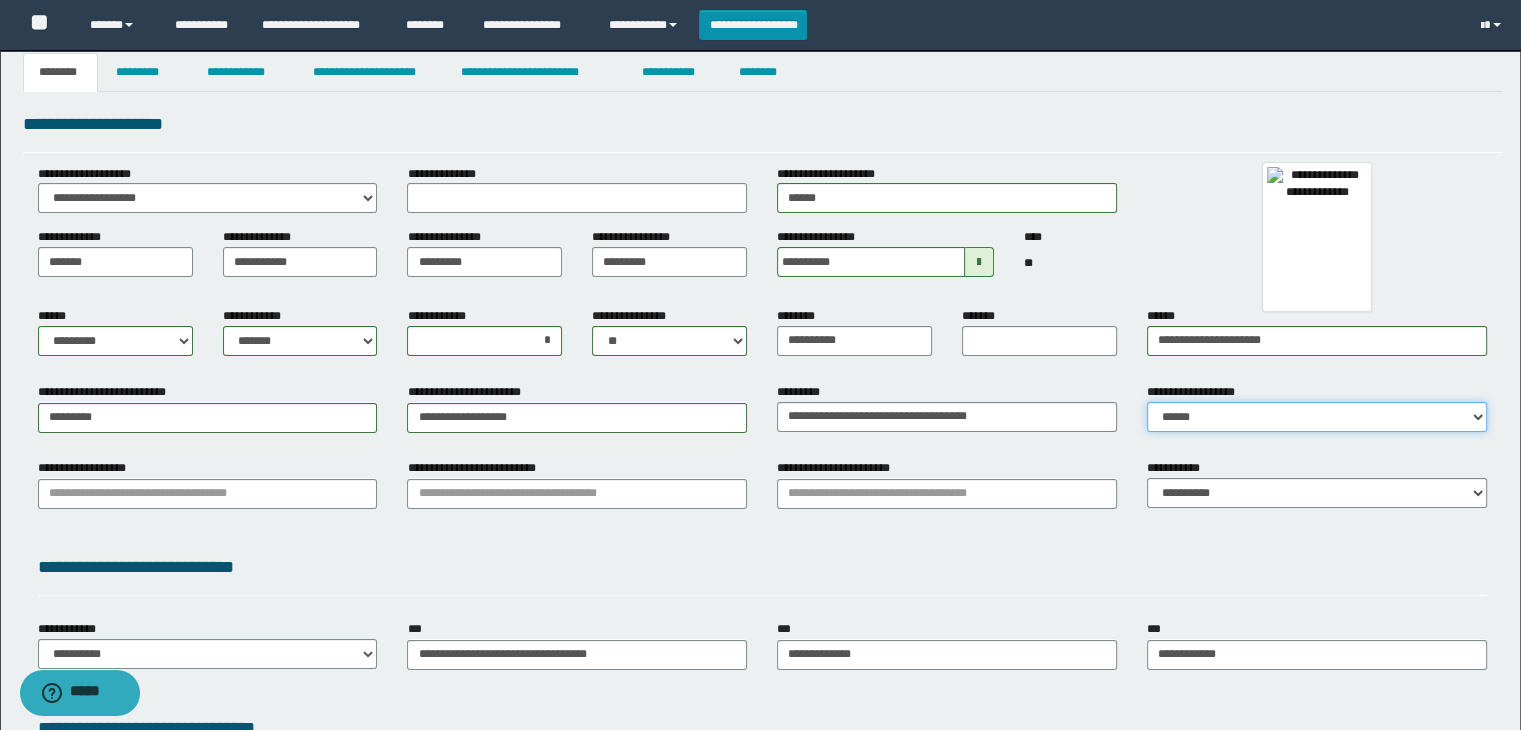 click on "**********" at bounding box center [1317, 417] 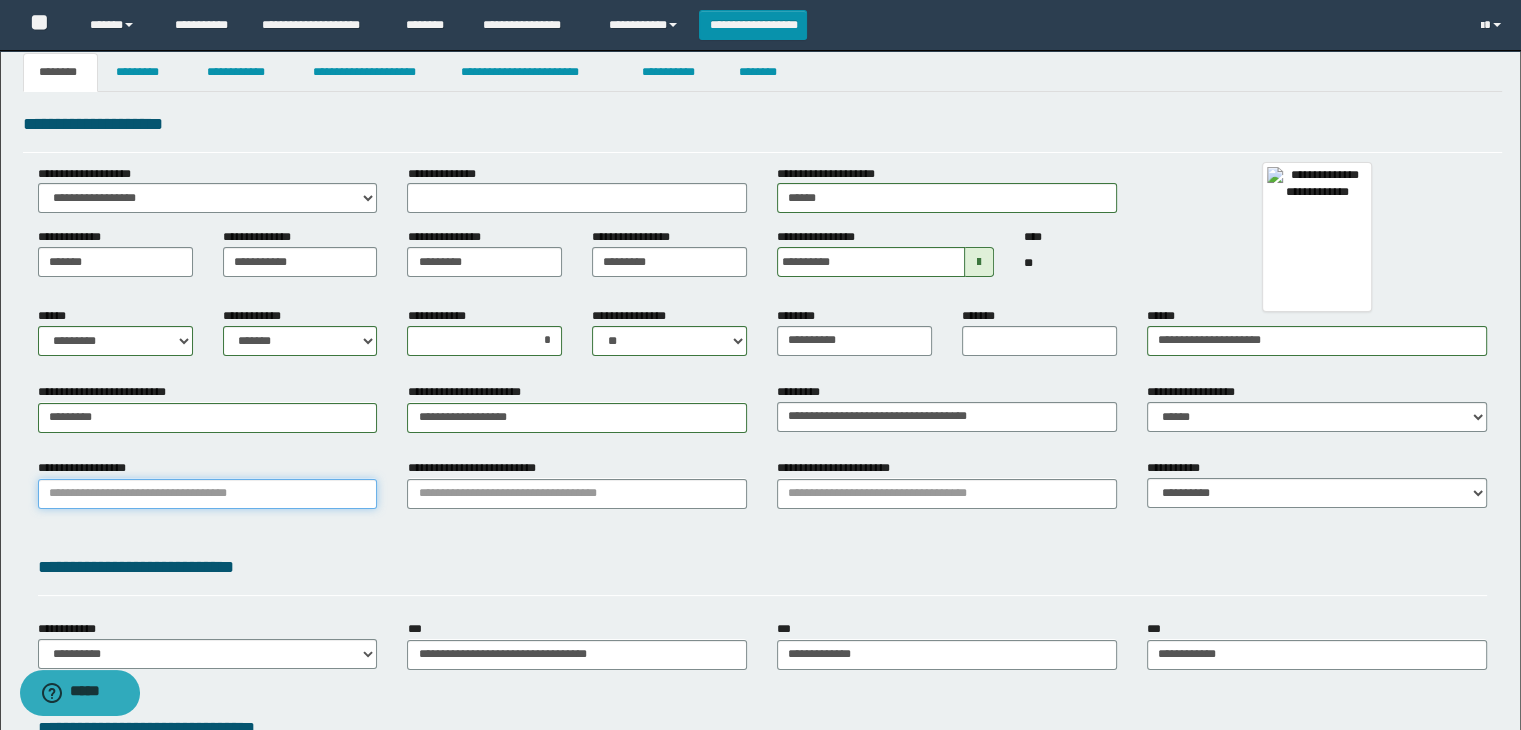 click on "**********" at bounding box center [208, 494] 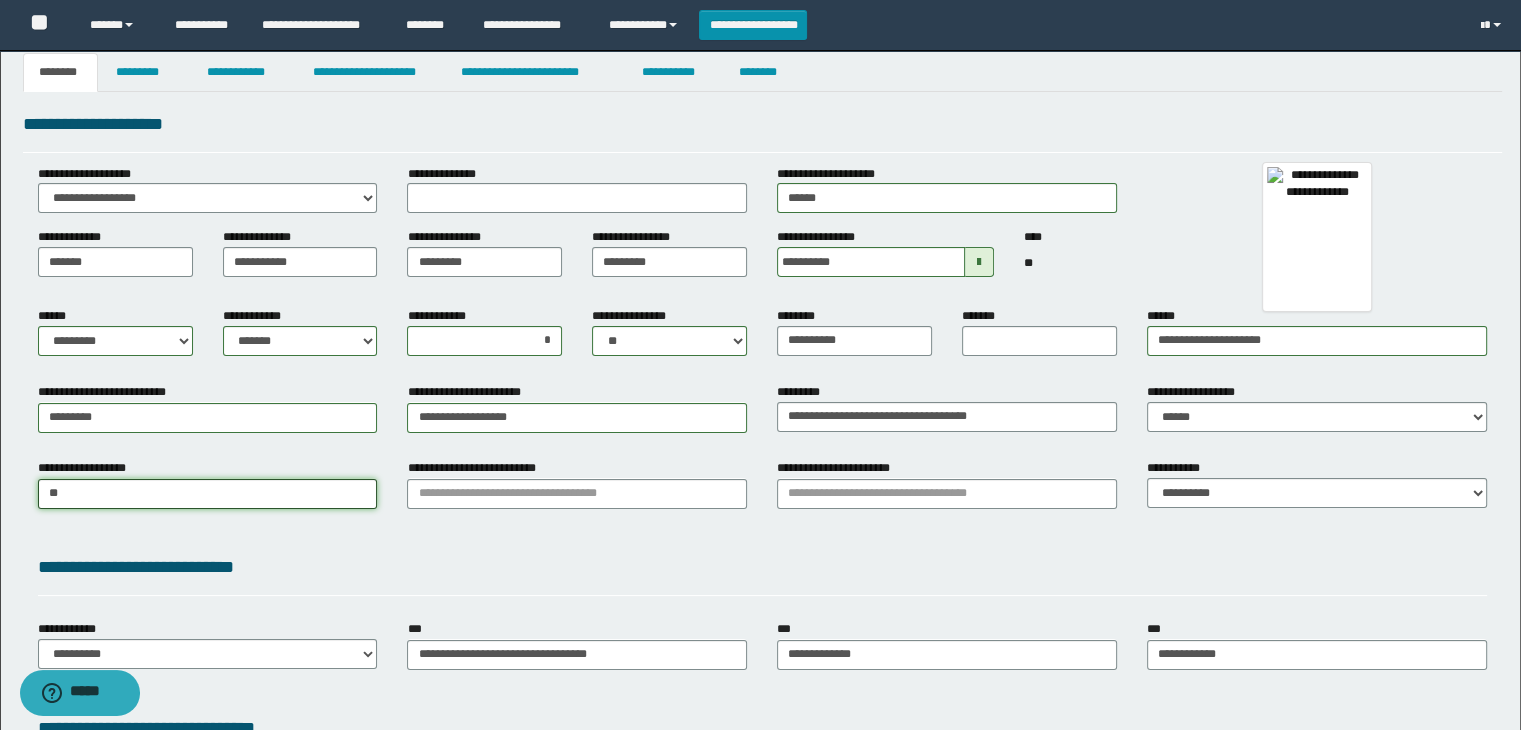 type on "***" 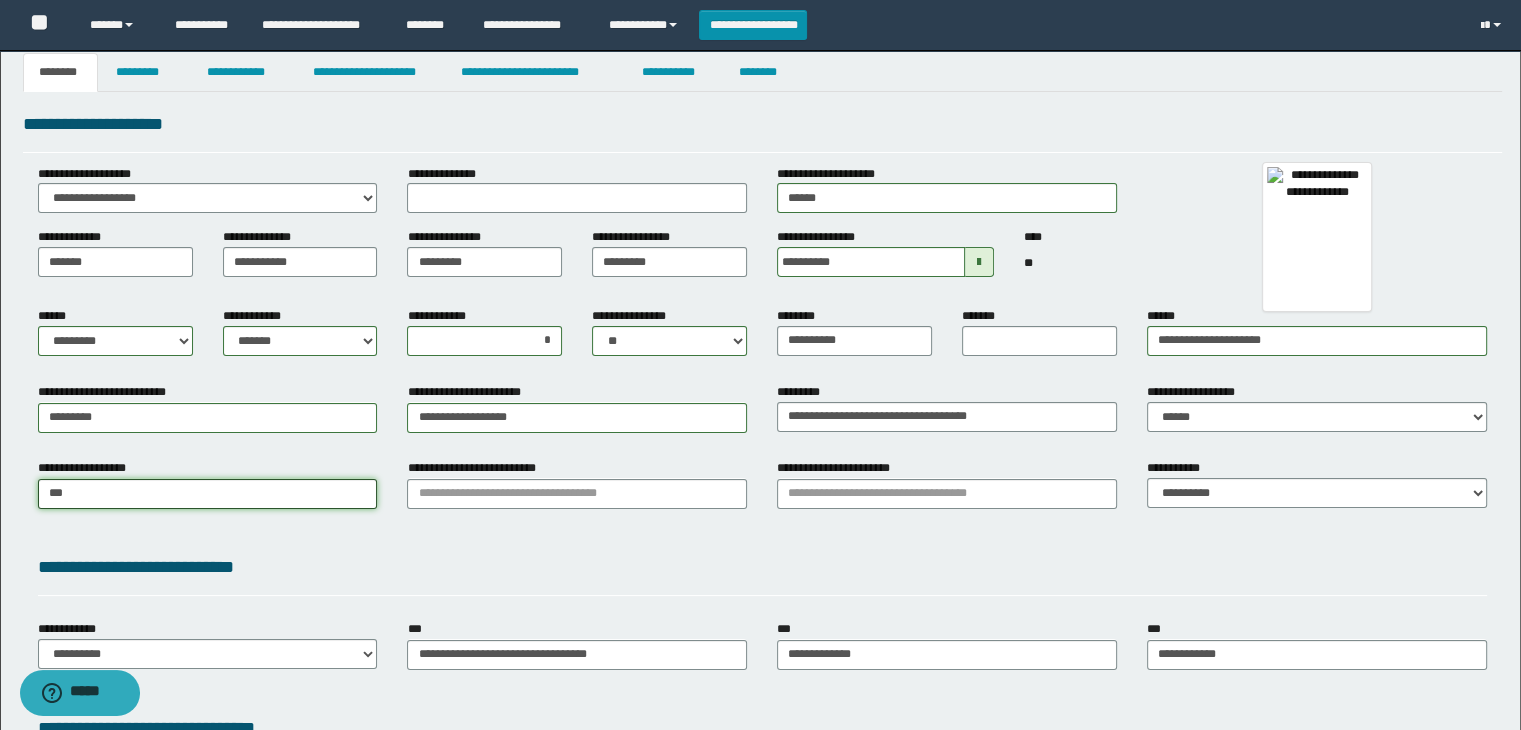 type on "********" 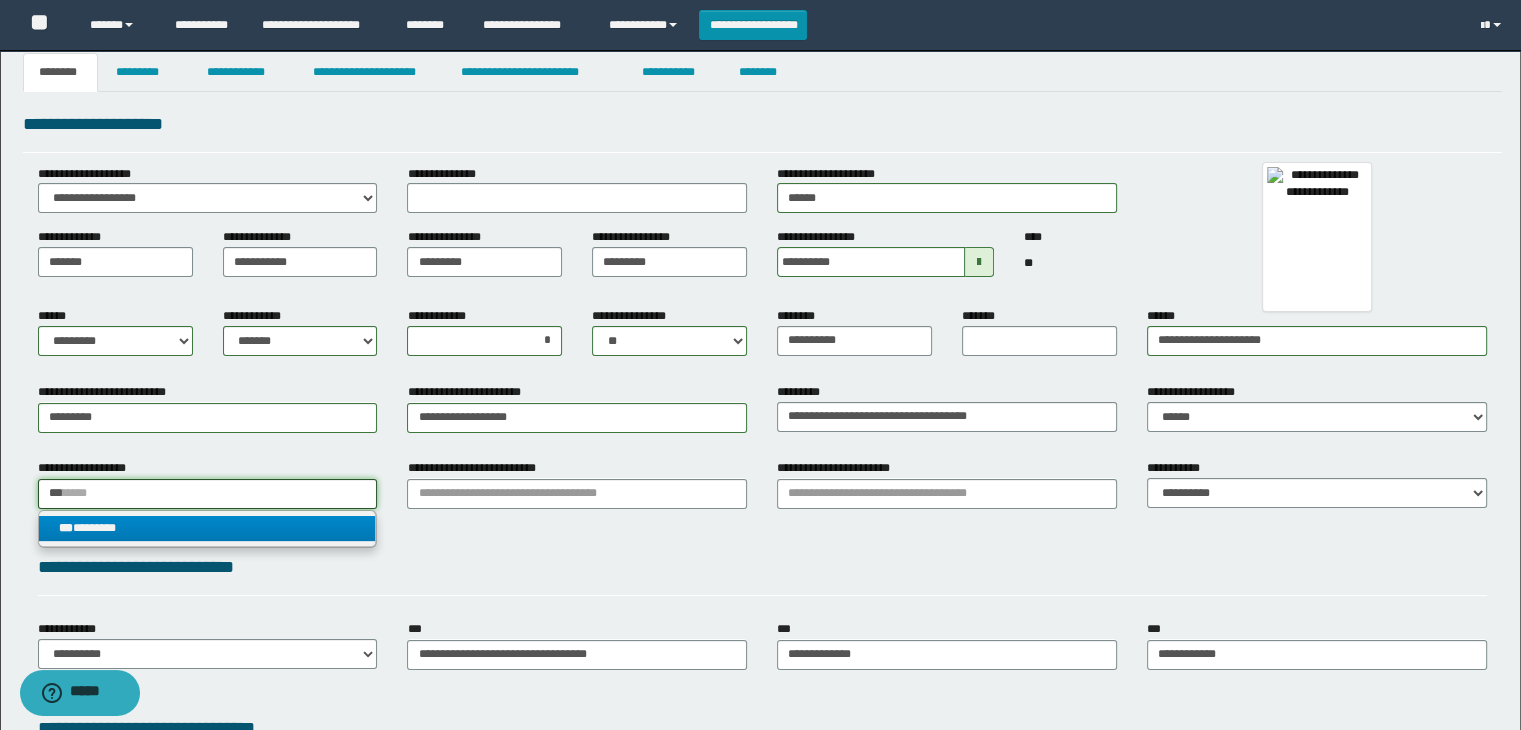 type on "***" 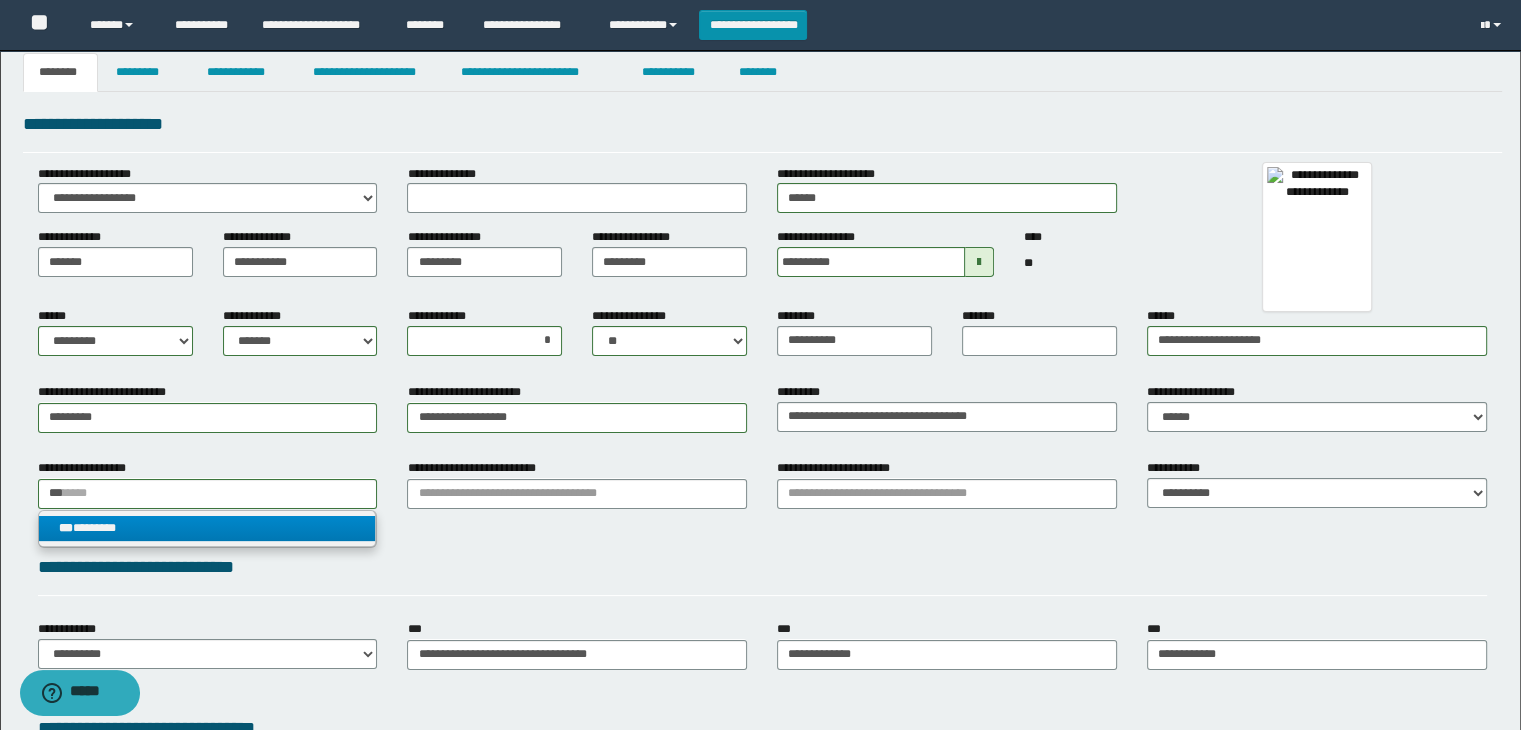 click on "*** ********" at bounding box center (208, 528) 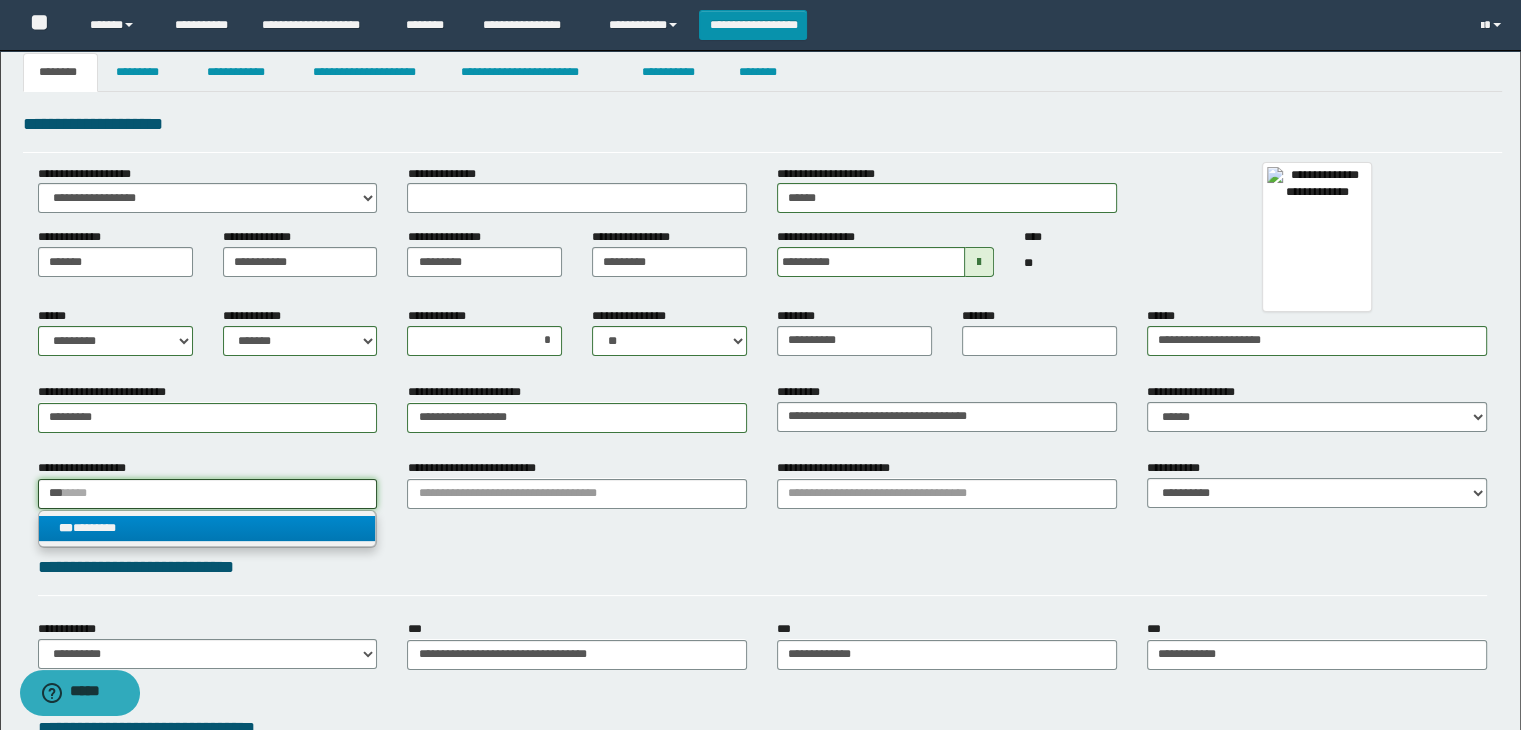 type 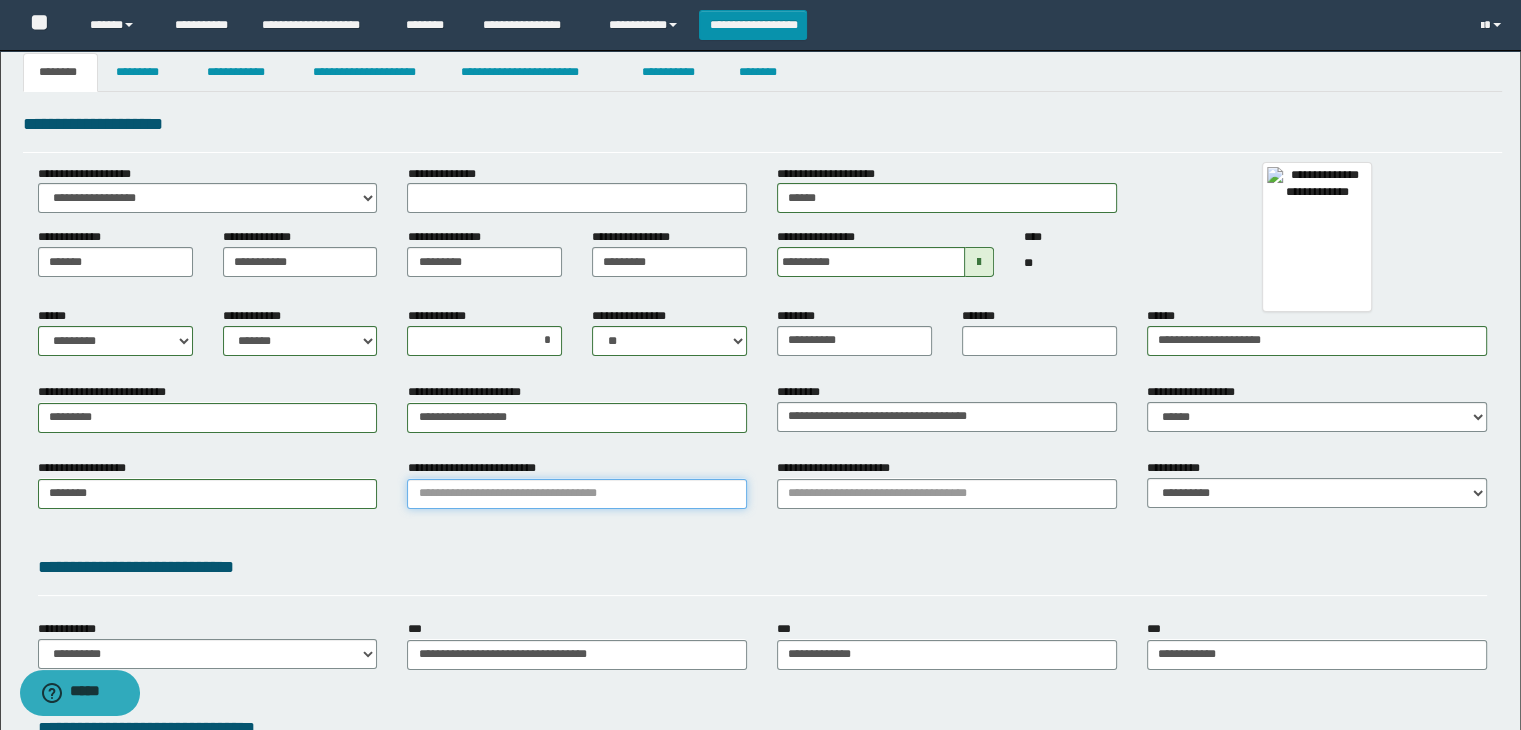 click on "**********" at bounding box center (577, 494) 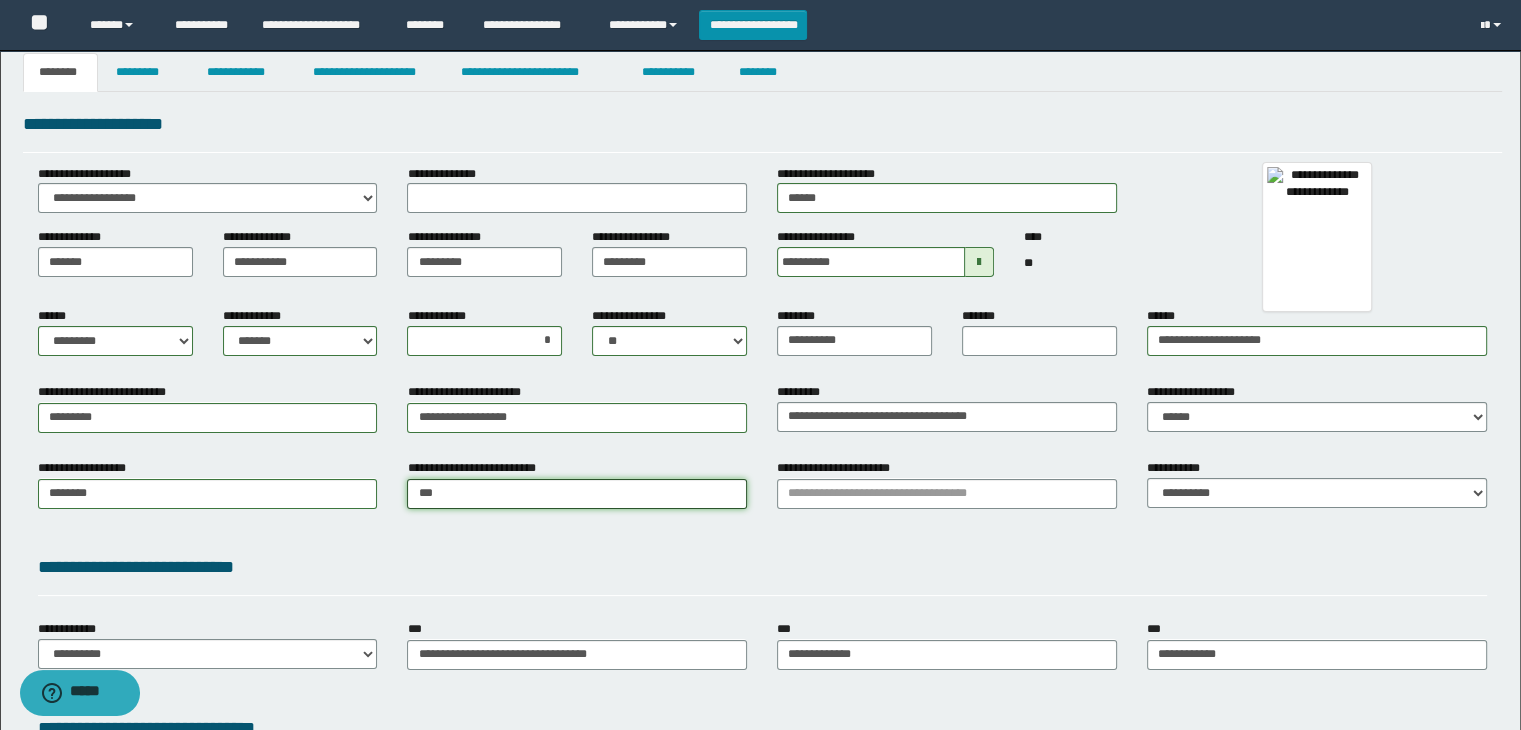 type on "****" 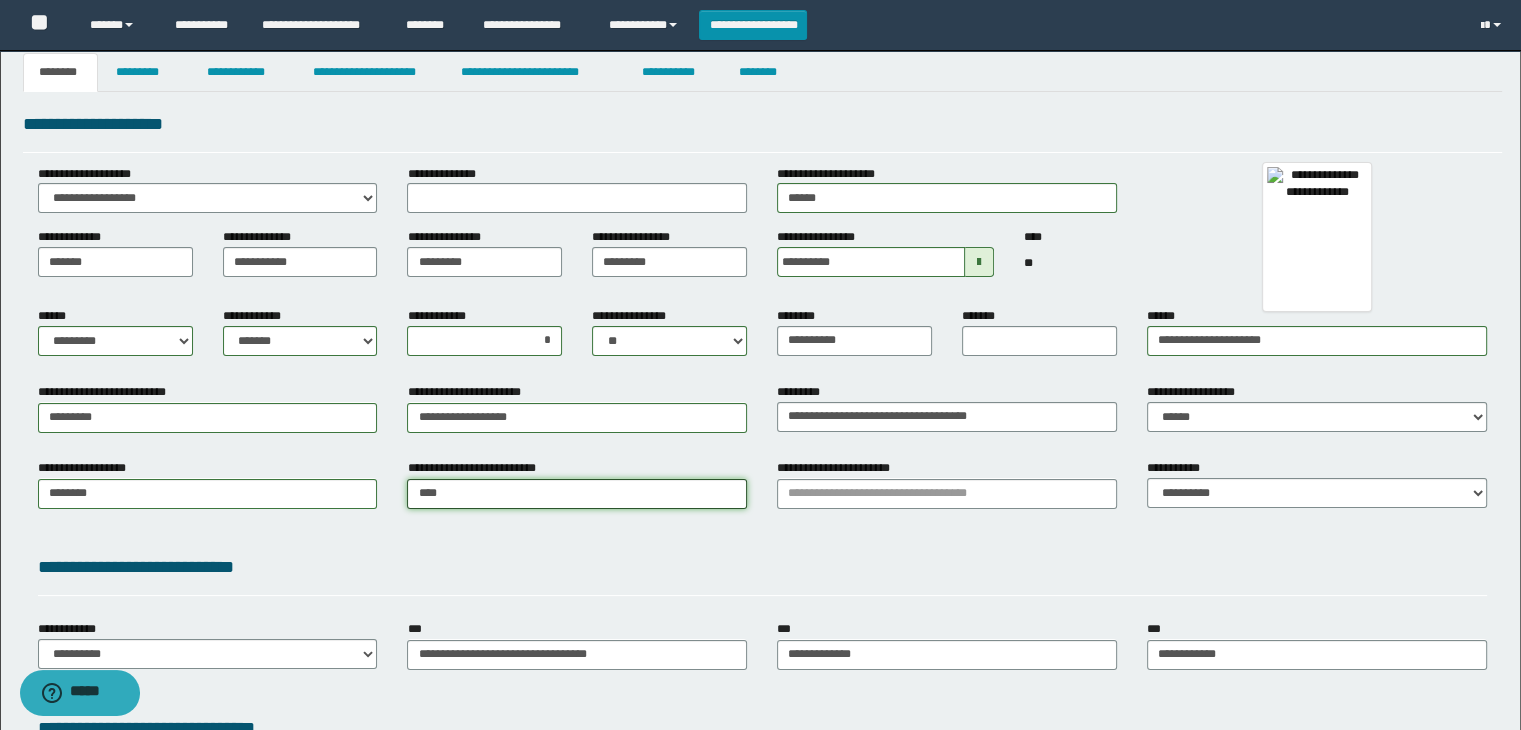 type on "*********" 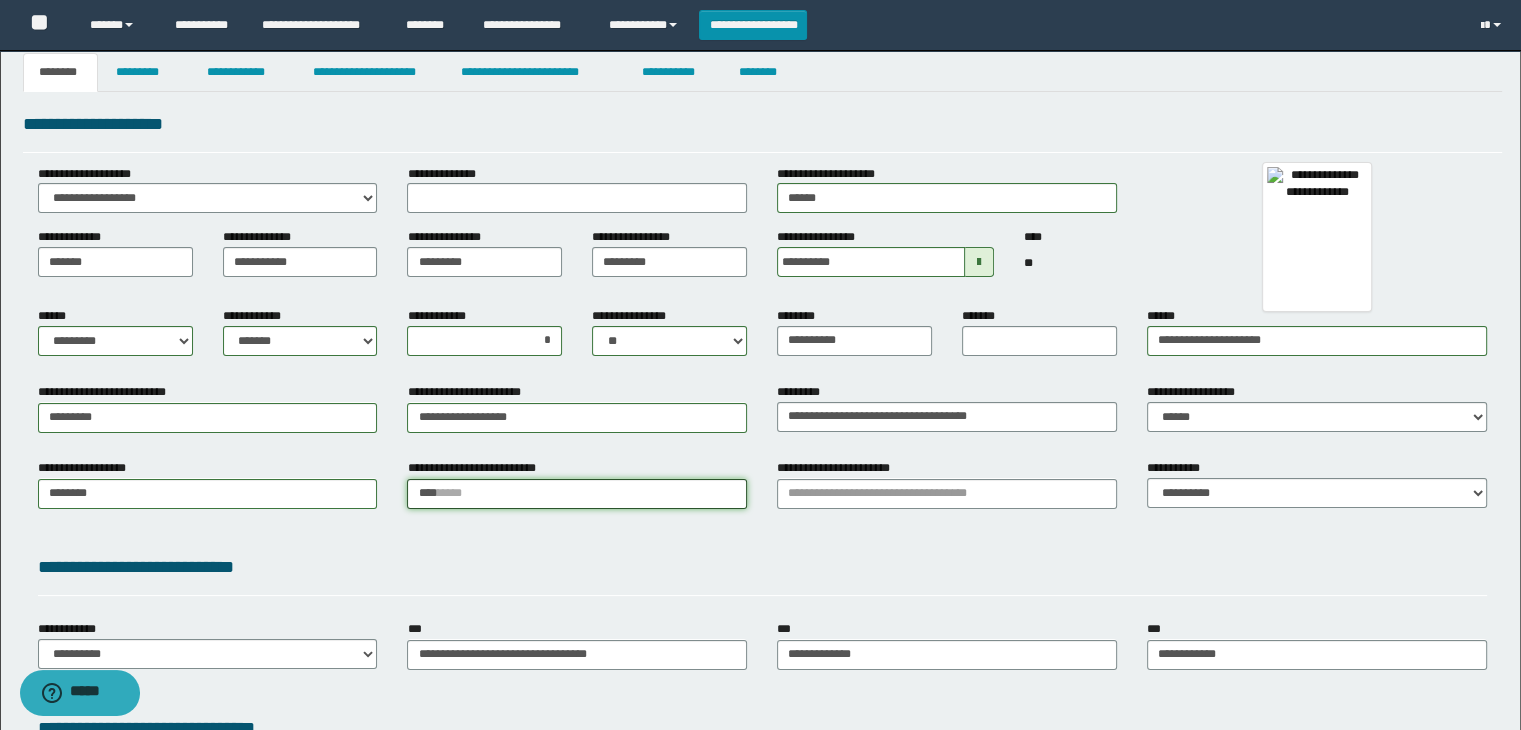 type 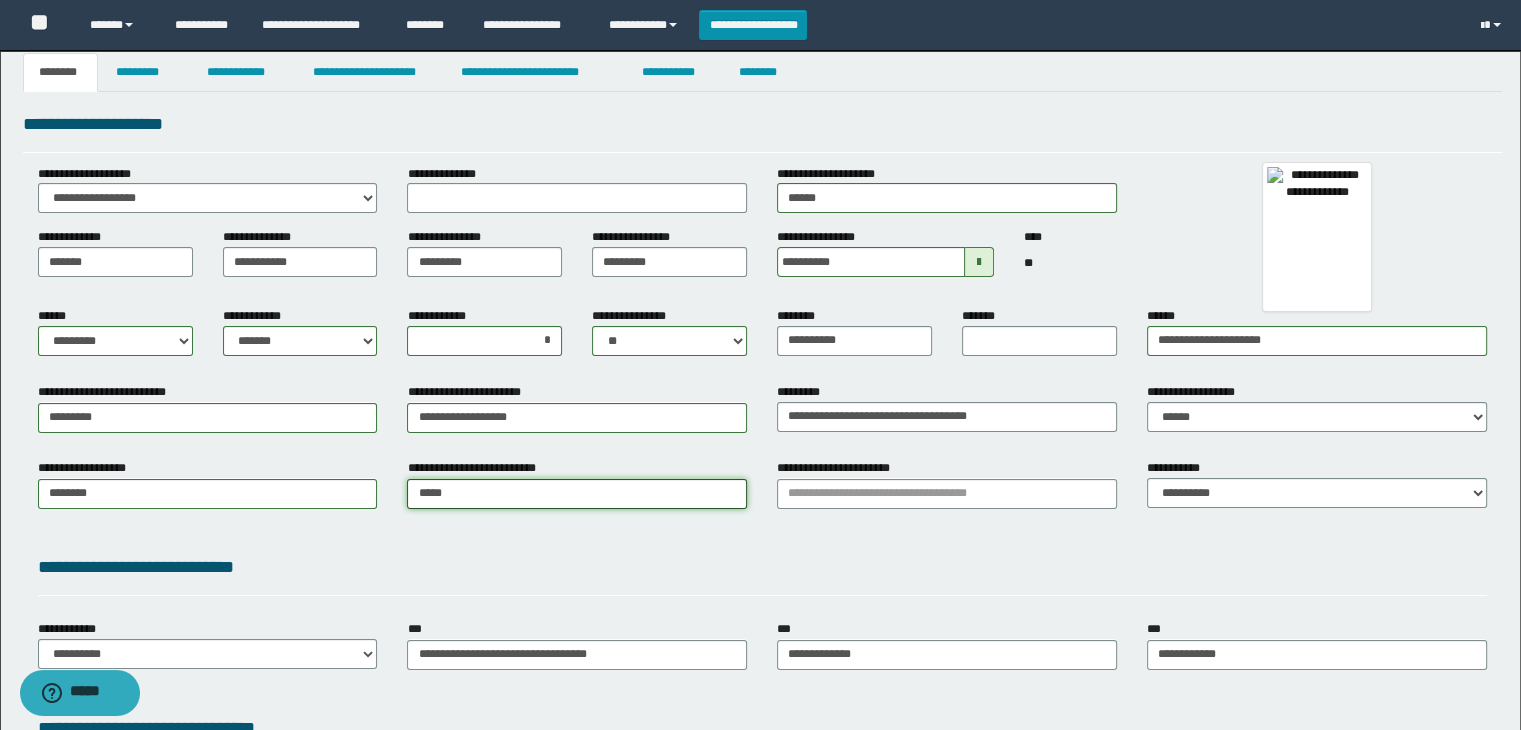 type on "*********" 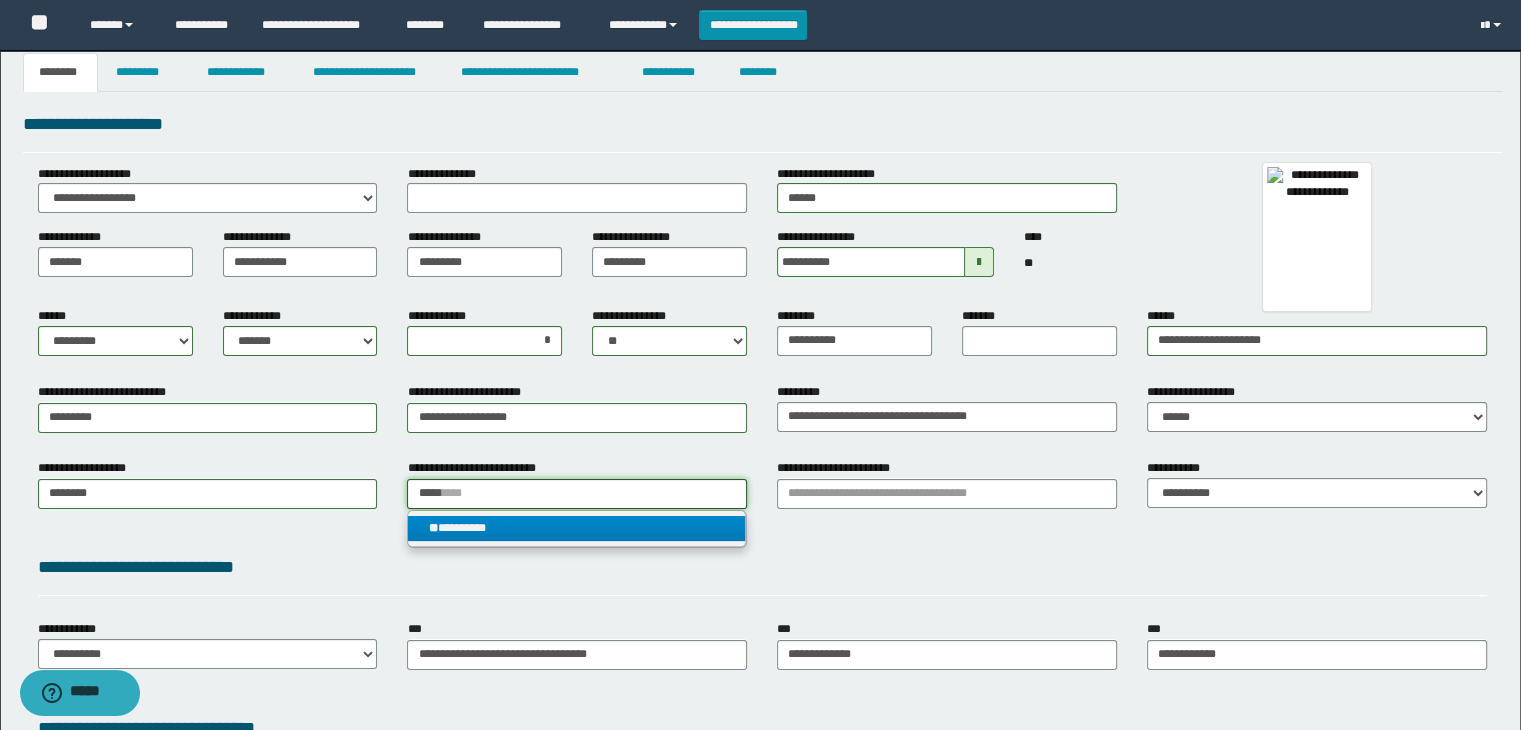 type on "*****" 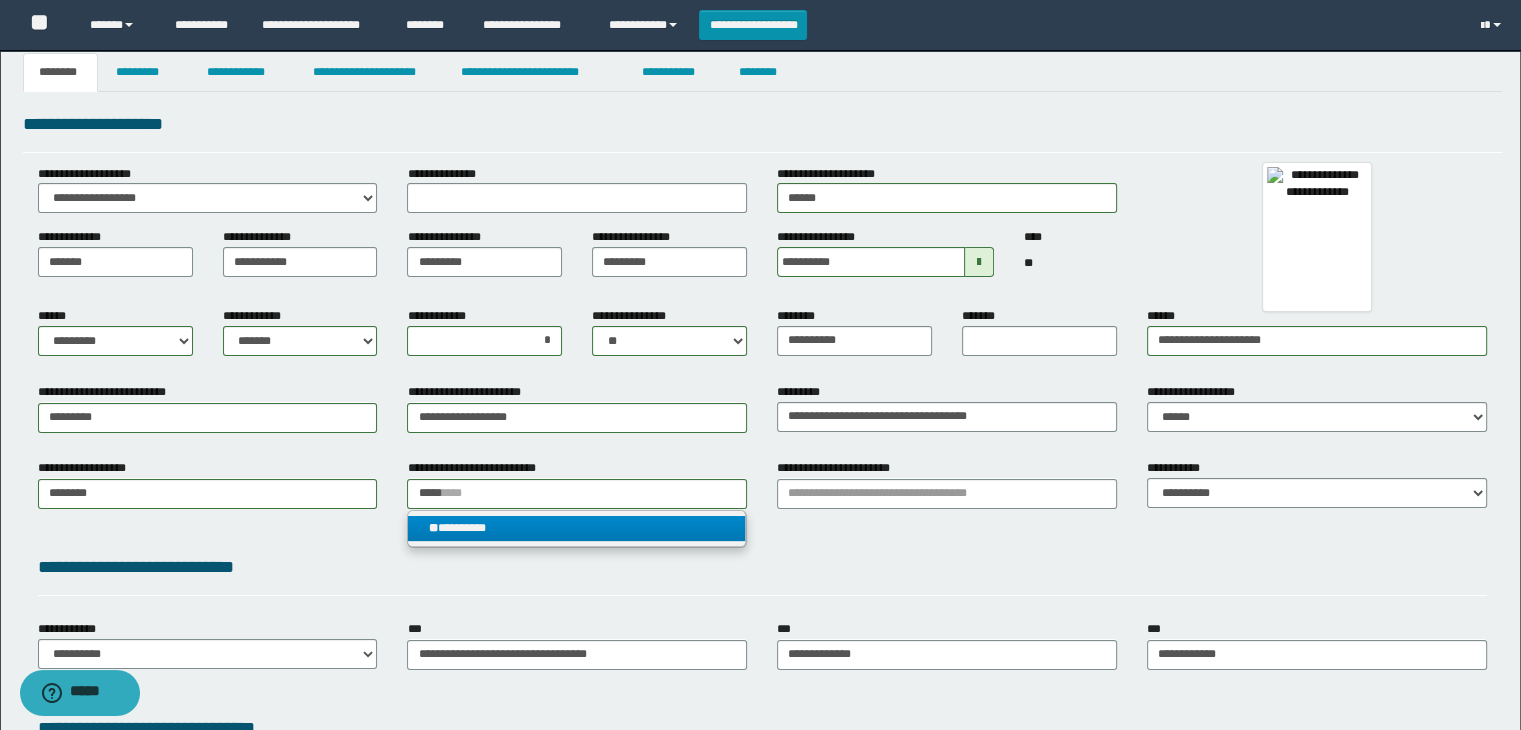 click on "**" at bounding box center [432, 528] 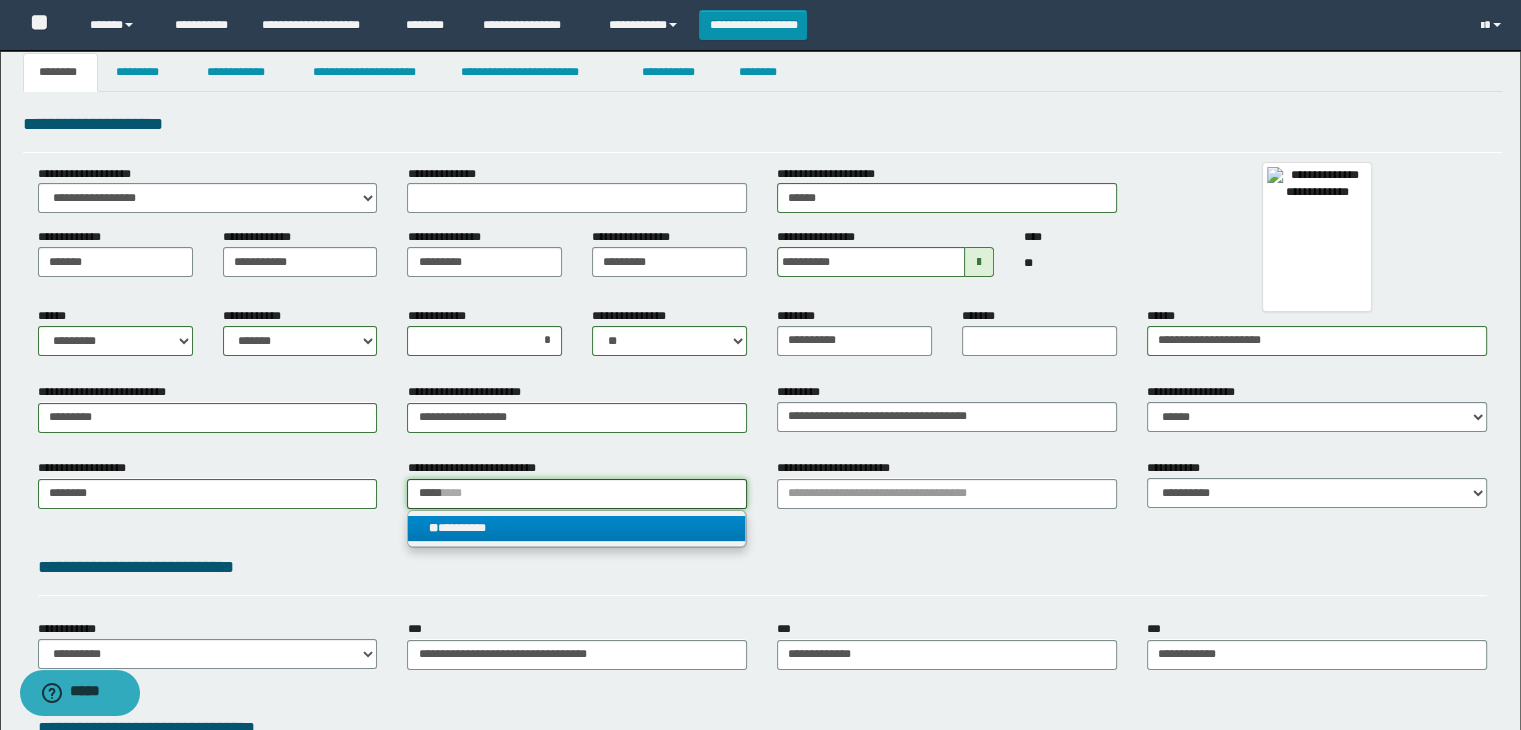 type 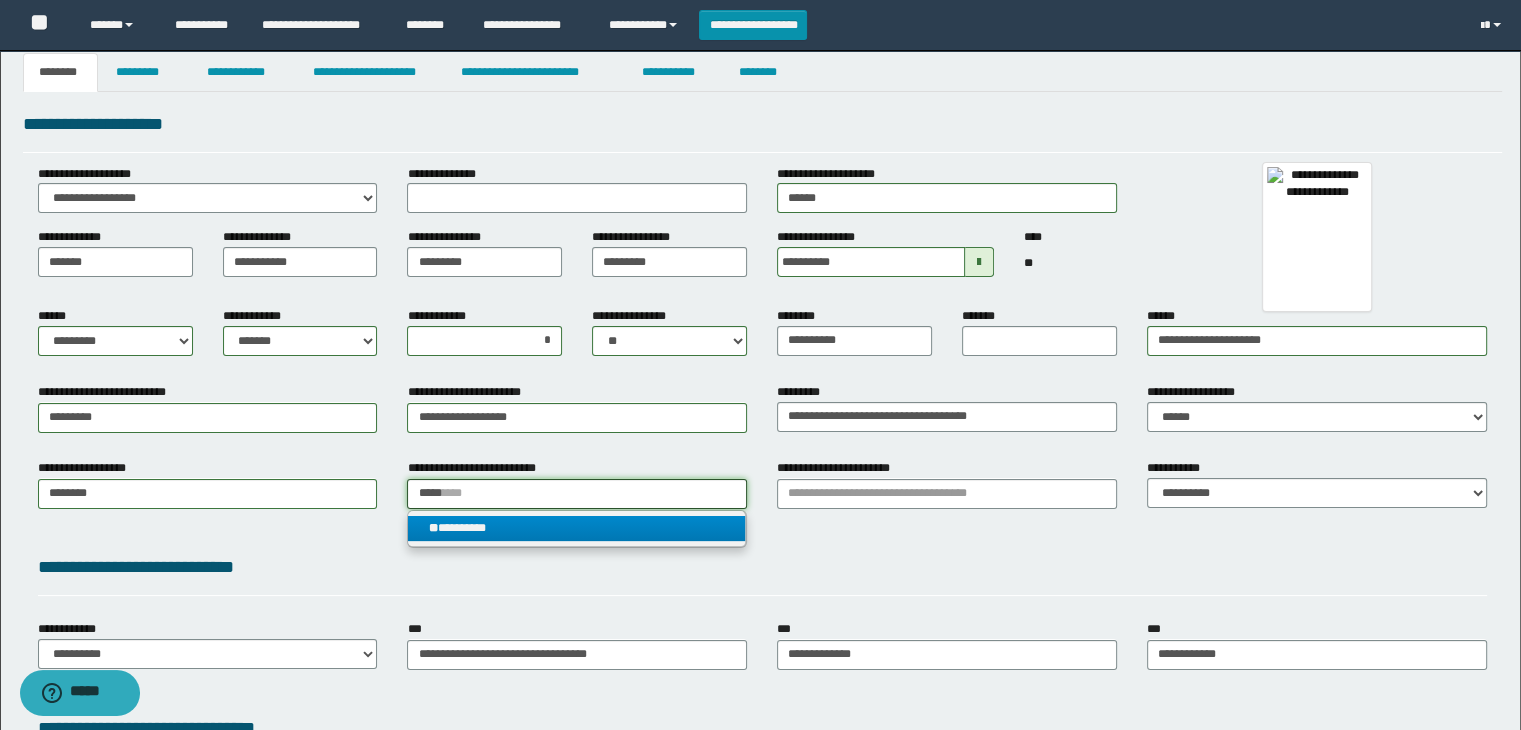 type on "*********" 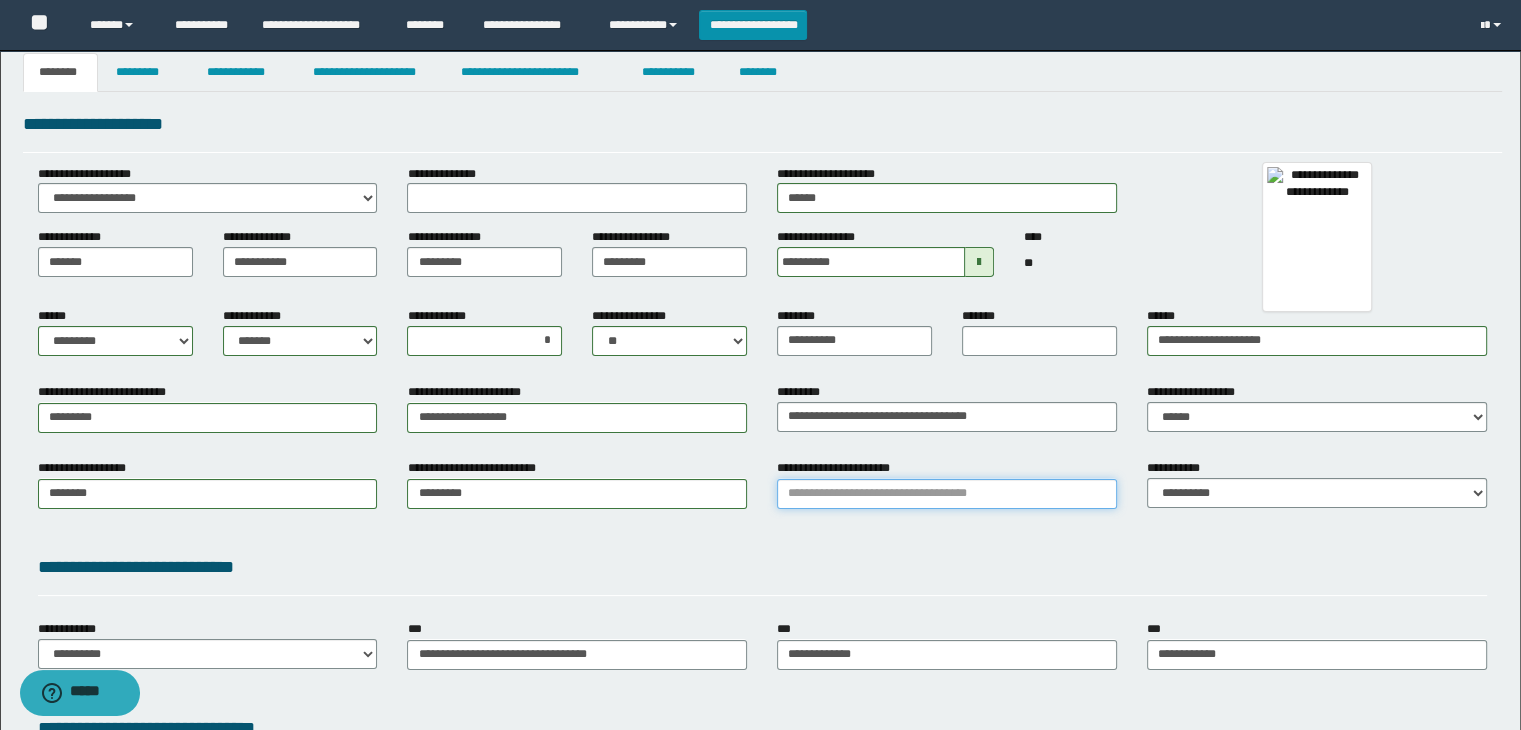 click on "**********" at bounding box center [947, 494] 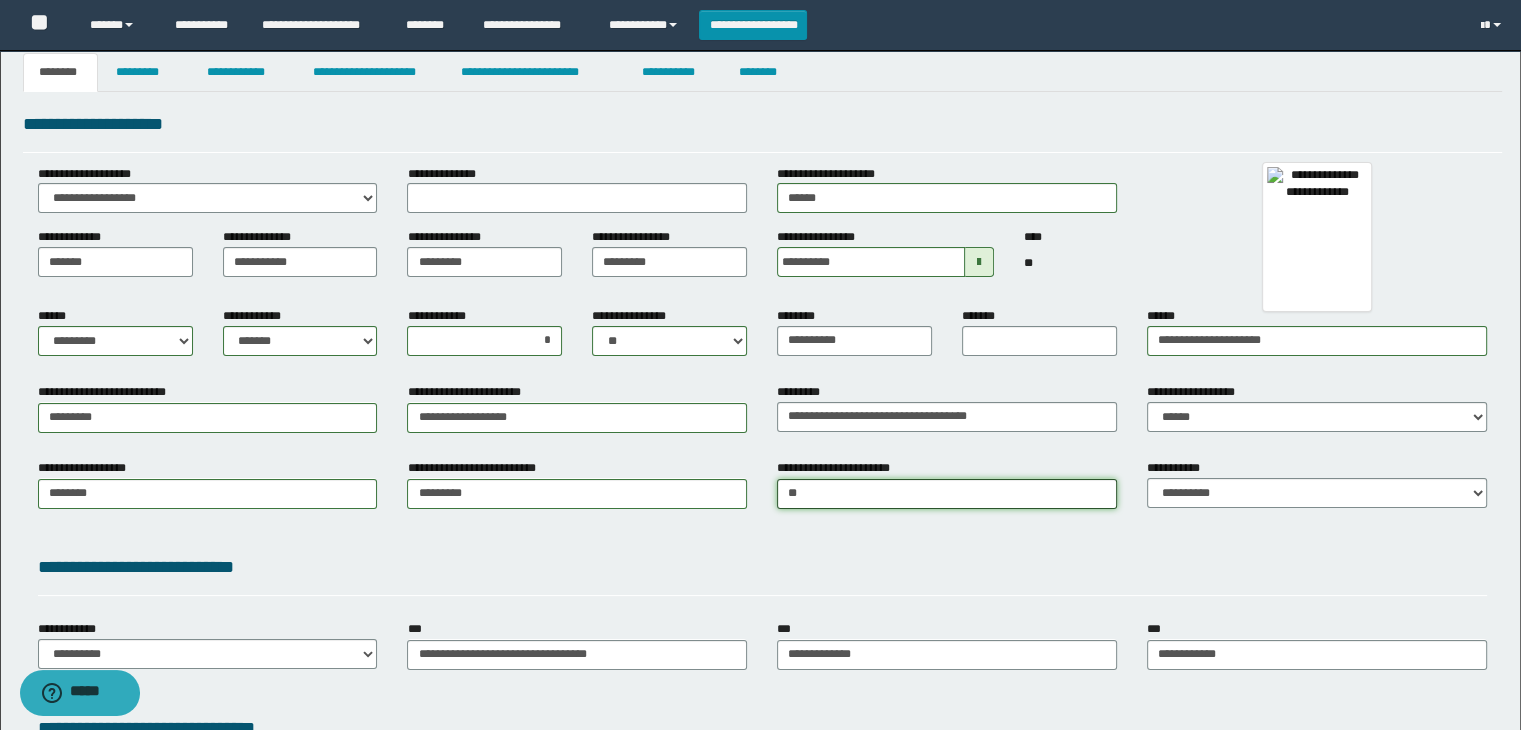 type on "***" 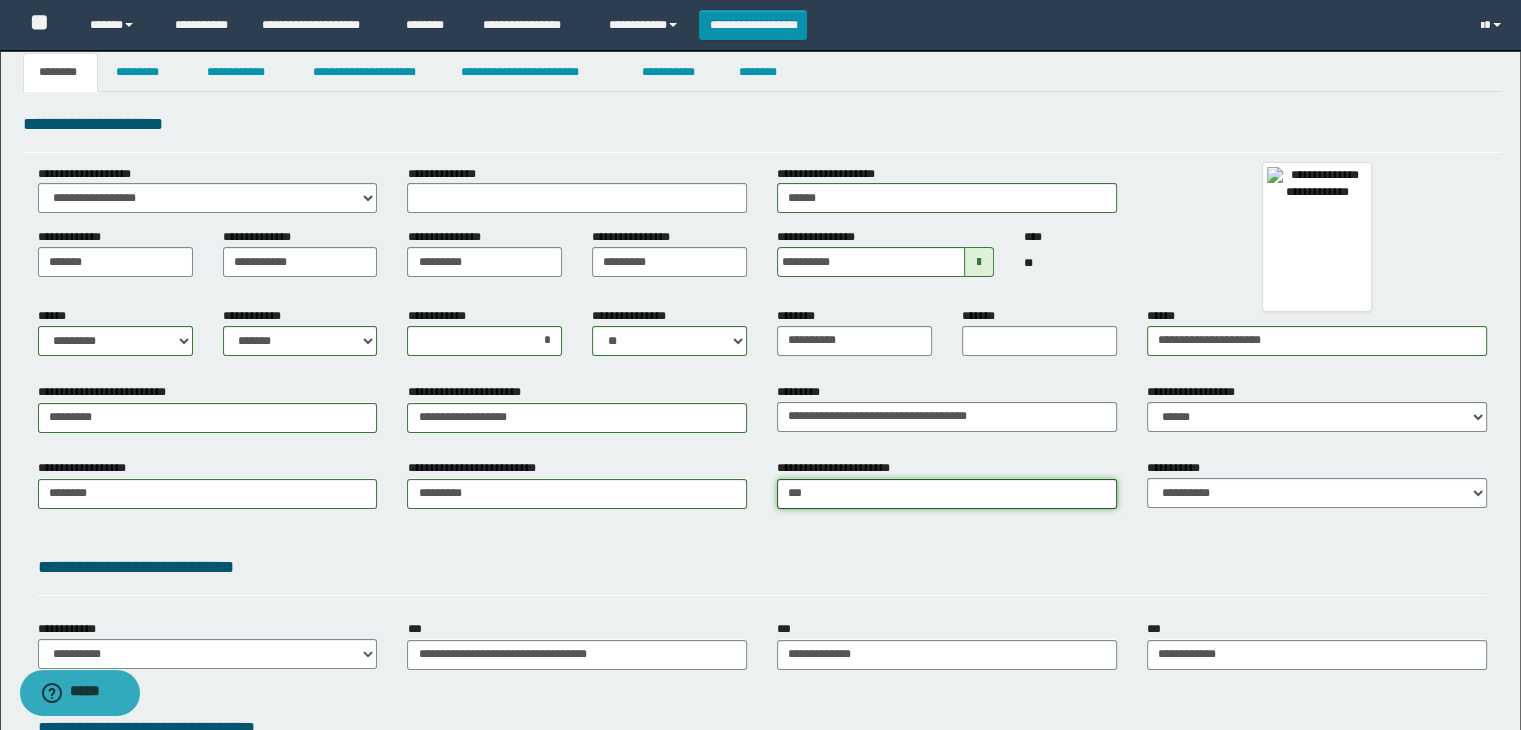 type on "***" 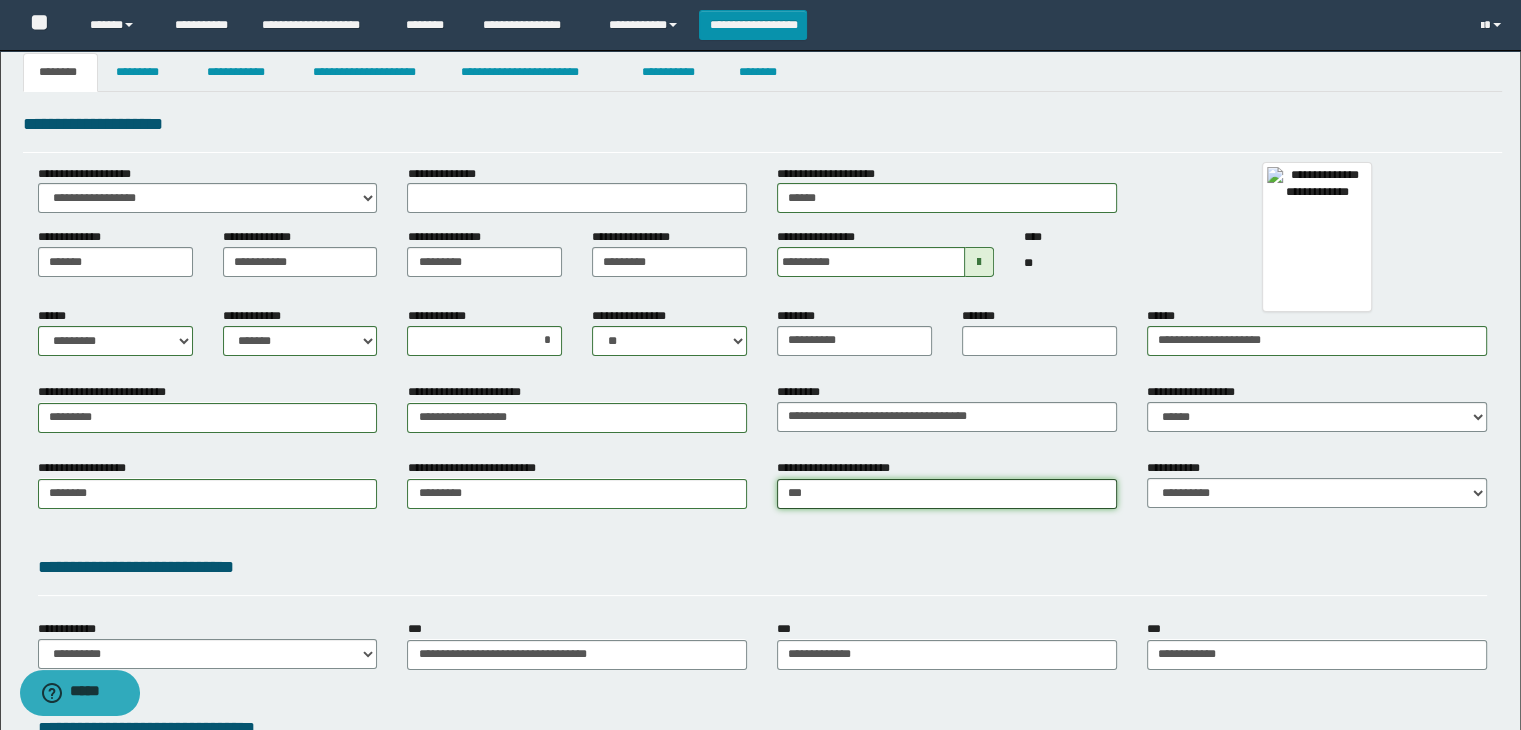 type 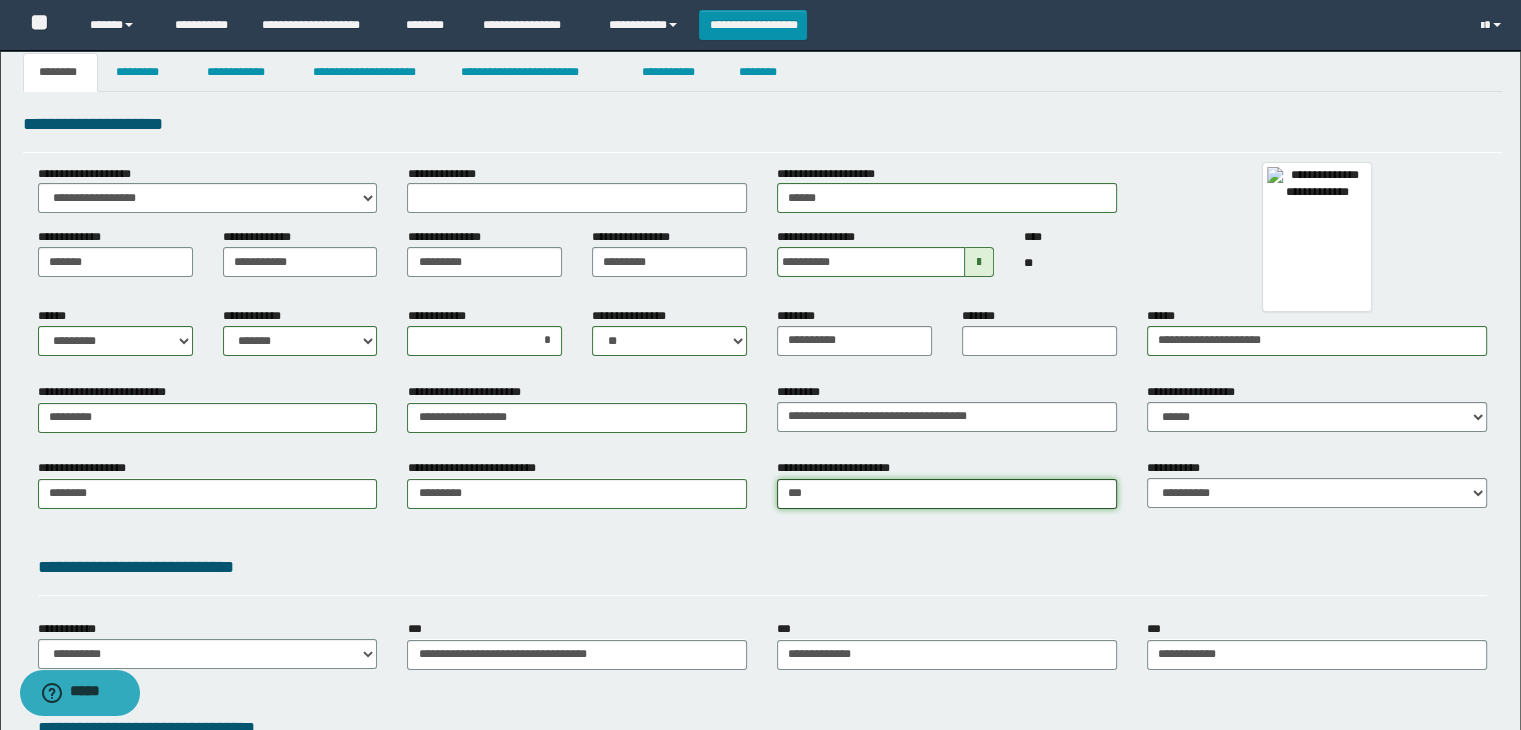 type on "****" 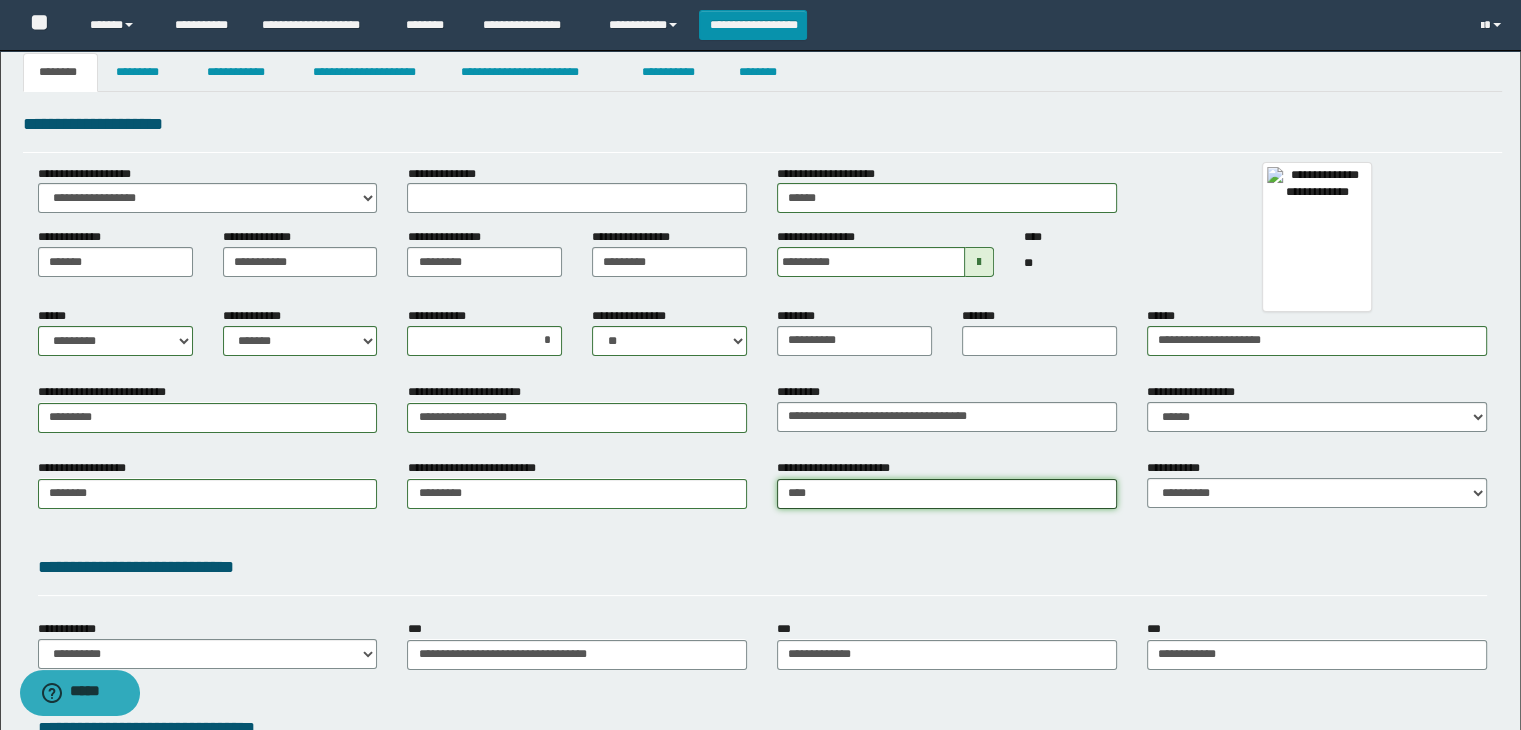 type on "****" 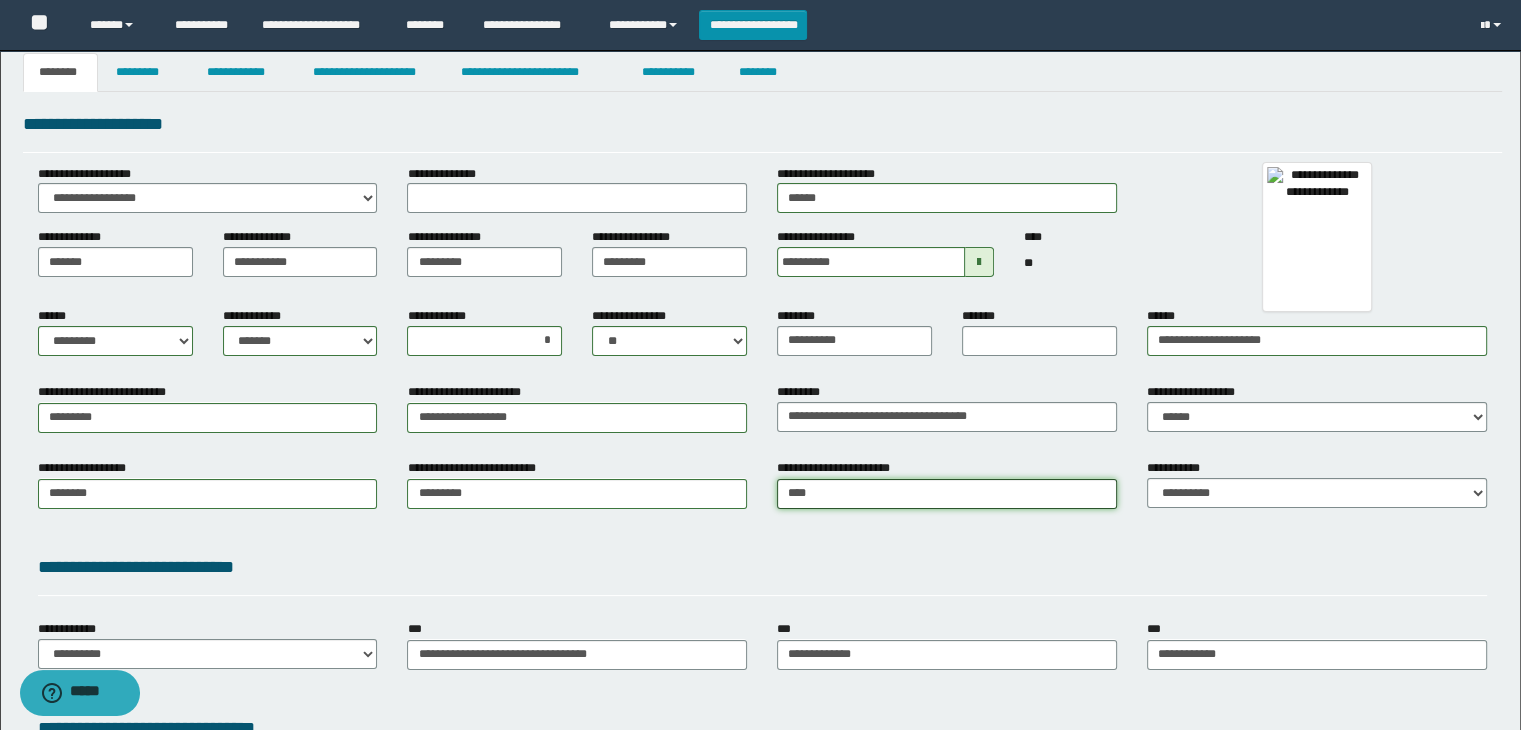 type 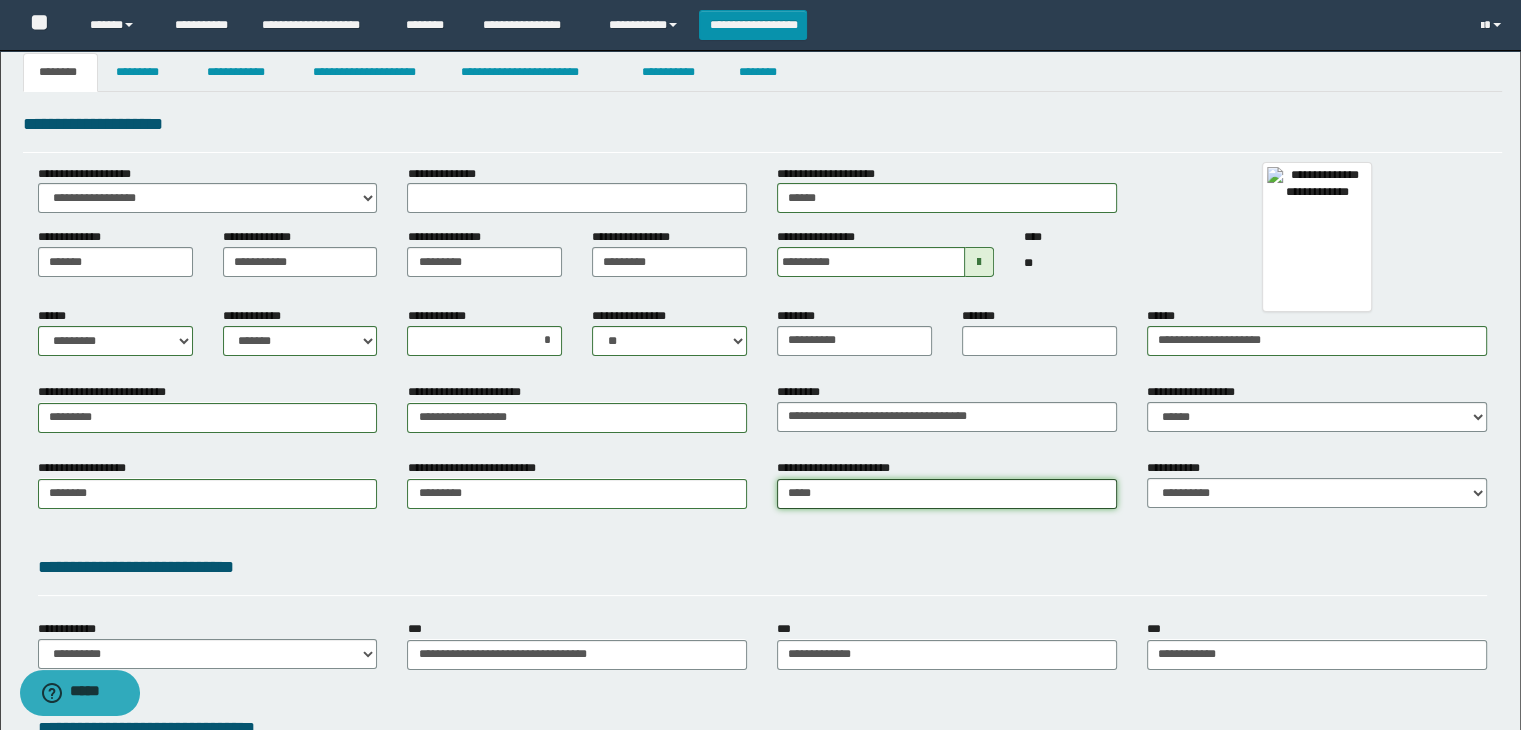 type on "******" 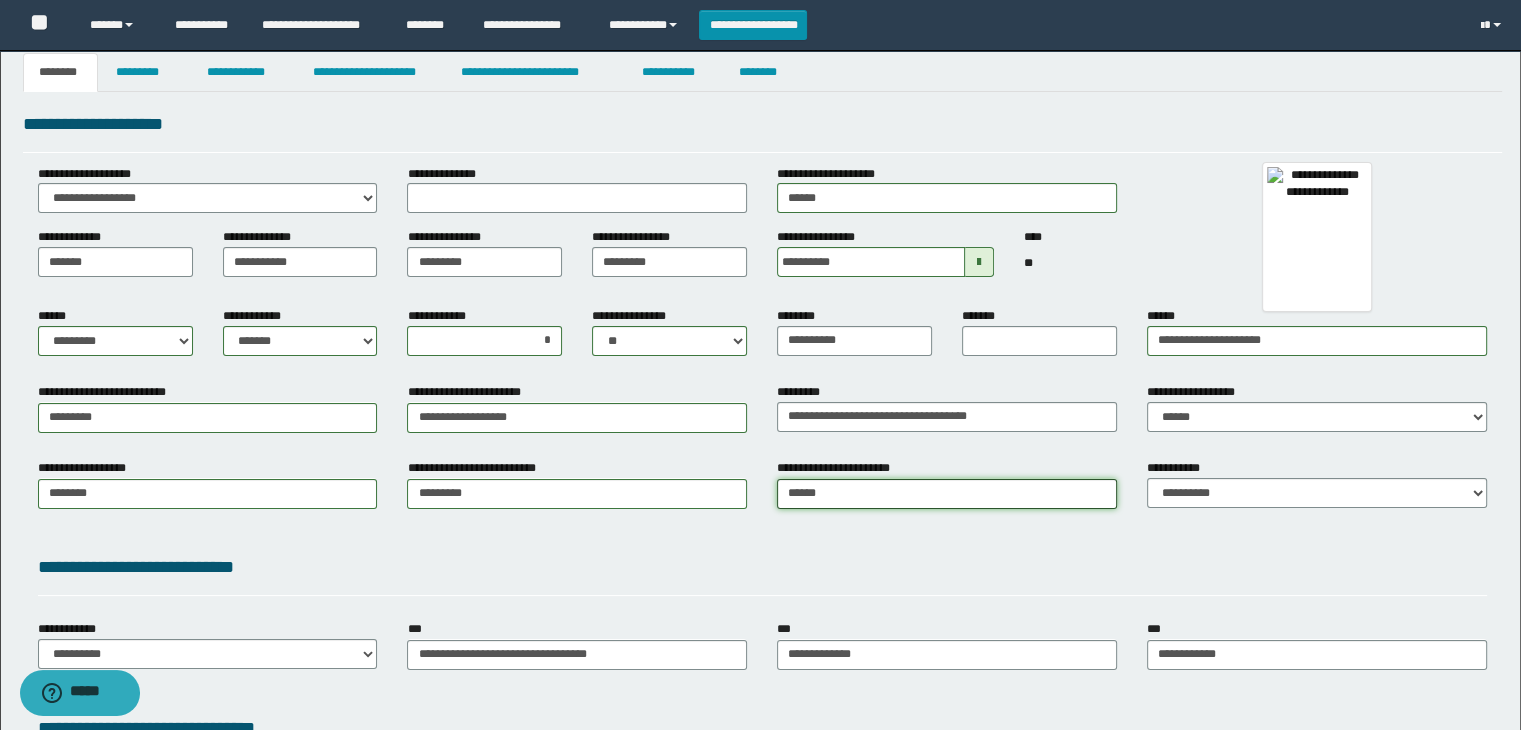 type on "******" 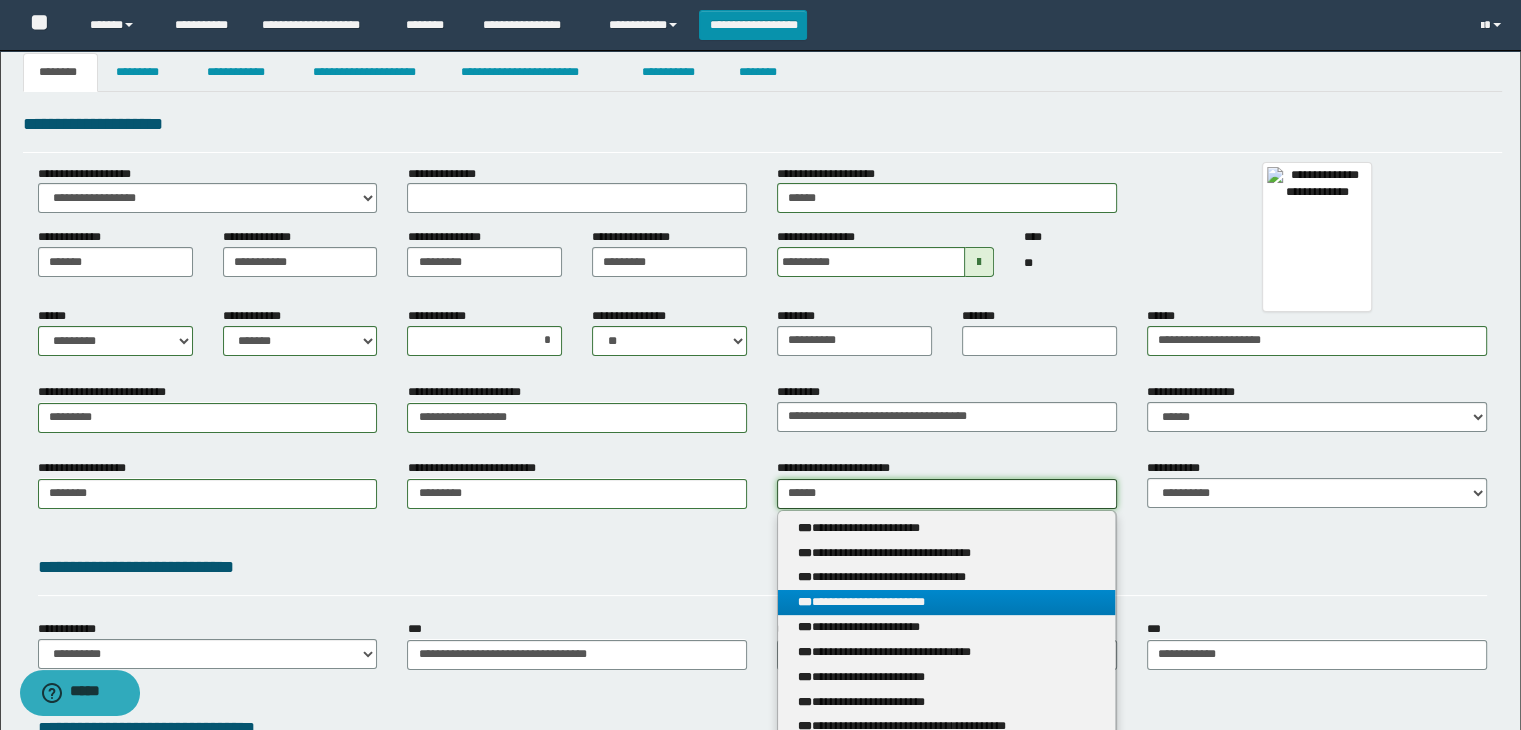 scroll, scrollTop: 116, scrollLeft: 0, axis: vertical 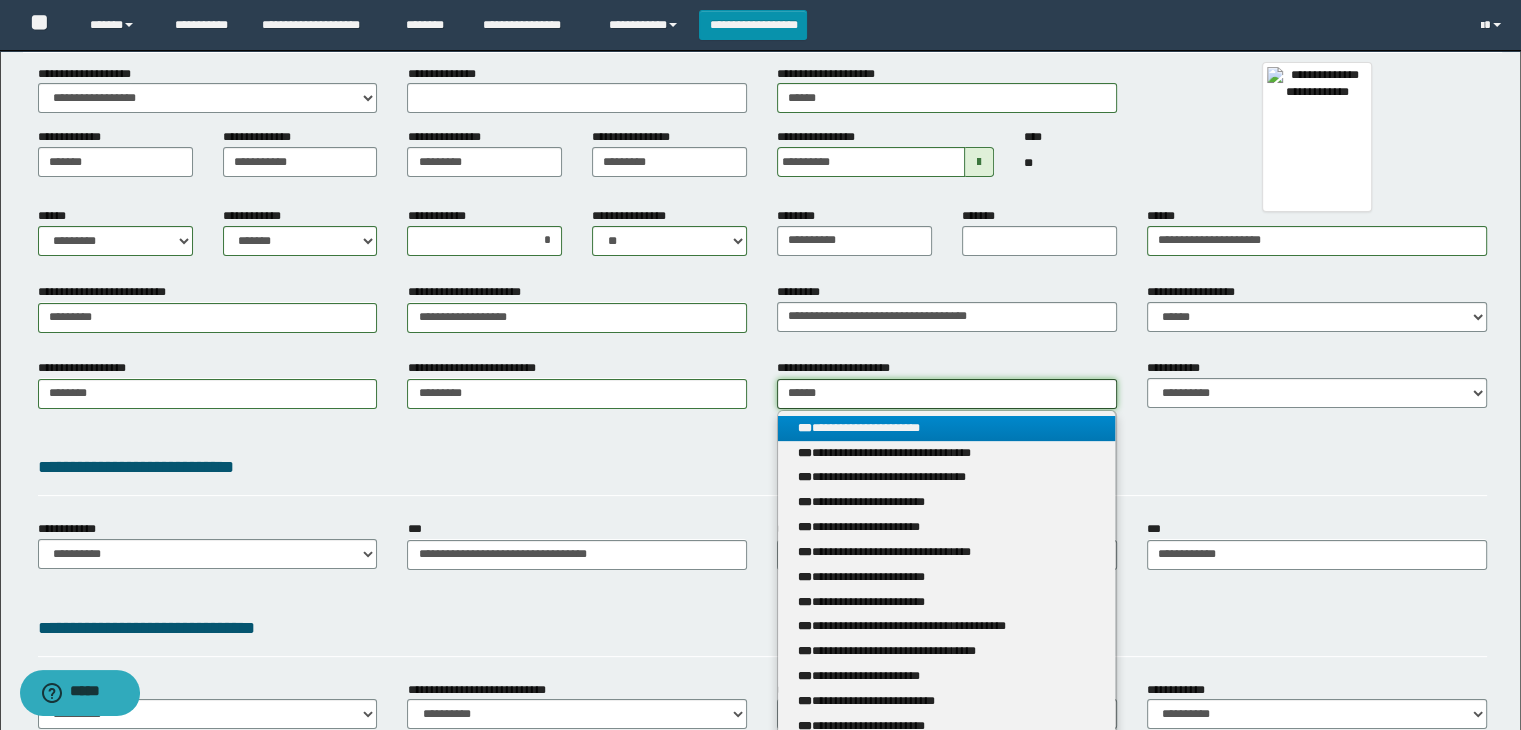 type 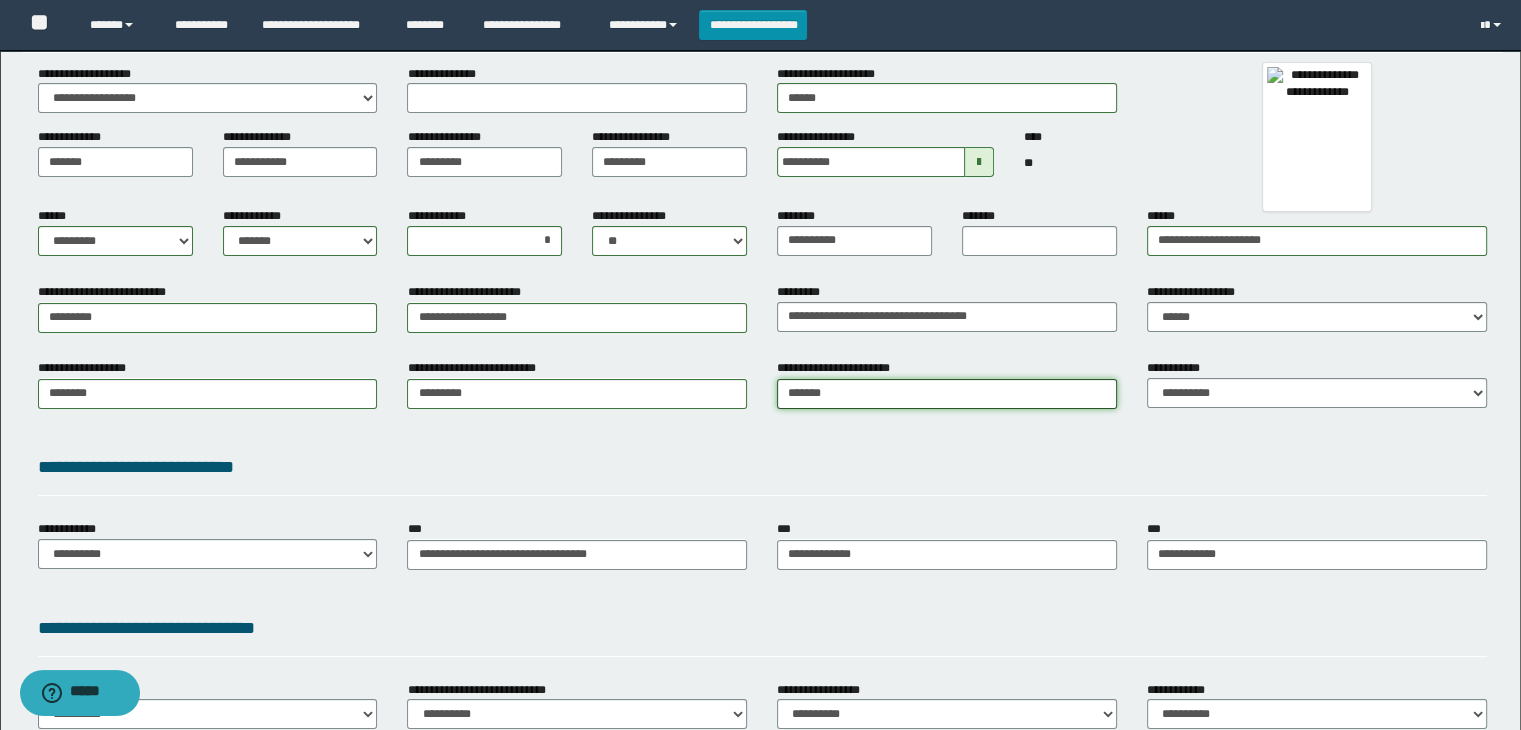 type on "******" 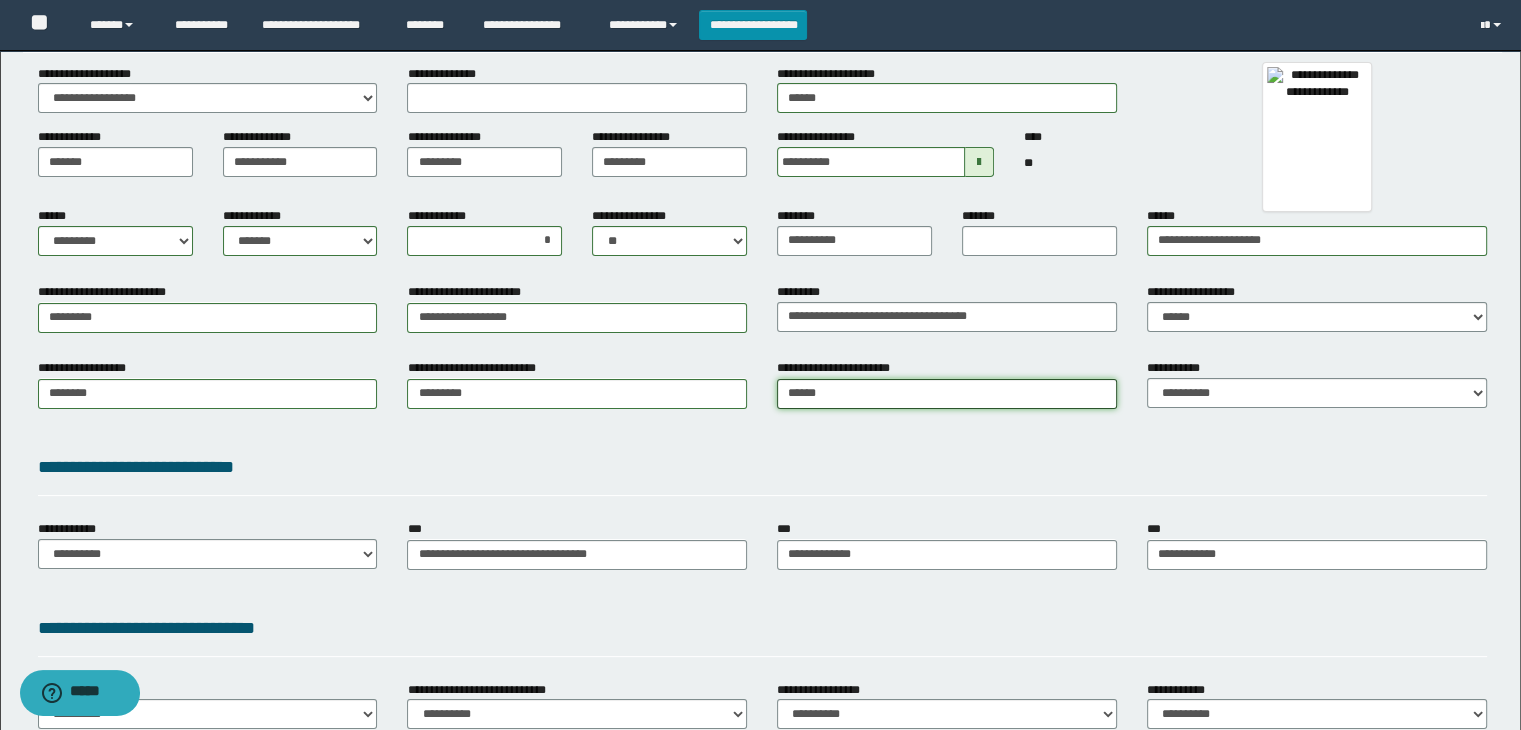 type on "******" 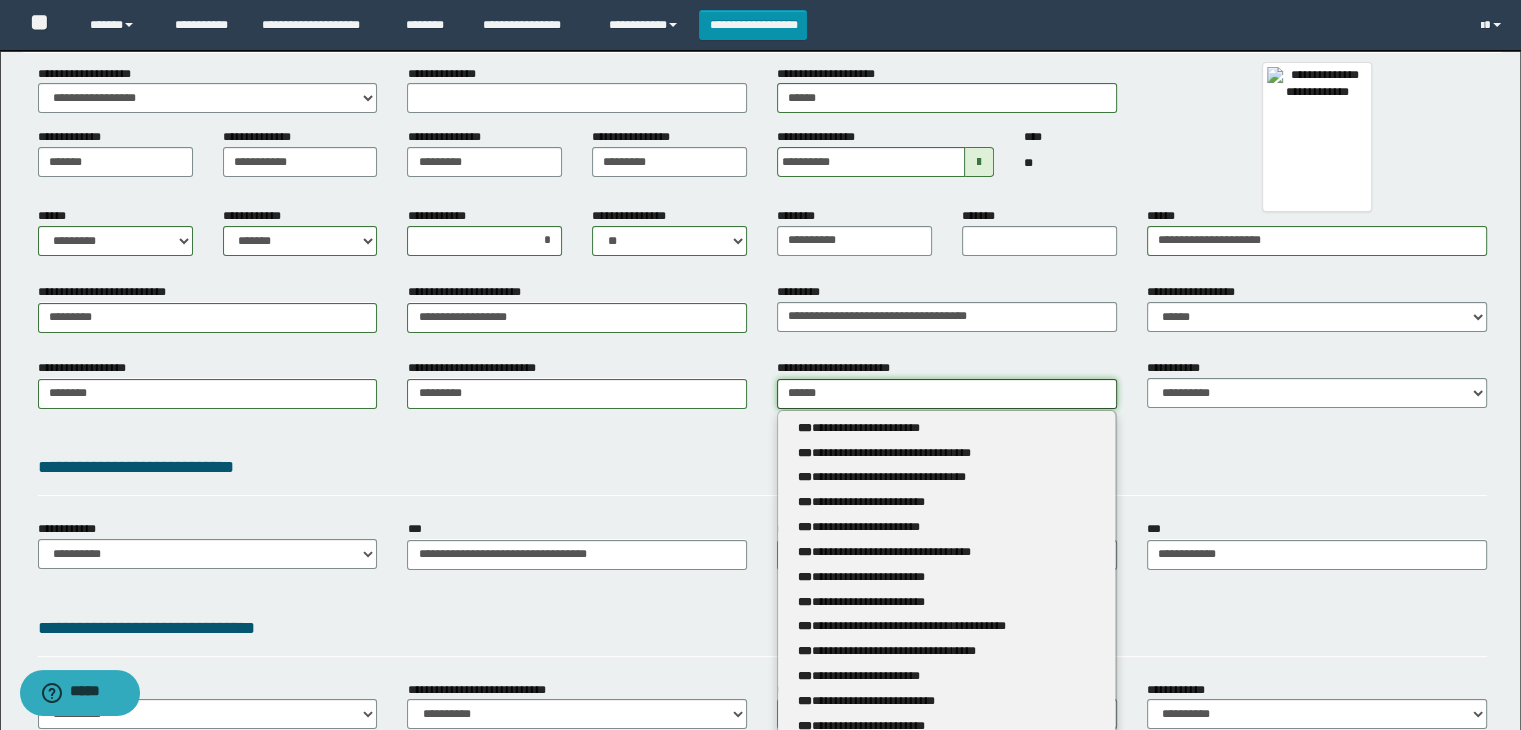 type 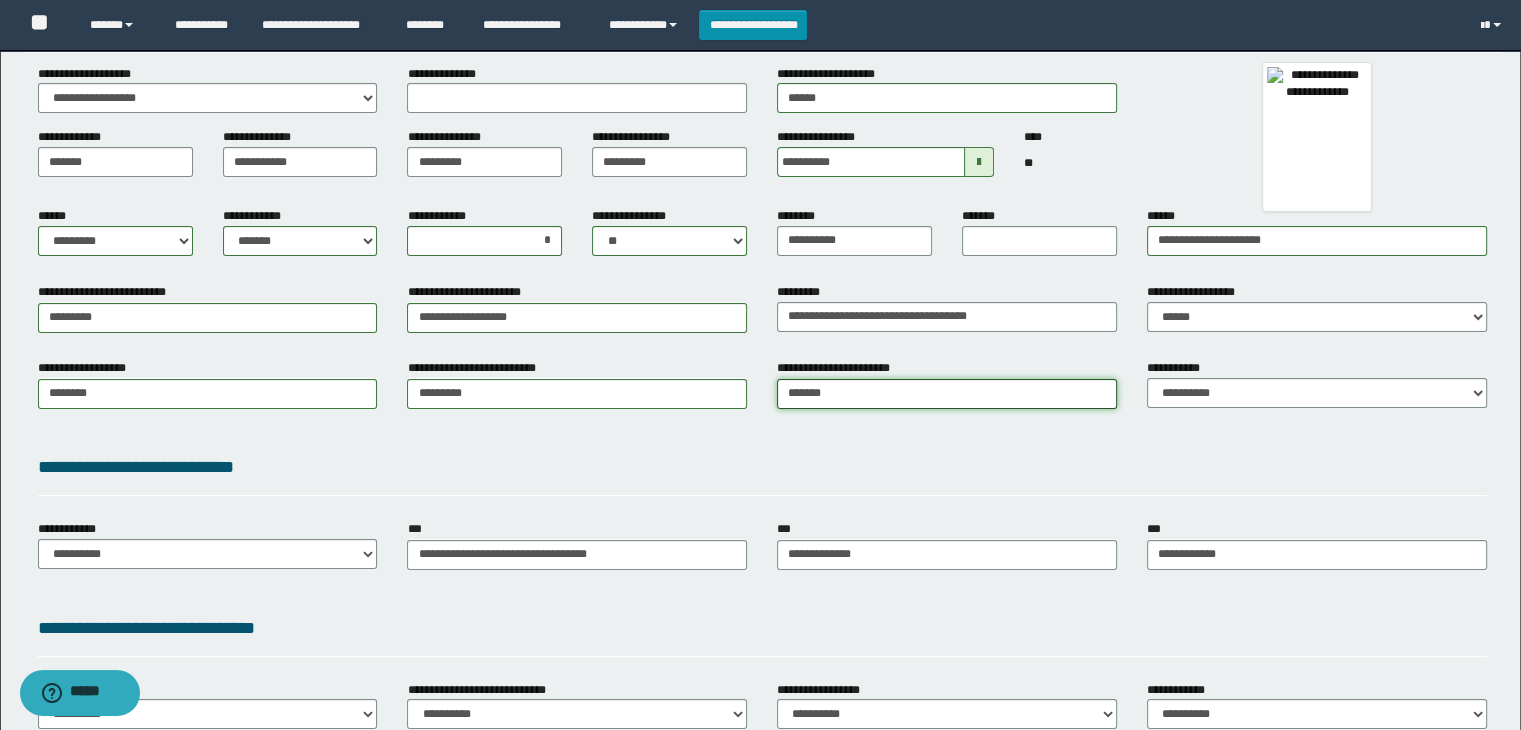type on "**********" 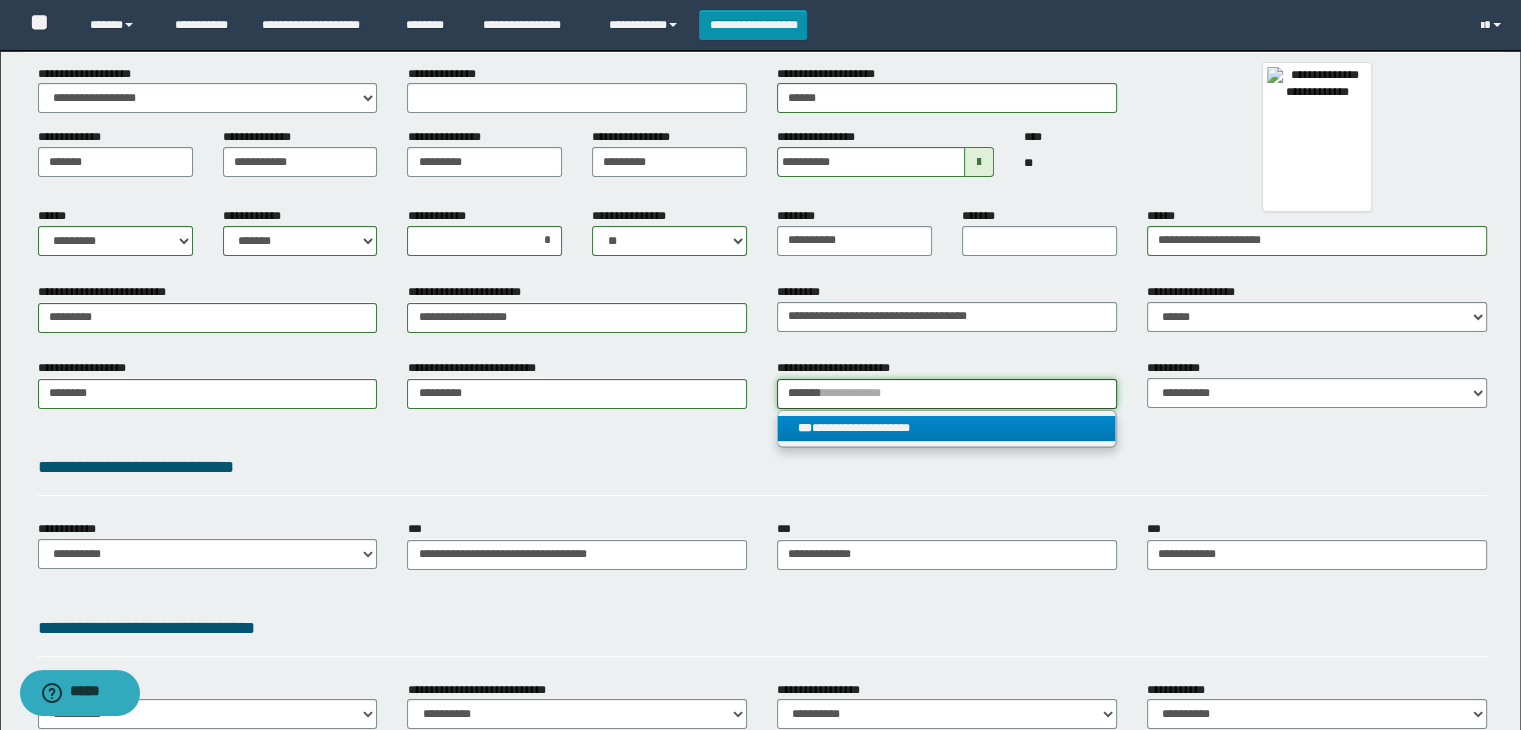 type on "*******" 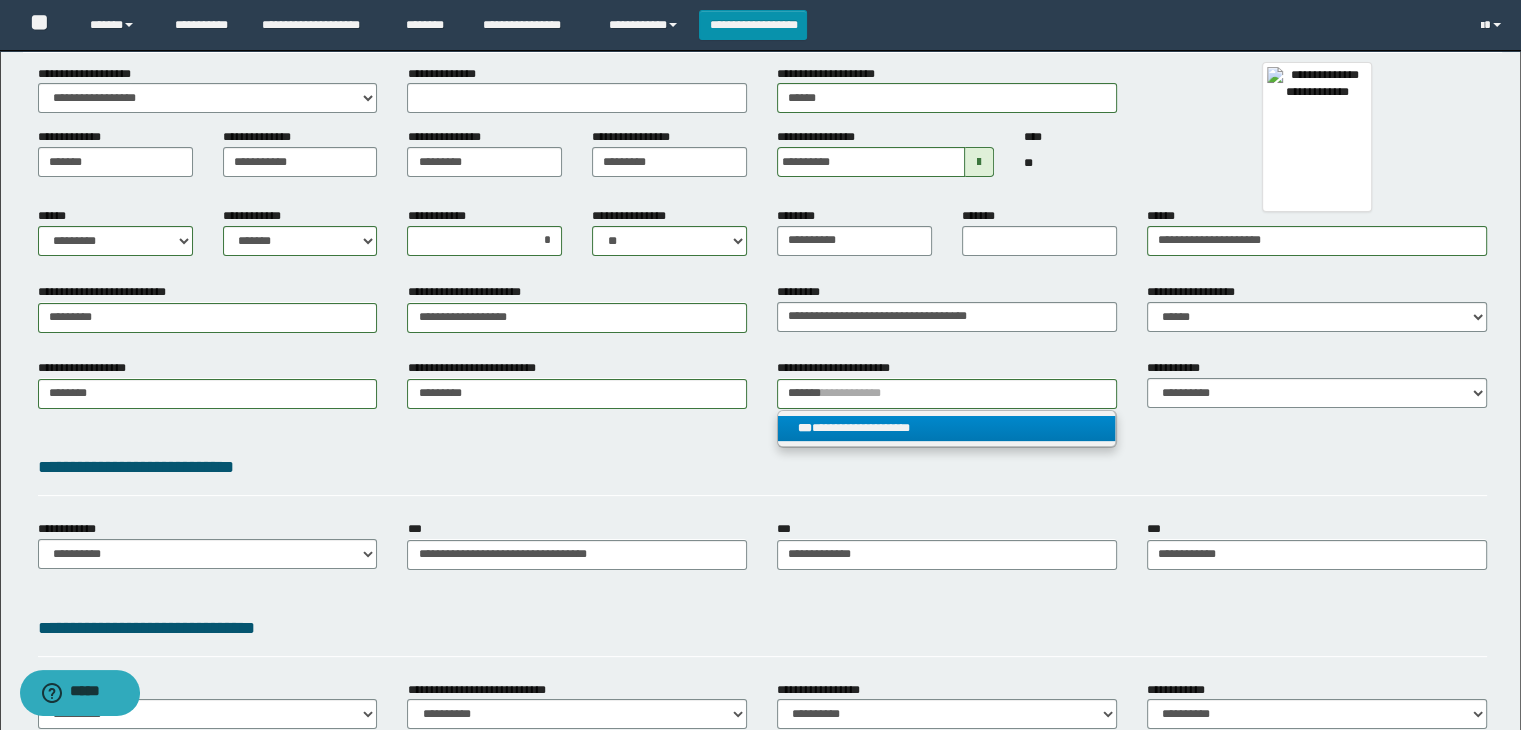 click on "**********" at bounding box center [947, 428] 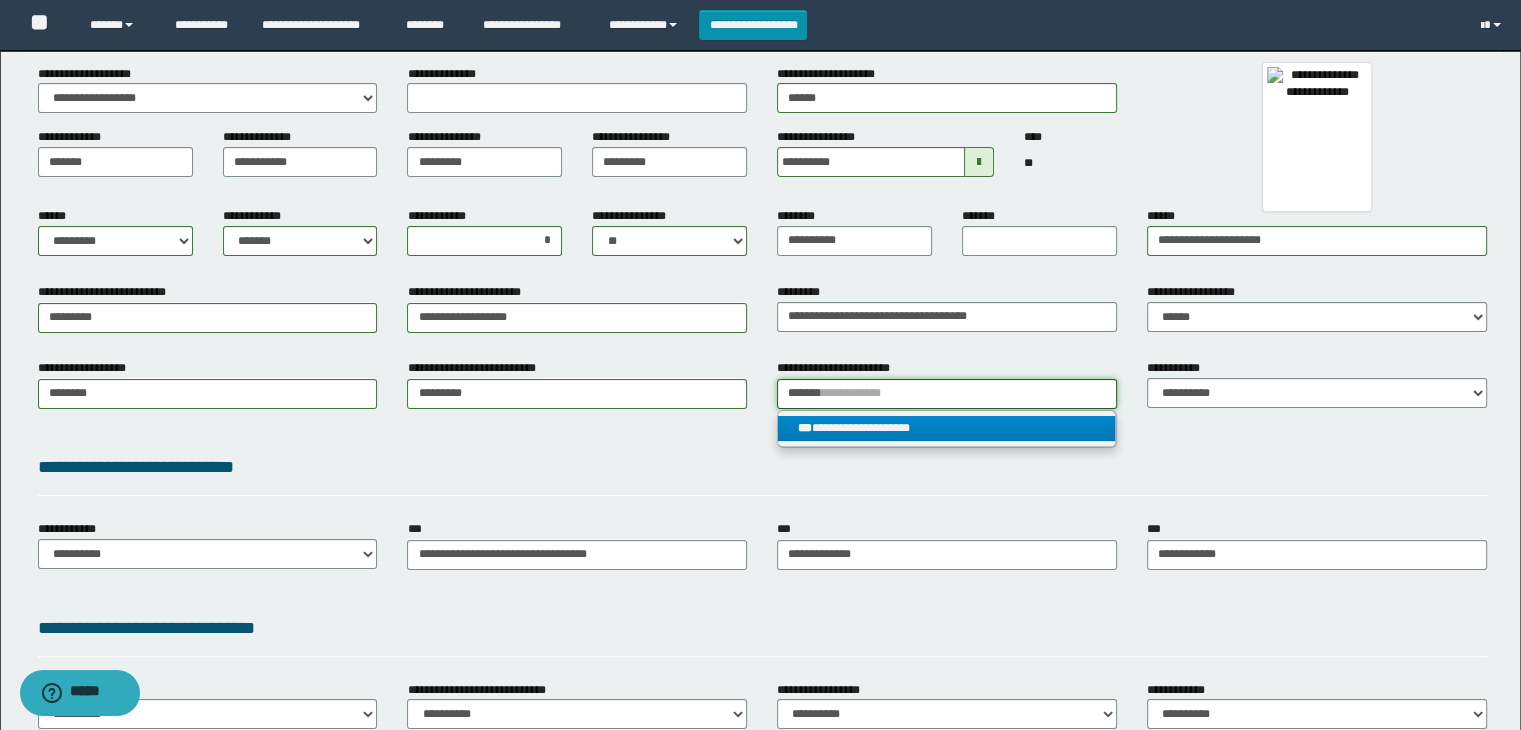 type 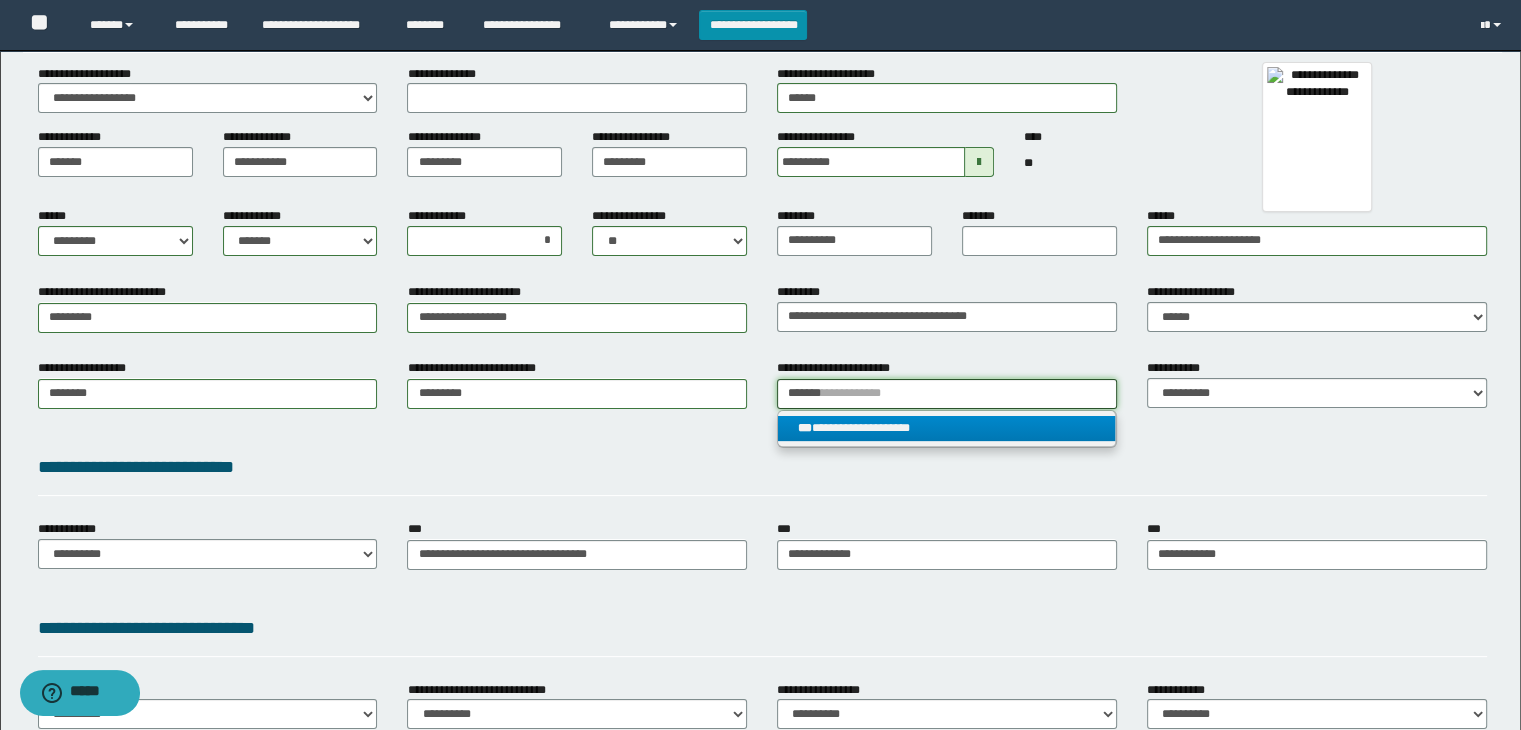 type on "**********" 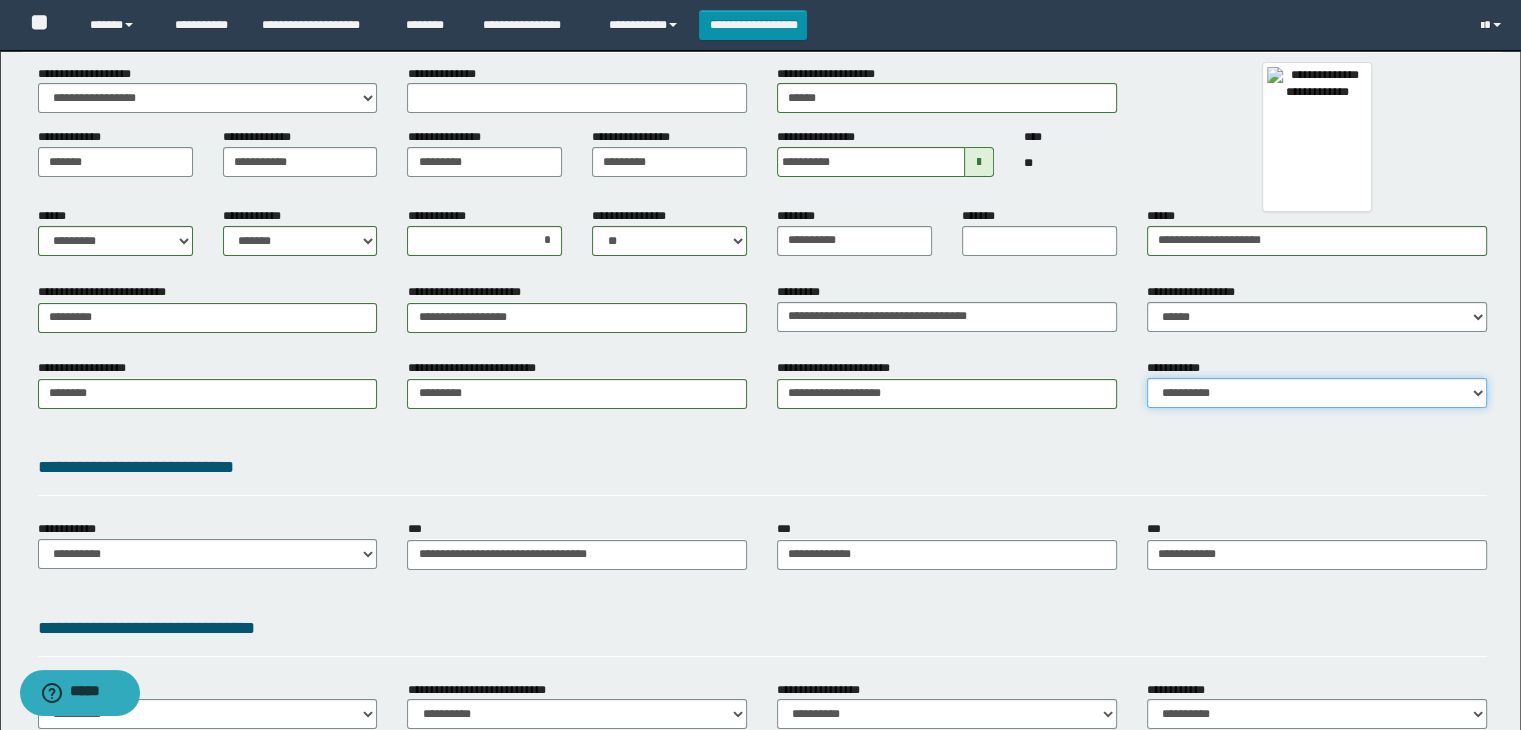 click on "**********" at bounding box center (1317, 393) 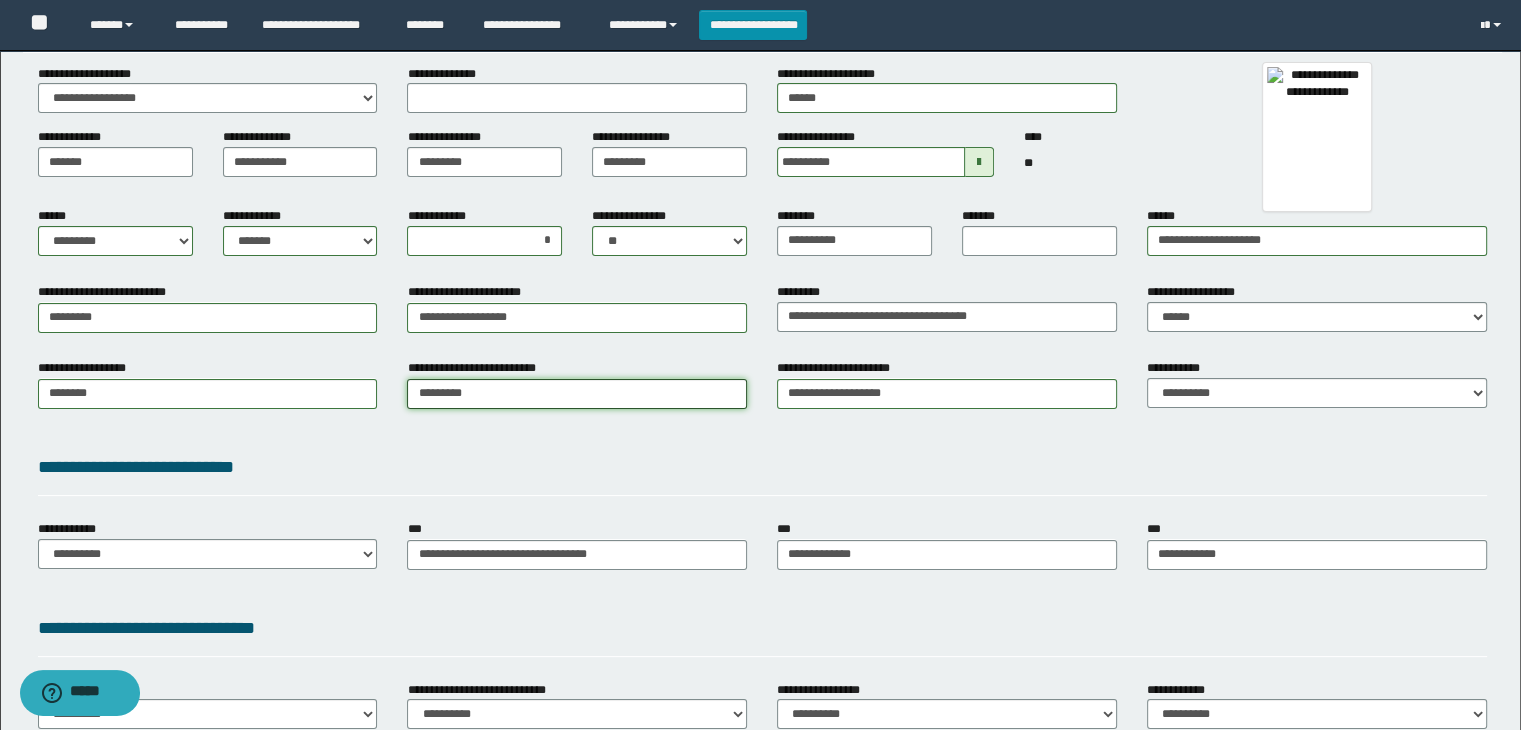 type on "*********" 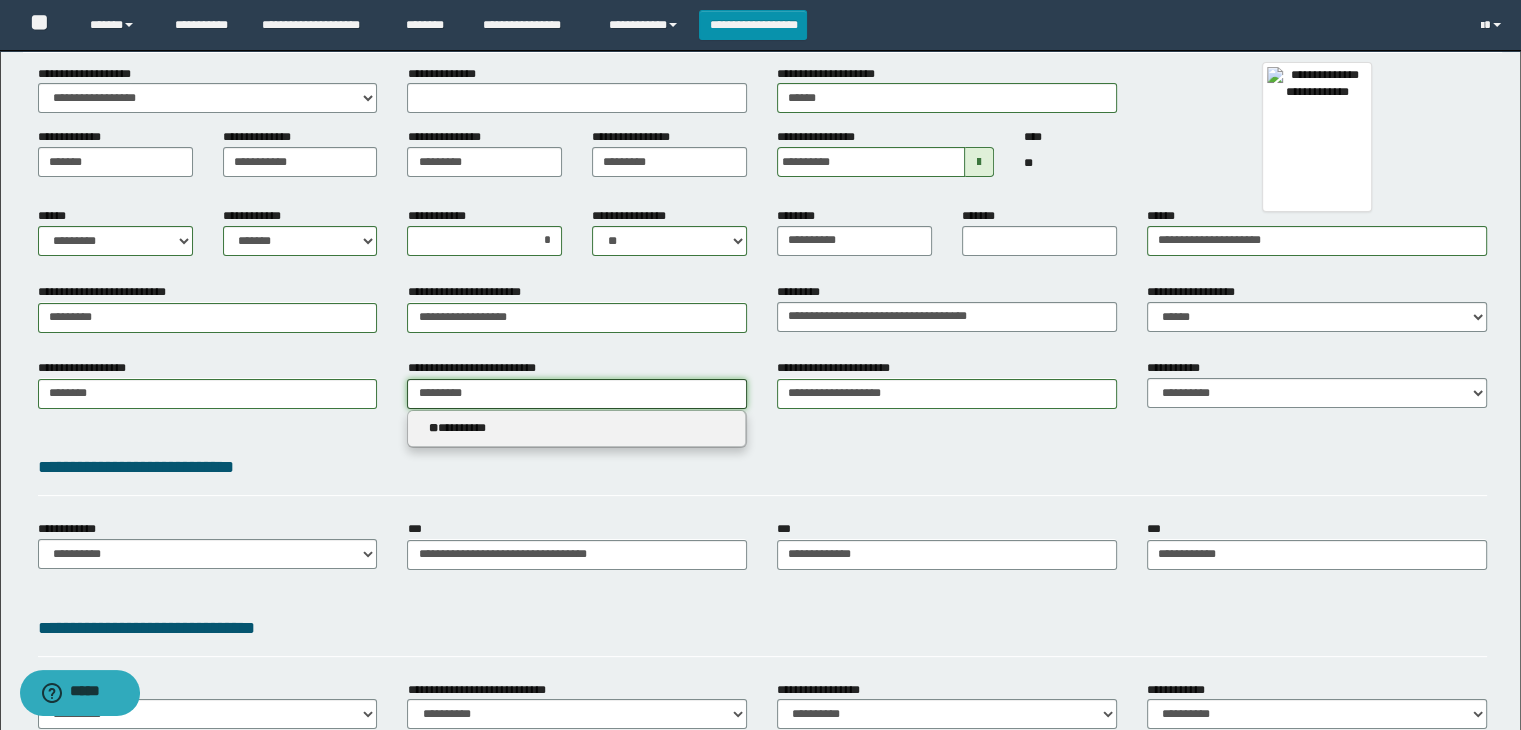 click on "*********" at bounding box center [577, 394] 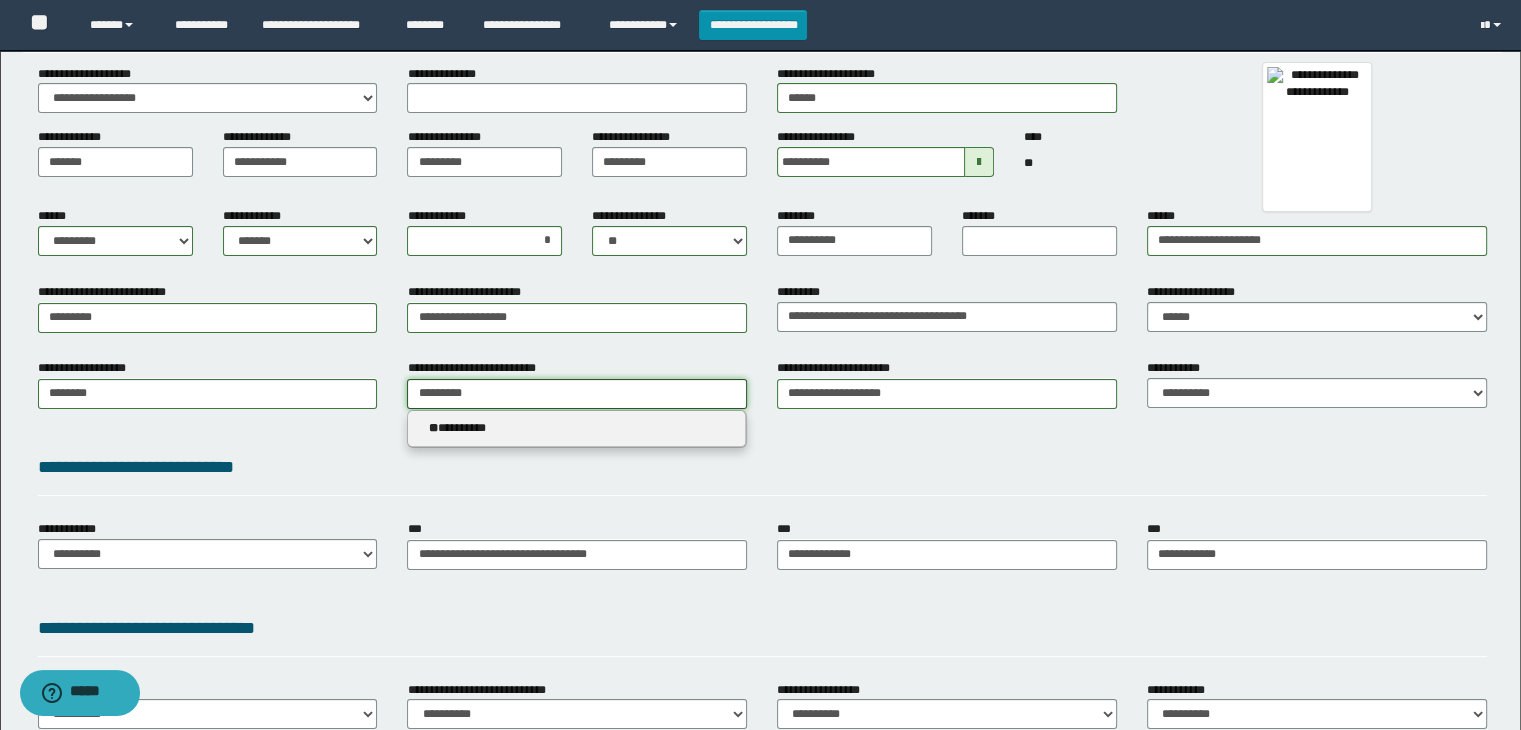 drag, startPoint x: 538, startPoint y: 404, endPoint x: 365, endPoint y: 402, distance: 173.01157 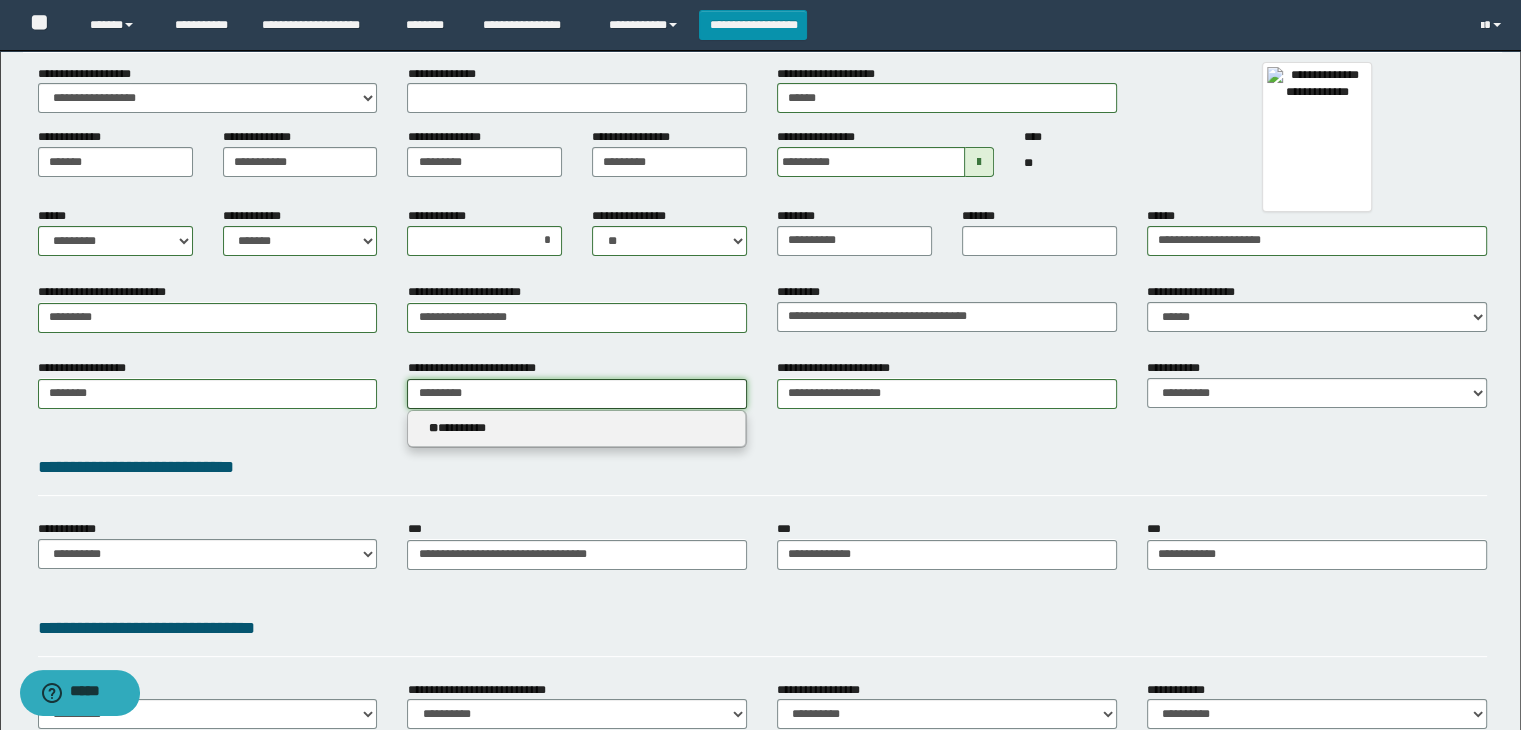 click on "**********" at bounding box center [763, 391] 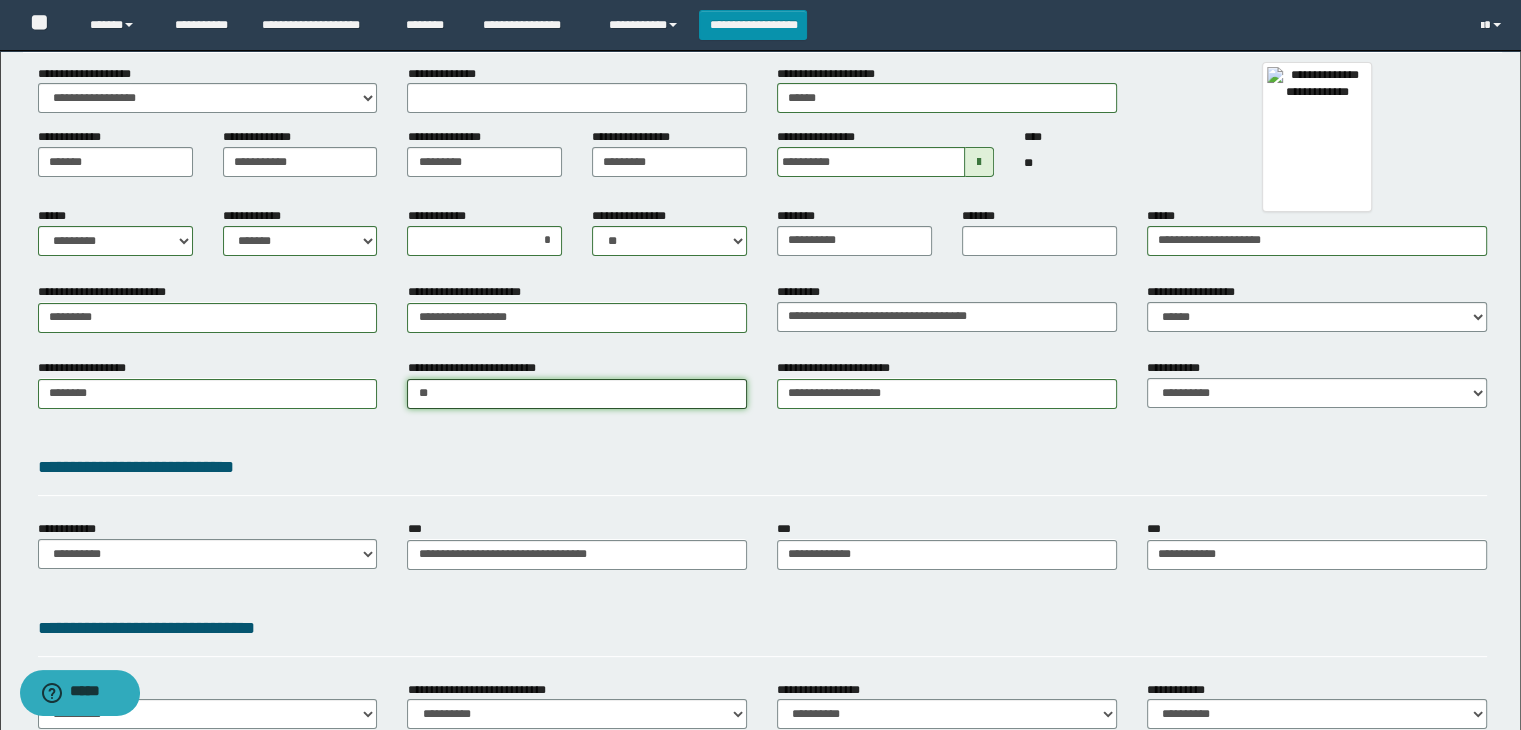 type on "***" 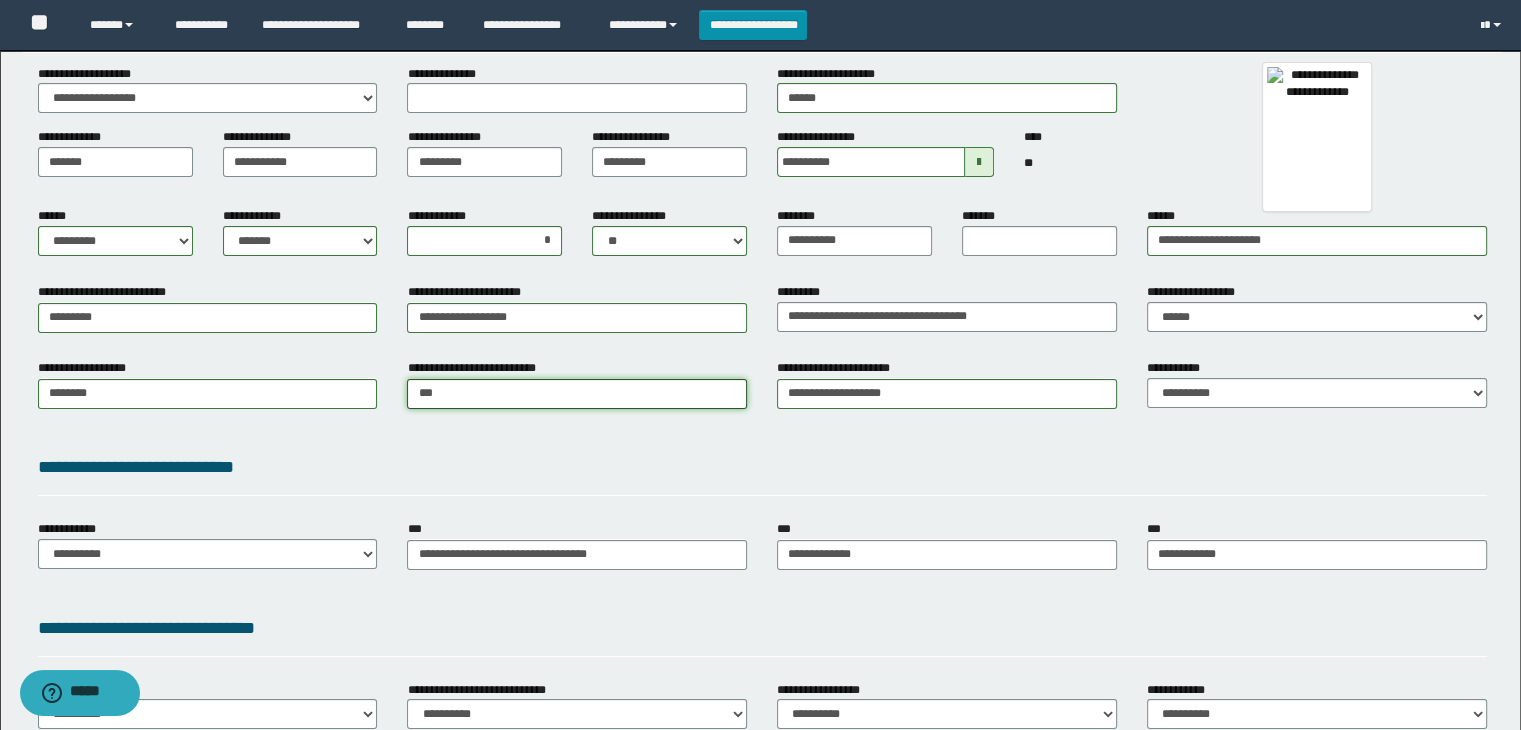 type on "***" 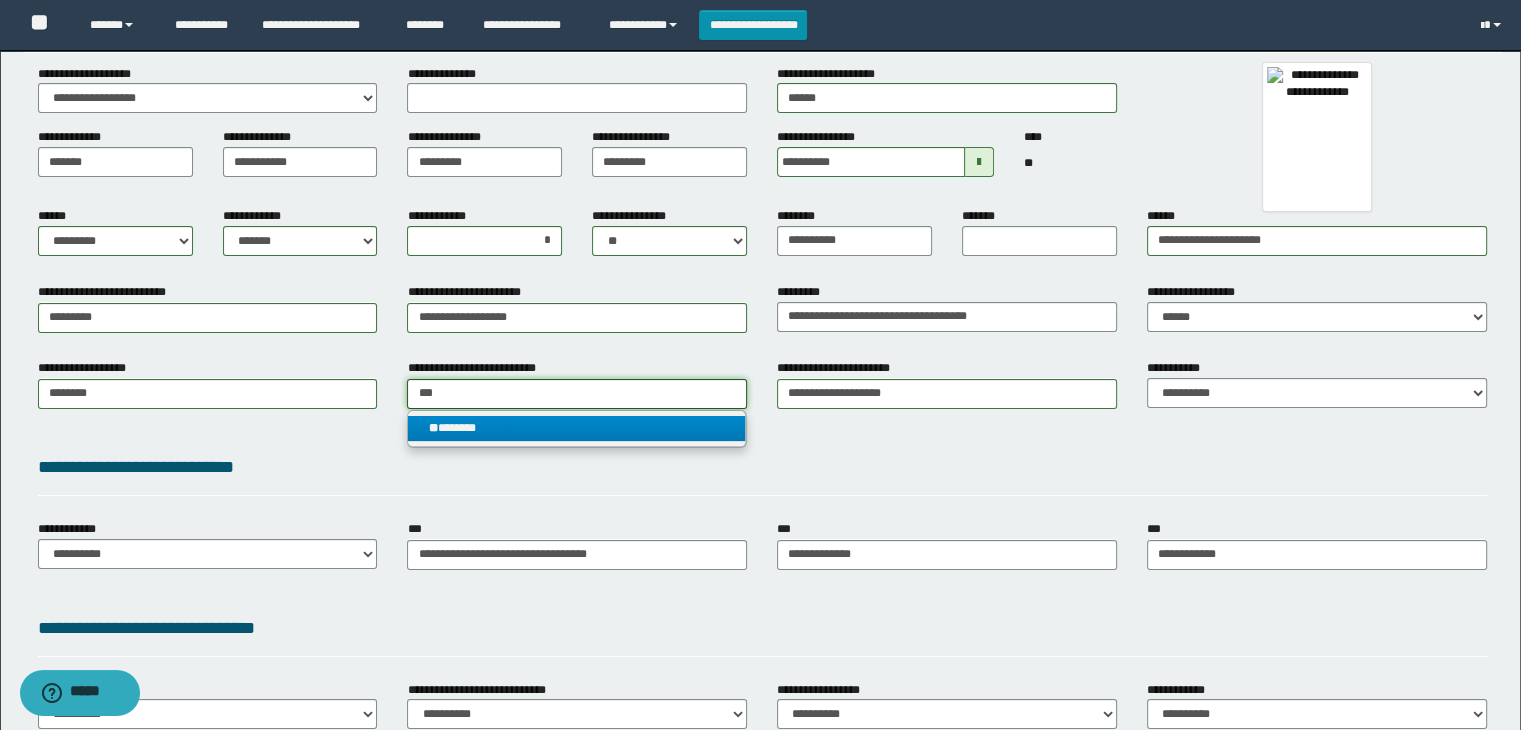 type on "***" 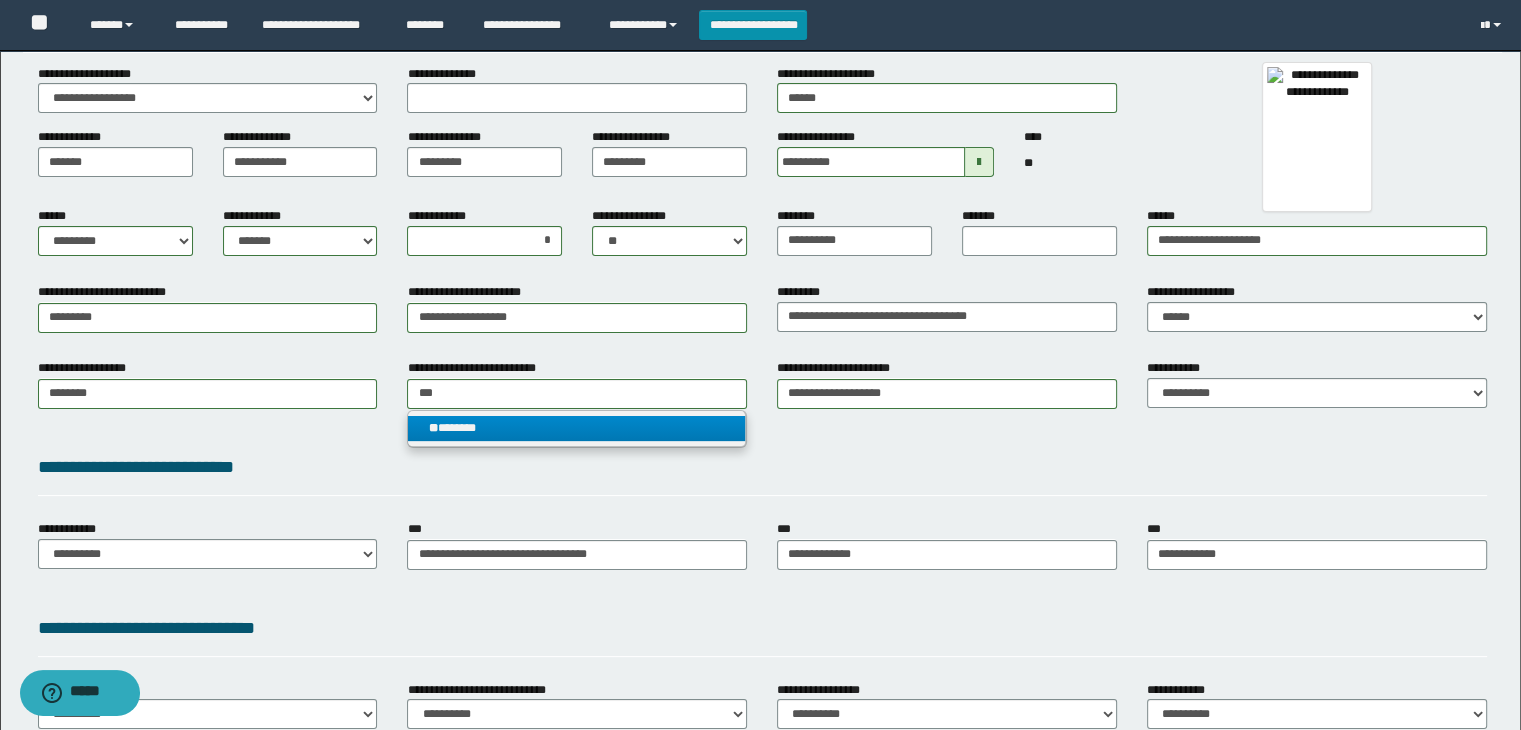 click on "** *******" at bounding box center (577, 428) 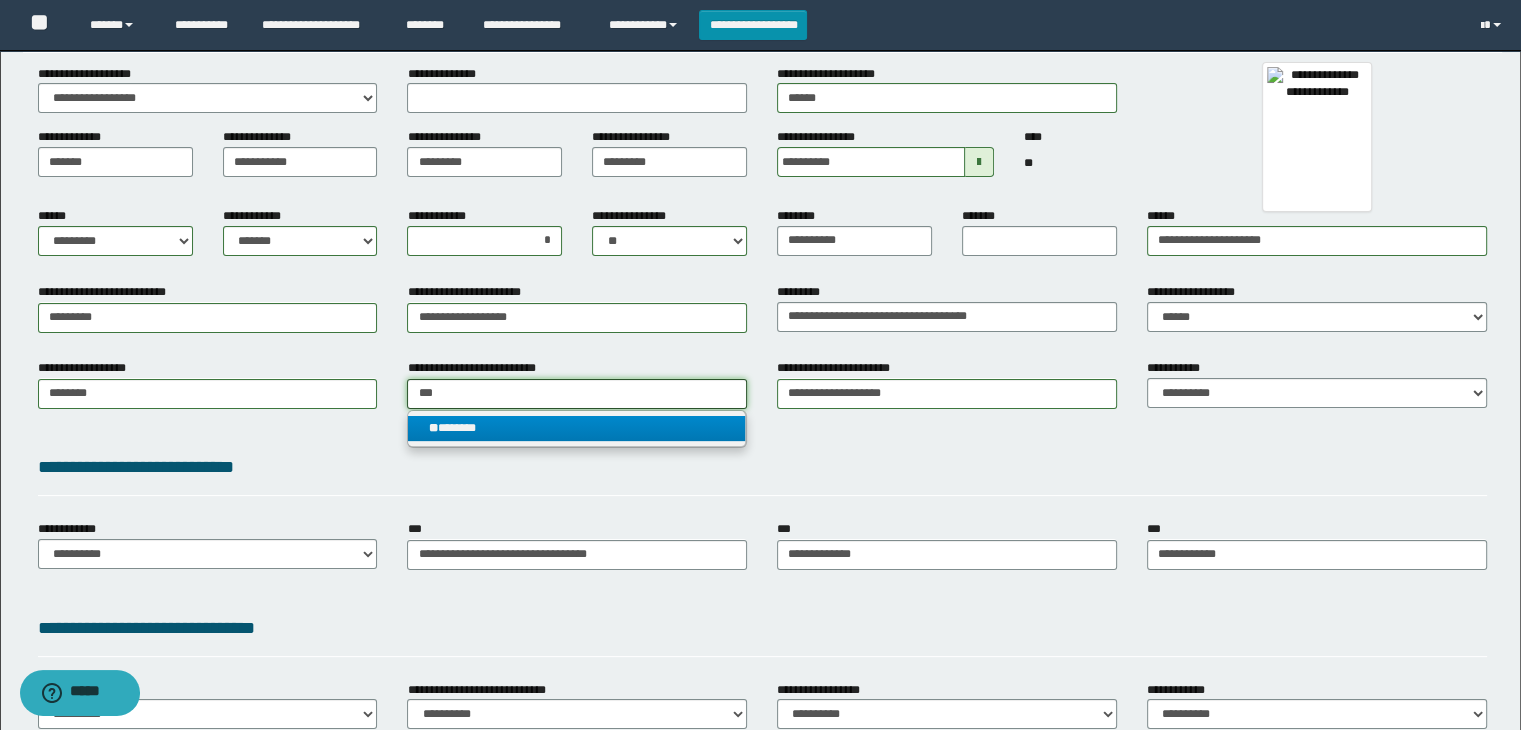 type 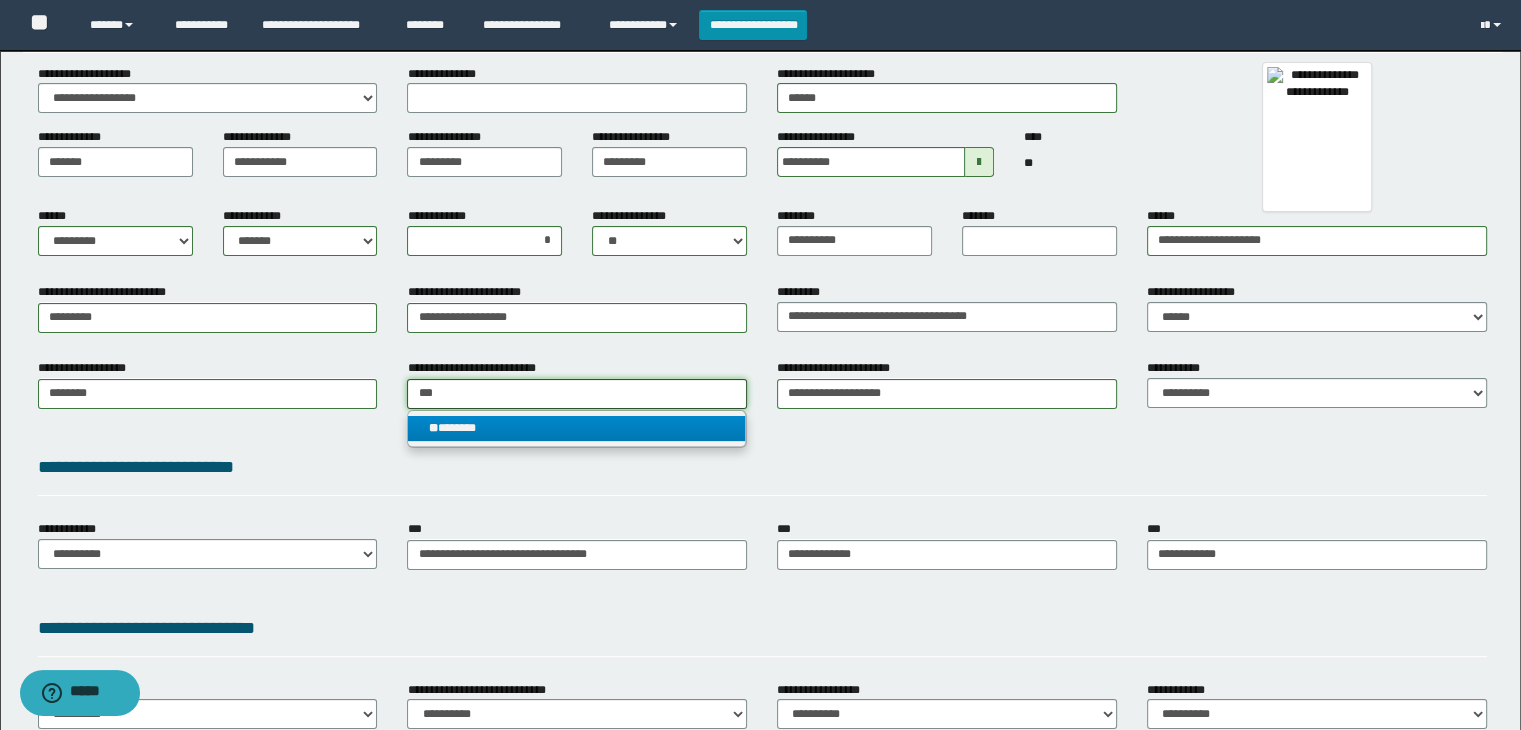 type on "*******" 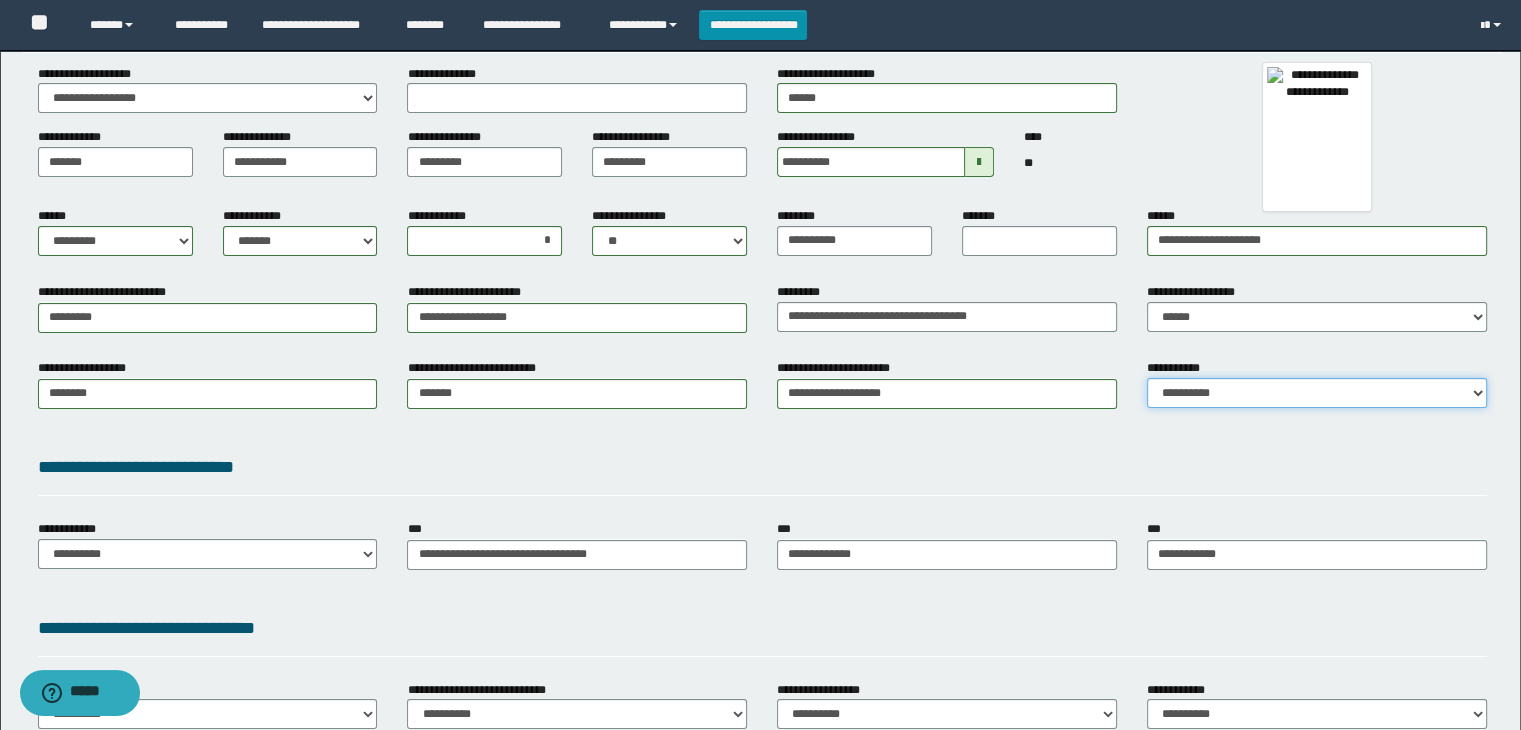 click on "**********" at bounding box center (1317, 393) 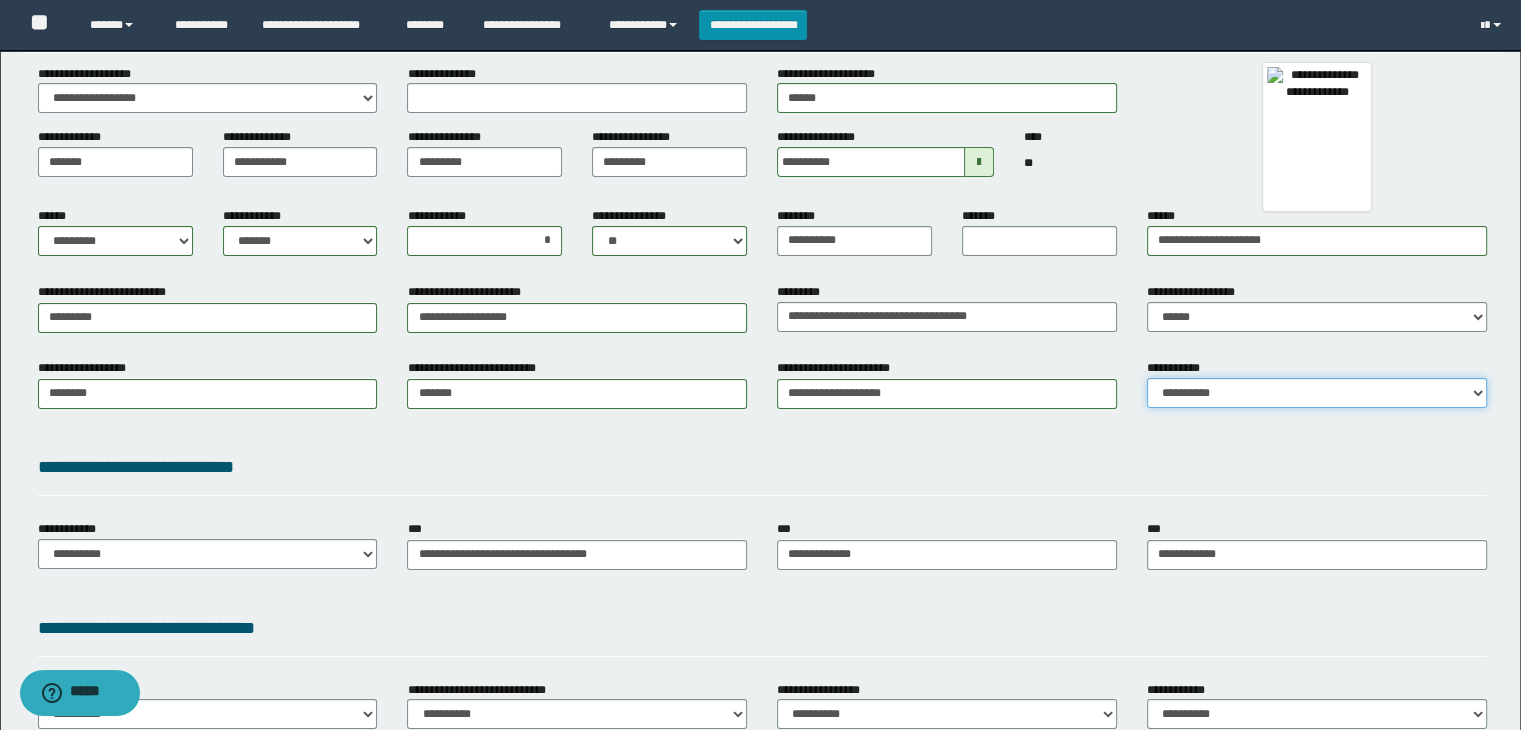 select on "*" 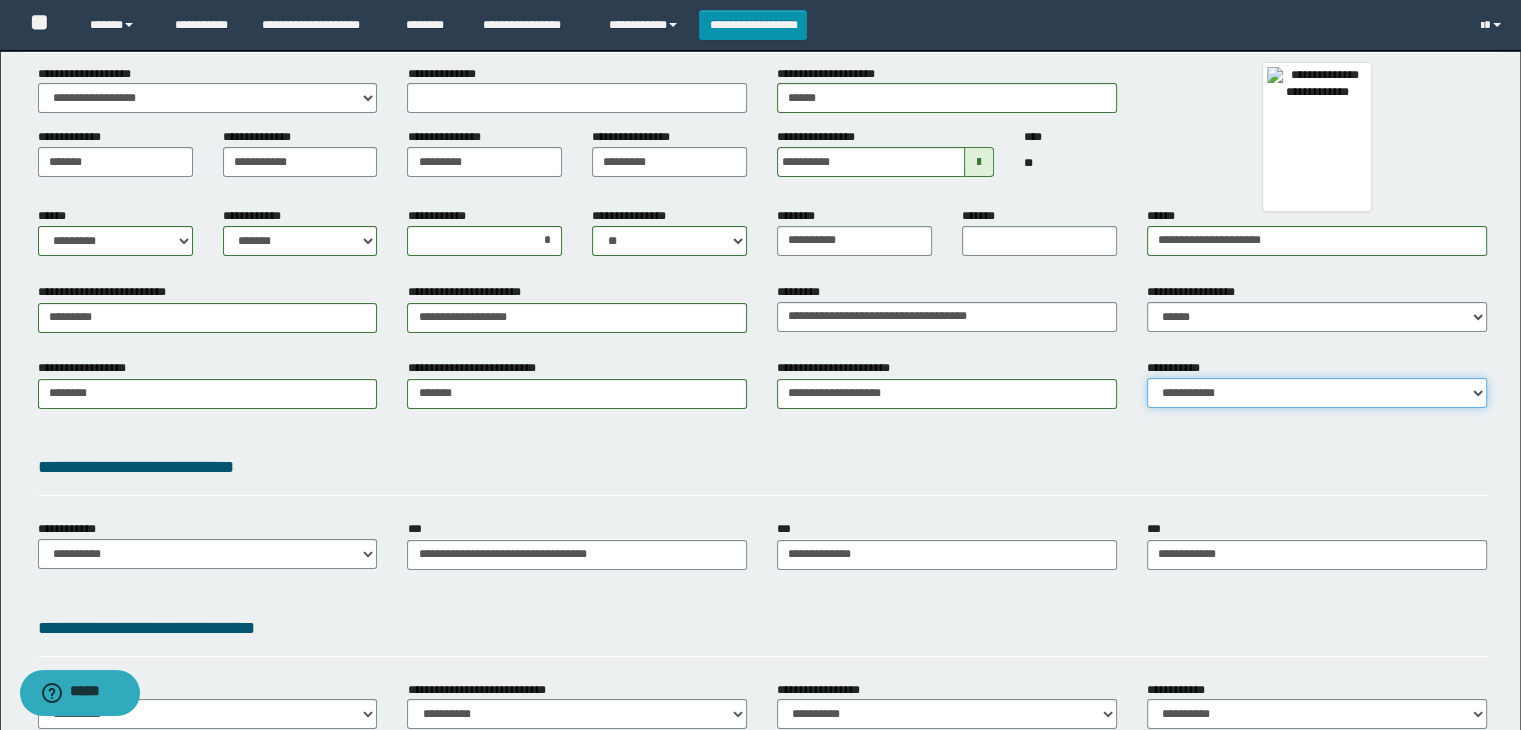 click on "**********" at bounding box center [1317, 393] 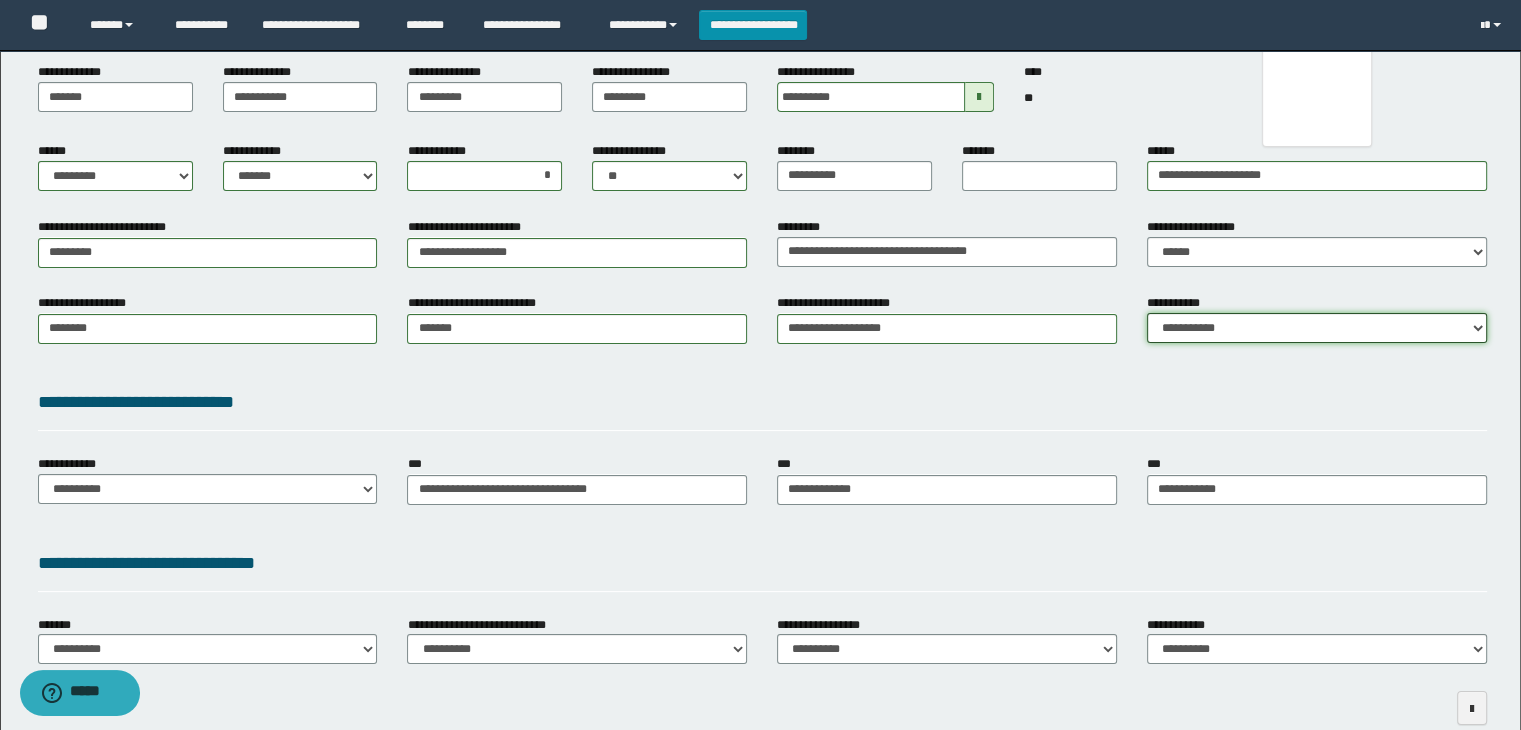 scroll, scrollTop: 216, scrollLeft: 0, axis: vertical 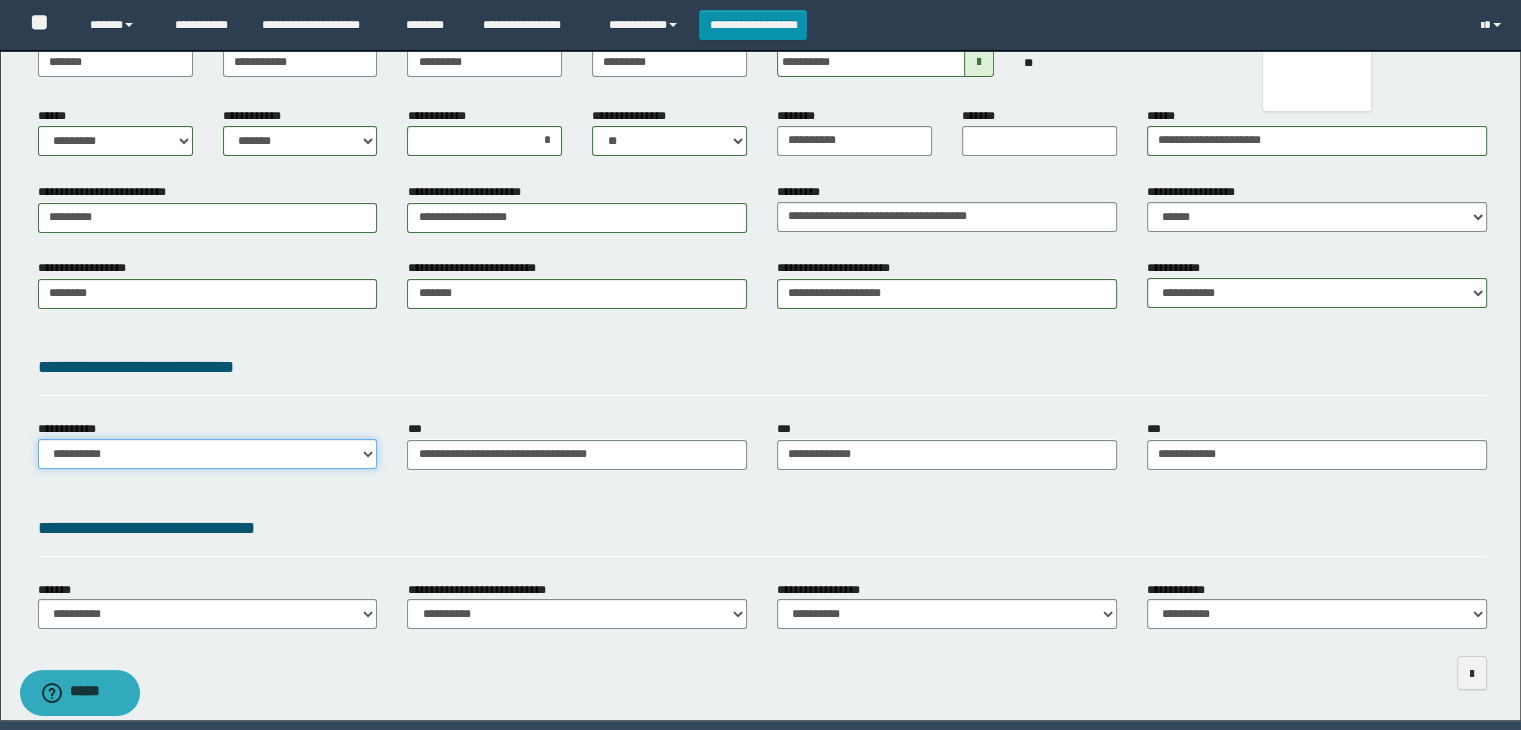 click on "**********" at bounding box center (208, 454) 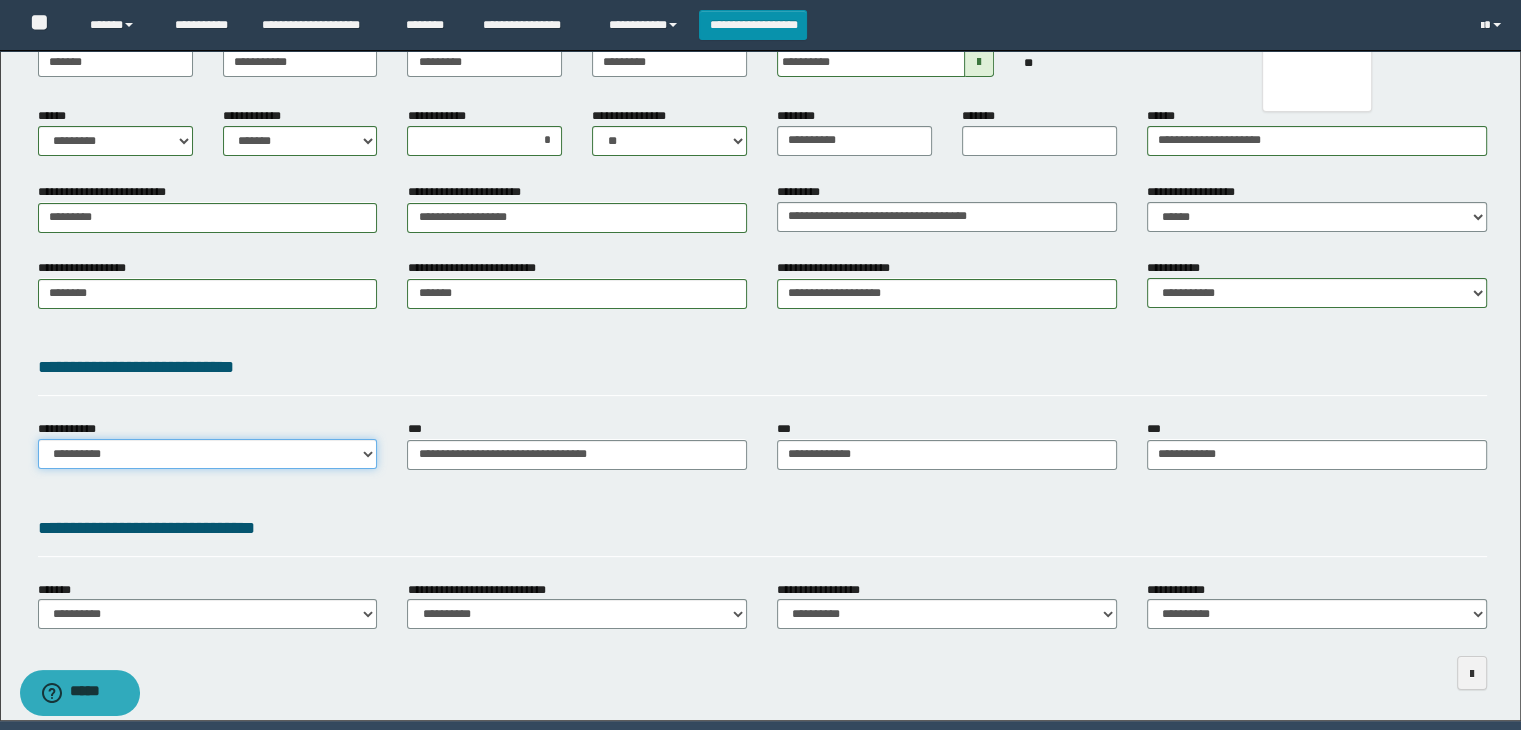select on "**" 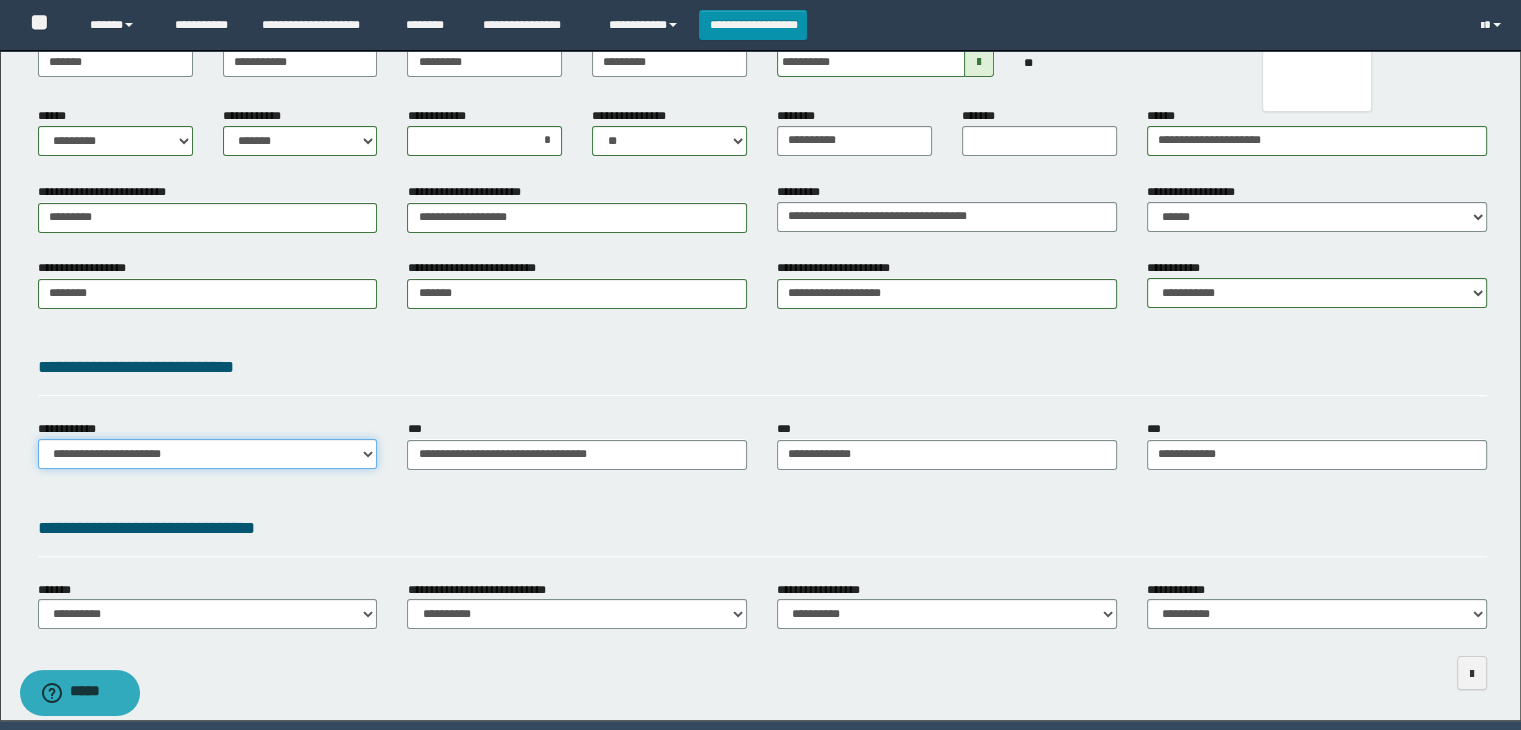 click on "**********" at bounding box center (208, 454) 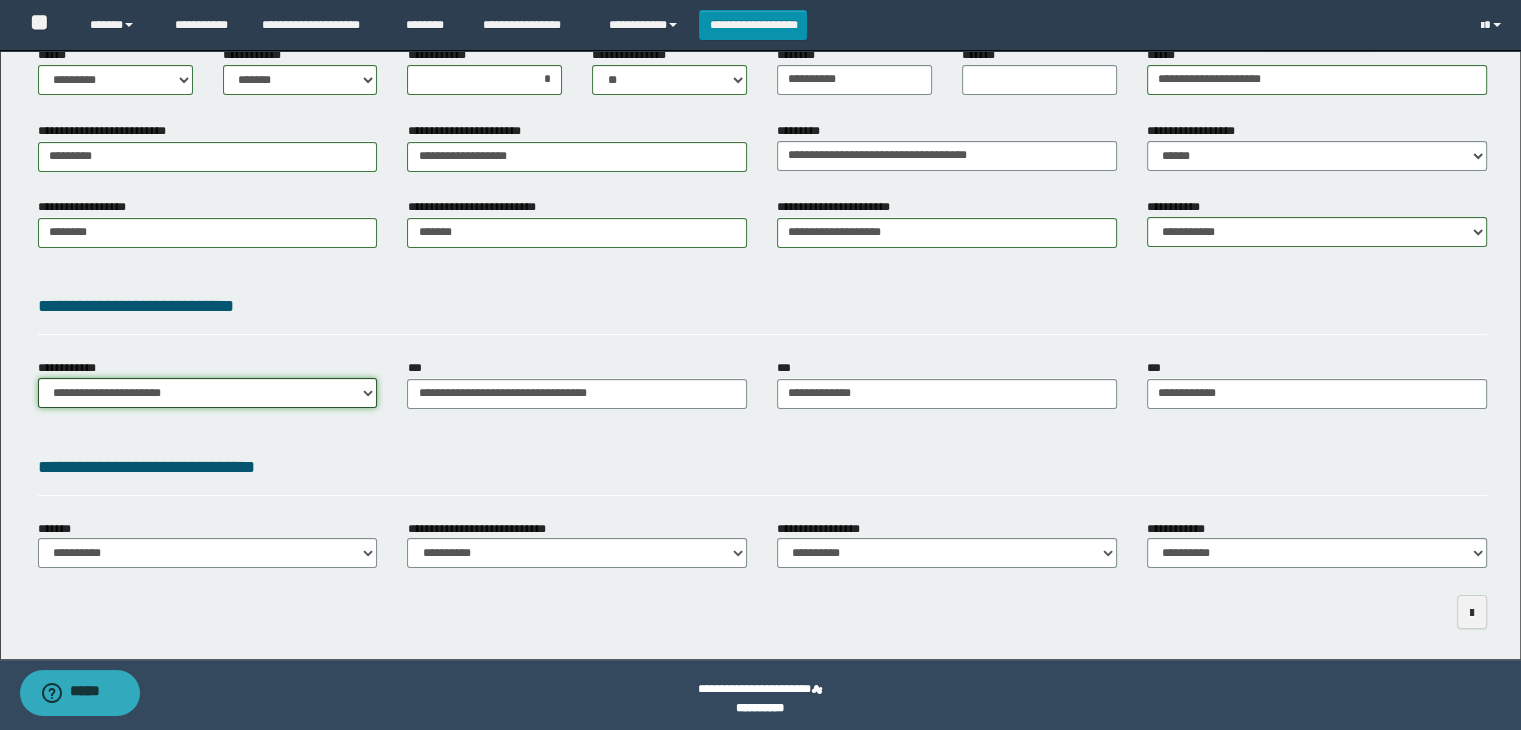 scroll, scrollTop: 284, scrollLeft: 0, axis: vertical 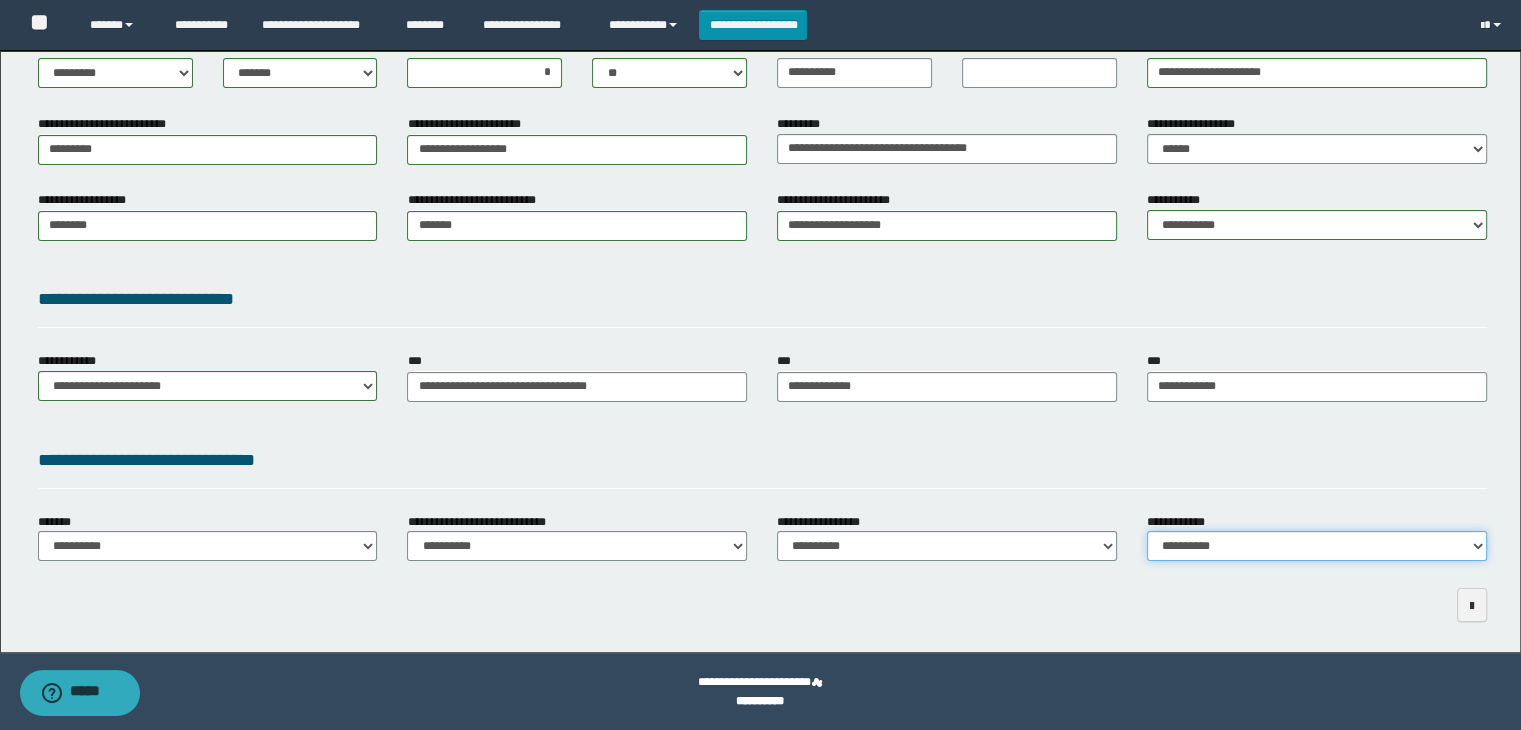 click on "**********" at bounding box center (1317, 546) 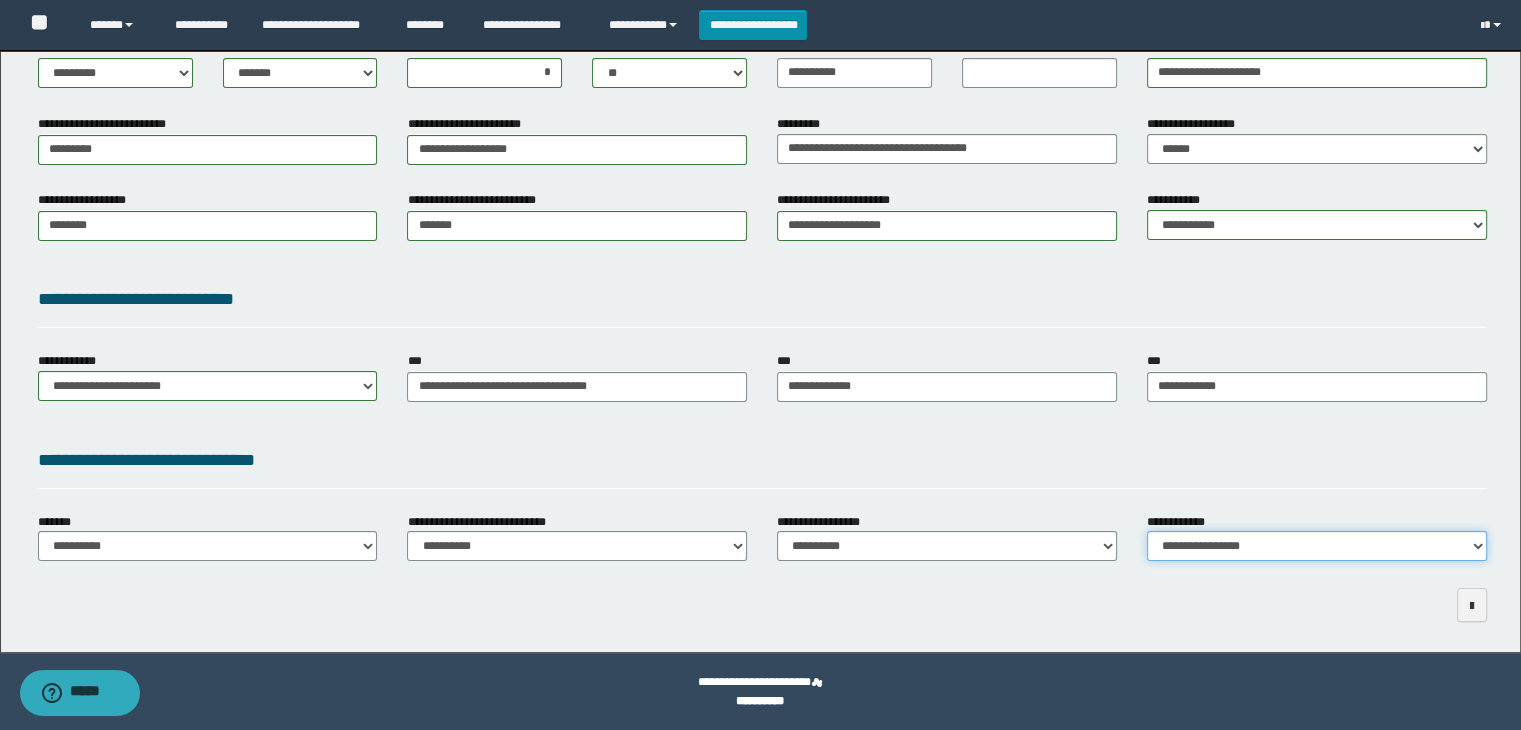 click on "**********" at bounding box center [1317, 546] 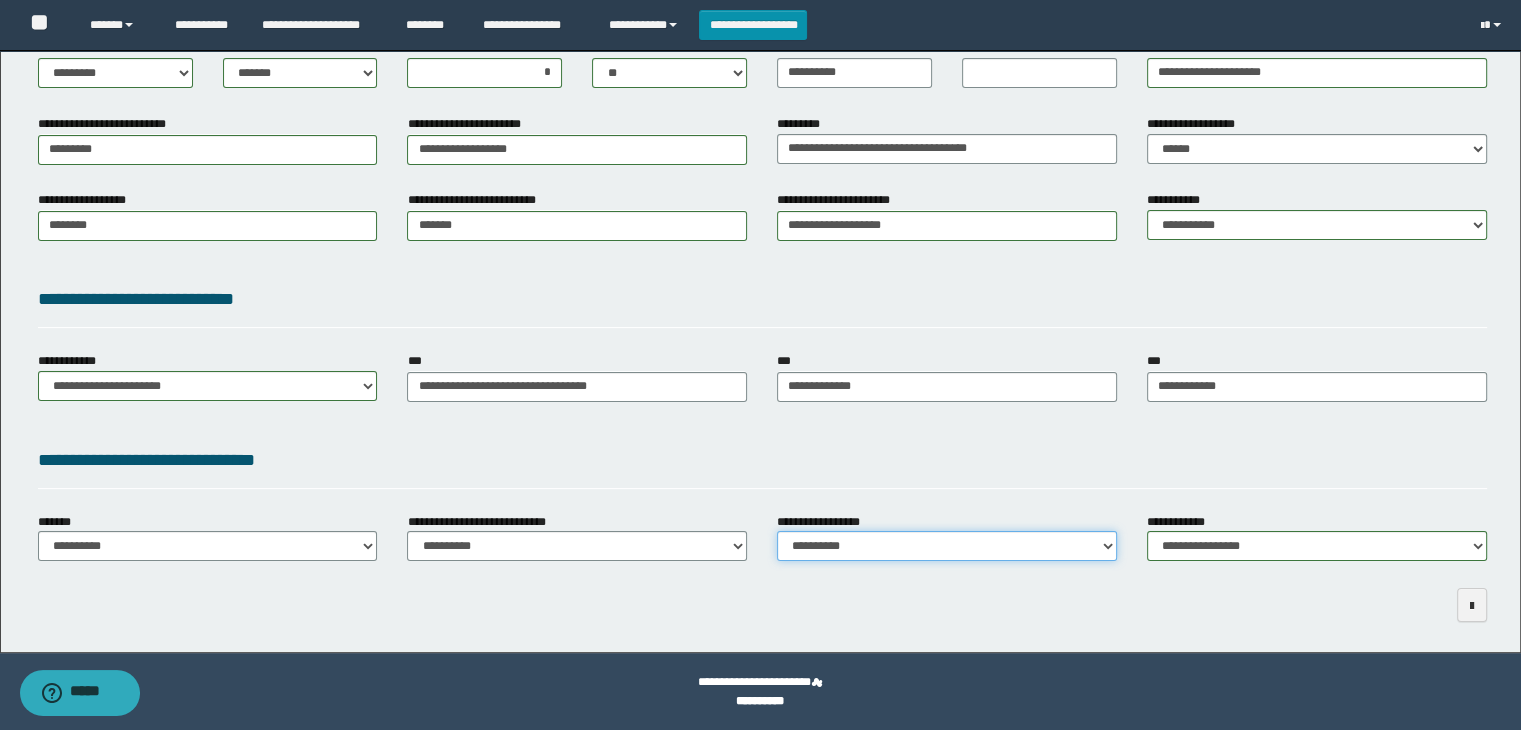 click on "**********" at bounding box center [947, 546] 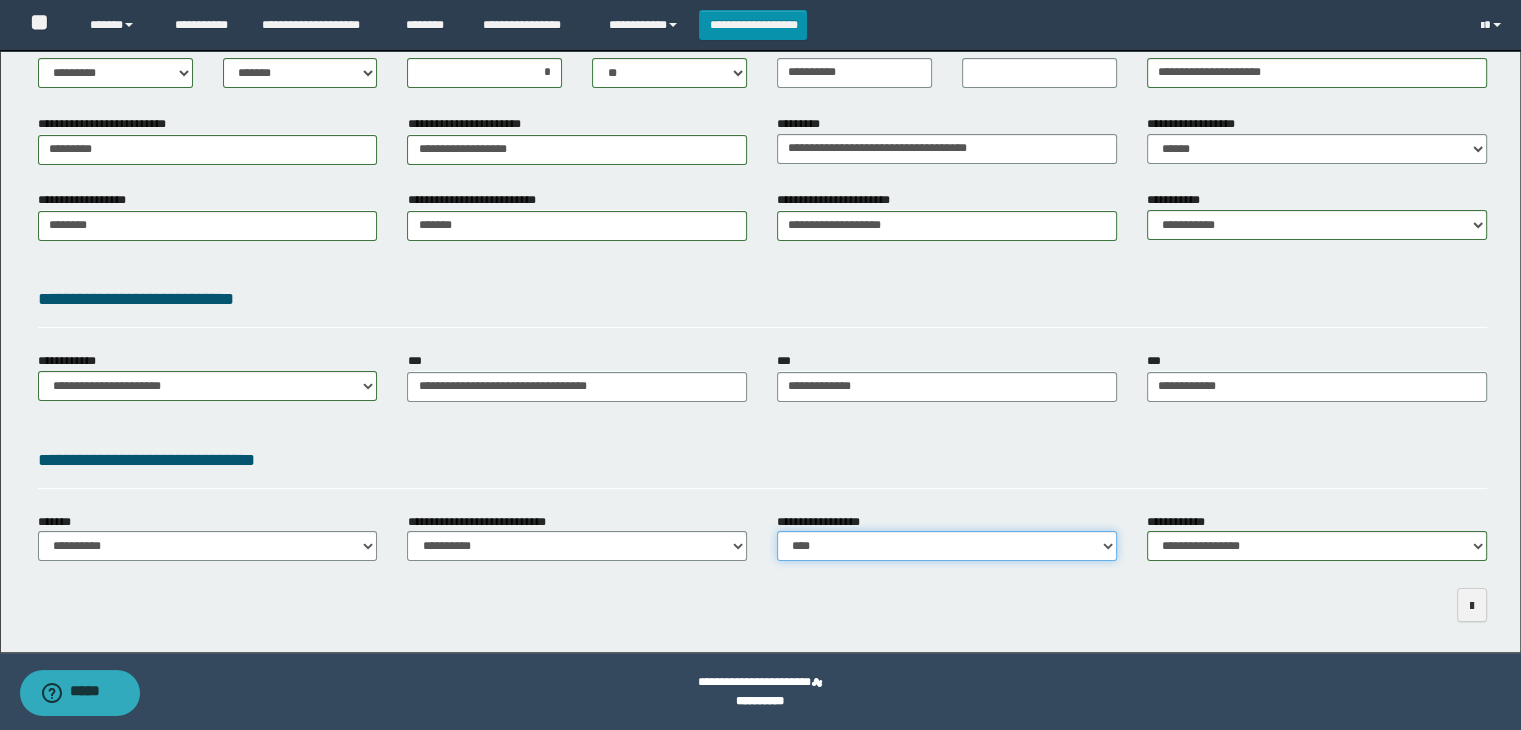 click on "**********" at bounding box center [947, 546] 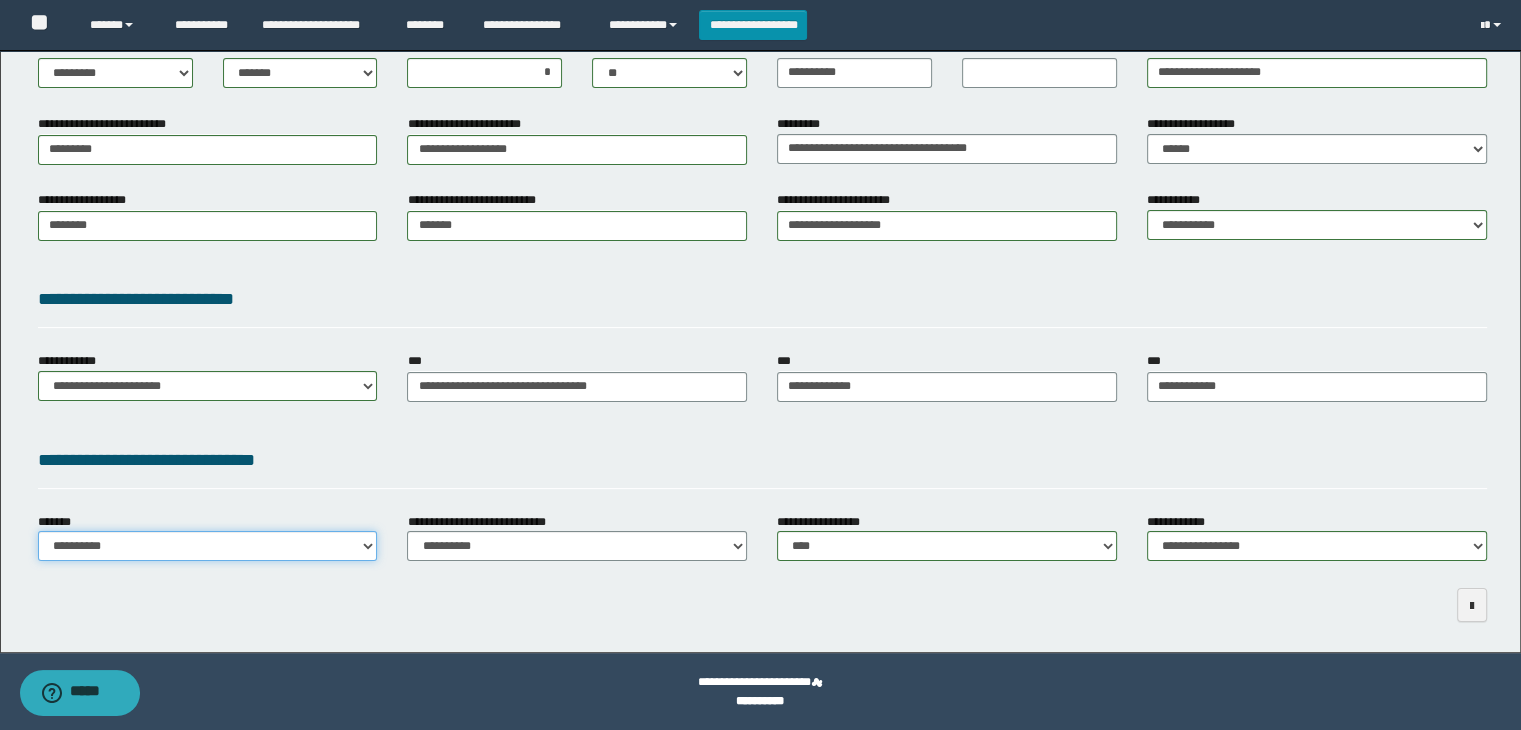click on "**********" at bounding box center [208, 546] 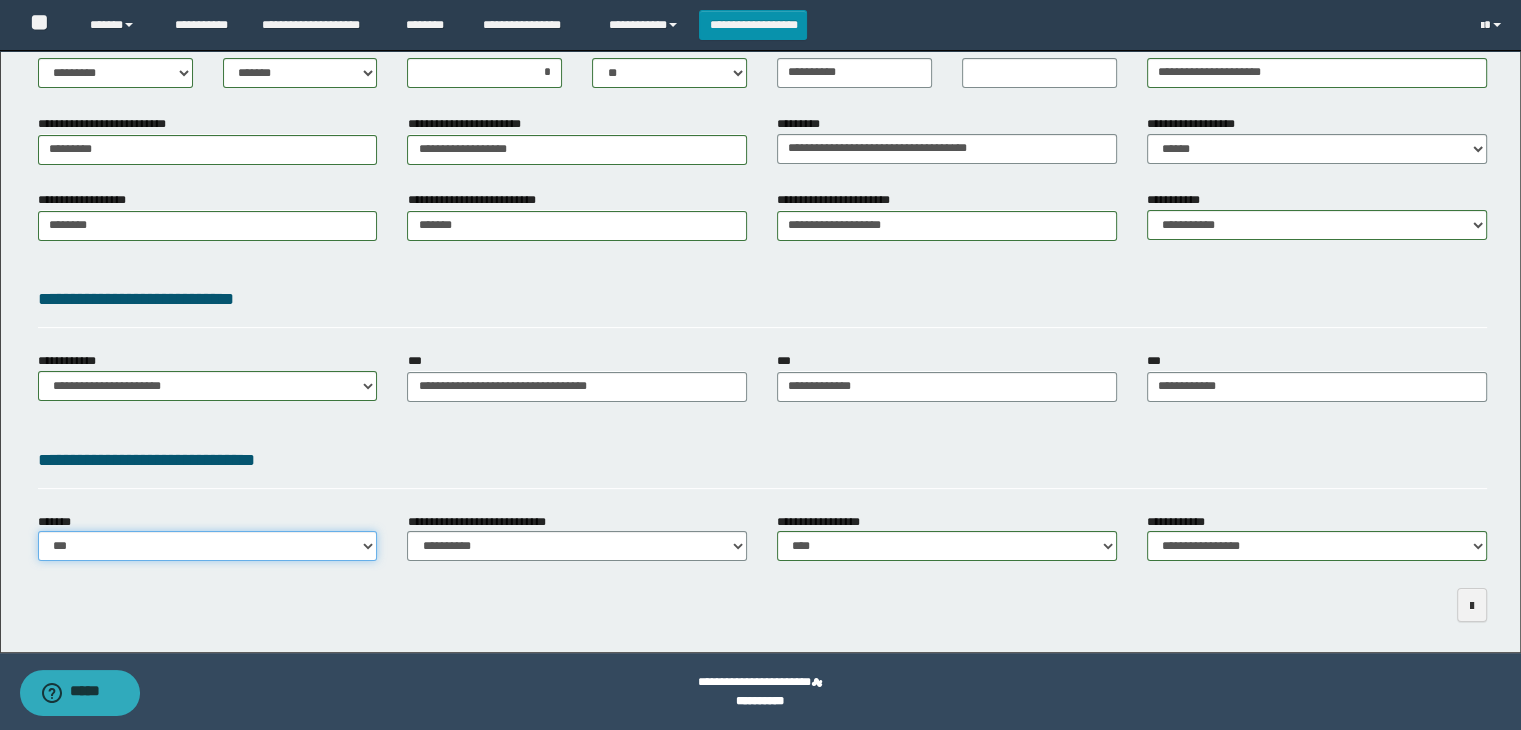 click on "**********" at bounding box center (208, 546) 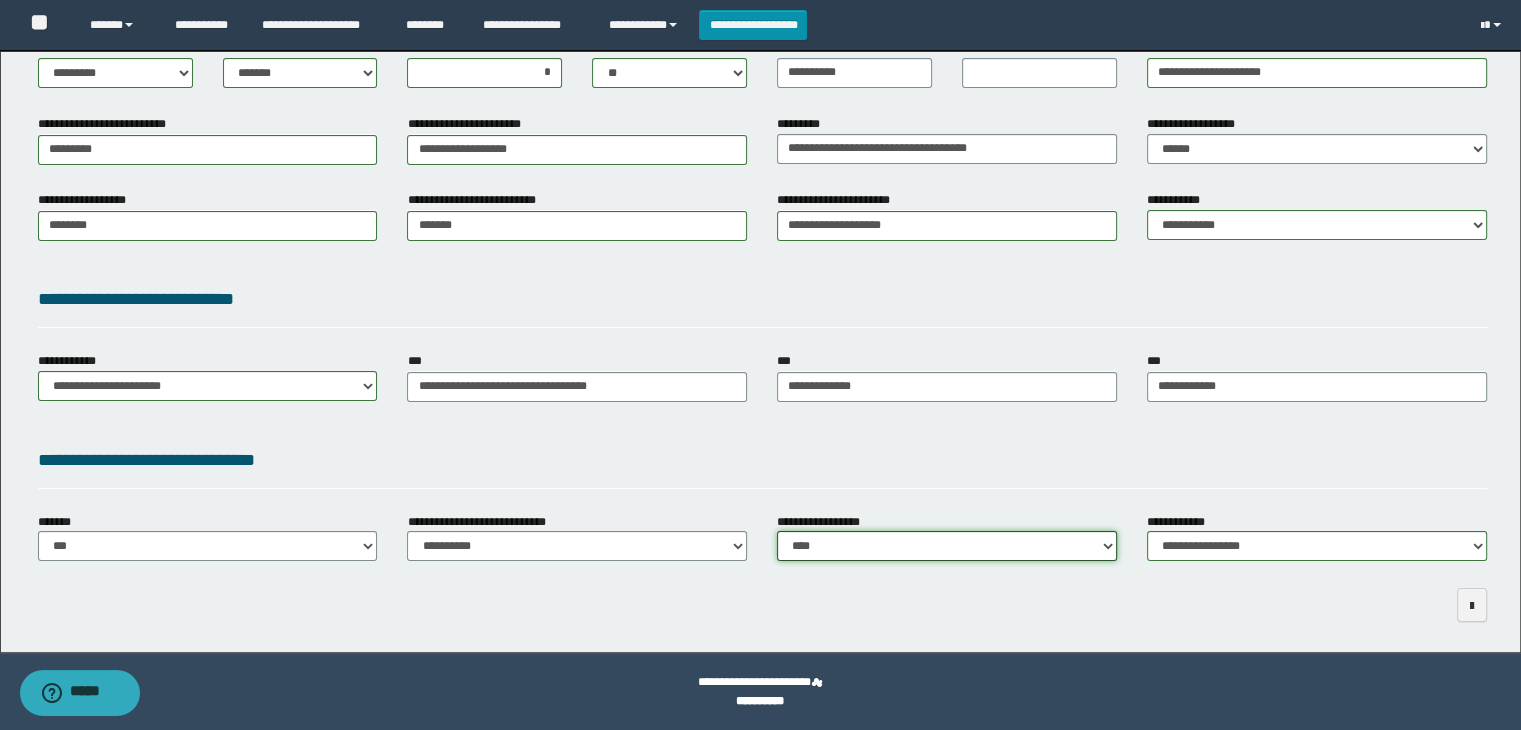 click on "**********" at bounding box center [947, 546] 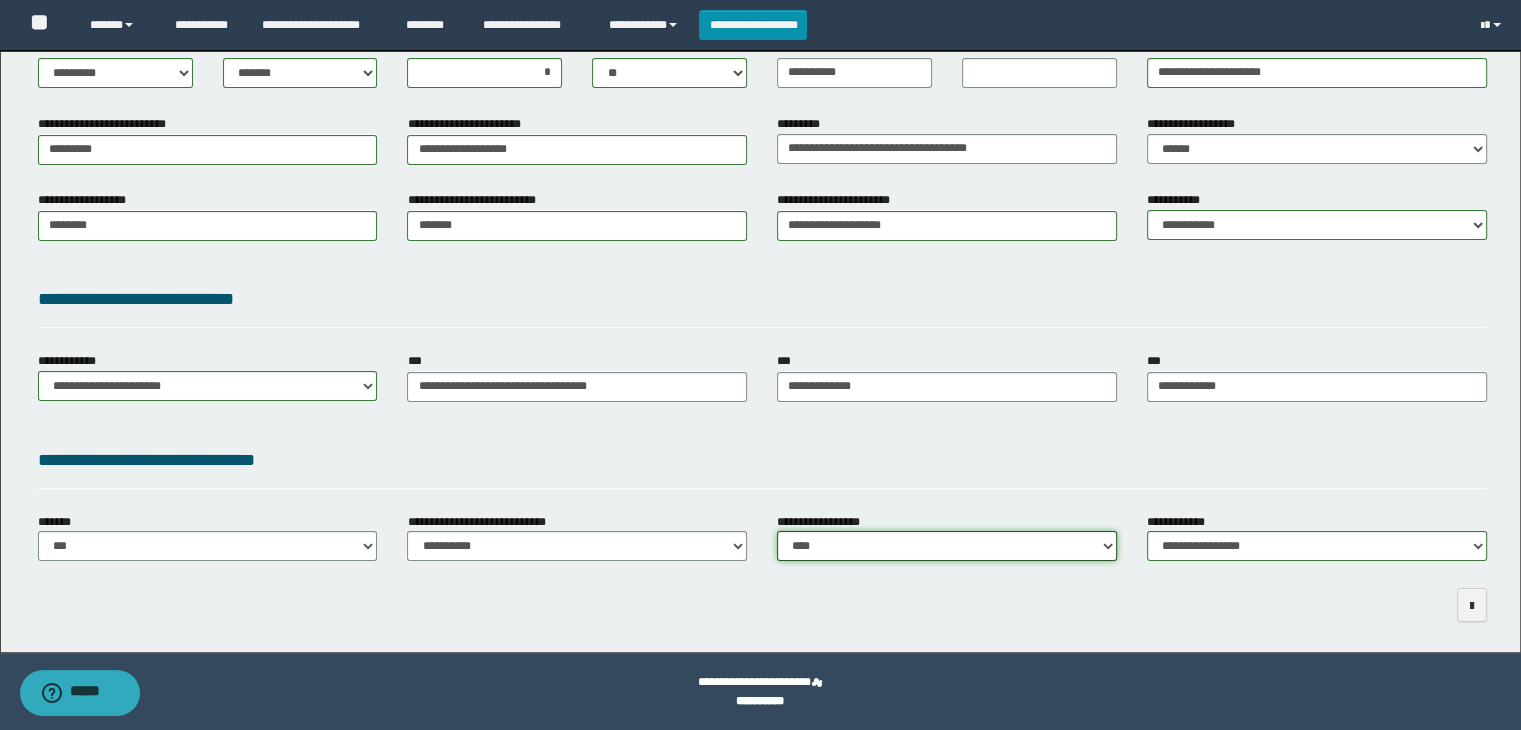 click on "**********" at bounding box center [947, 546] 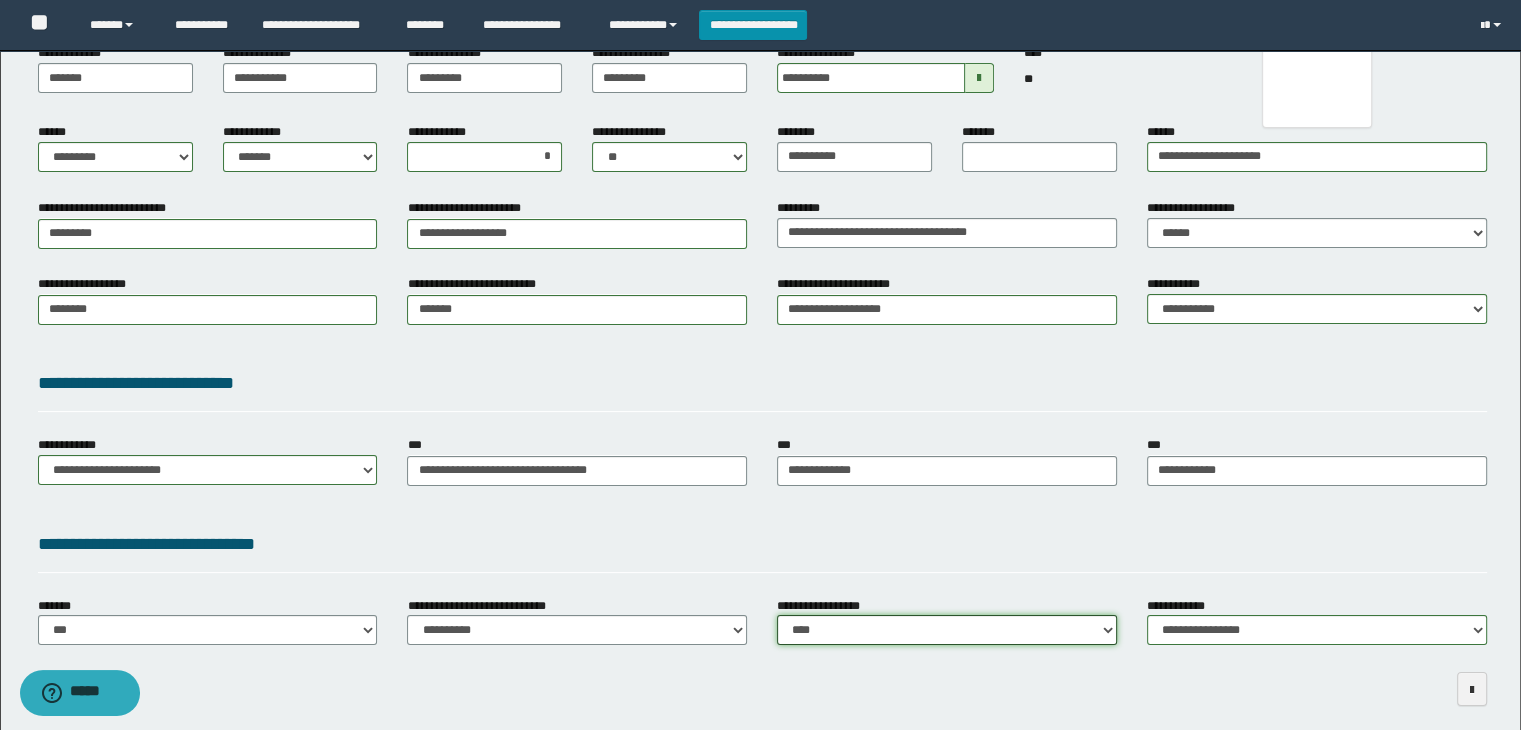 scroll, scrollTop: 284, scrollLeft: 0, axis: vertical 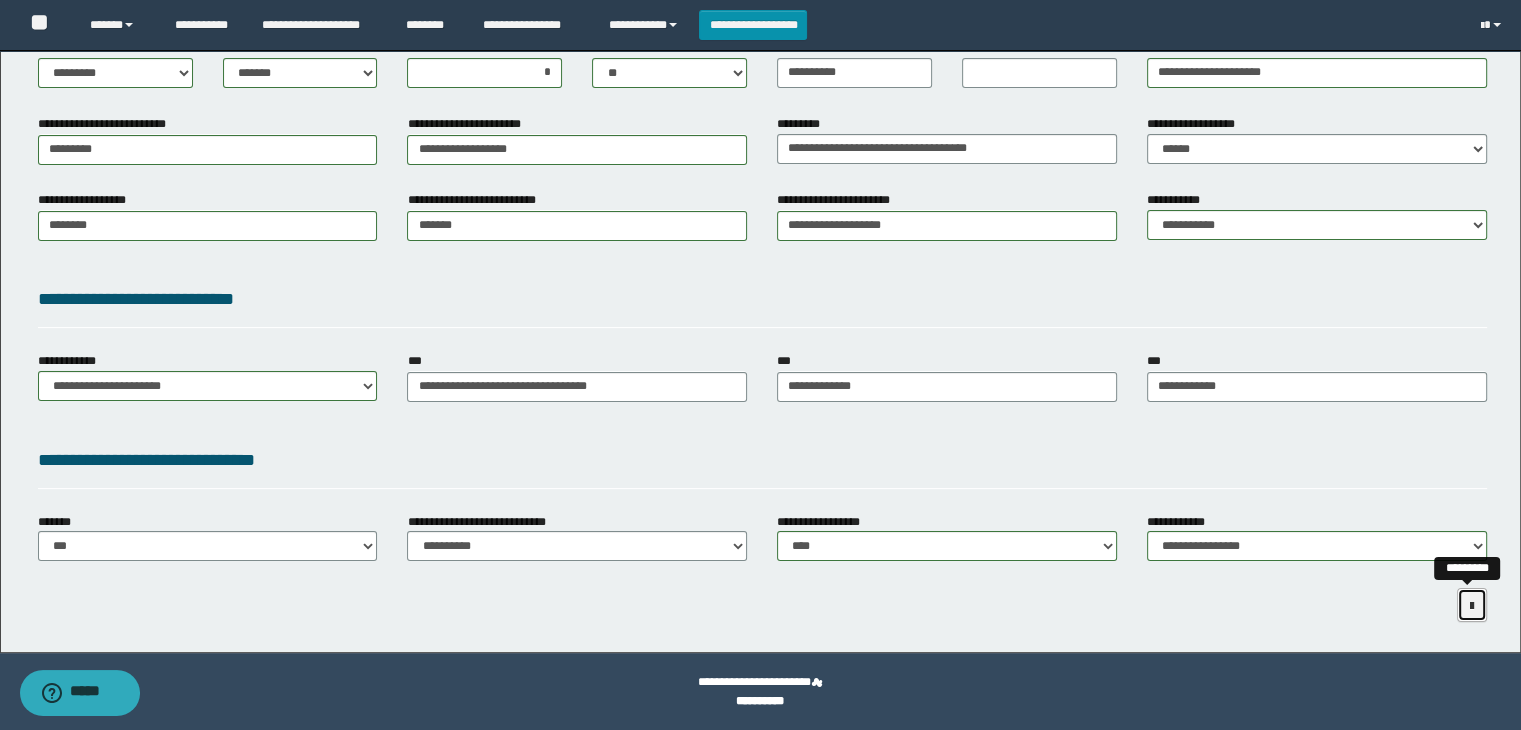 click at bounding box center [1472, 606] 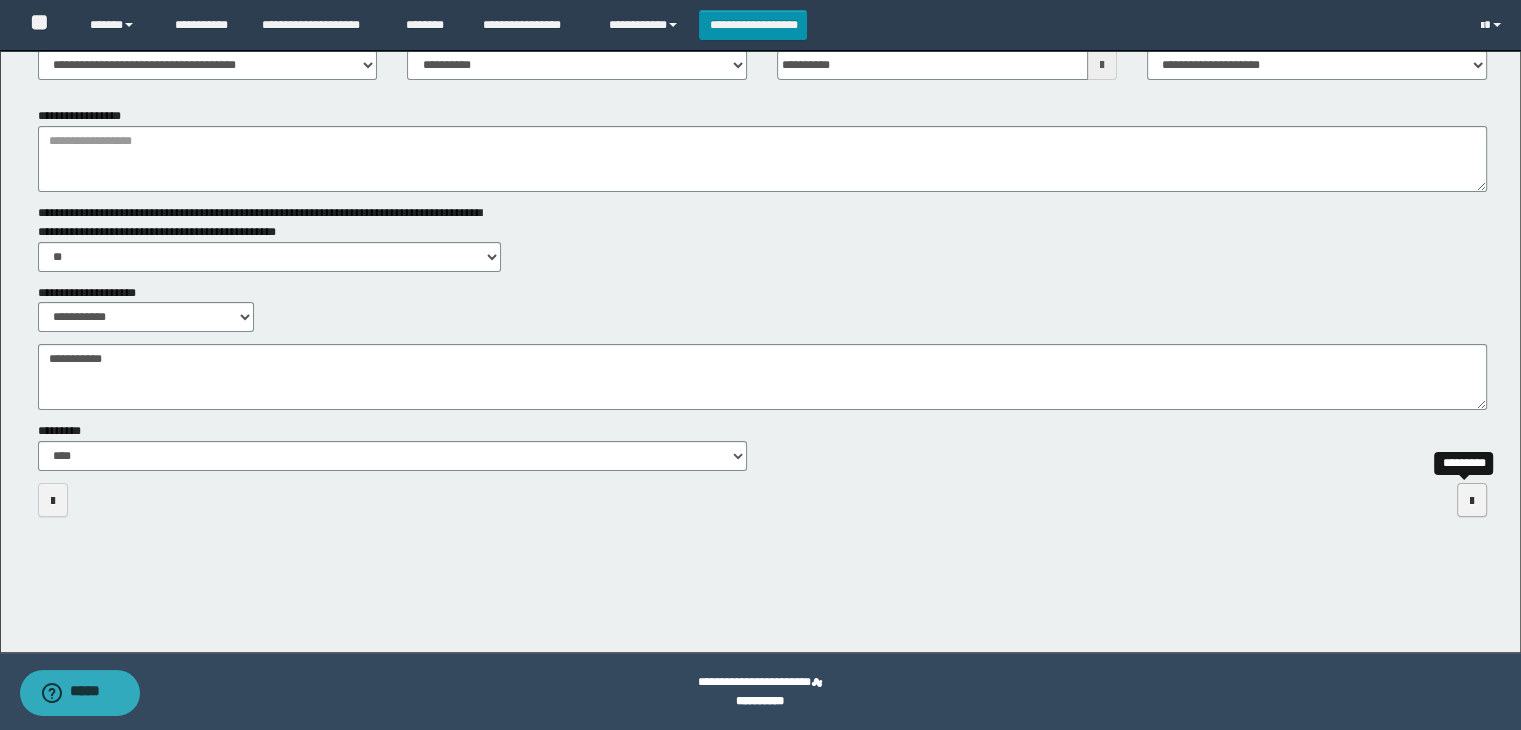 scroll, scrollTop: 178, scrollLeft: 0, axis: vertical 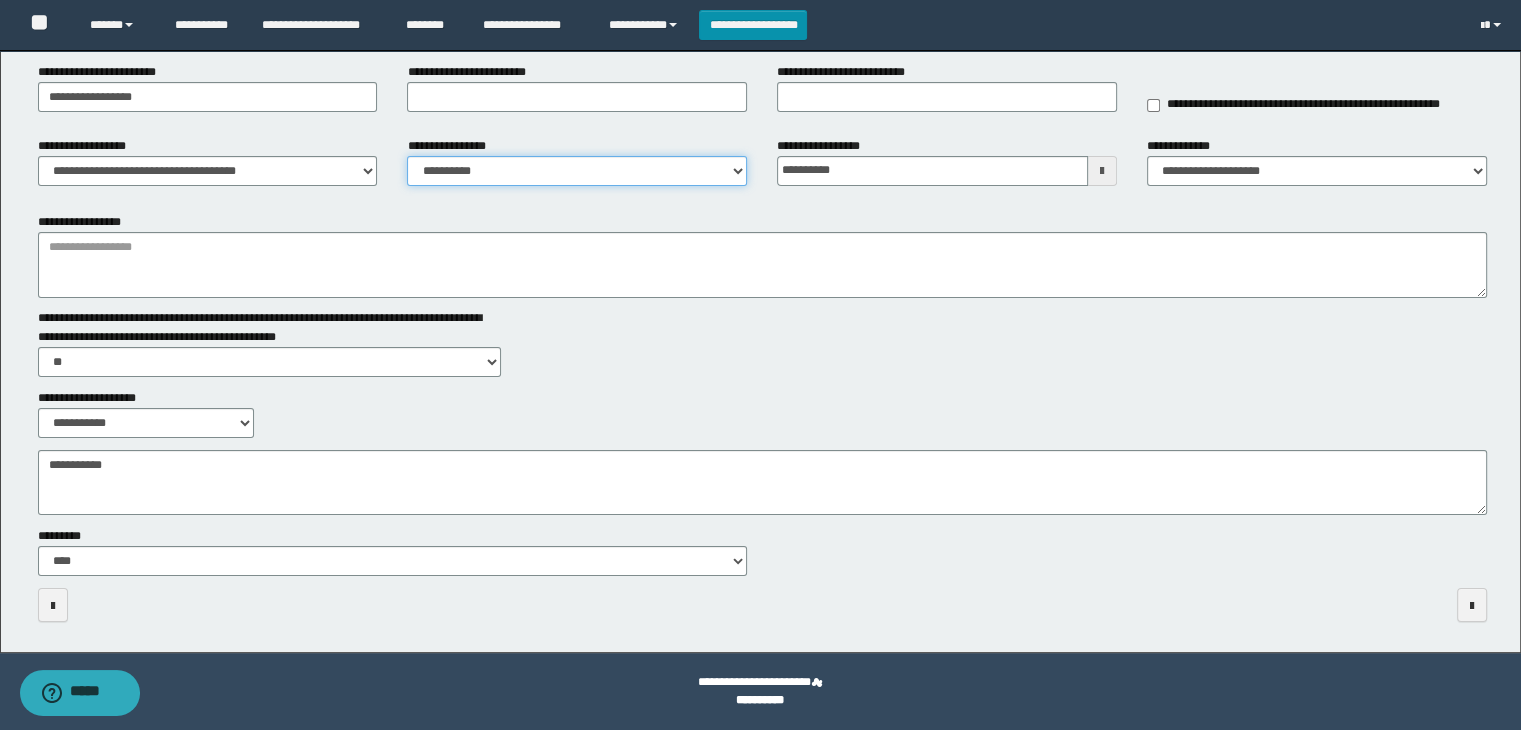 click on "**********" at bounding box center [577, 171] 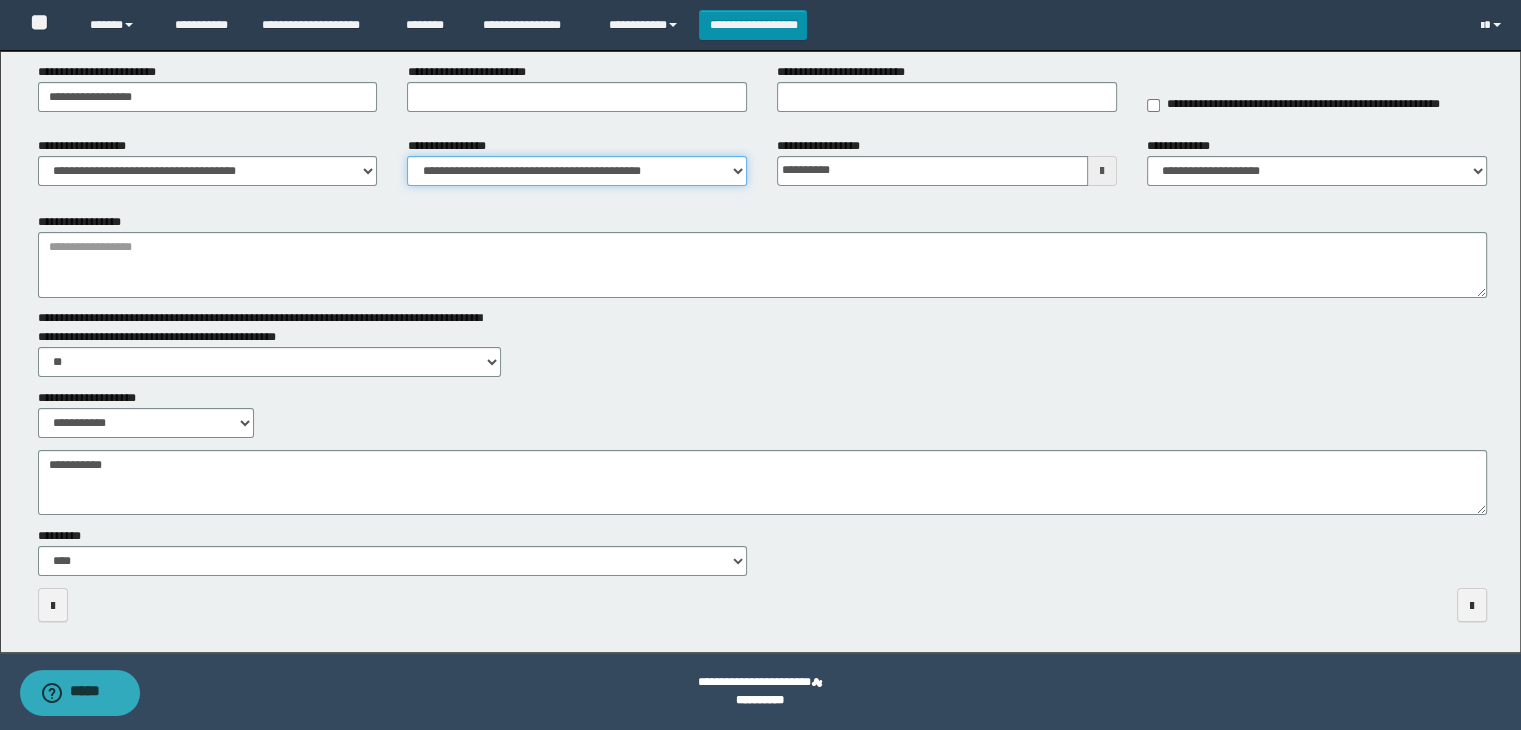 click on "**********" at bounding box center [577, 171] 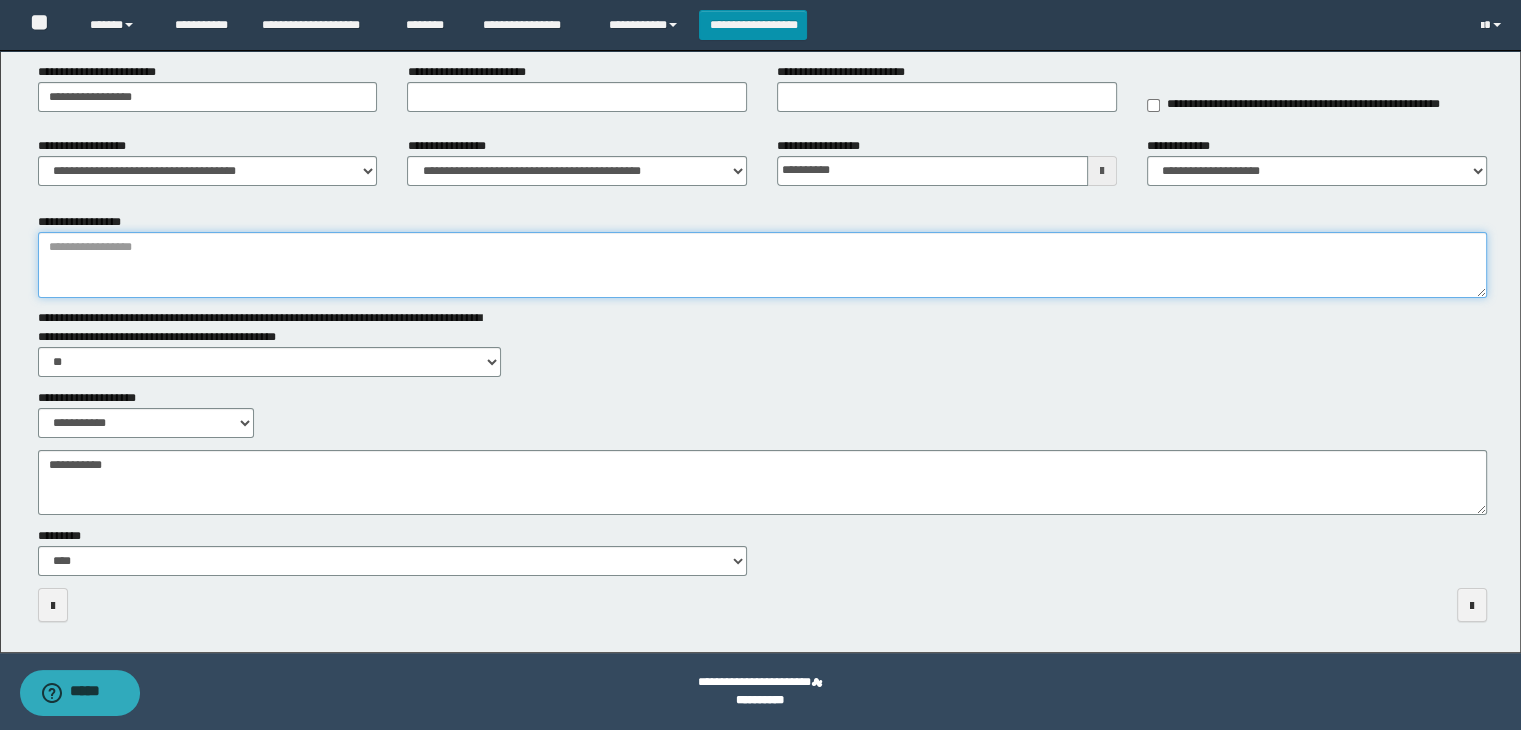click on "**********" at bounding box center (763, 265) 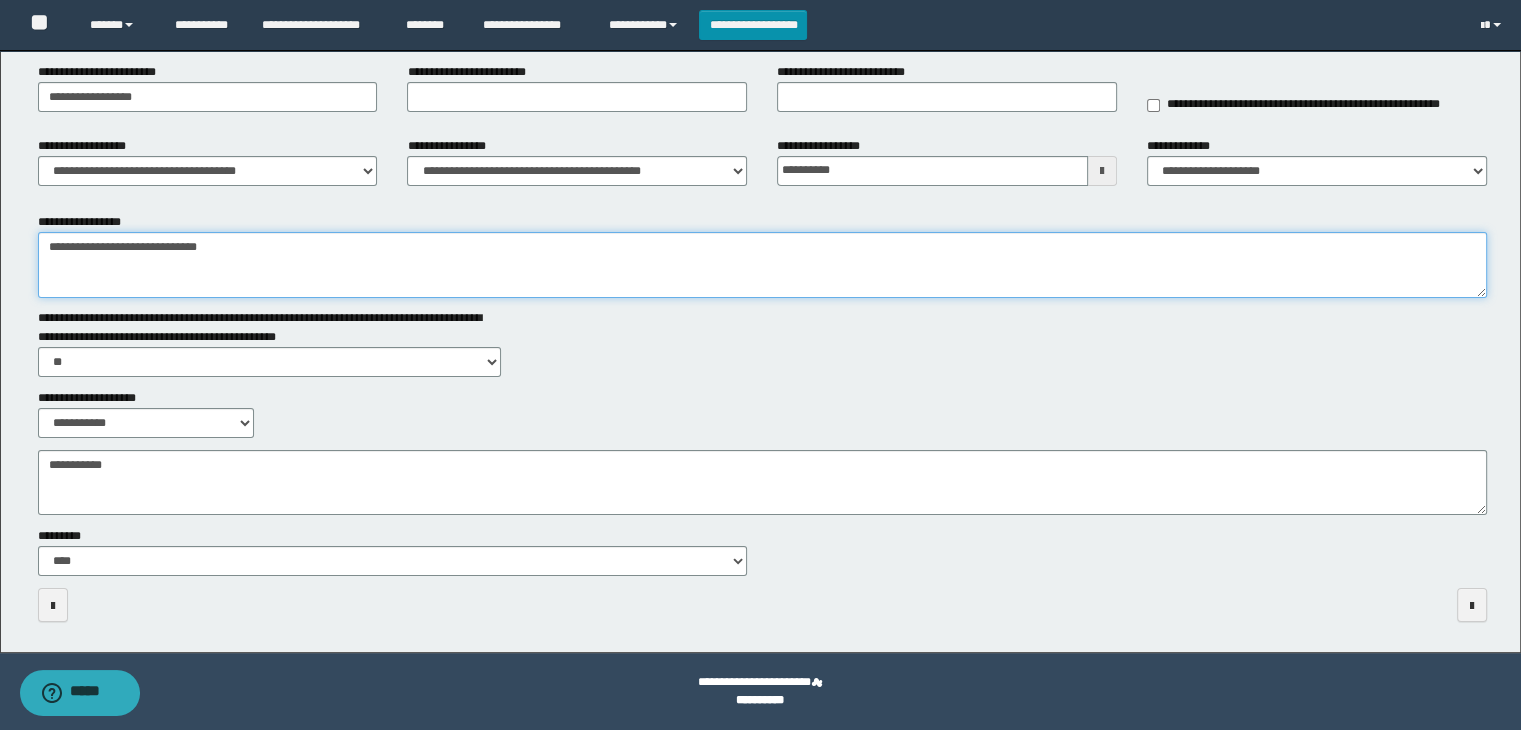 type on "**********" 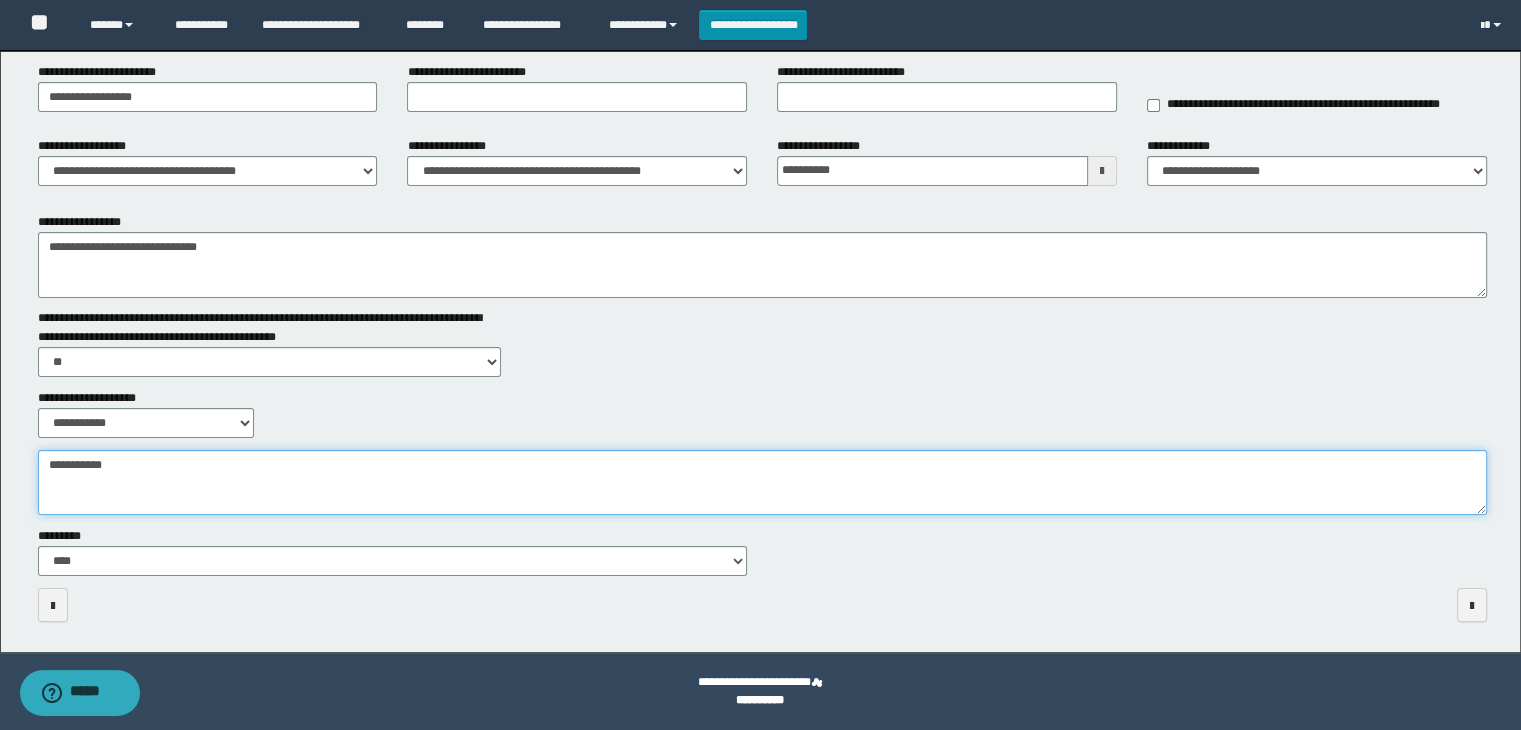 click on "**********" at bounding box center [763, 483] 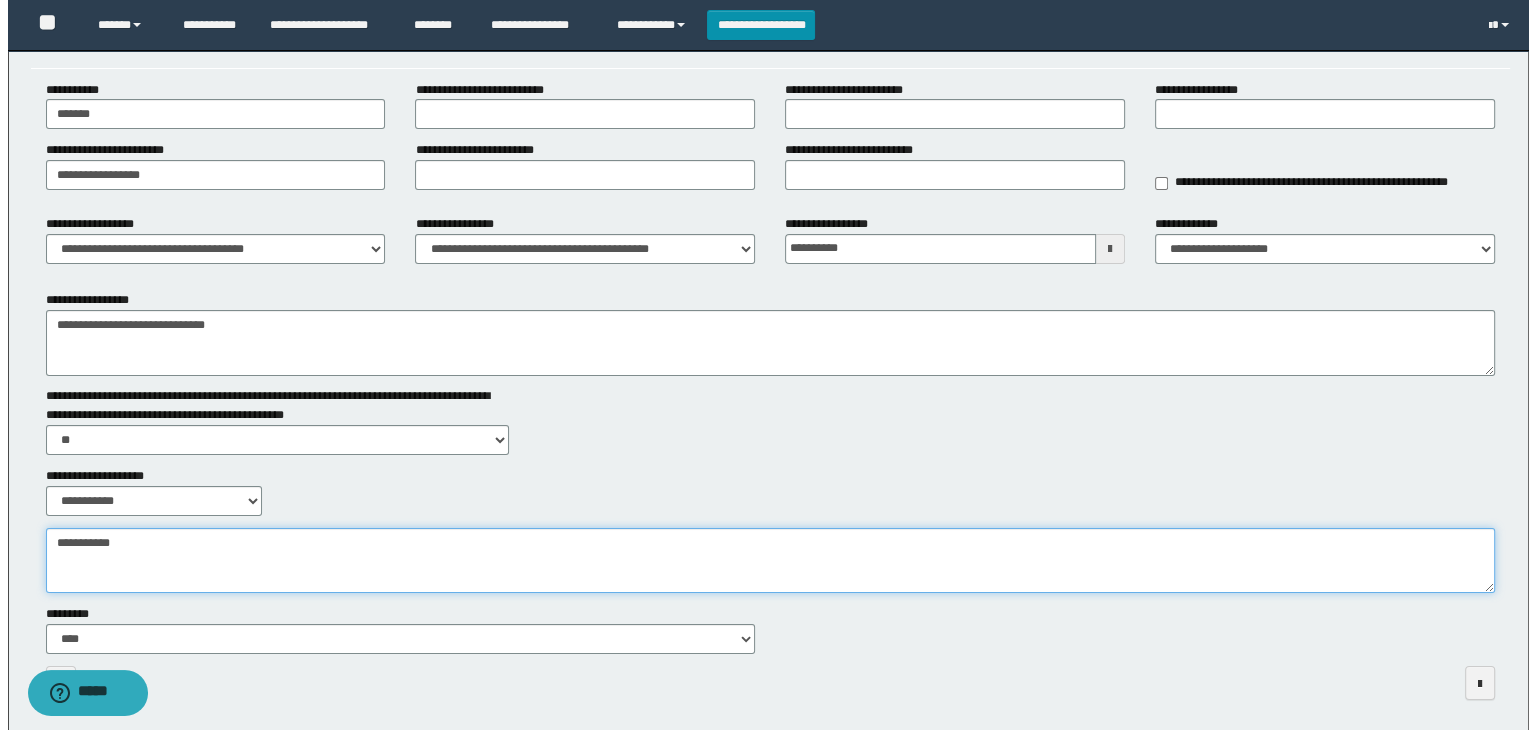 scroll, scrollTop: 0, scrollLeft: 0, axis: both 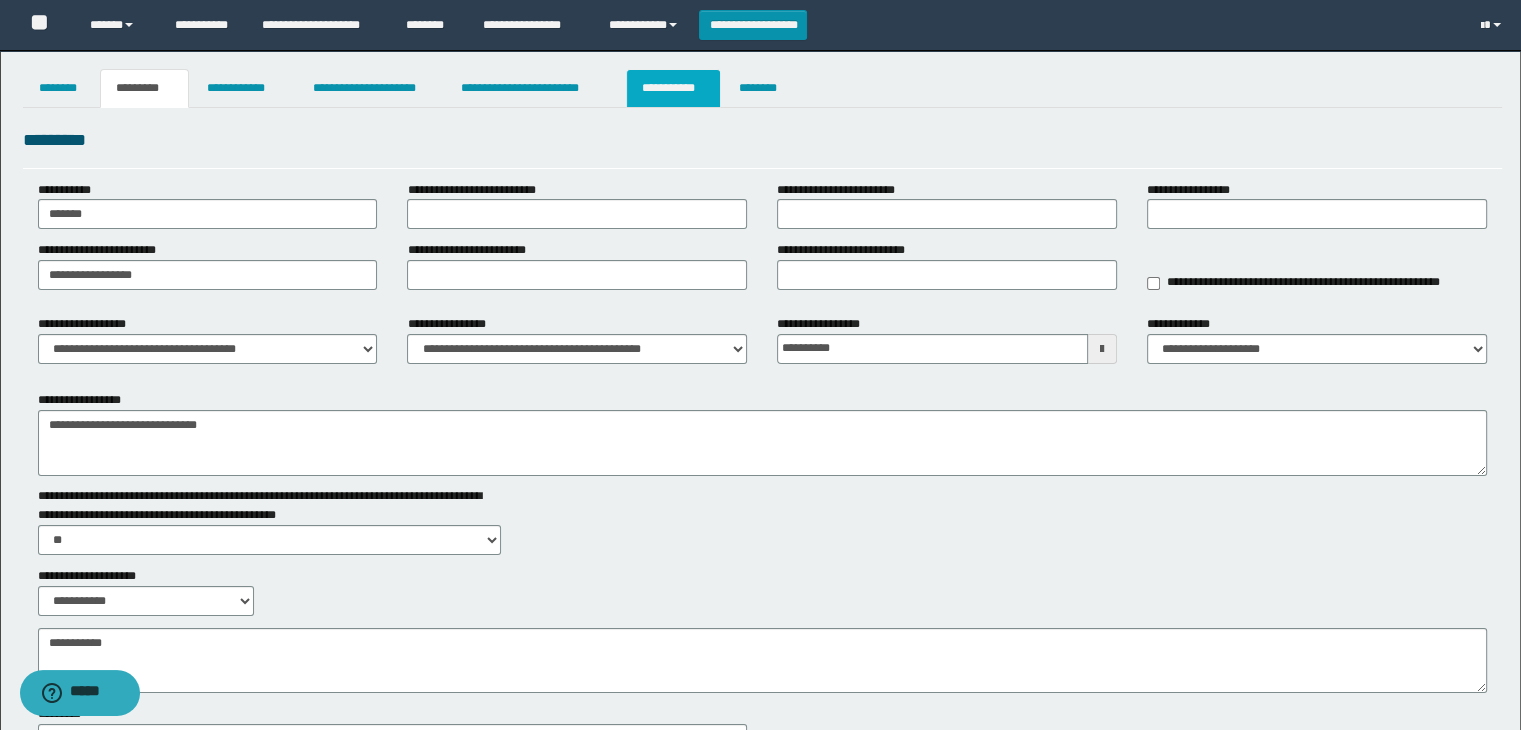 click on "**********" at bounding box center (673, 88) 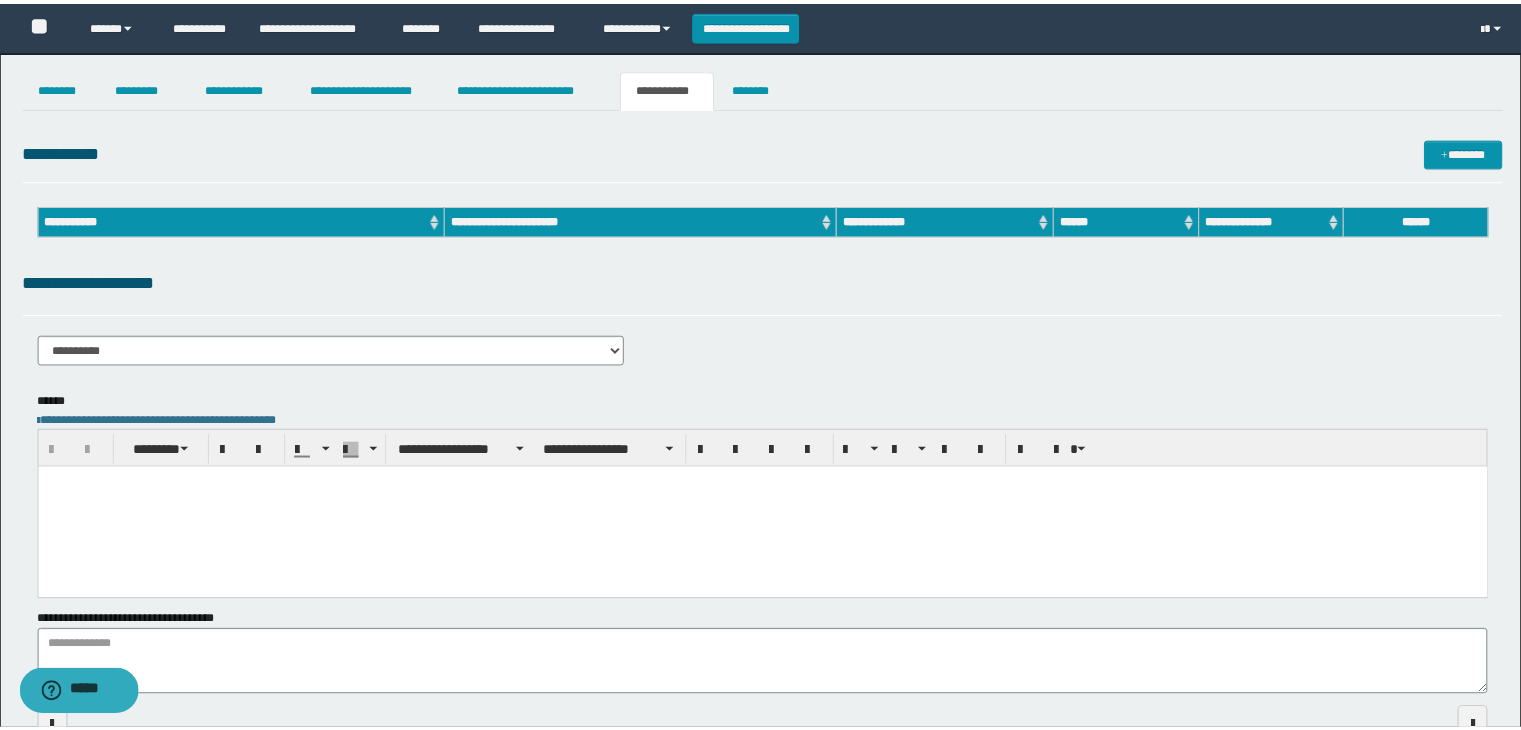 scroll, scrollTop: 0, scrollLeft: 0, axis: both 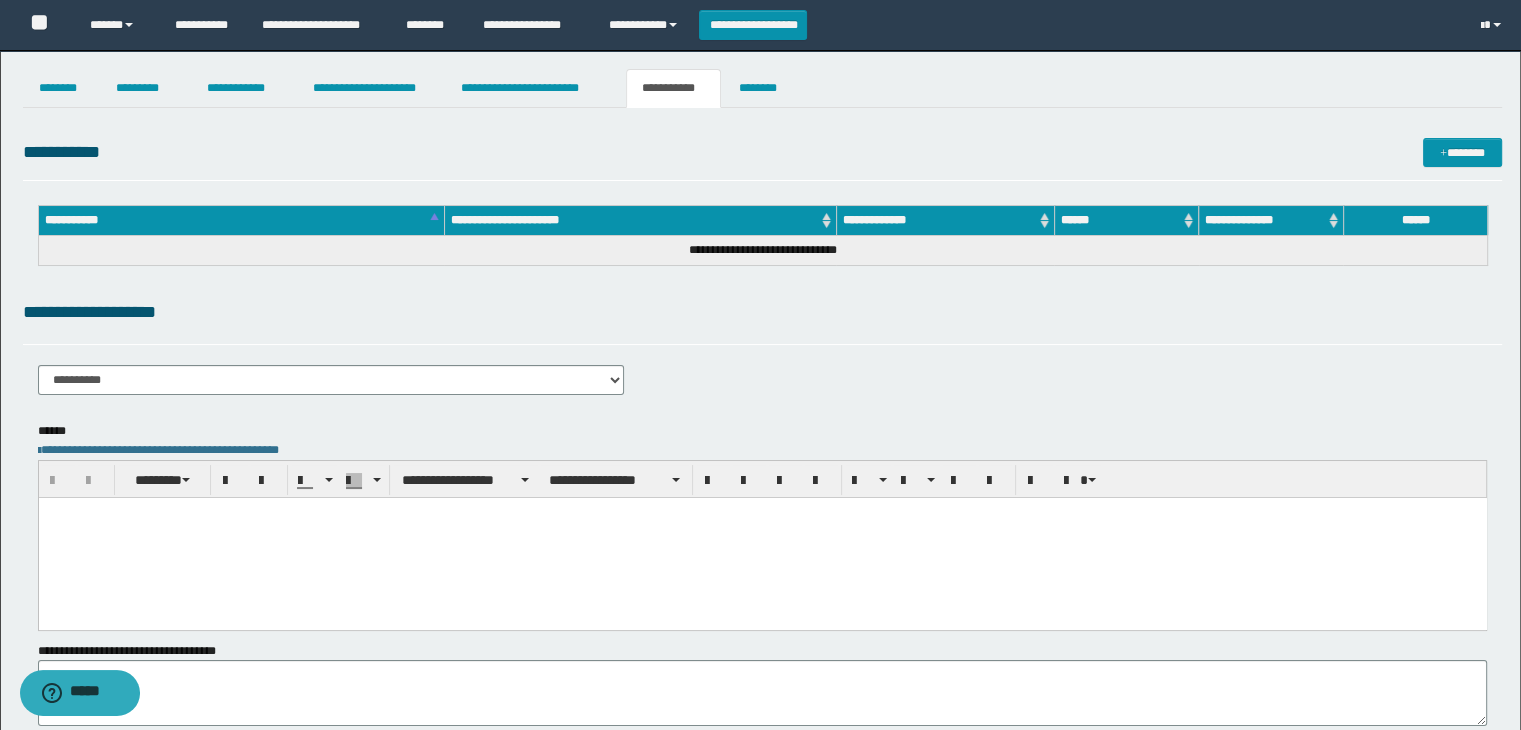 click at bounding box center [762, 537] 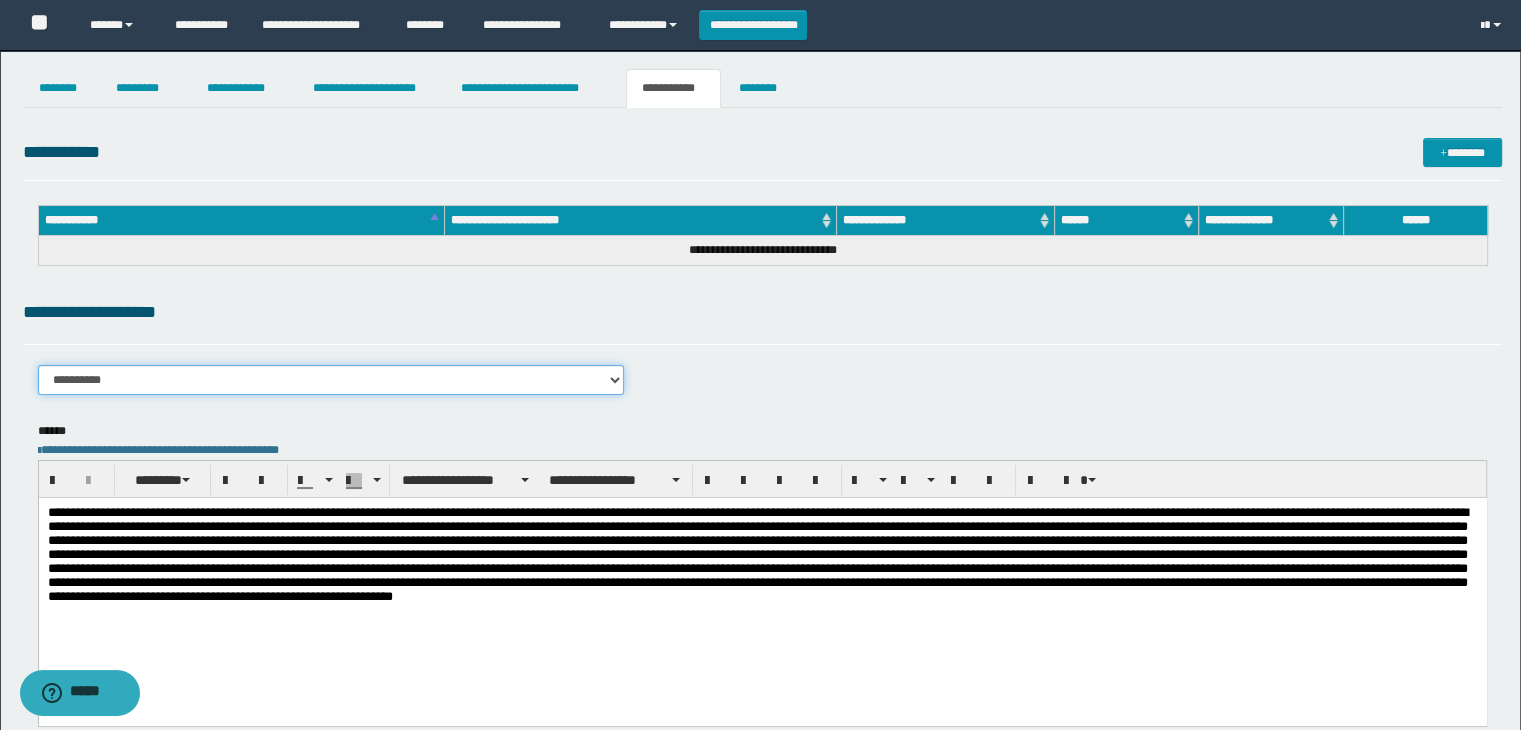 click on "**********" at bounding box center [331, 380] 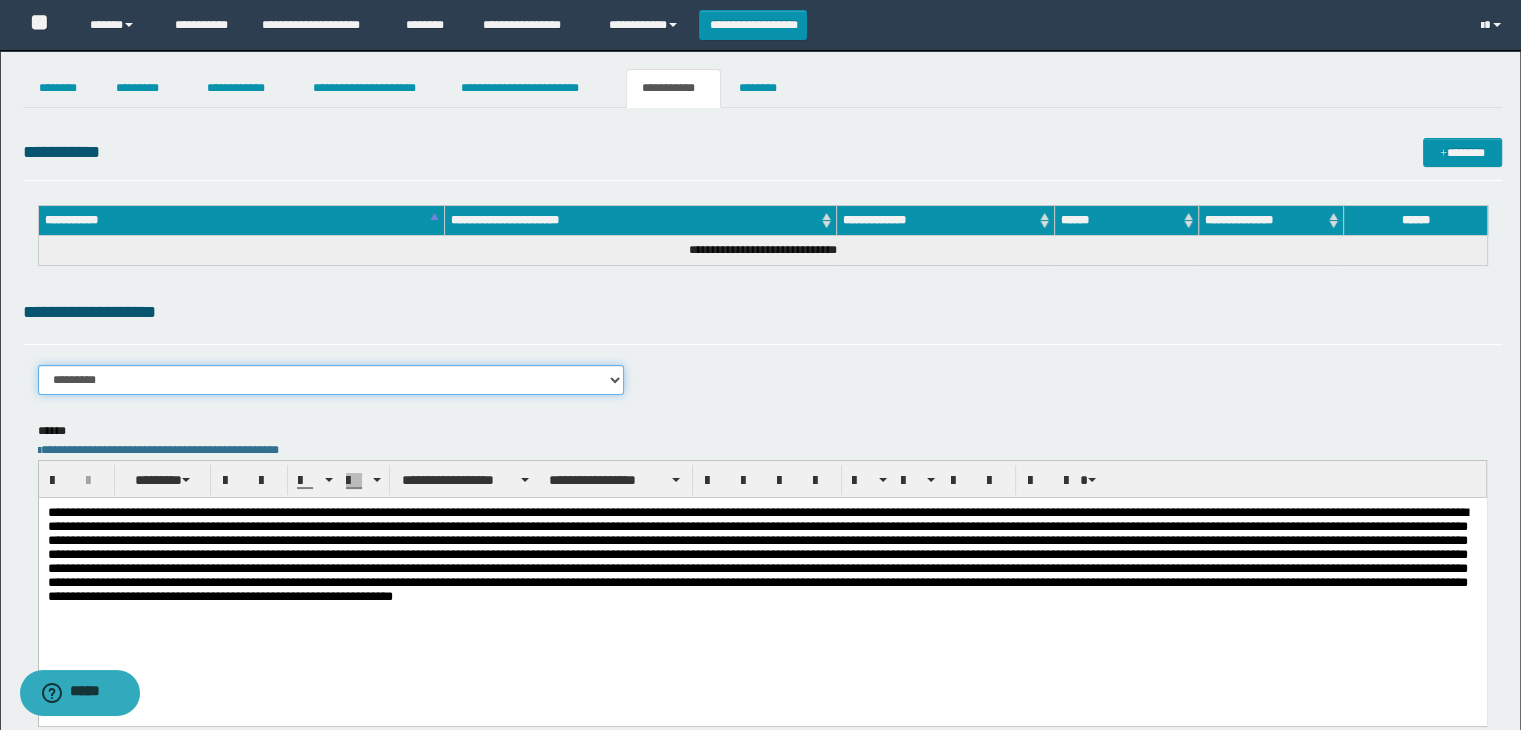 click on "**********" at bounding box center [331, 380] 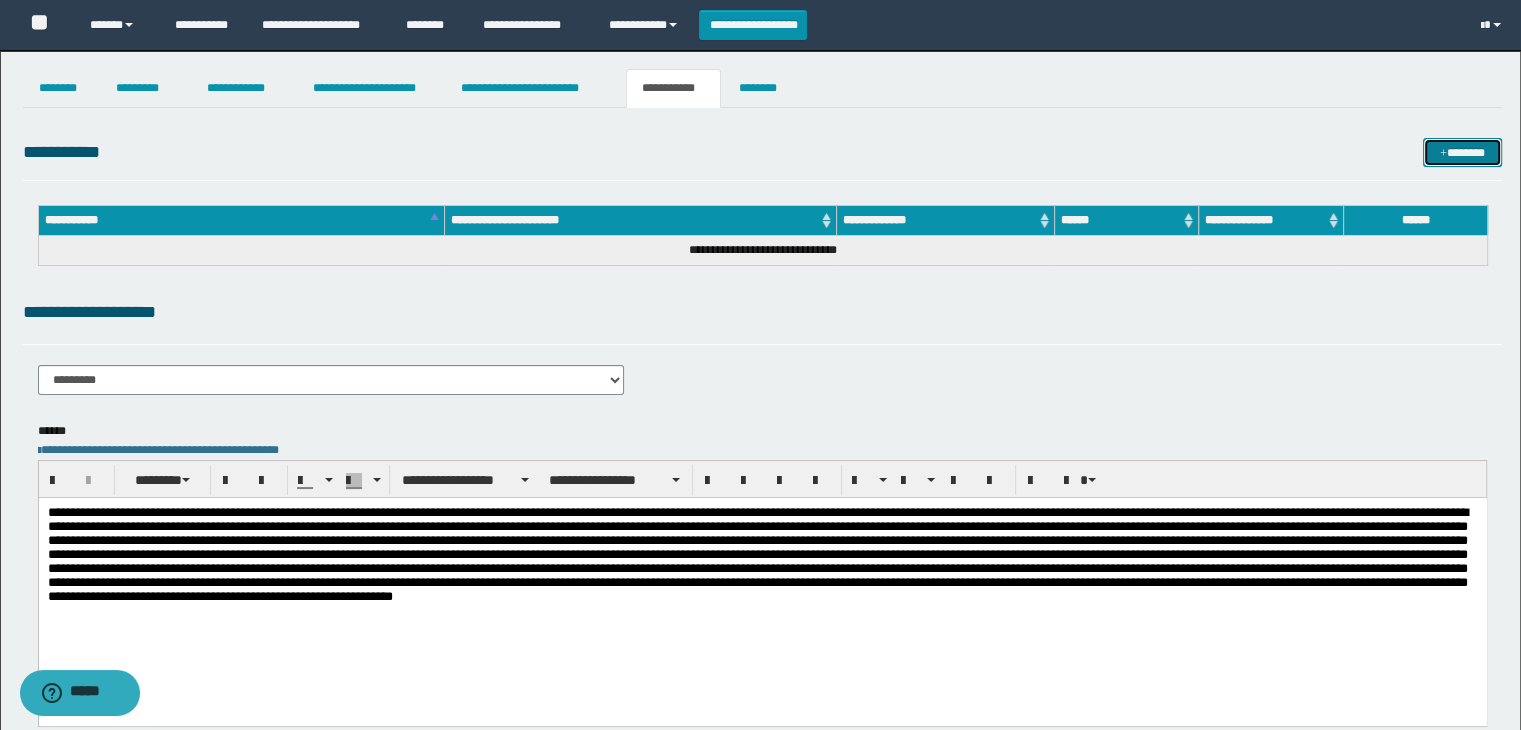 click on "*******" at bounding box center (1462, 153) 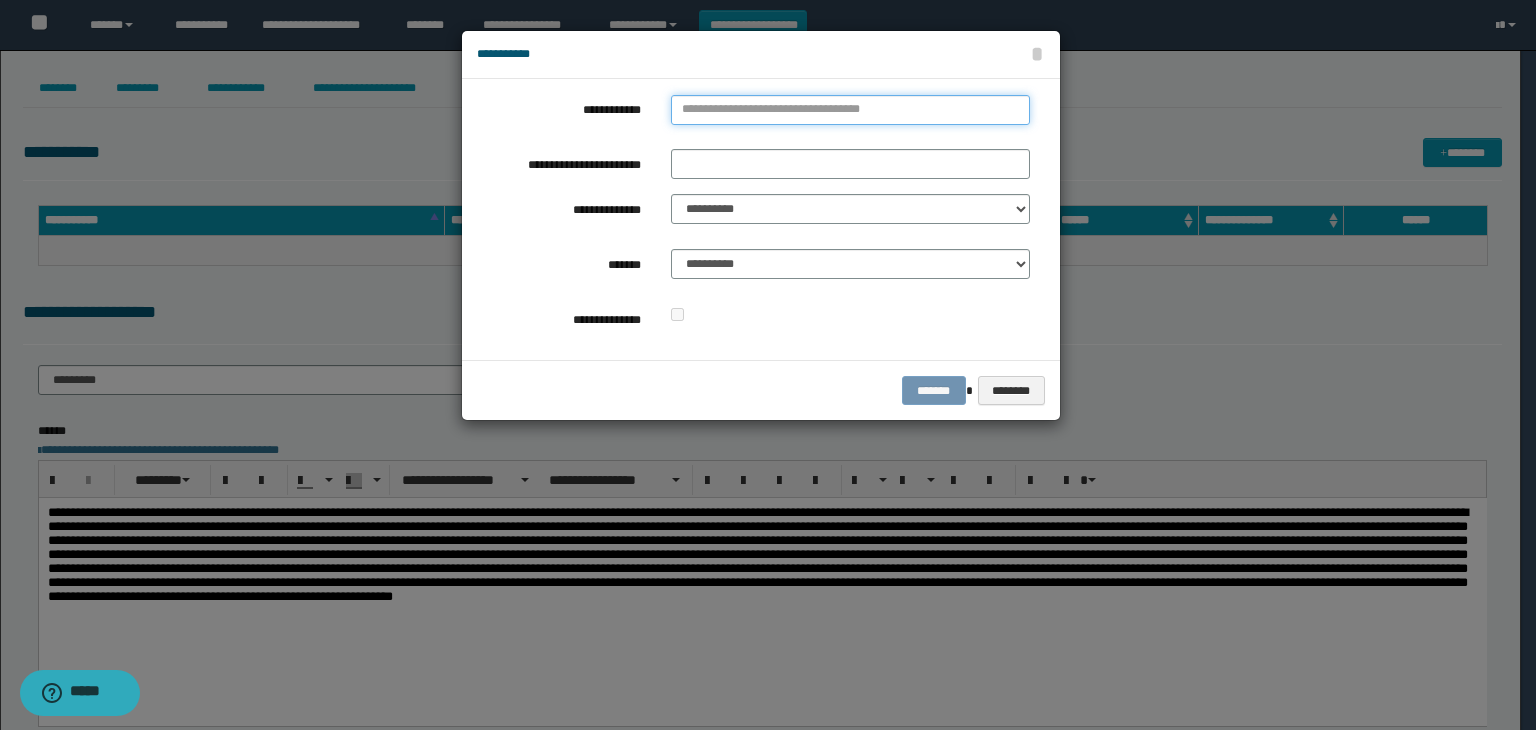 click on "**********" at bounding box center (850, 110) 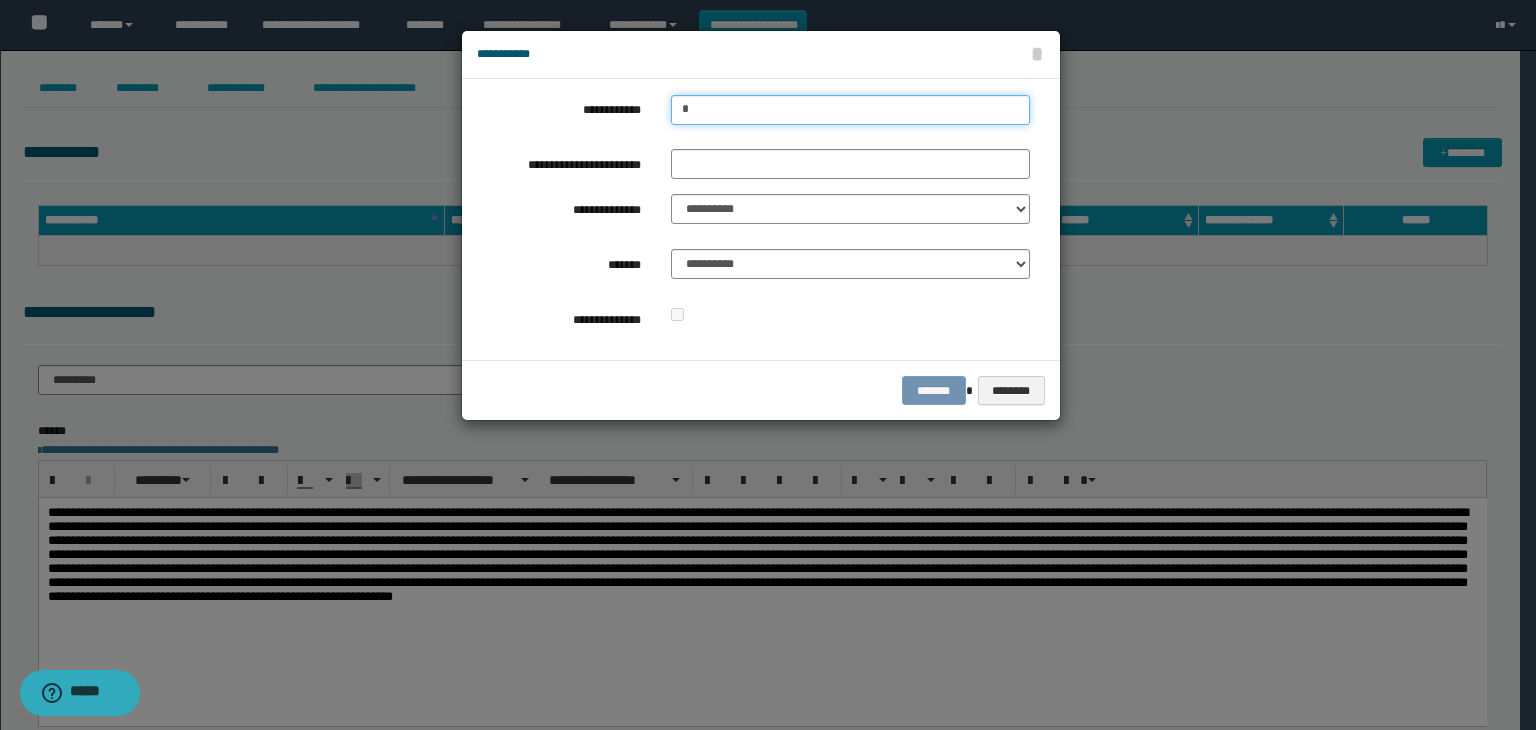 type on "**" 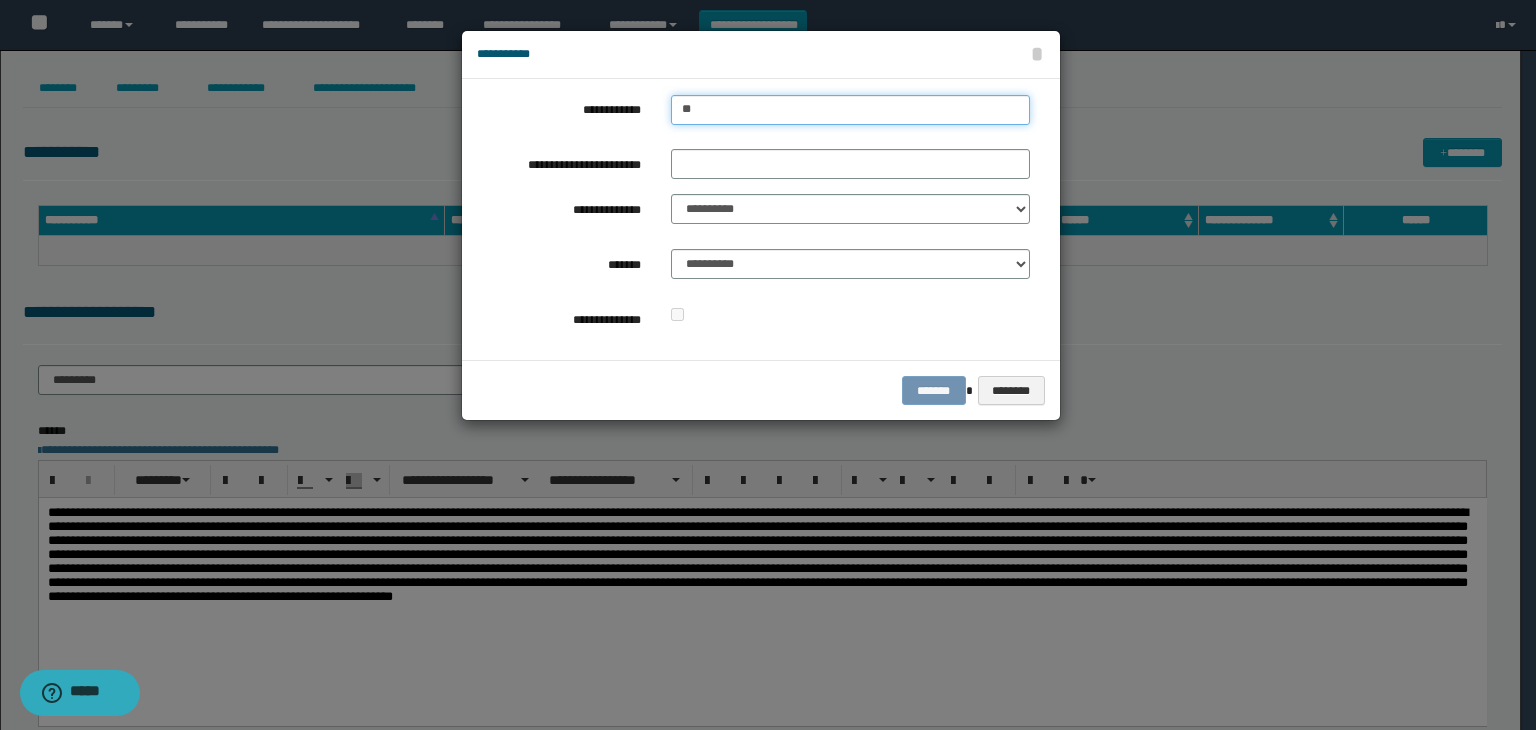 type on "**" 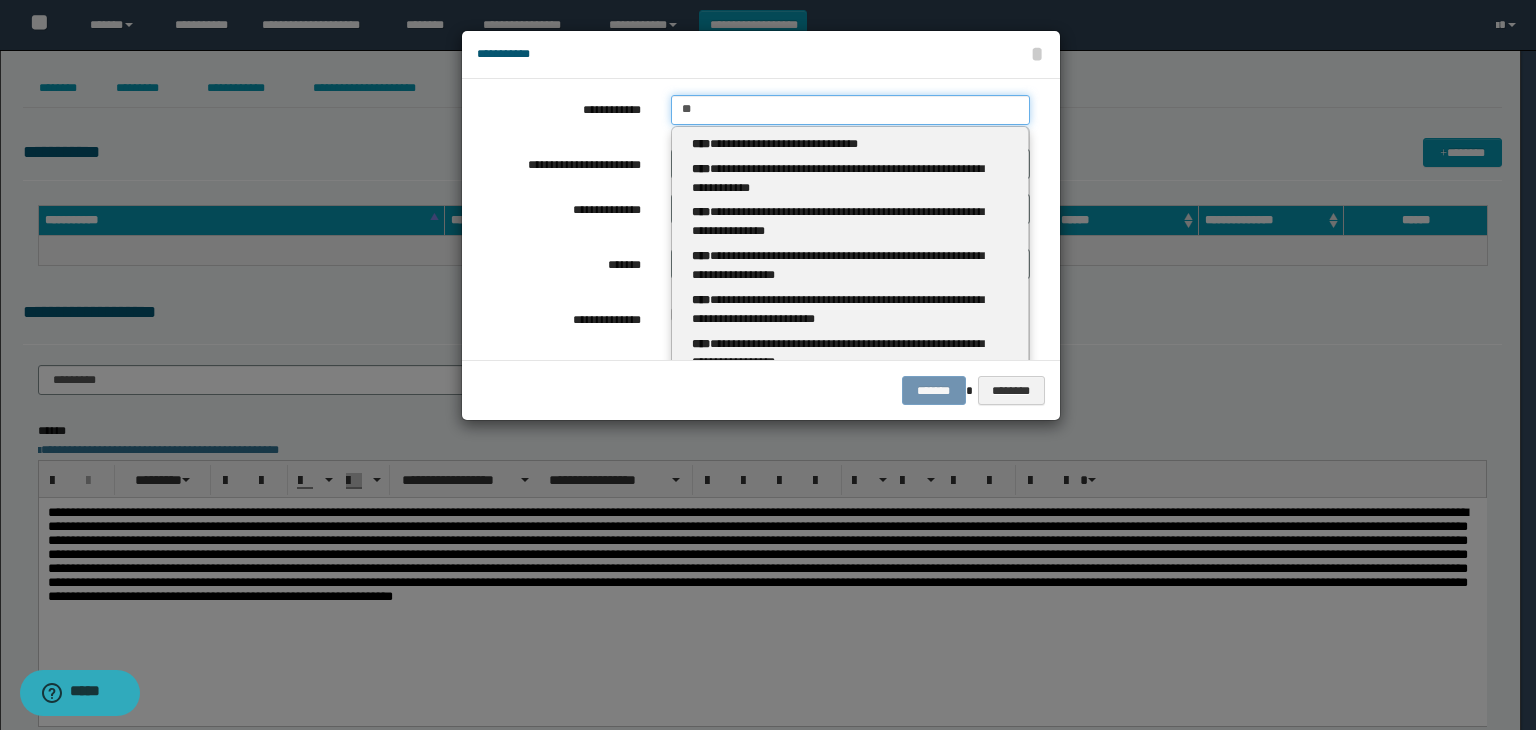 type 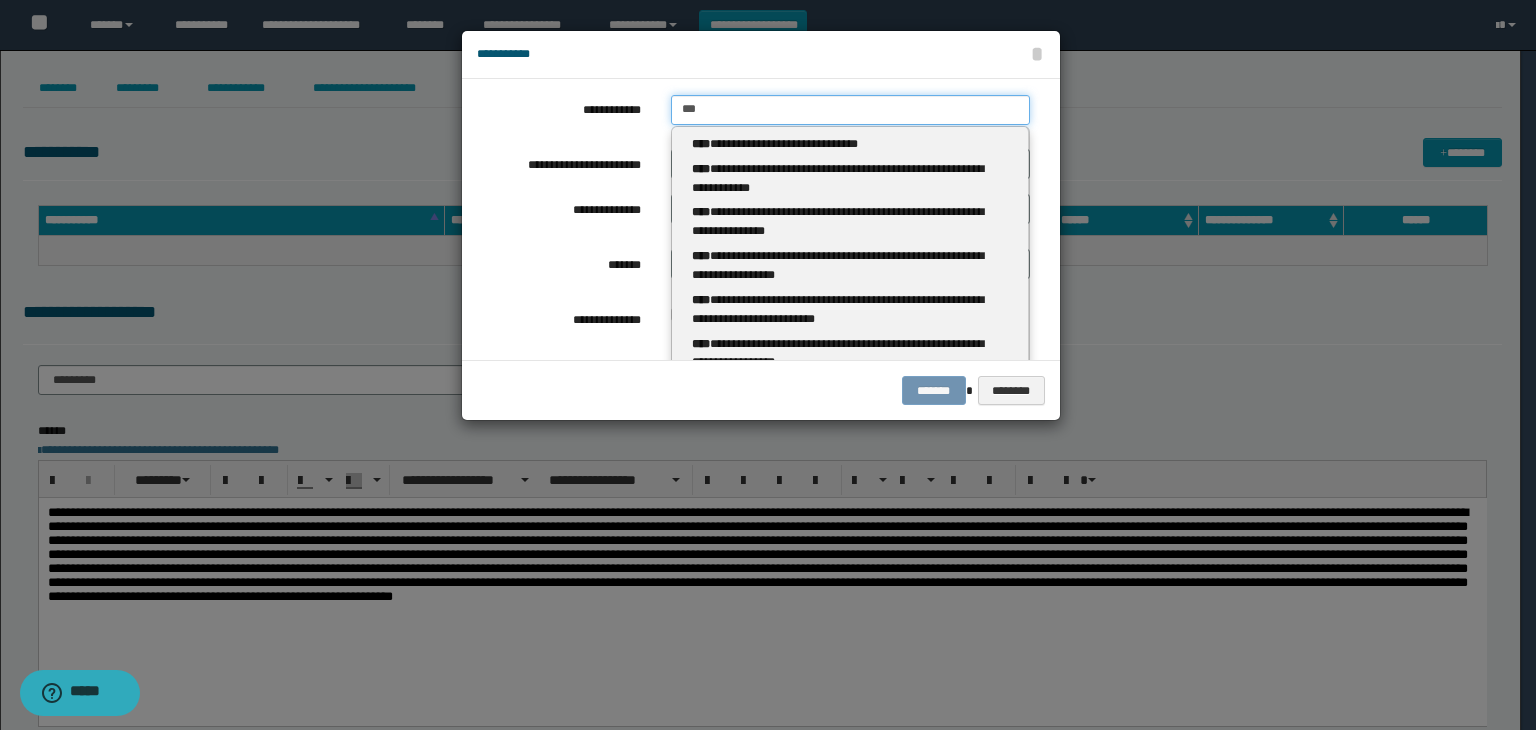 type on "****" 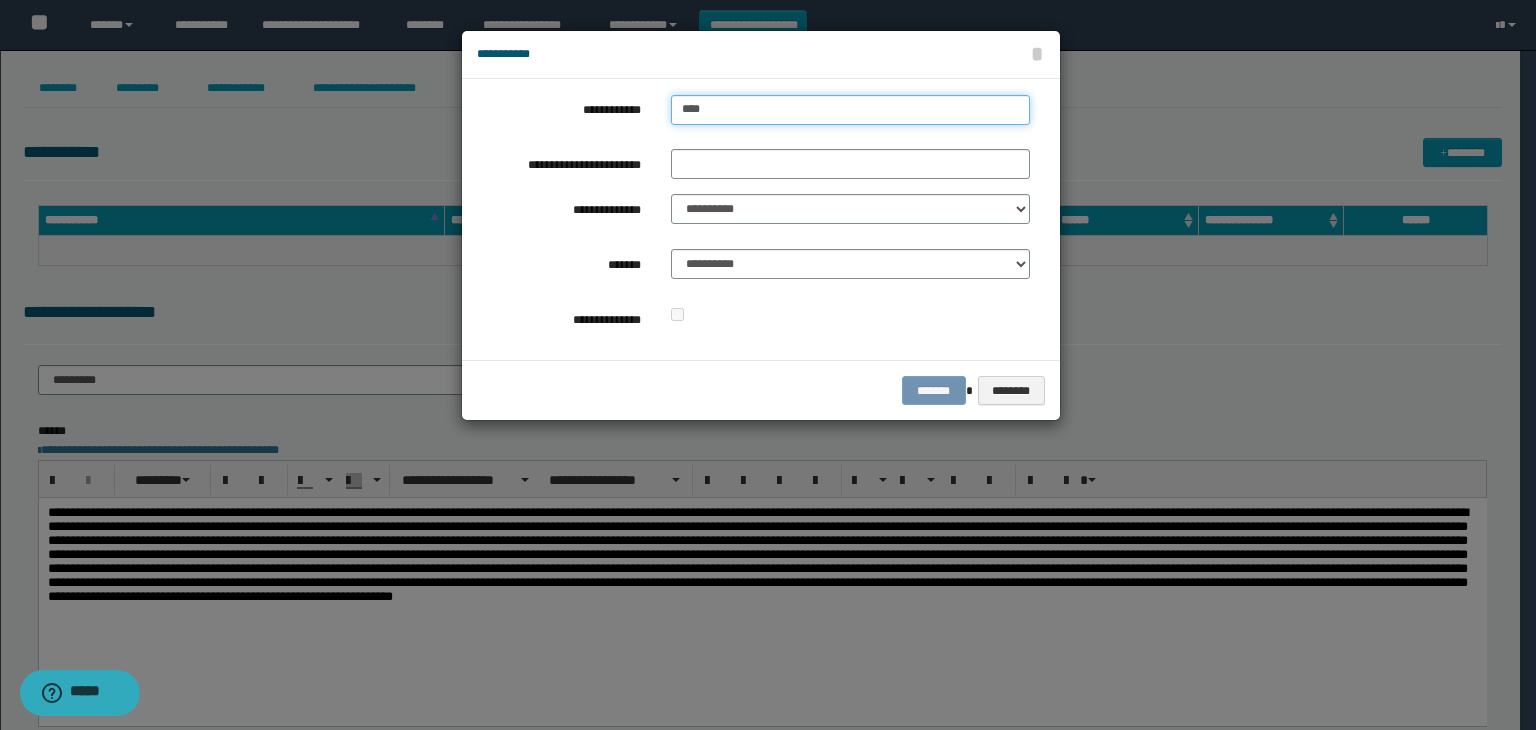 type on "****" 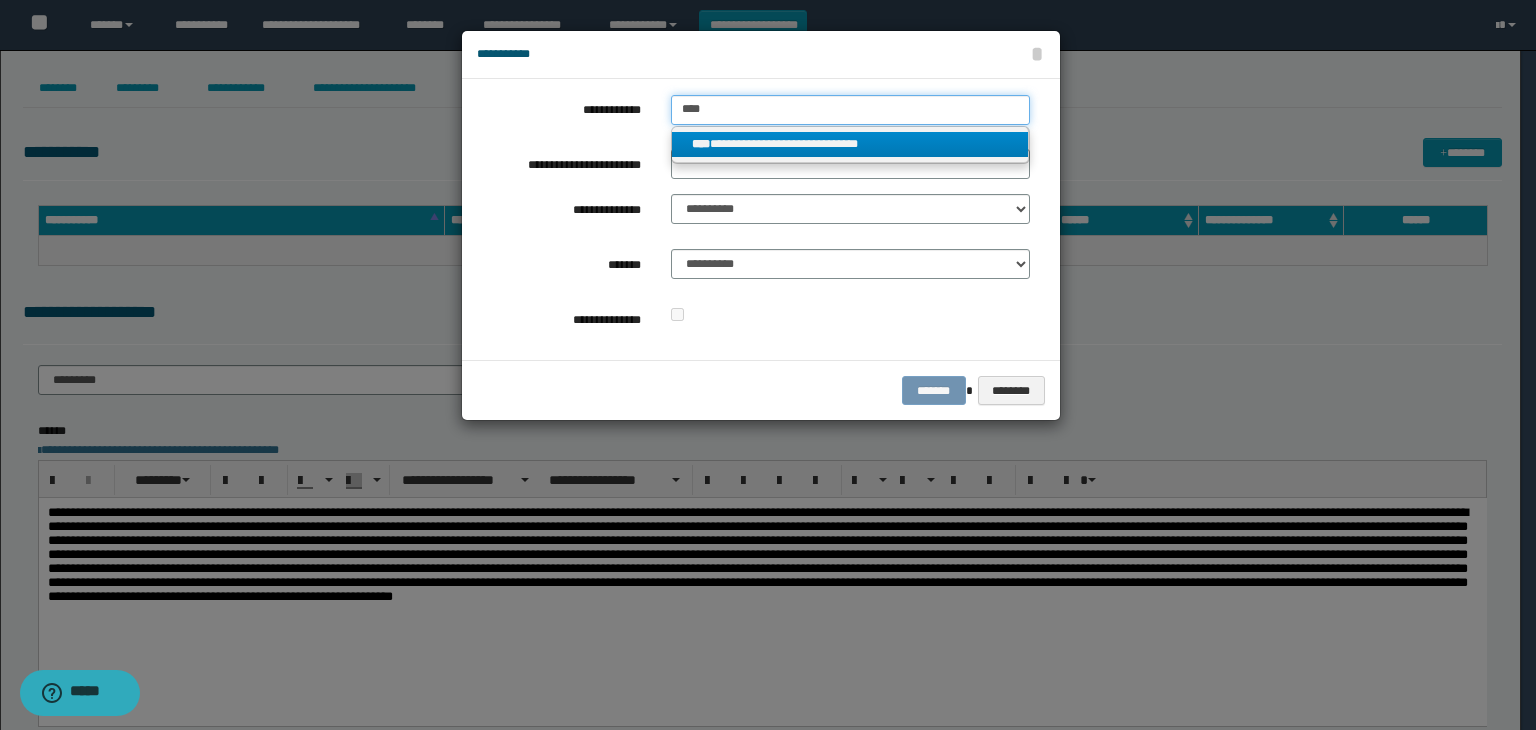 type on "****" 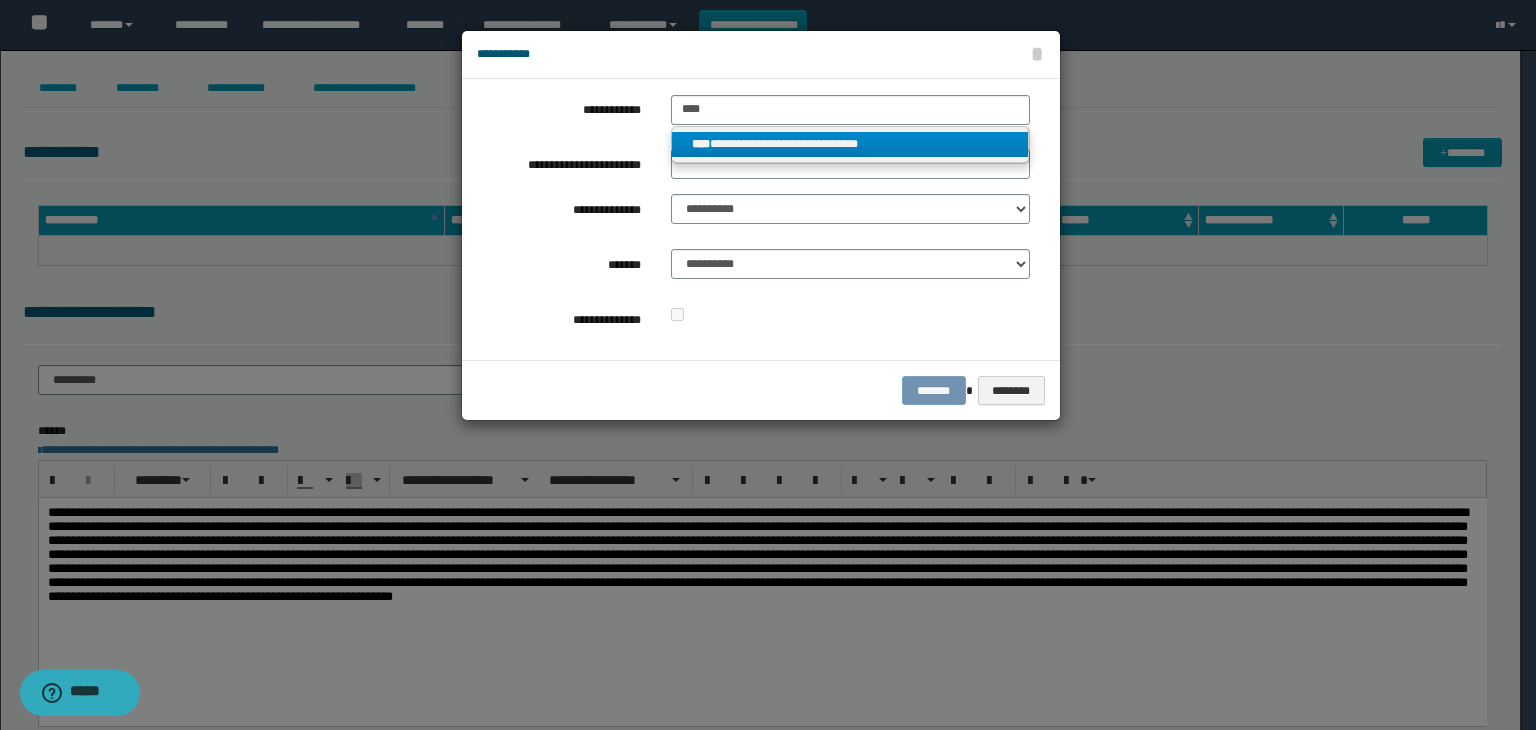 click on "**********" at bounding box center [850, 144] 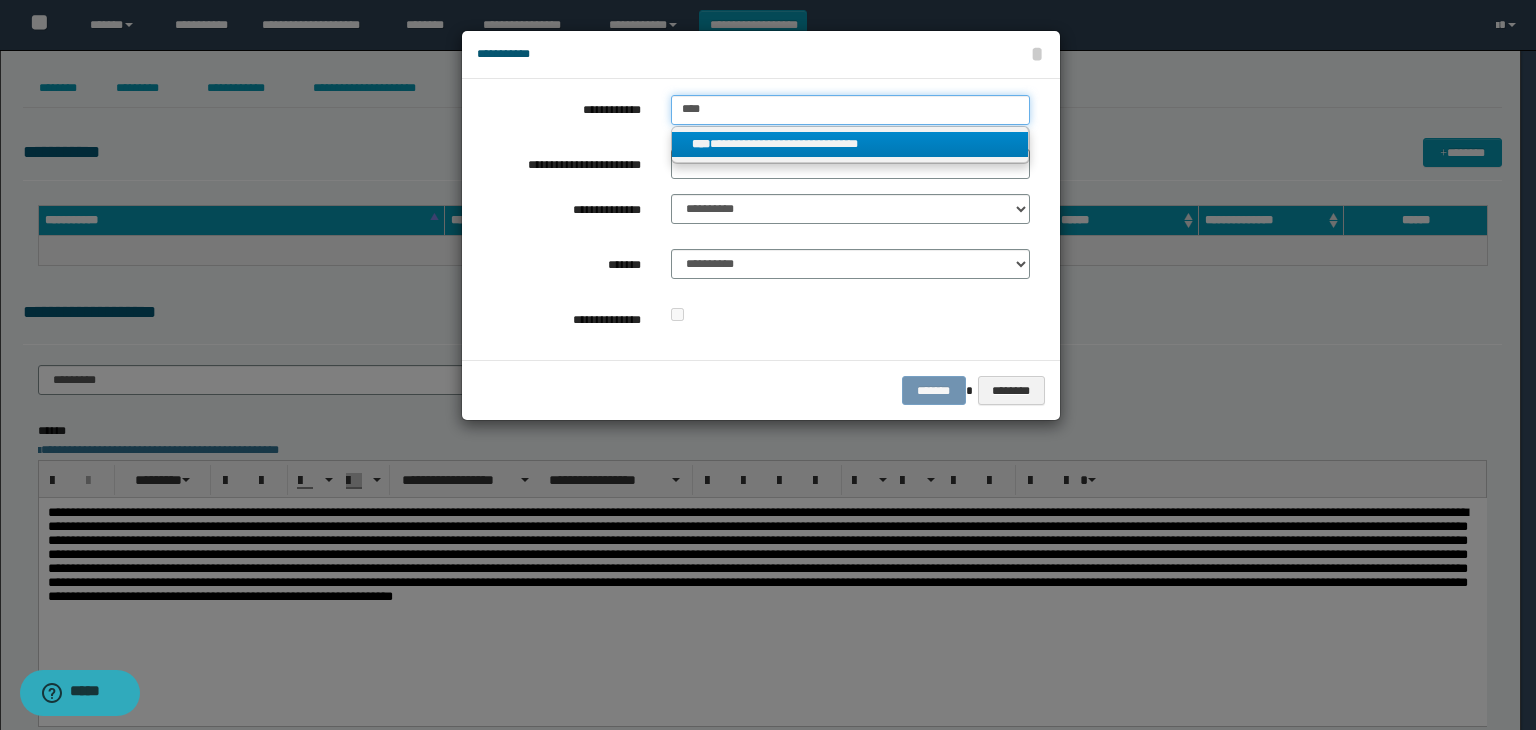 type 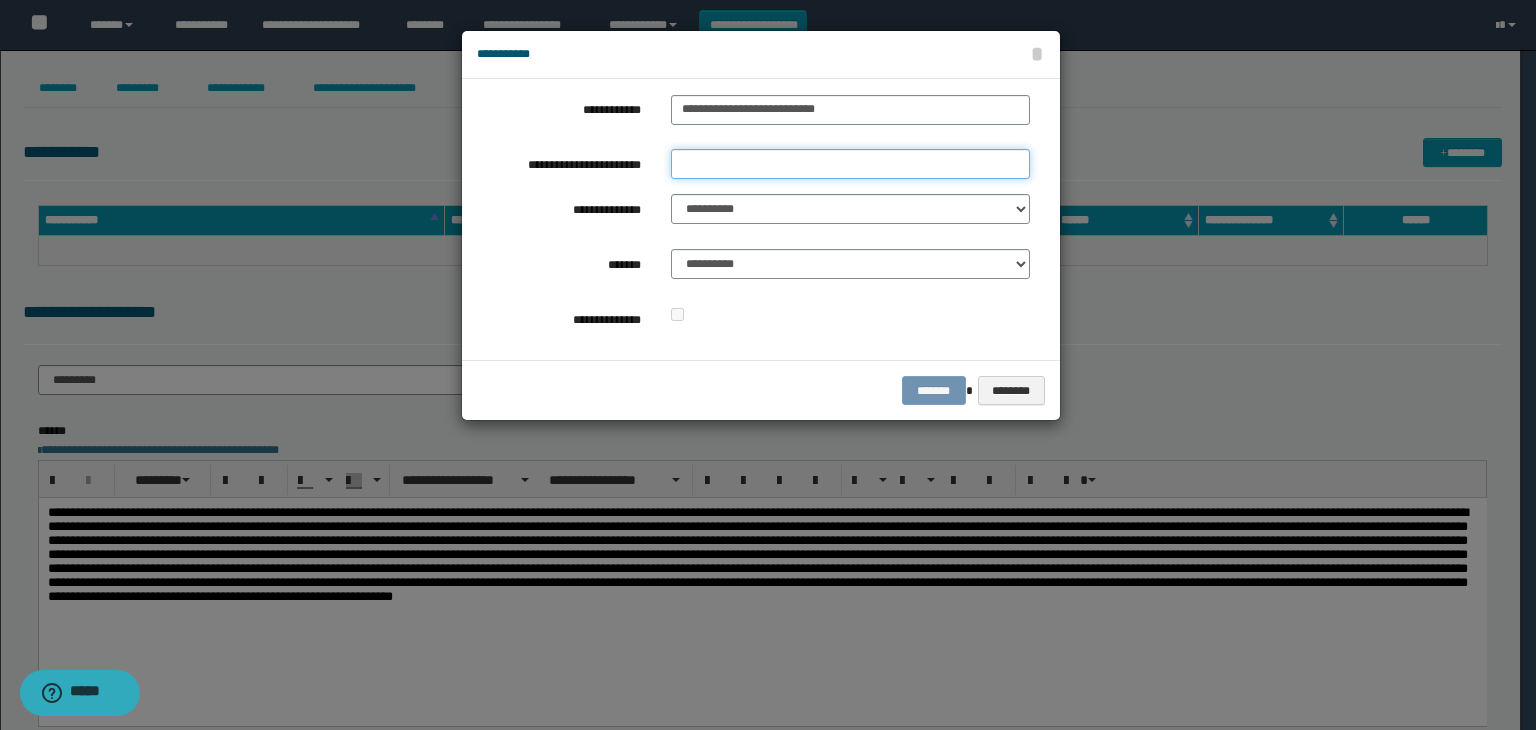 click on "**********" at bounding box center [850, 164] 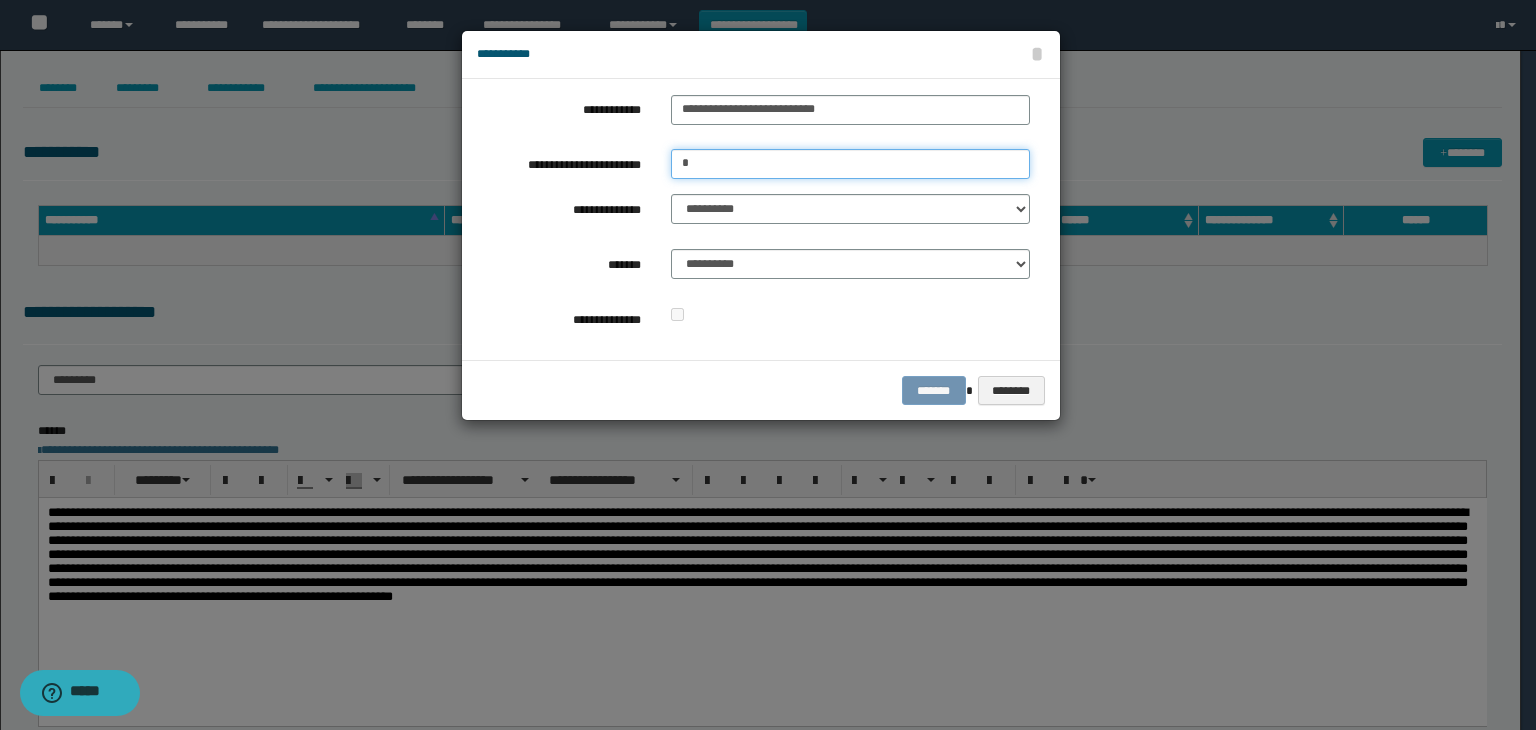 type on "**********" 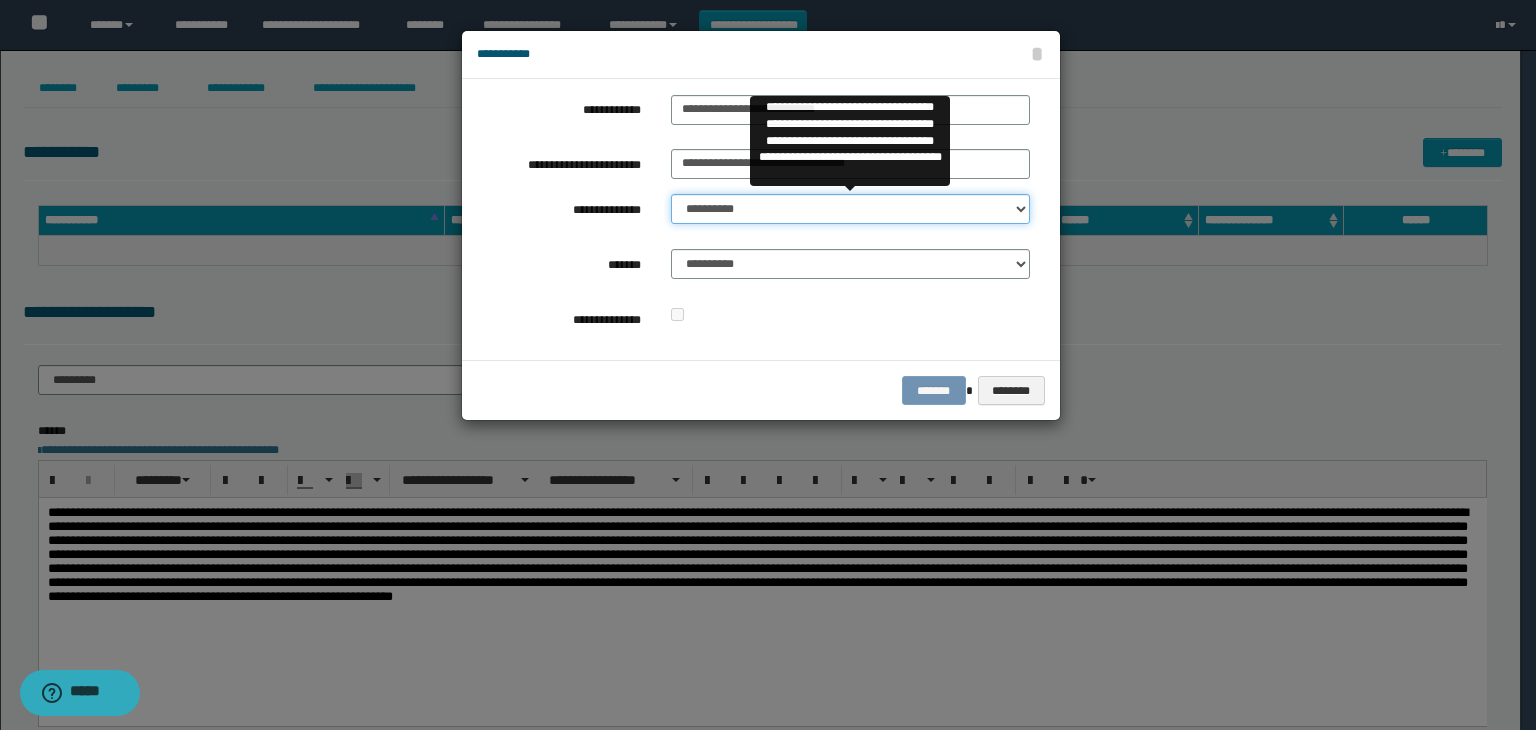 click on "**********" at bounding box center [850, 209] 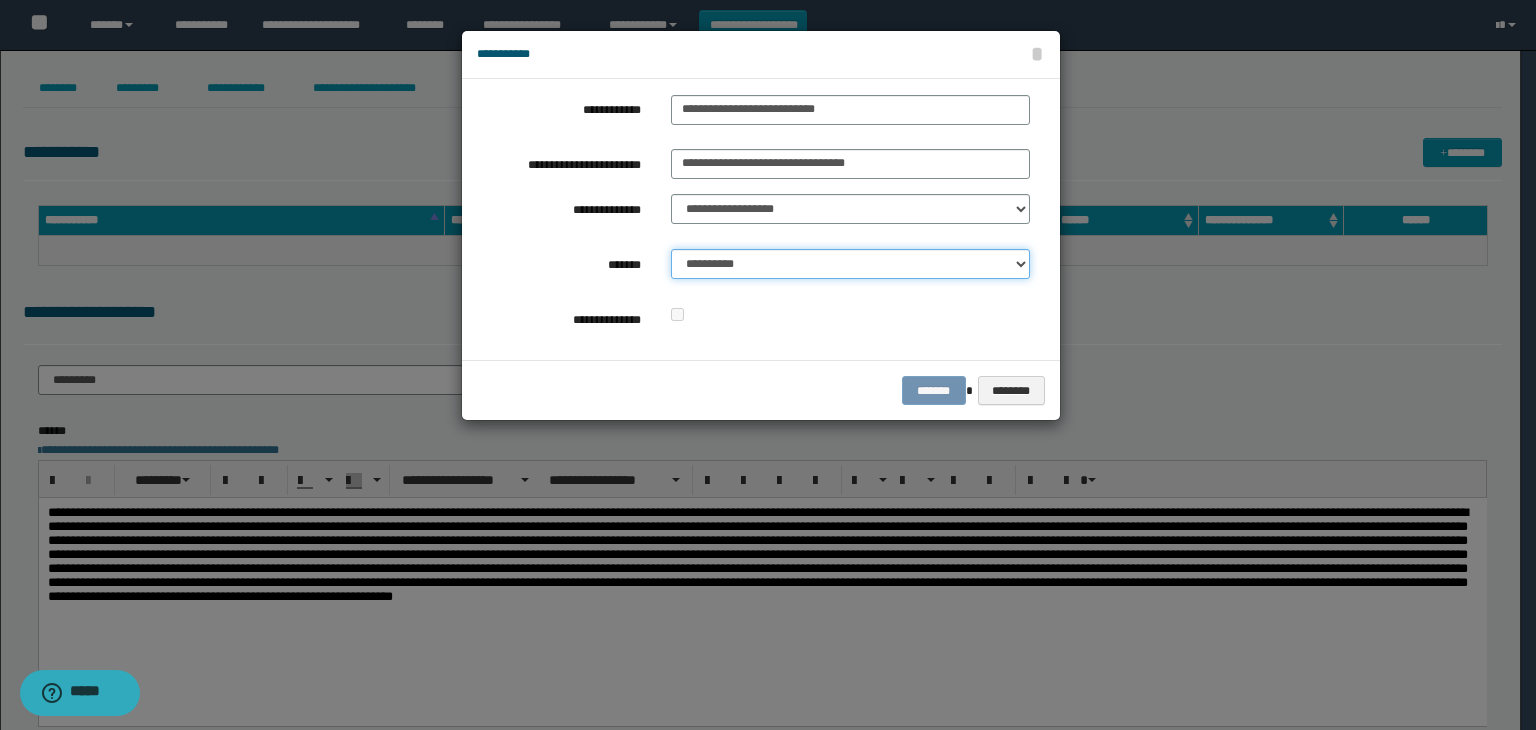 click on "**********" at bounding box center (850, 264) 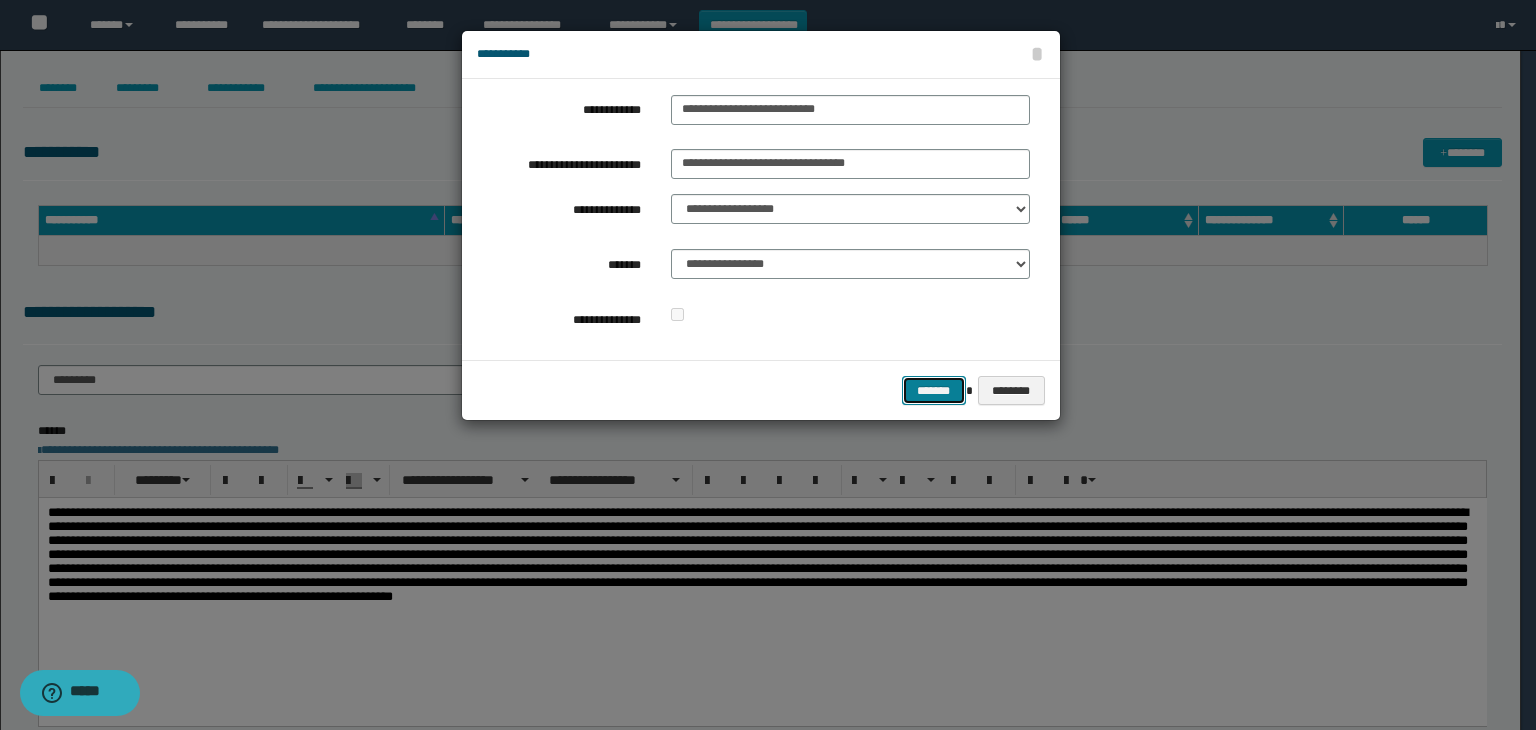 click on "*******" at bounding box center (934, 391) 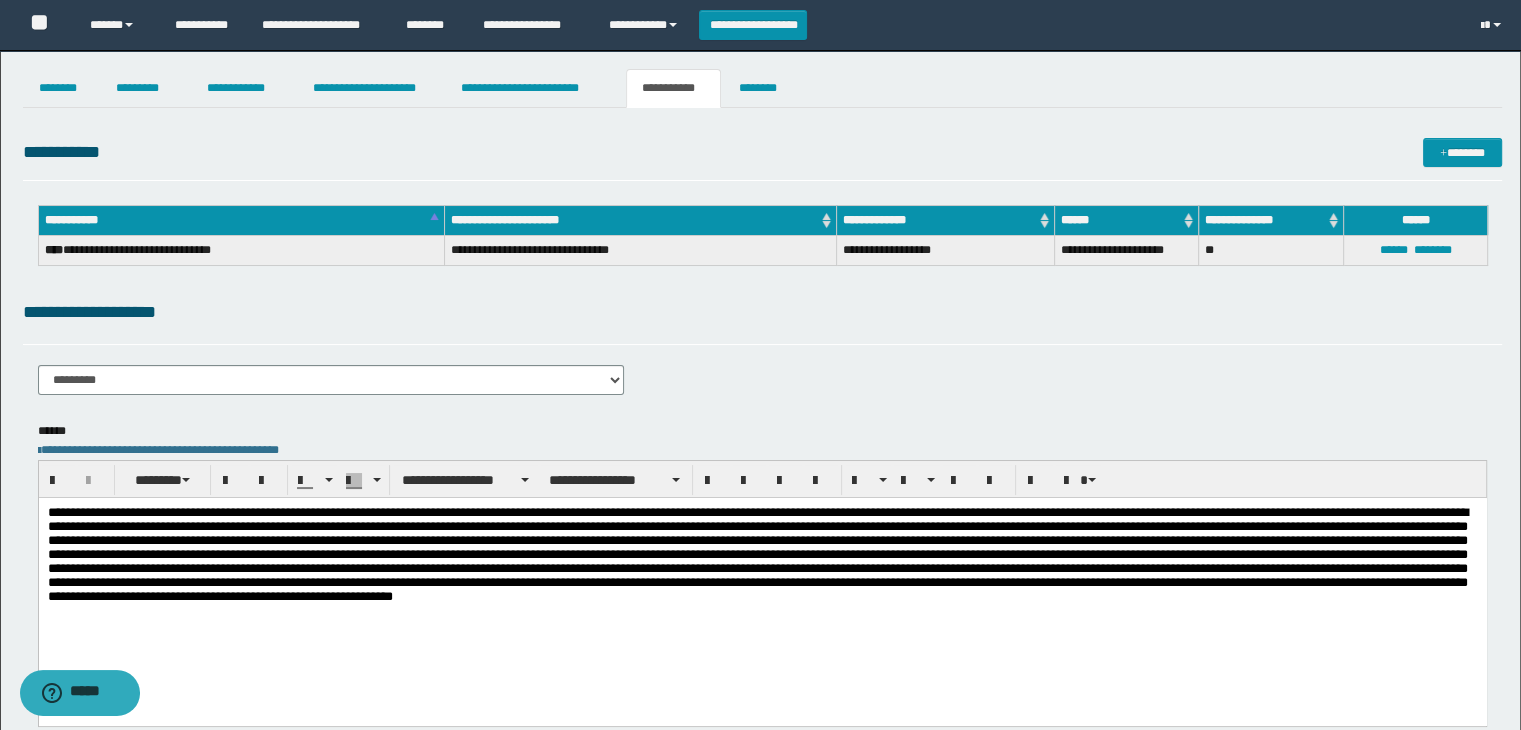 click at bounding box center [762, 561] 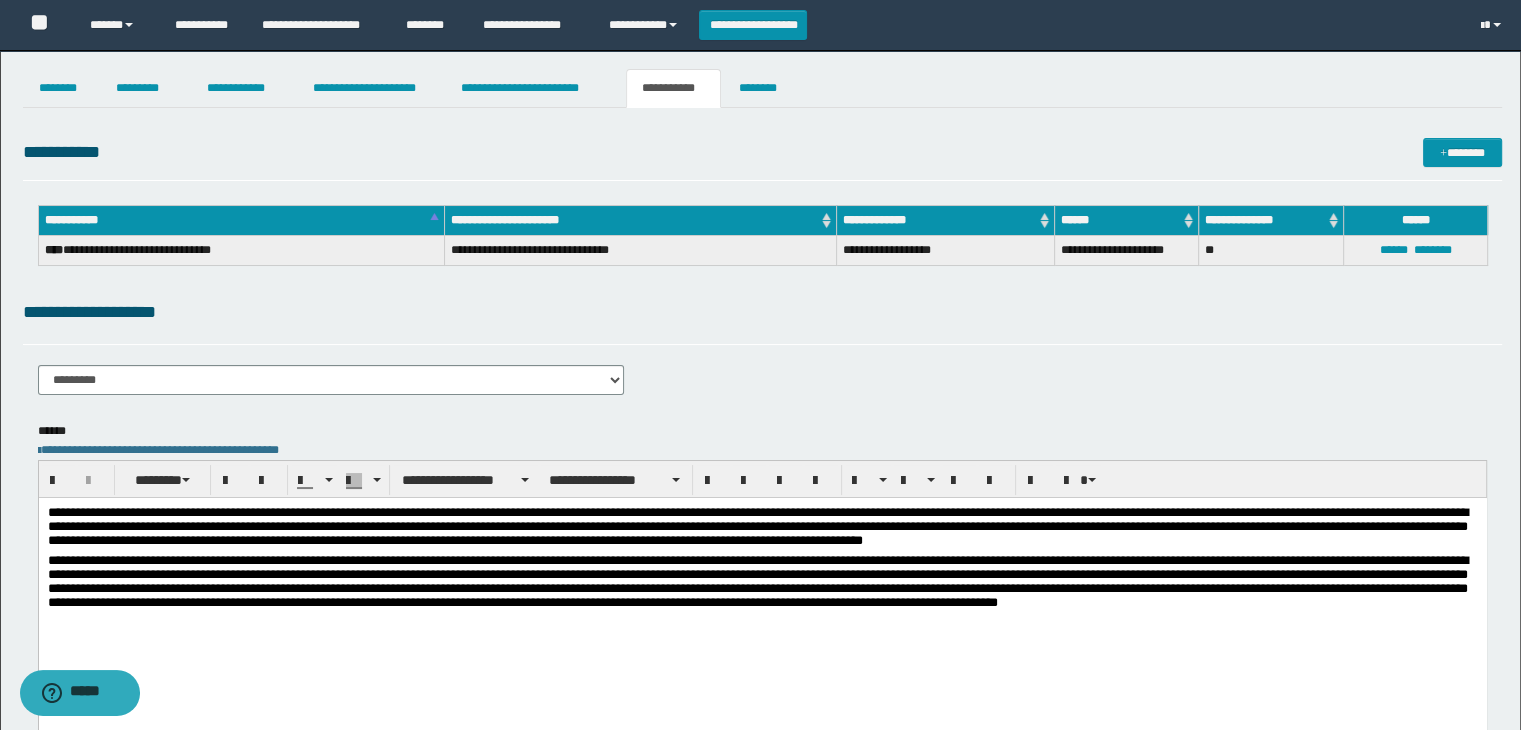 click on "**********" at bounding box center (762, 529) 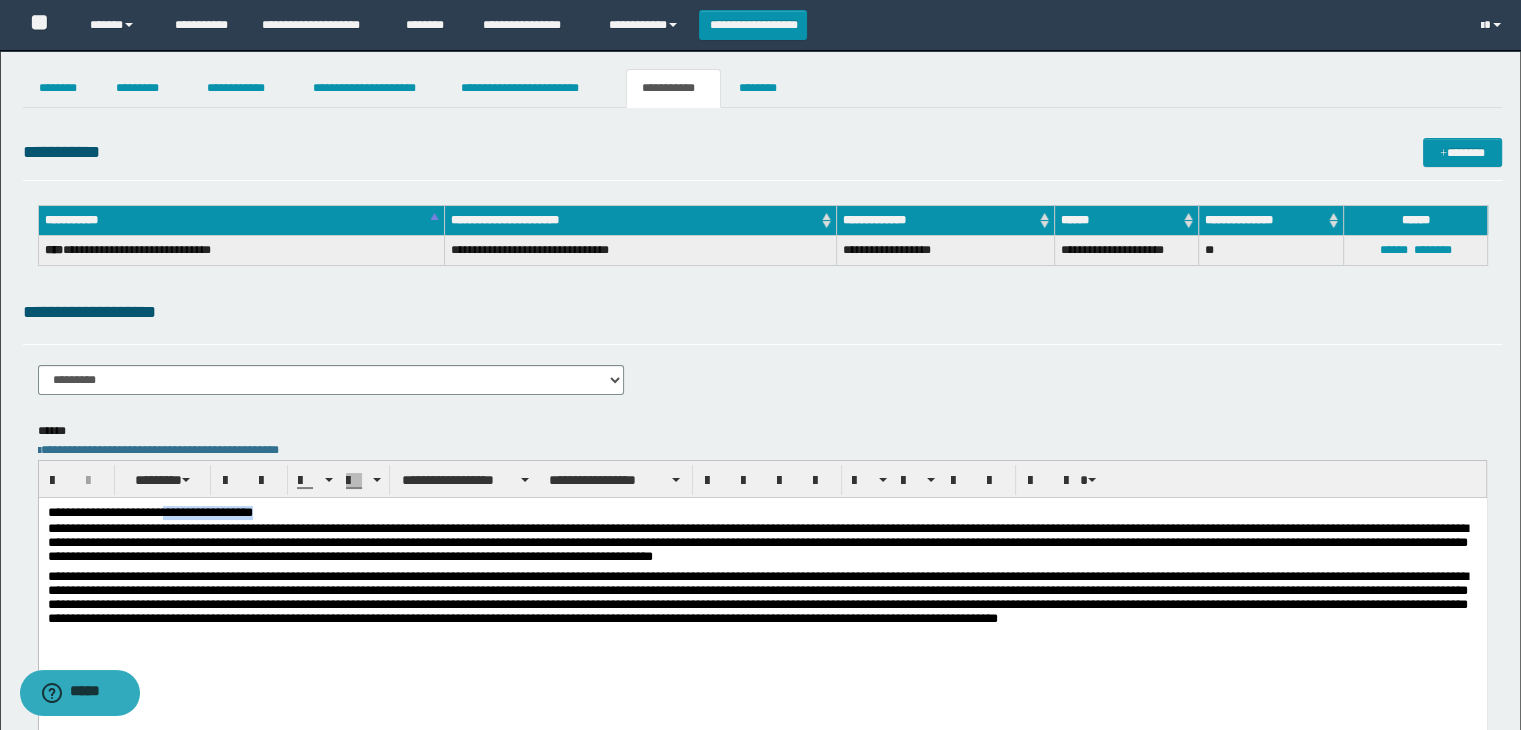 drag, startPoint x: 229, startPoint y: 513, endPoint x: 387, endPoint y: 509, distance: 158.05063 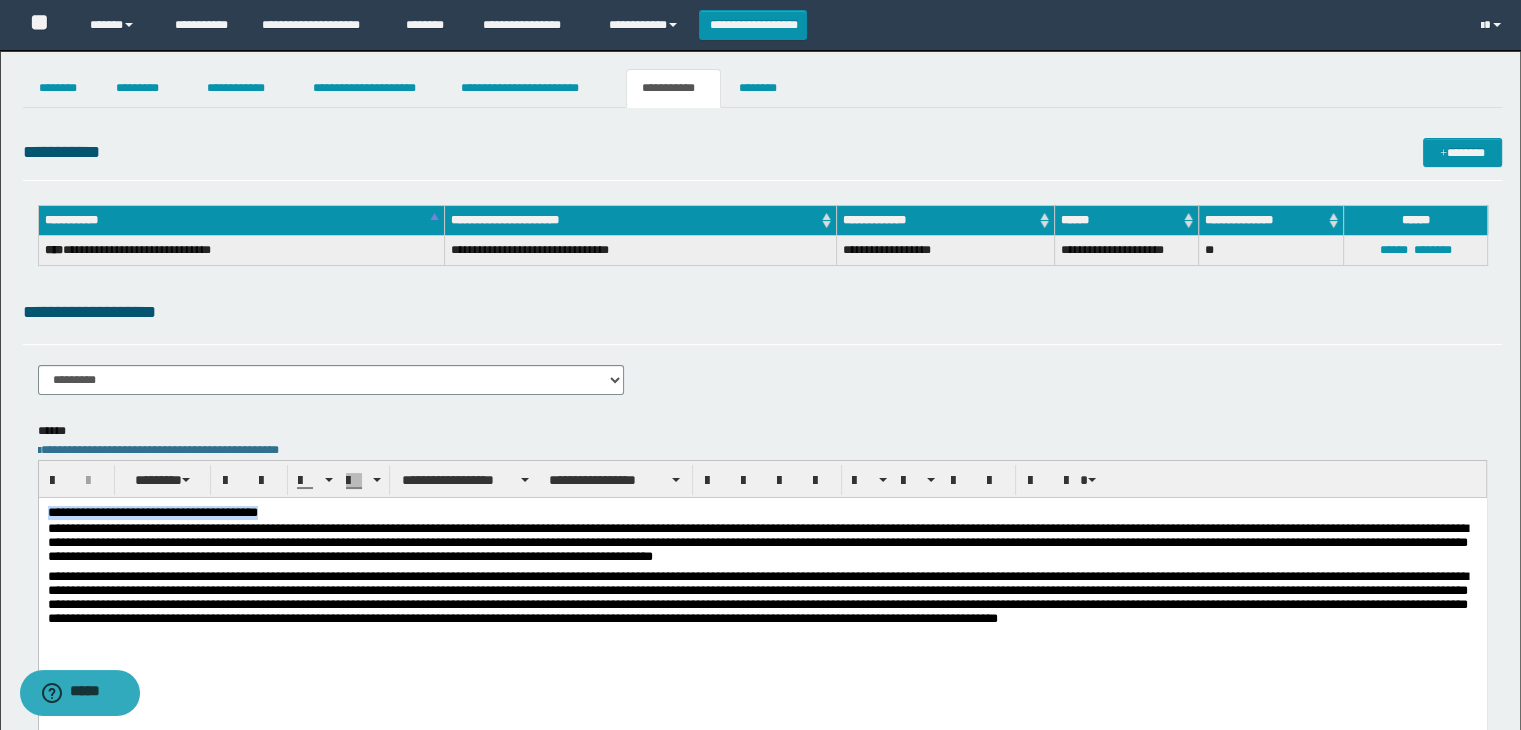 drag, startPoint x: 408, startPoint y: 514, endPoint x: 9, endPoint y: 492, distance: 399.60605 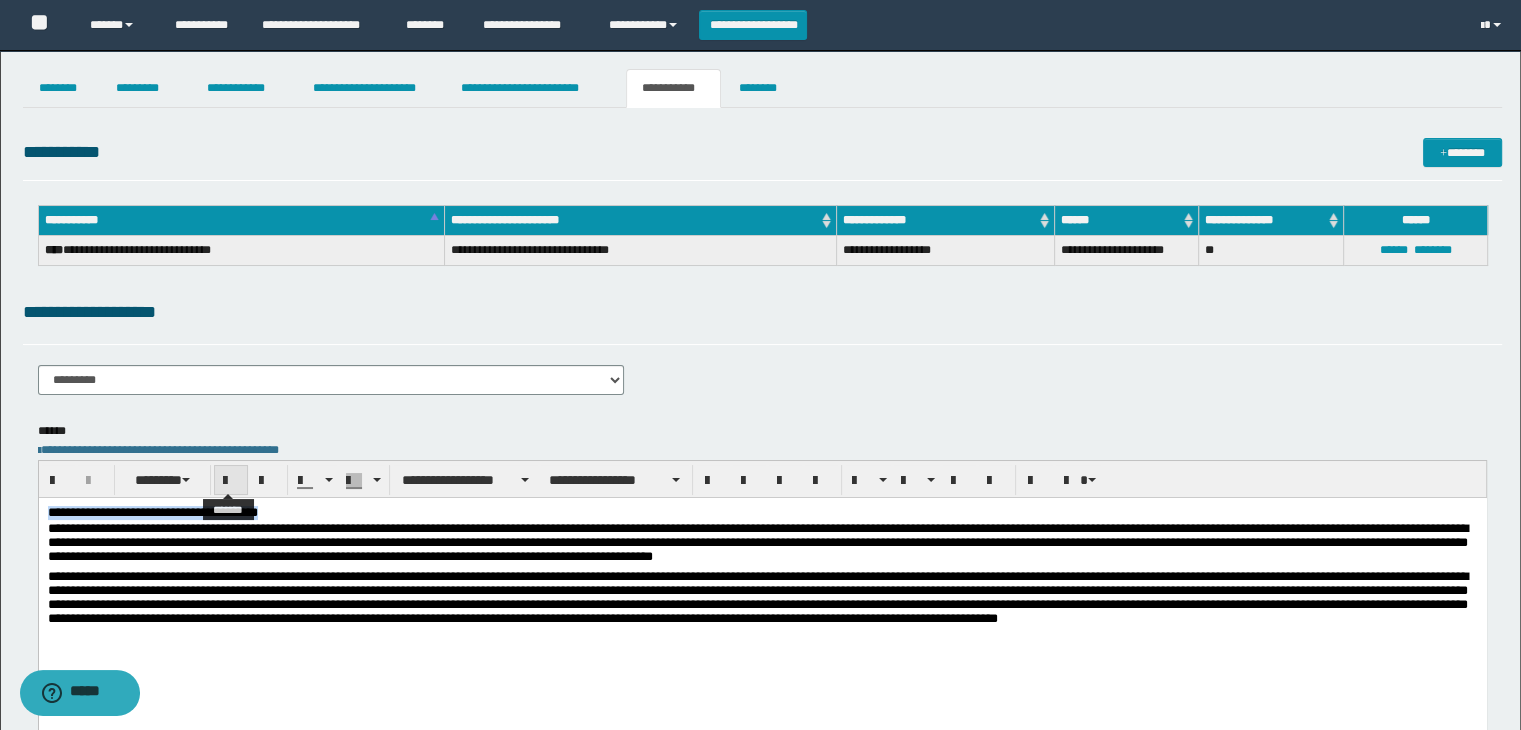 click at bounding box center (231, 481) 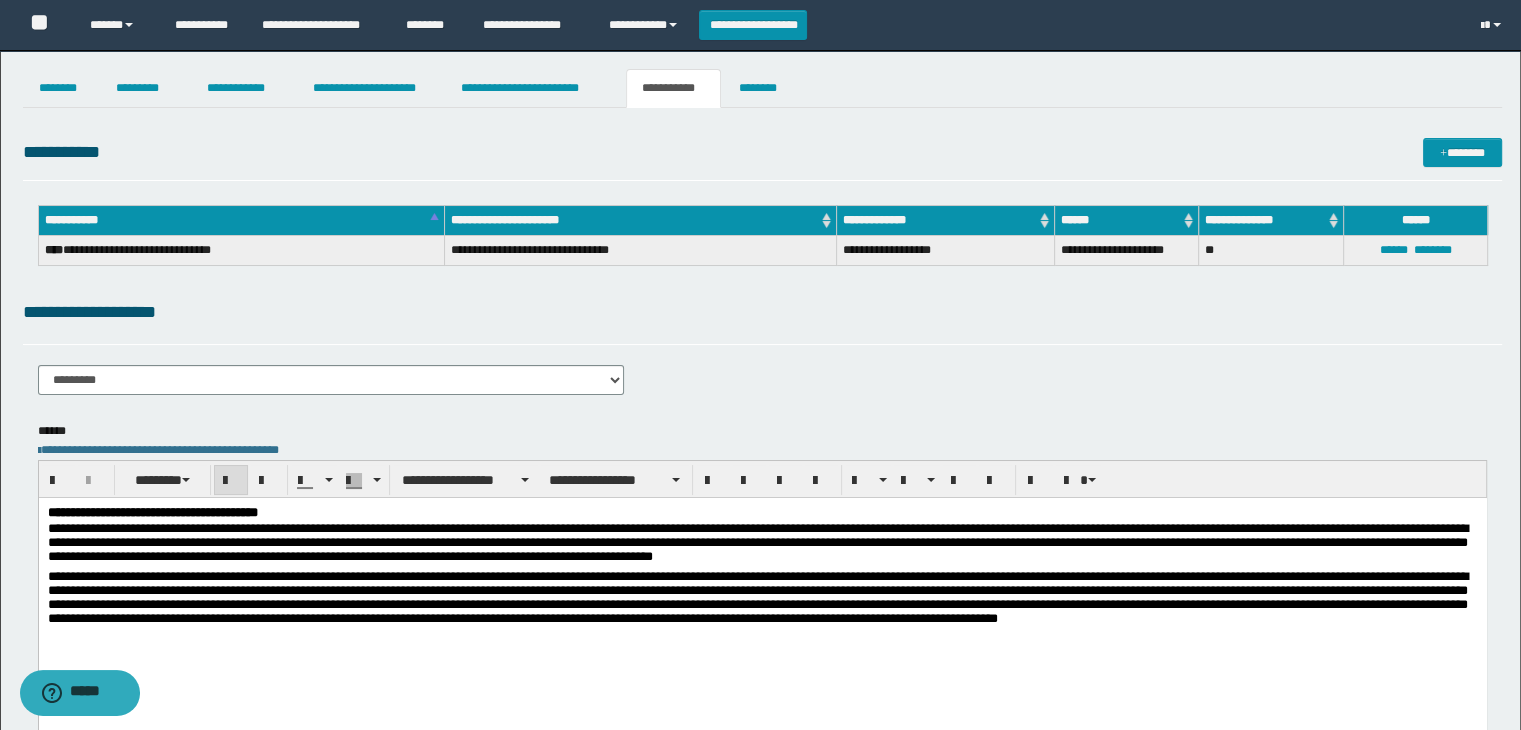 drag, startPoint x: 321, startPoint y: 635, endPoint x: 287, endPoint y: 613, distance: 40.496914 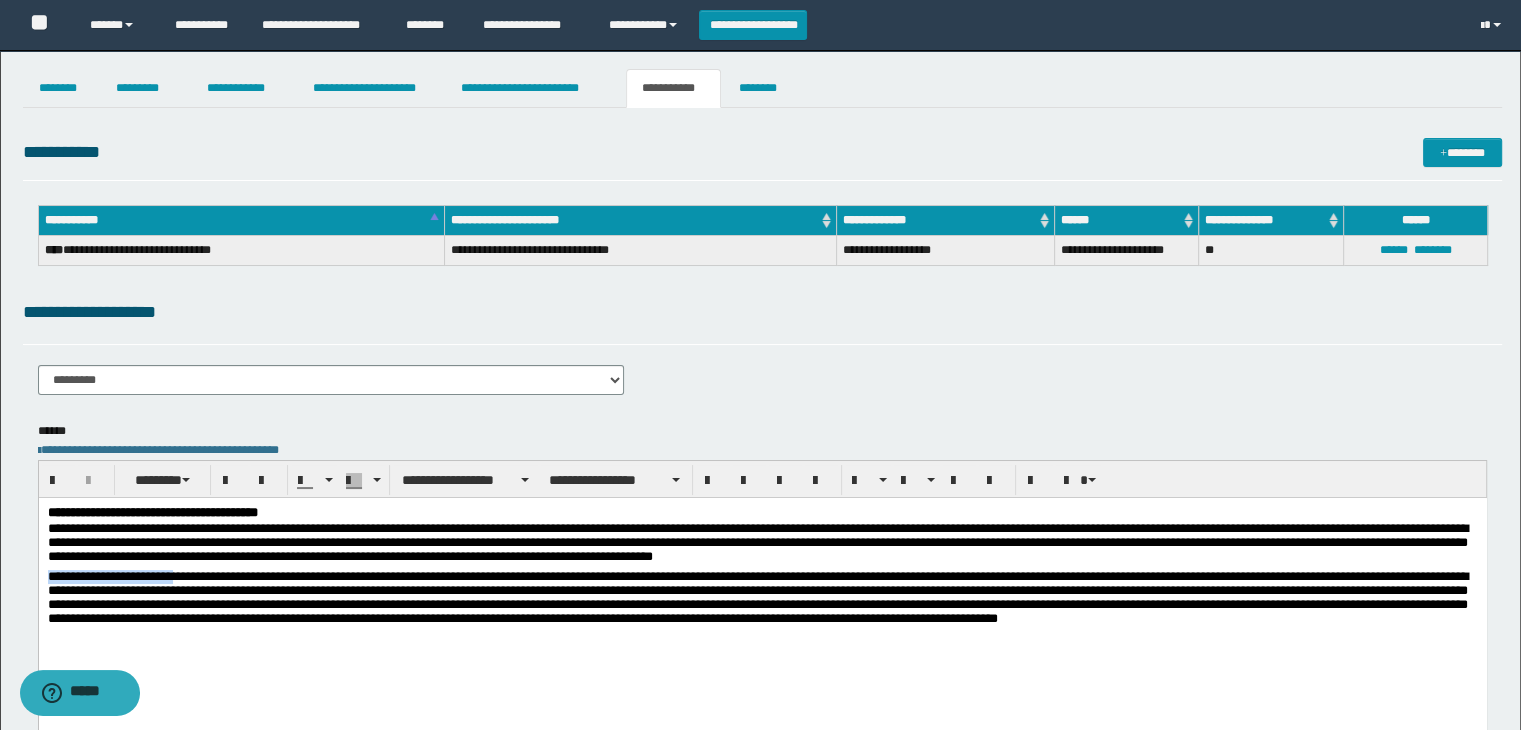 drag, startPoint x: 252, startPoint y: 579, endPoint x: 30, endPoint y: 580, distance: 222.00226 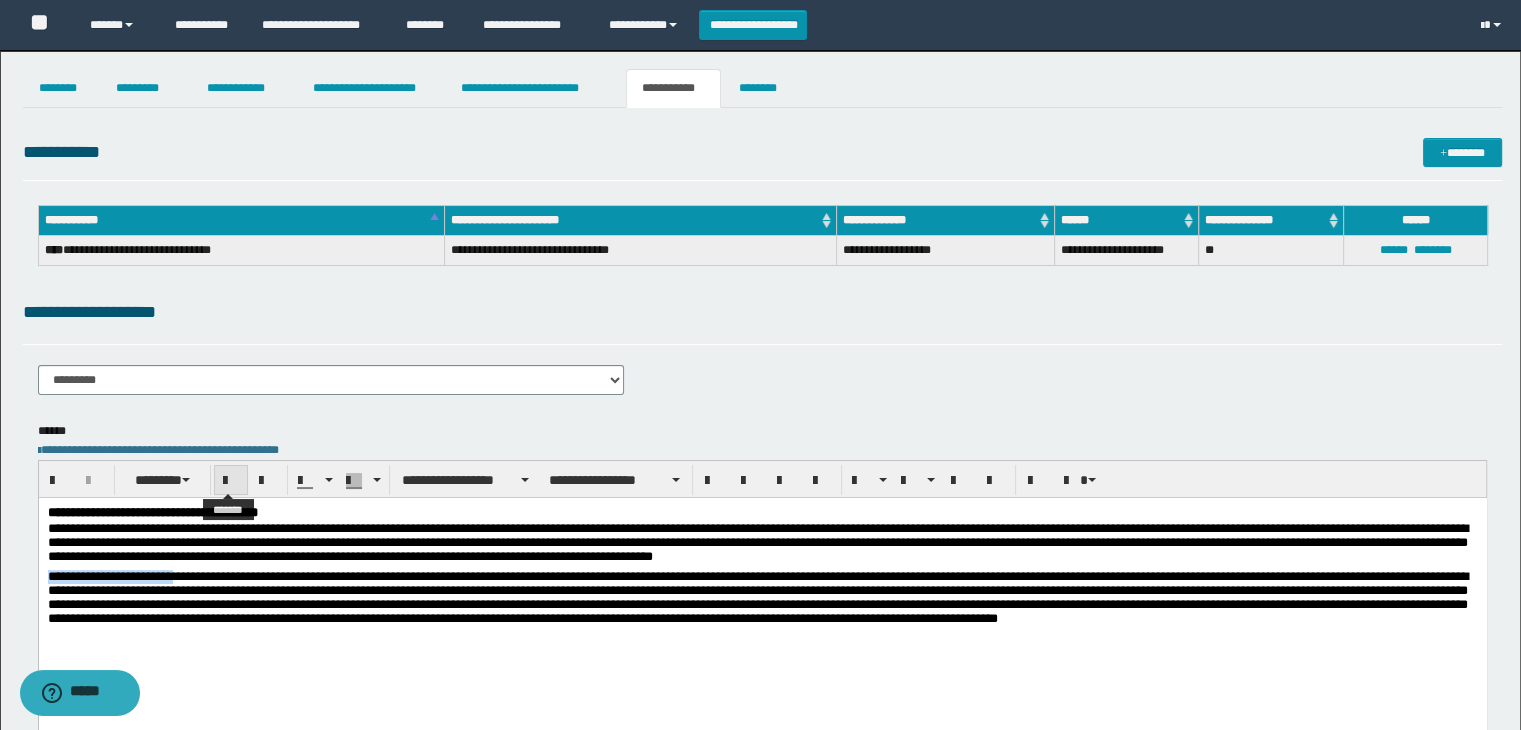 click at bounding box center (231, 481) 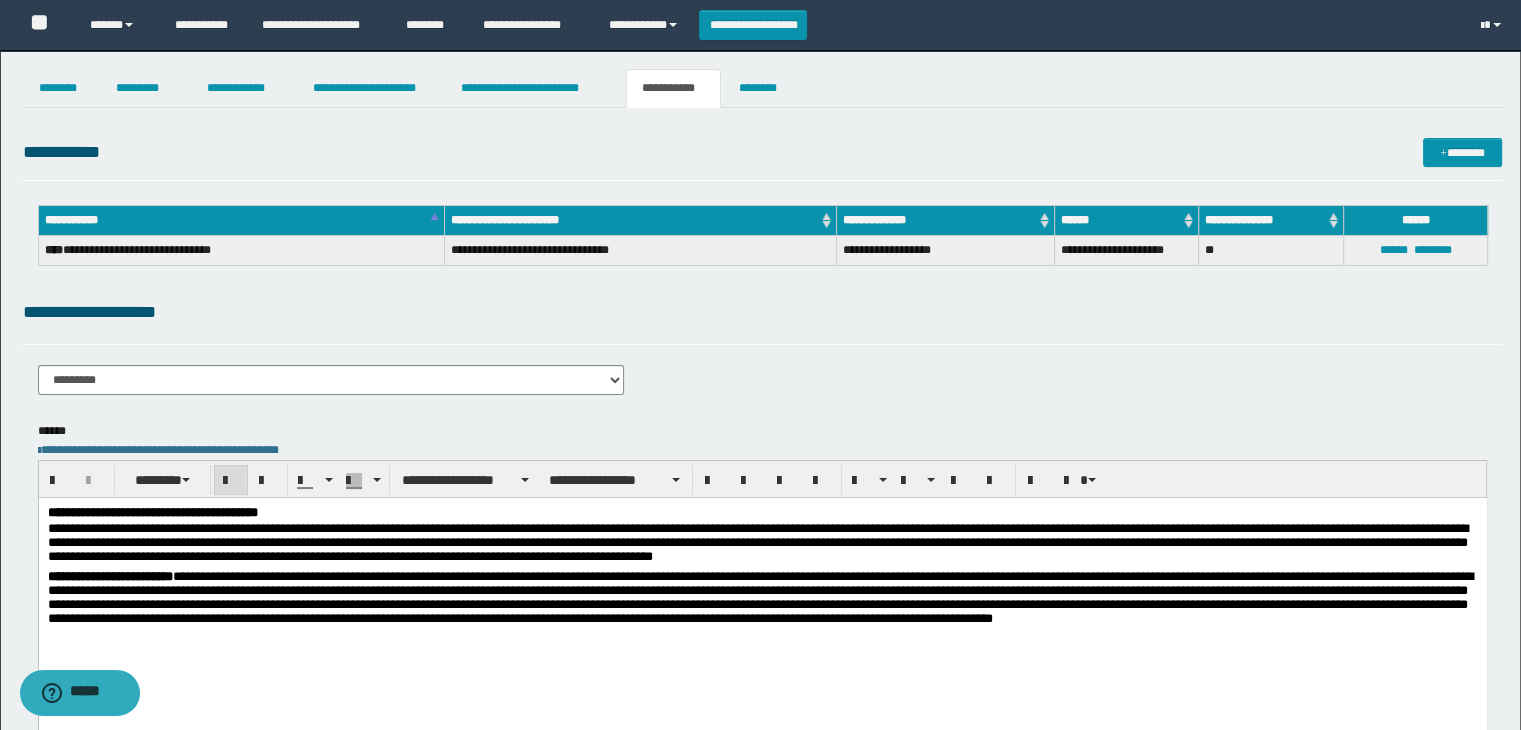 click on "**********" at bounding box center (762, 602) 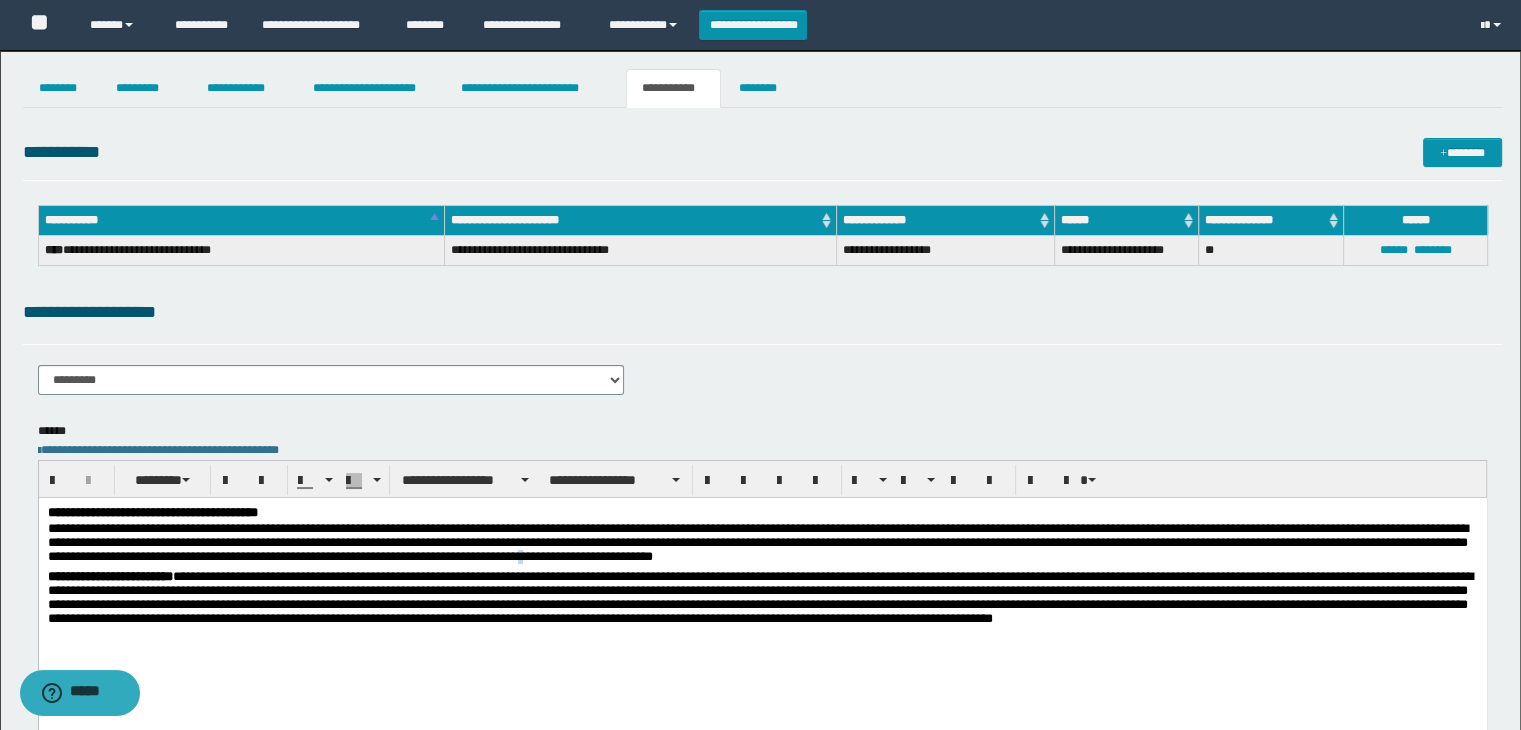 click on "**********" at bounding box center [762, 545] 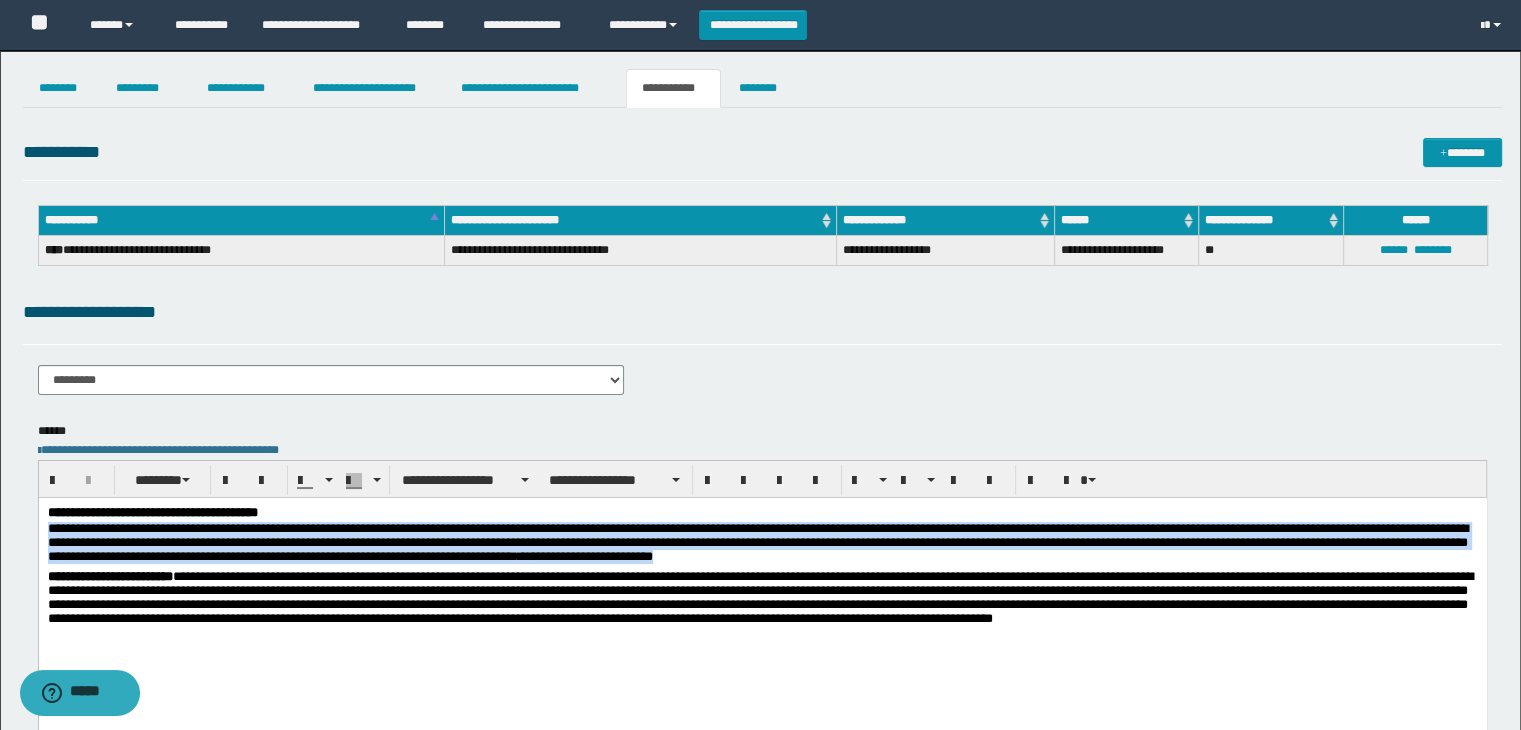 drag, startPoint x: 50, startPoint y: 528, endPoint x: 998, endPoint y: 557, distance: 948.4435 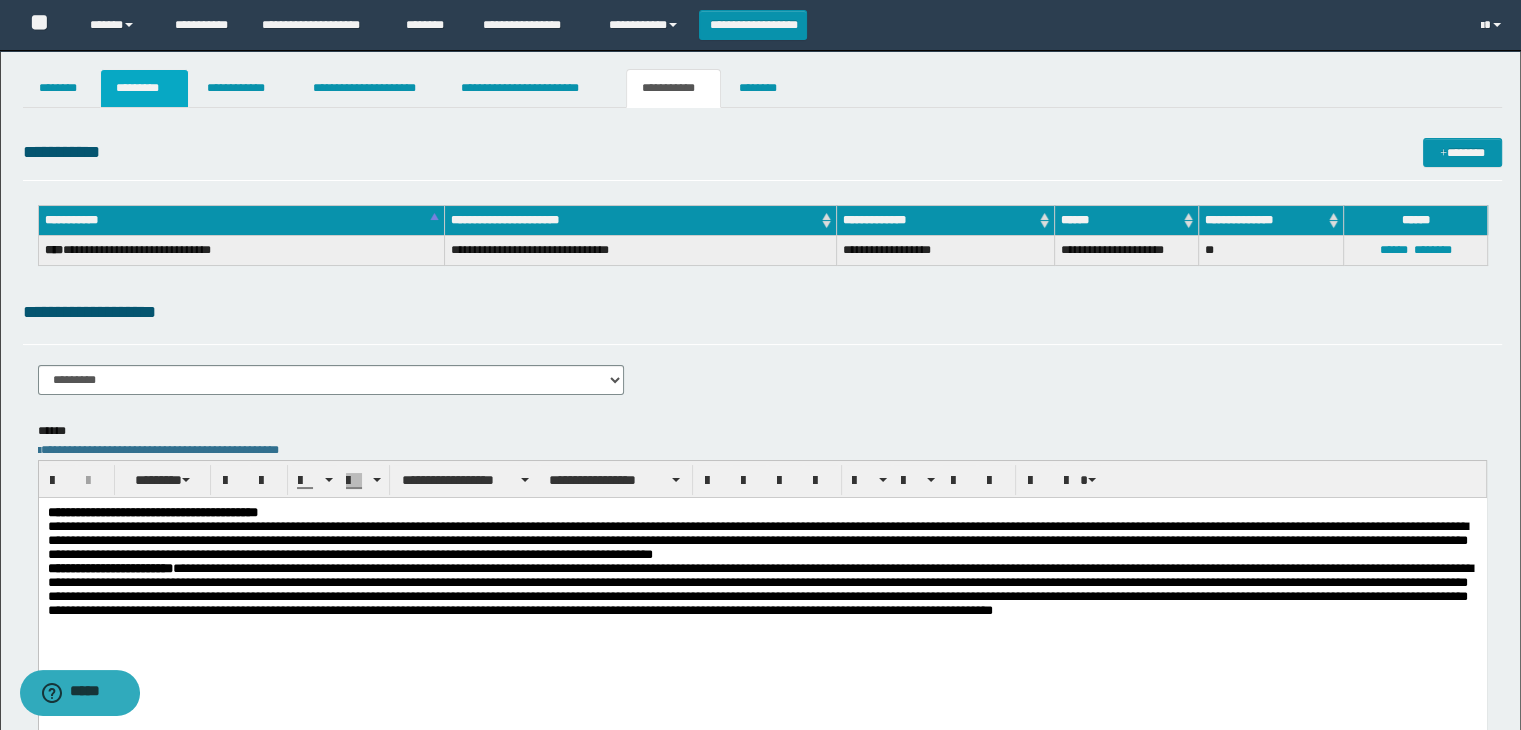 click on "*********" at bounding box center [144, 88] 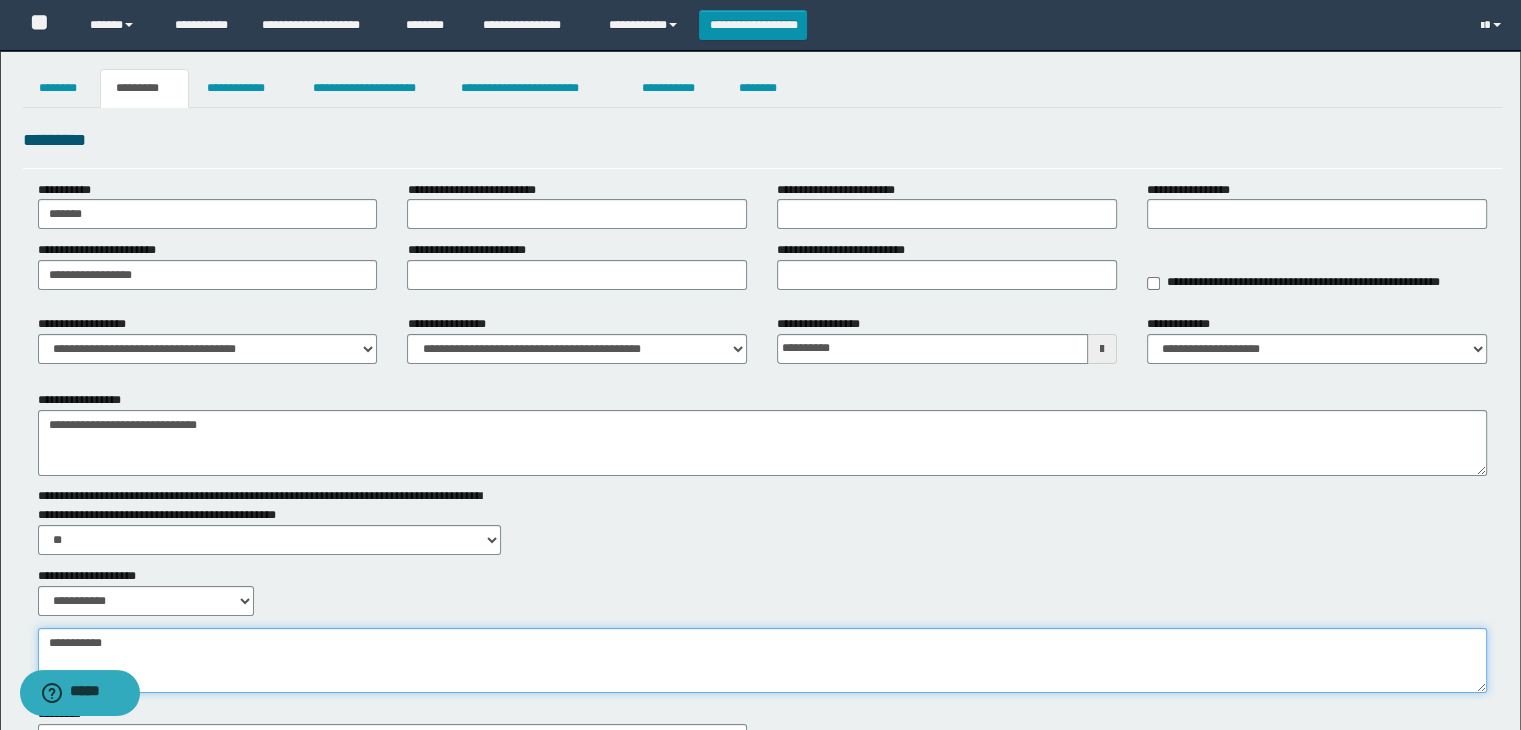 click on "**********" at bounding box center (763, 661) 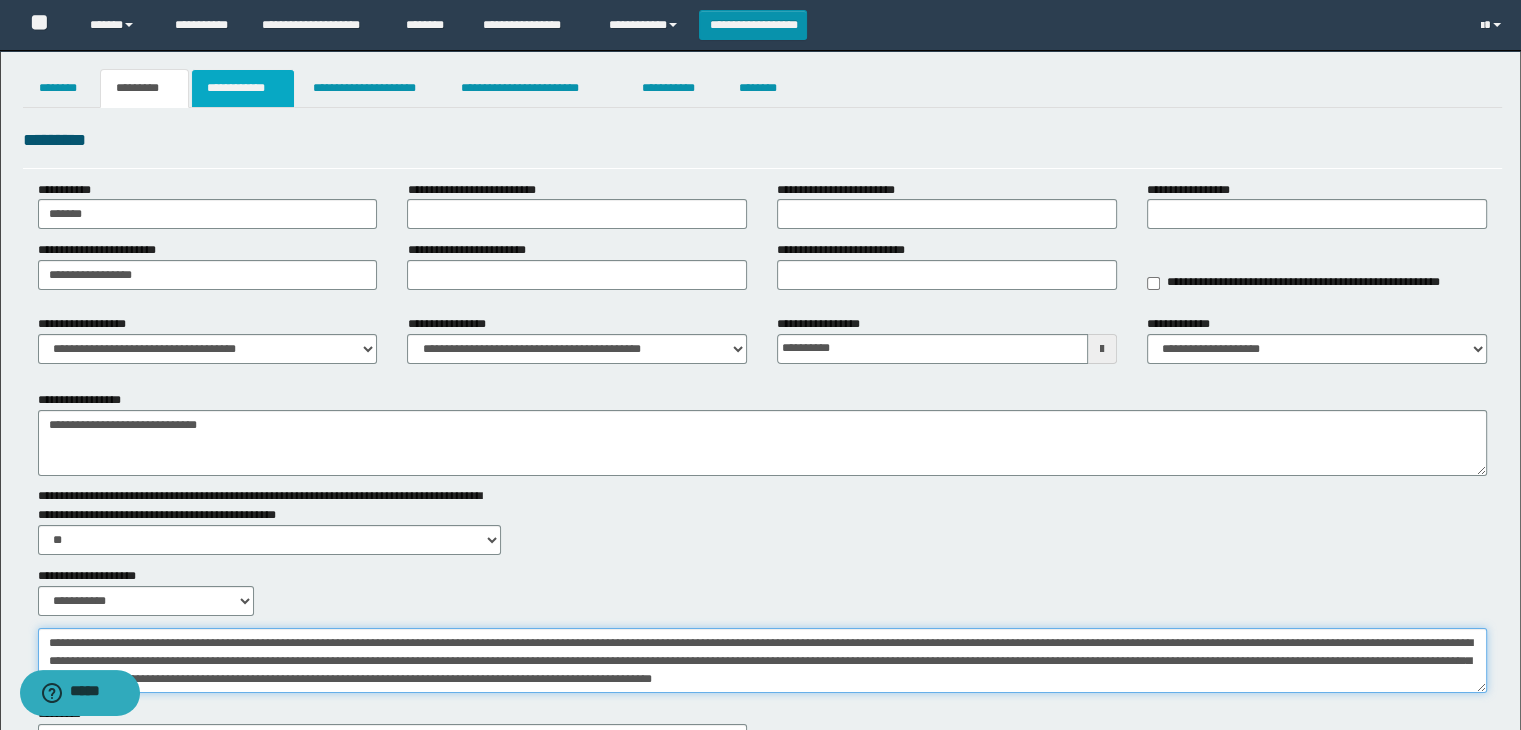 type on "**********" 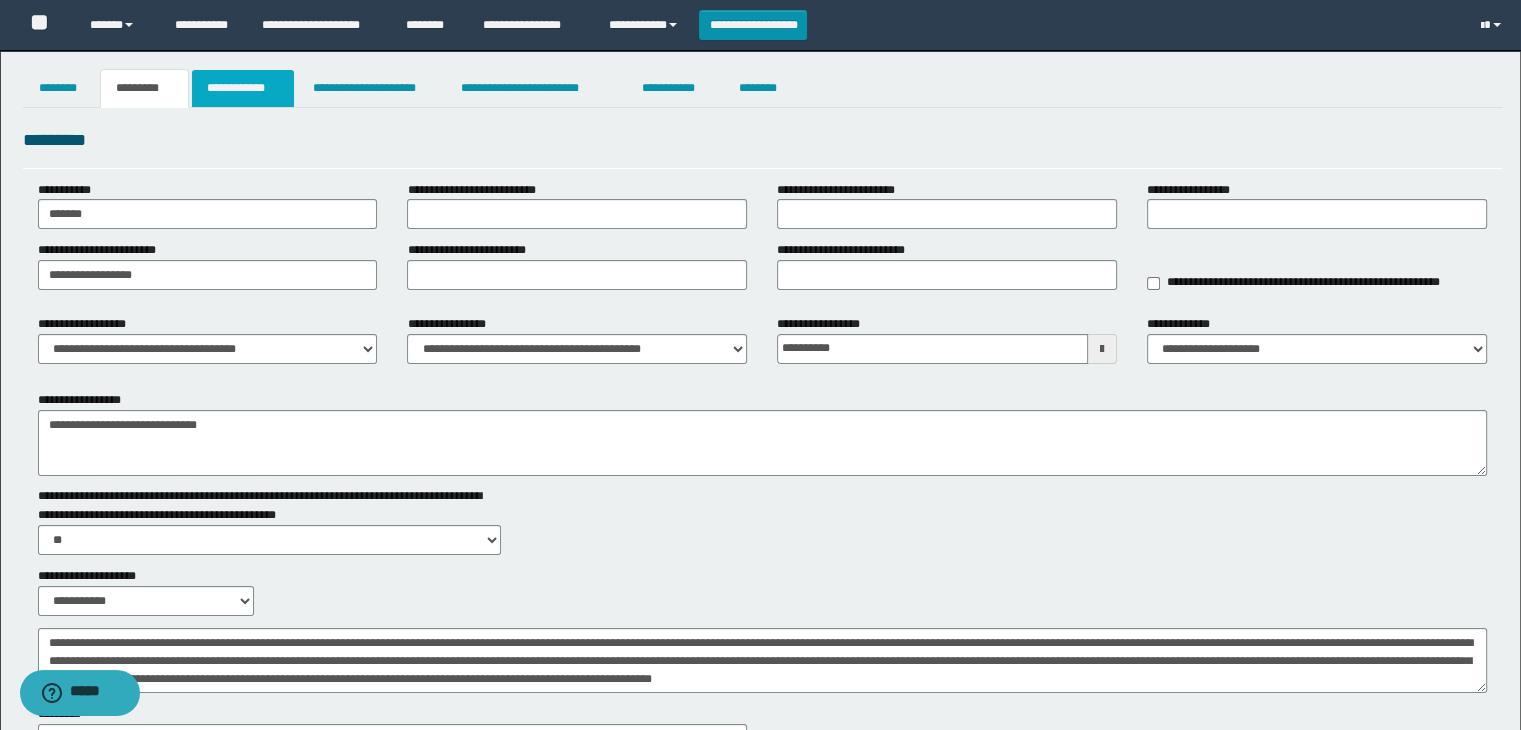 click on "**********" at bounding box center (243, 88) 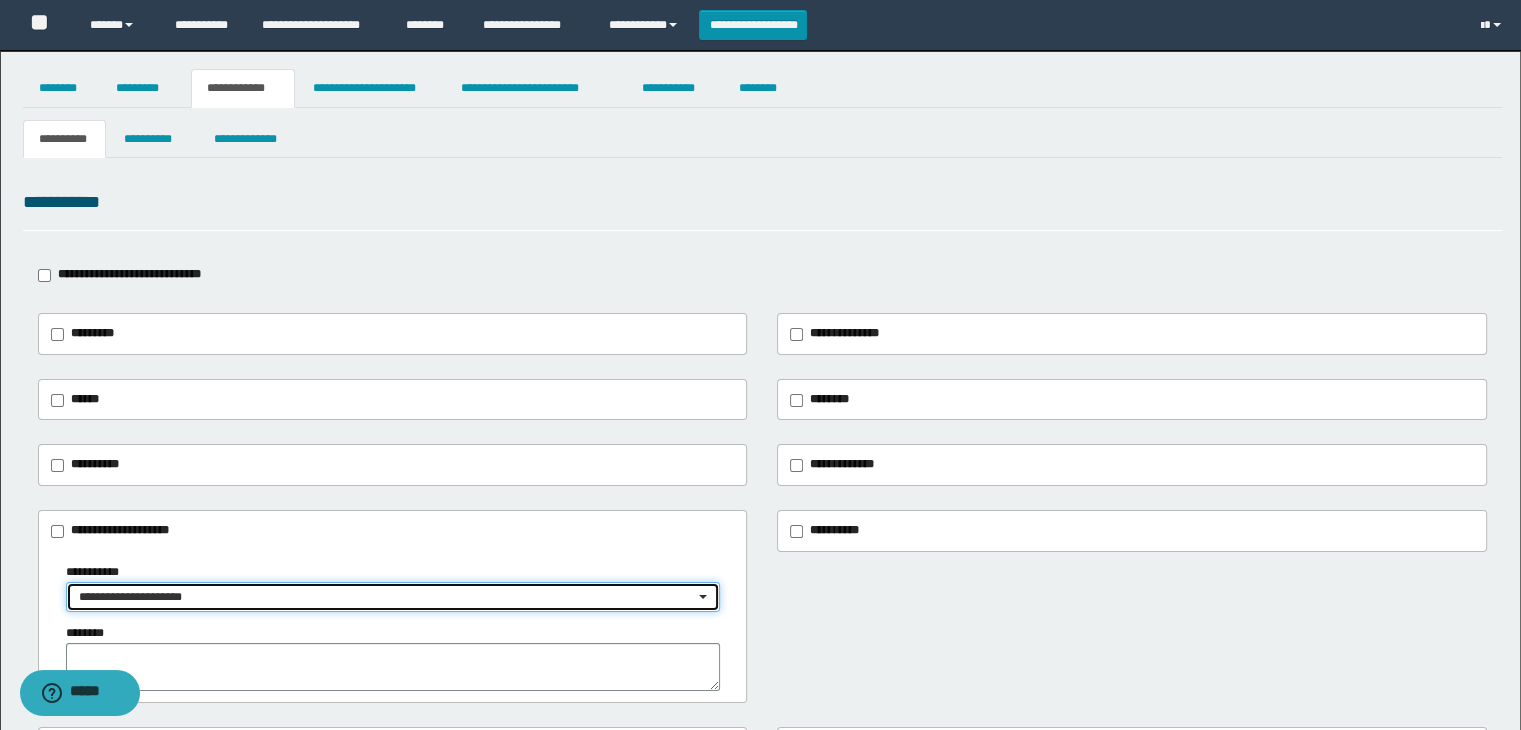 click on "**********" at bounding box center (387, 597) 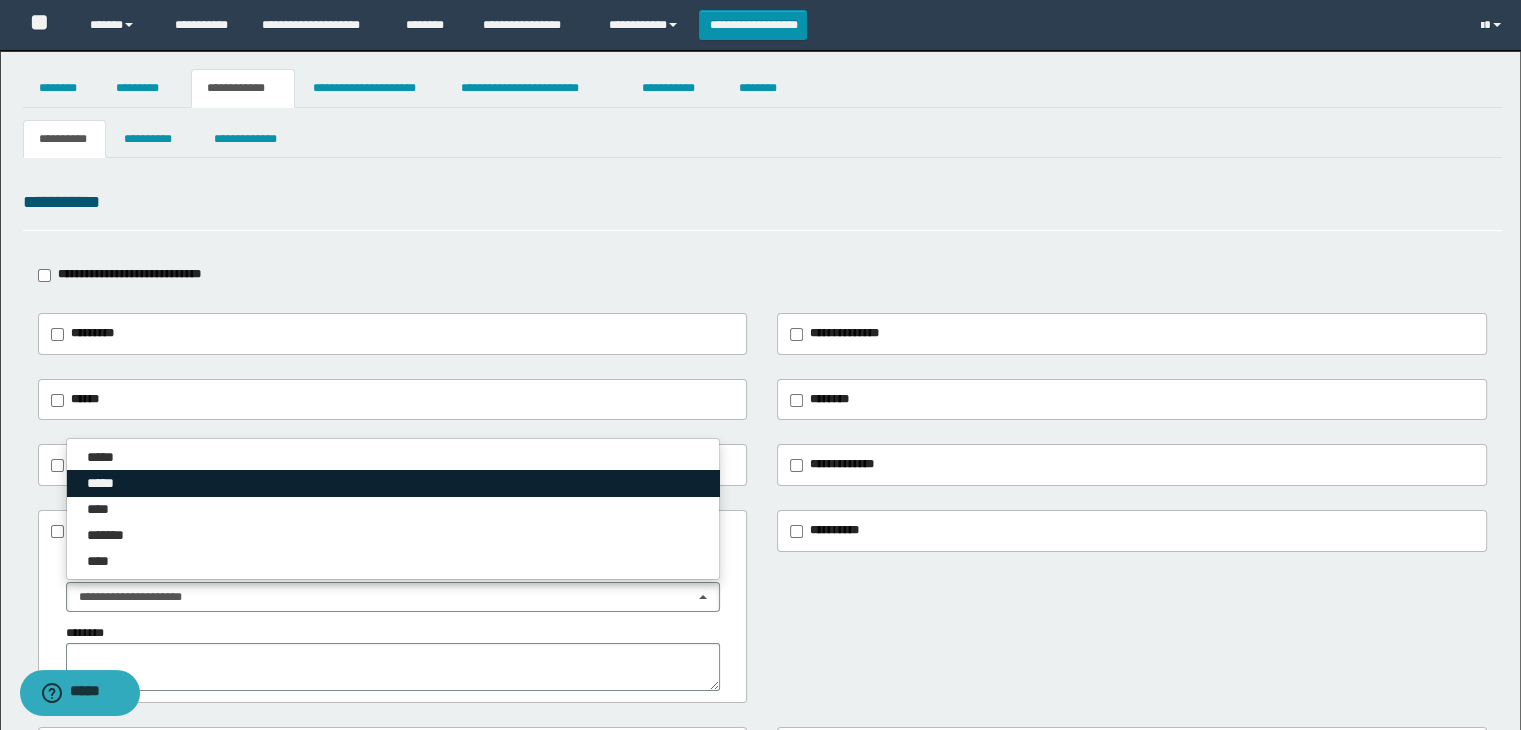 click on "*****" at bounding box center (393, 483) 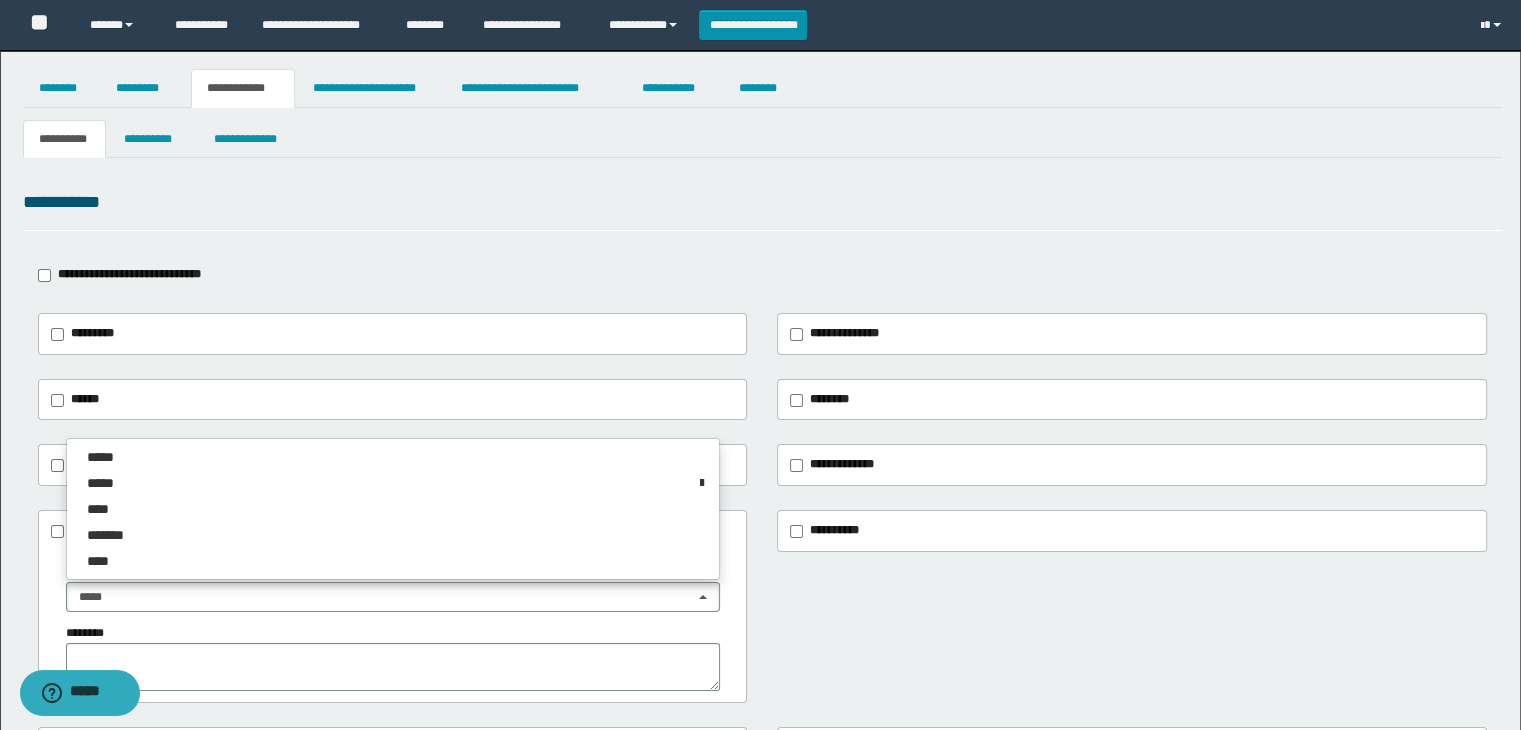click on "********" at bounding box center (824, 400) 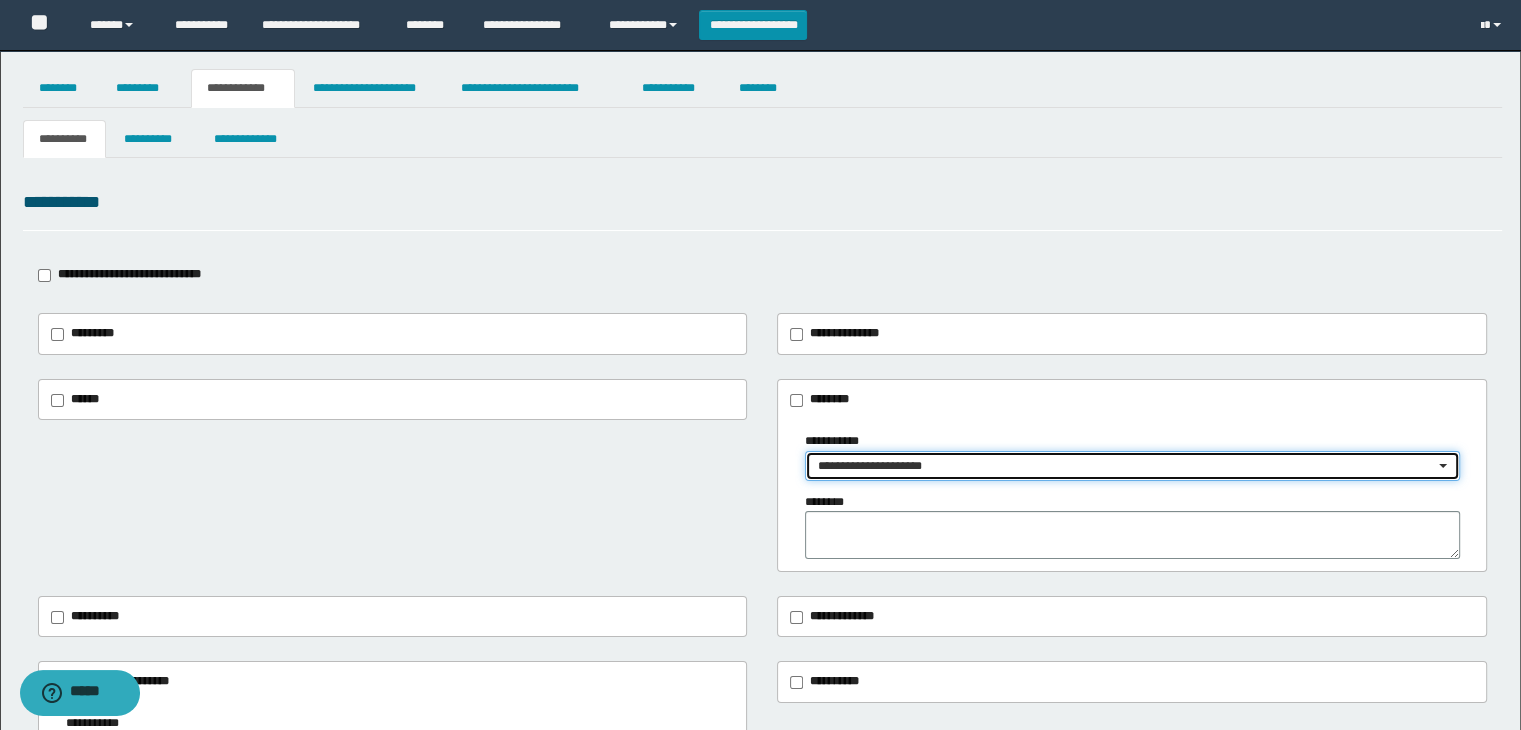 click on "**********" at bounding box center [1126, 466] 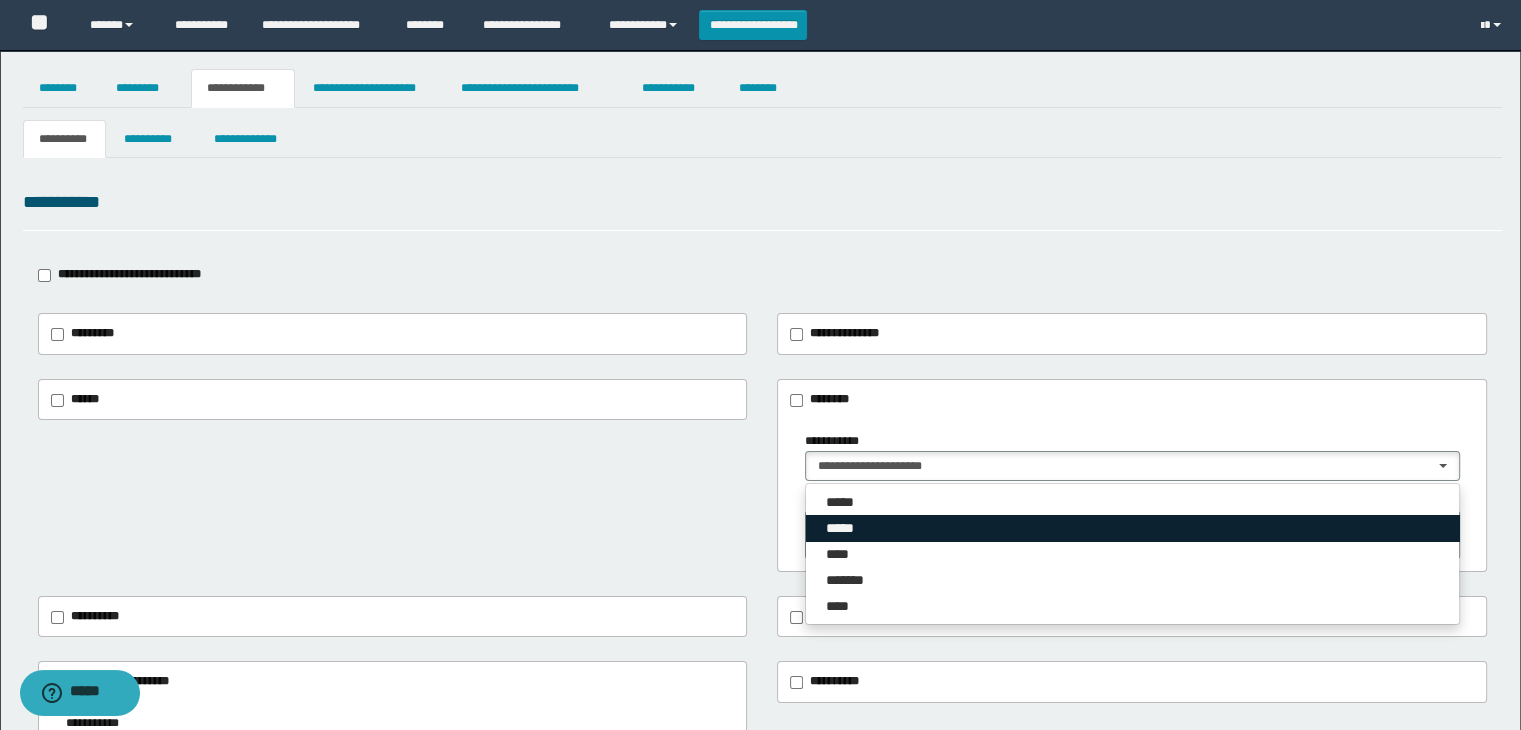click on "*****" at bounding box center (846, 528) 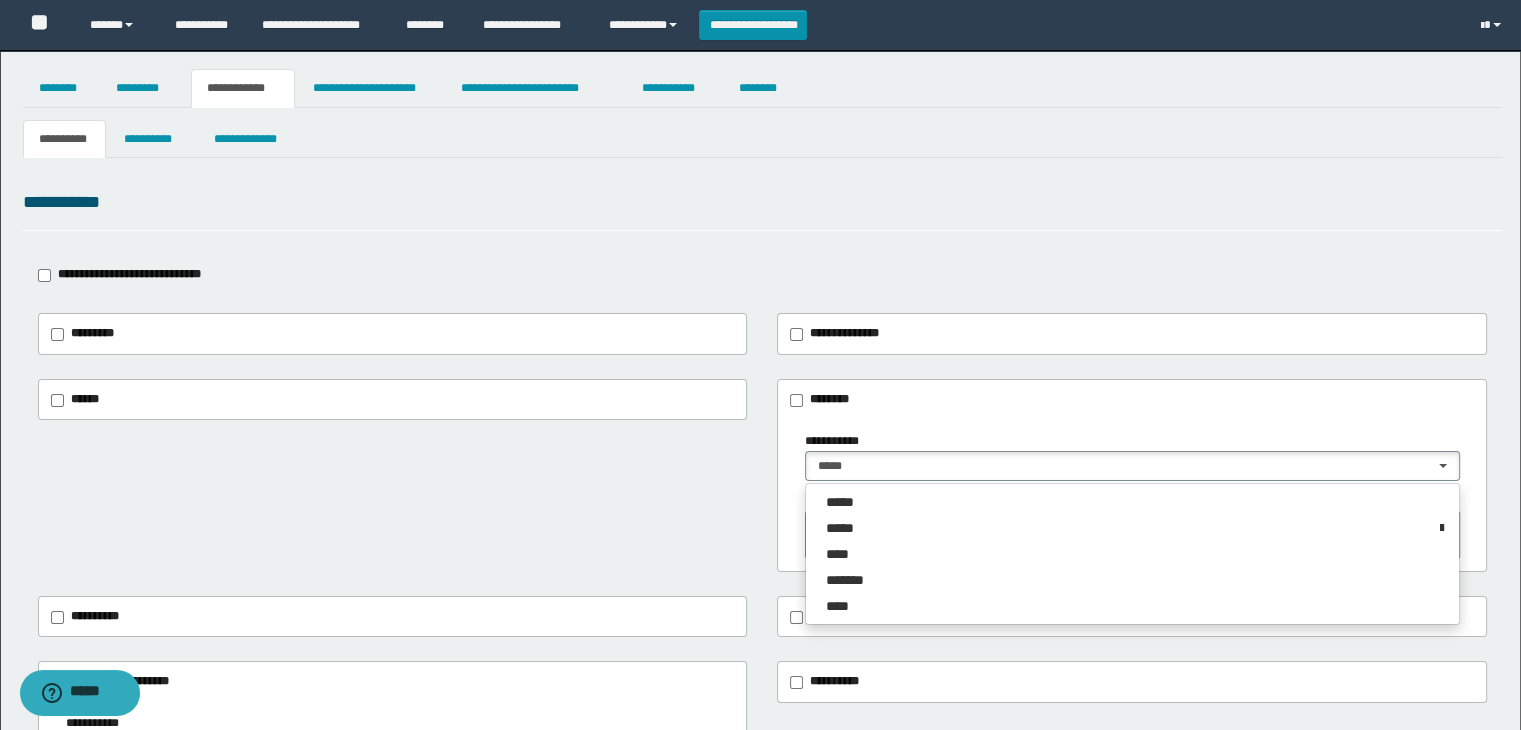 click on "**********" at bounding box center [763, 475] 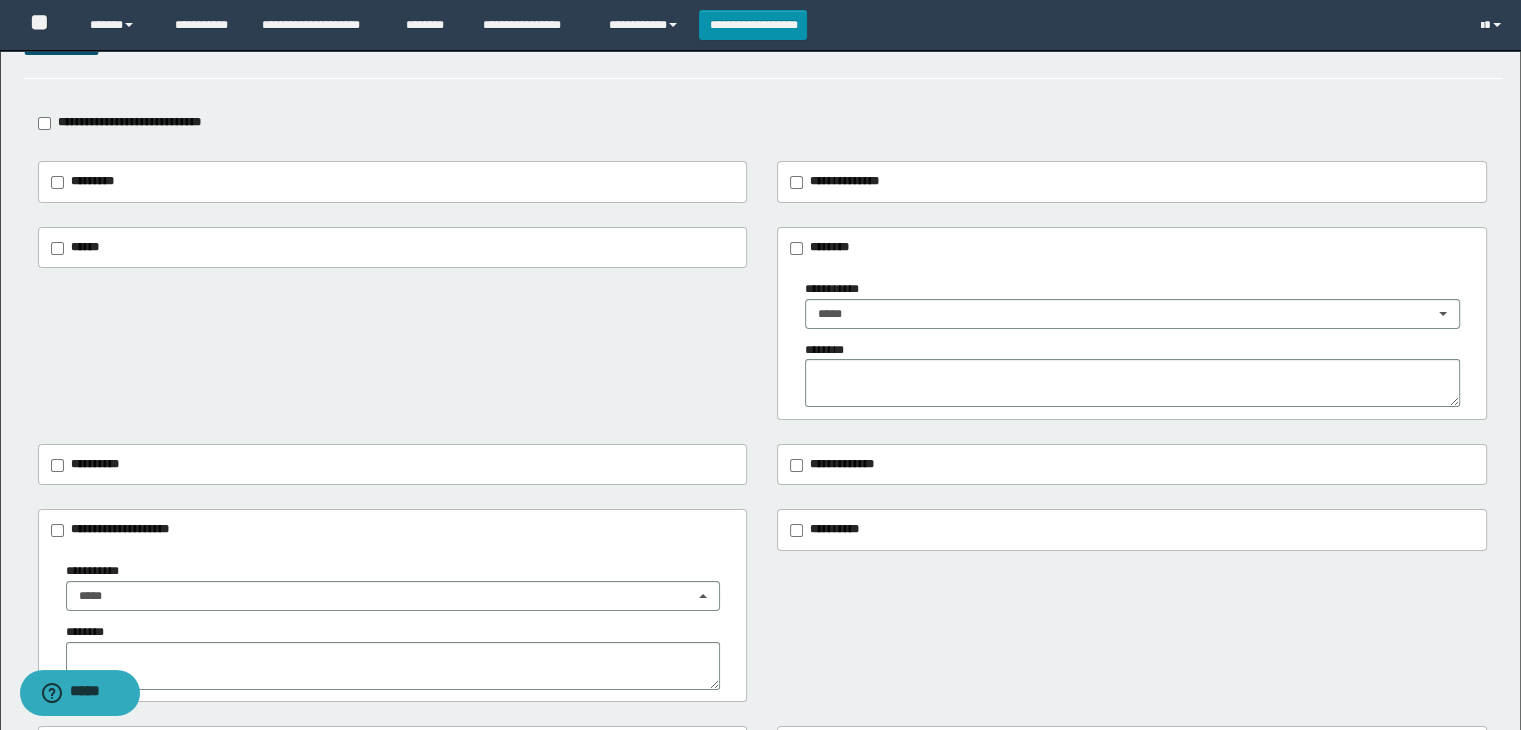scroll, scrollTop: 200, scrollLeft: 0, axis: vertical 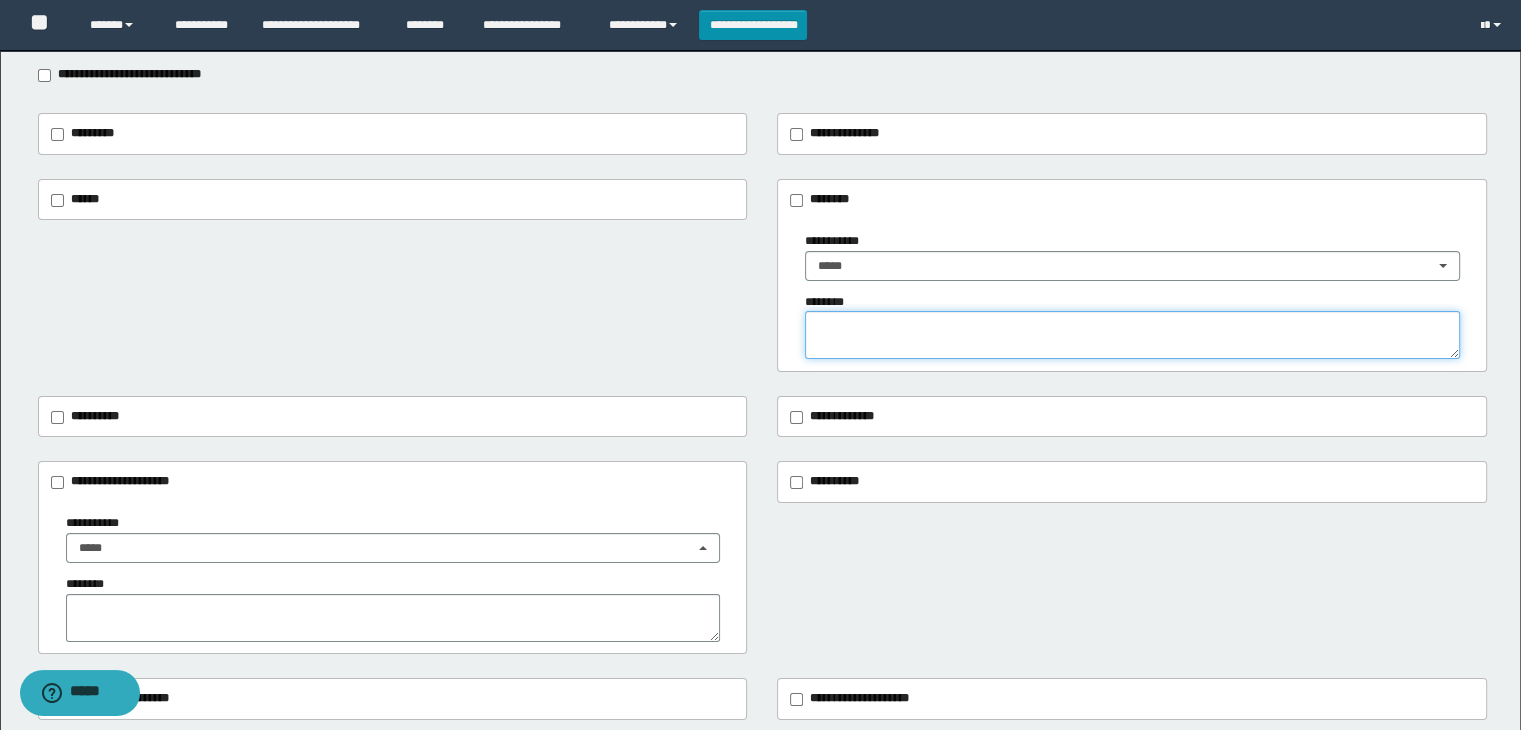 click at bounding box center (1132, 335) 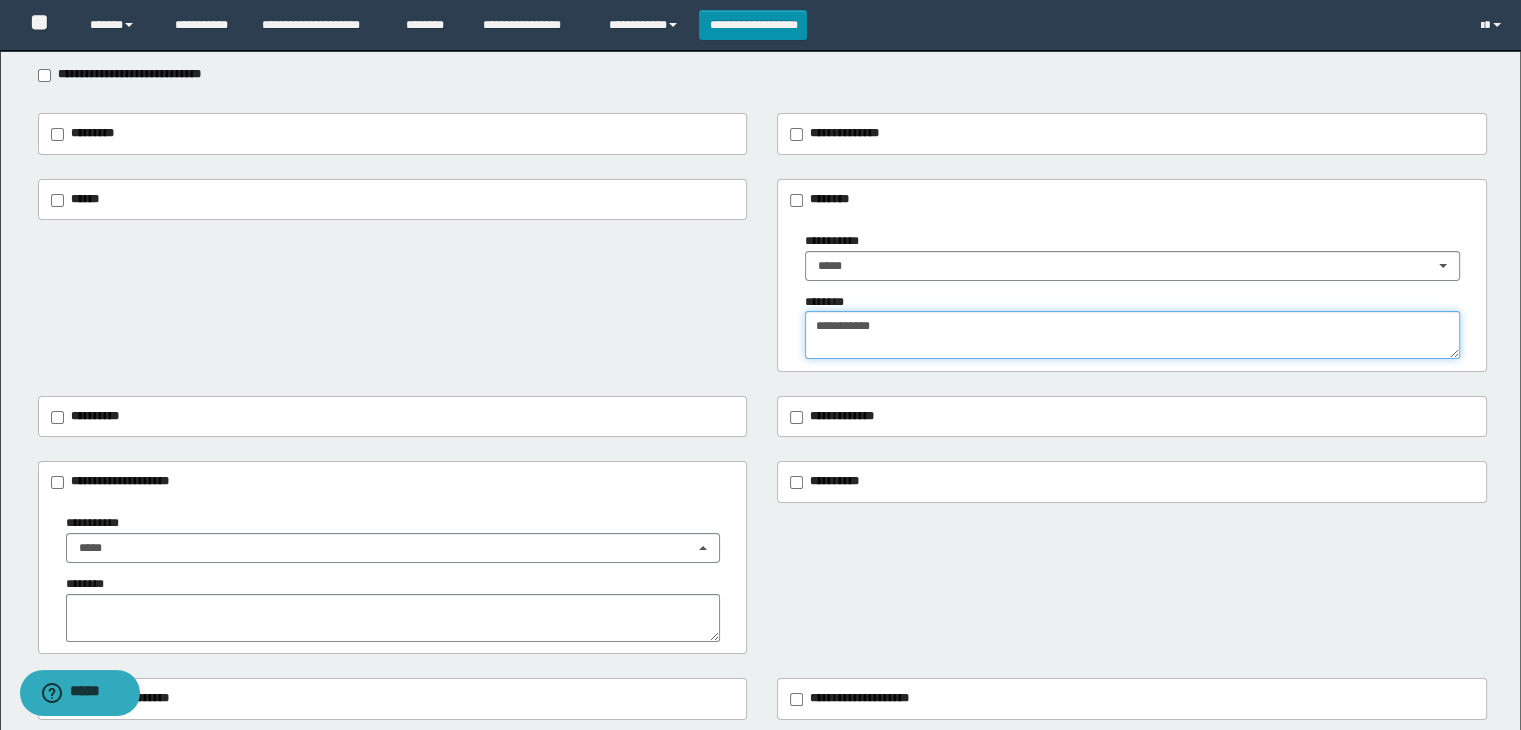 click on "**********" at bounding box center (1132, 335) 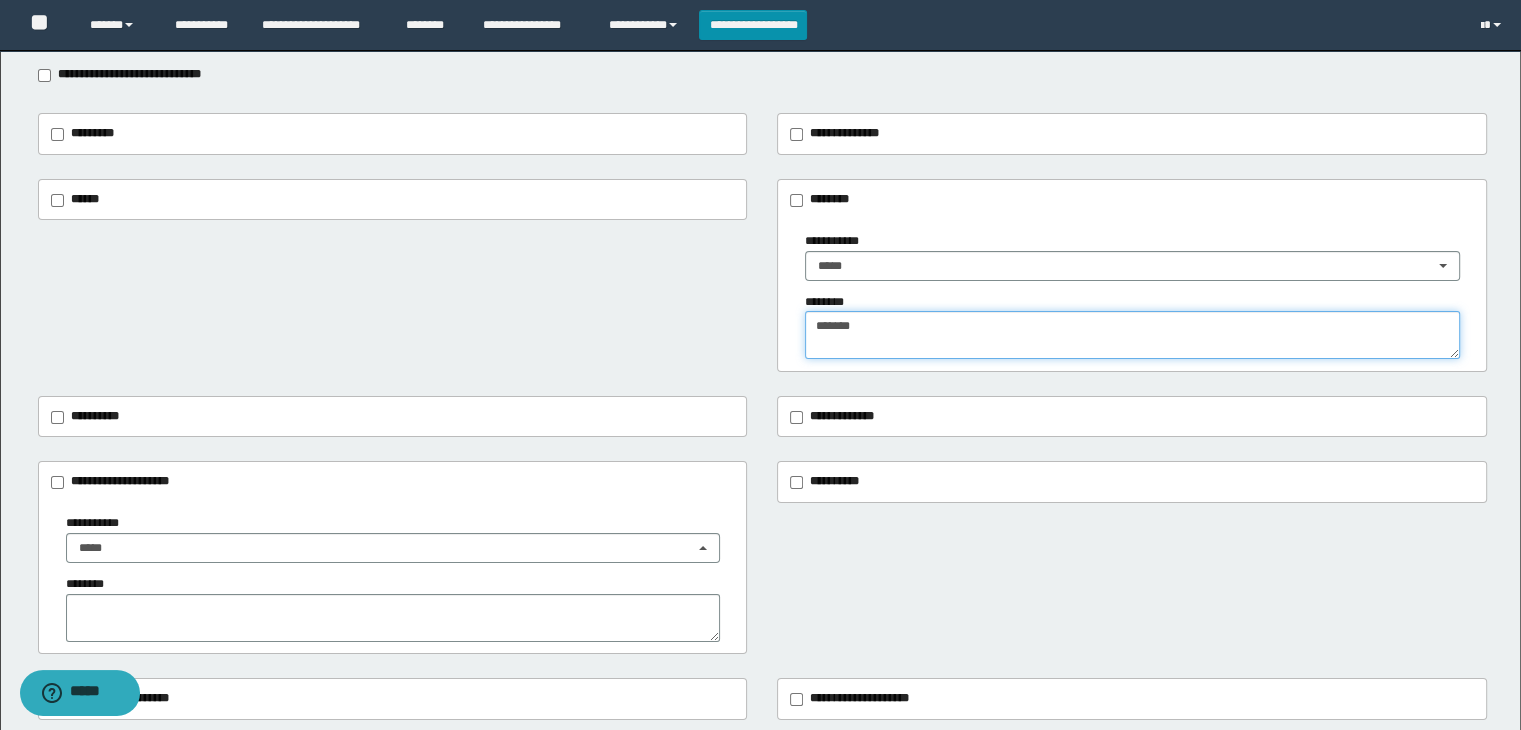 scroll, scrollTop: 0, scrollLeft: 0, axis: both 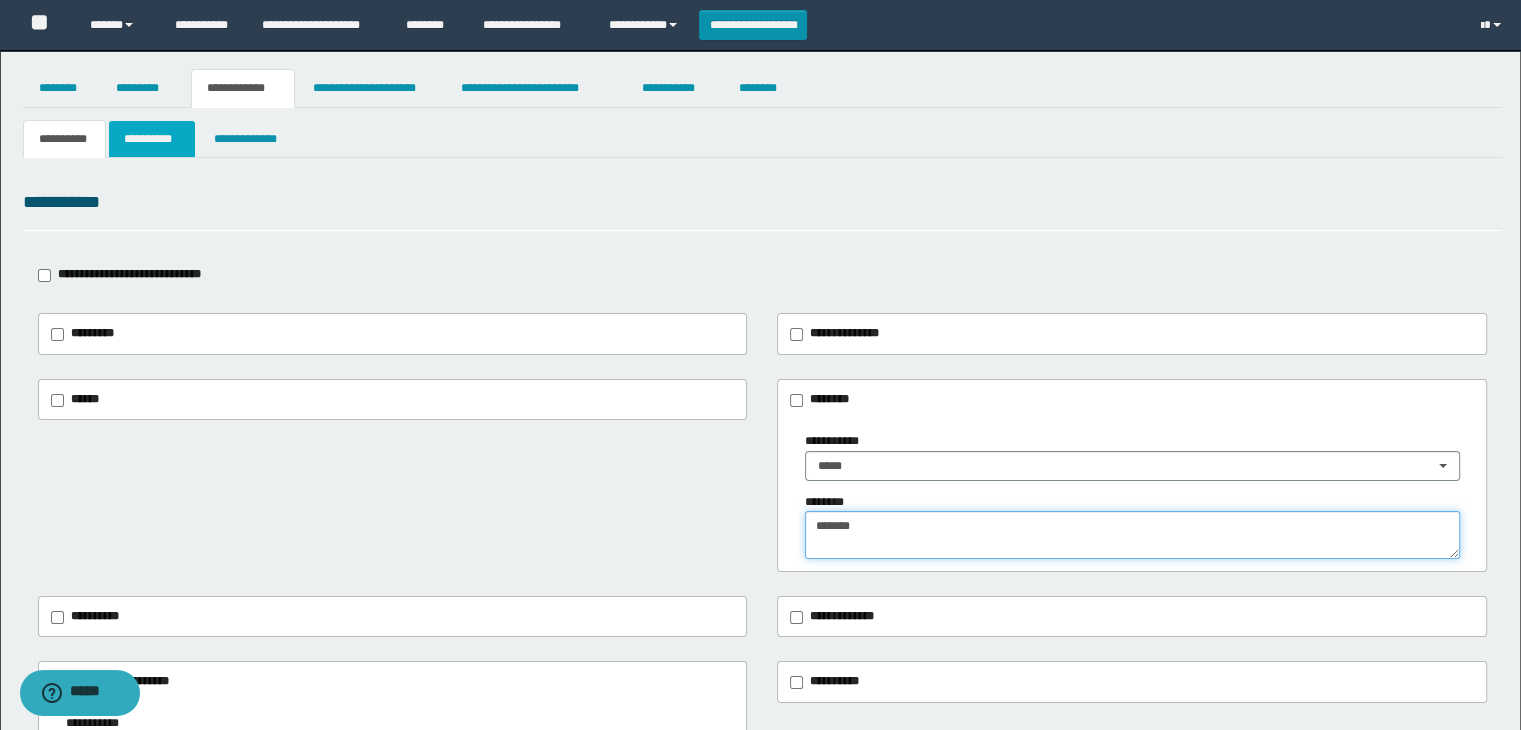 type on "******" 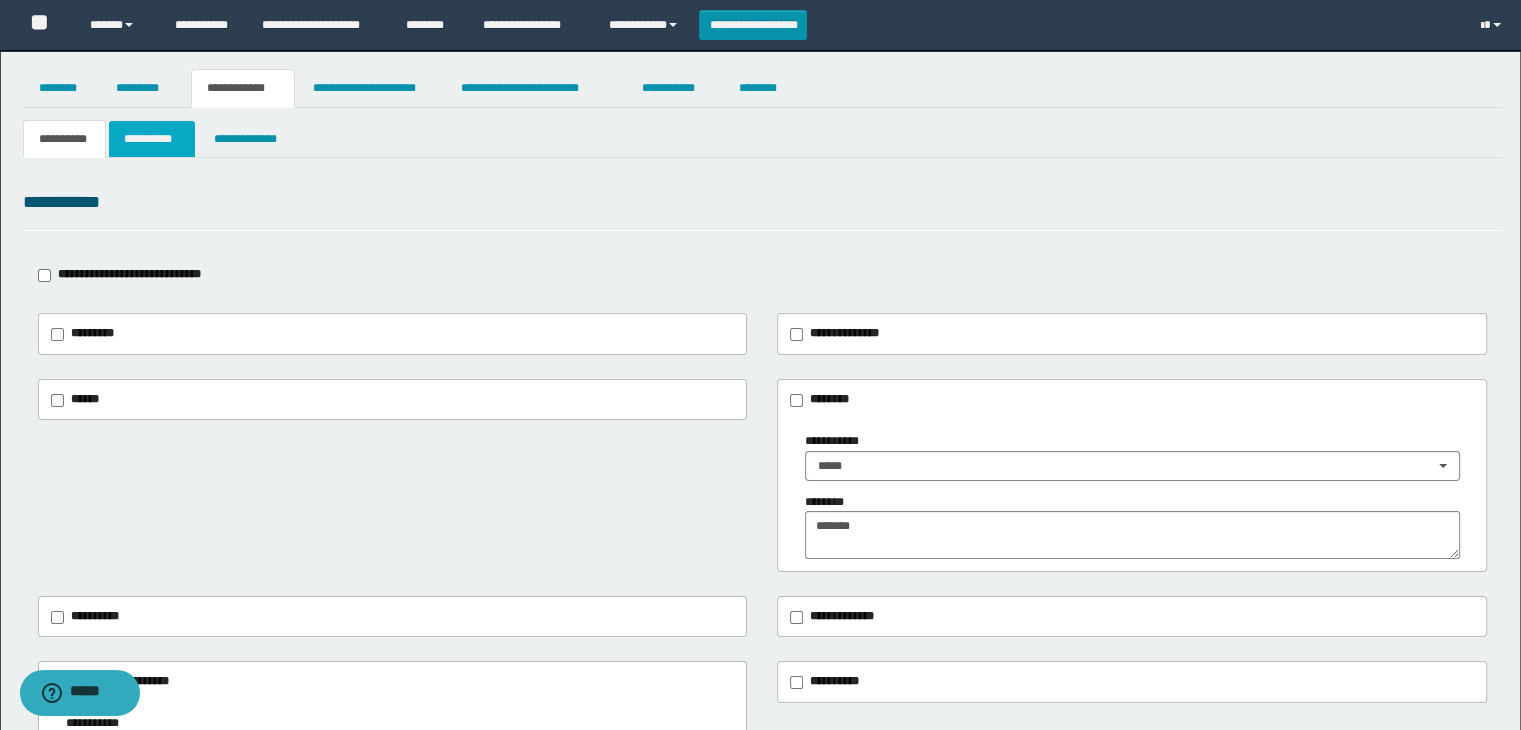 click on "**********" at bounding box center (152, 139) 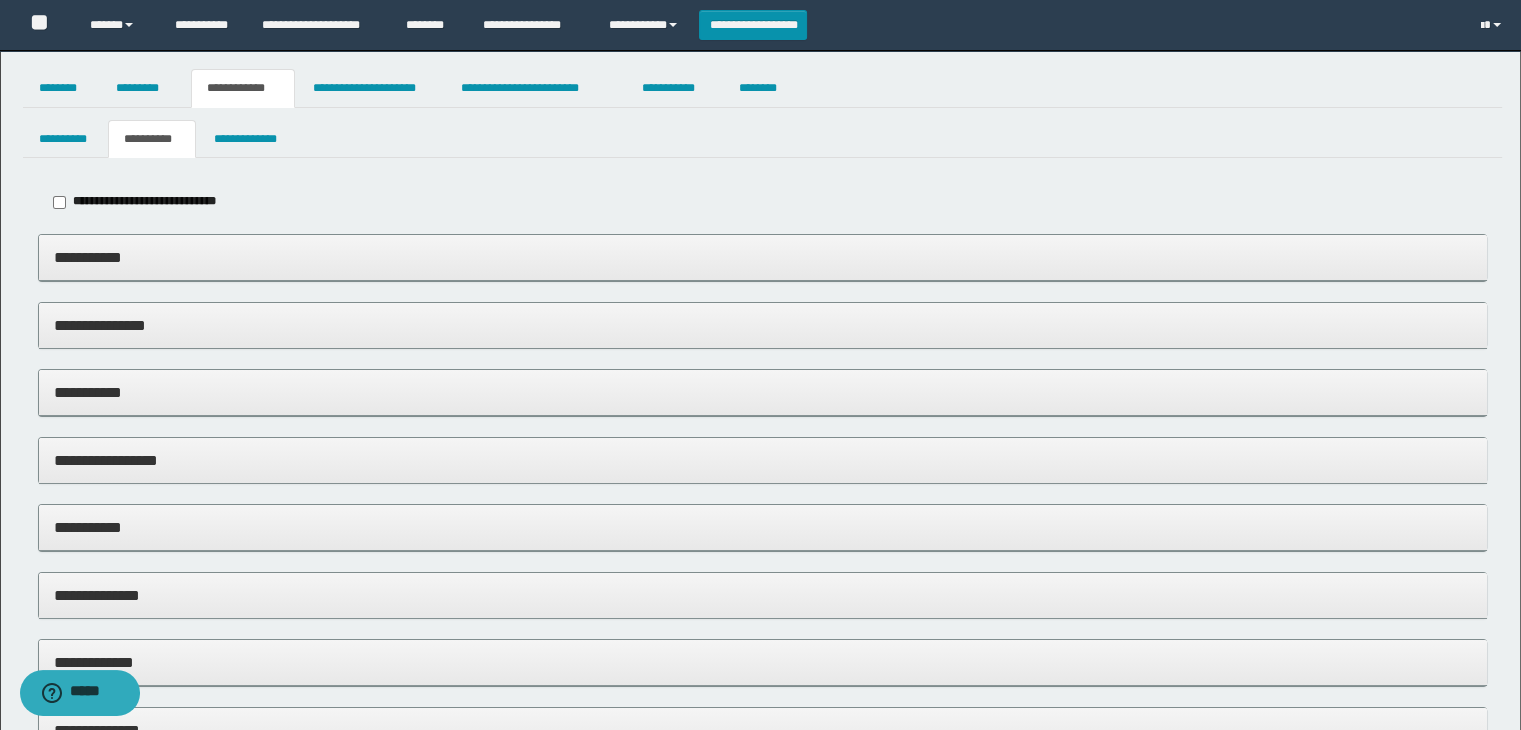 click on "**********" at bounding box center (763, 257) 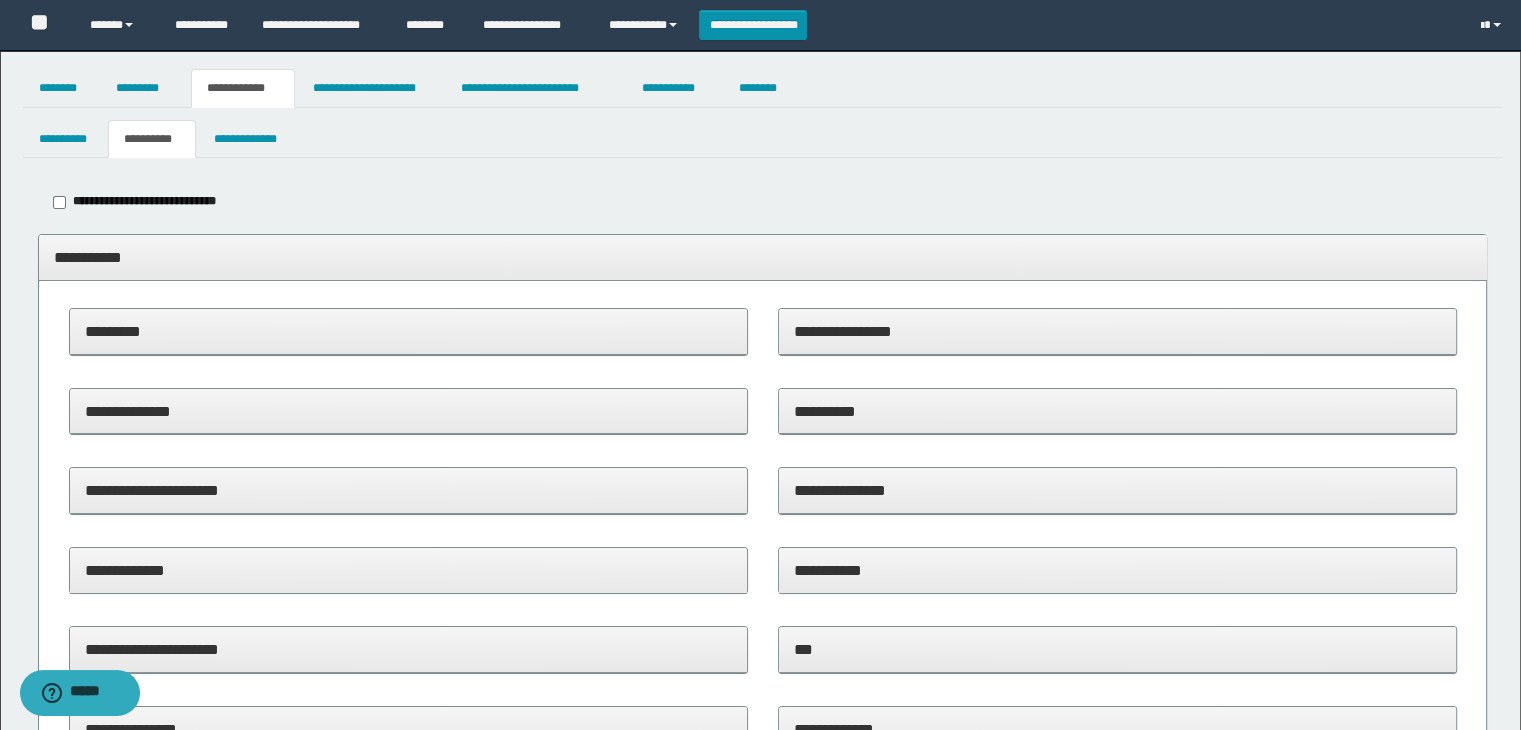 click on "**********" at bounding box center (1117, 331) 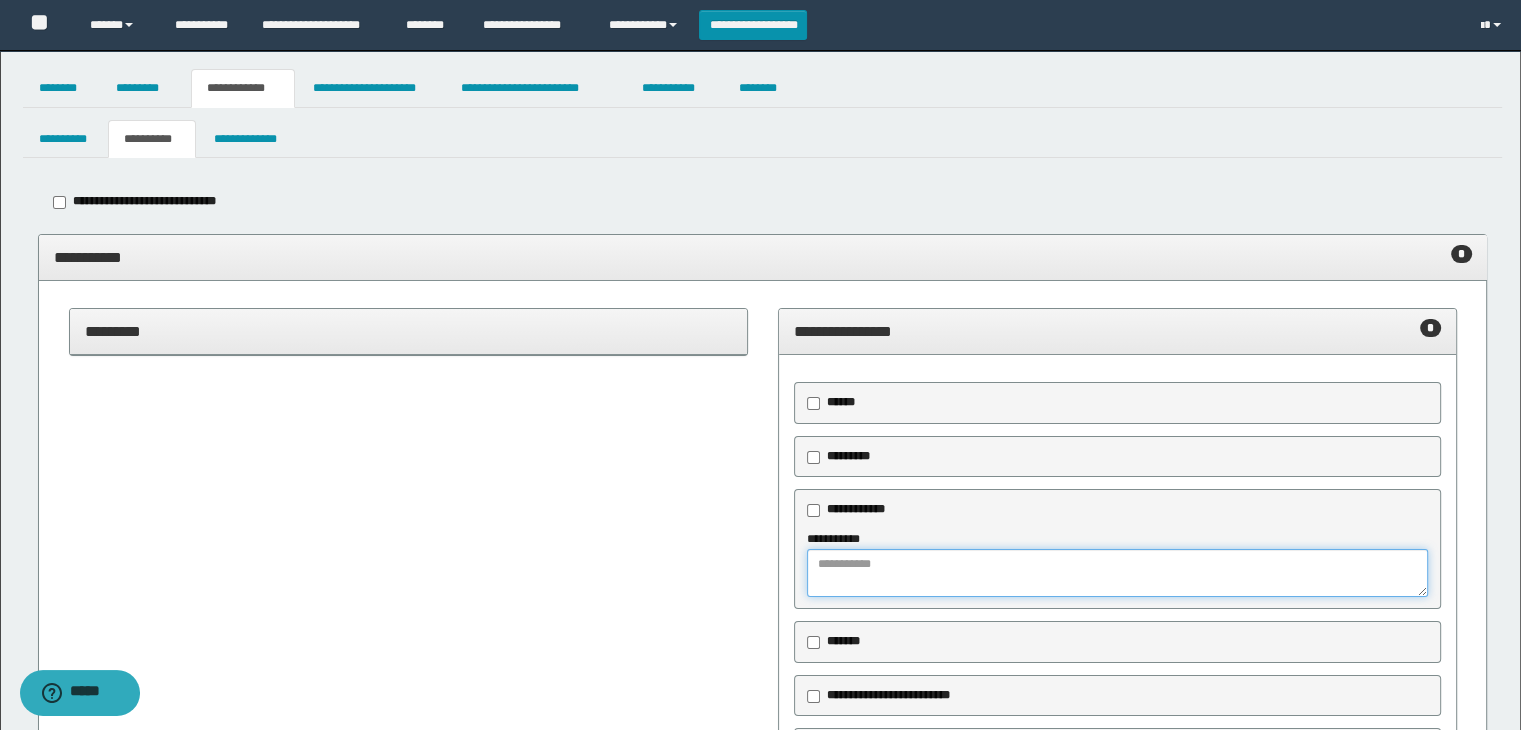 click at bounding box center (1118, 573) 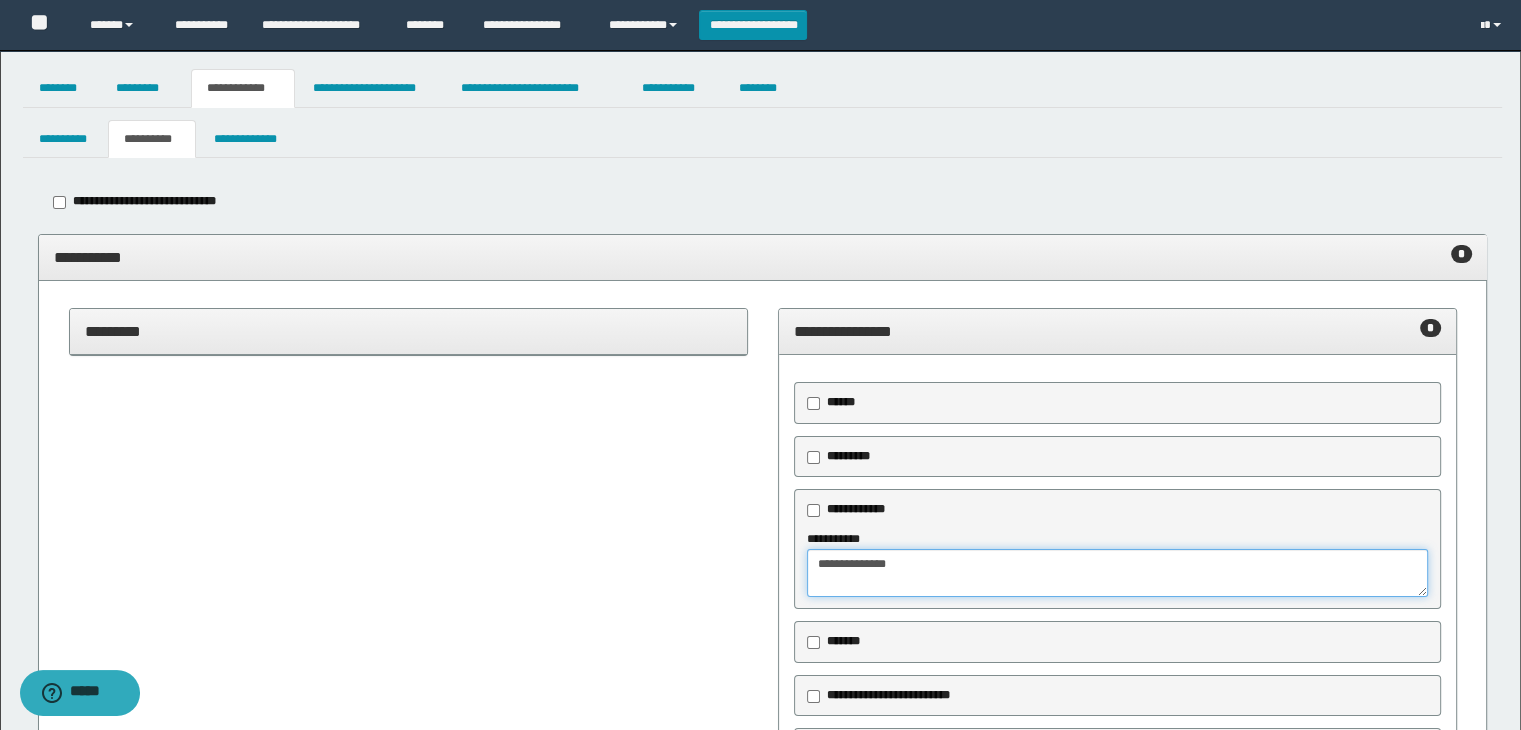 click on "**********" at bounding box center (1118, 573) 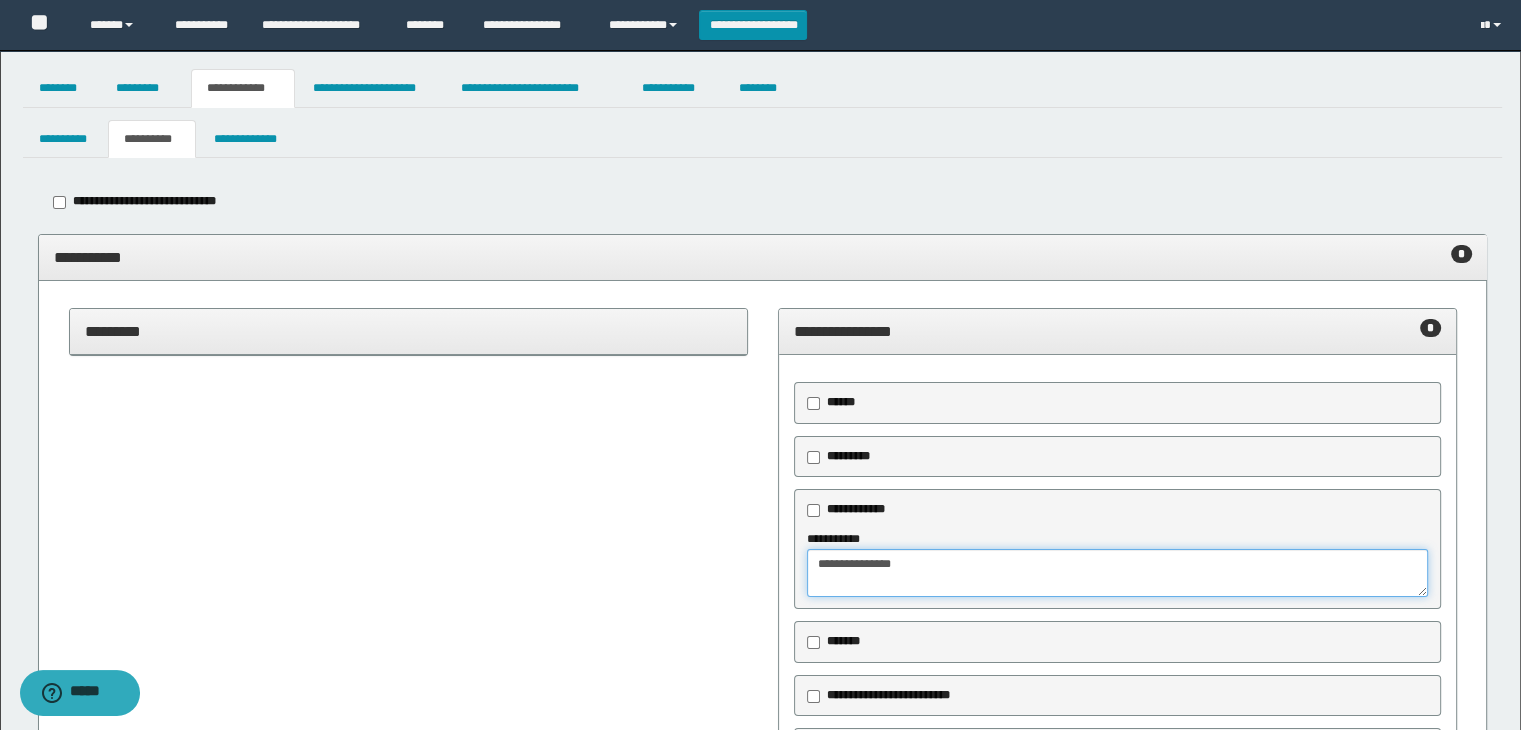 type on "**********" 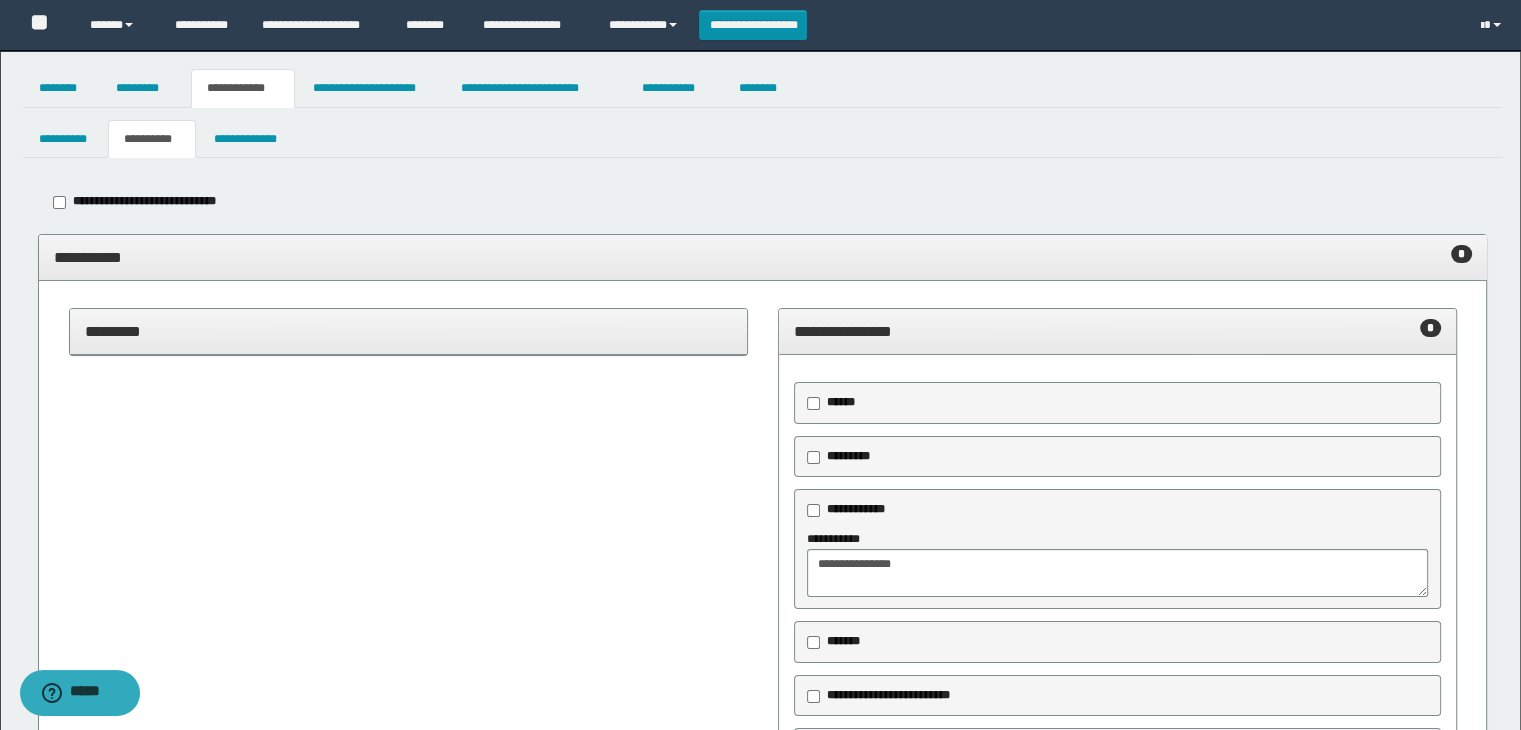 click on "**********" at bounding box center [1117, 331] 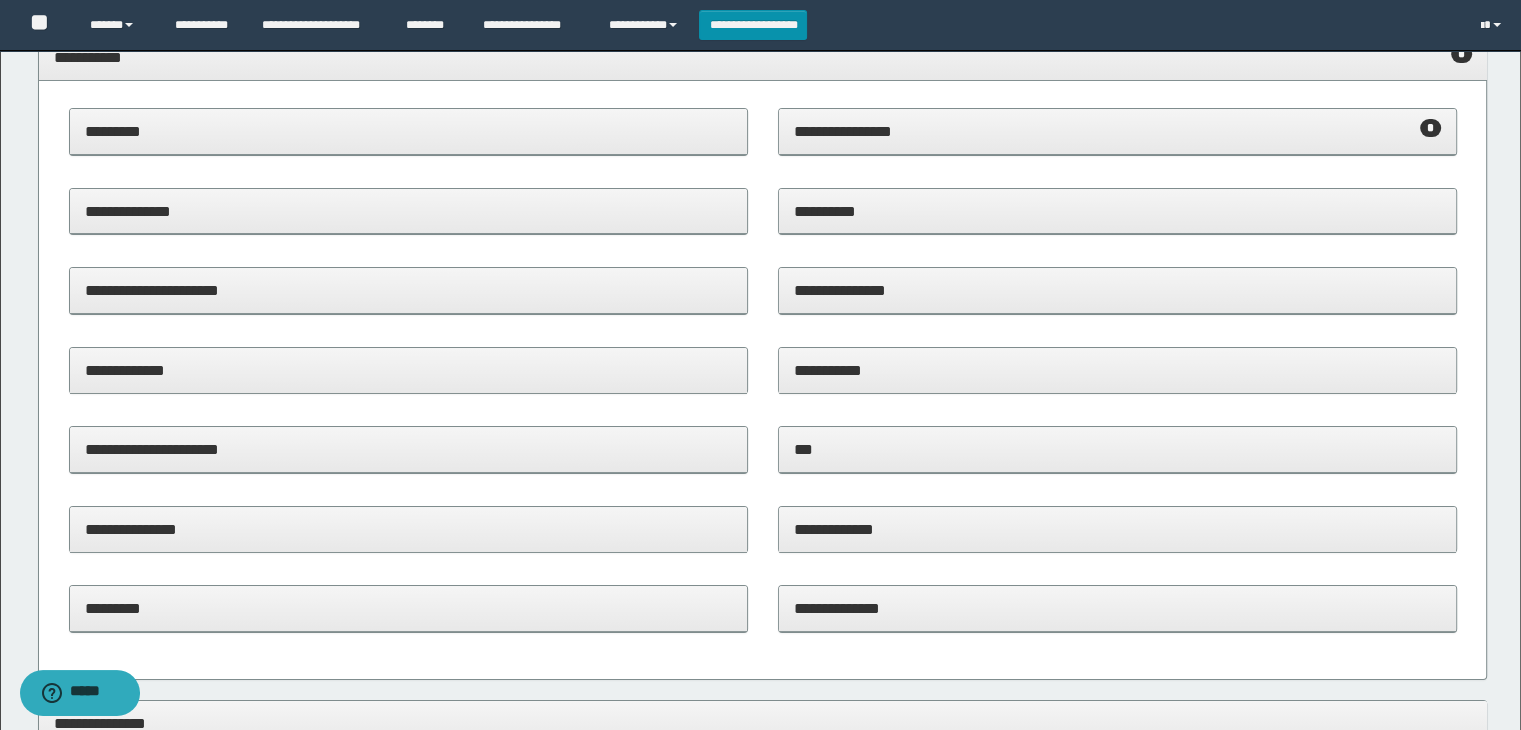 click on "**********" at bounding box center (1117, 370) 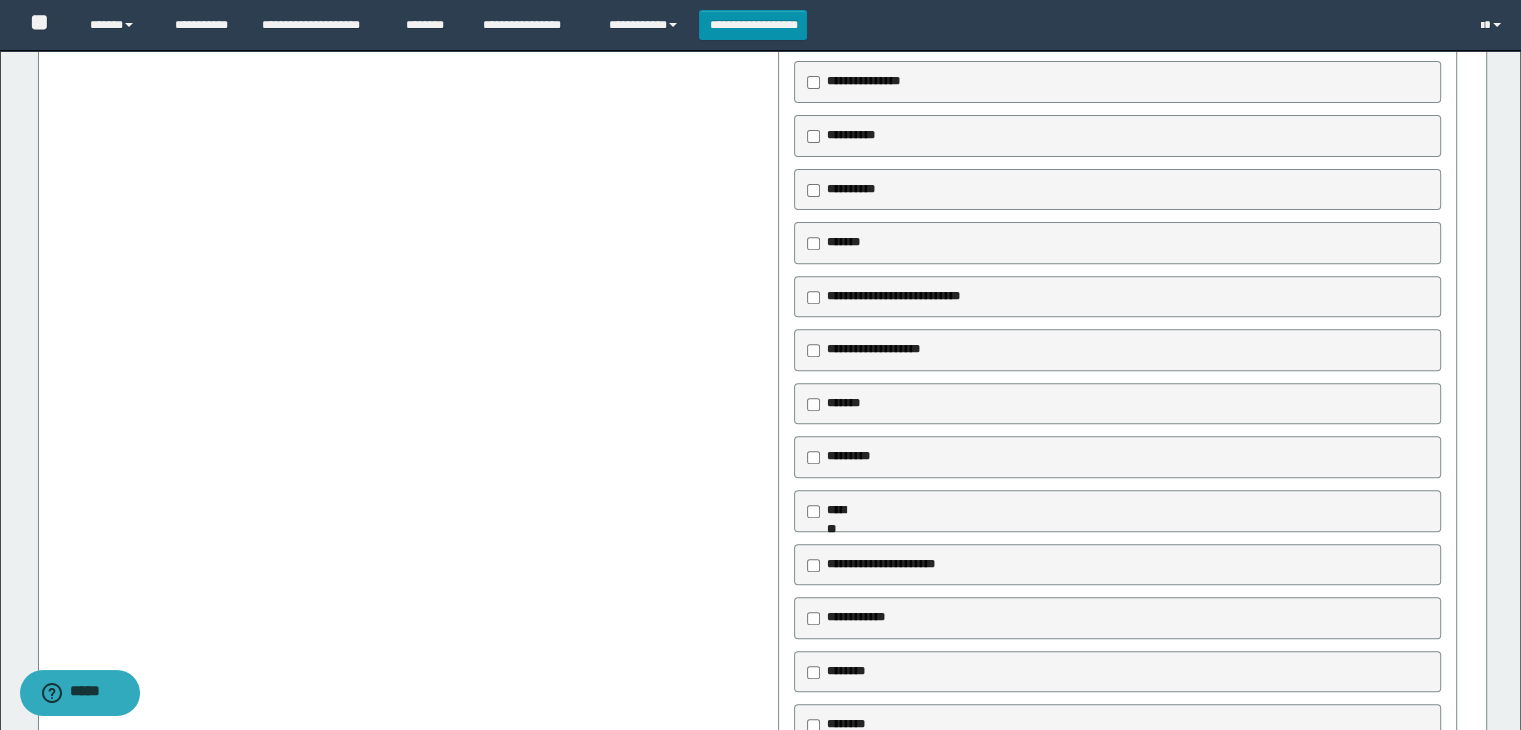 scroll, scrollTop: 900, scrollLeft: 0, axis: vertical 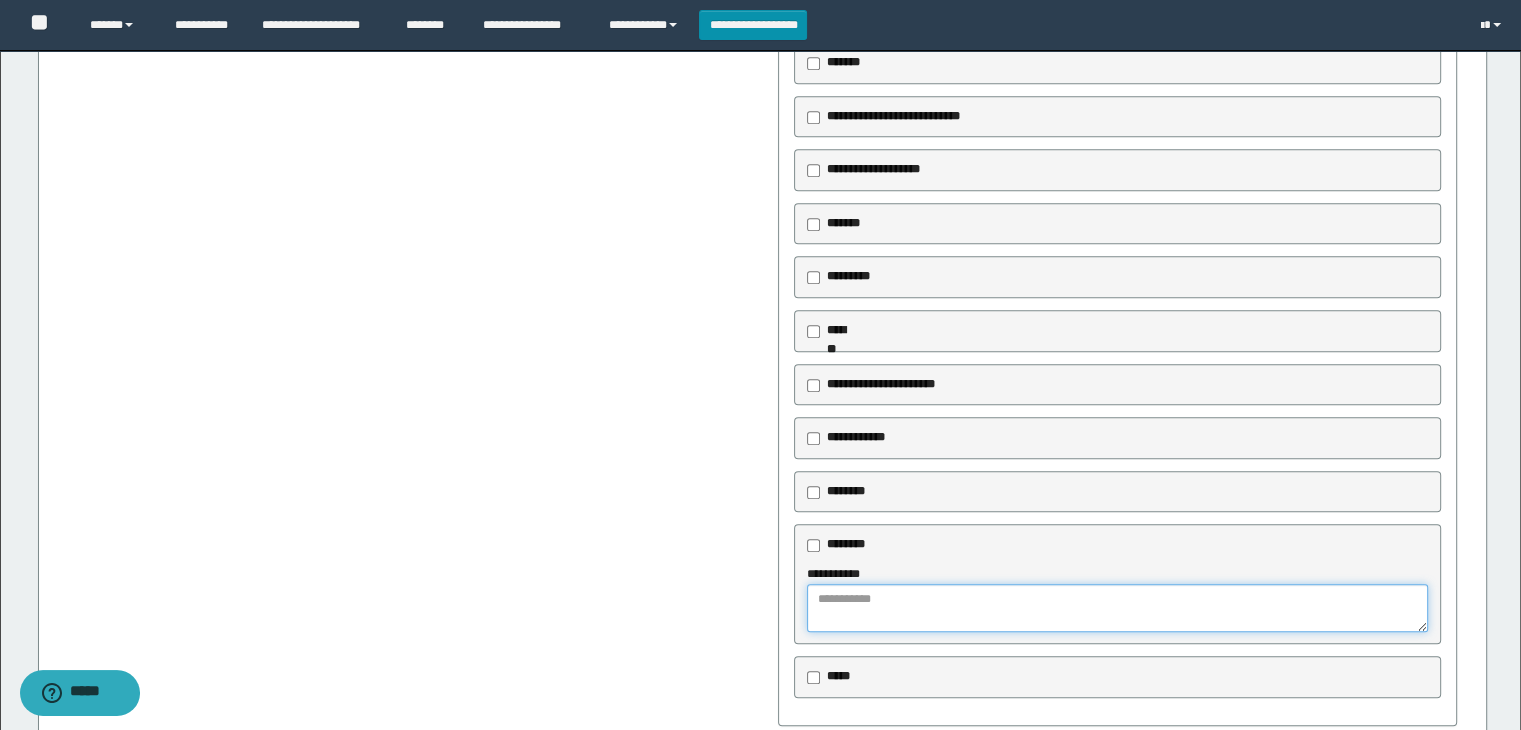 click at bounding box center [1118, 608] 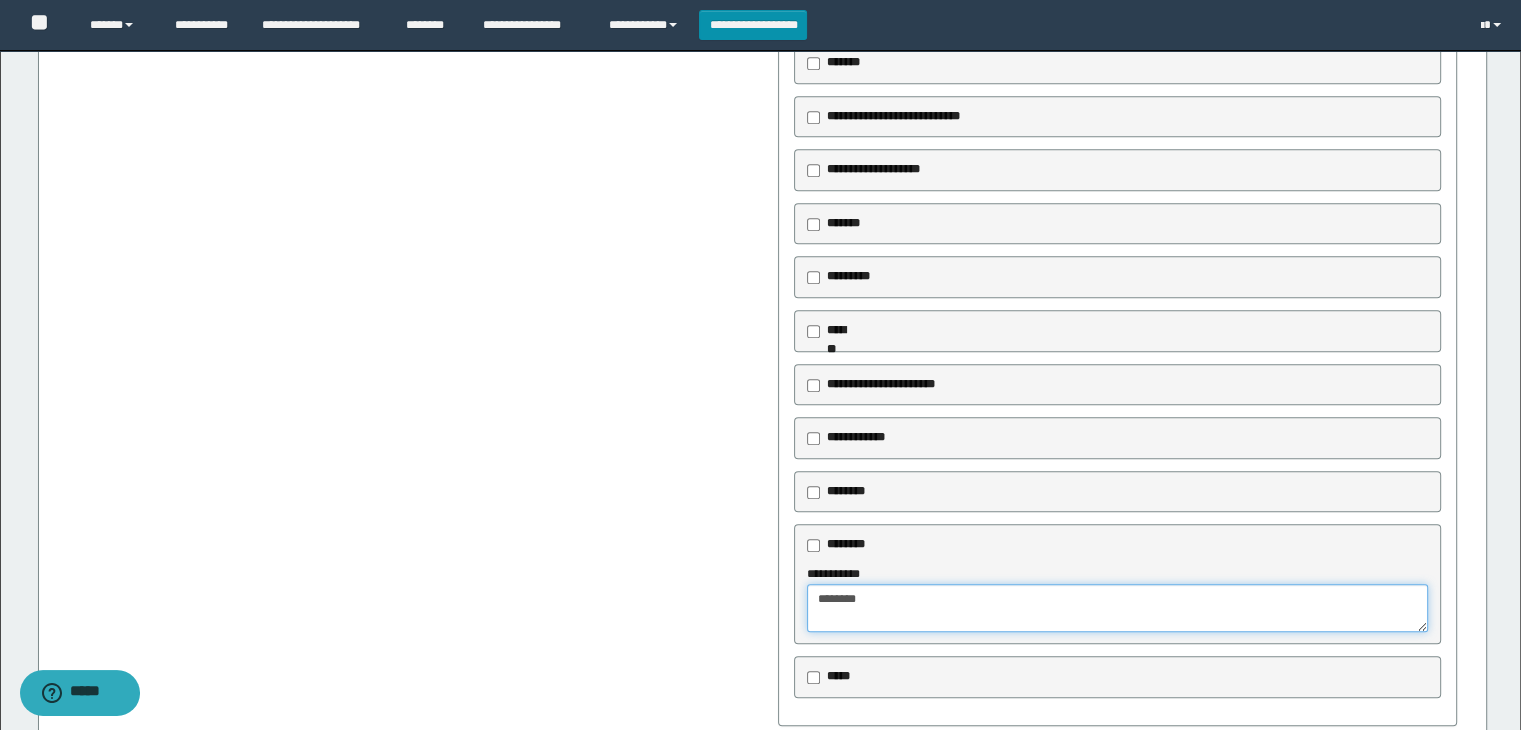 type on "*******" 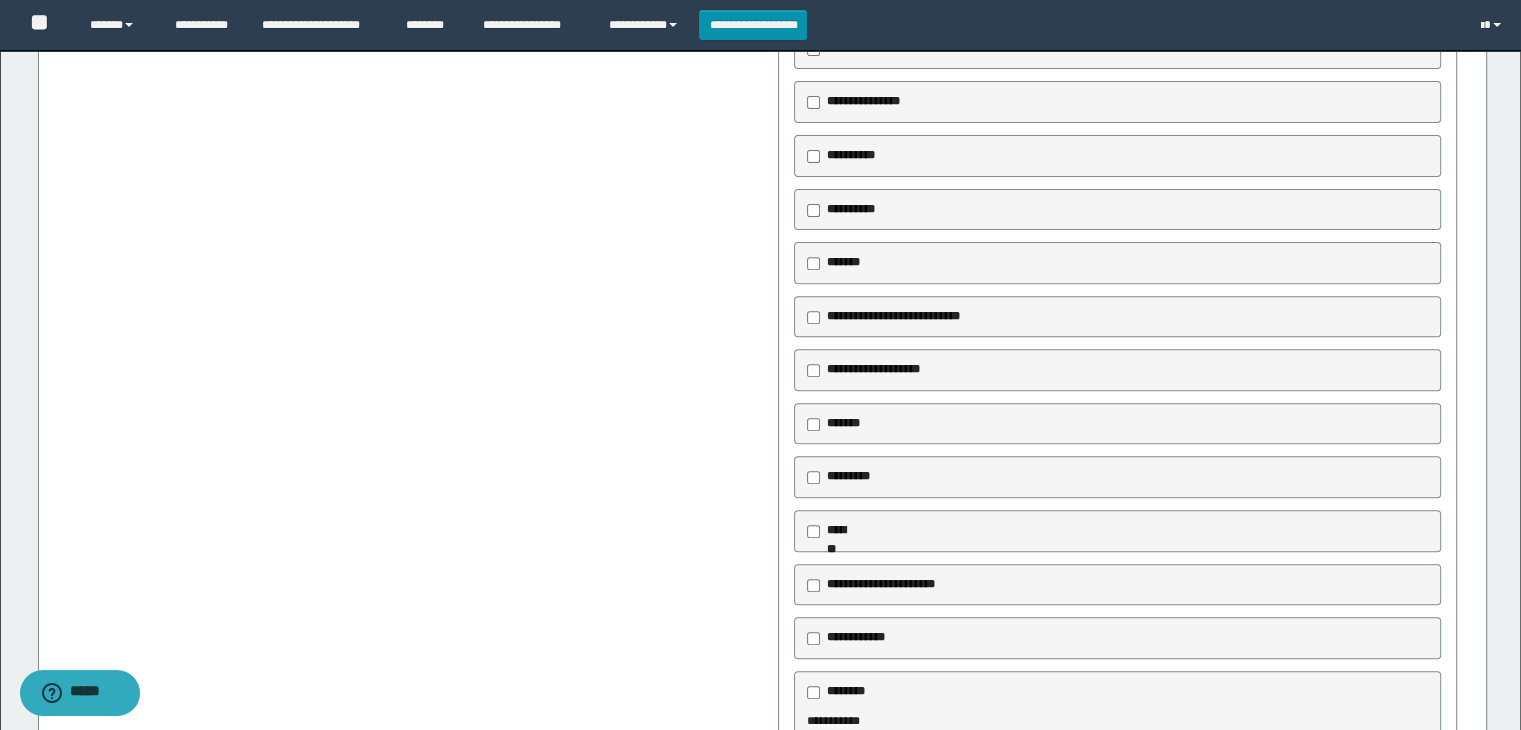 scroll, scrollTop: 400, scrollLeft: 0, axis: vertical 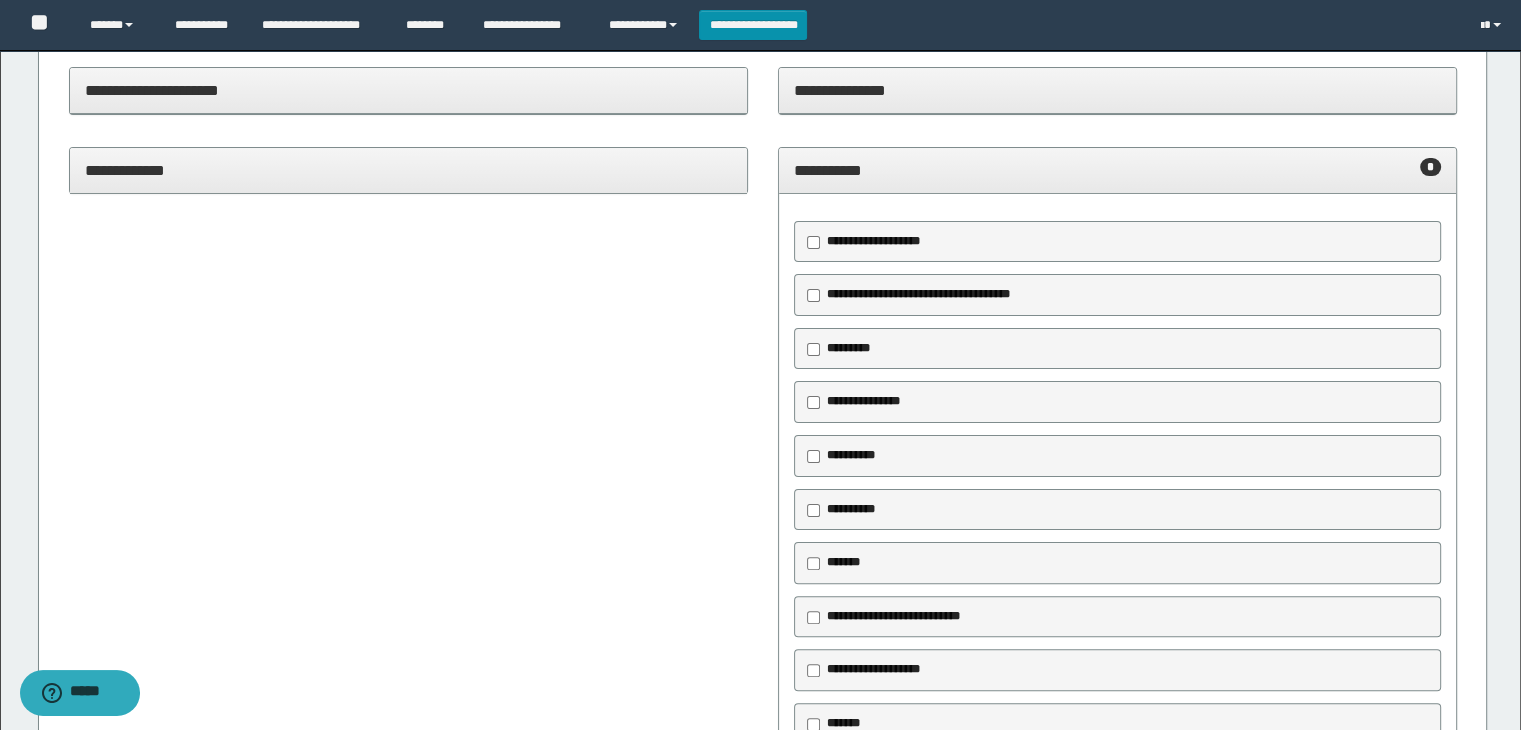 click on "**********" at bounding box center [1117, 170] 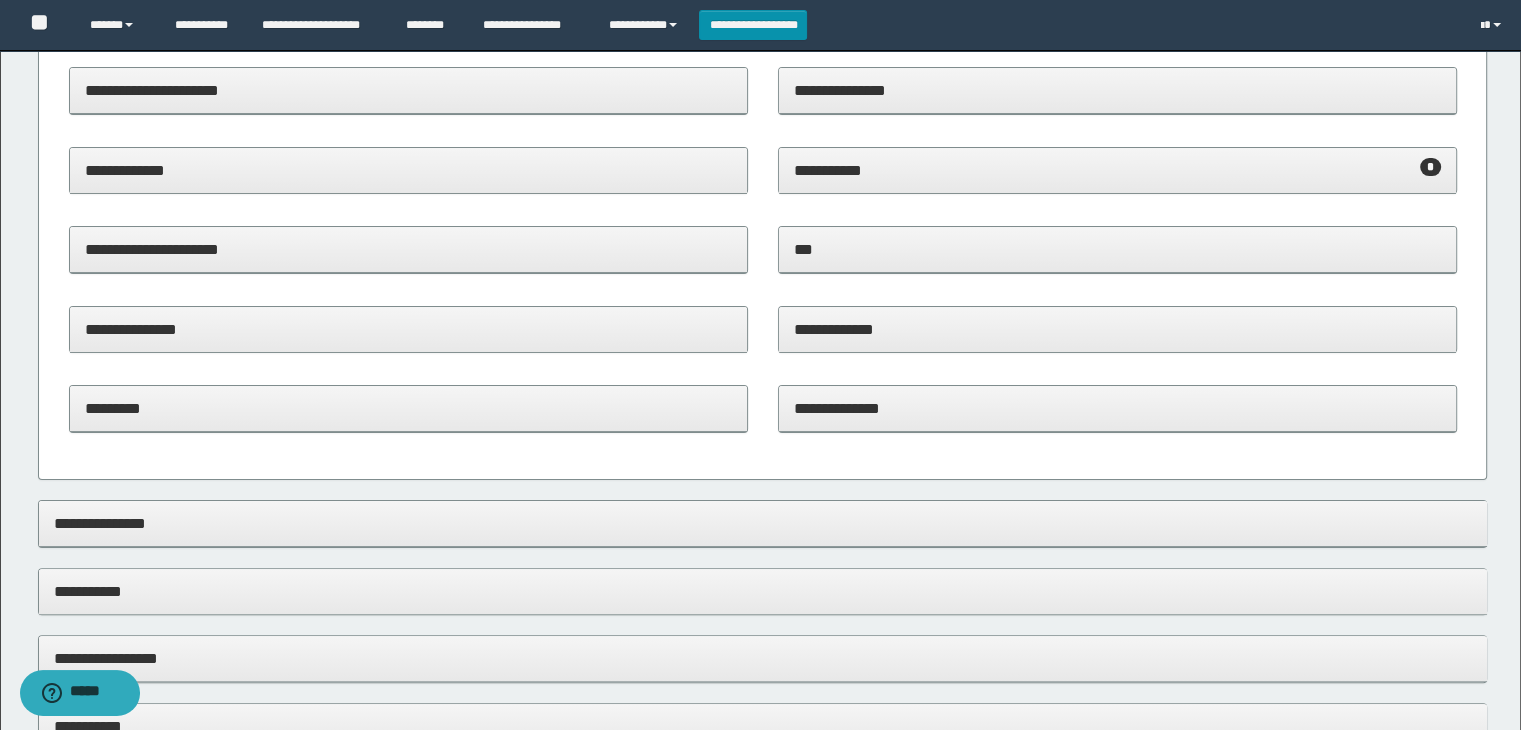 scroll, scrollTop: 500, scrollLeft: 0, axis: vertical 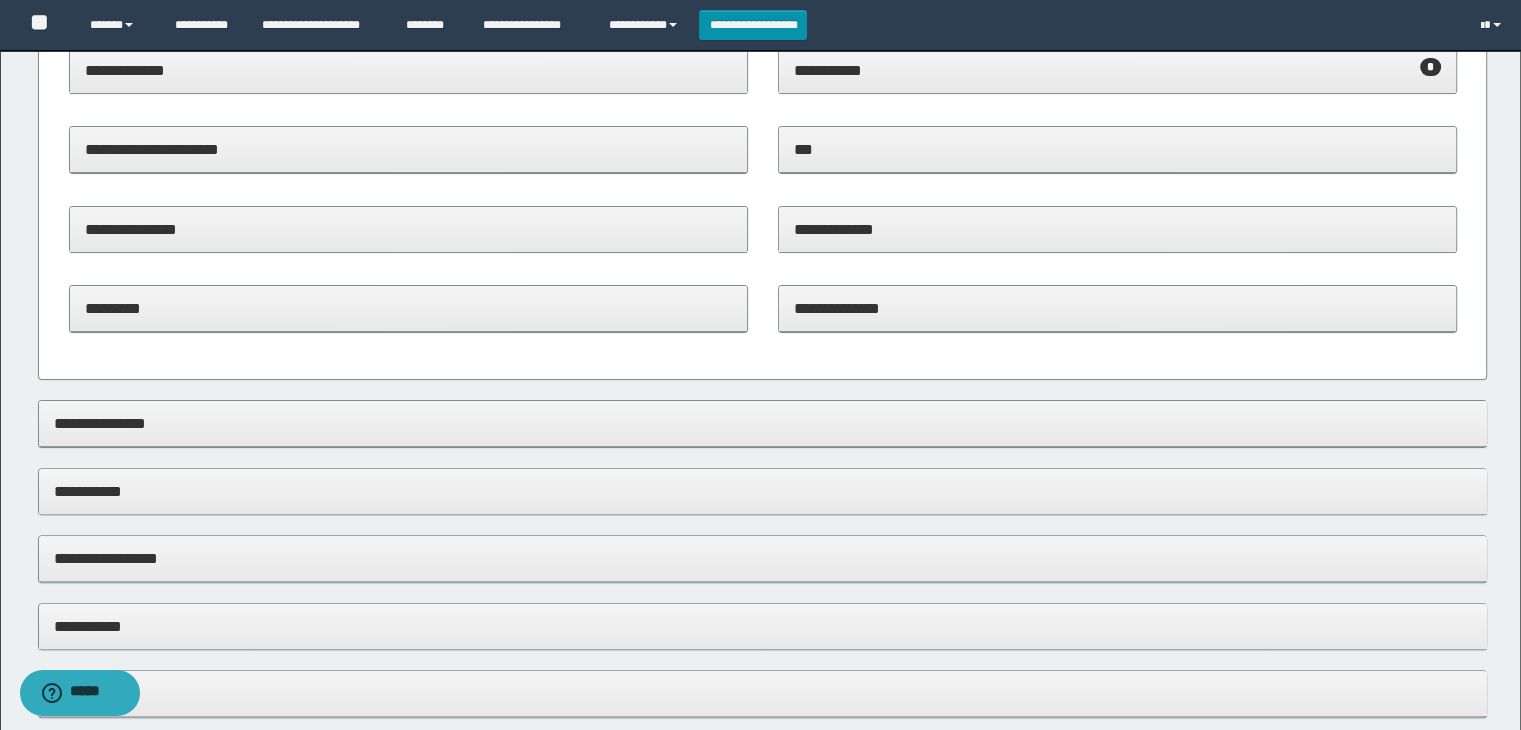 click on "**********" at bounding box center (763, 491) 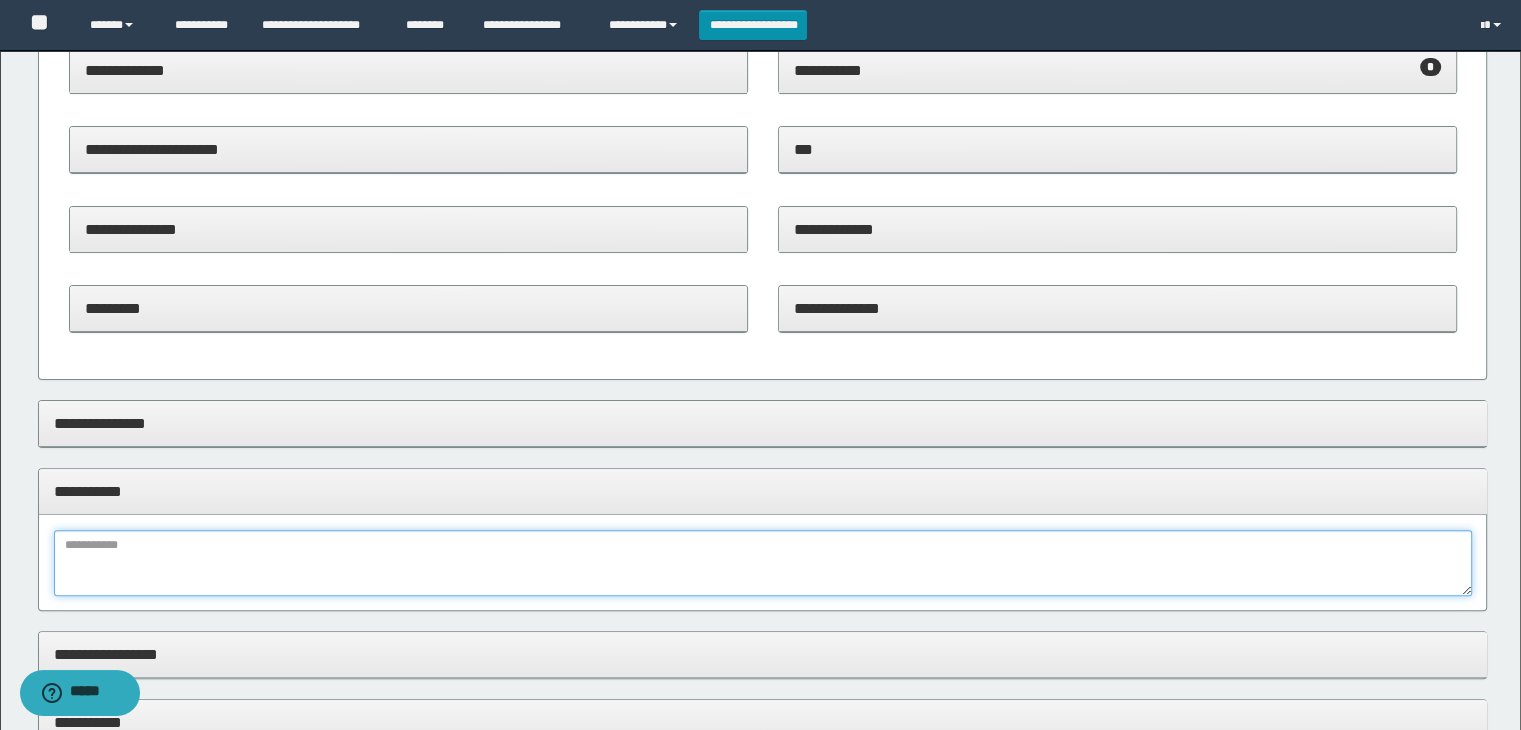 click at bounding box center [763, 563] 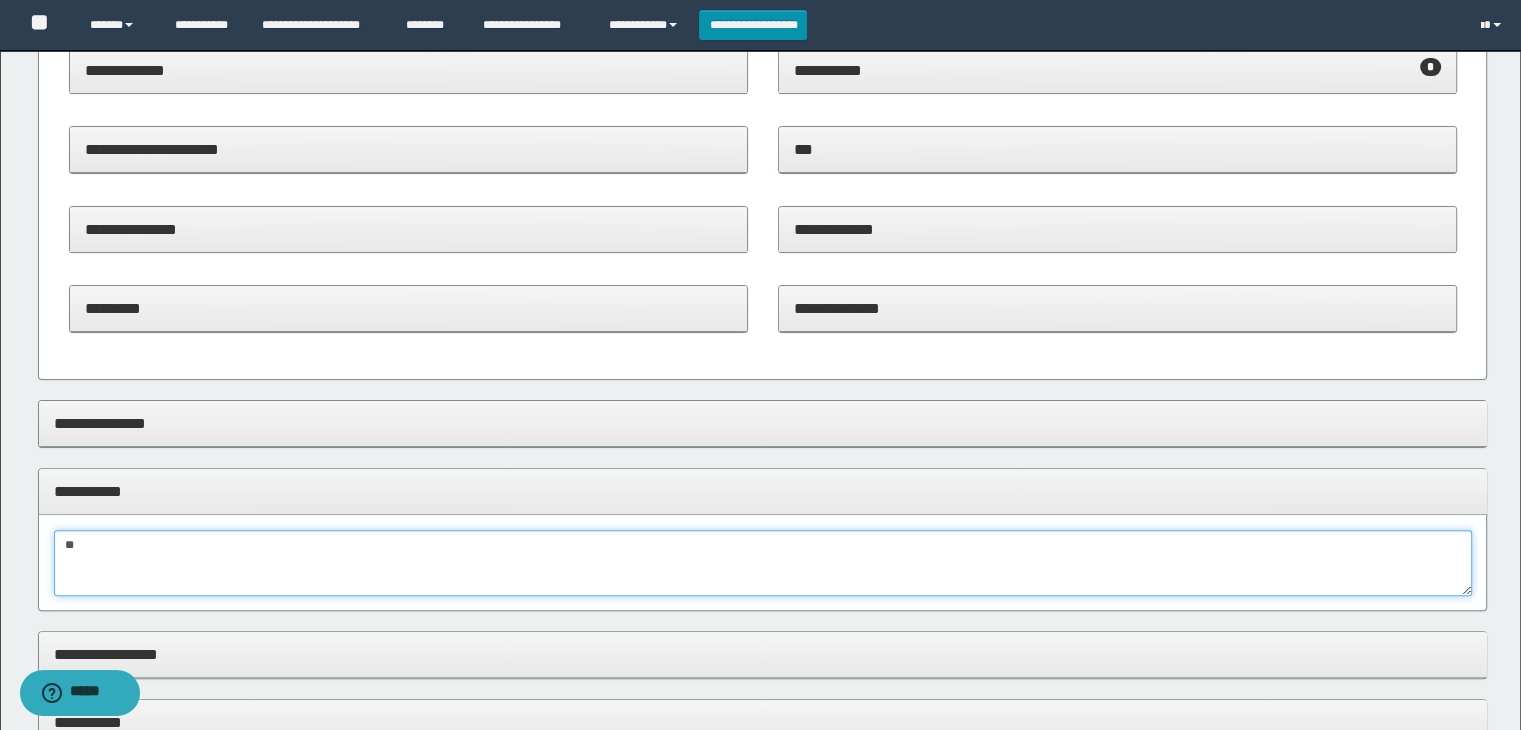 type on "*" 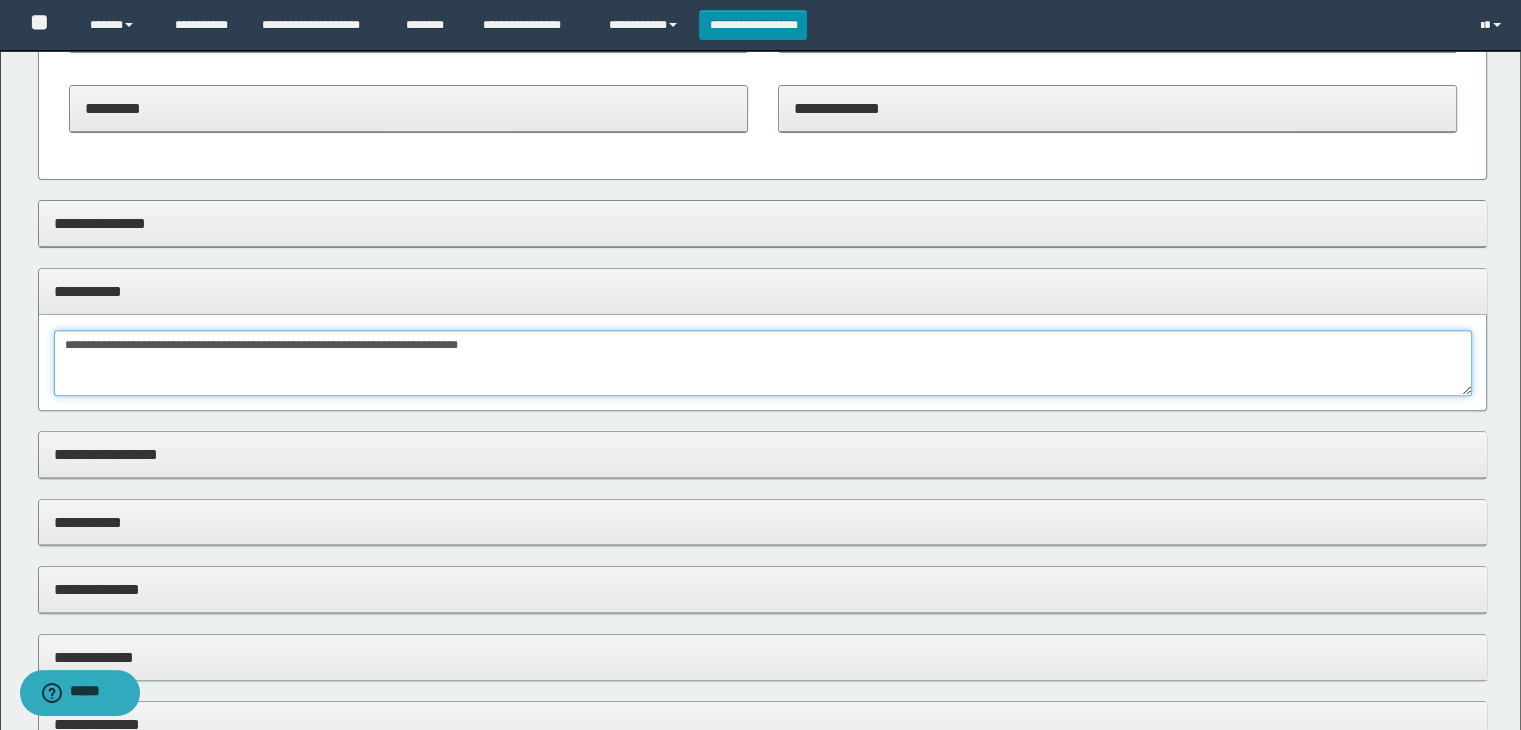 scroll, scrollTop: 600, scrollLeft: 0, axis: vertical 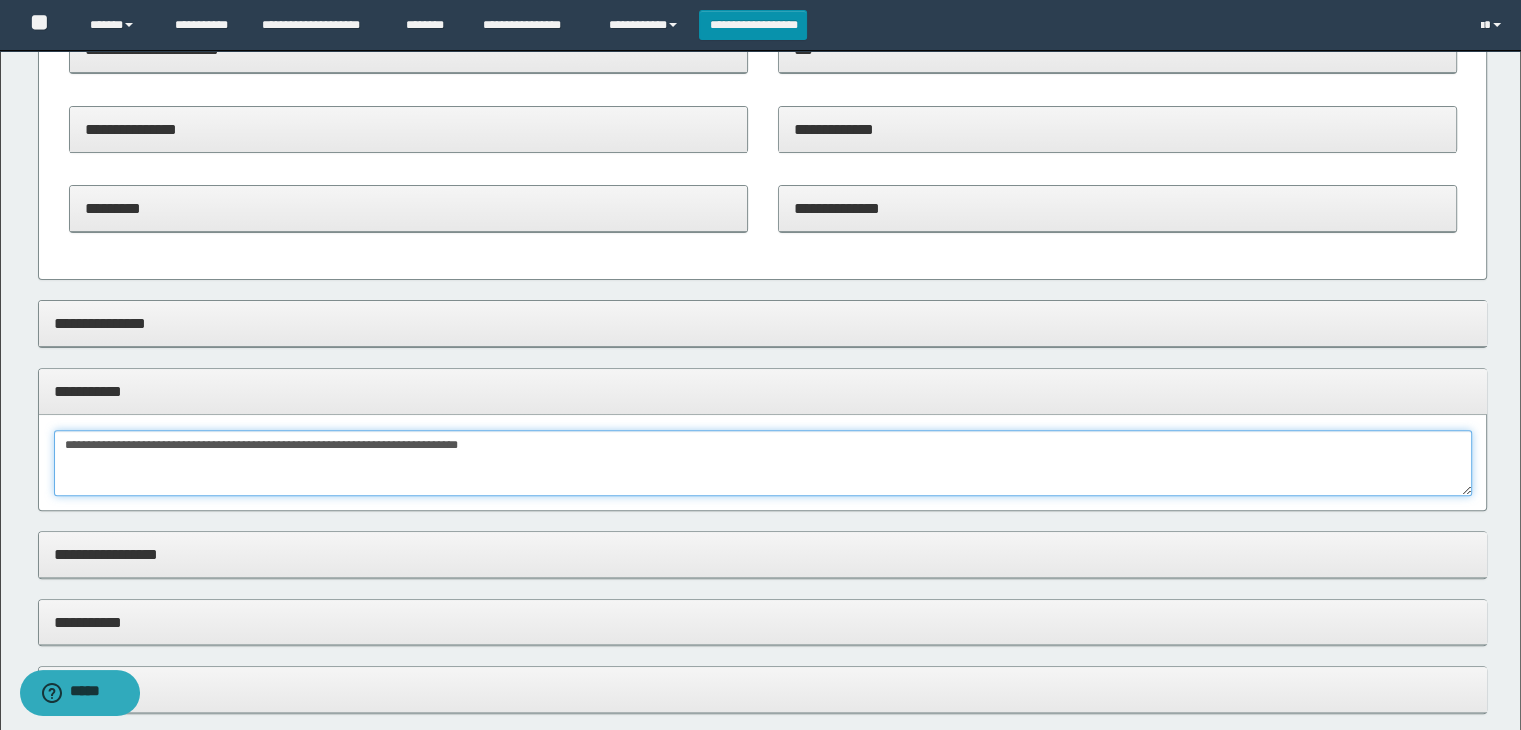 type on "**********" 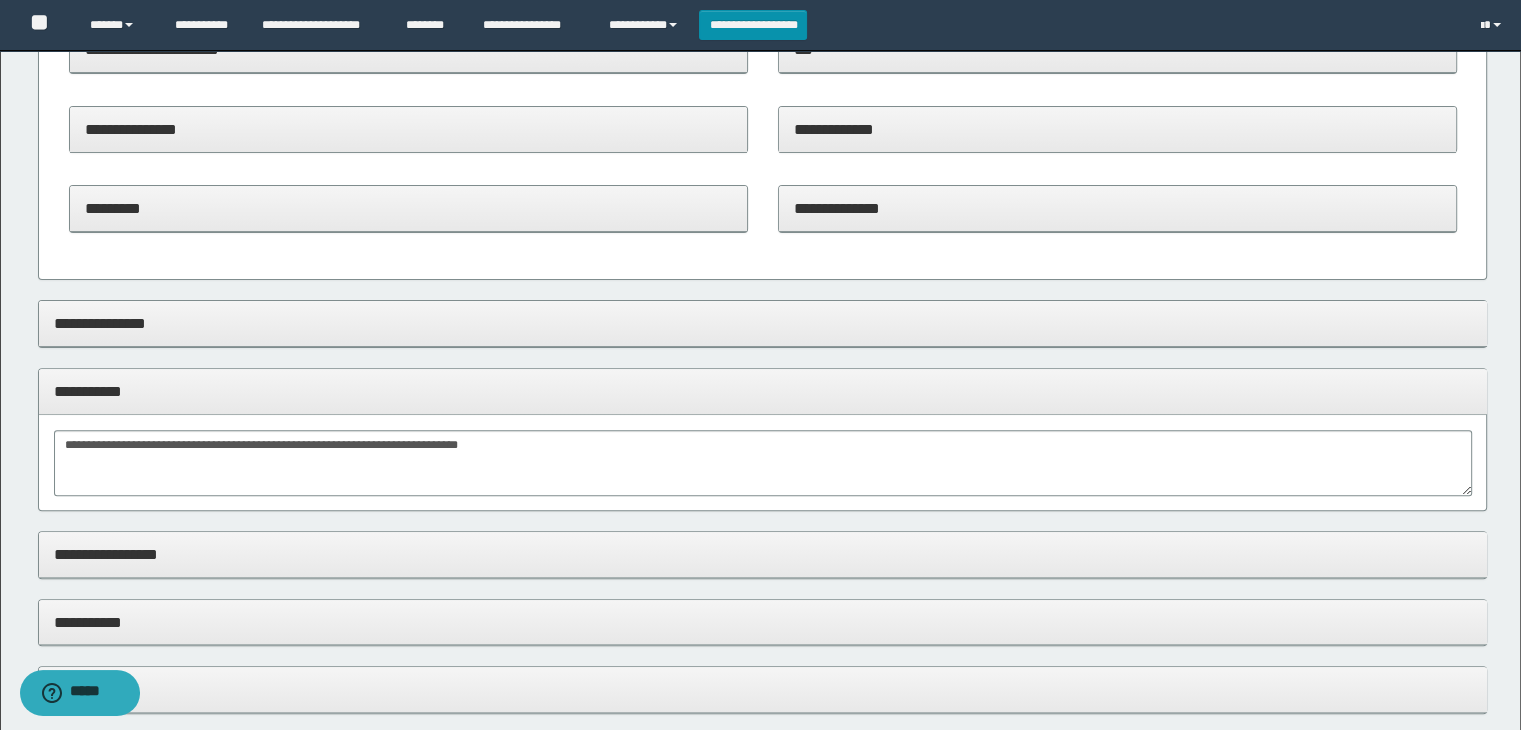 click on "*********" at bounding box center (408, 208) 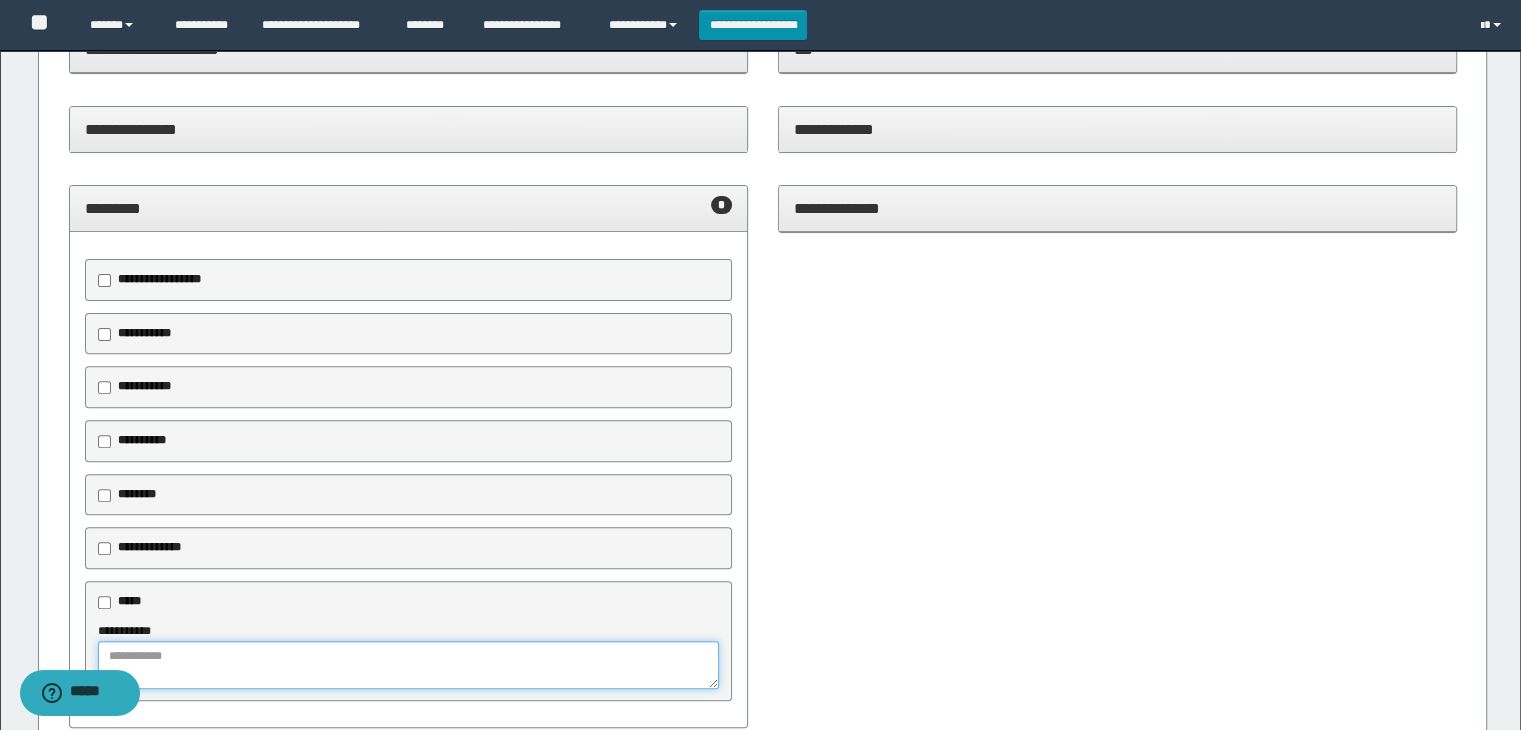 click at bounding box center (409, 665) 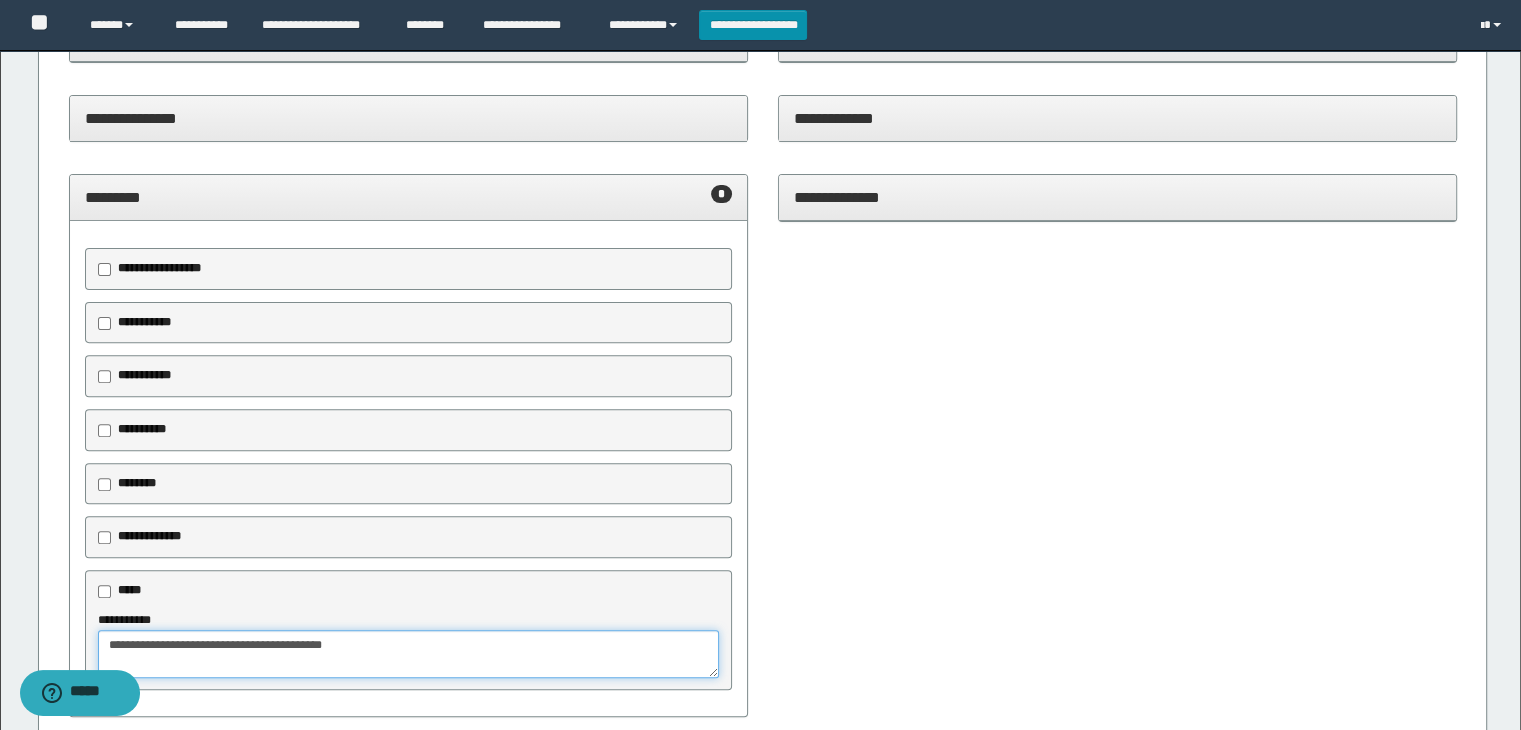 scroll, scrollTop: 480, scrollLeft: 0, axis: vertical 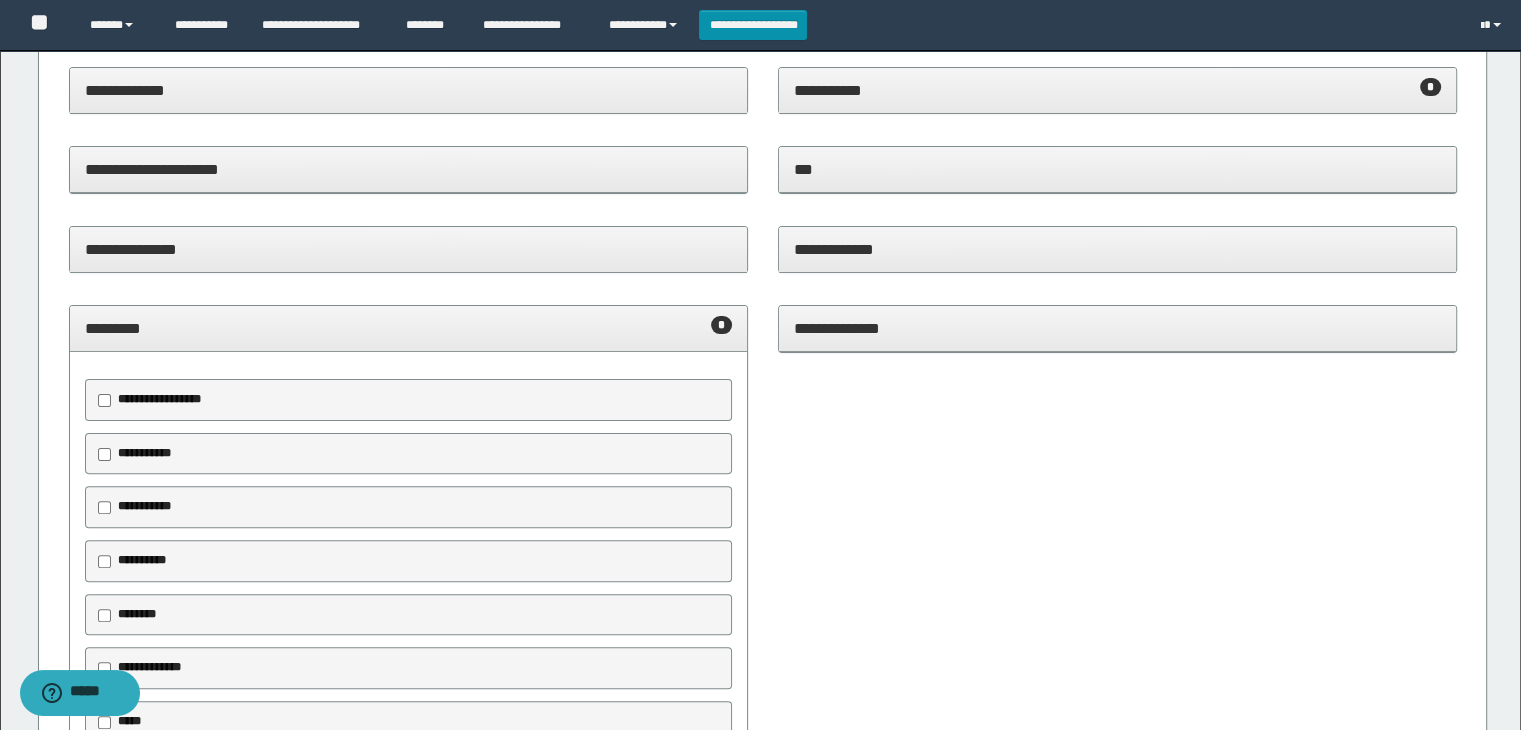 type on "**********" 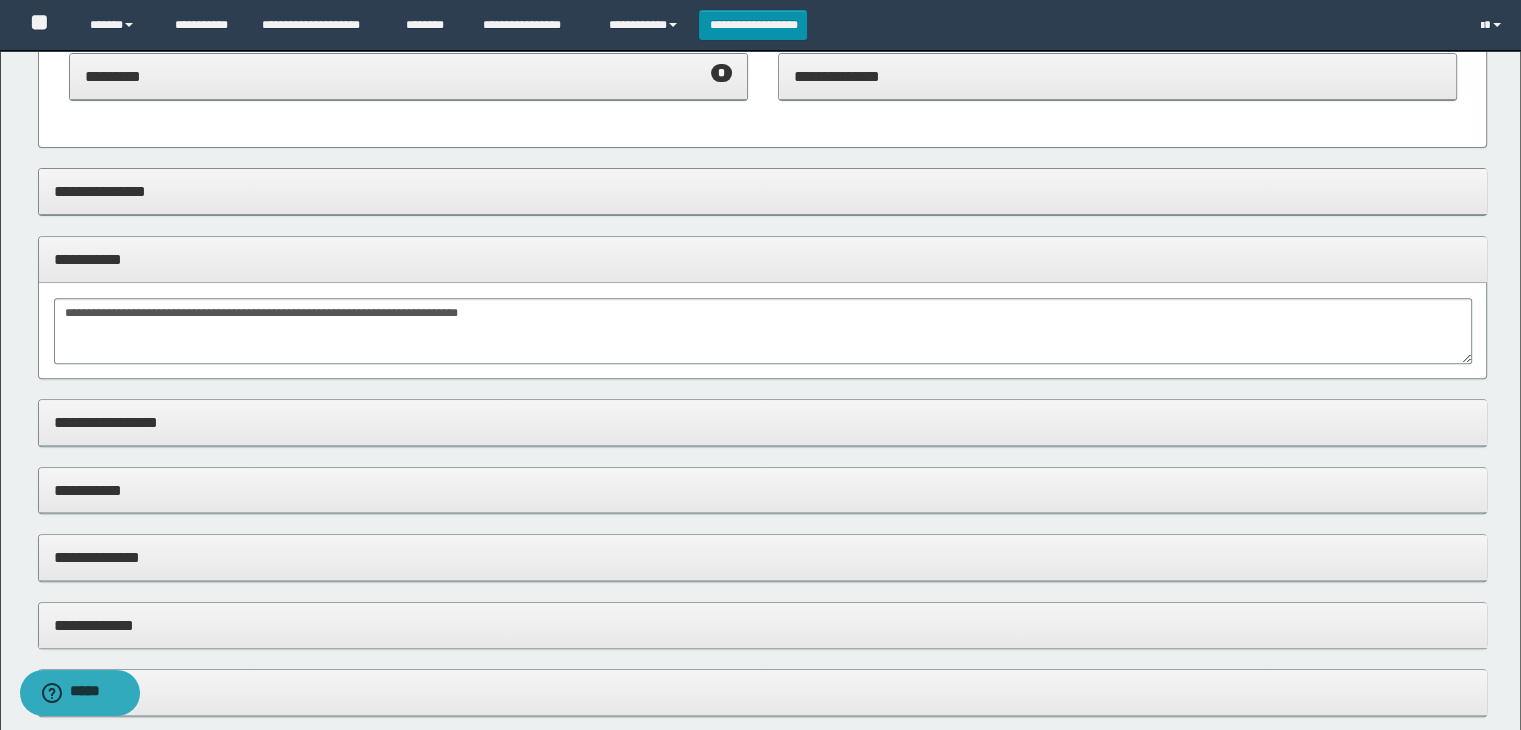 scroll, scrollTop: 780, scrollLeft: 0, axis: vertical 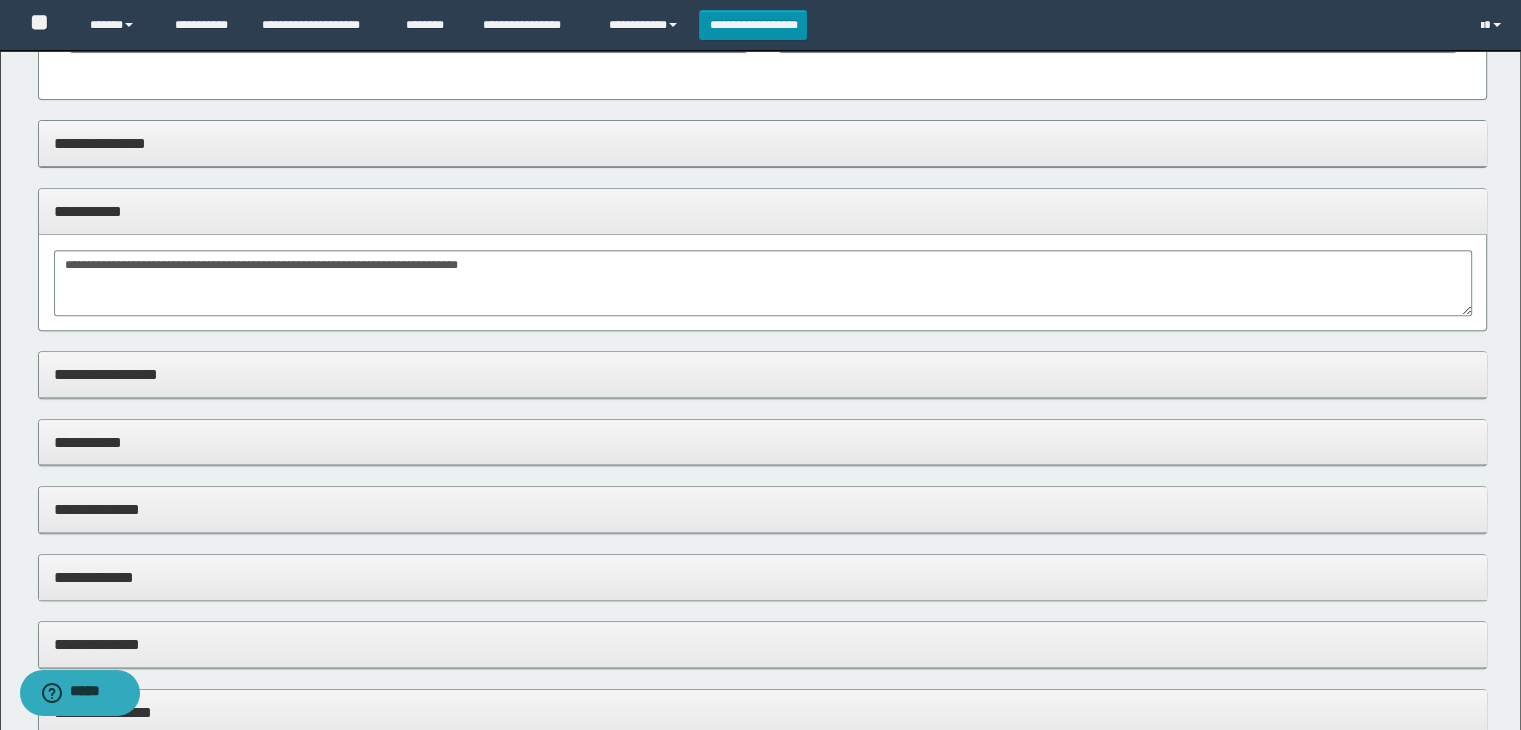click on "**********" at bounding box center (763, 509) 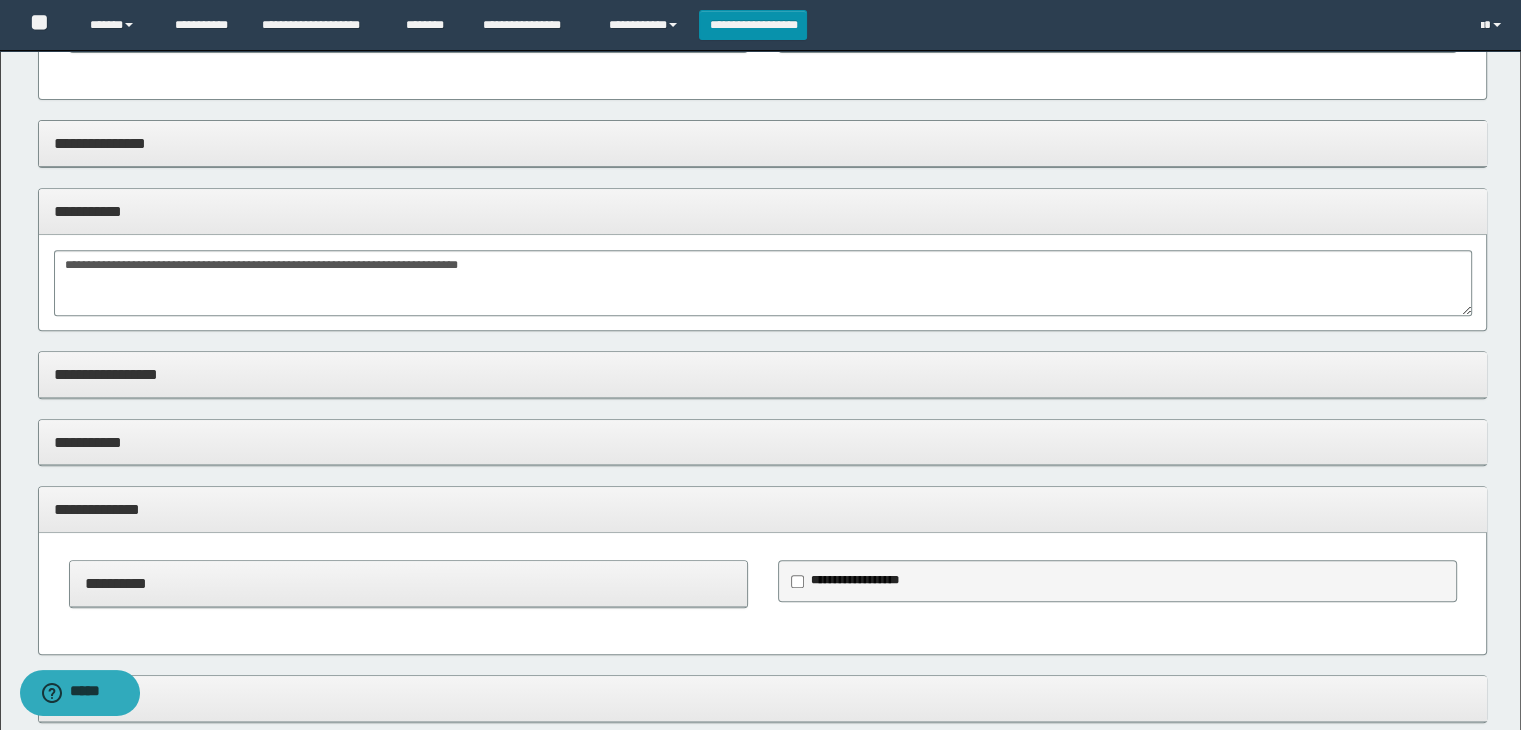 click on "**********" at bounding box center [859, 581] 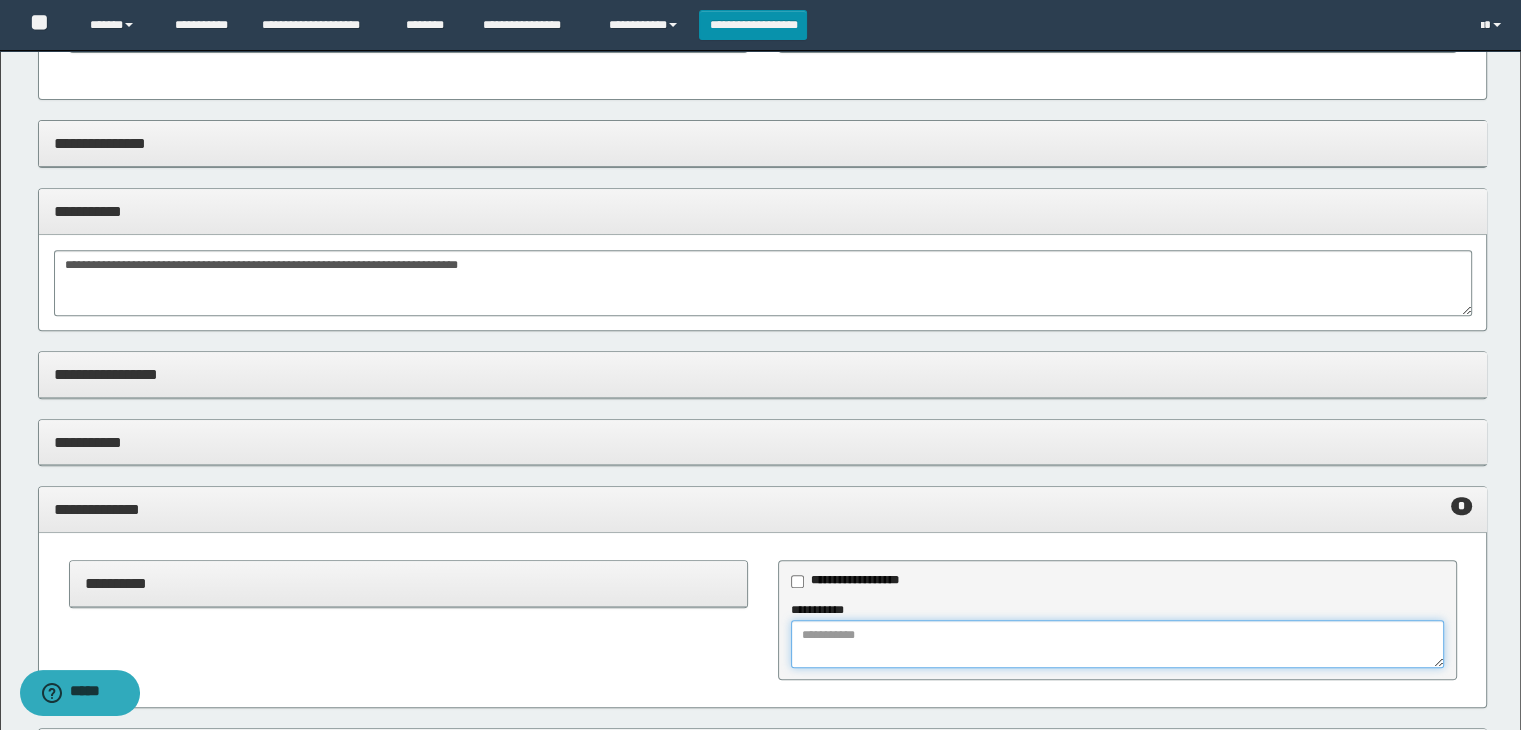 click at bounding box center [1117, 644] 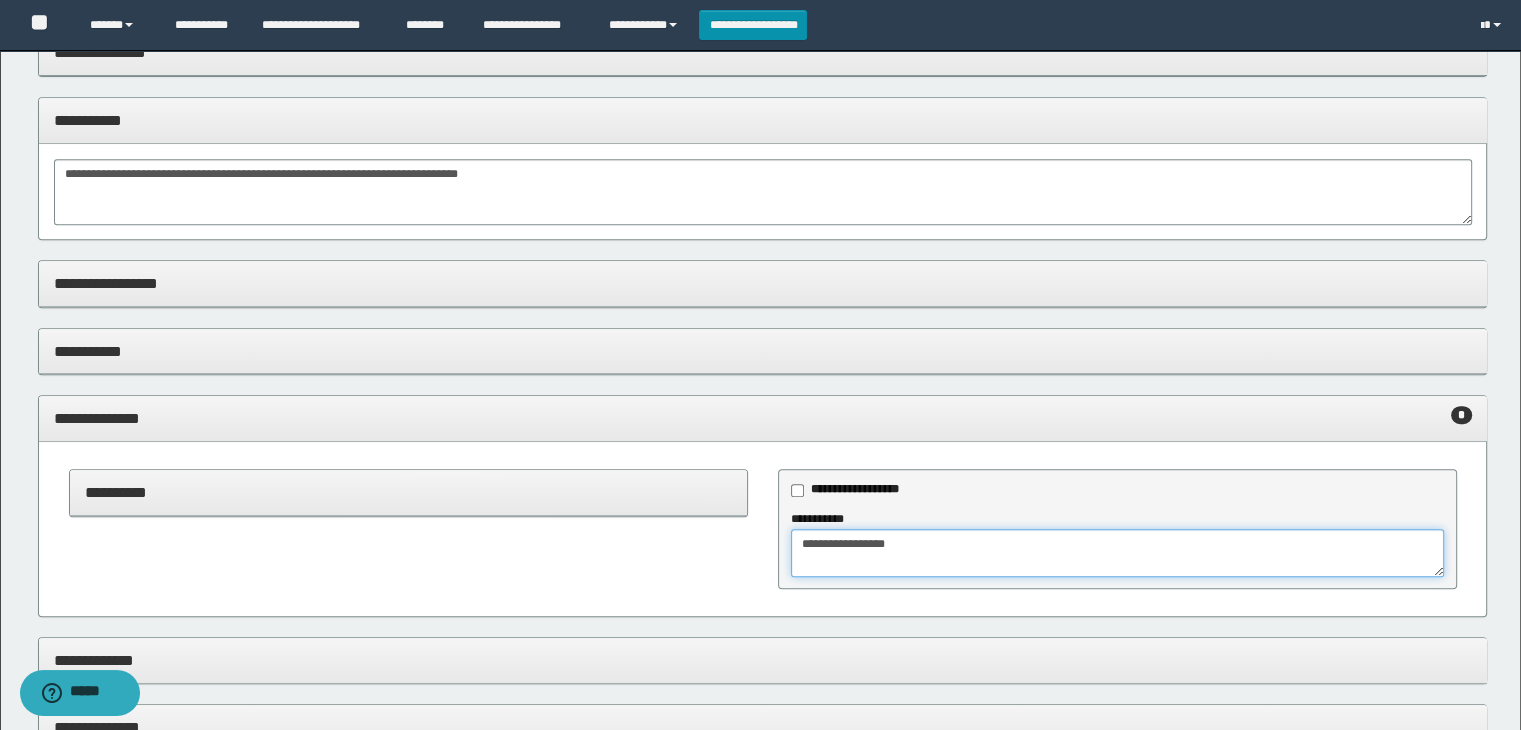 scroll, scrollTop: 1080, scrollLeft: 0, axis: vertical 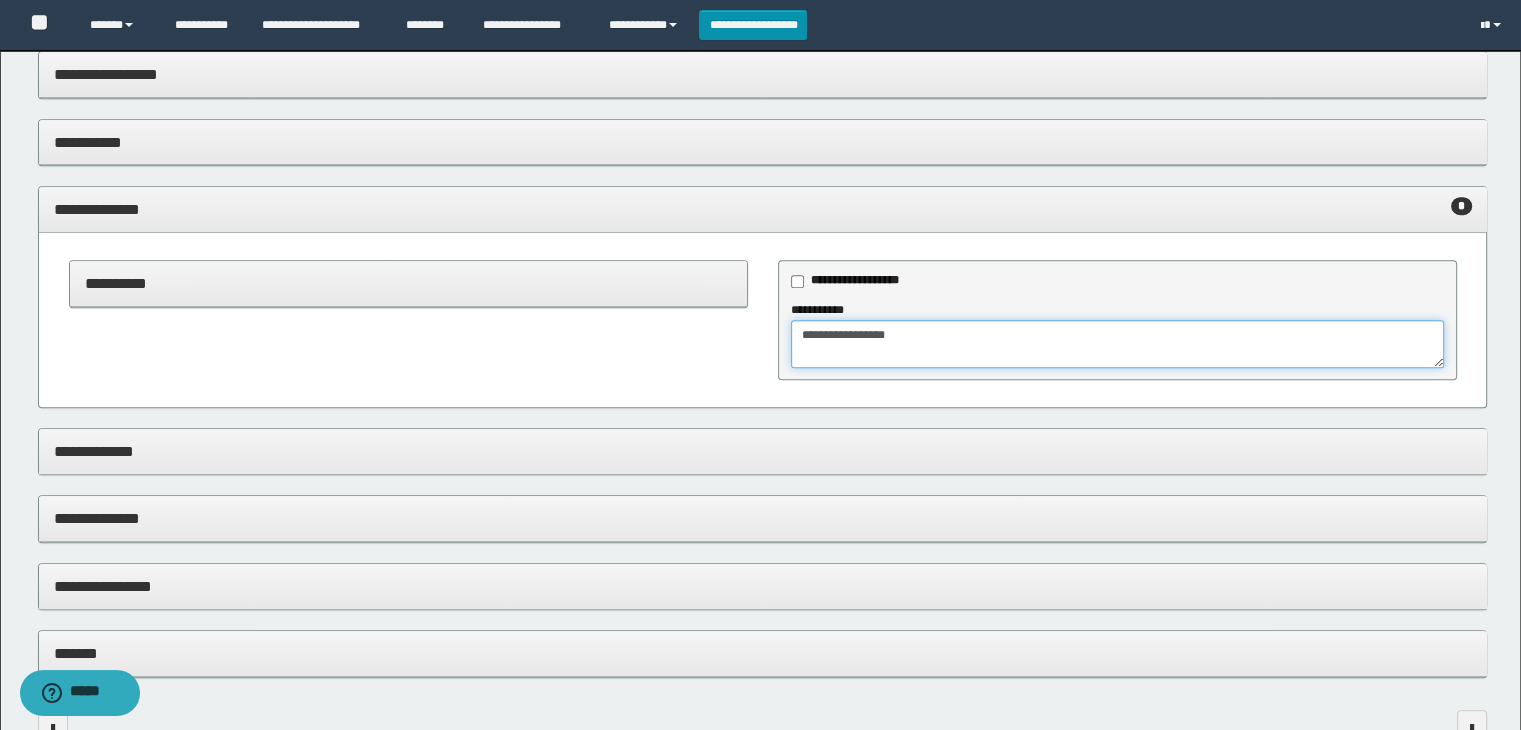 type on "**********" 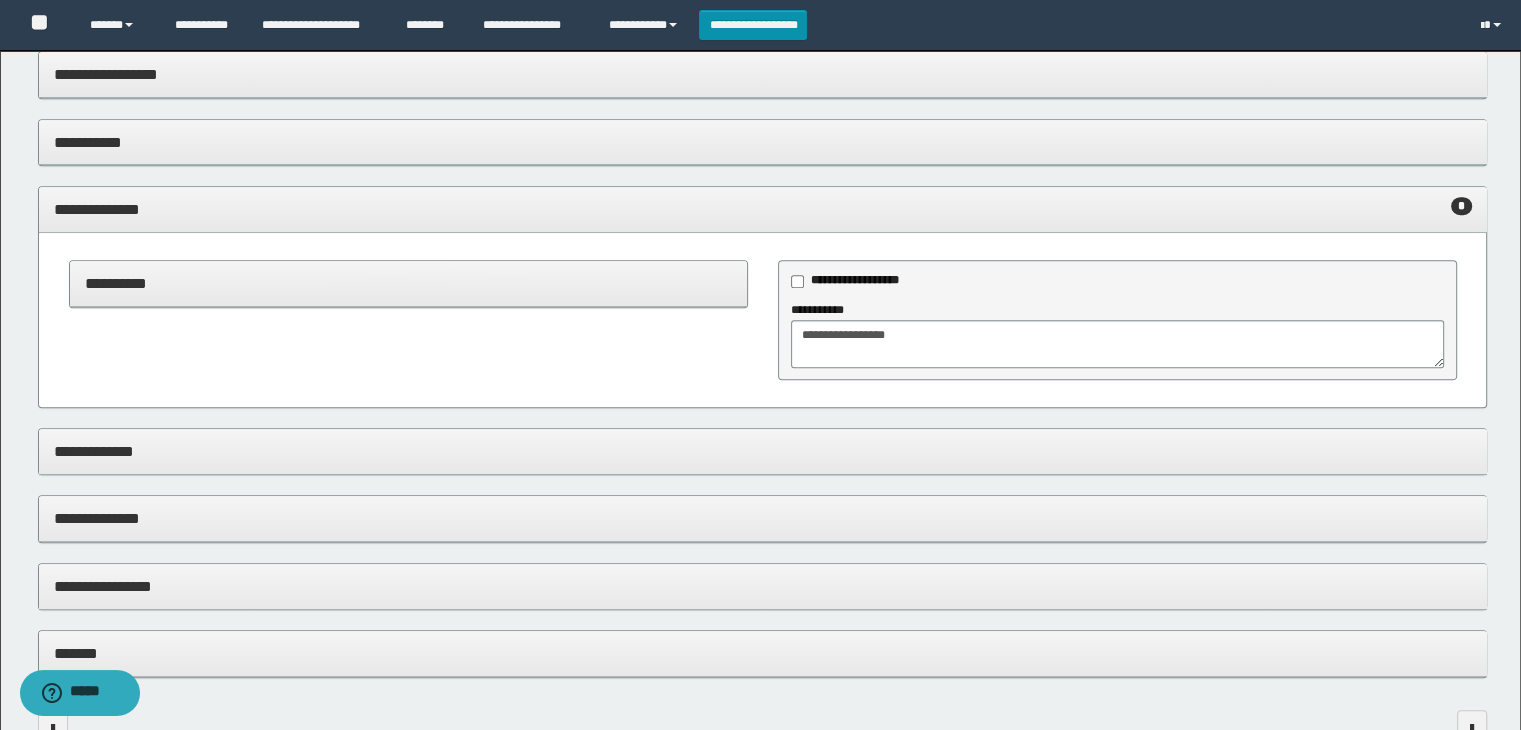 click on "**********" at bounding box center (763, 519) 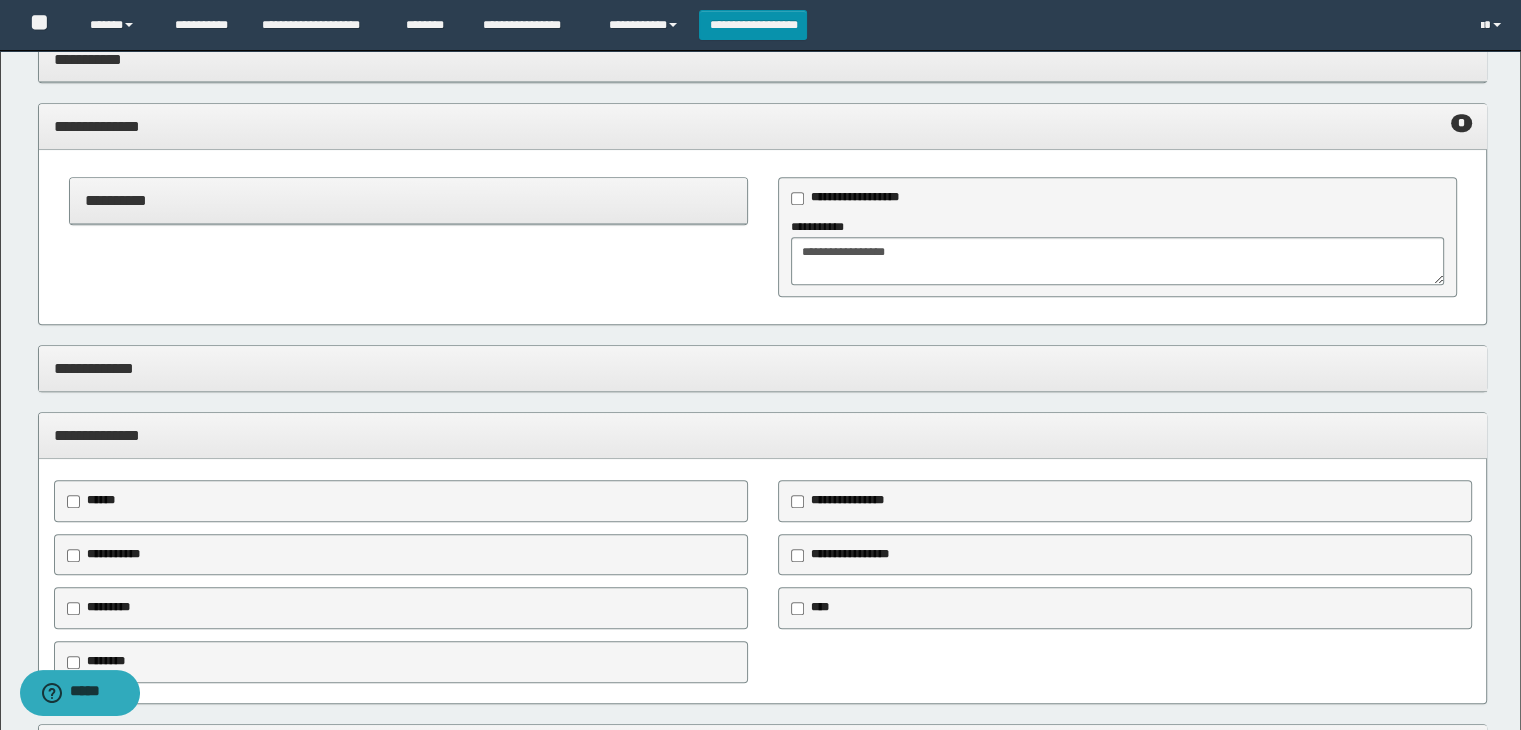 scroll, scrollTop: 1280, scrollLeft: 0, axis: vertical 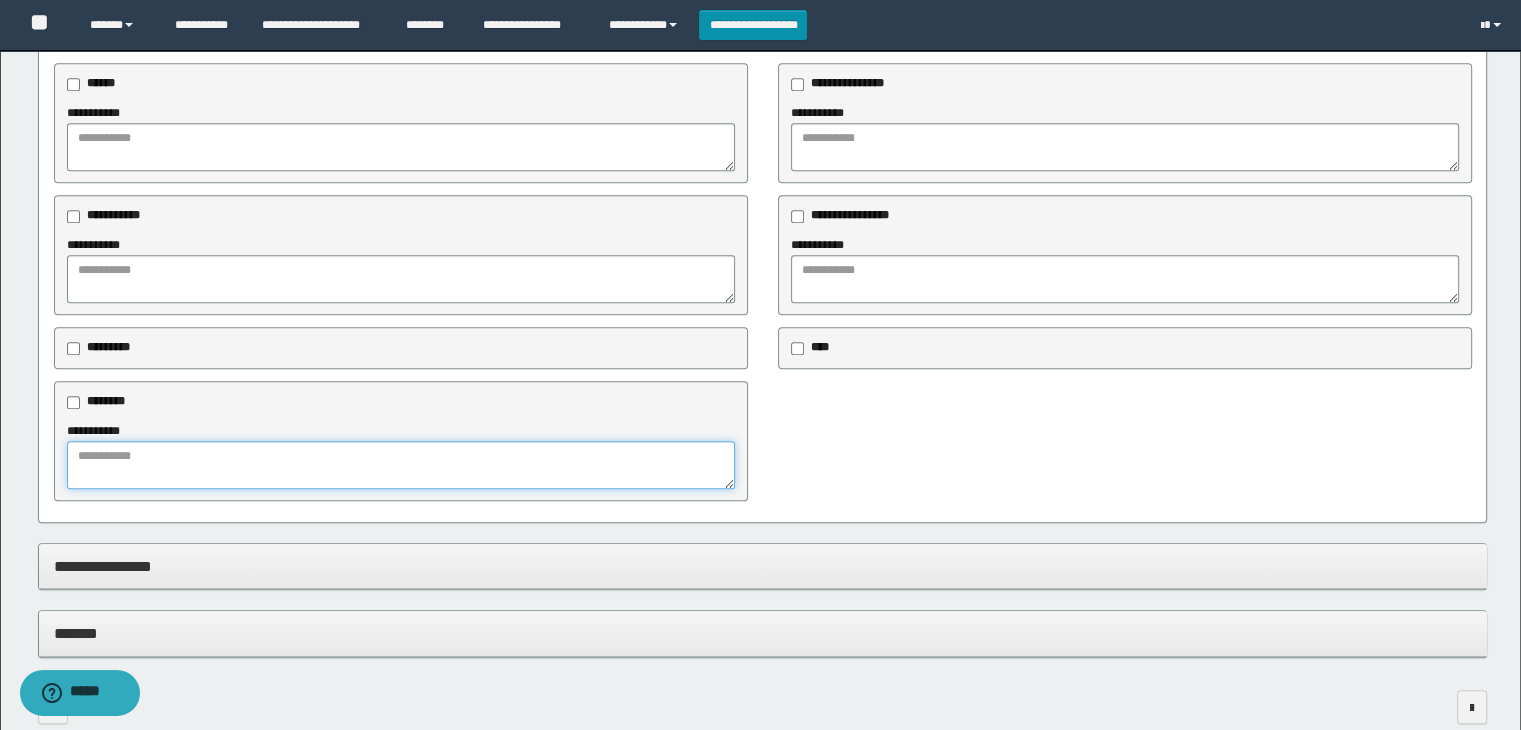 click at bounding box center [401, 465] 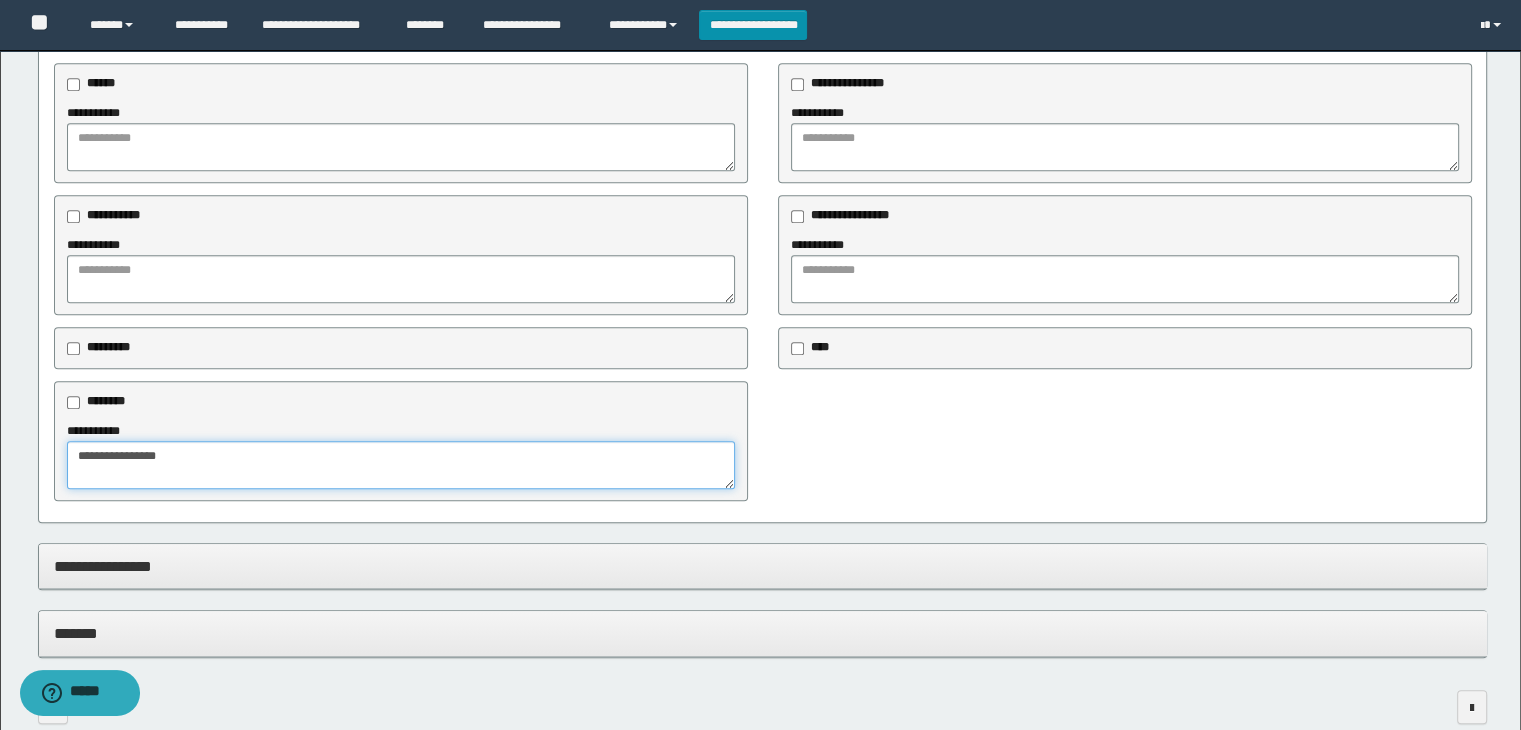 type on "**********" 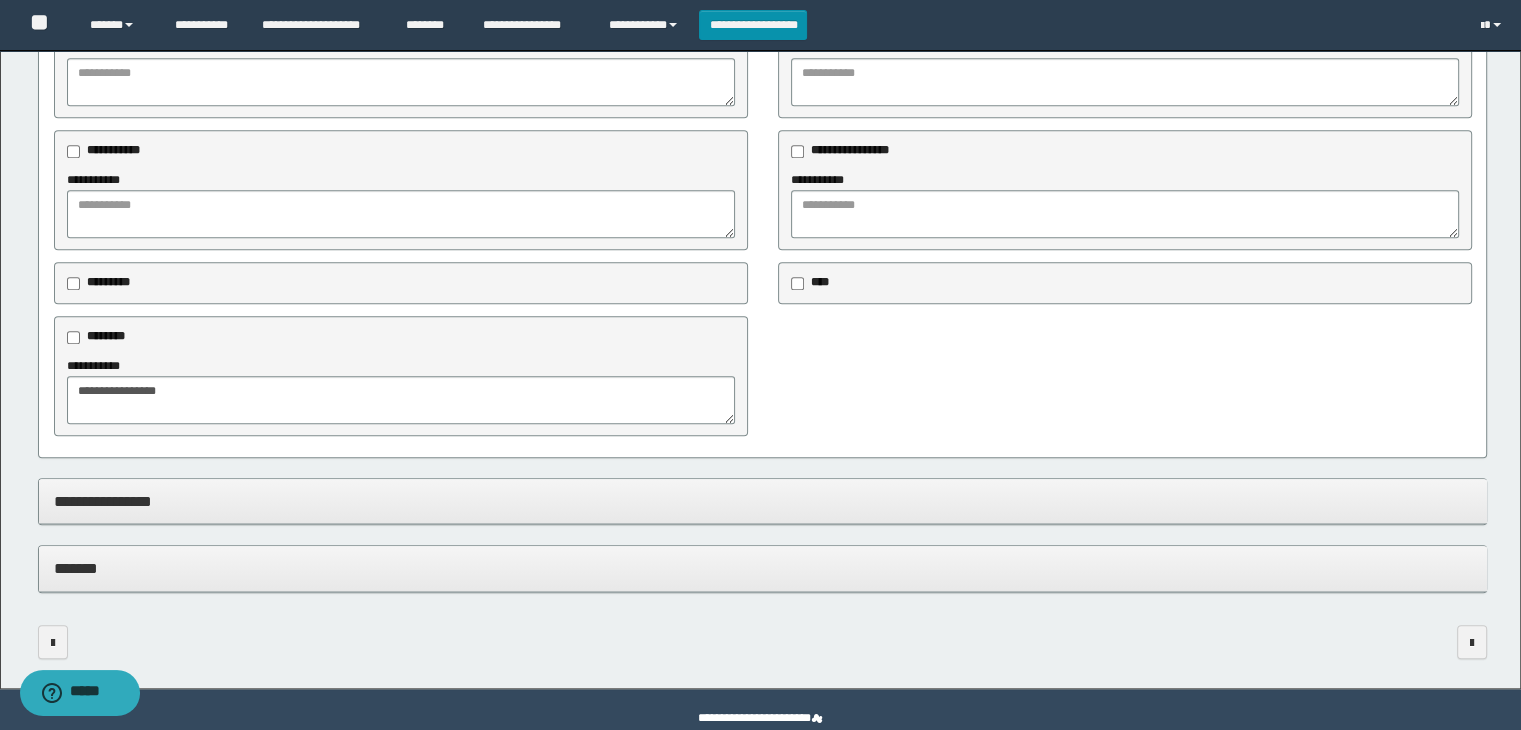 scroll, scrollTop: 1680, scrollLeft: 0, axis: vertical 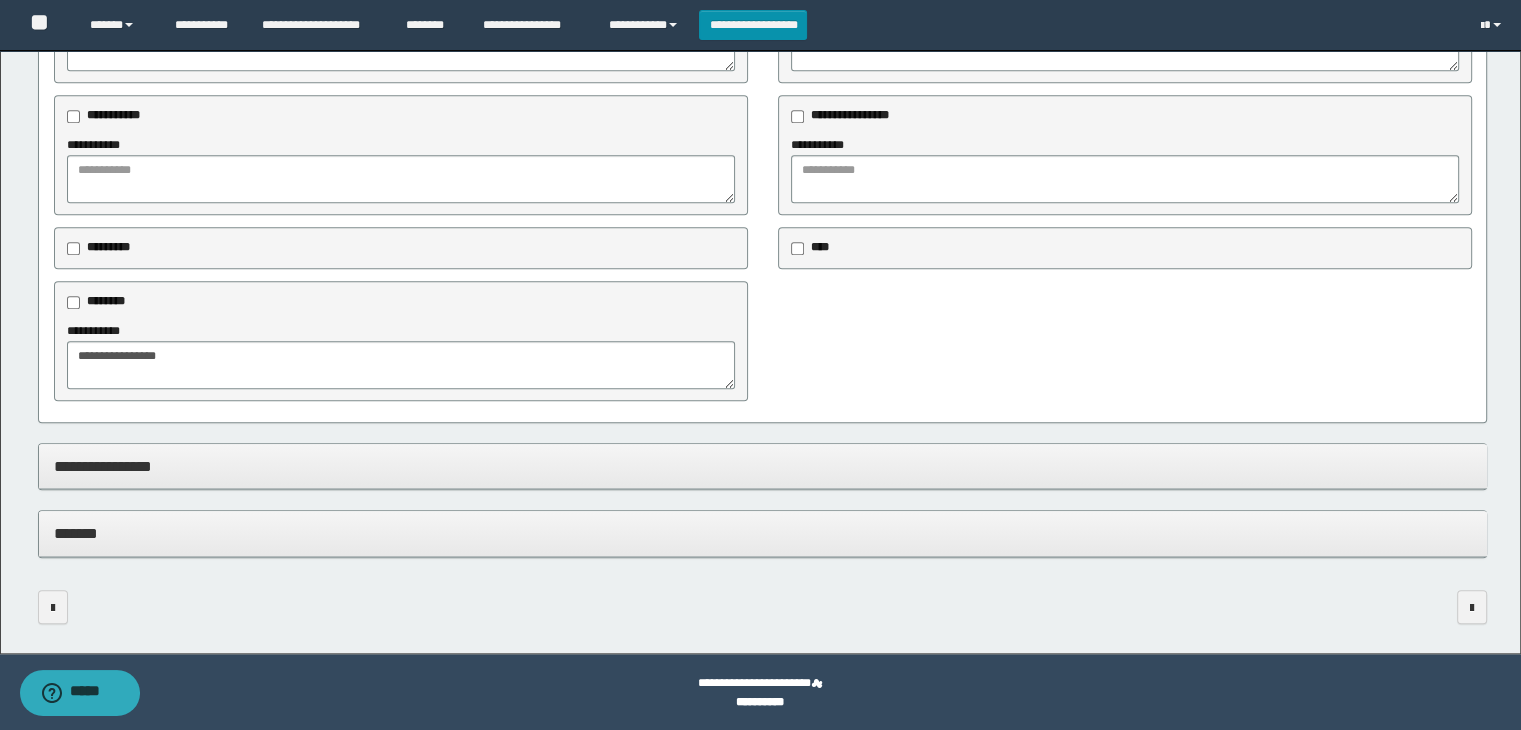 click on "**********" at bounding box center [763, 466] 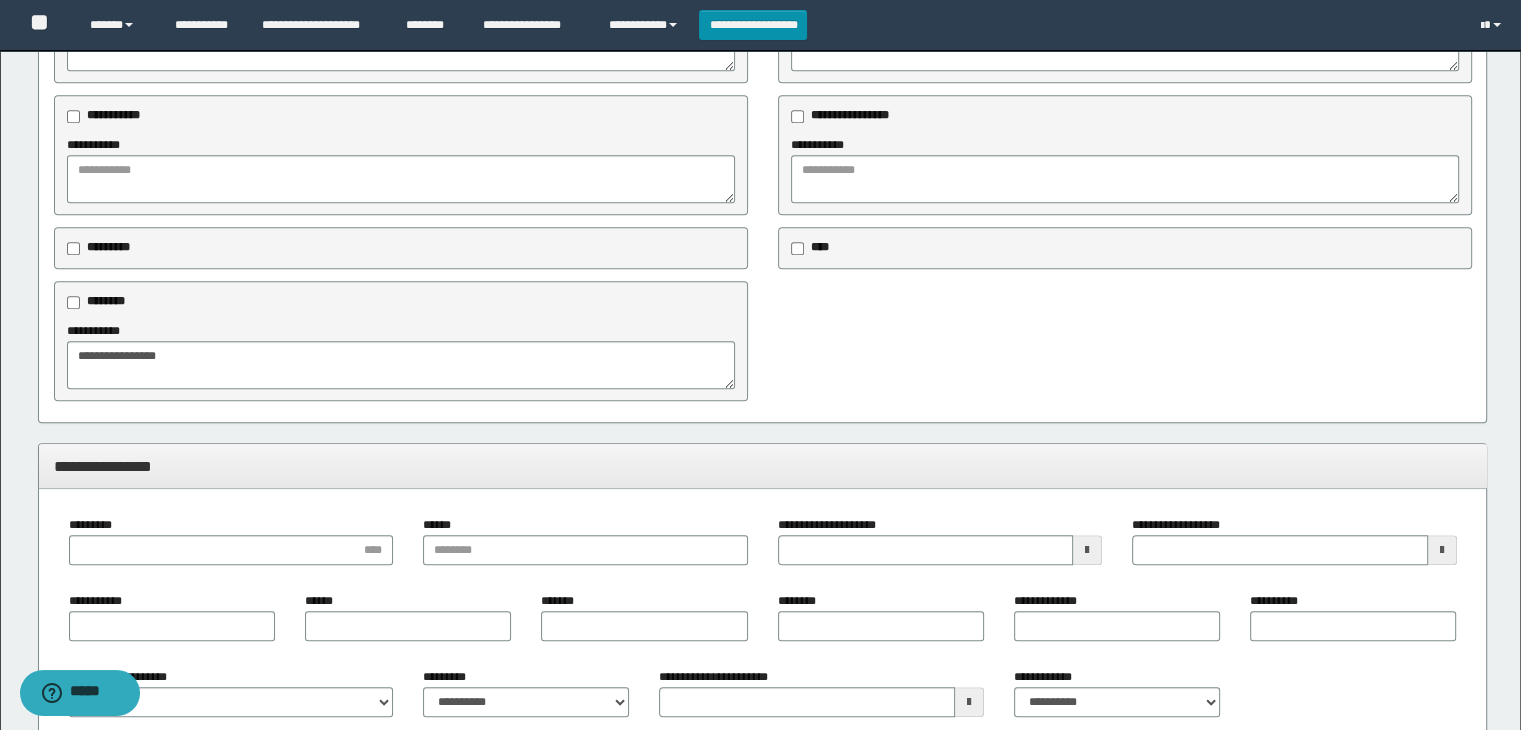 scroll, scrollTop: 1880, scrollLeft: 0, axis: vertical 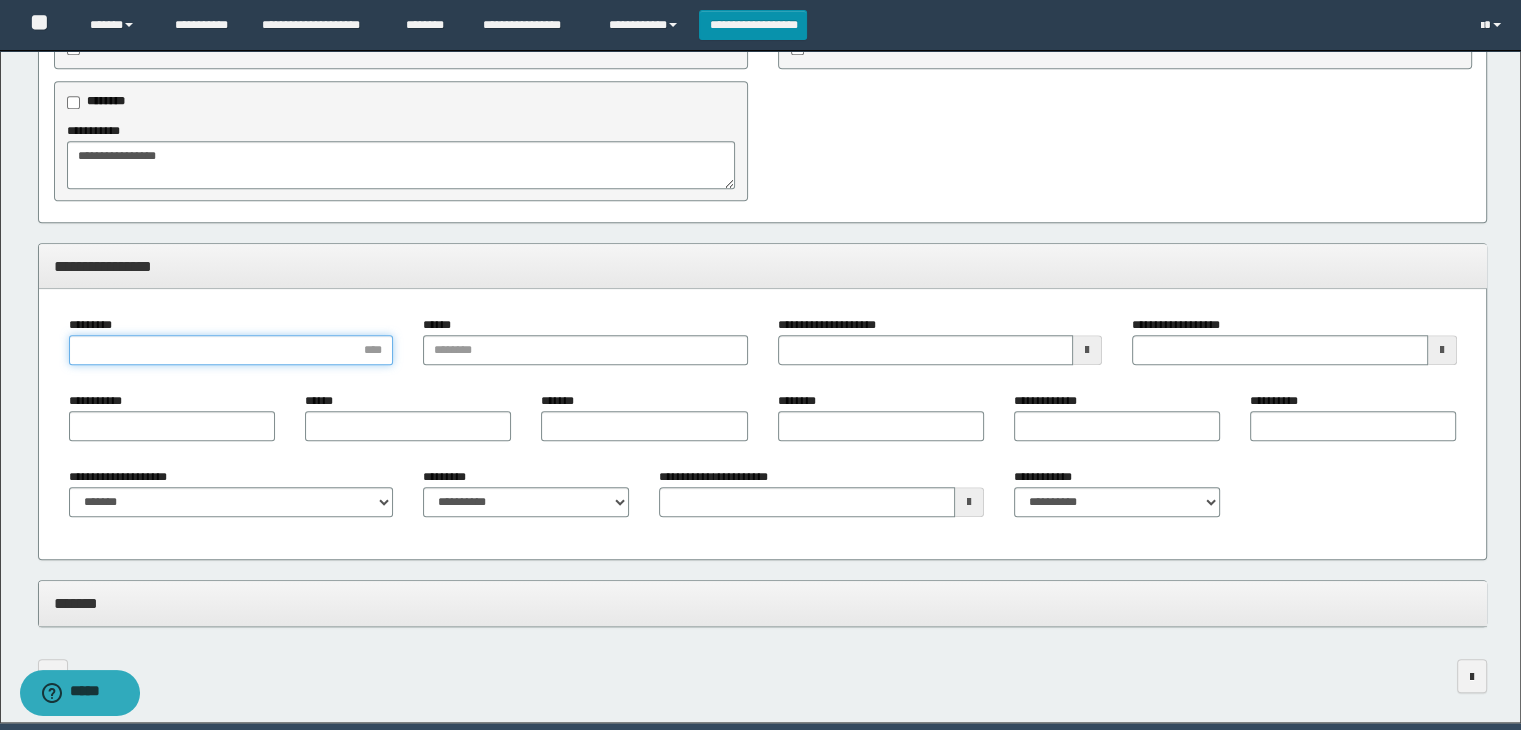 click on "*********" at bounding box center [231, 350] 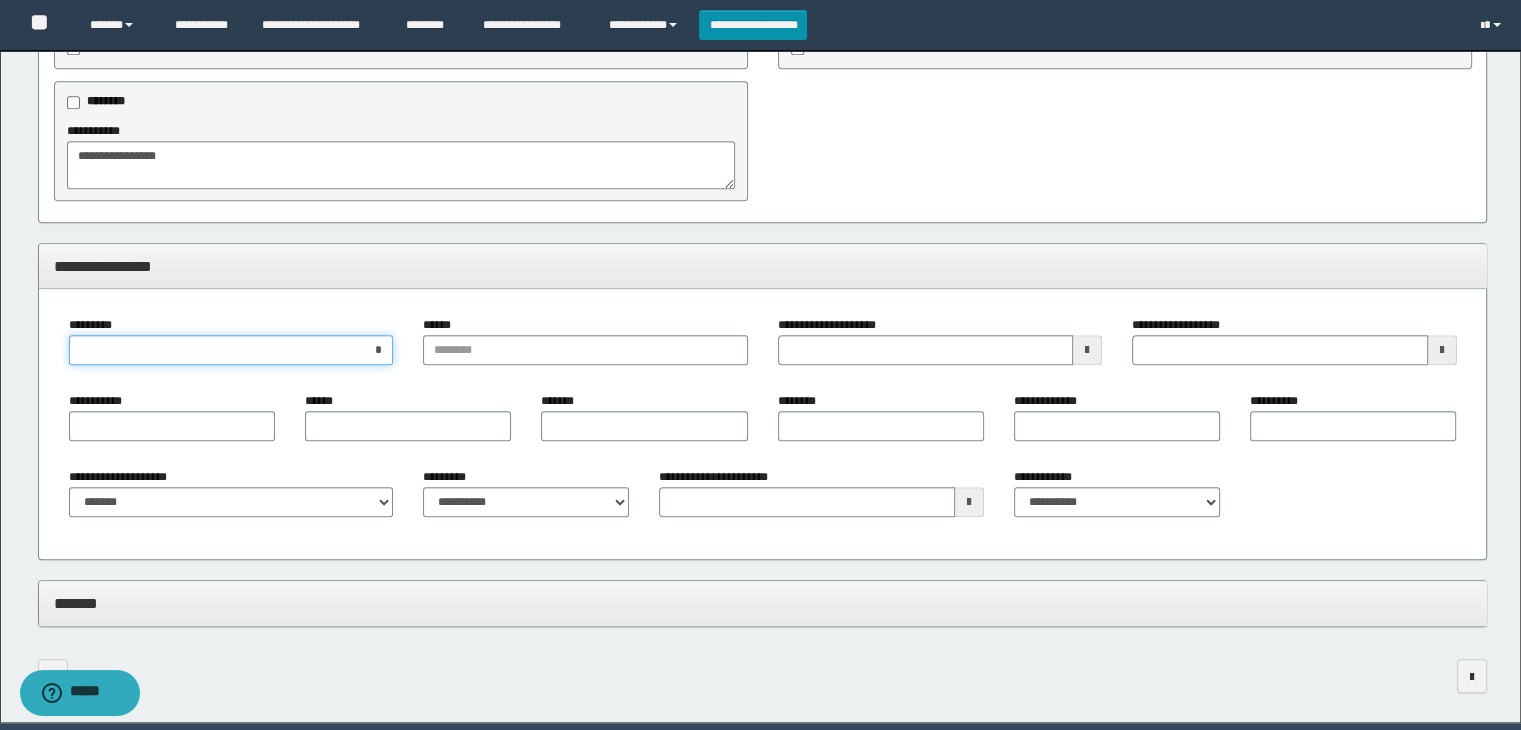 type on "**" 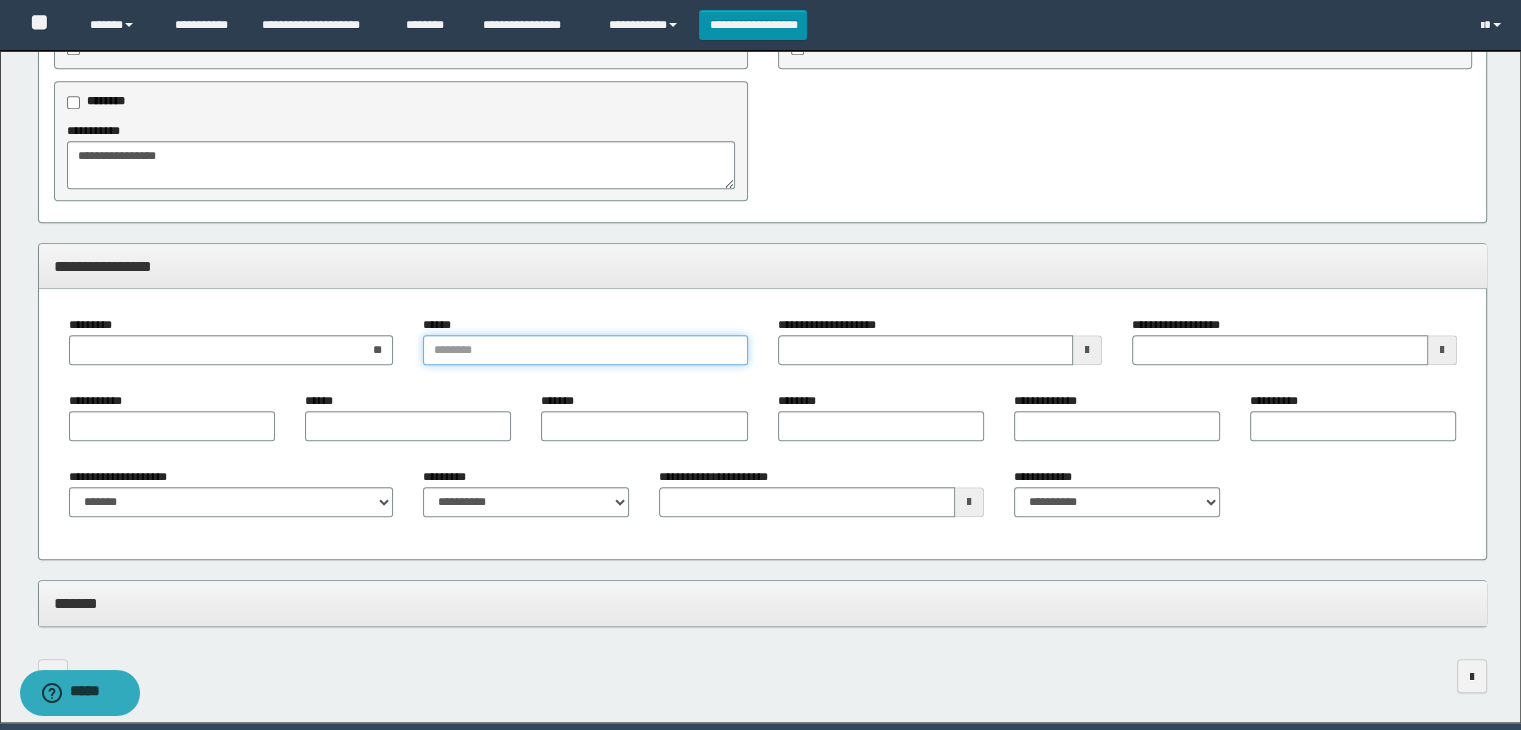click on "******" at bounding box center [585, 350] 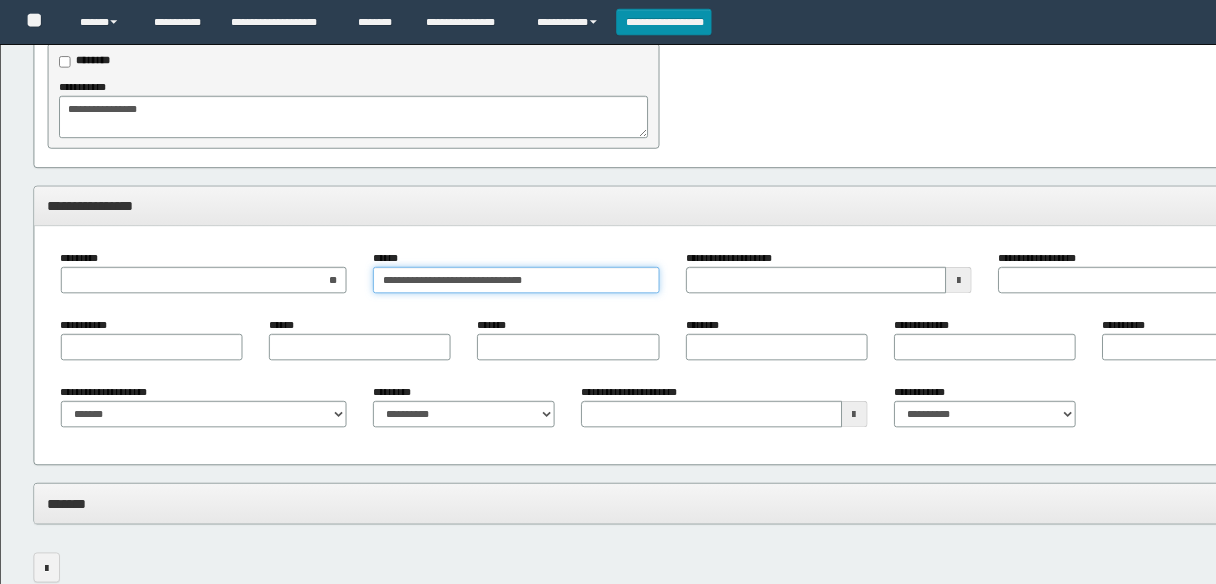 scroll, scrollTop: 1912, scrollLeft: 0, axis: vertical 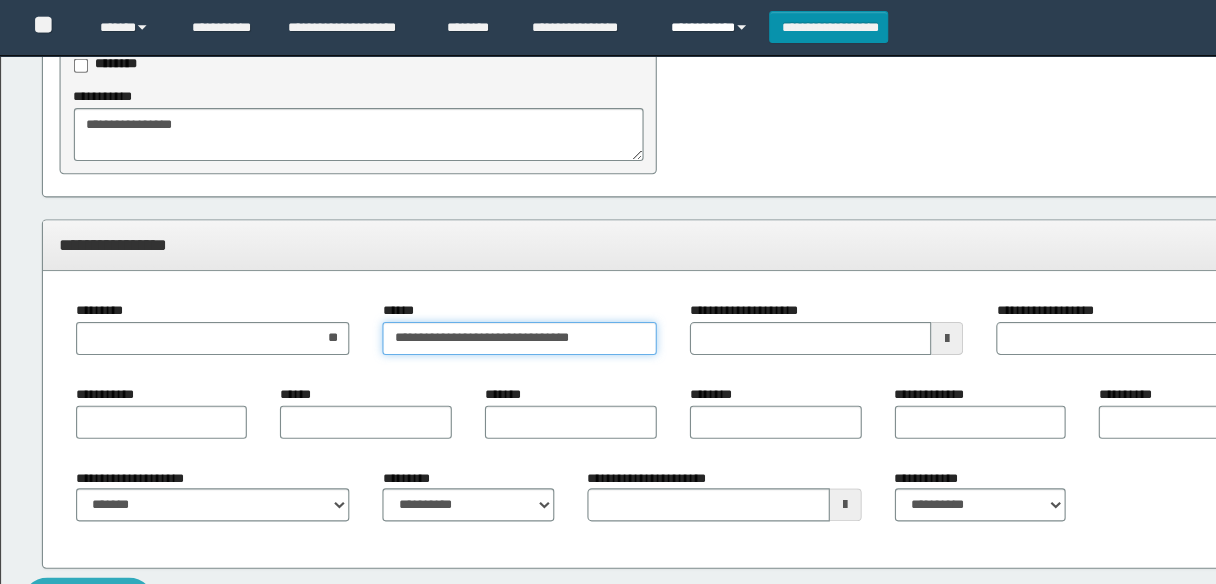 type on "**********" 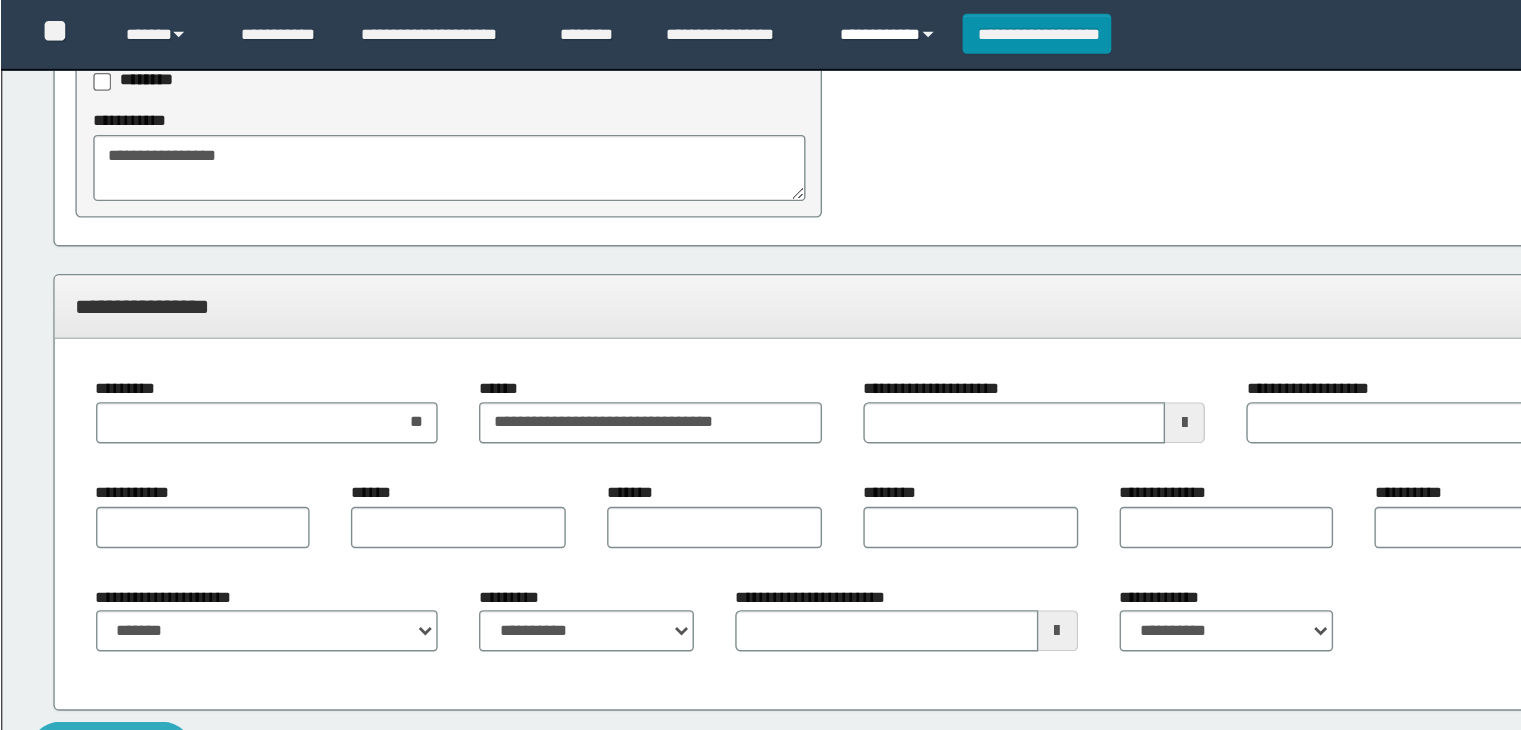 scroll, scrollTop: 1912, scrollLeft: 0, axis: vertical 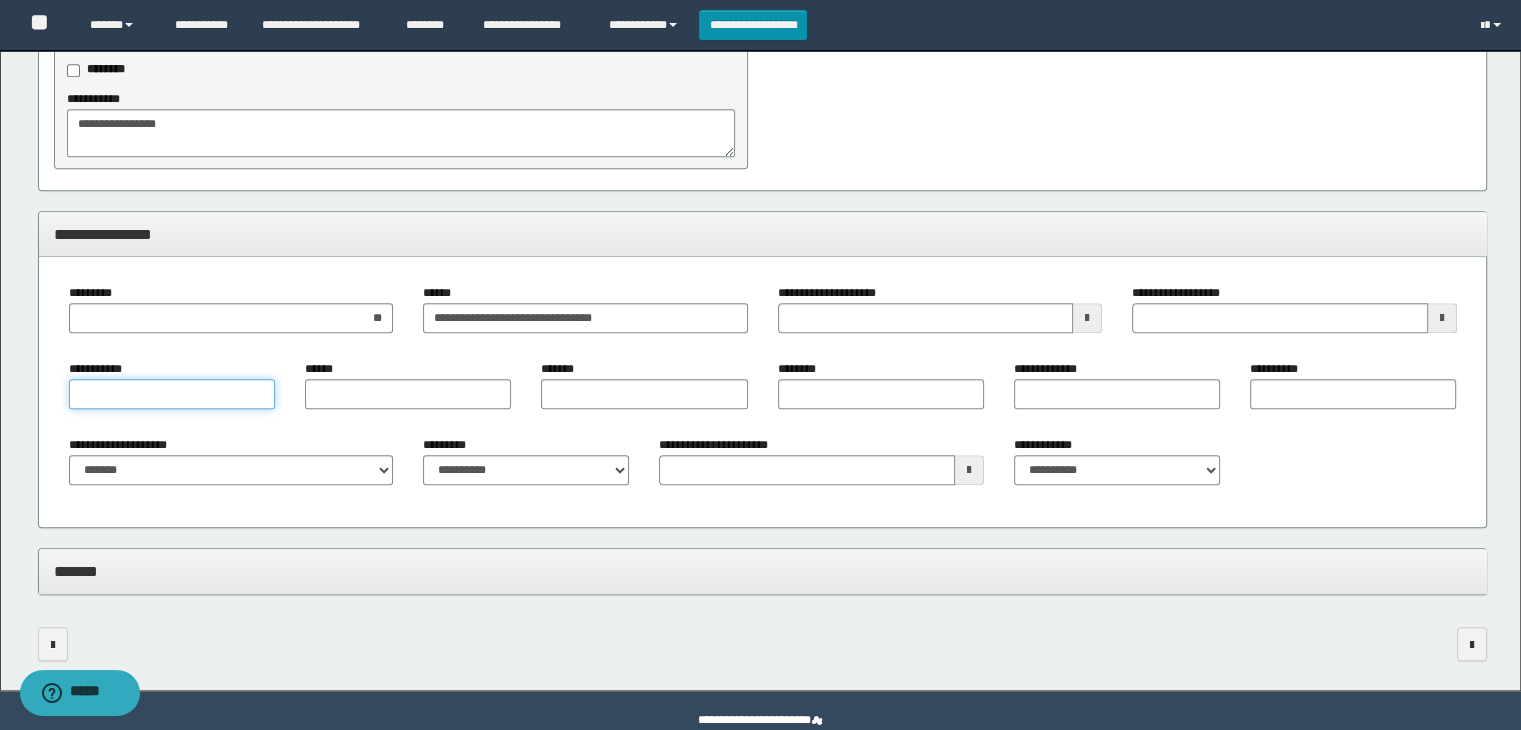 click on "**********" at bounding box center (172, 394) 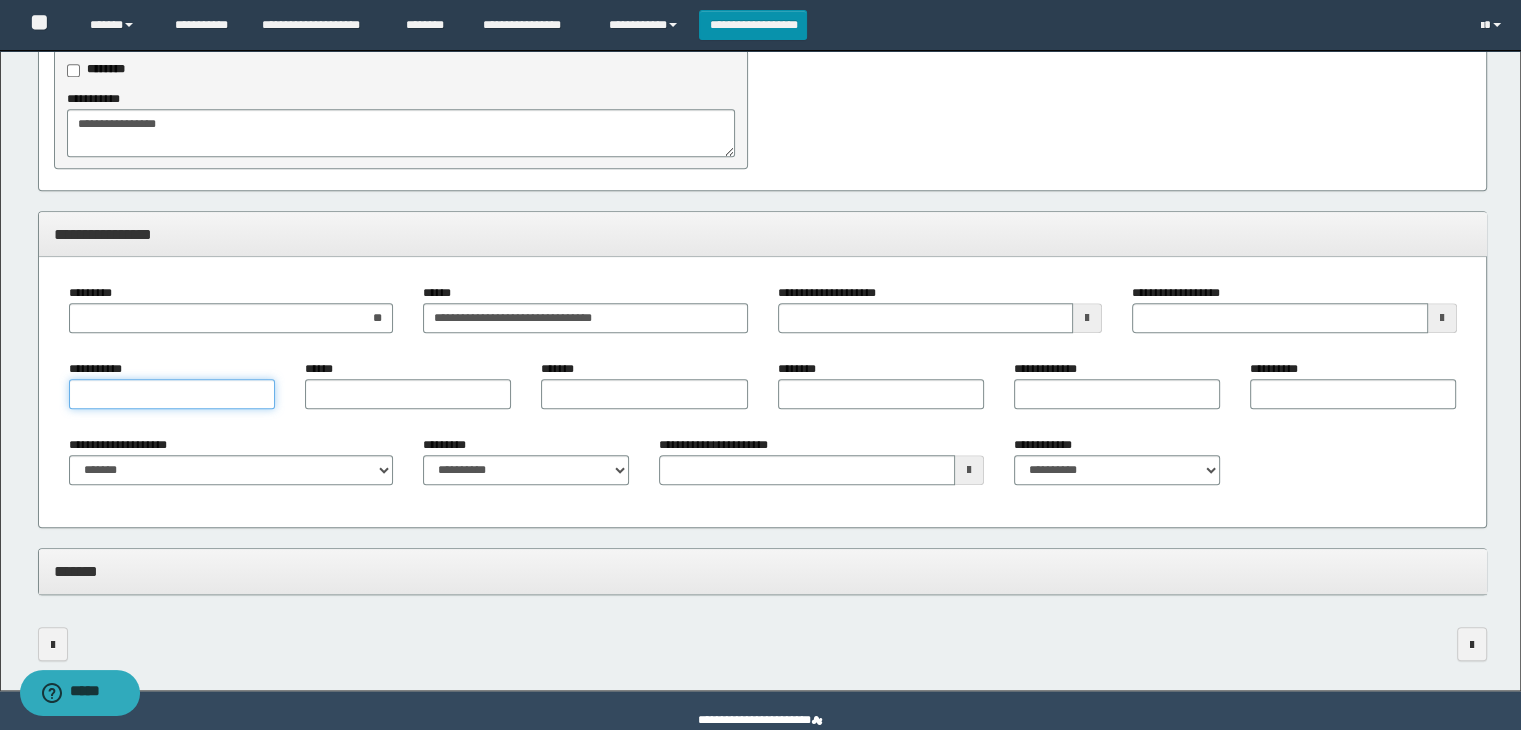type on "*" 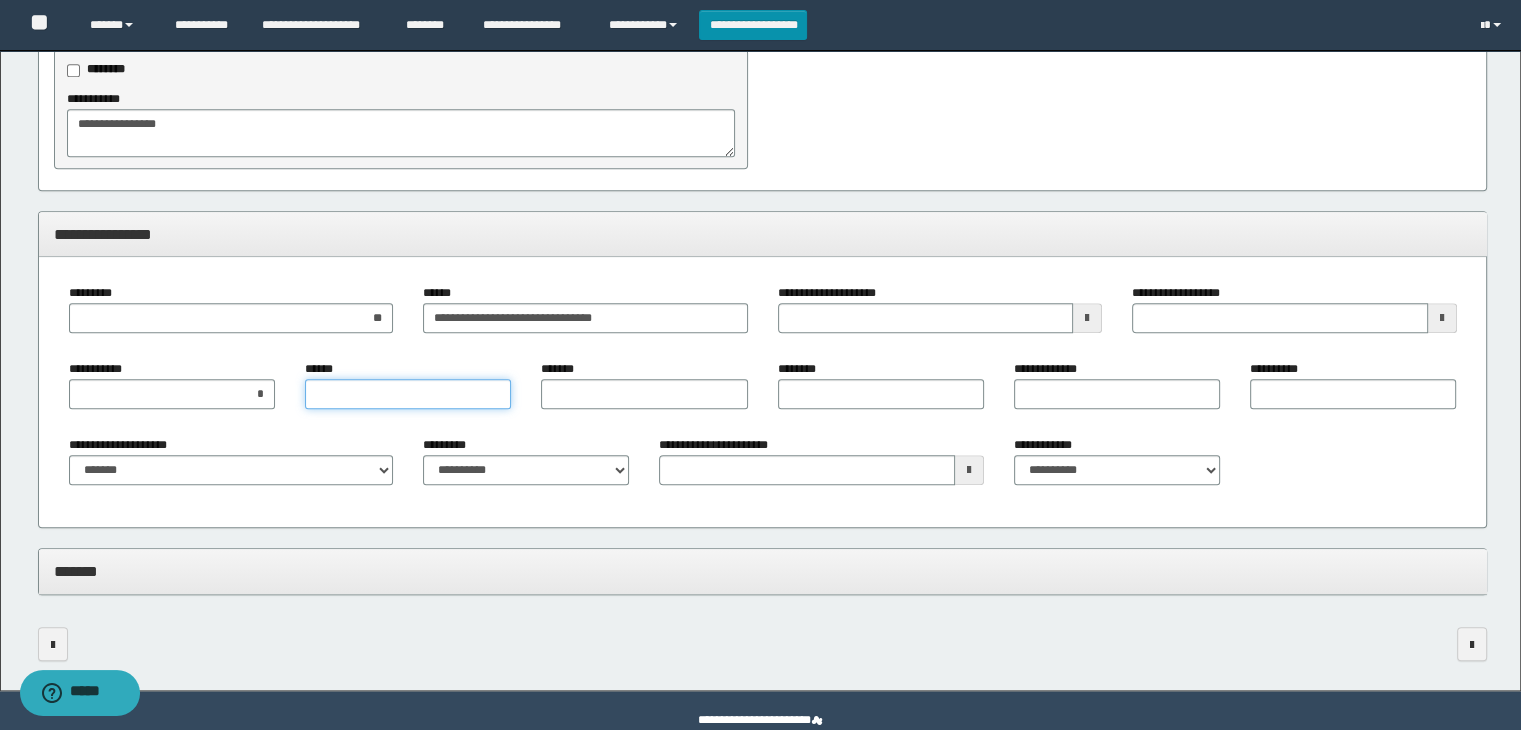 type on "*" 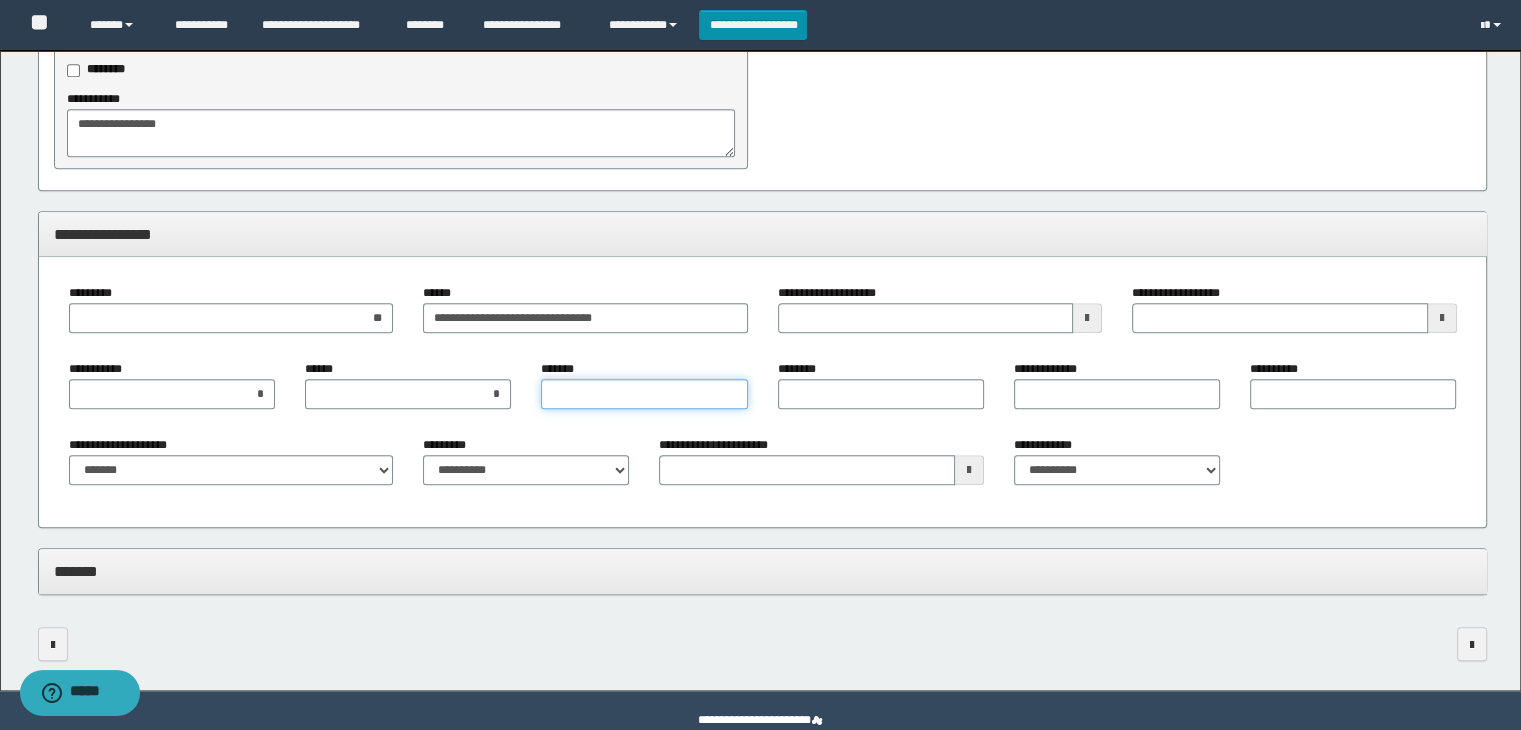 type on "*" 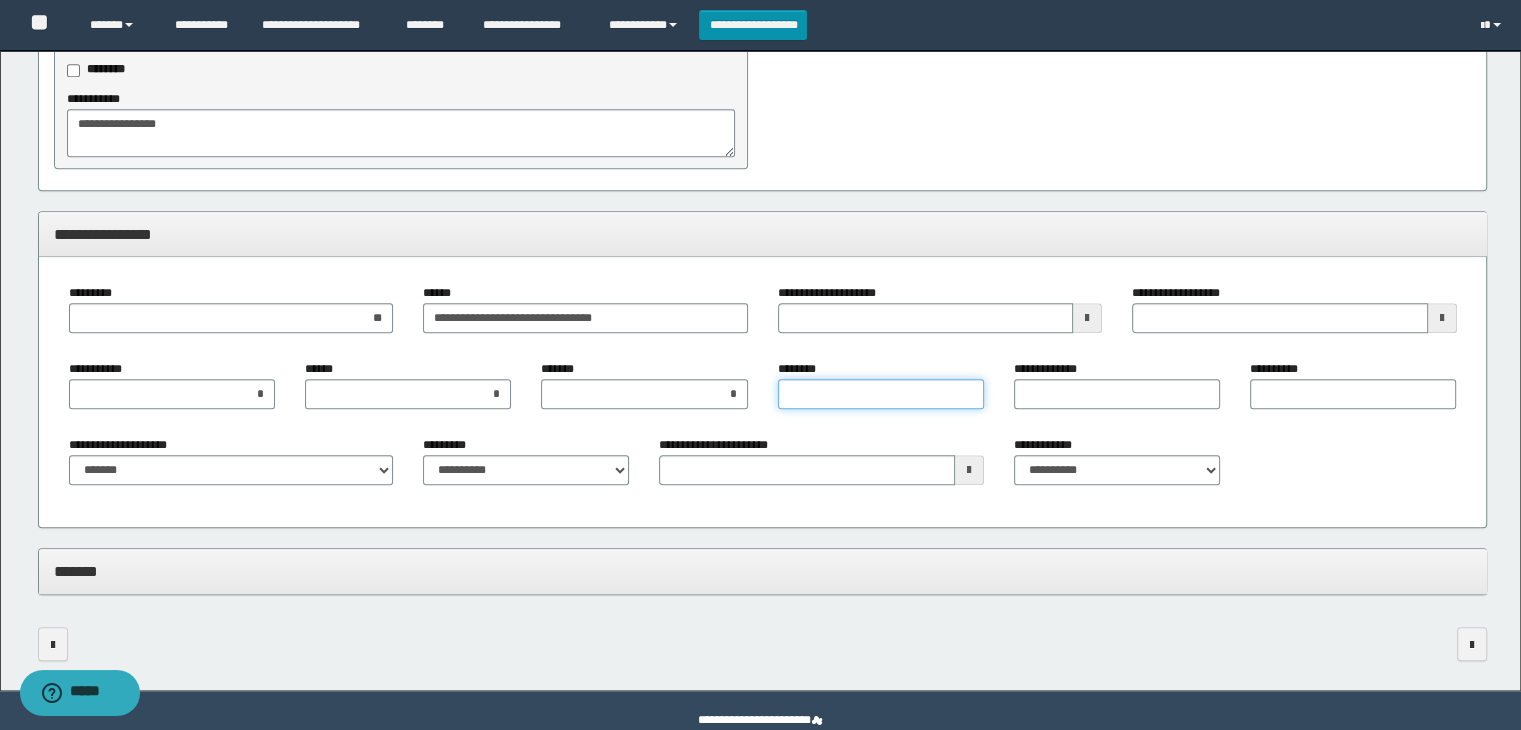 click on "********" at bounding box center [881, 394] 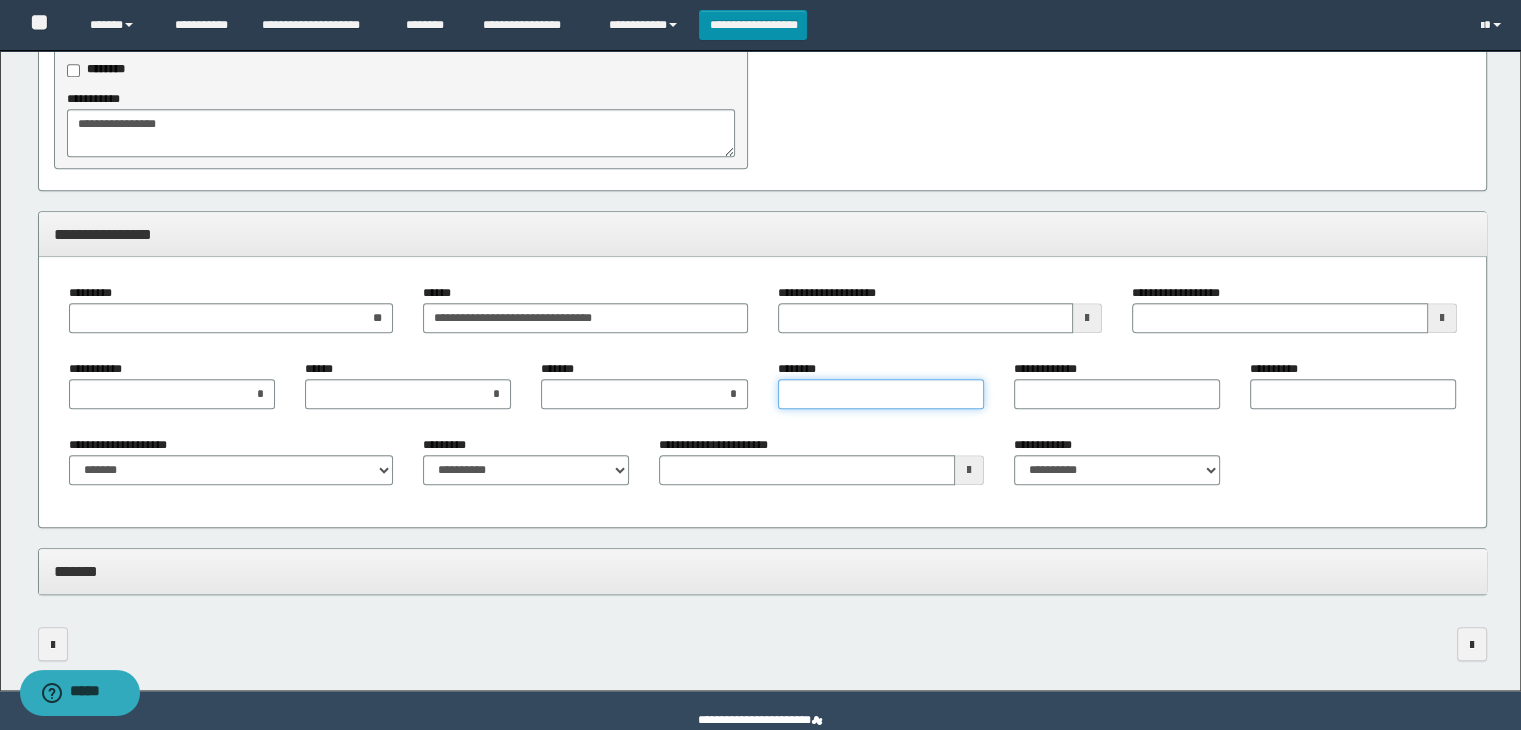 type on "*" 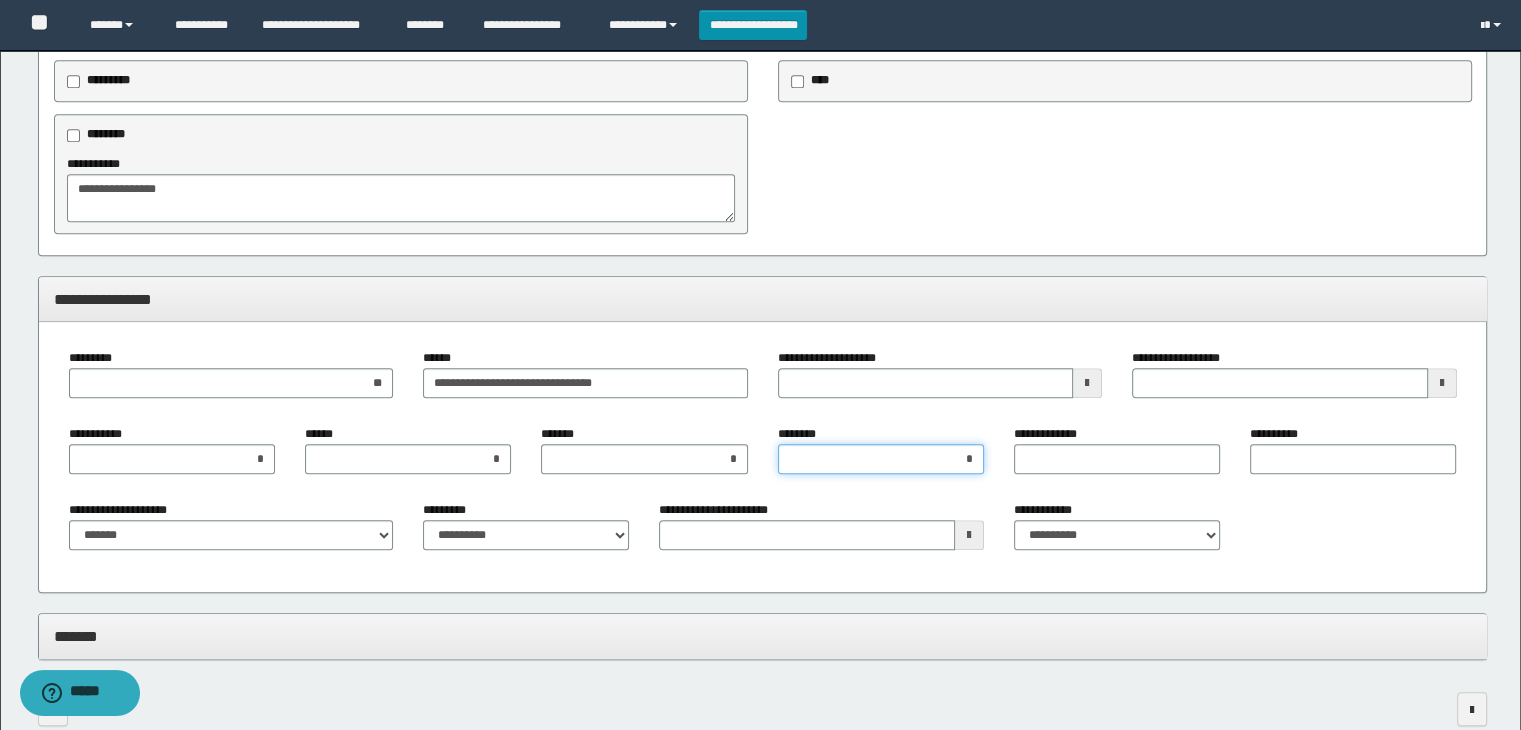 scroll, scrollTop: 1812, scrollLeft: 0, axis: vertical 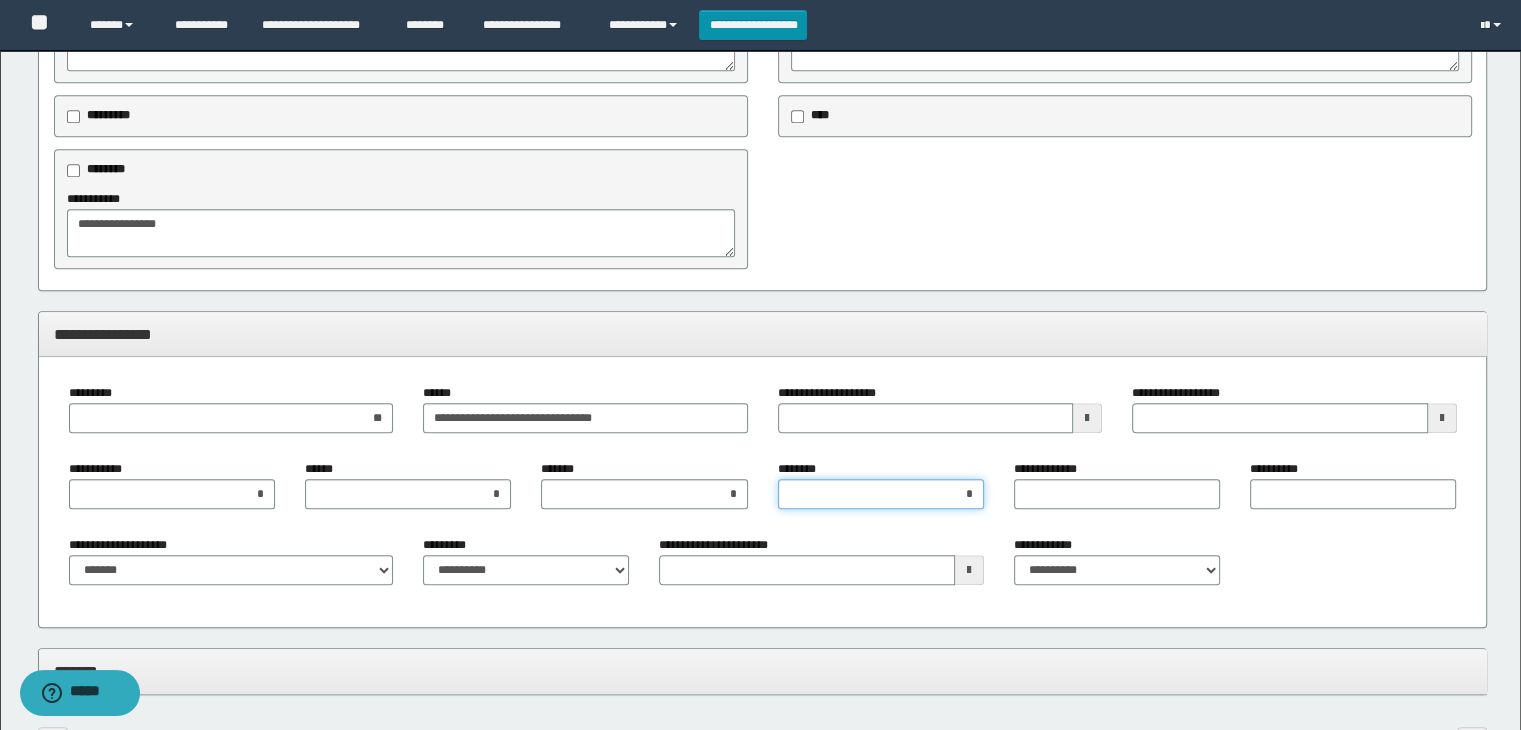 type 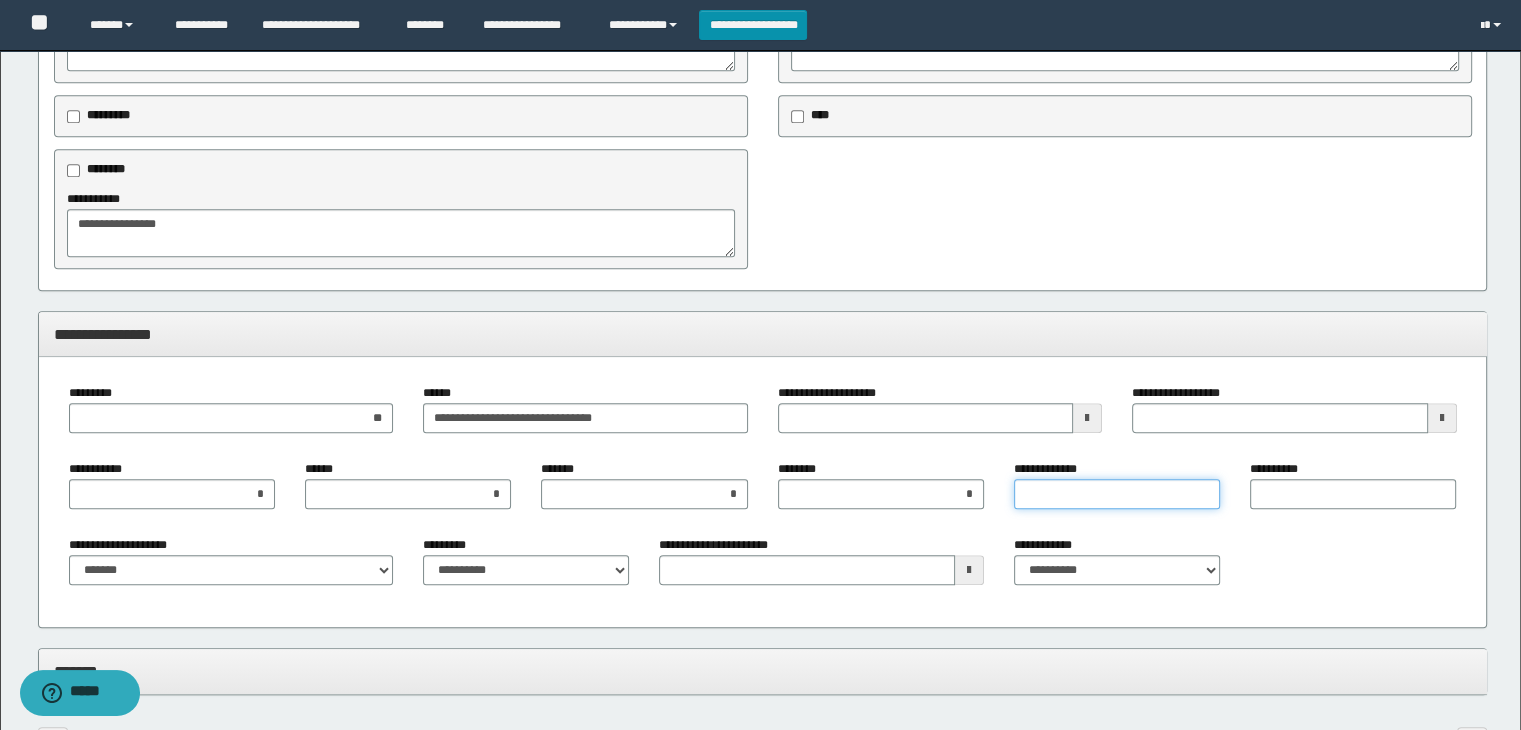 click on "**********" at bounding box center [1117, 494] 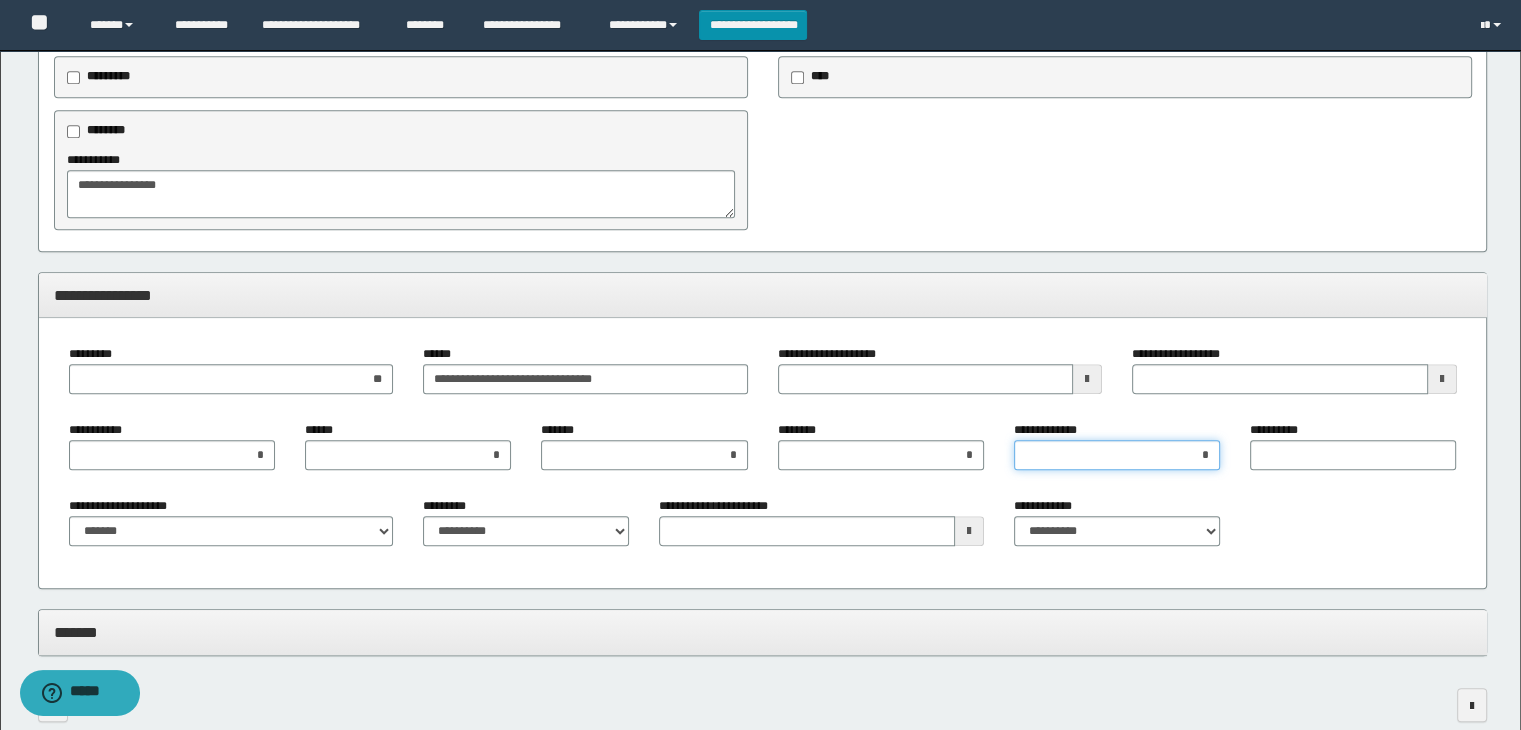 scroll, scrollTop: 1912, scrollLeft: 0, axis: vertical 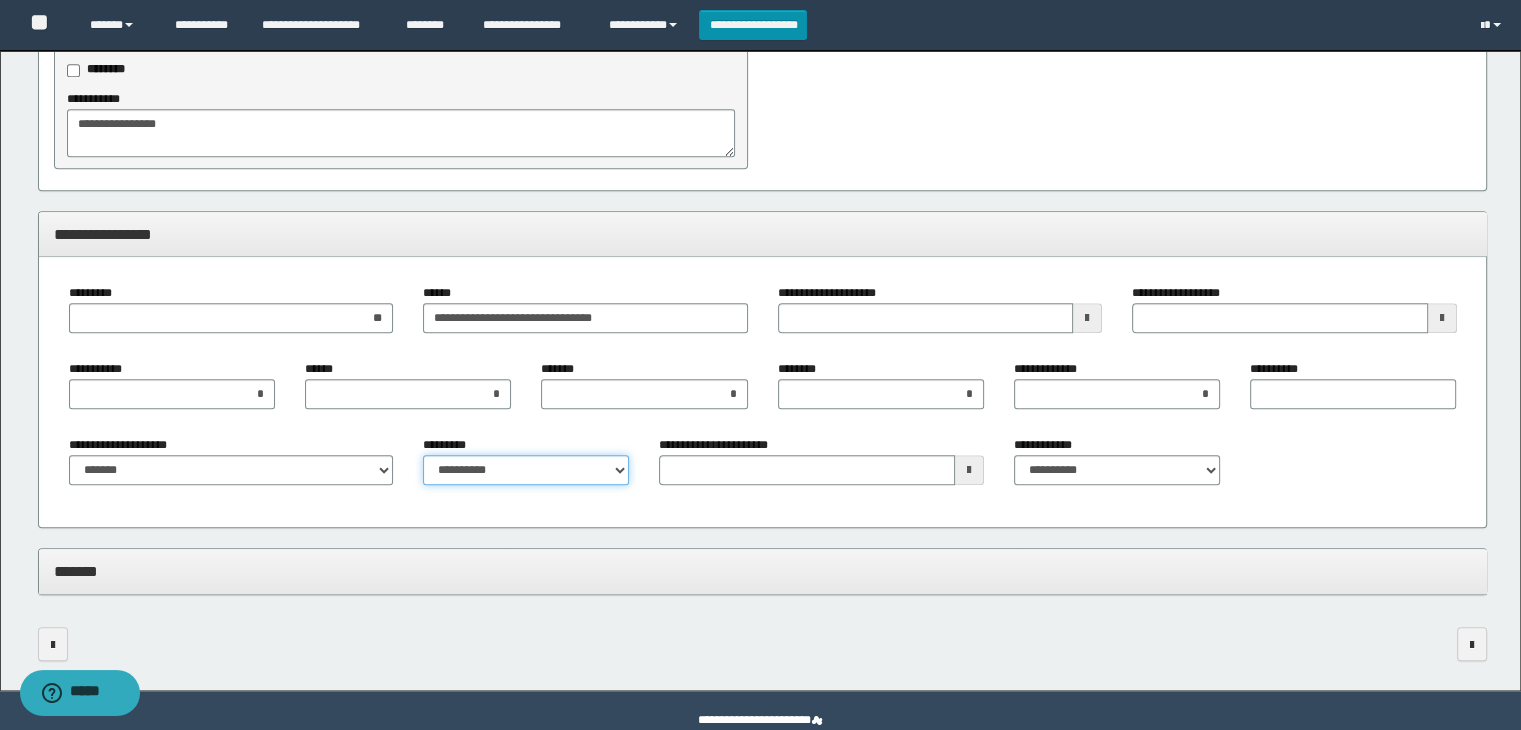 click on "**********" at bounding box center (526, 470) 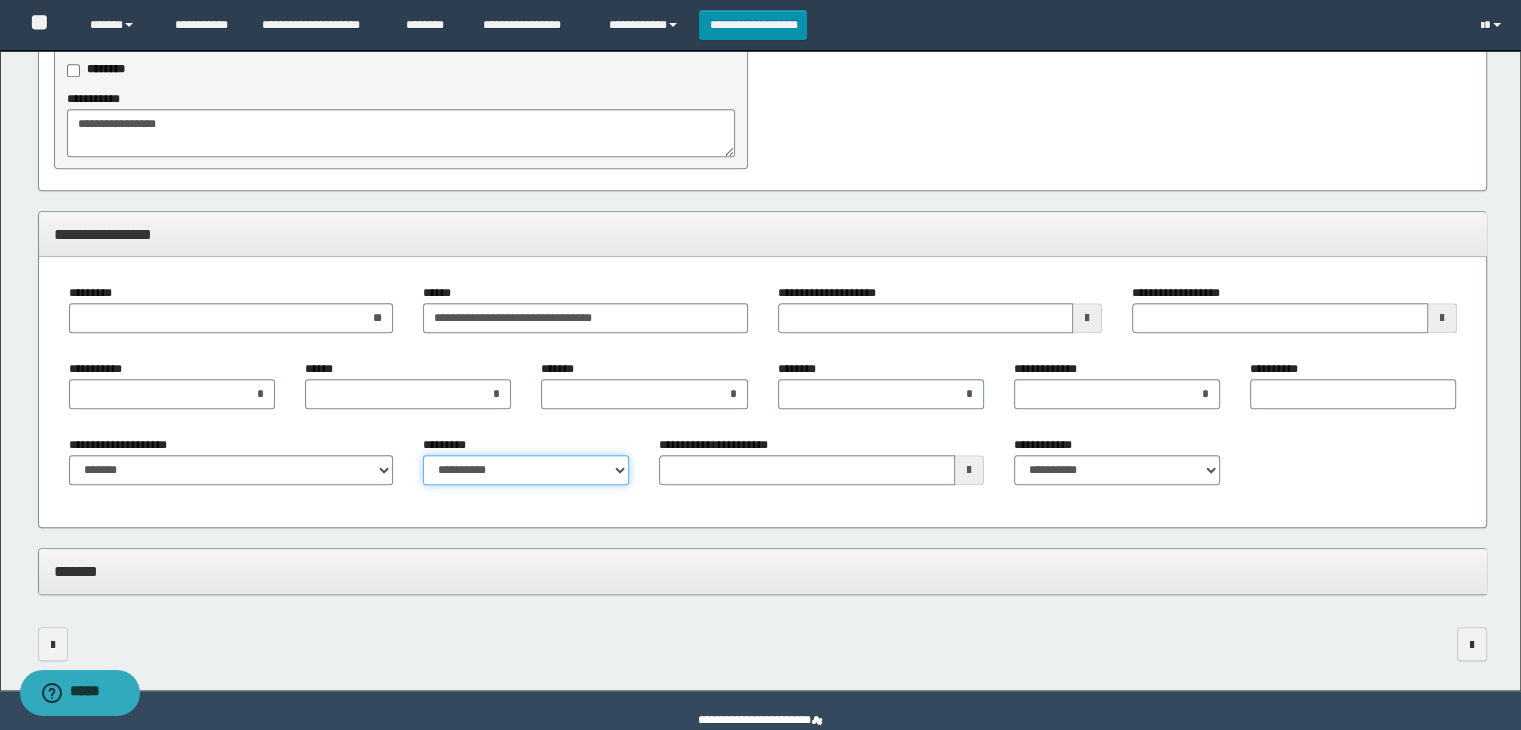 select on "****" 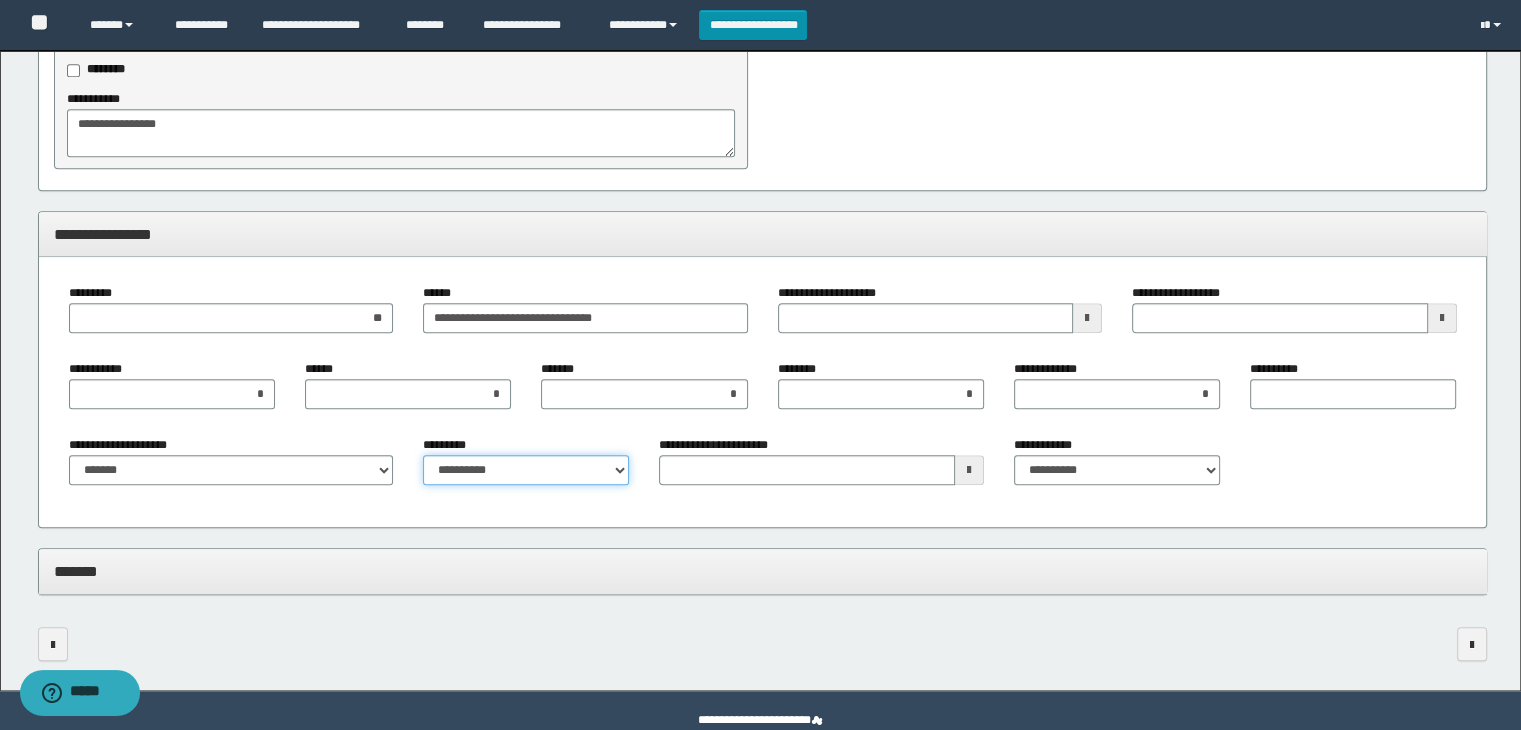 click on "**********" at bounding box center [526, 470] 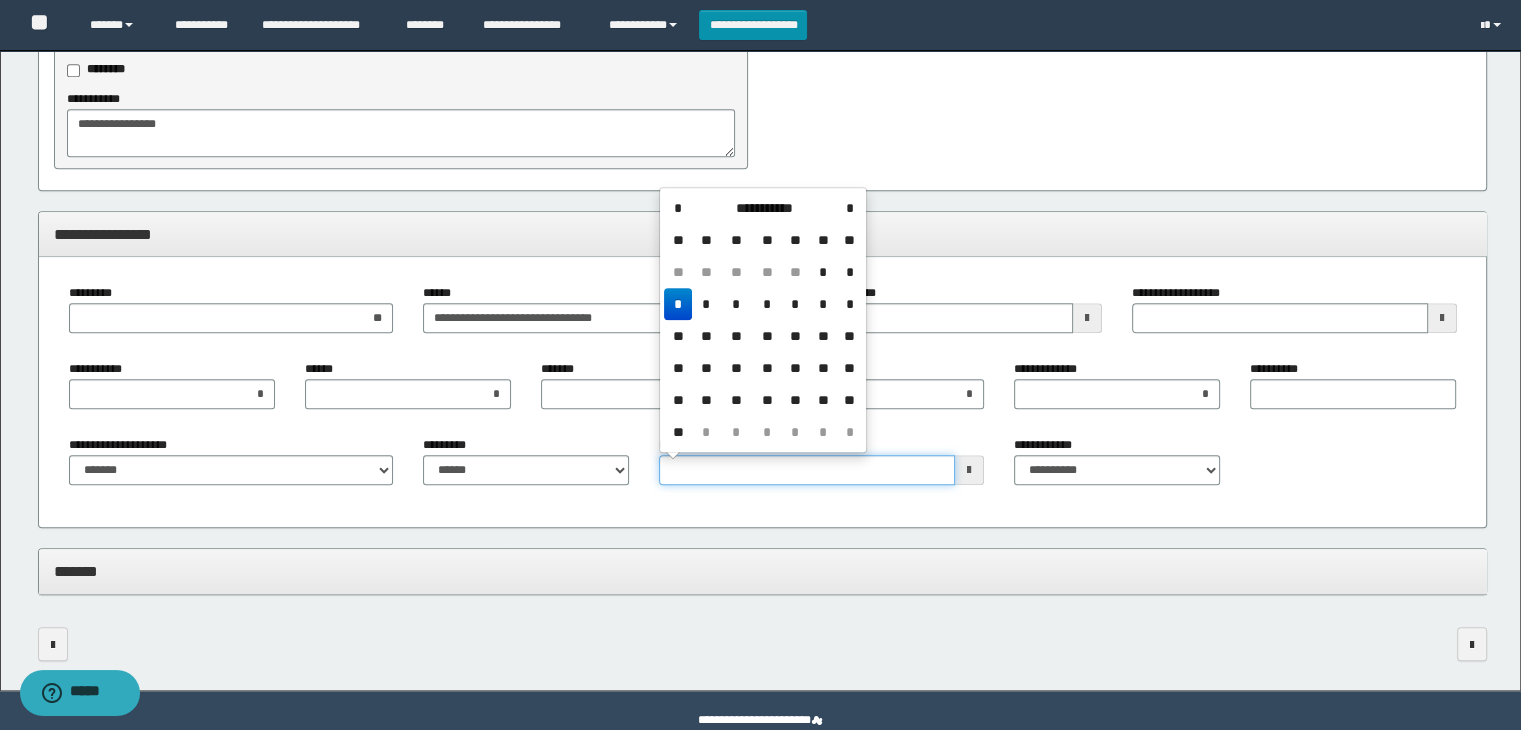 click on "**********" at bounding box center [807, 470] 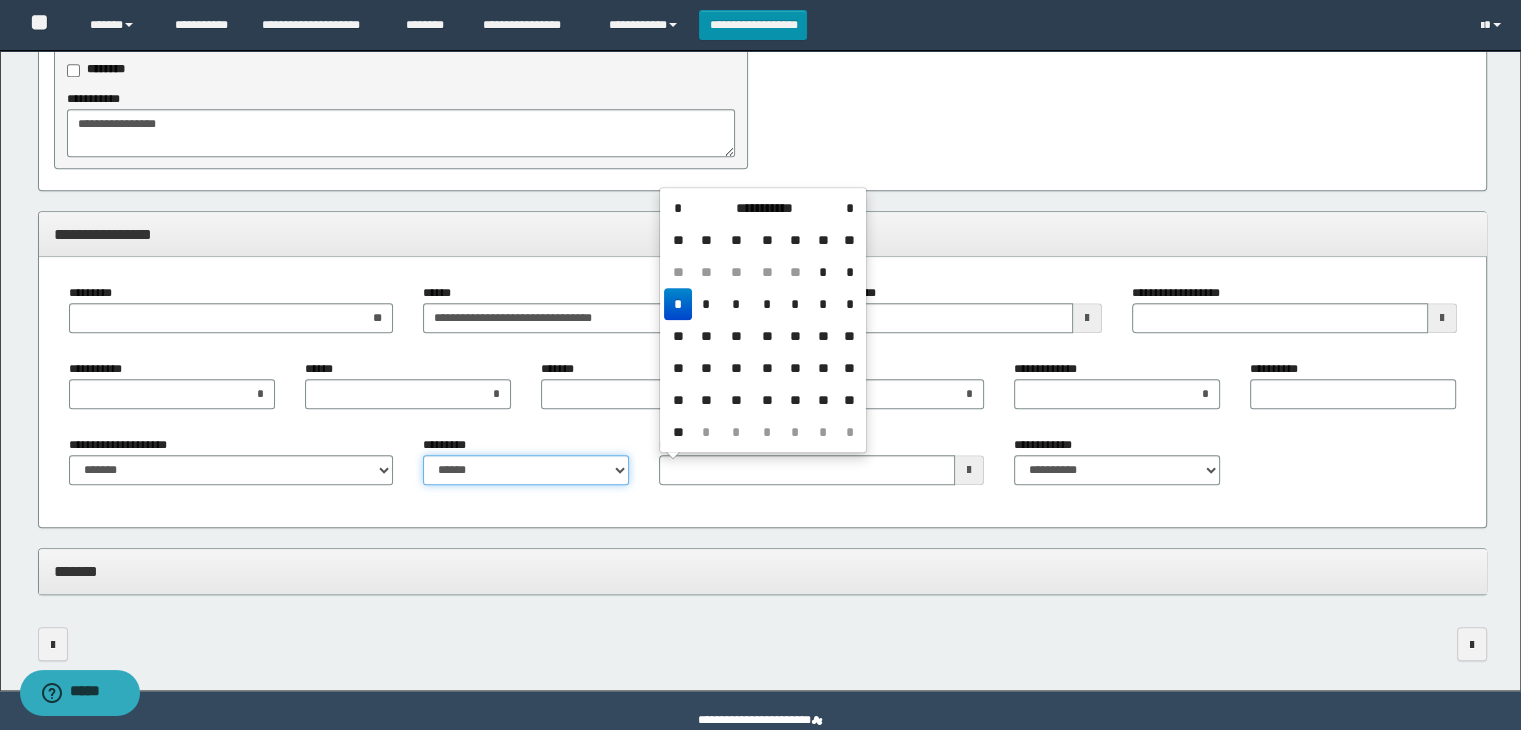 type 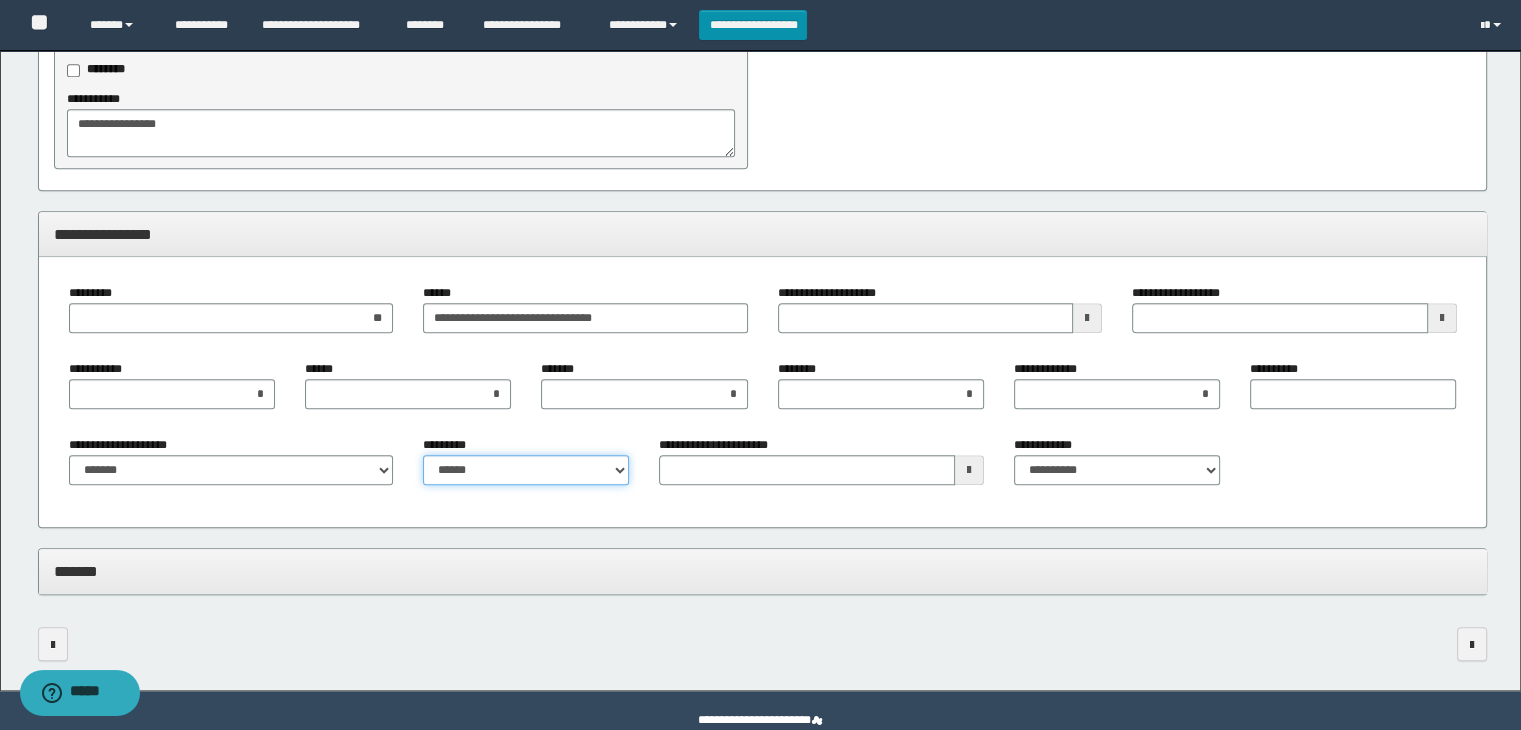 select 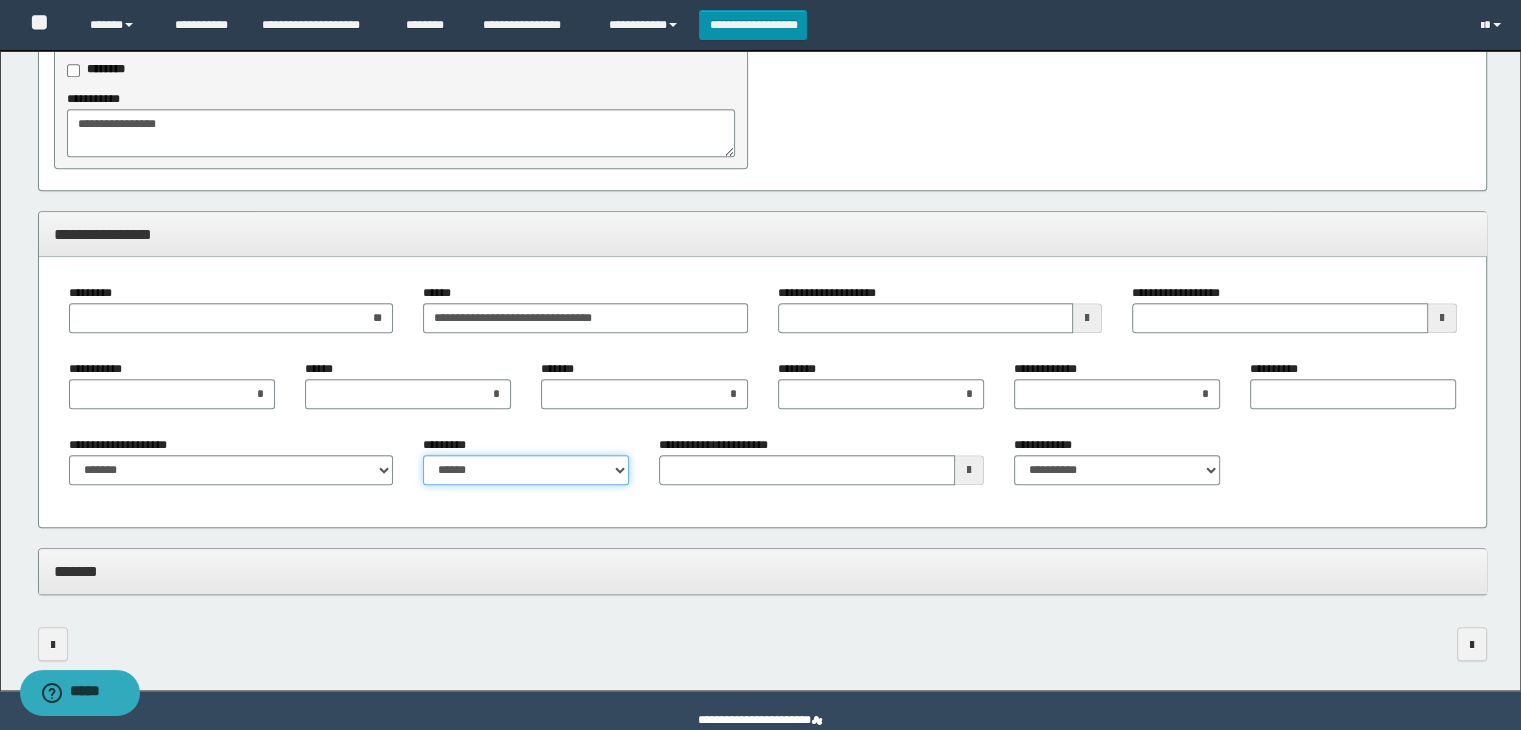 click on "**********" at bounding box center [526, 470] 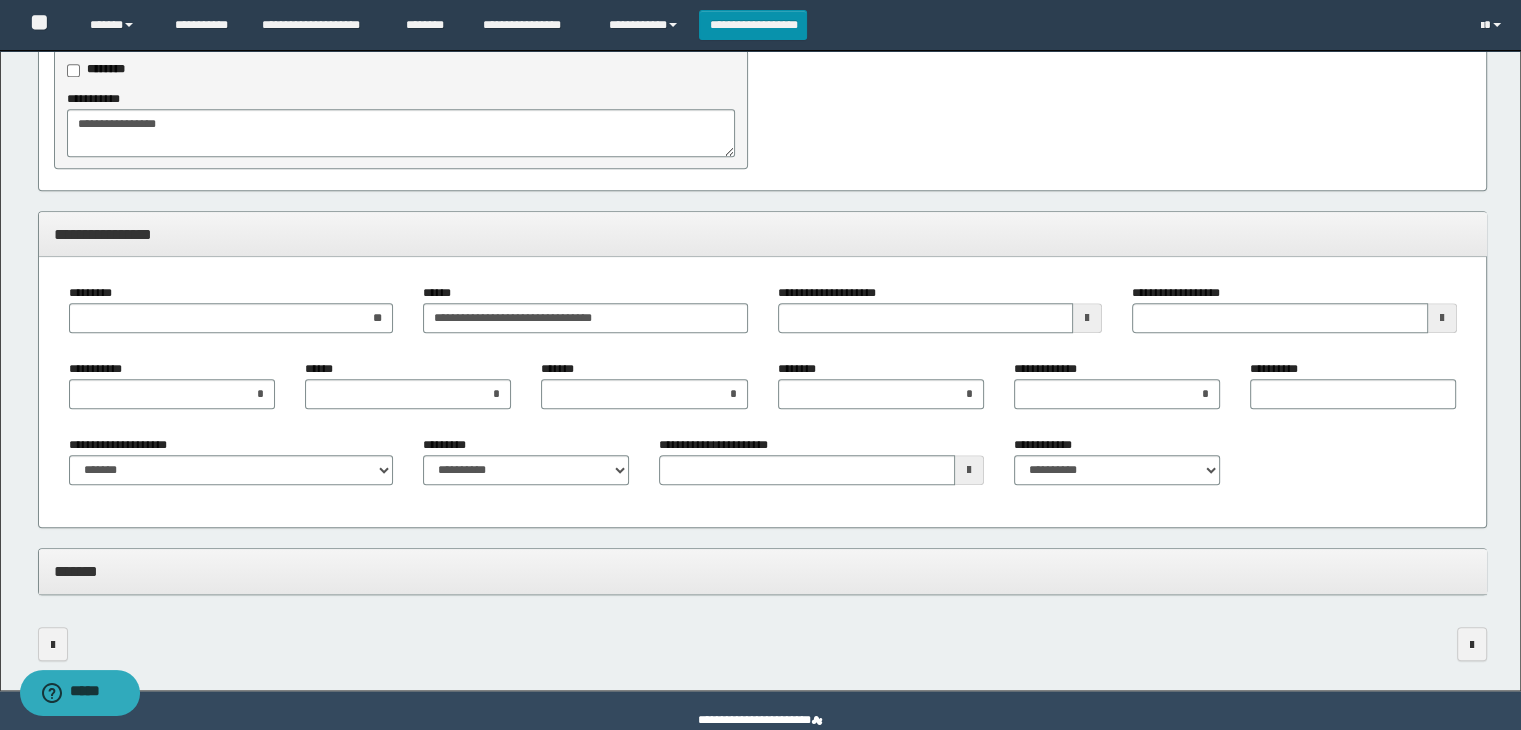 click on "*******" at bounding box center [763, 571] 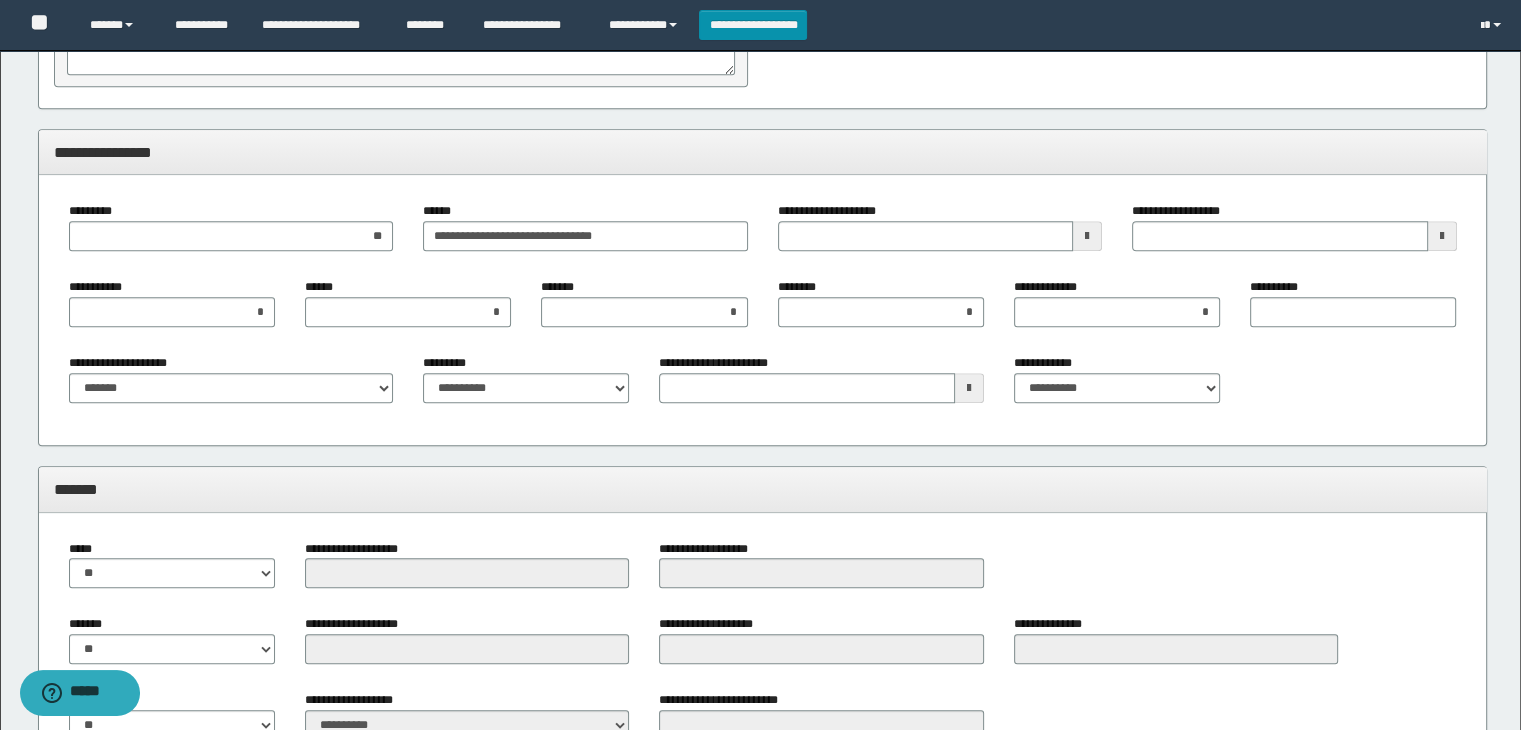 scroll, scrollTop: 2112, scrollLeft: 0, axis: vertical 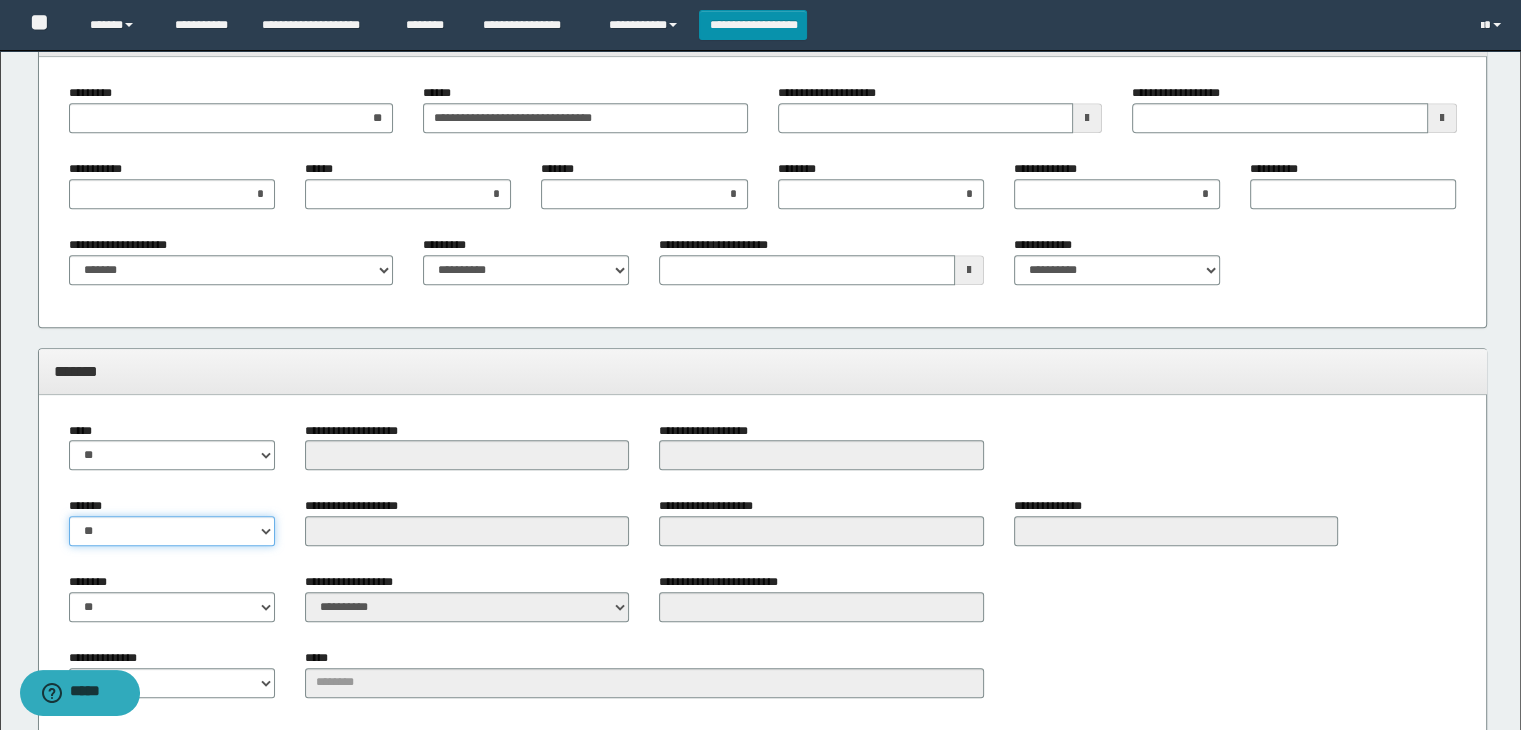 click on "**
**" at bounding box center (172, 531) 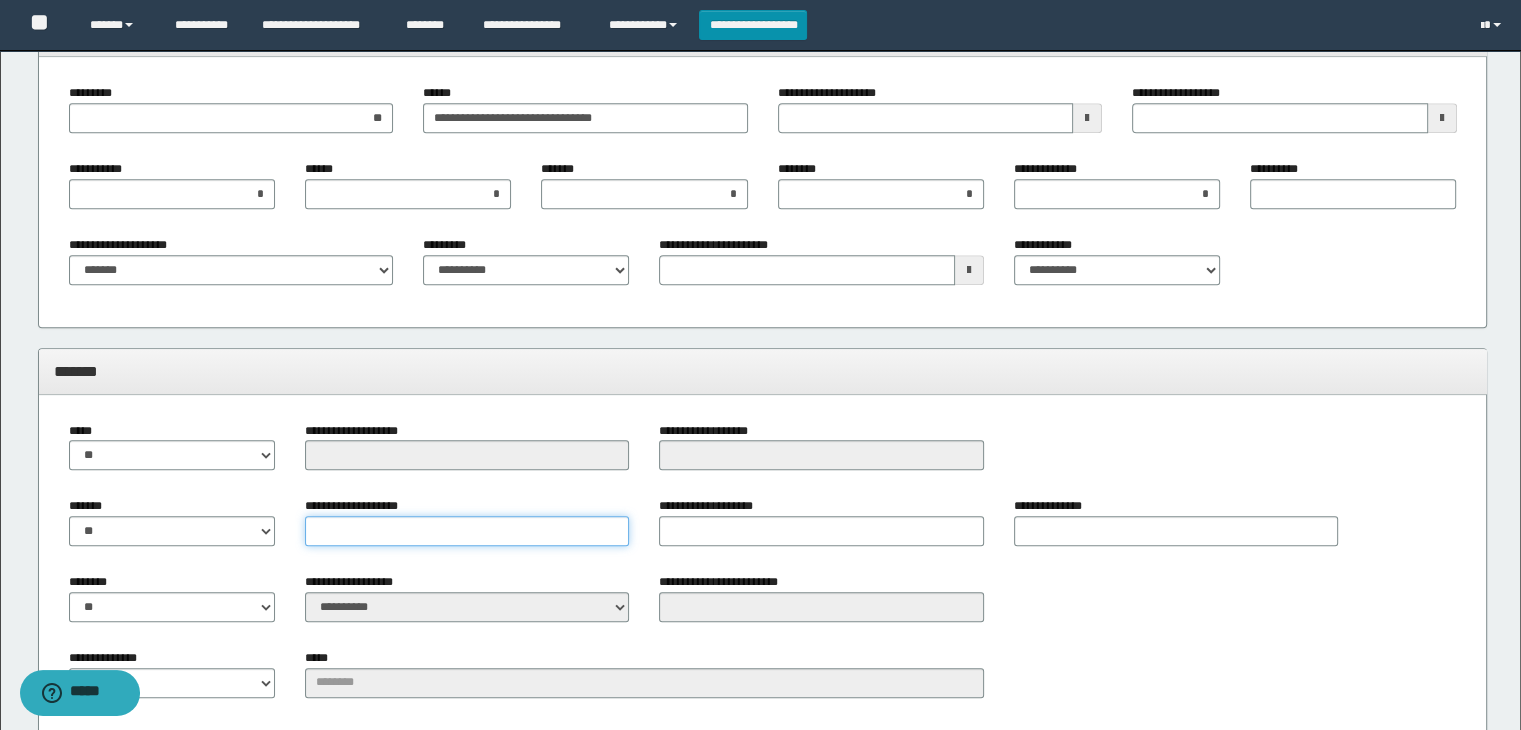 click on "**********" at bounding box center (467, 531) 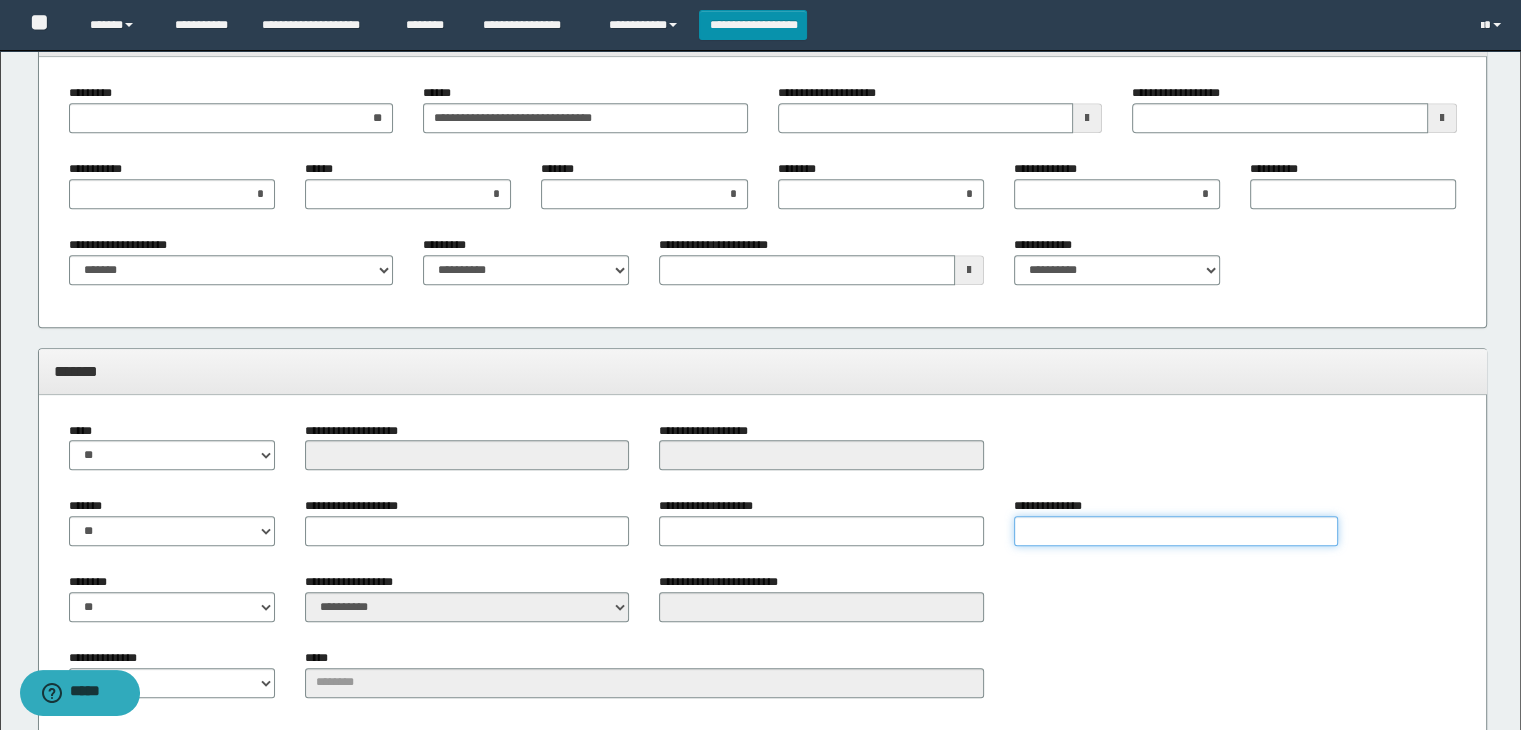 click on "**********" at bounding box center (1176, 531) 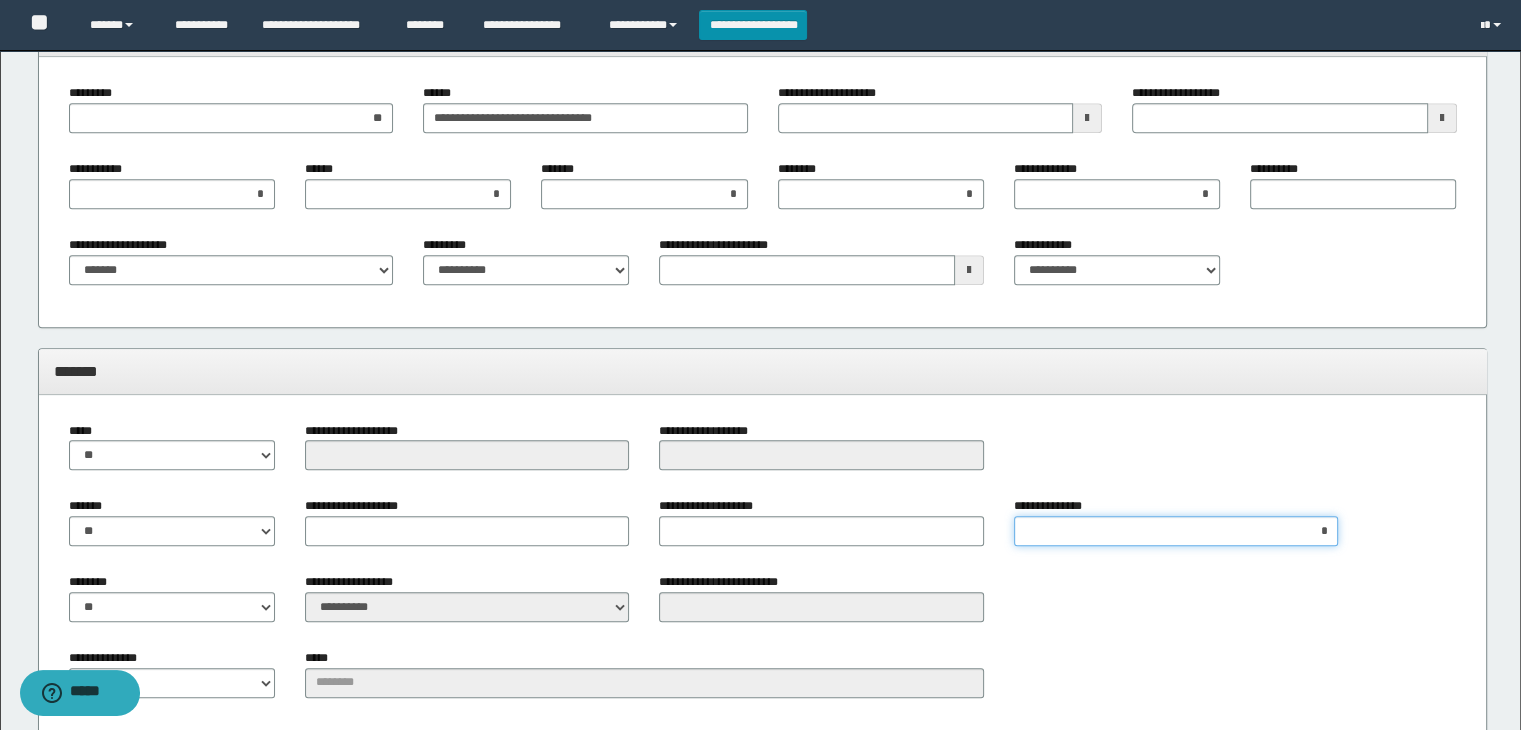 type on "**" 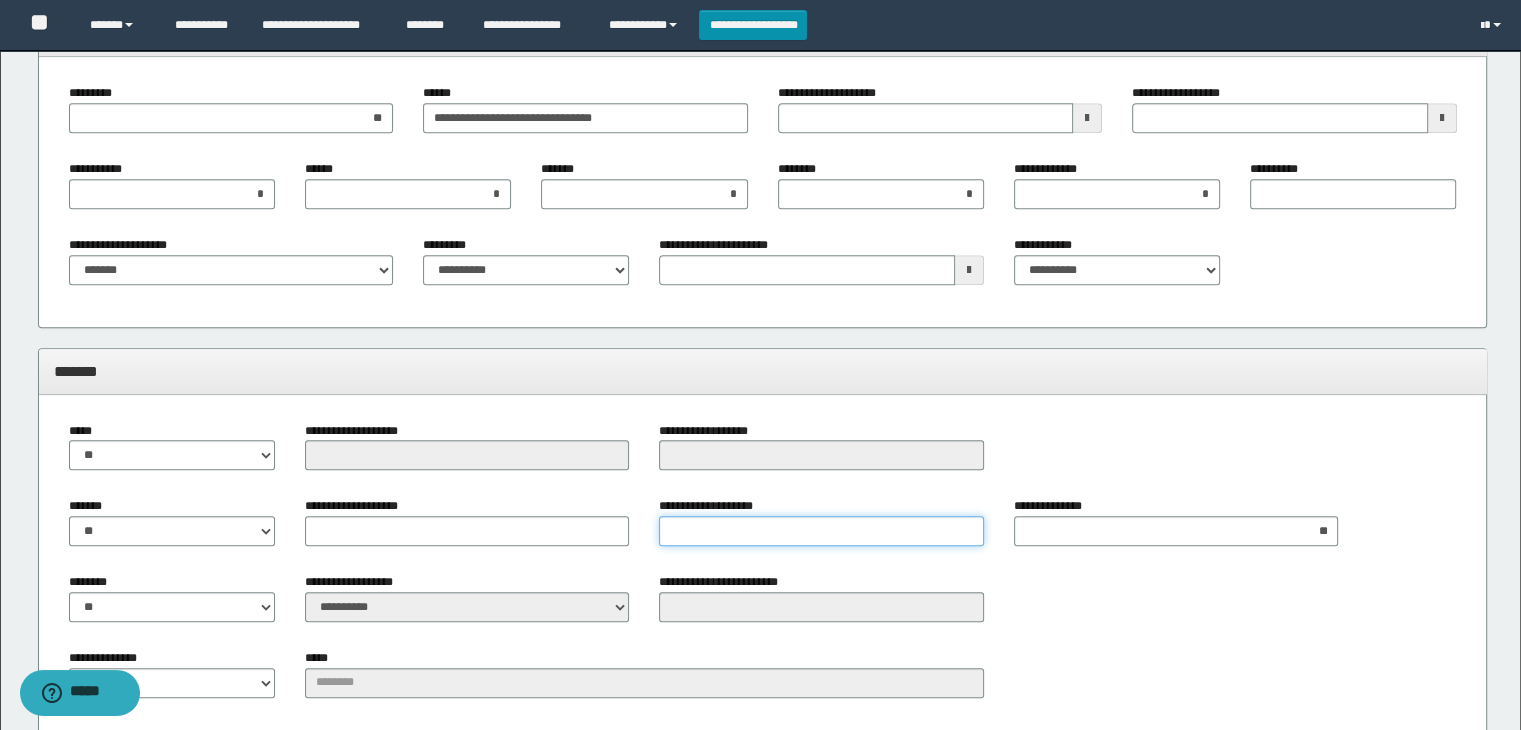 click on "**********" at bounding box center (821, 531) 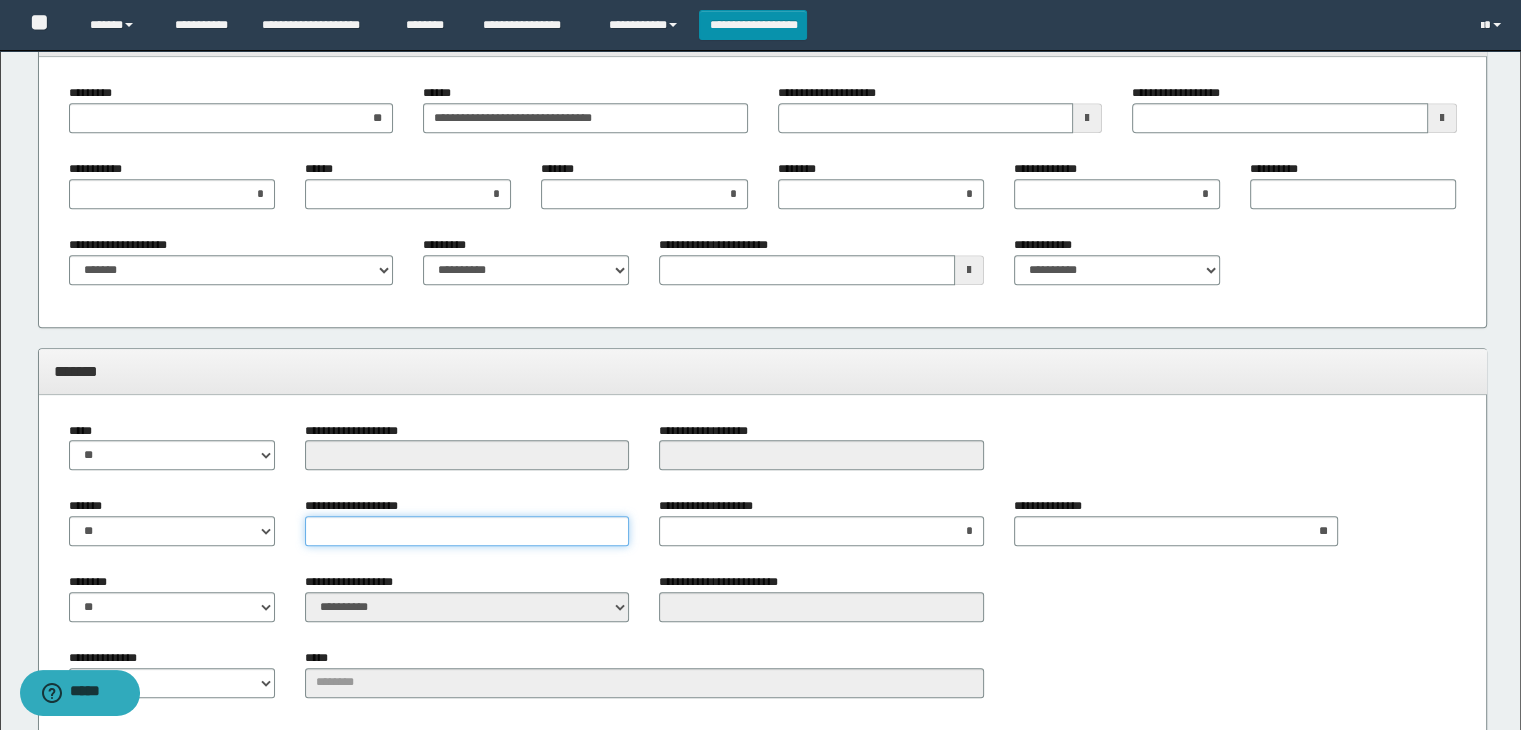 click on "**********" at bounding box center [467, 531] 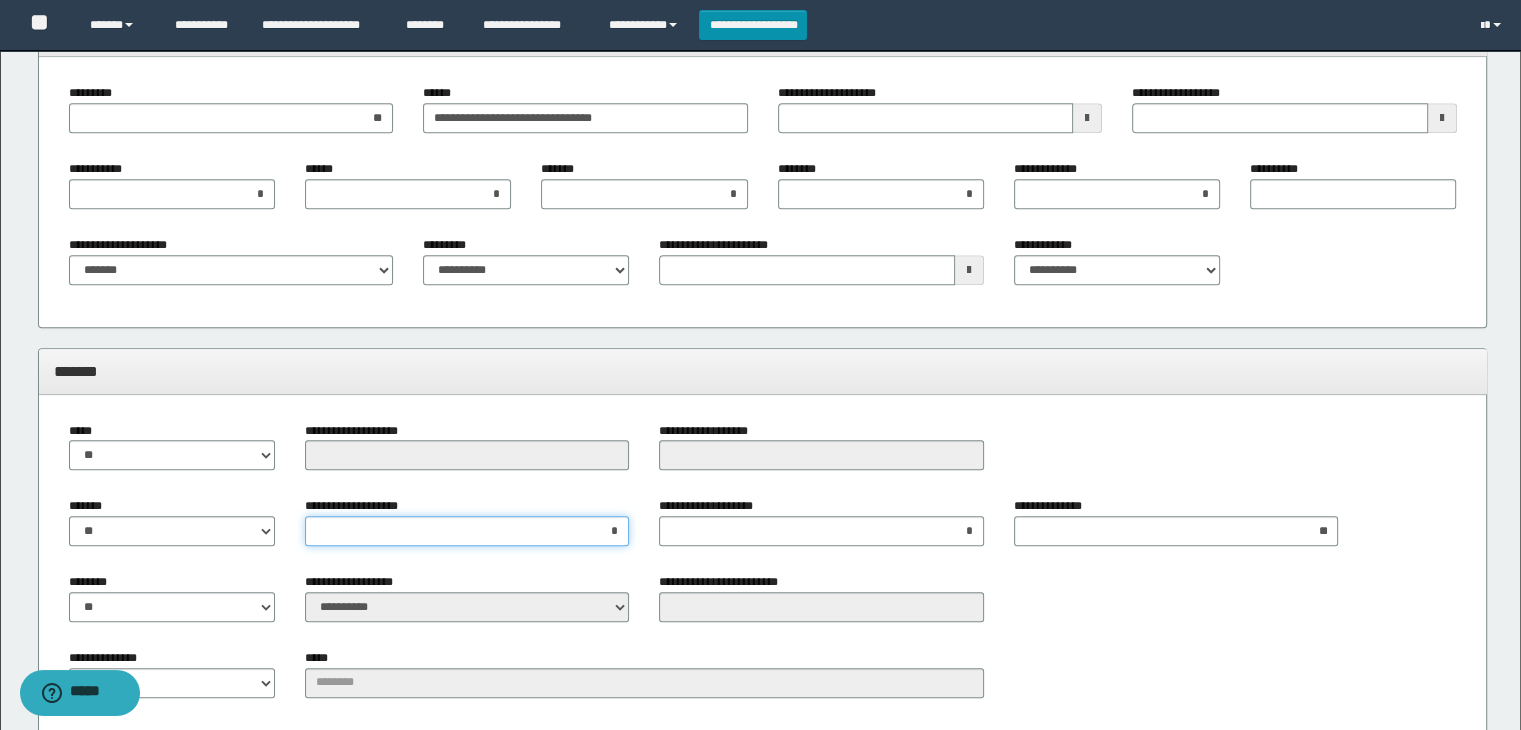 type on "**" 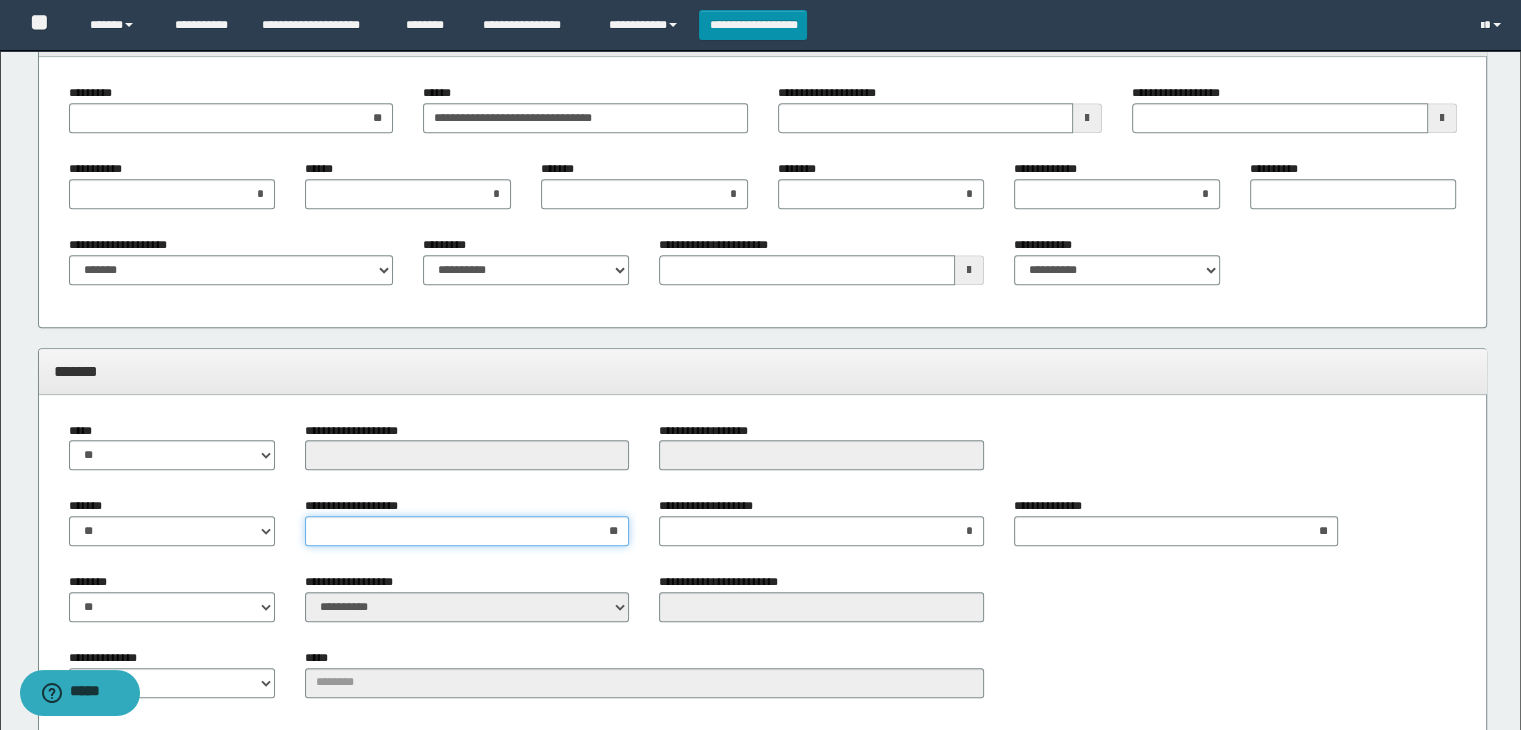 scroll, scrollTop: 2212, scrollLeft: 0, axis: vertical 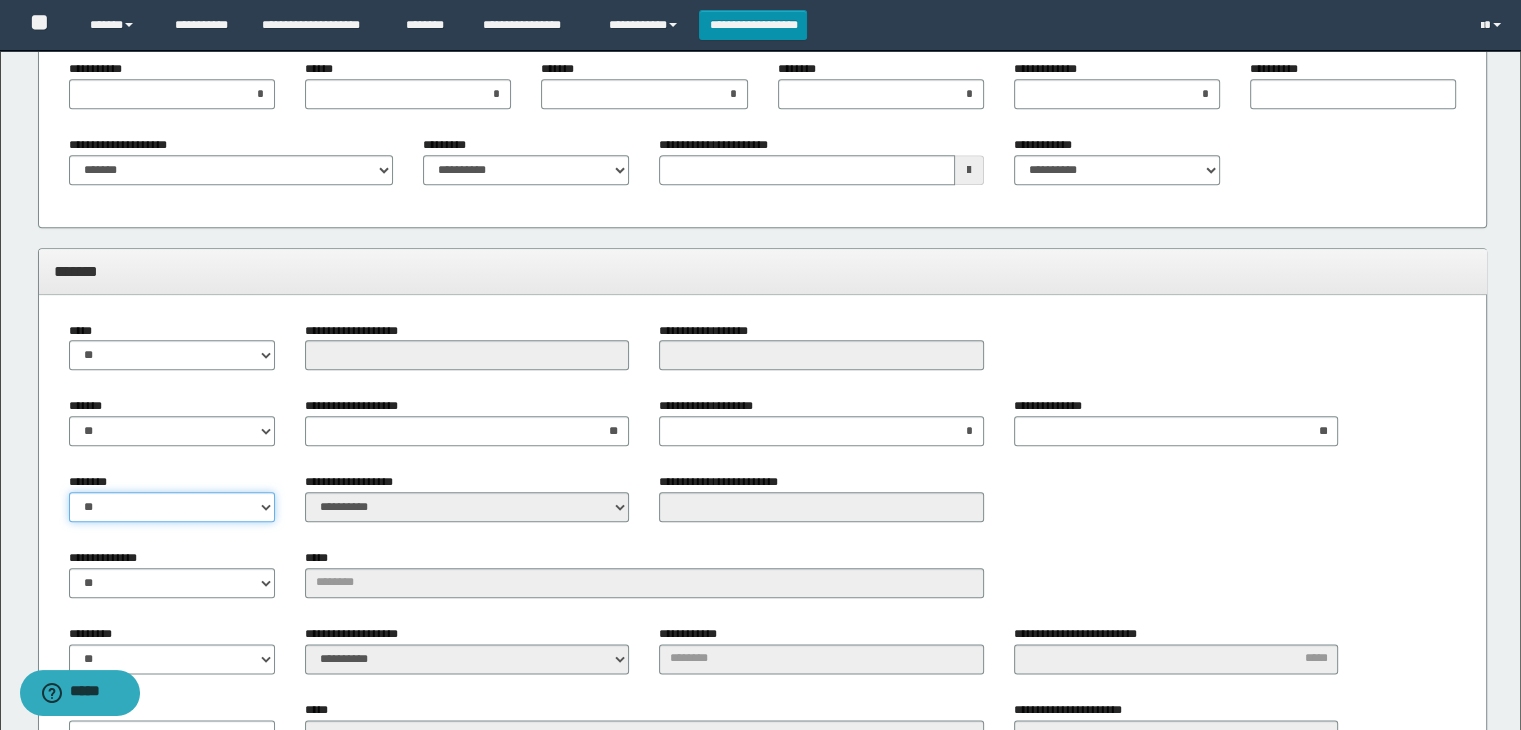 click on "**
**" at bounding box center [172, 507] 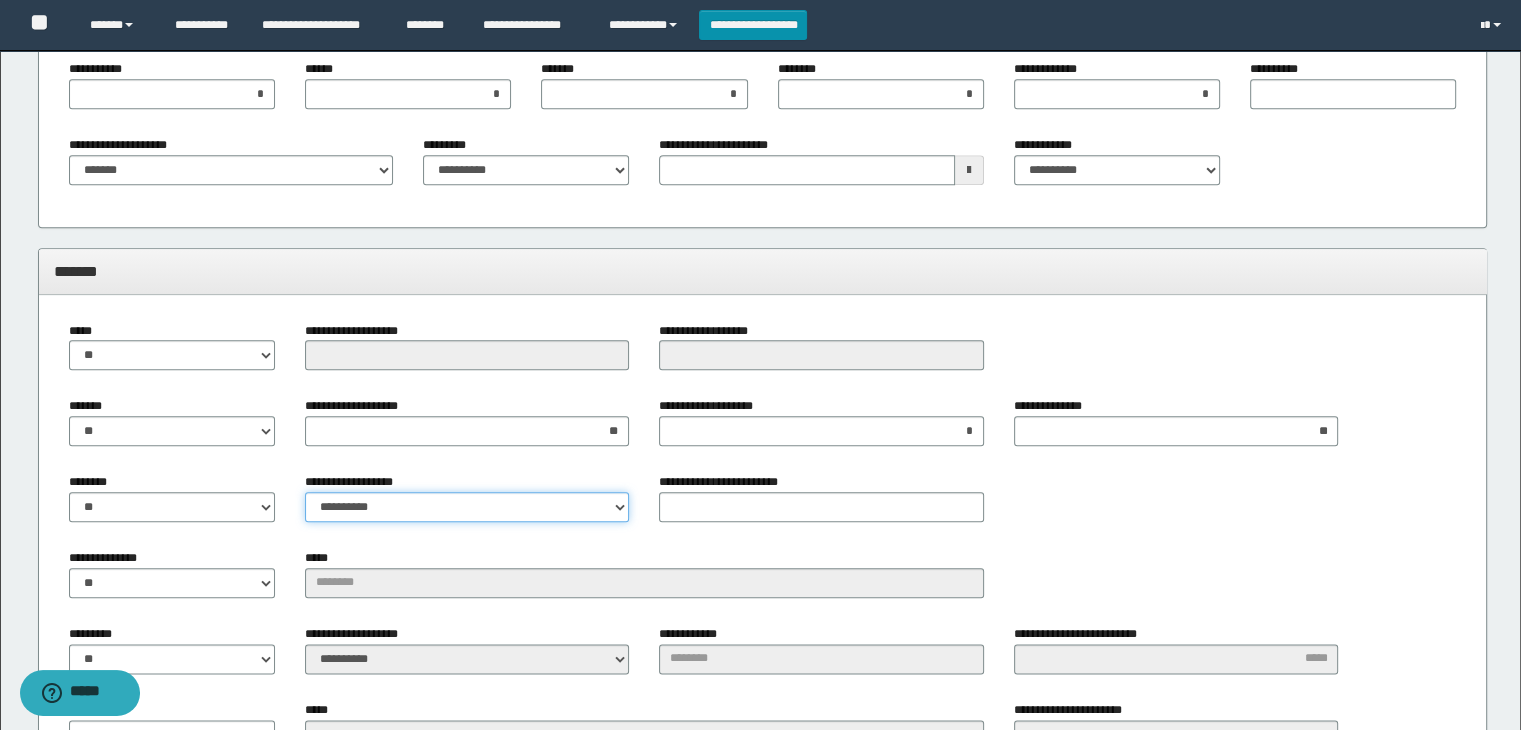 click on "**********" at bounding box center [467, 507] 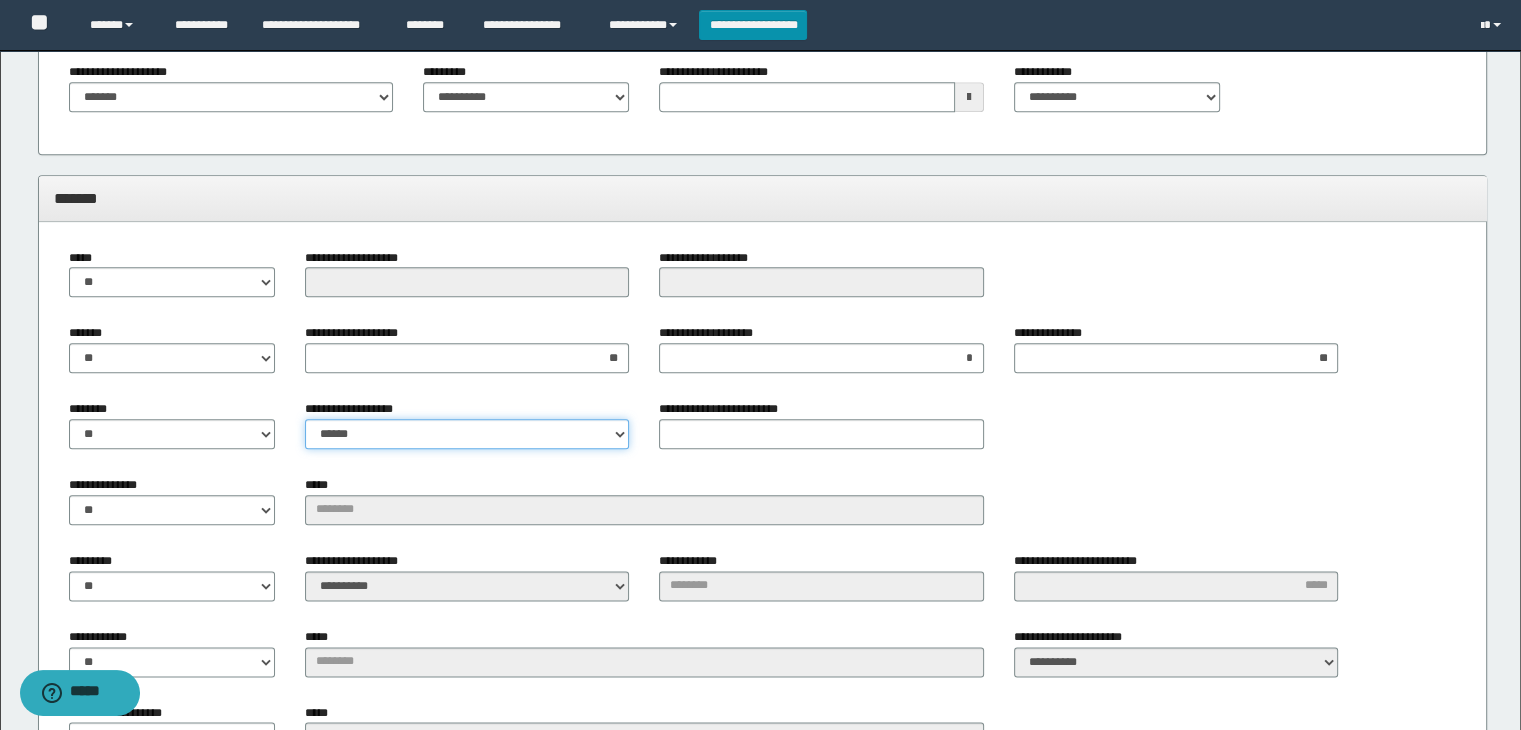 scroll, scrollTop: 2412, scrollLeft: 0, axis: vertical 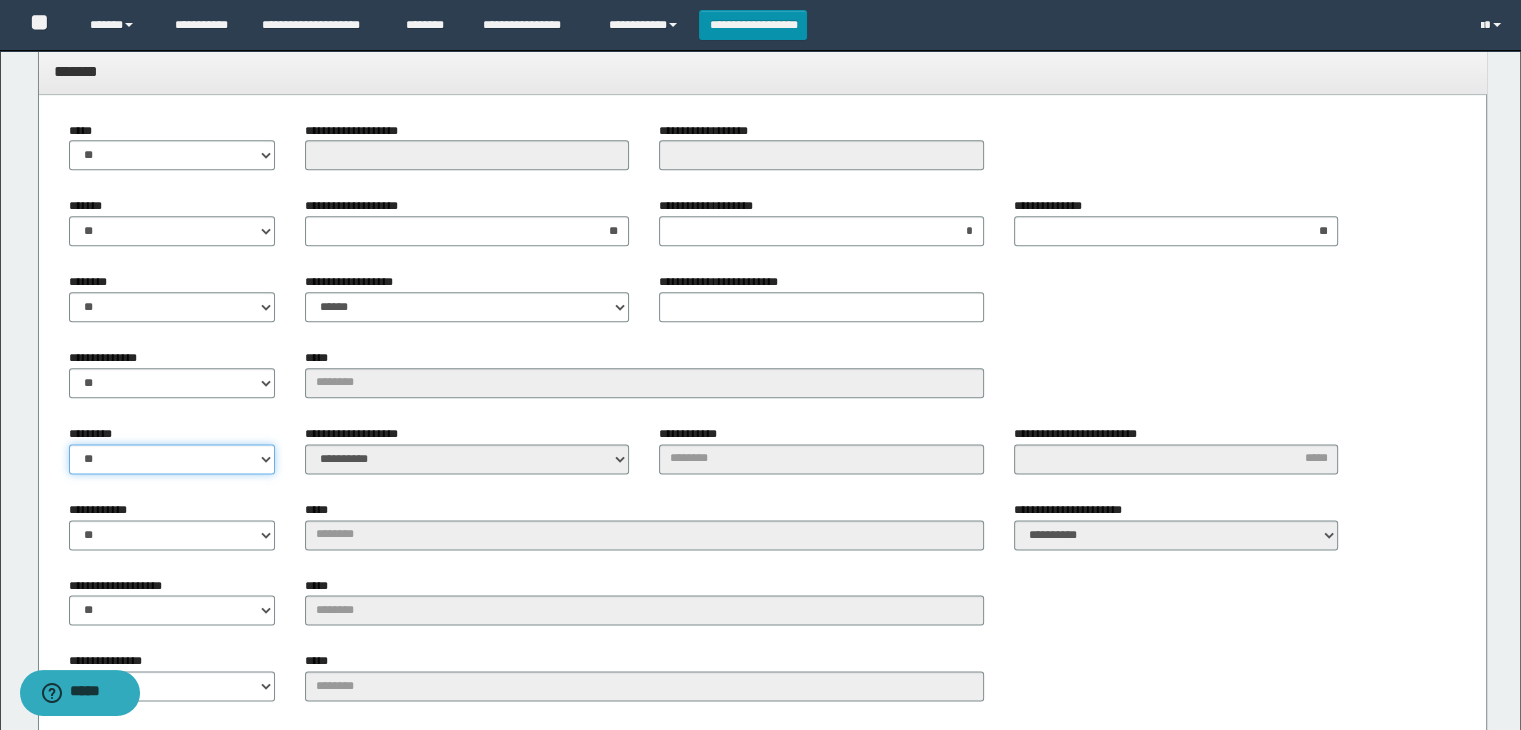 click on "**
**" at bounding box center [172, 459] 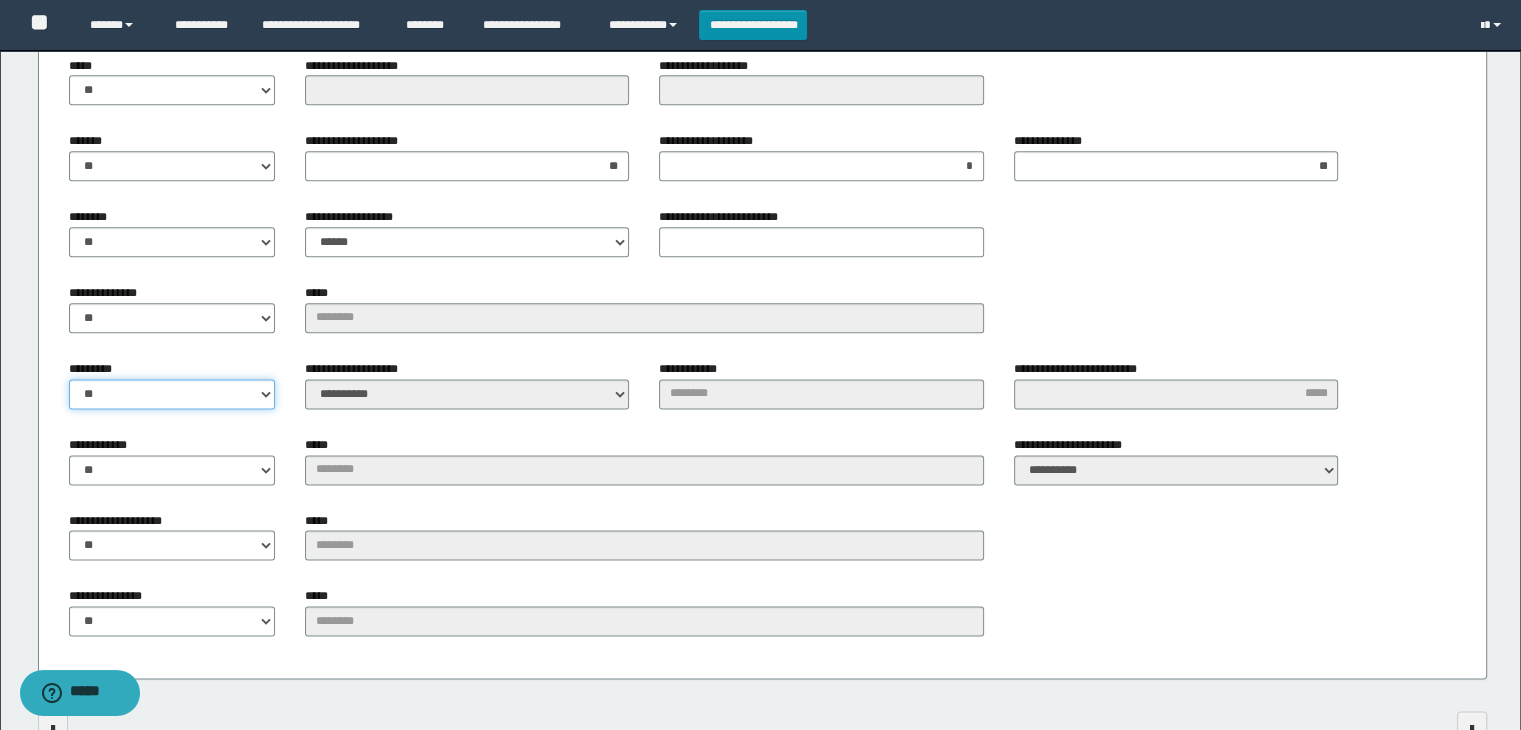 scroll, scrollTop: 2512, scrollLeft: 0, axis: vertical 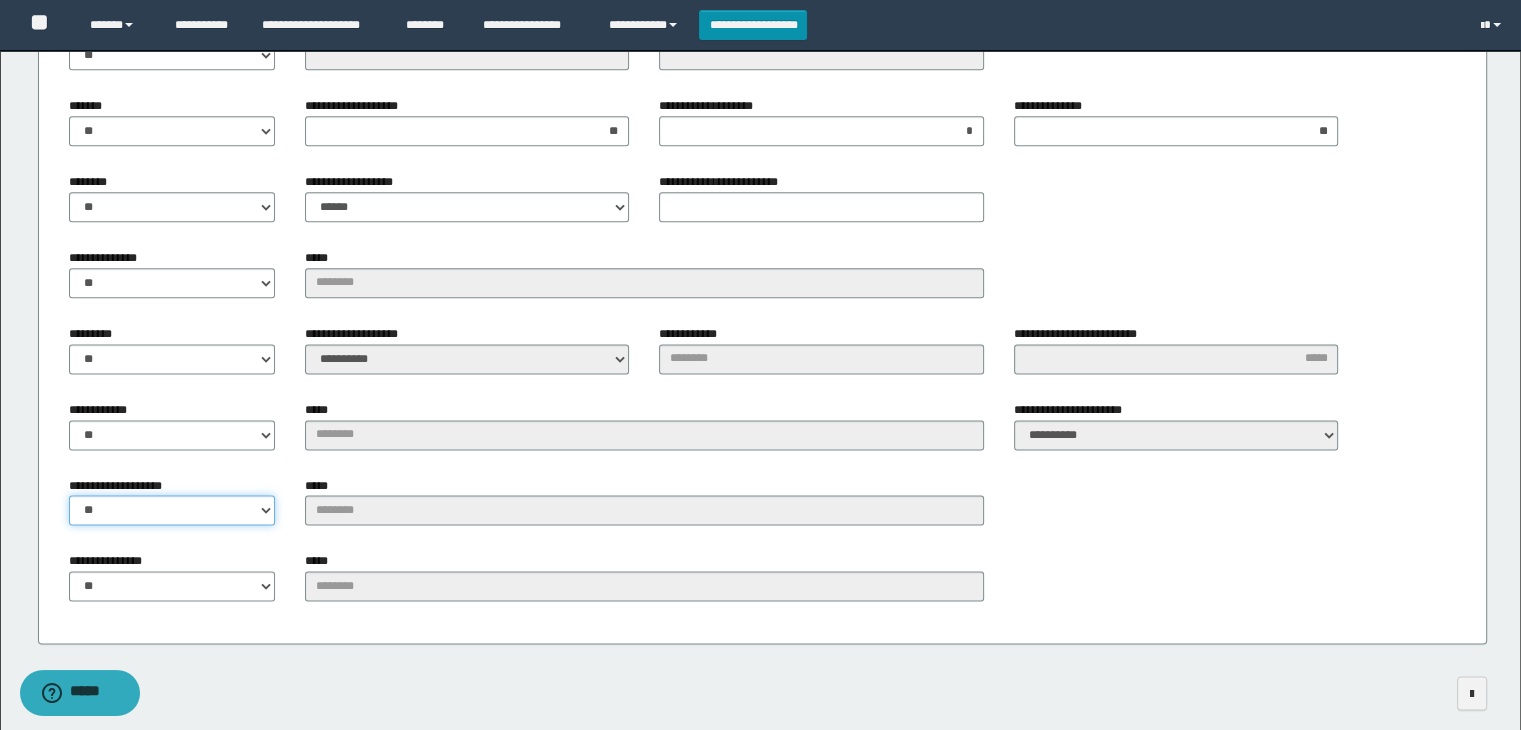 click on "**
**" at bounding box center (172, 510) 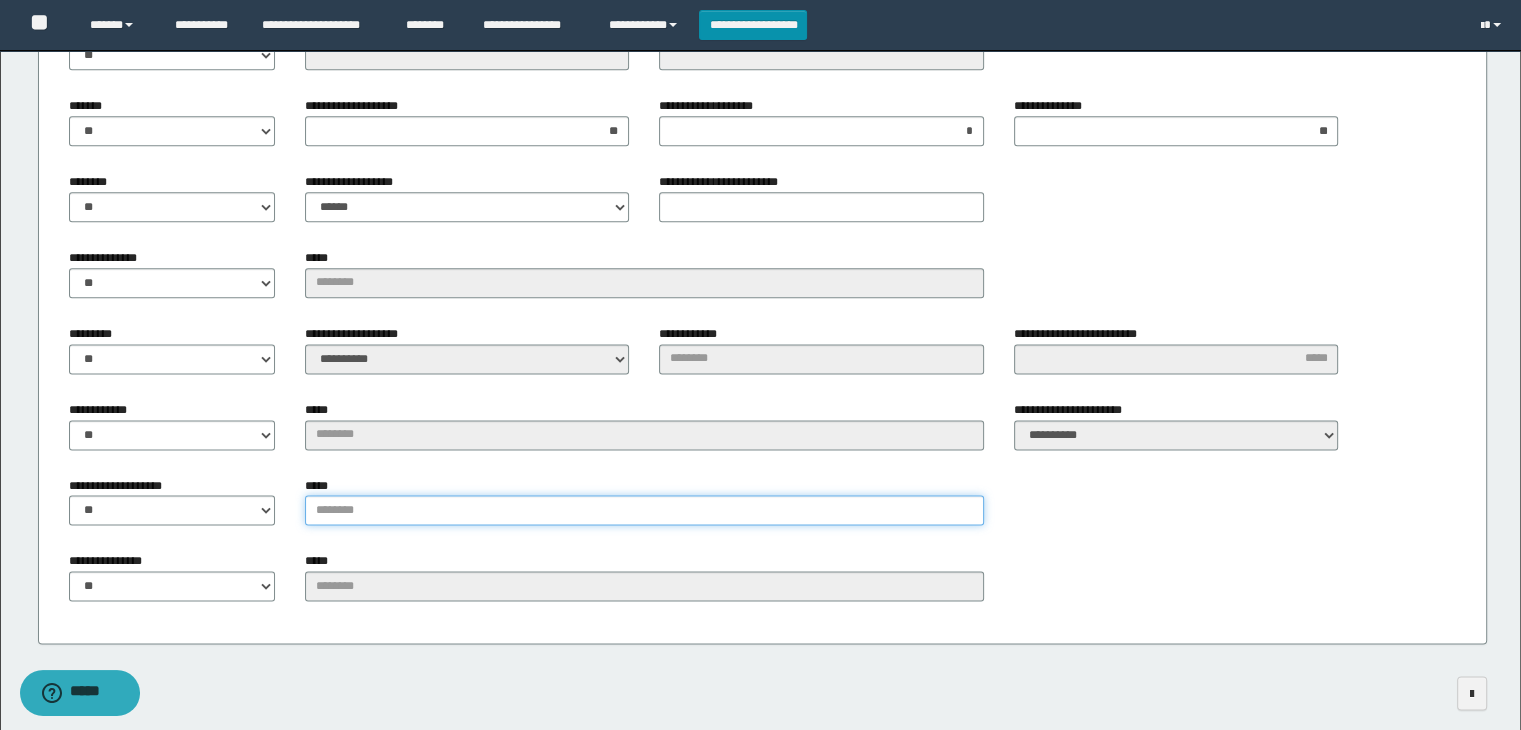 click on "*****" at bounding box center [644, 510] 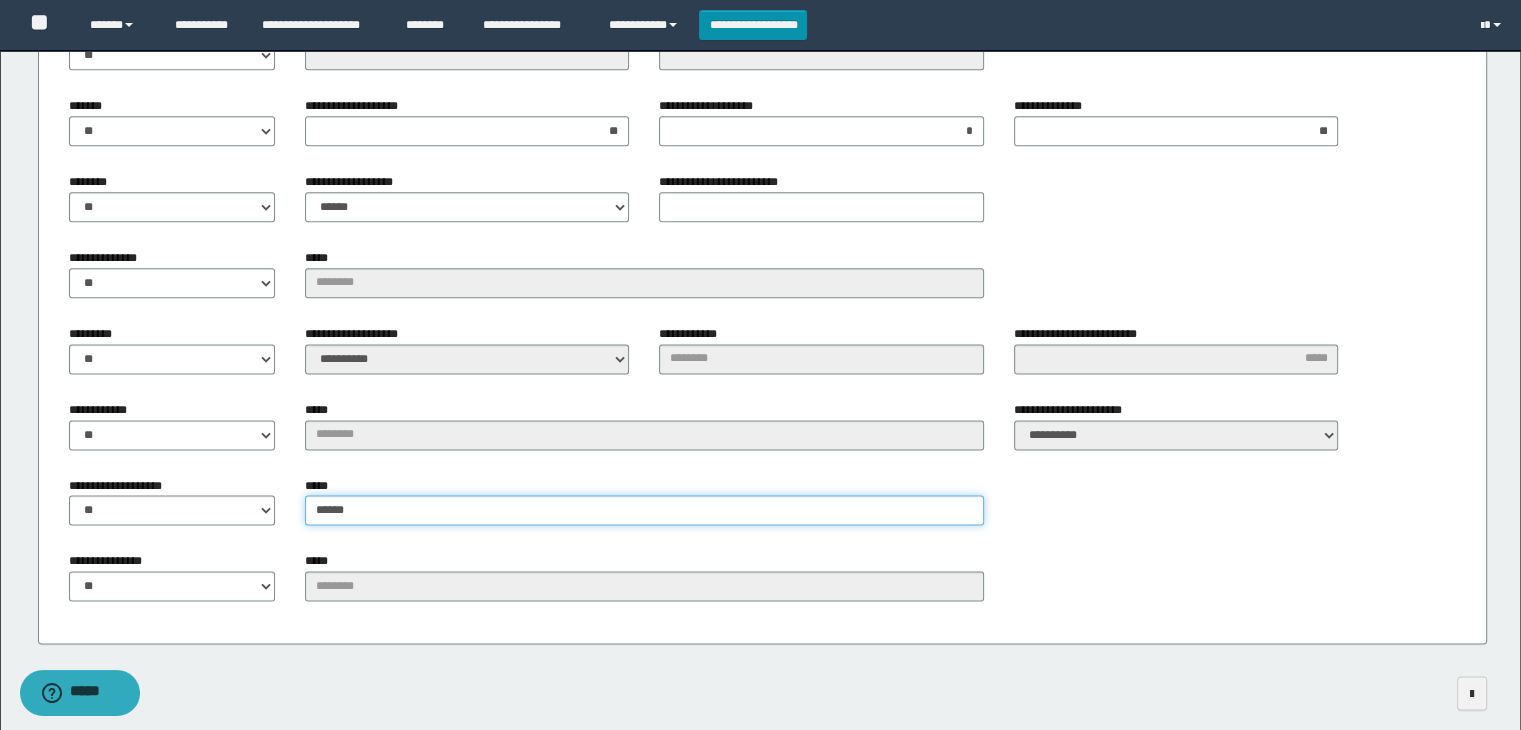 type on "*****" 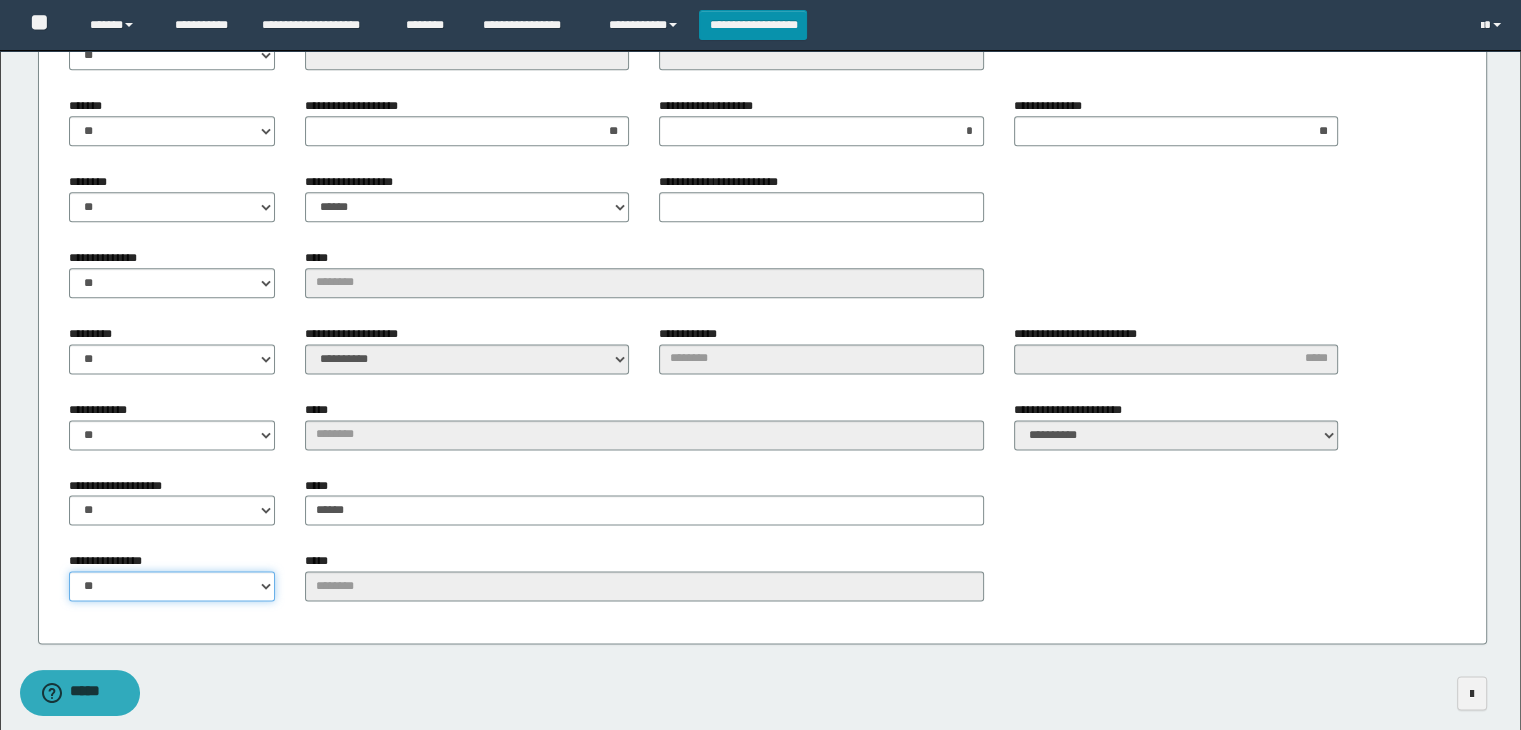 click on "**
**" at bounding box center [172, 586] 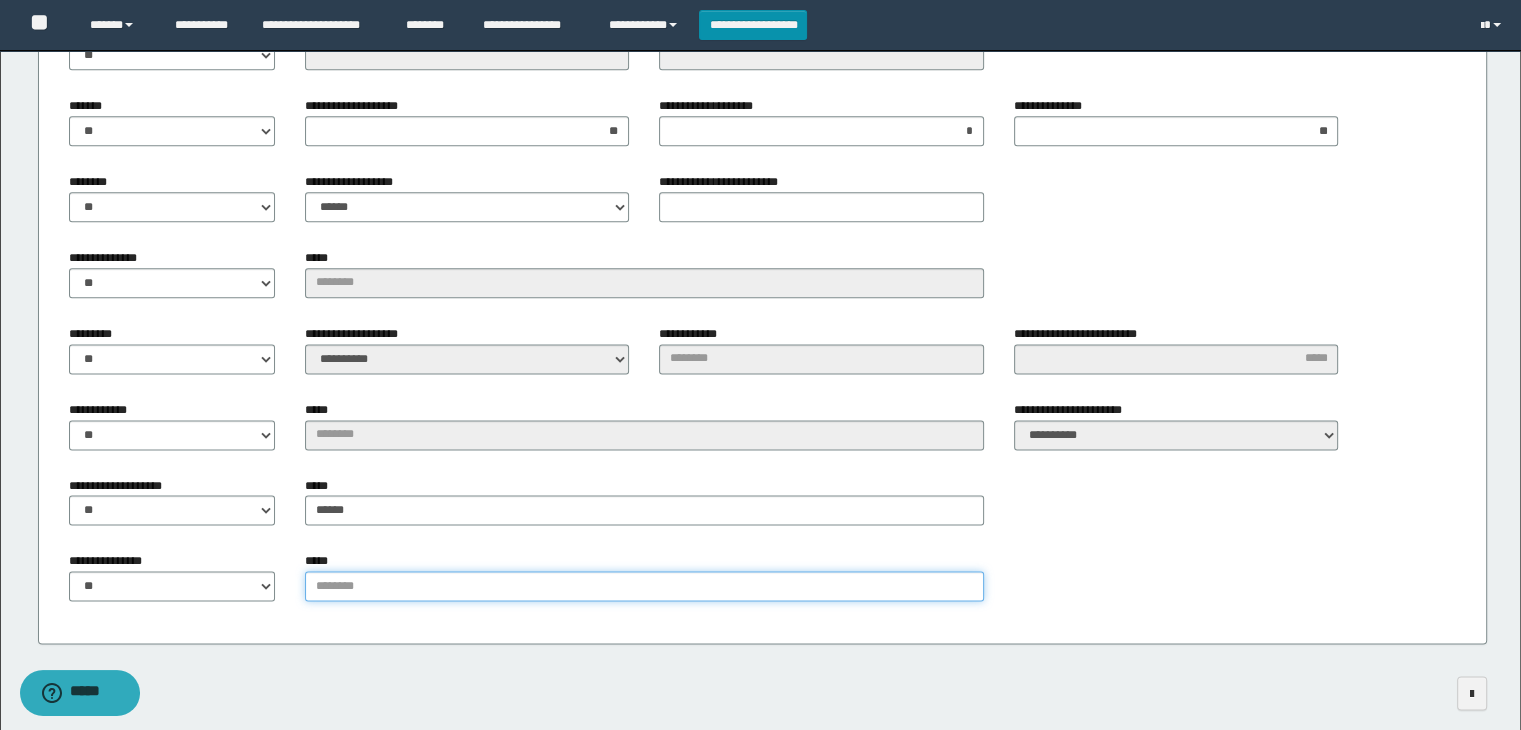 click on "*****" at bounding box center [644, 586] 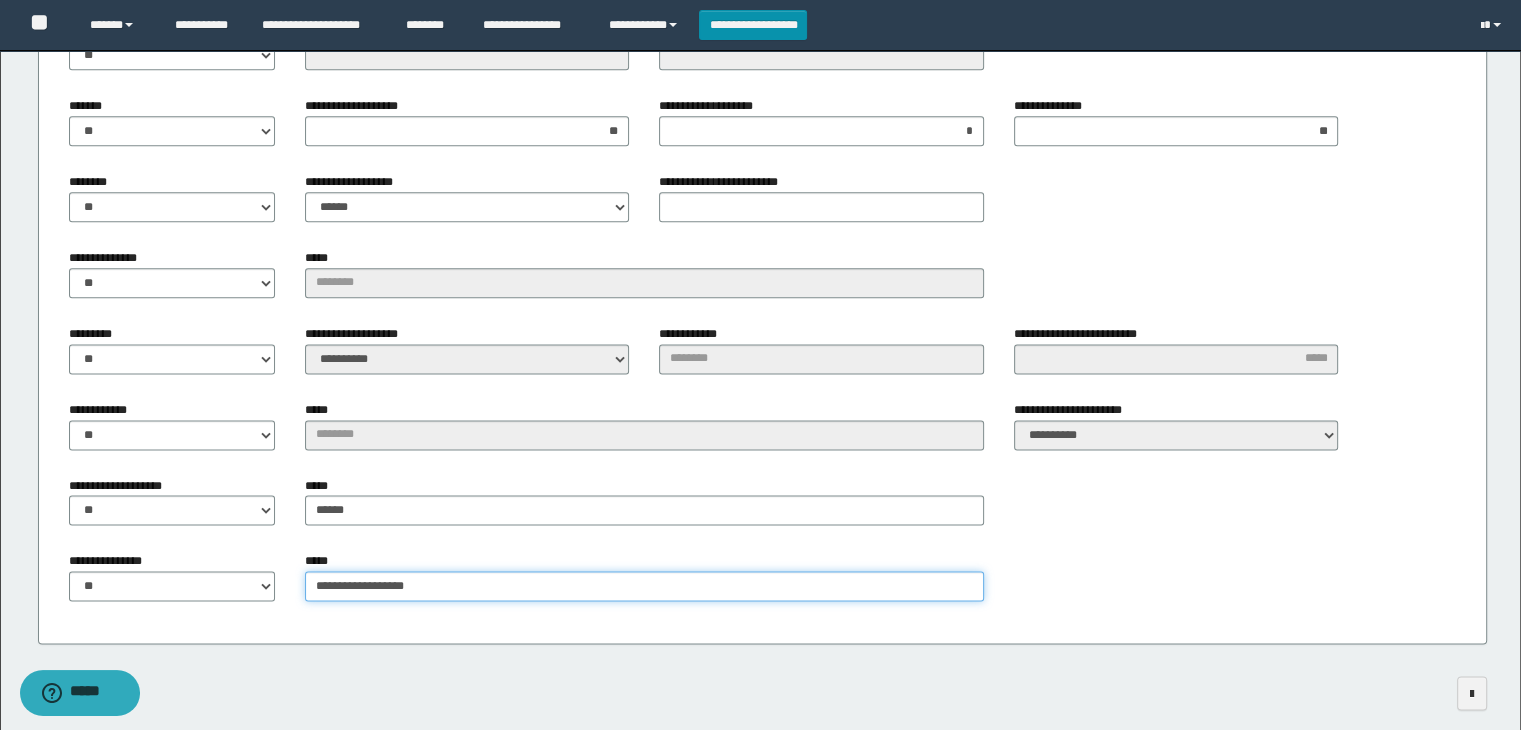 type on "**********" 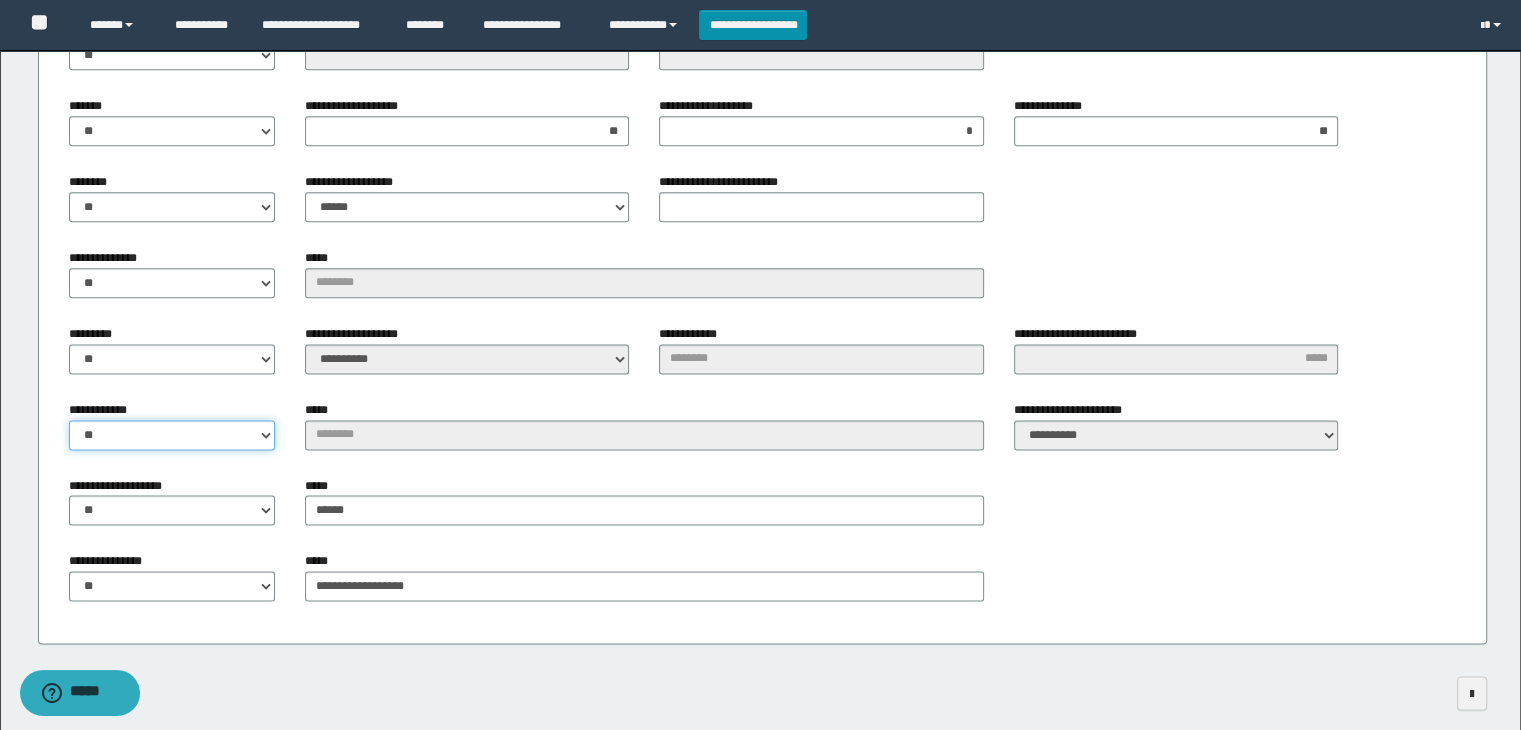 click on "**
**" at bounding box center (172, 435) 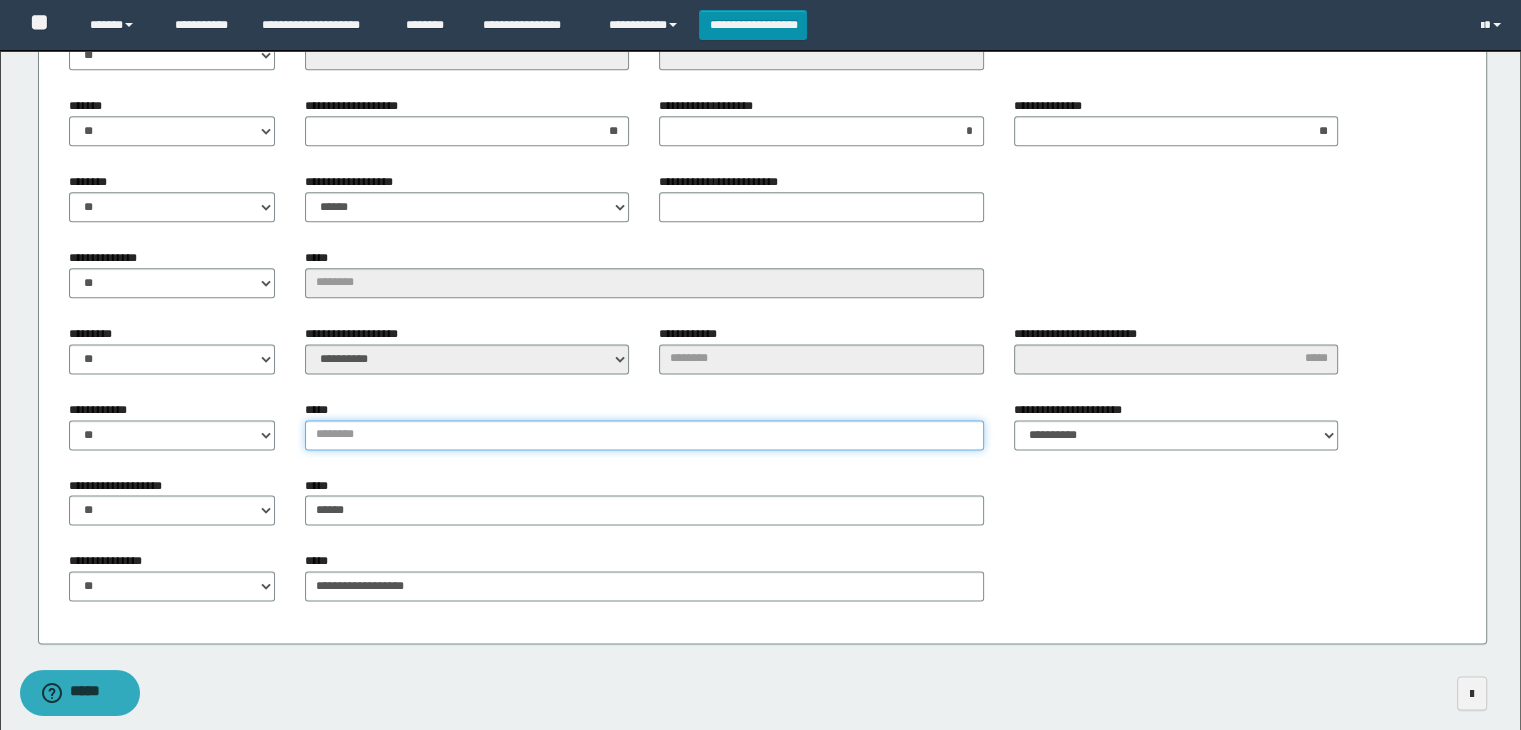 click on "*****" at bounding box center [644, 435] 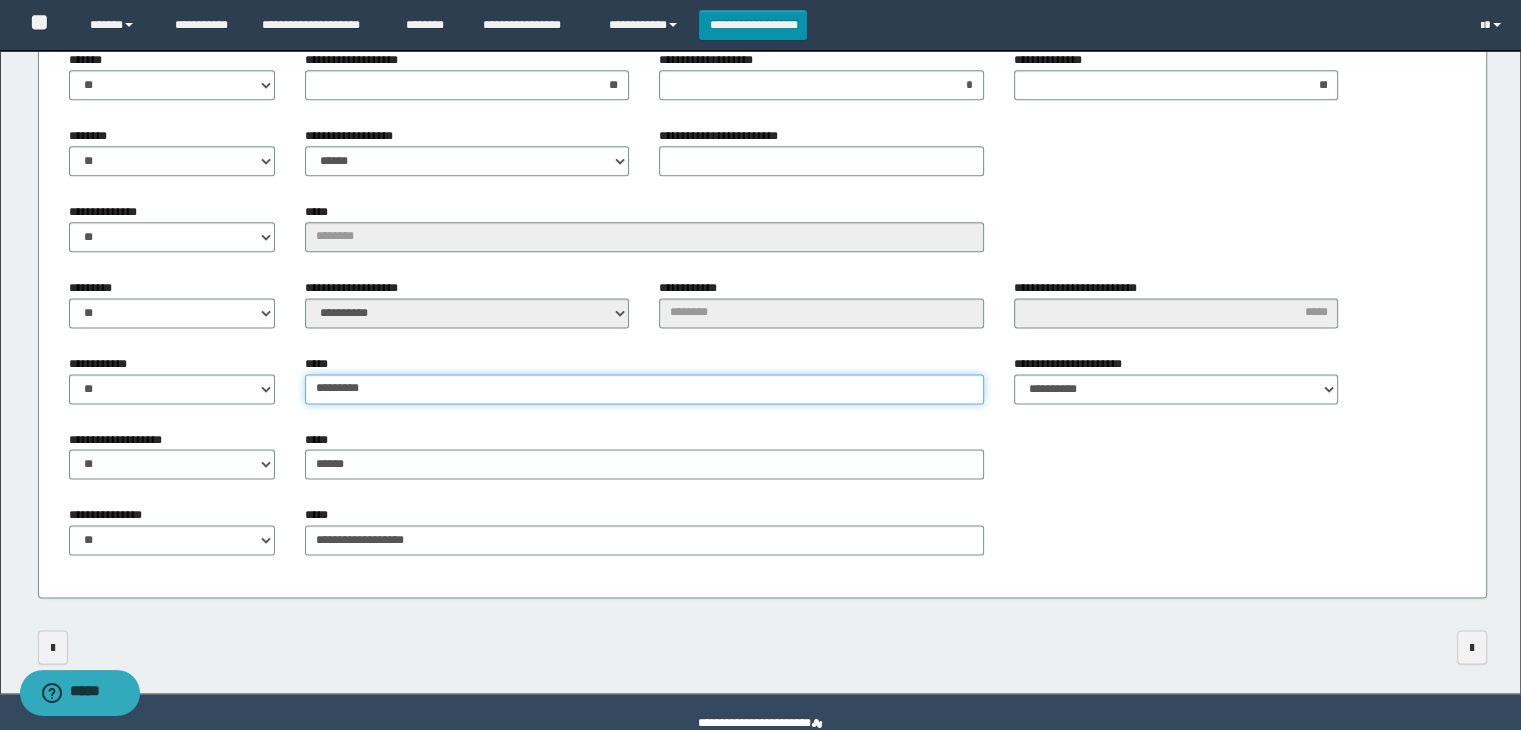 scroll, scrollTop: 2600, scrollLeft: 0, axis: vertical 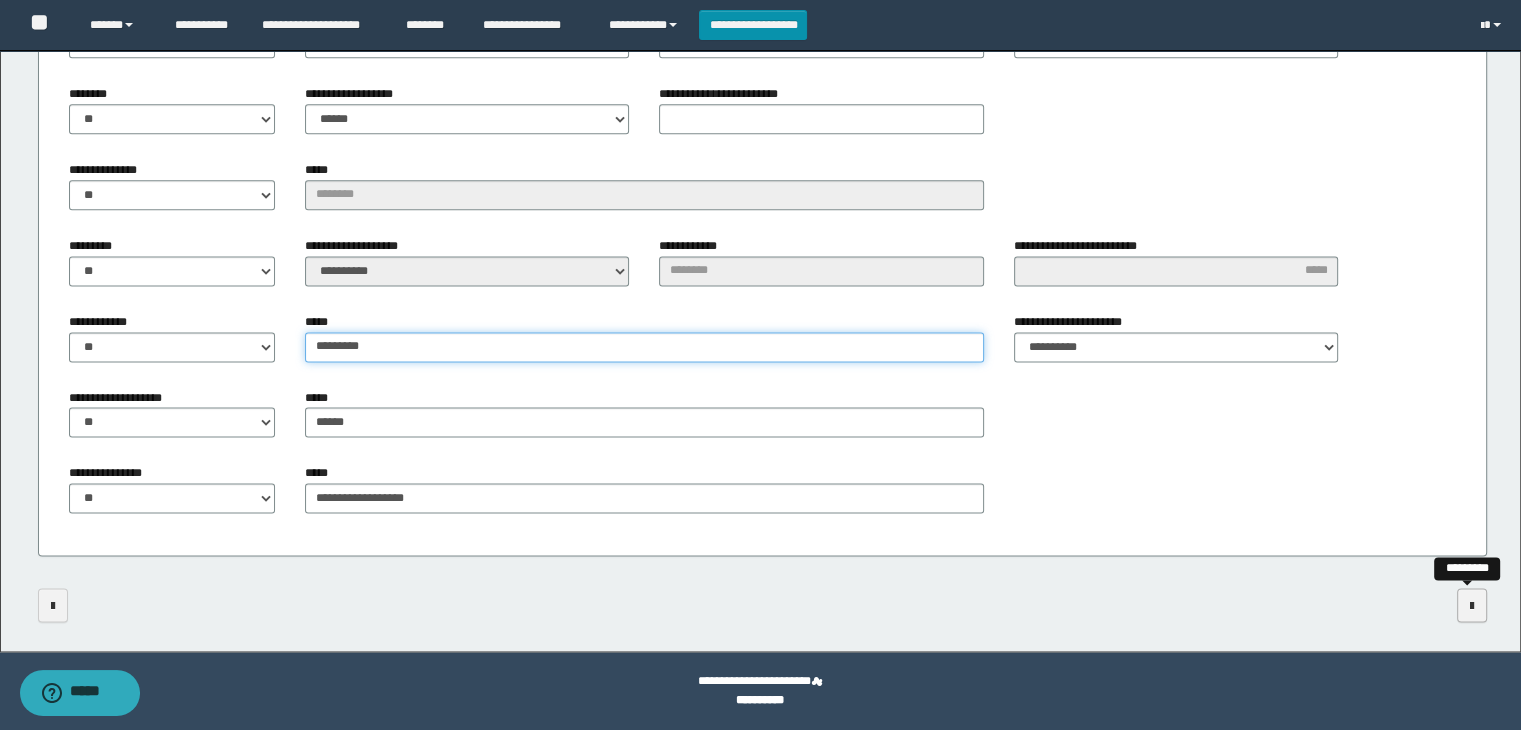type on "********" 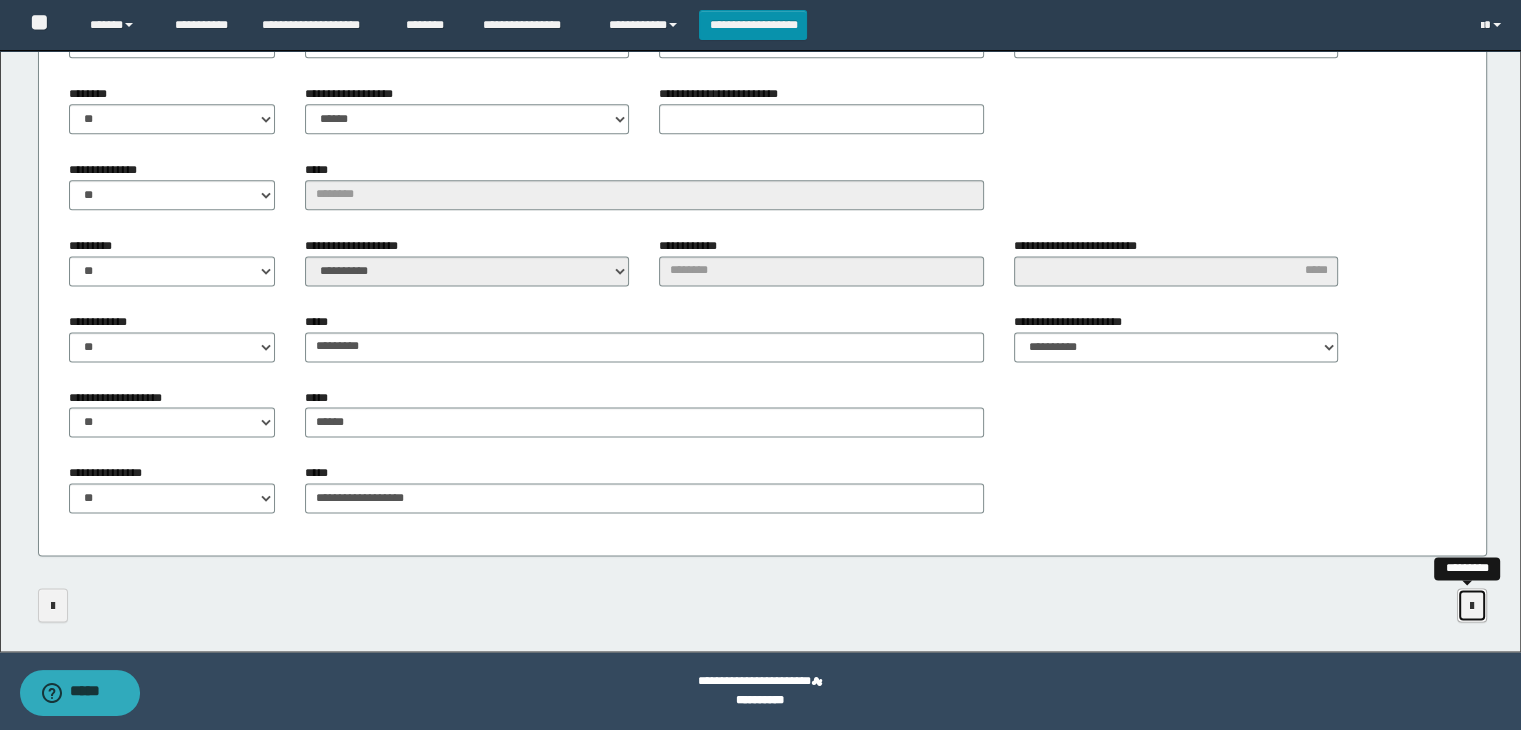 click at bounding box center (1472, 606) 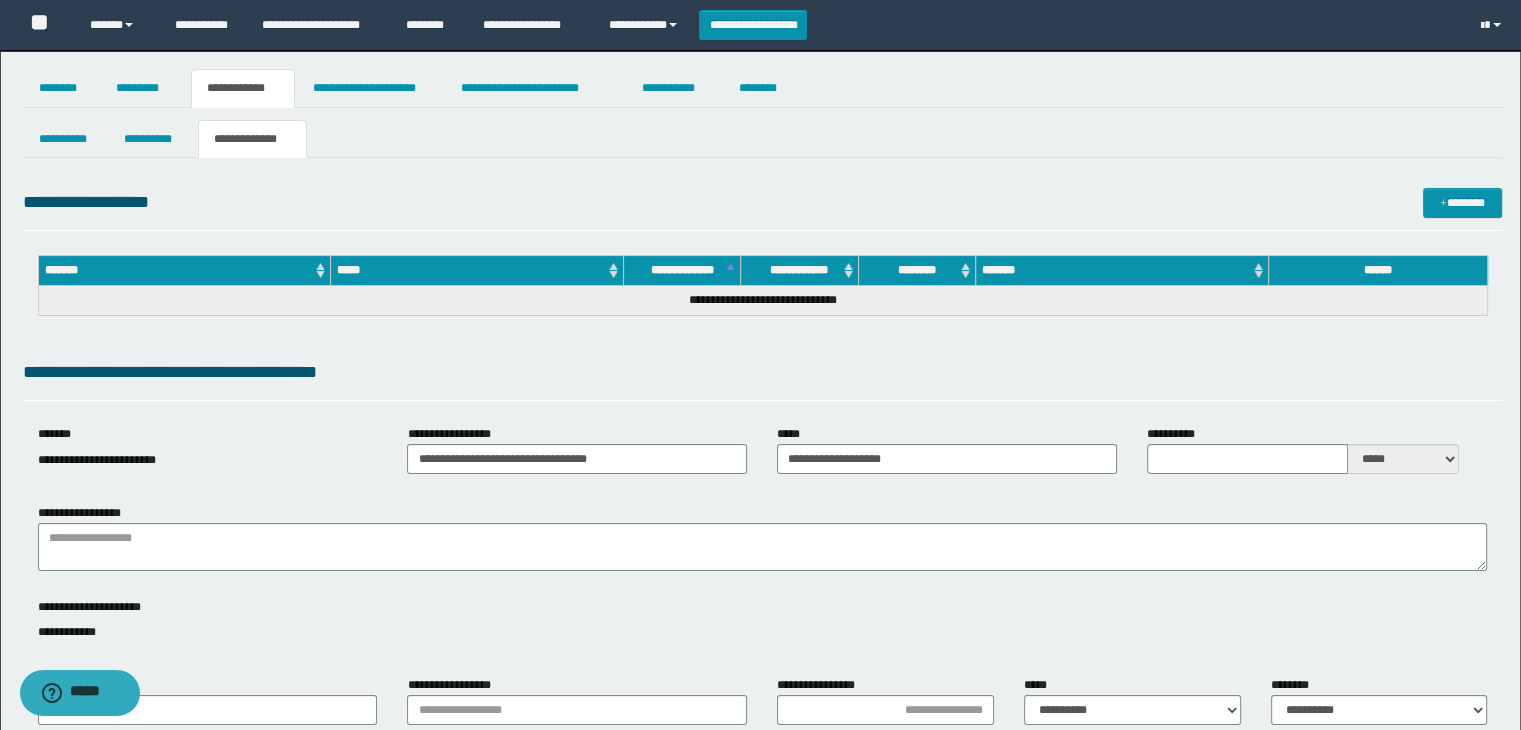 scroll, scrollTop: 200, scrollLeft: 0, axis: vertical 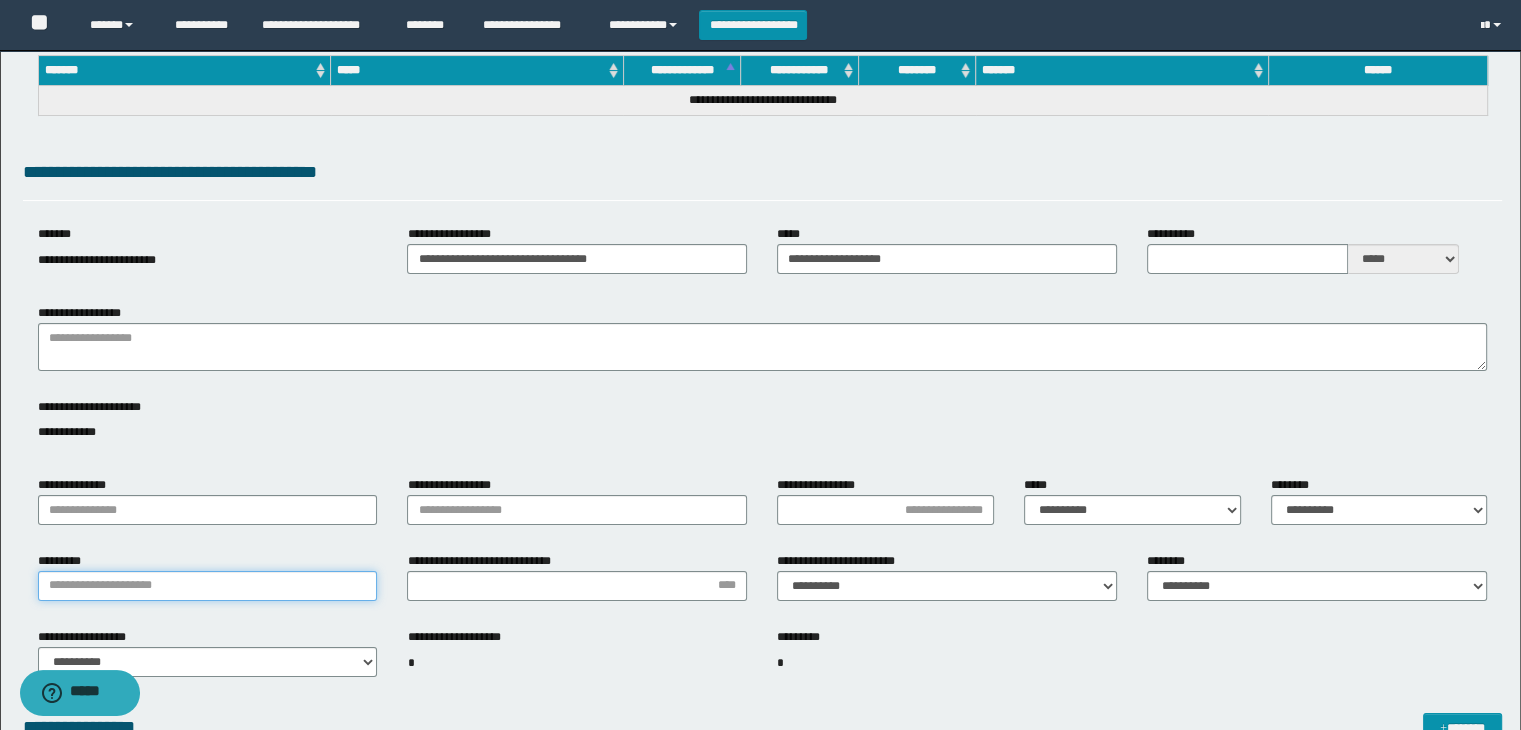 click on "*********" at bounding box center (208, 586) 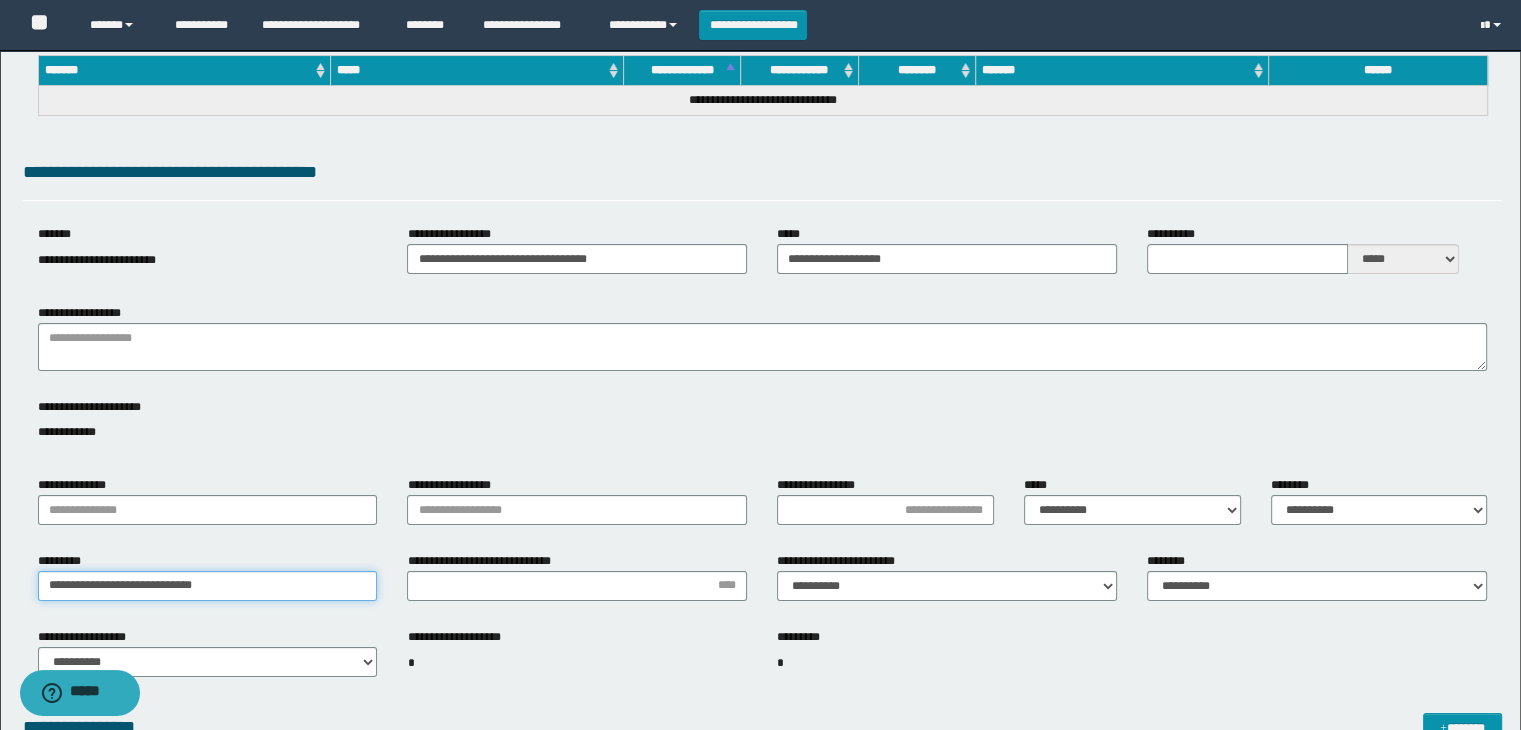 scroll, scrollTop: 191, scrollLeft: 0, axis: vertical 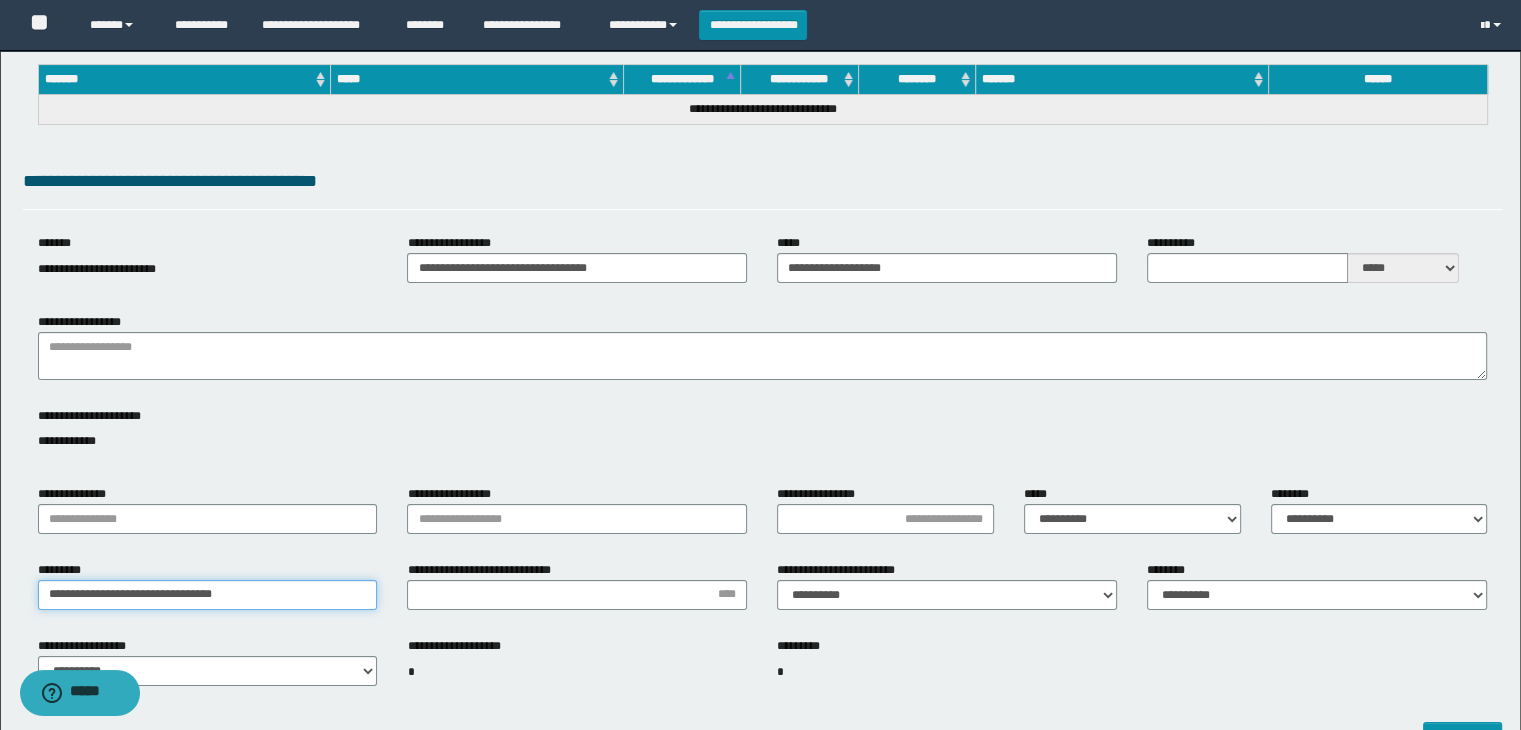 type on "**********" 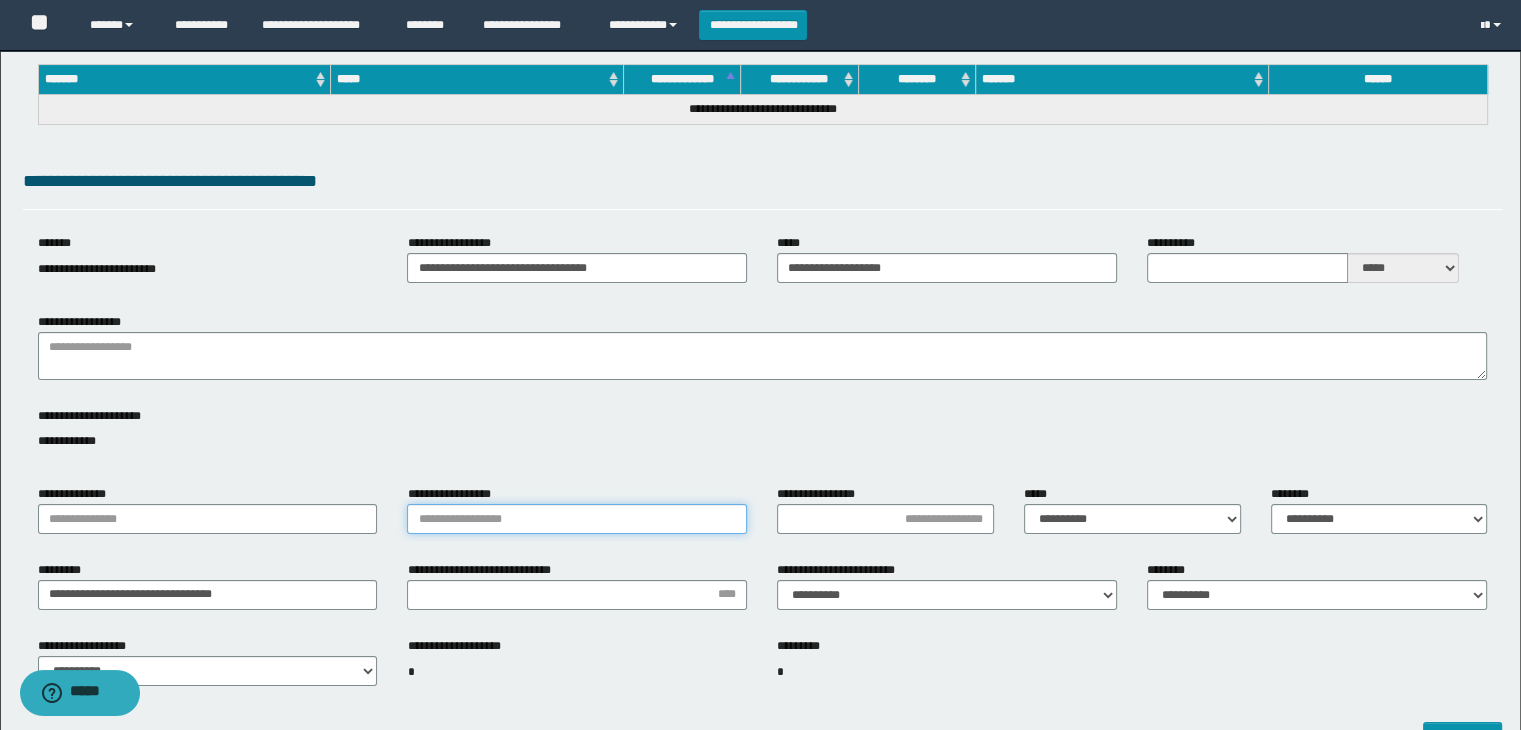 click on "**********" at bounding box center [577, 519] 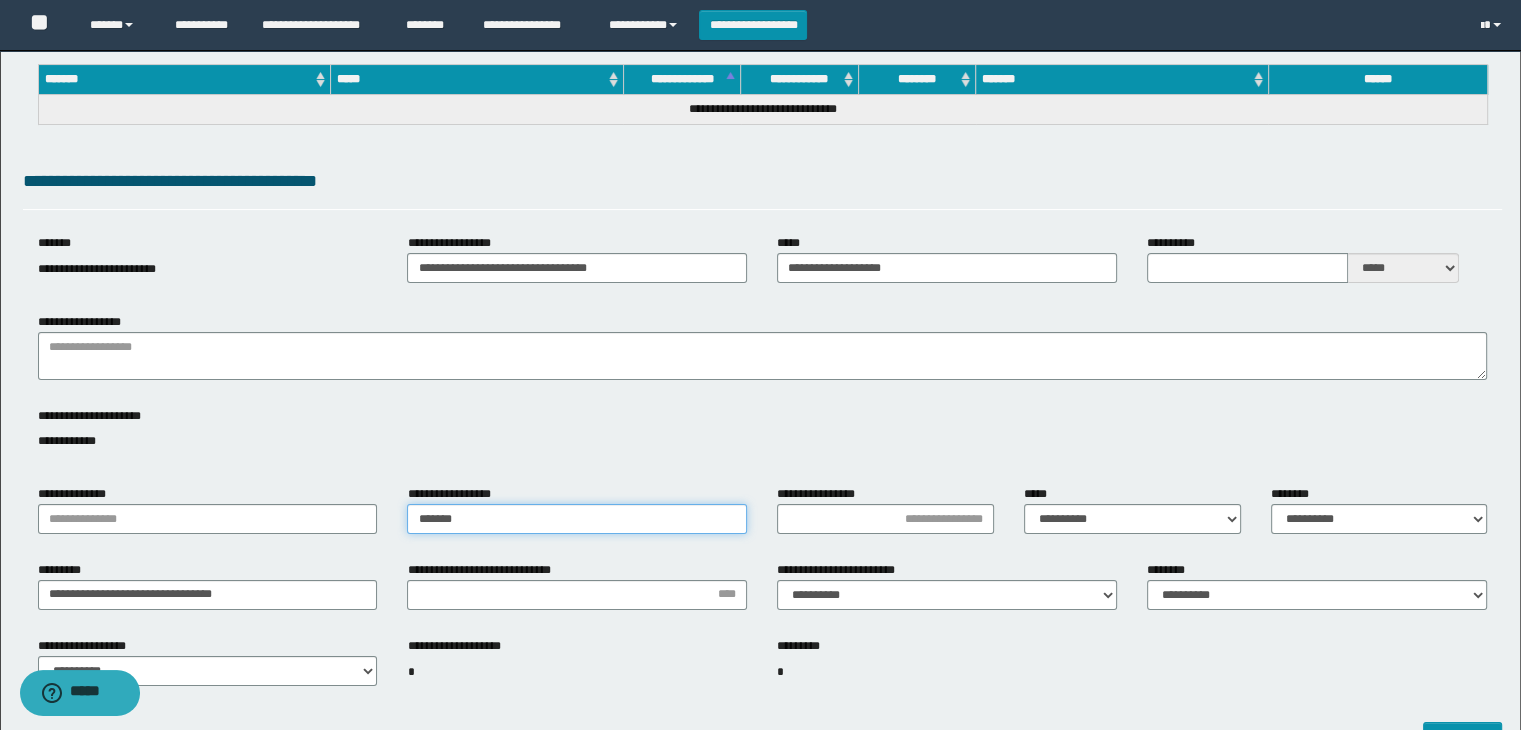 type on "*******" 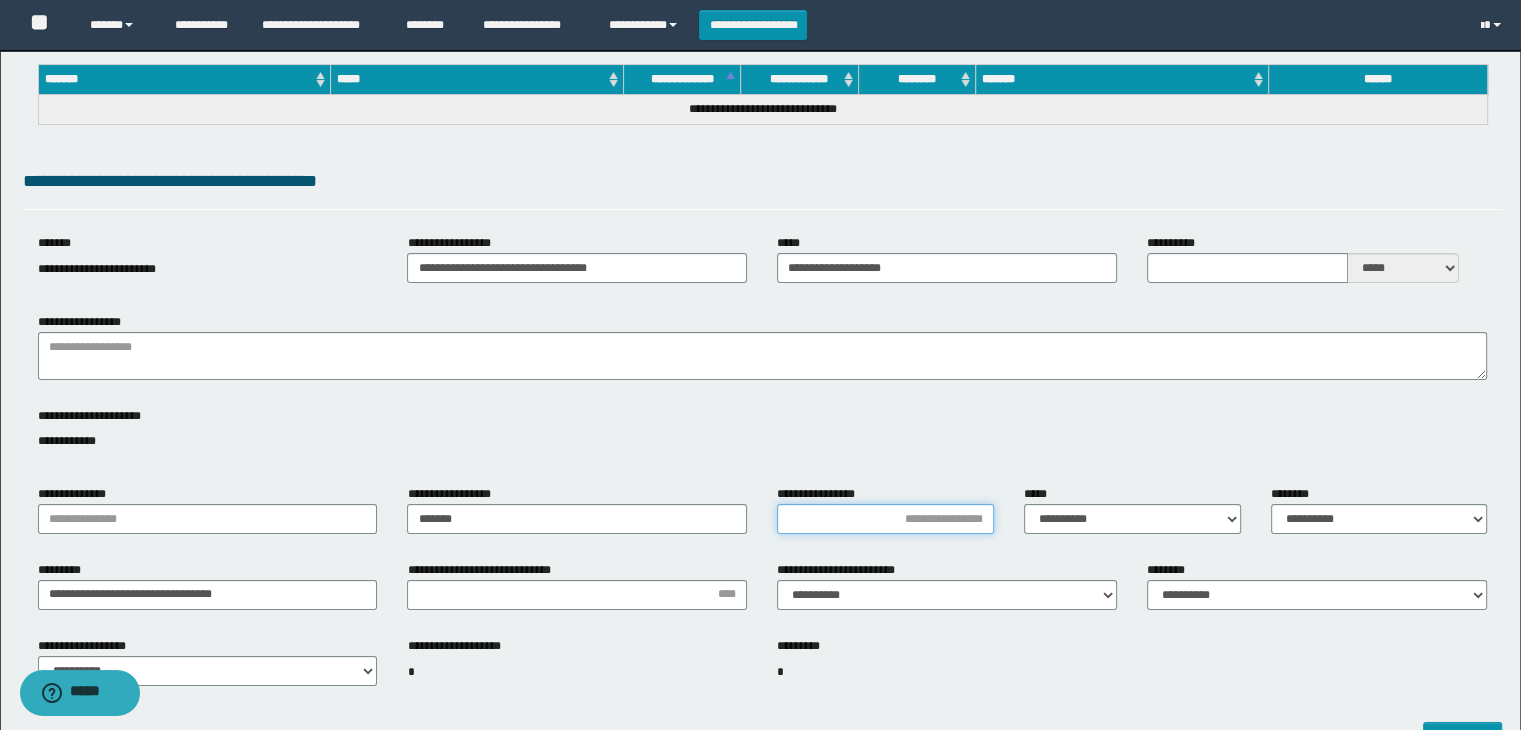 click on "**********" at bounding box center [885, 519] 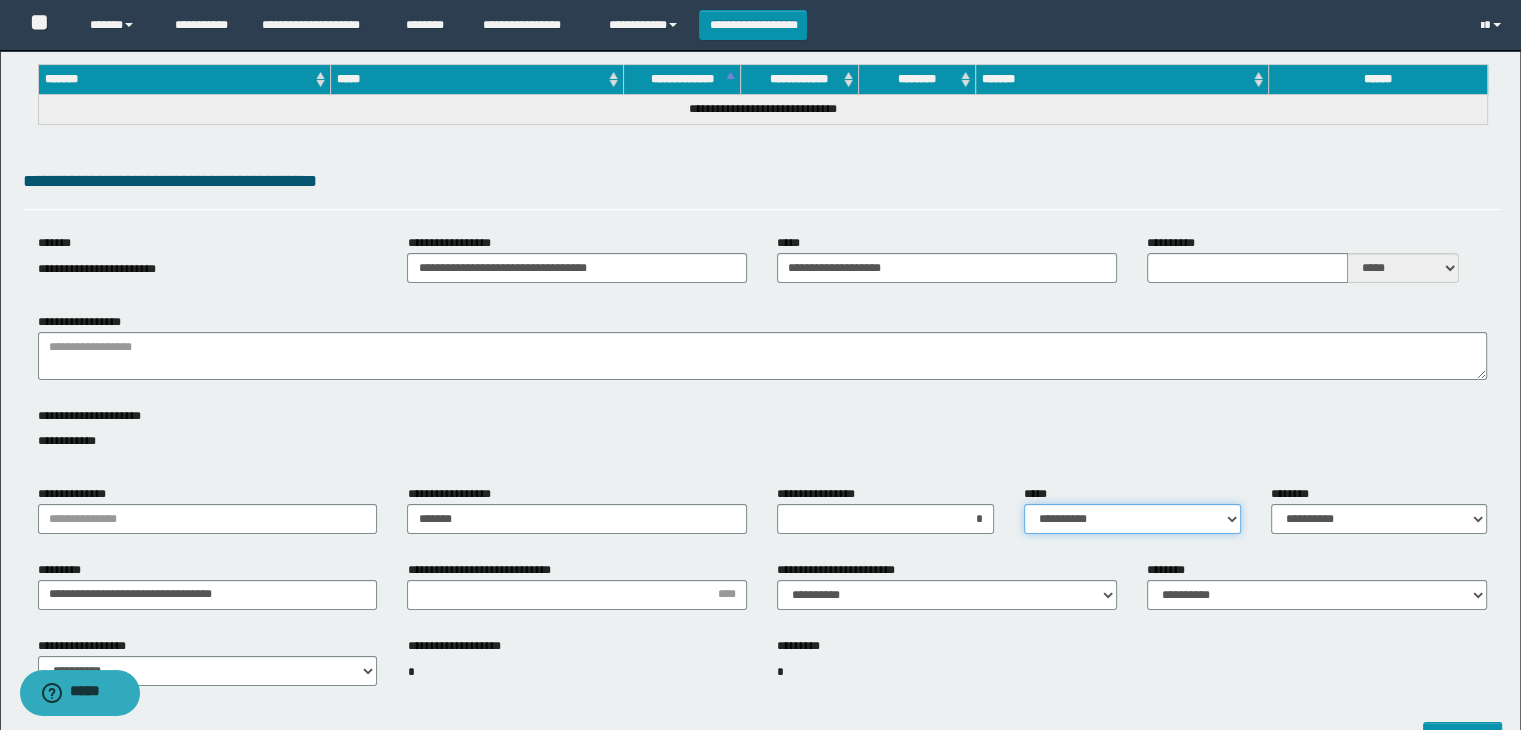 click on "**********" at bounding box center [1132, 519] 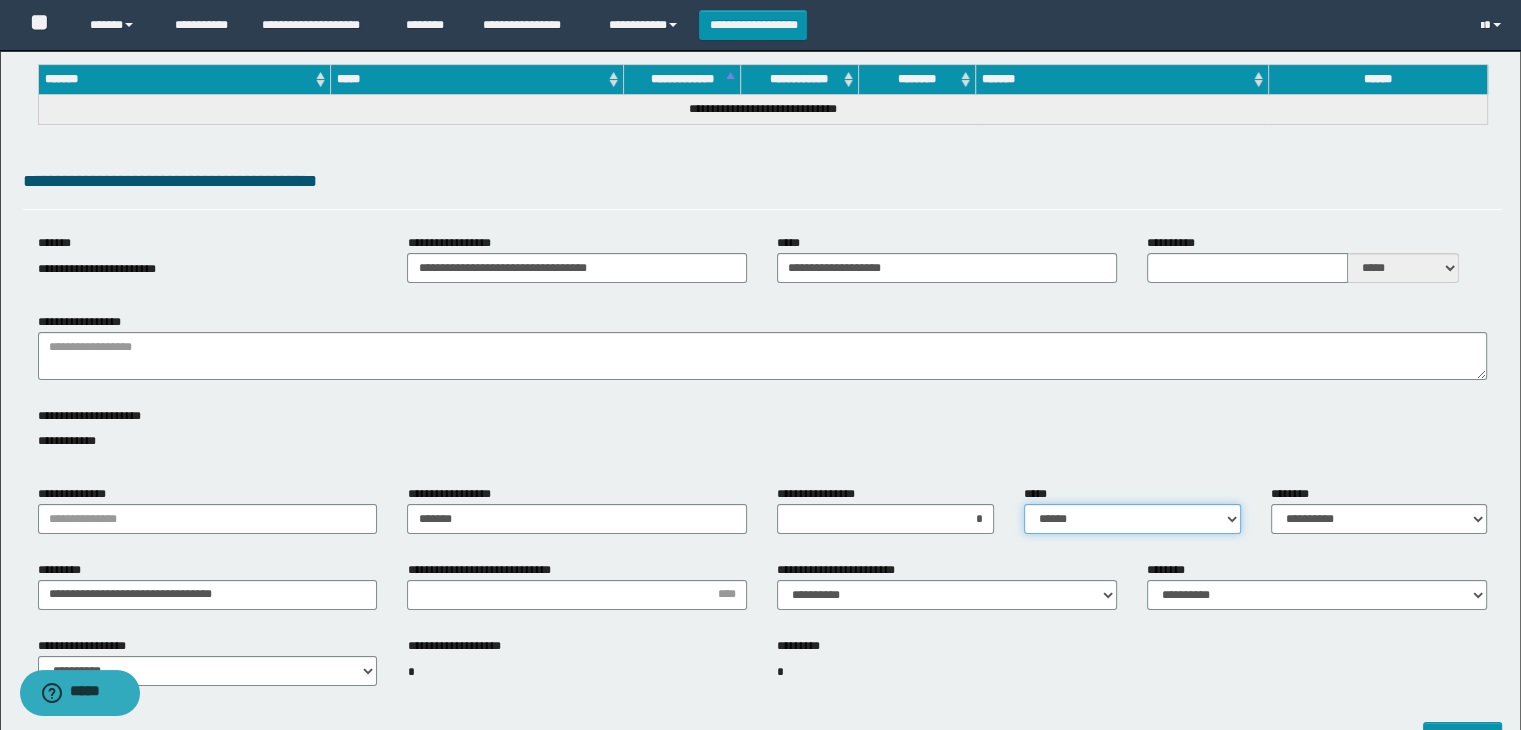 click on "**********" at bounding box center (1132, 519) 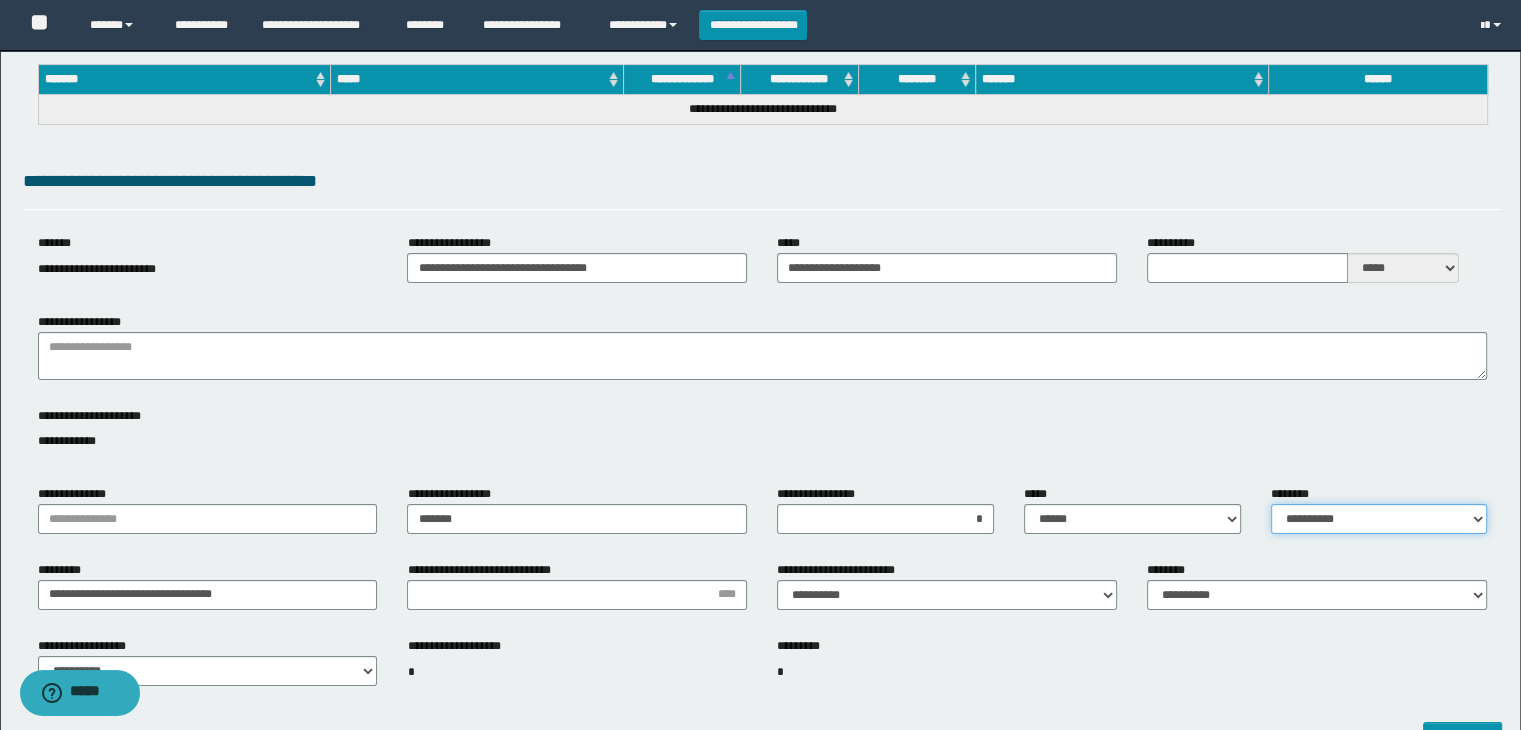 click on "**********" at bounding box center (1379, 519) 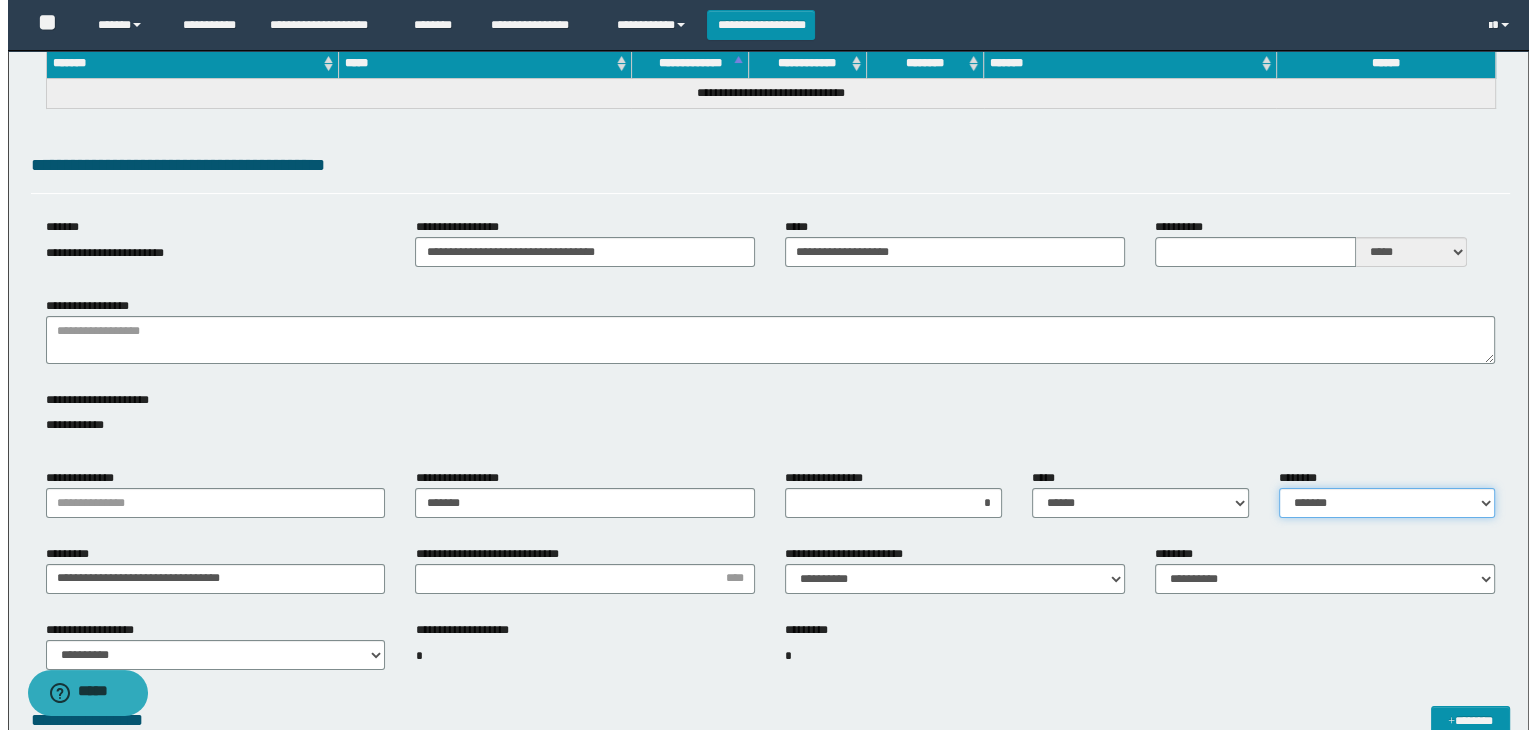 scroll, scrollTop: 91, scrollLeft: 0, axis: vertical 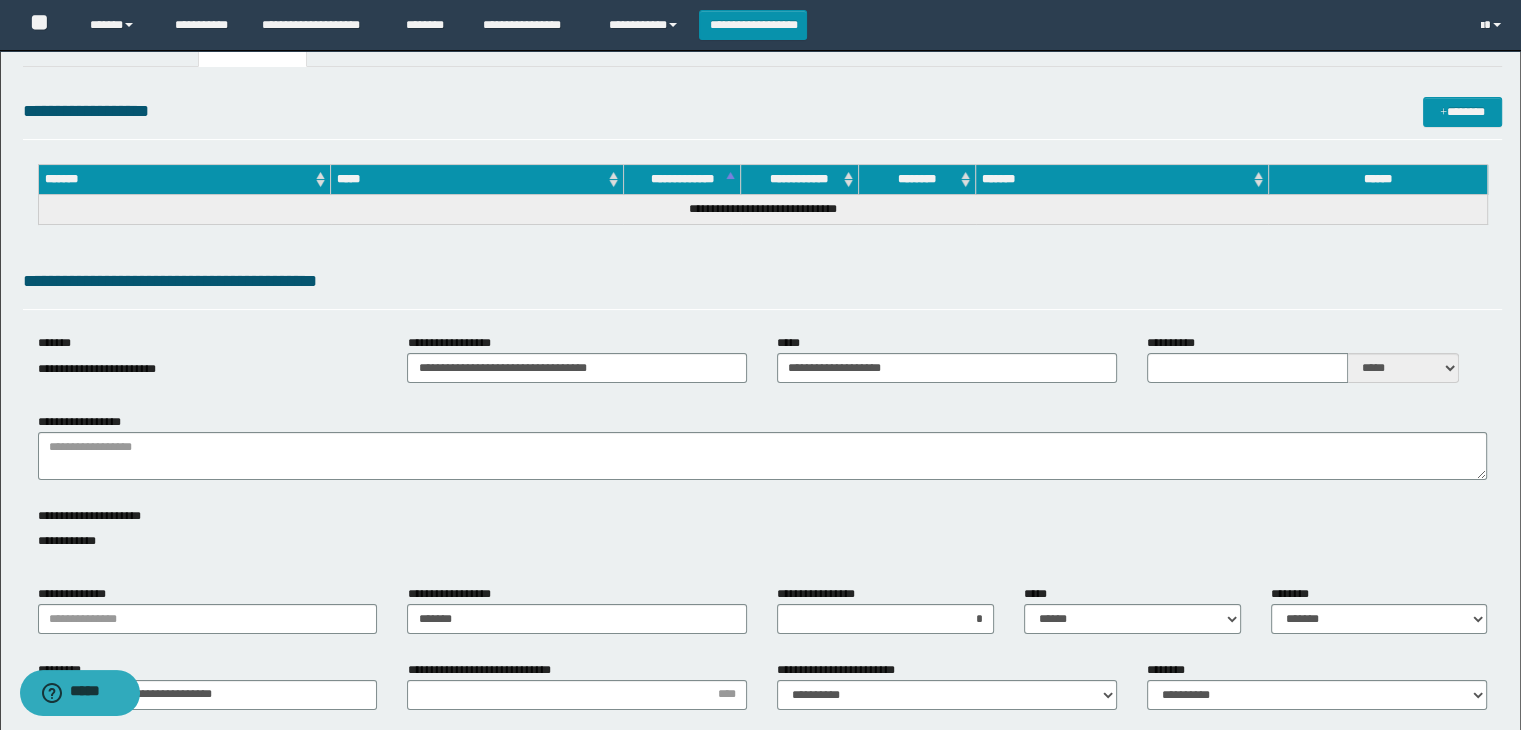 click on "**********" at bounding box center (763, 453) 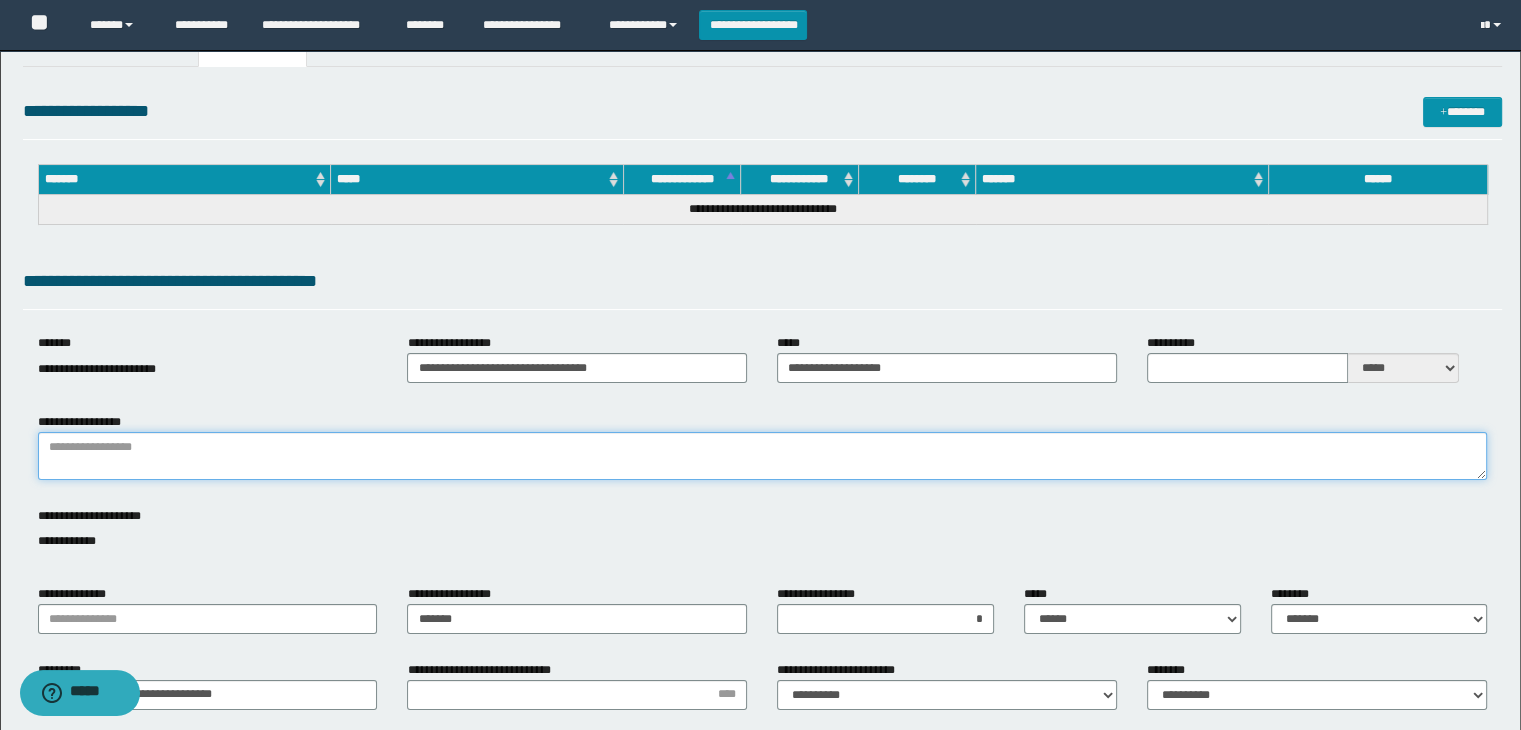 click on "**********" at bounding box center (763, 456) 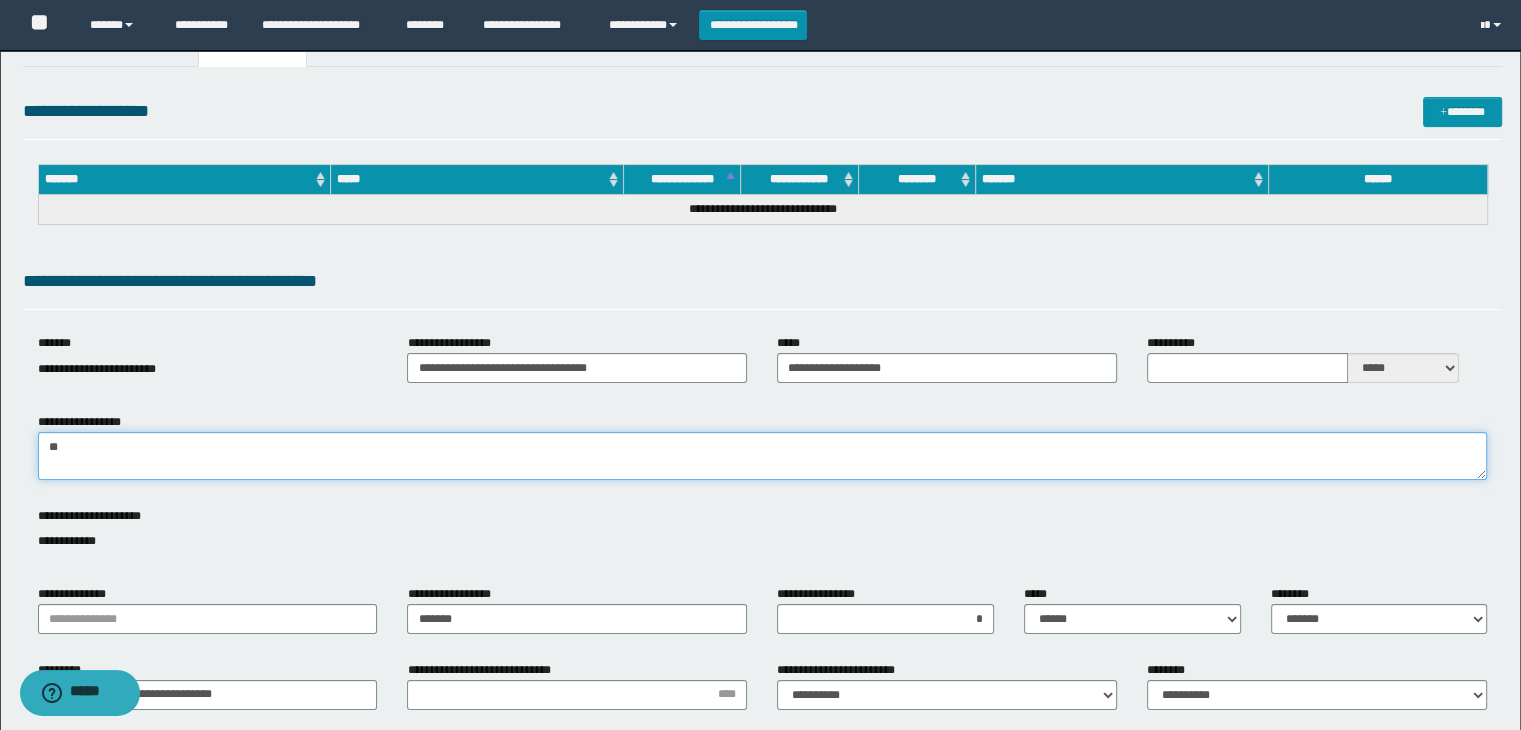 type on "*" 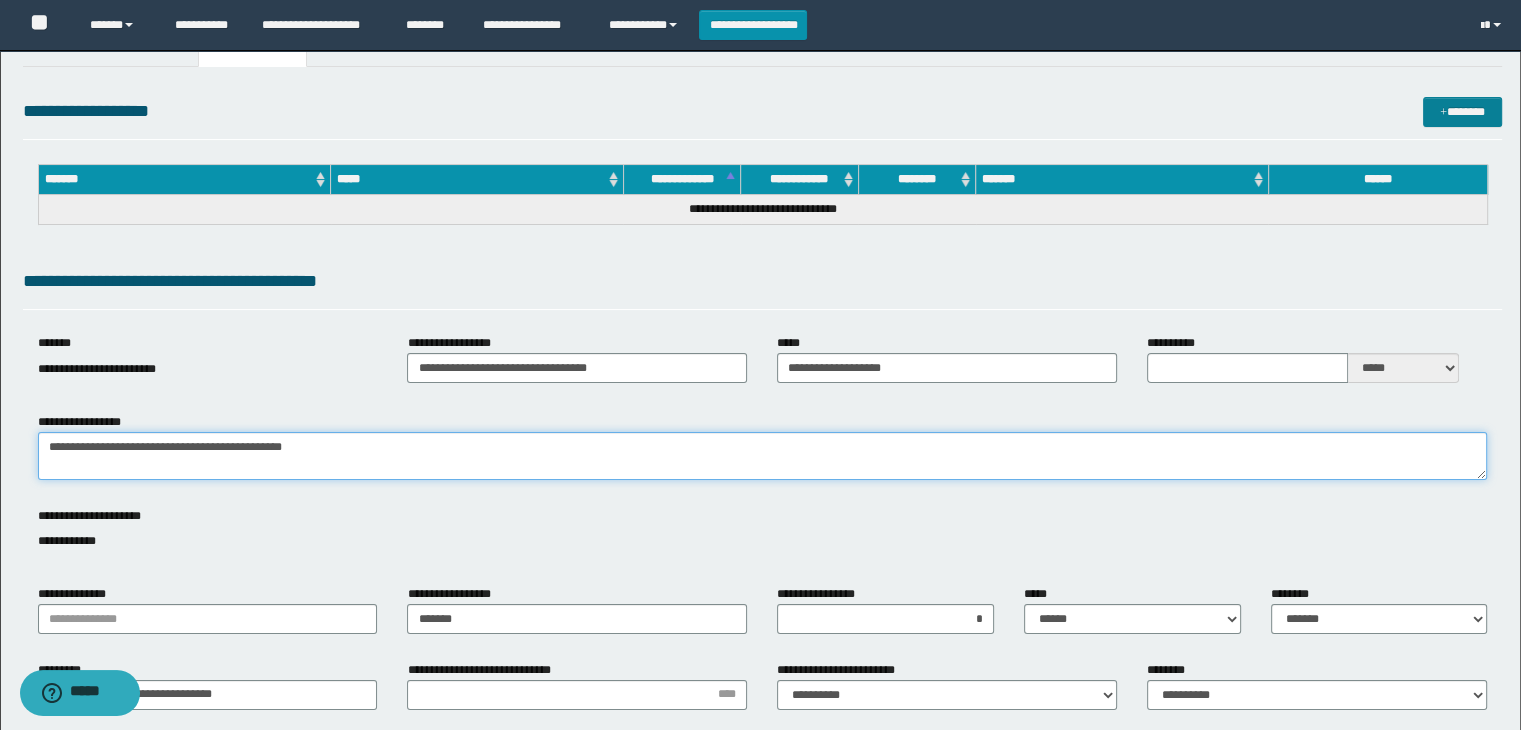 type on "**********" 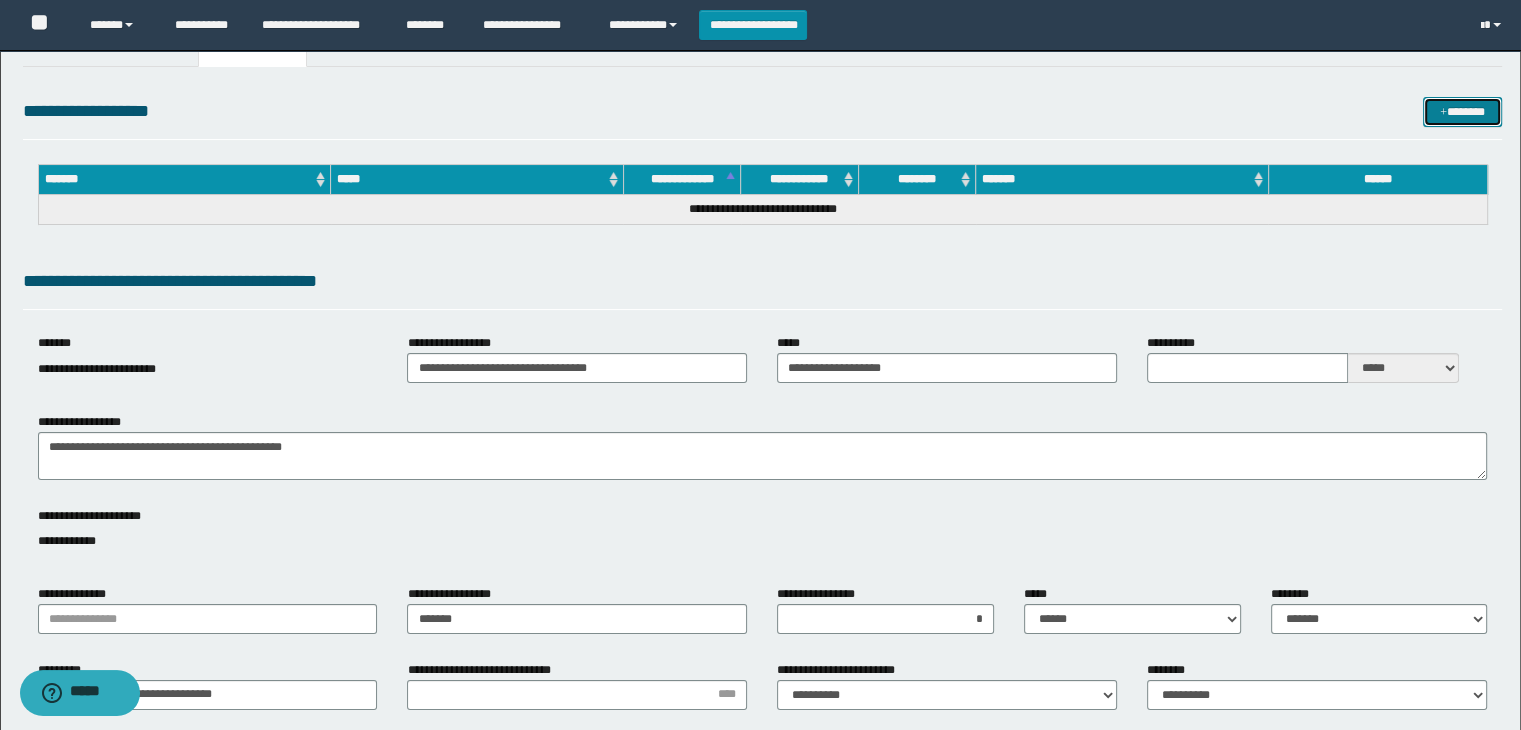 click on "*******" at bounding box center (1462, 112) 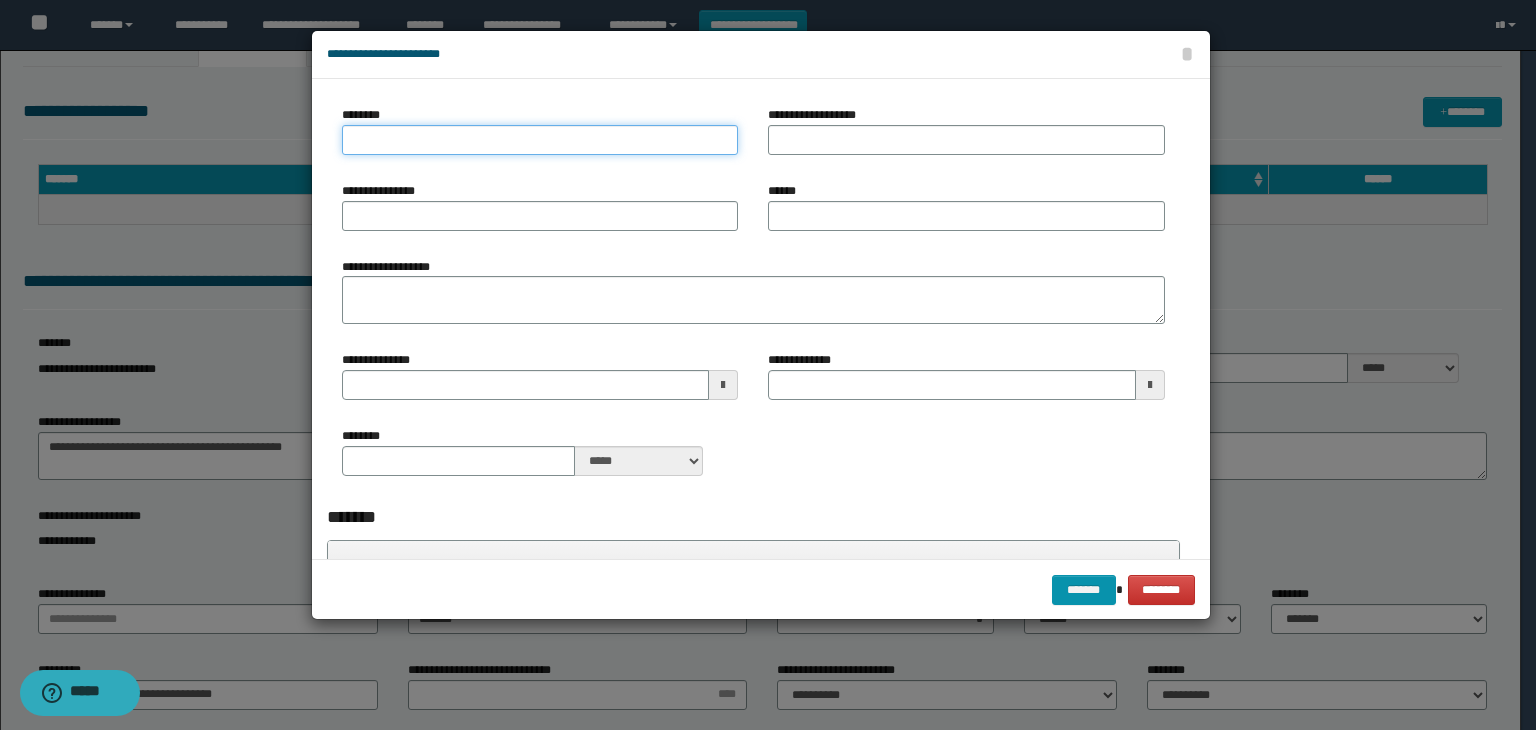 click on "********" at bounding box center [540, 140] 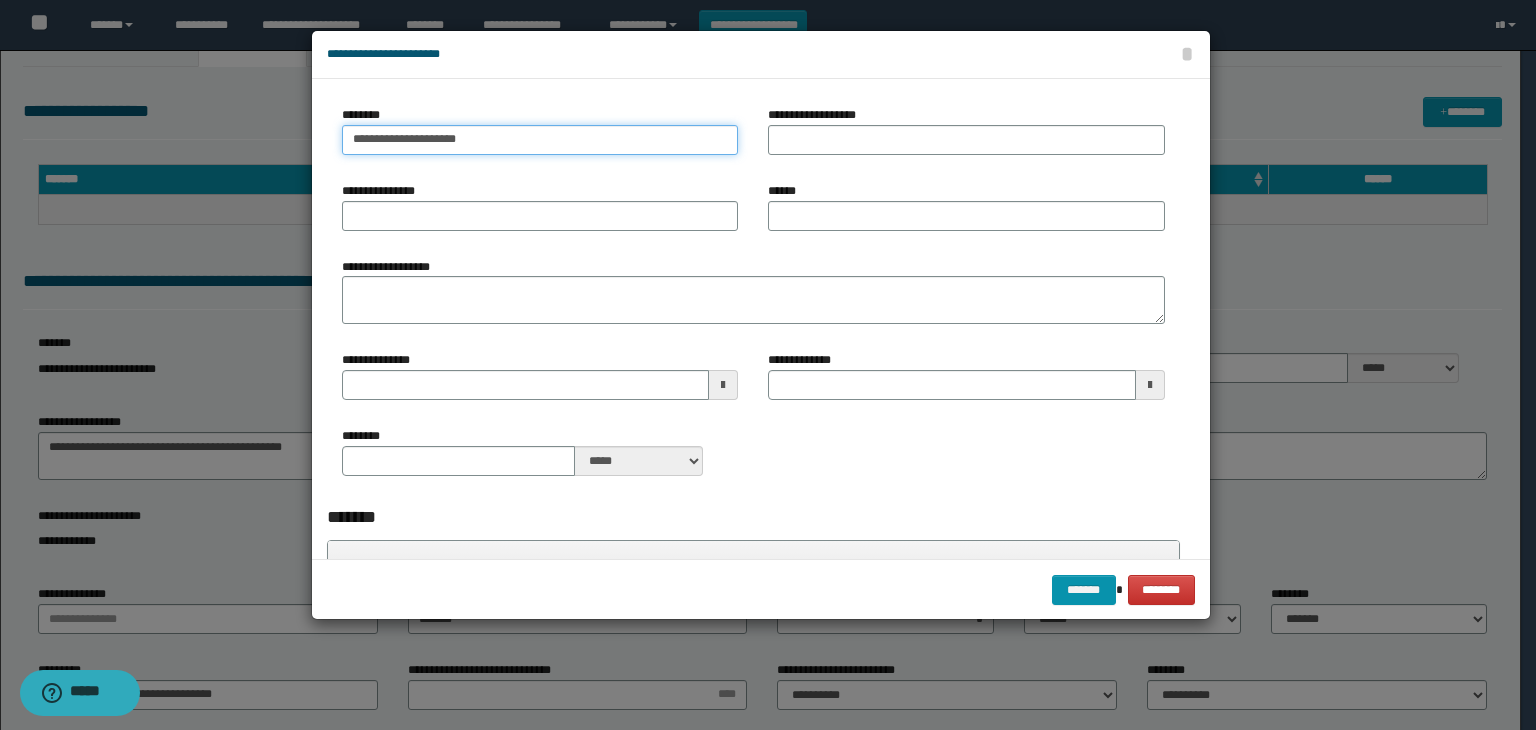 type on "**********" 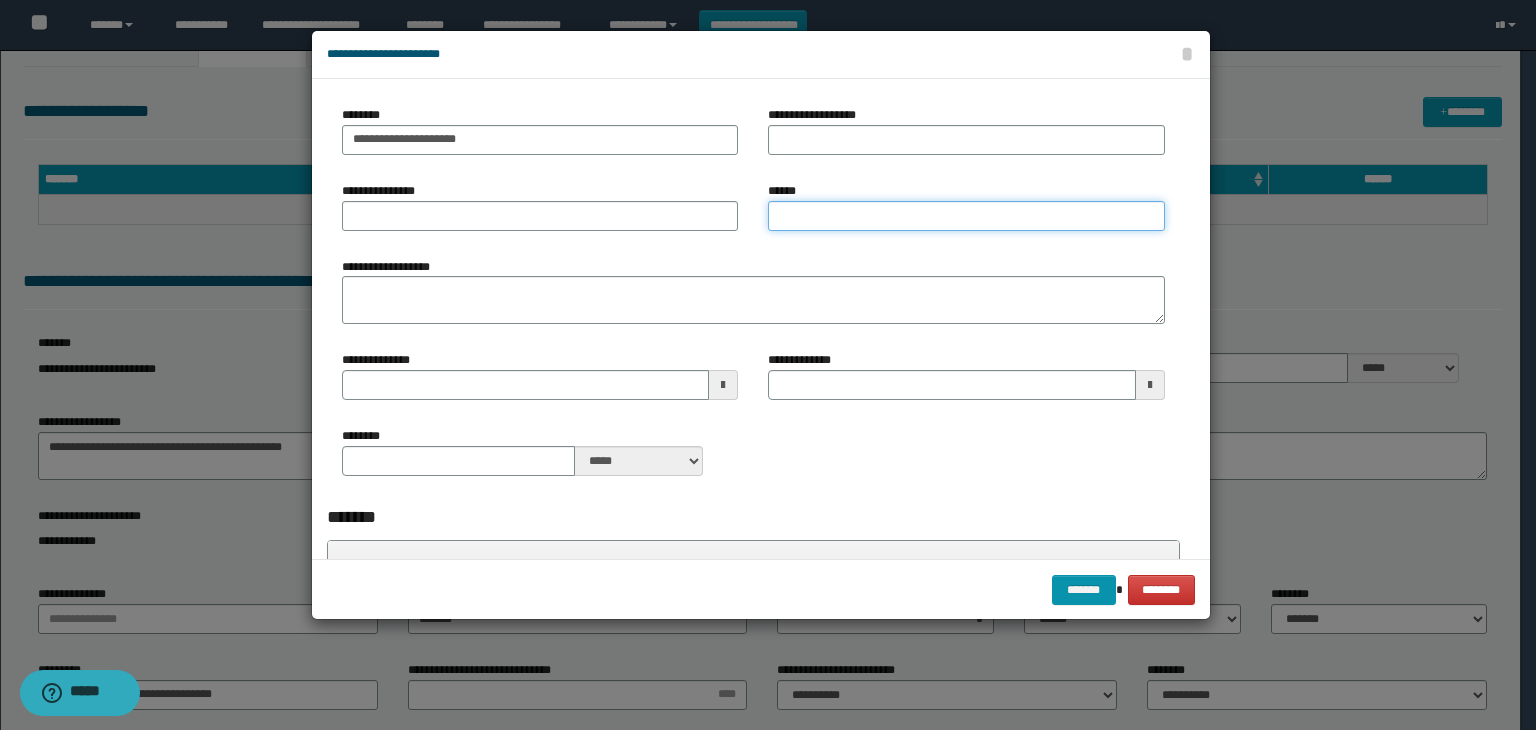click on "******" at bounding box center (966, 216) 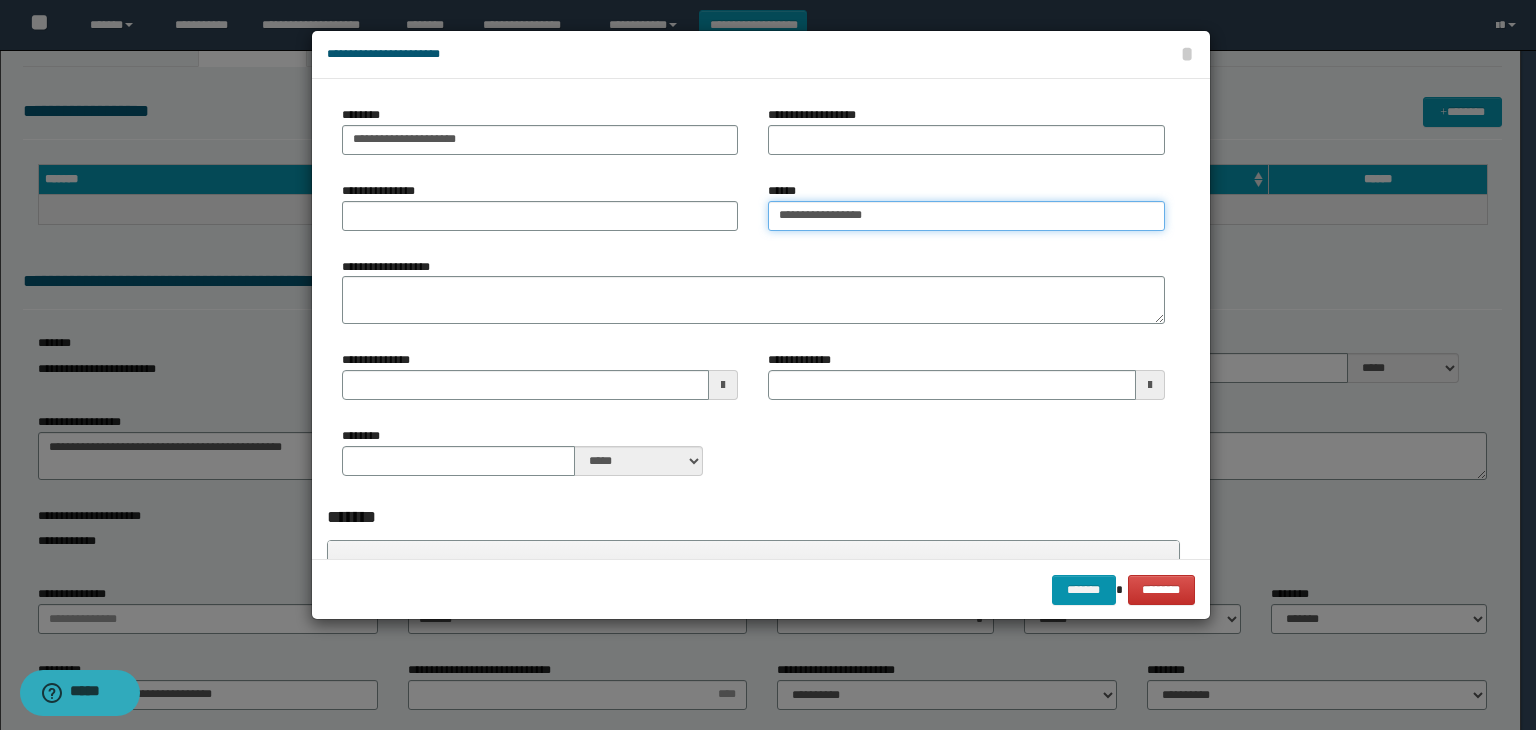 type on "**********" 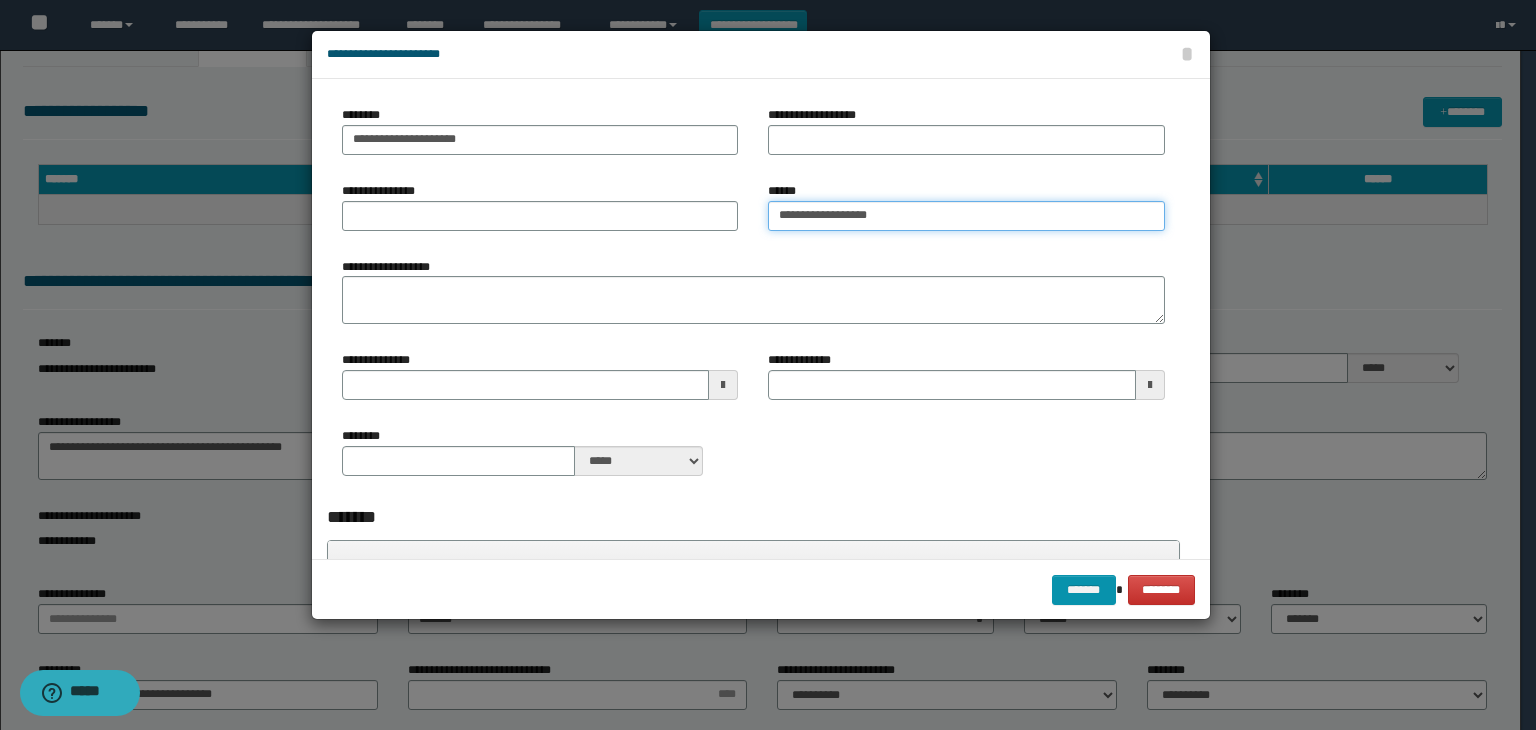 type 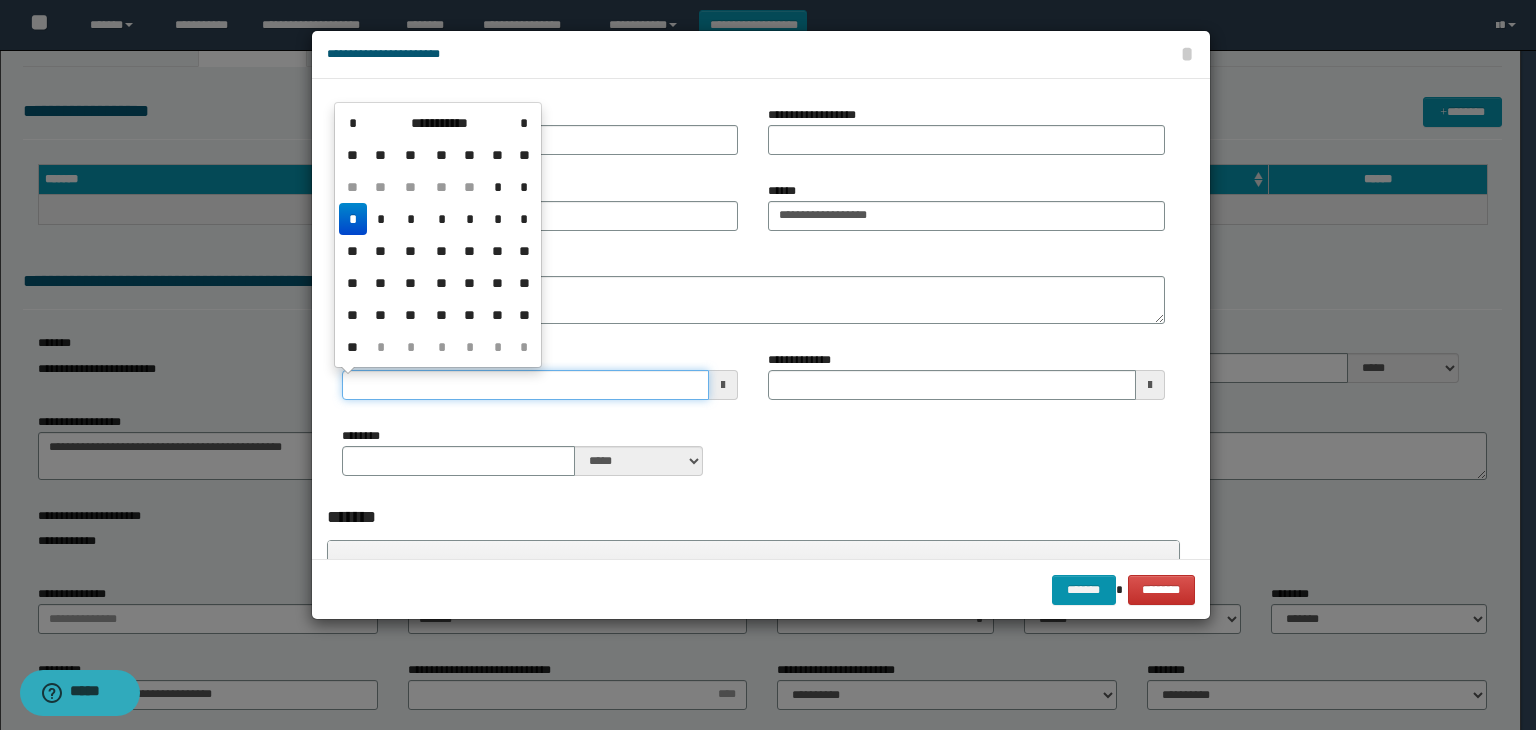 click on "**********" at bounding box center (526, 385) 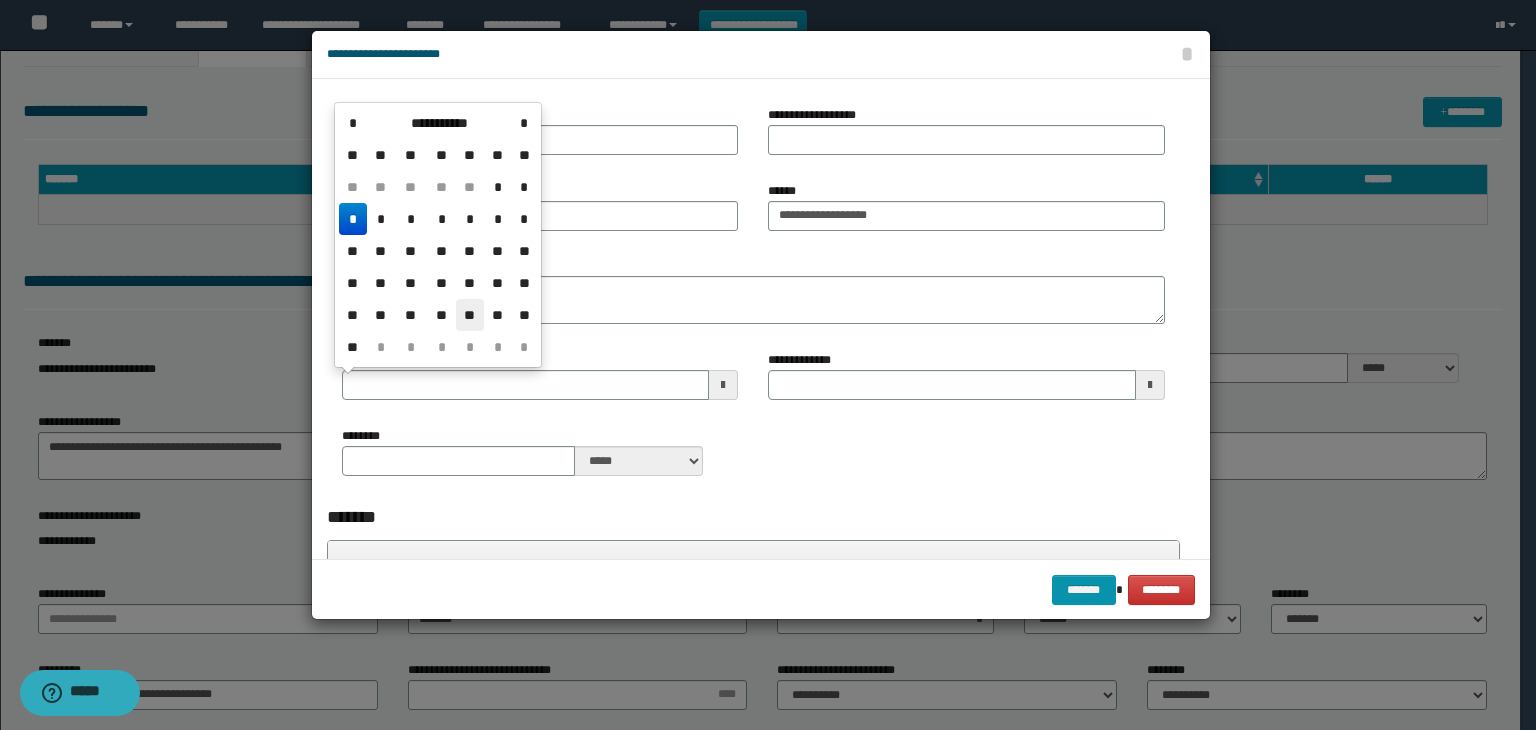 click on "**" at bounding box center [470, 315] 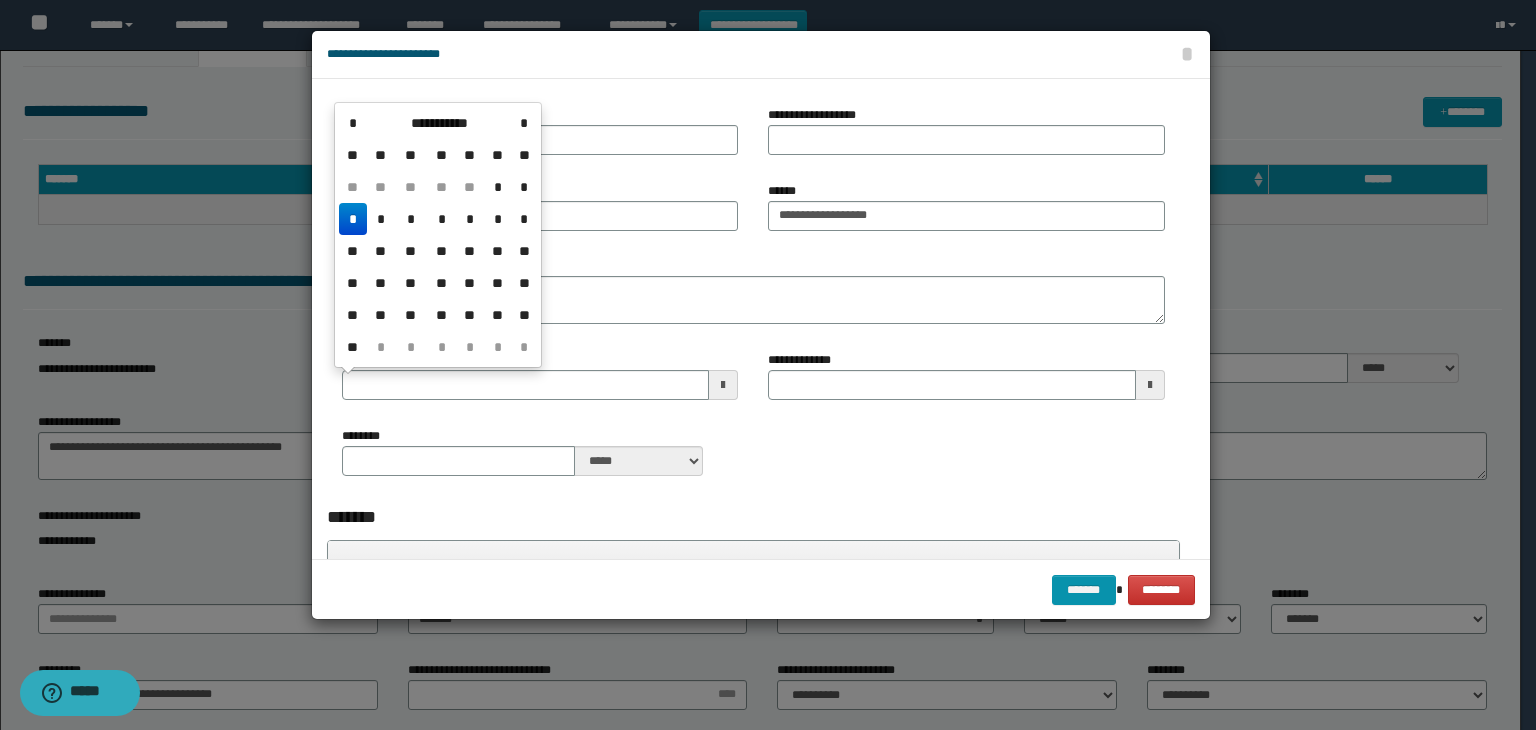 type on "**********" 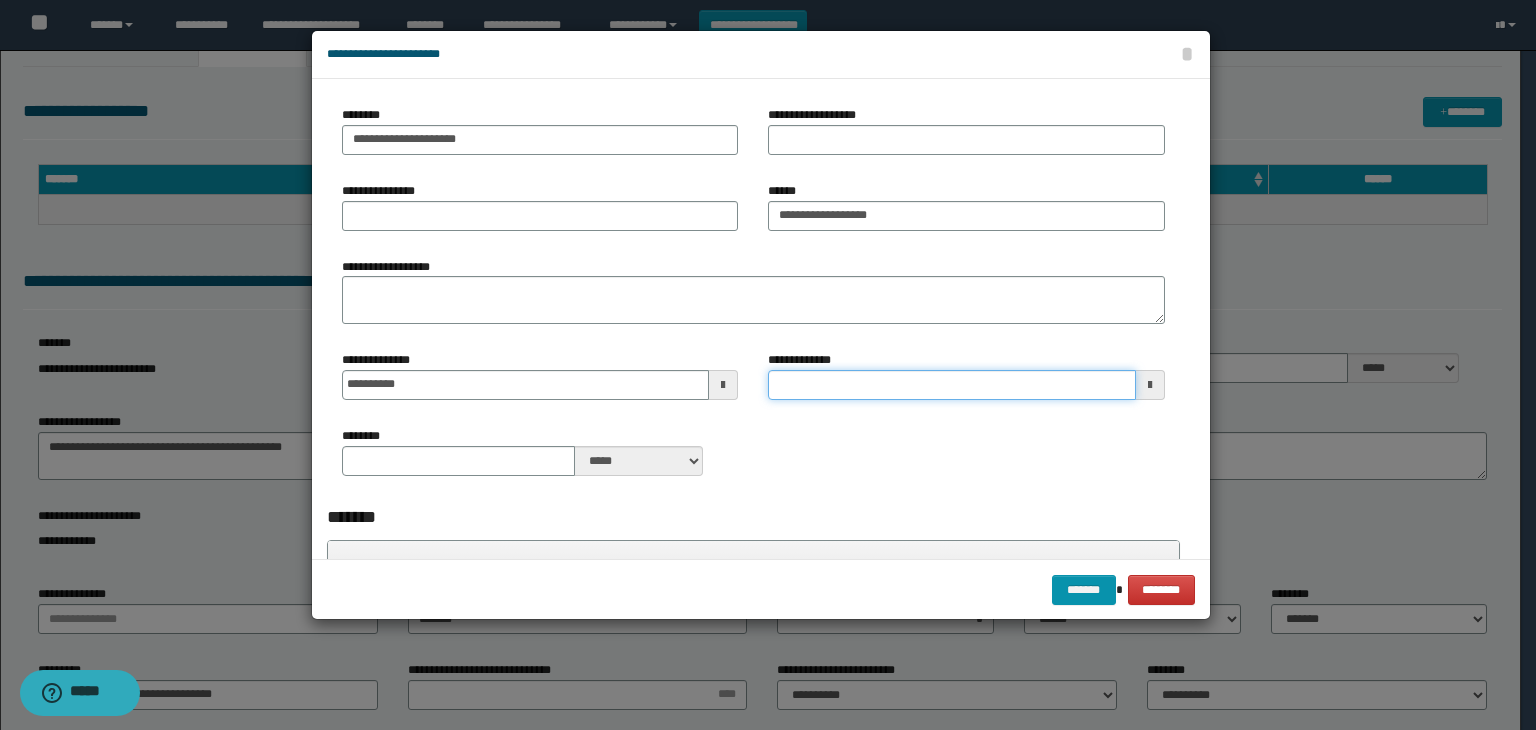 click on "**********" at bounding box center (952, 385) 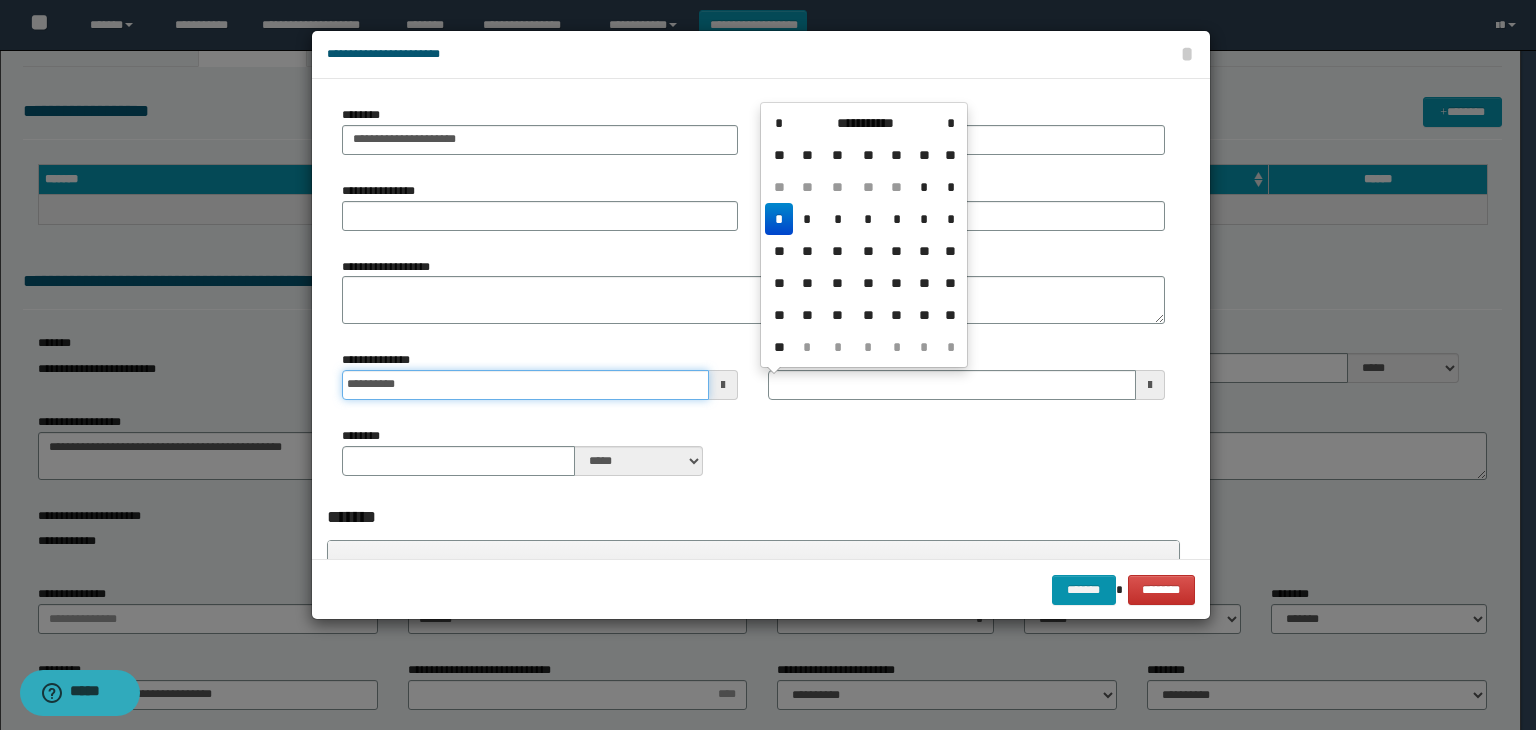 click on "**********" at bounding box center (526, 385) 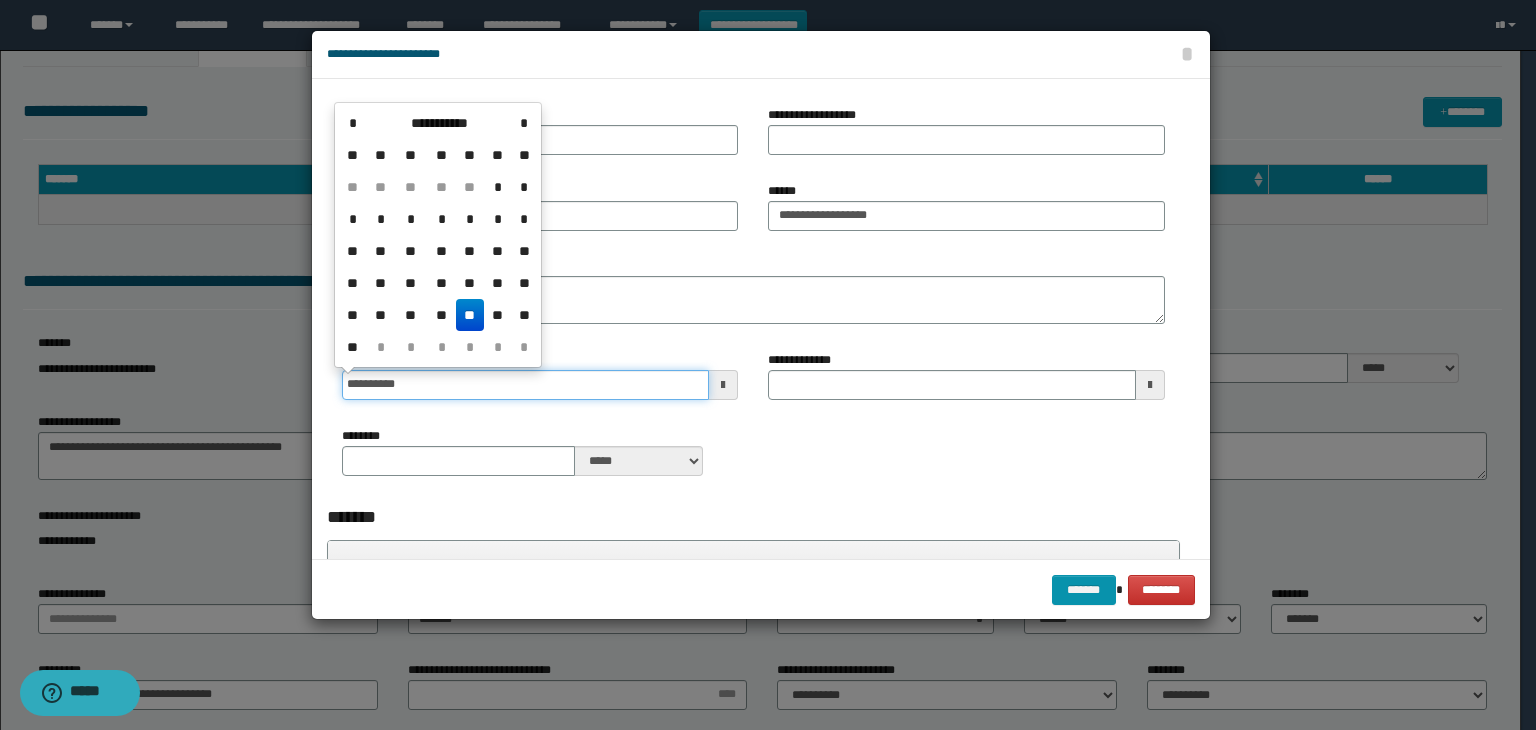 scroll, scrollTop: 0, scrollLeft: 0, axis: both 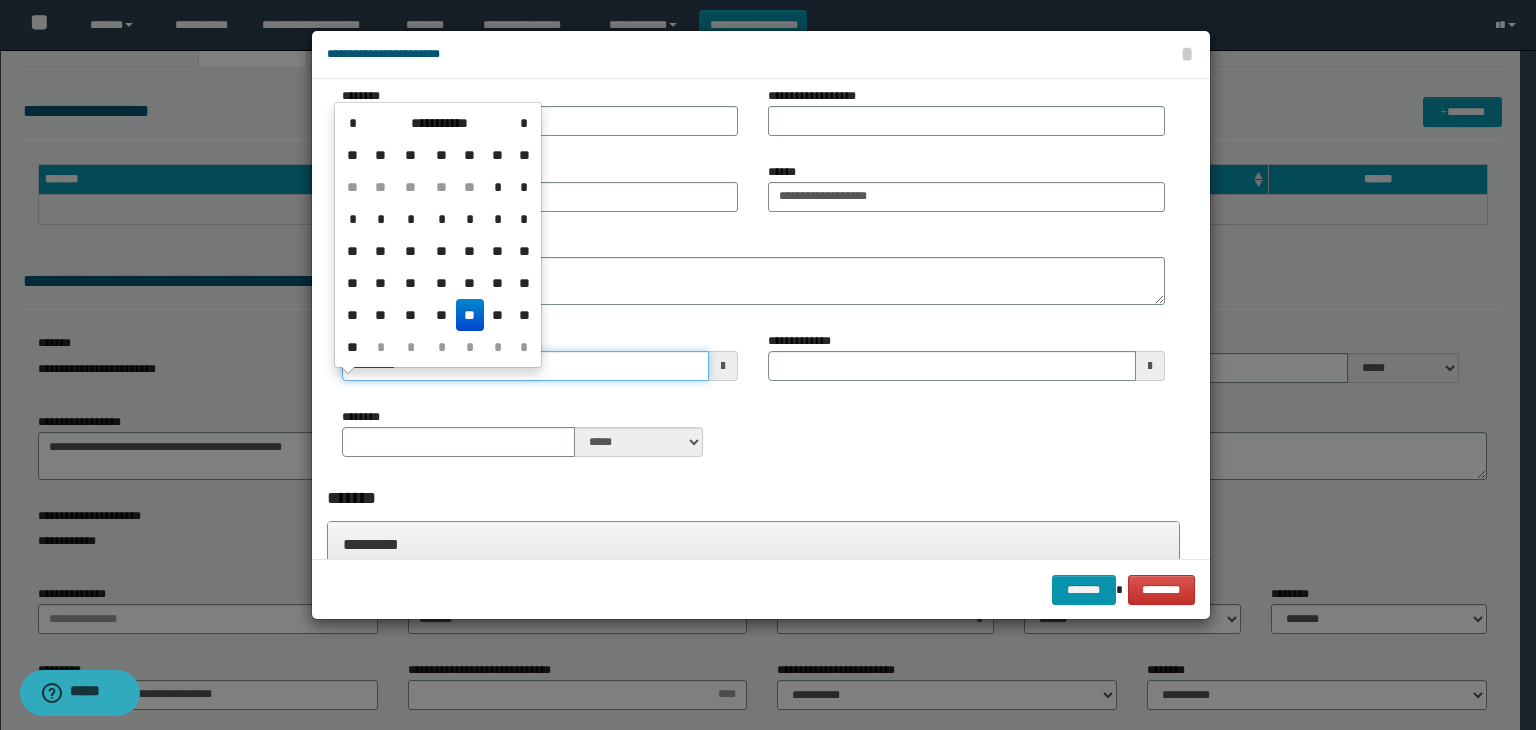 drag, startPoint x: 408, startPoint y: 382, endPoint x: 315, endPoint y: 378, distance: 93.08598 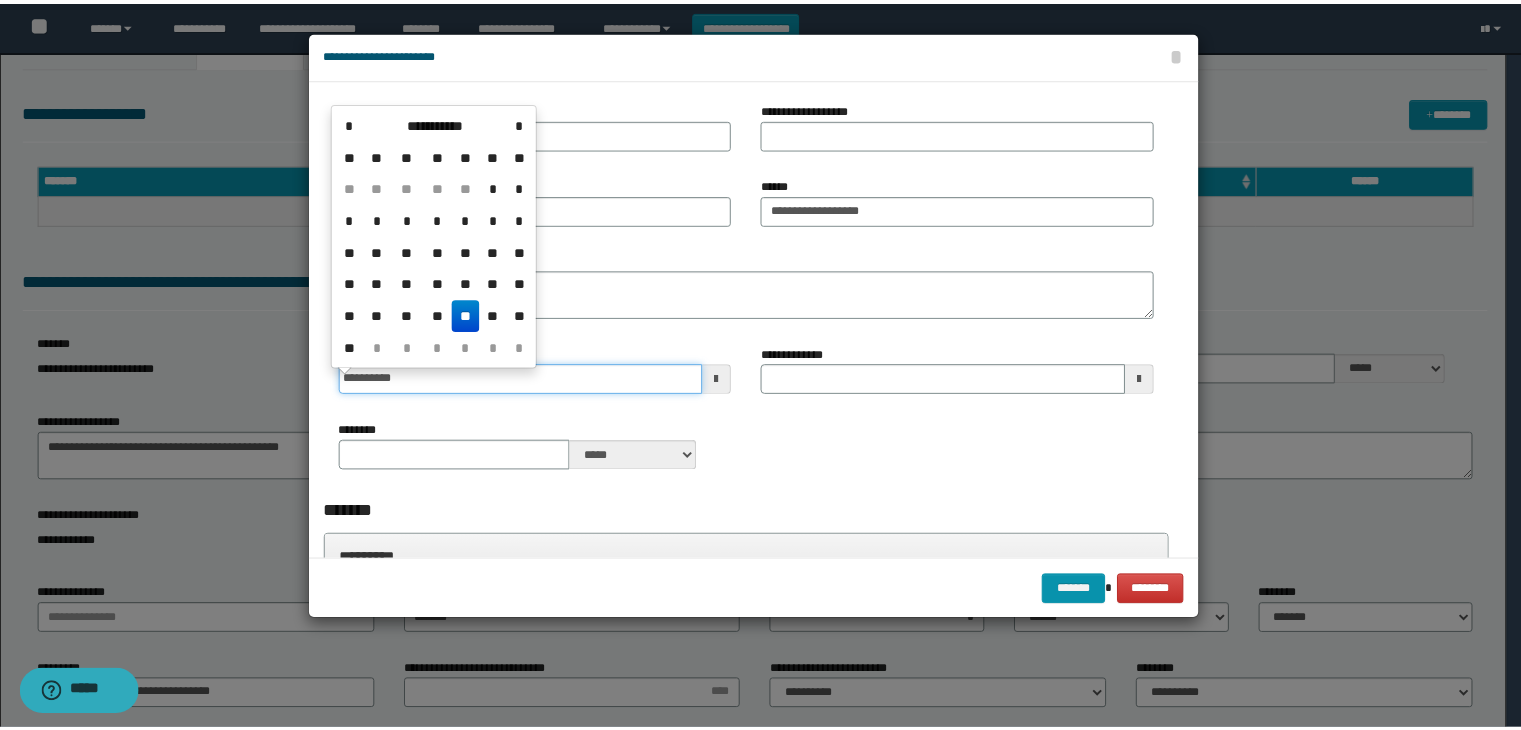 scroll, scrollTop: 0, scrollLeft: 0, axis: both 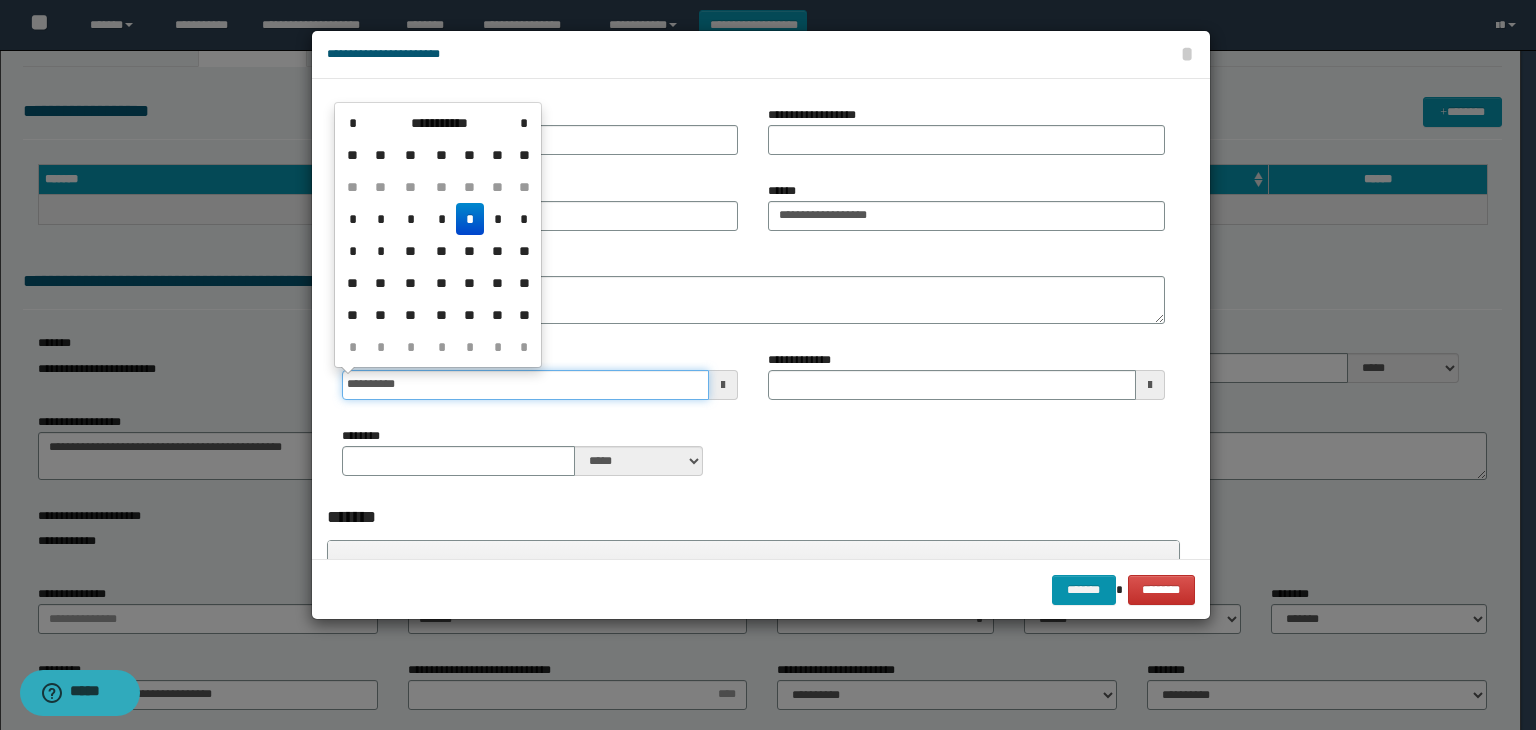 type on "**********" 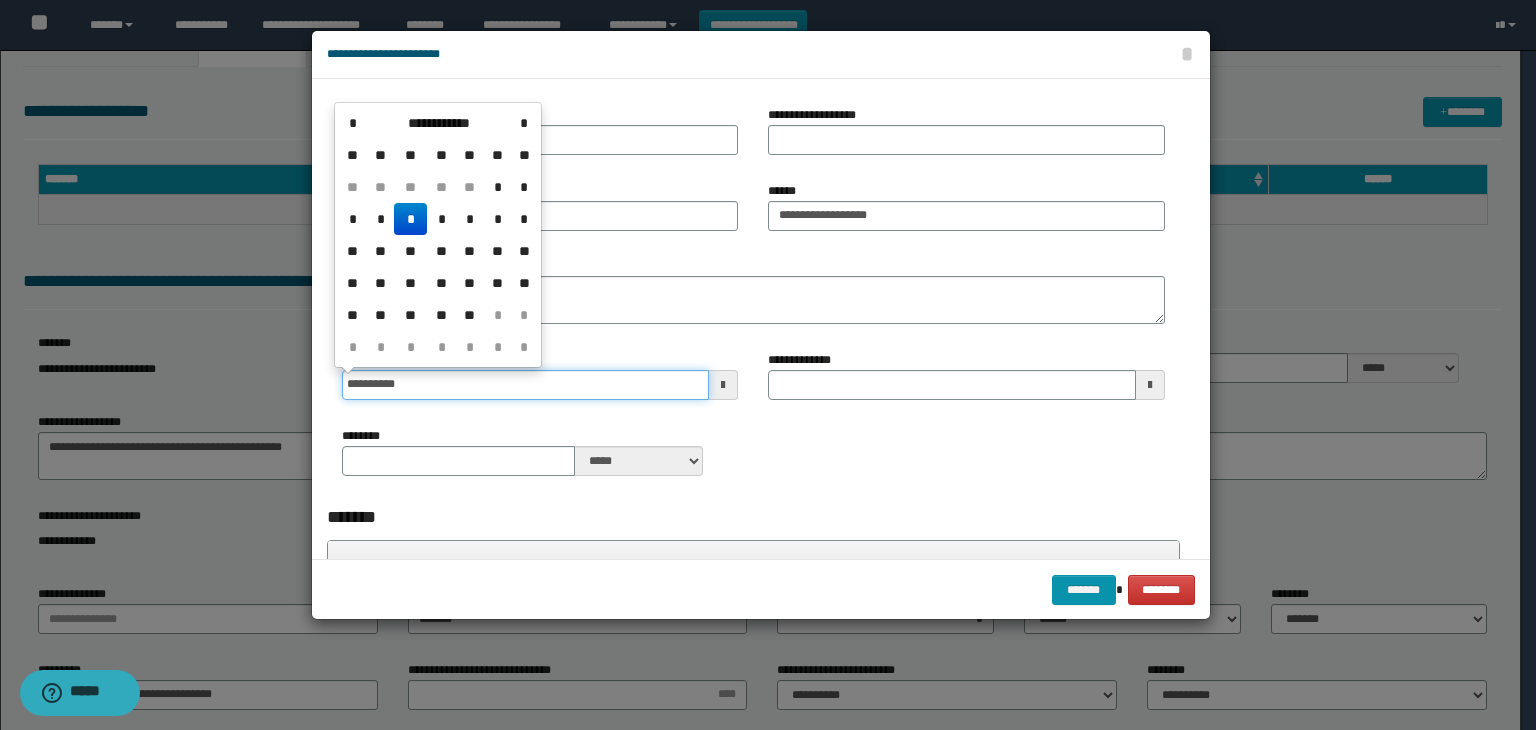 type 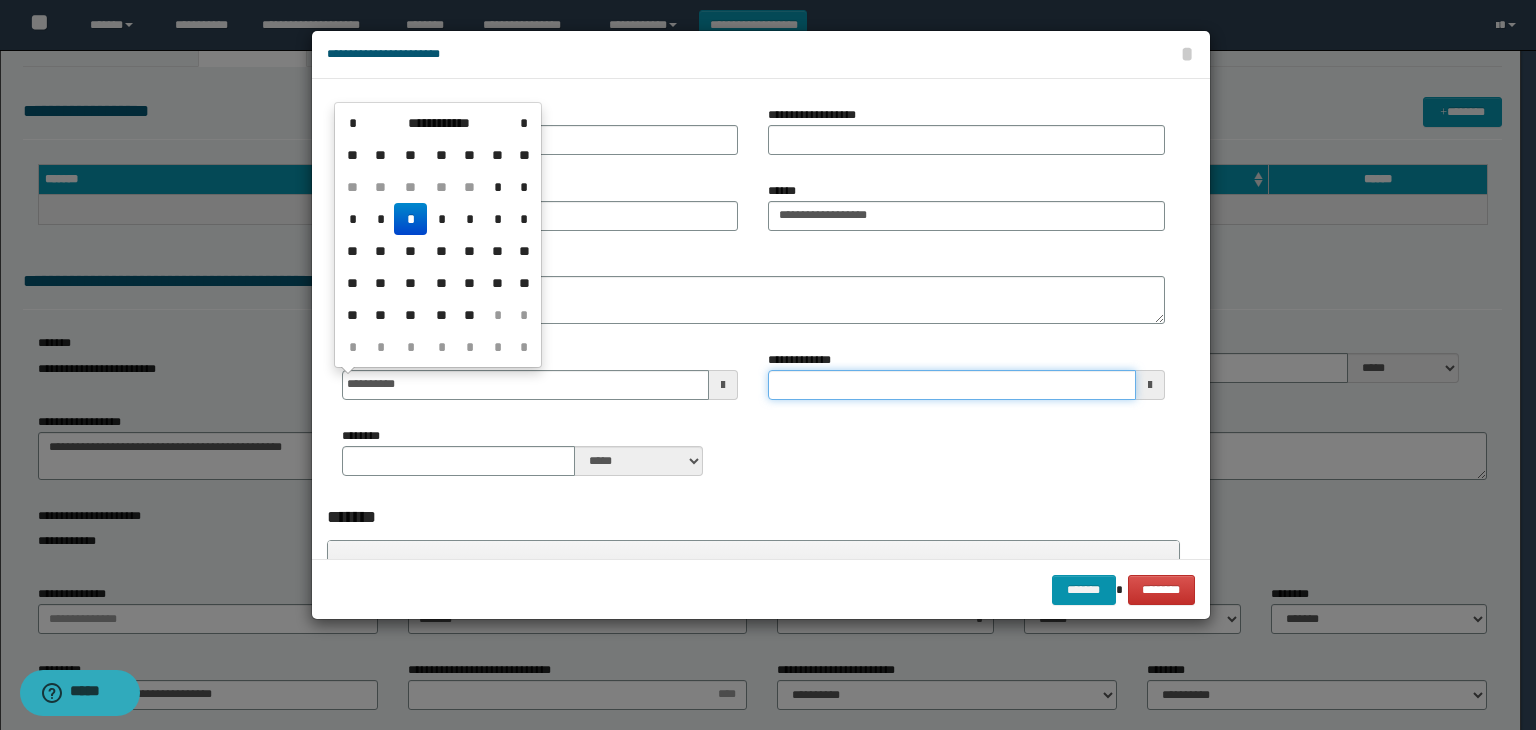 type on "**********" 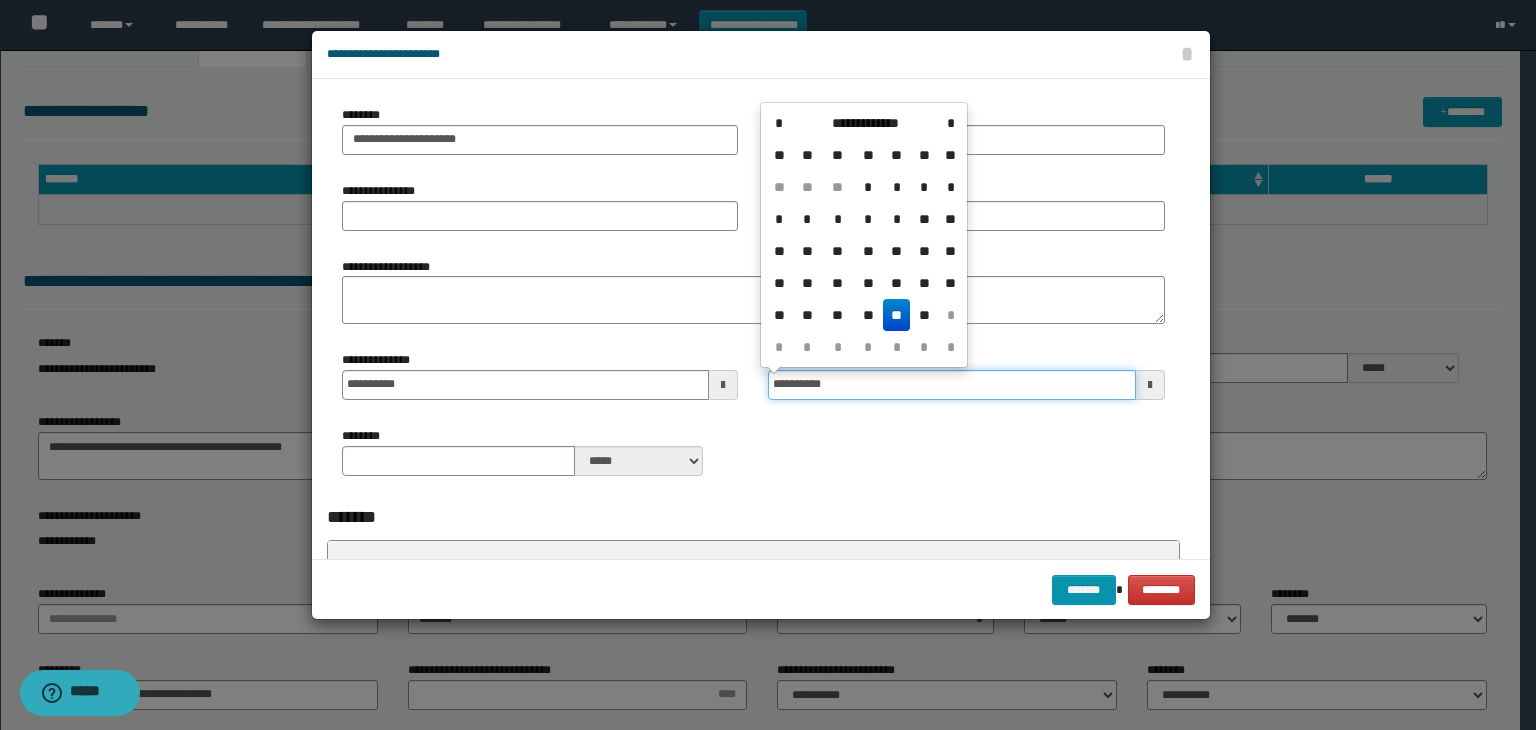 type on "**********" 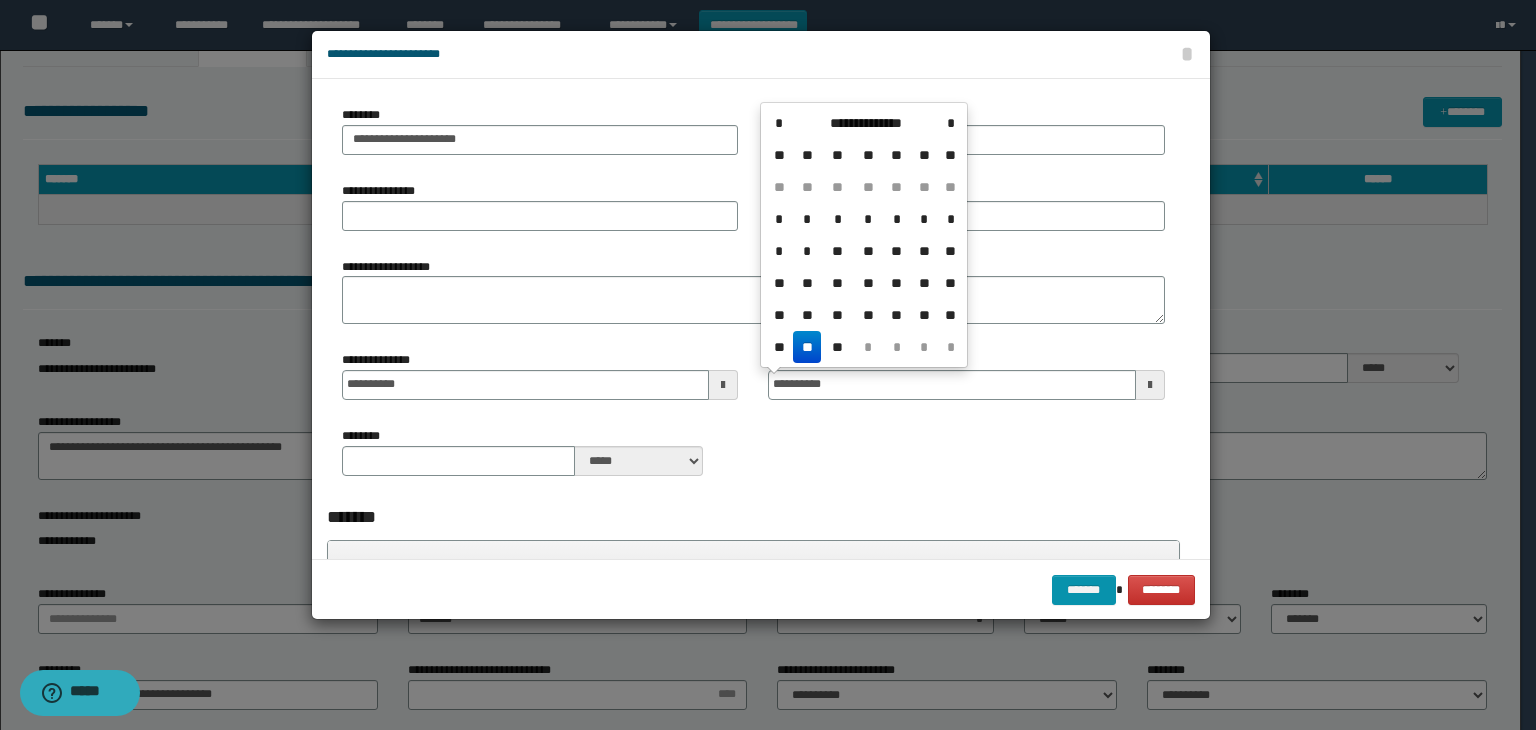 type on "**" 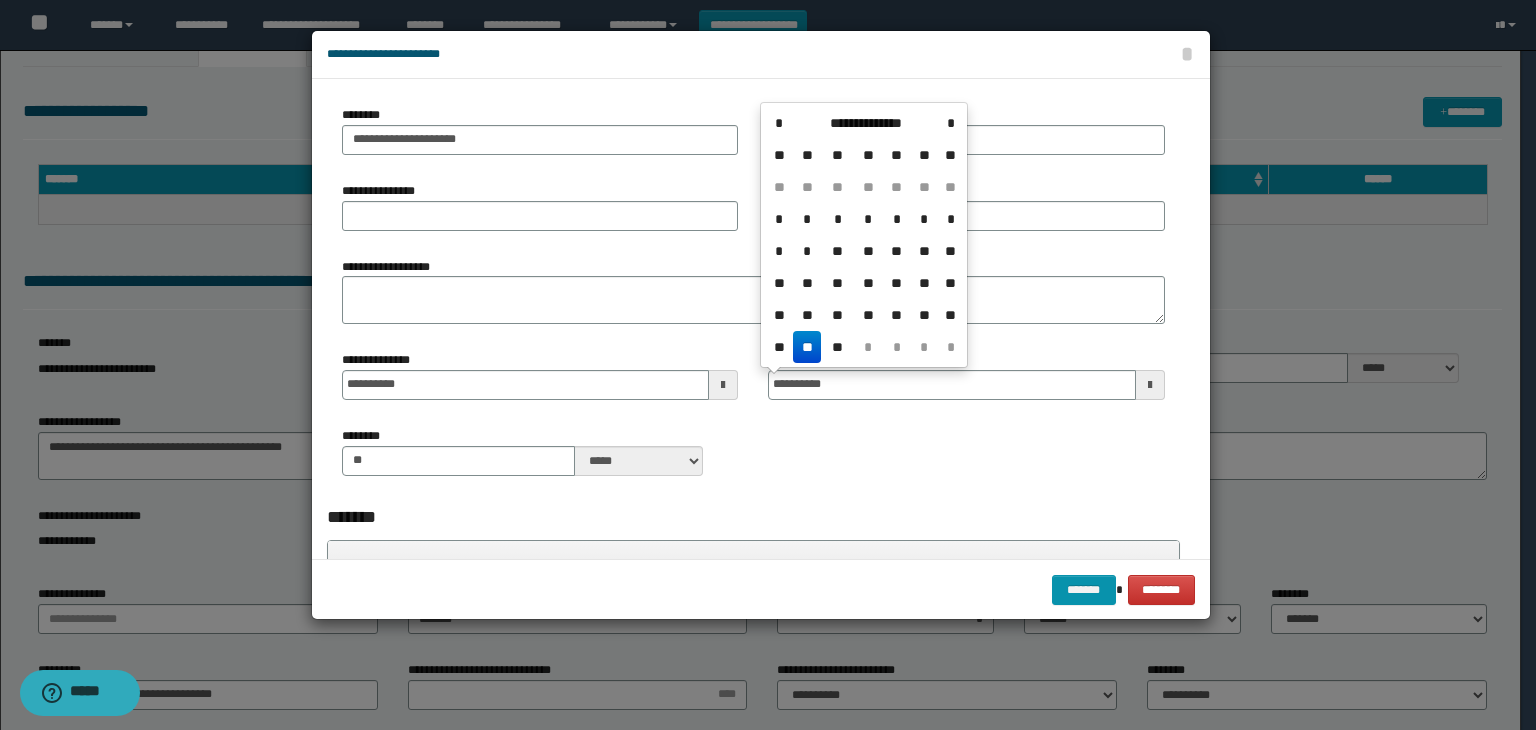 click on "**" at bounding box center [807, 347] 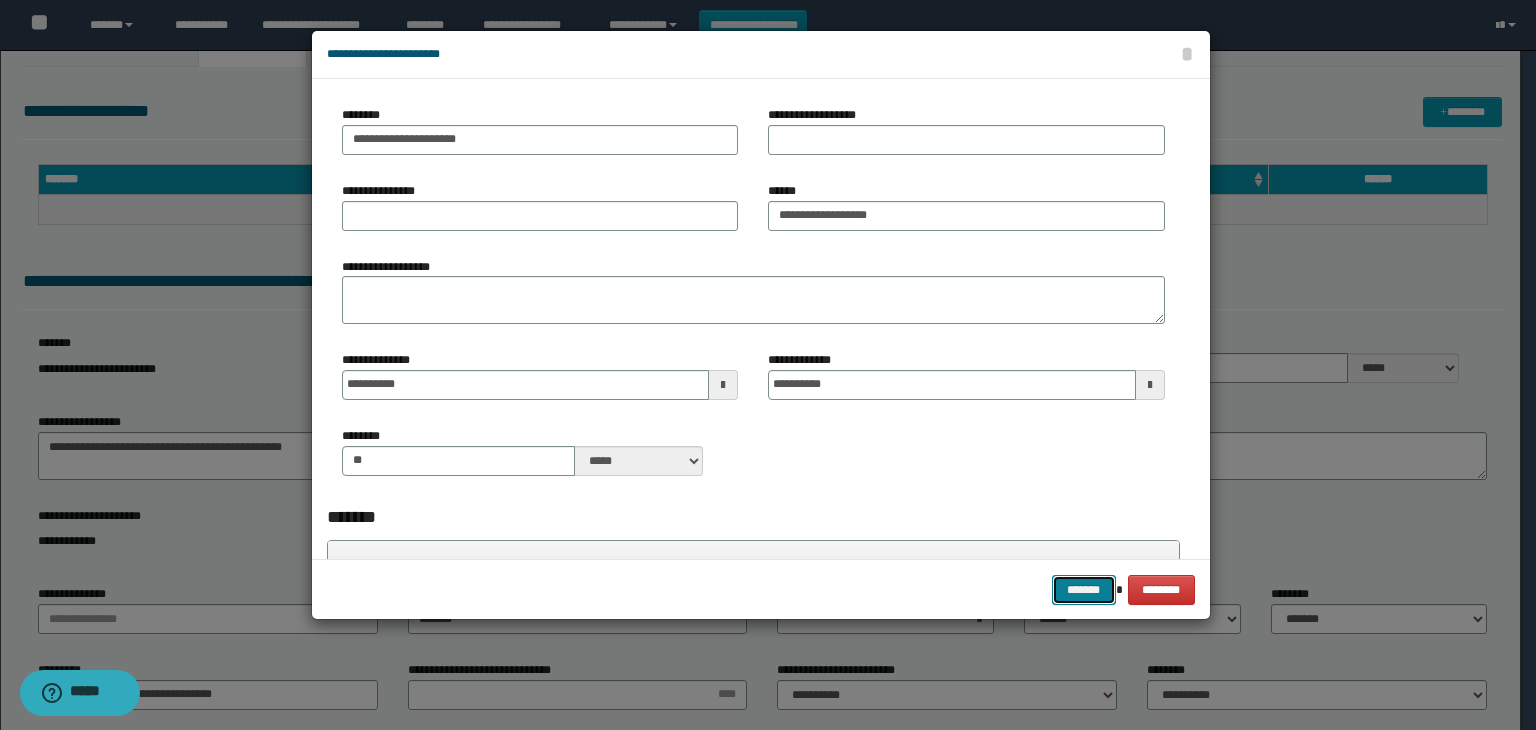 click on "*******" at bounding box center [1084, 590] 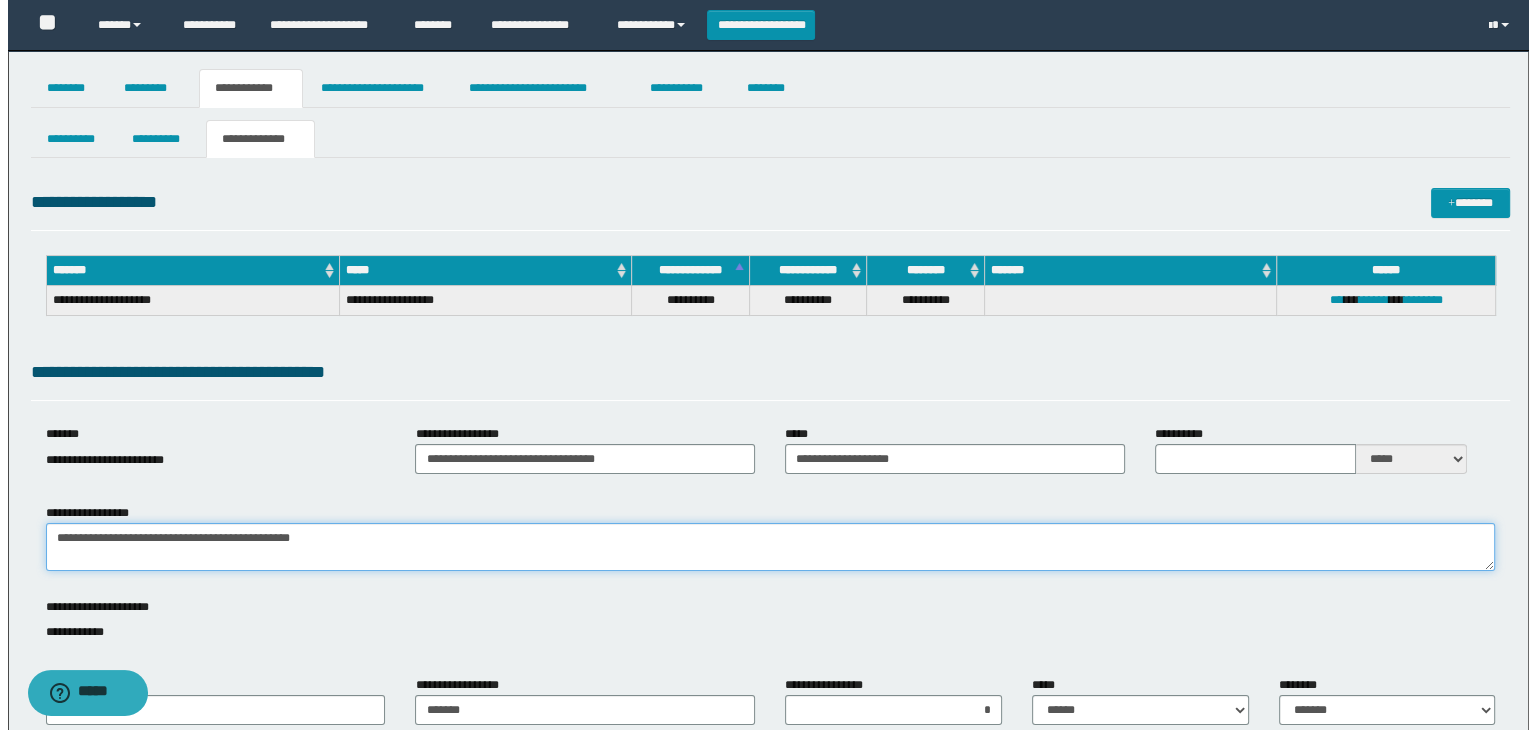 scroll, scrollTop: 0, scrollLeft: 0, axis: both 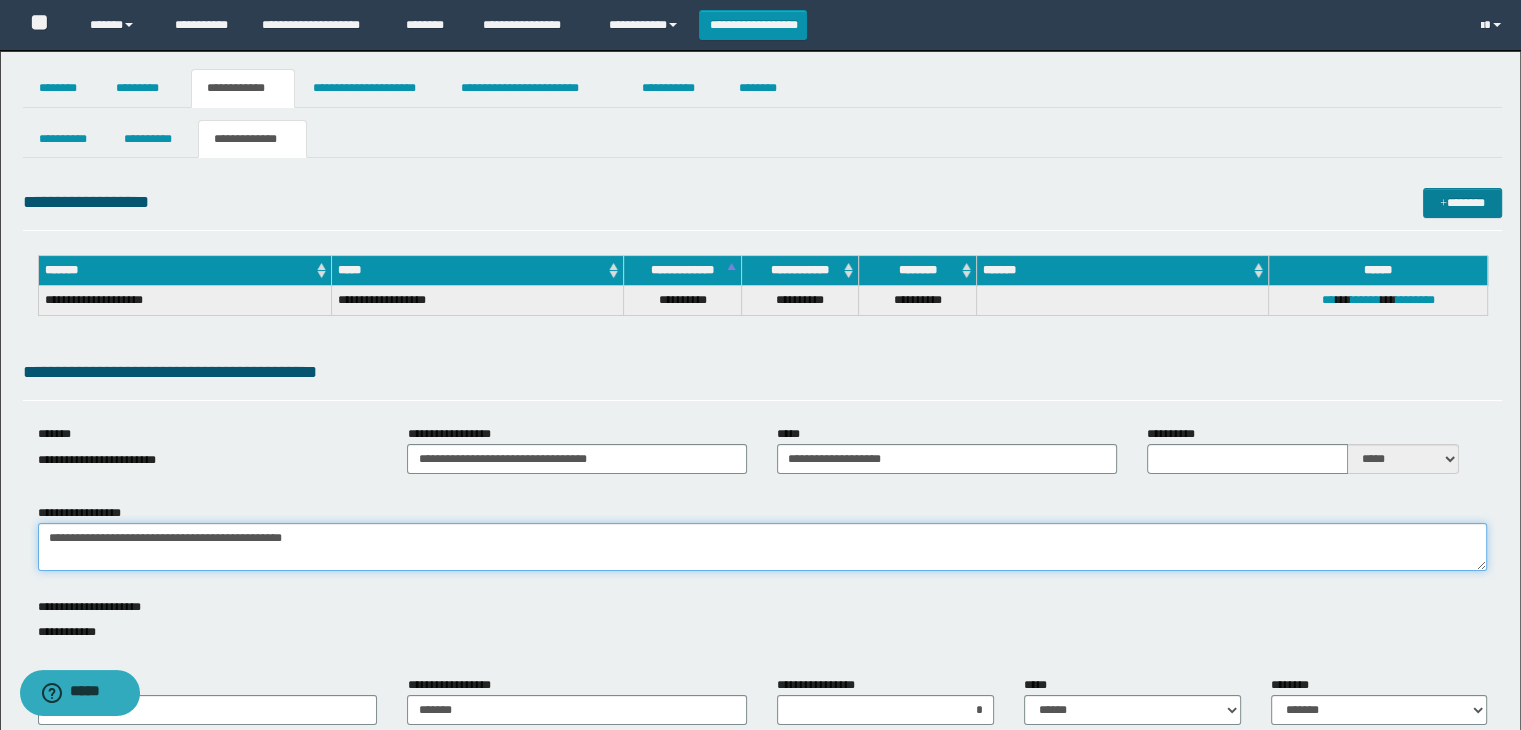 type on "**********" 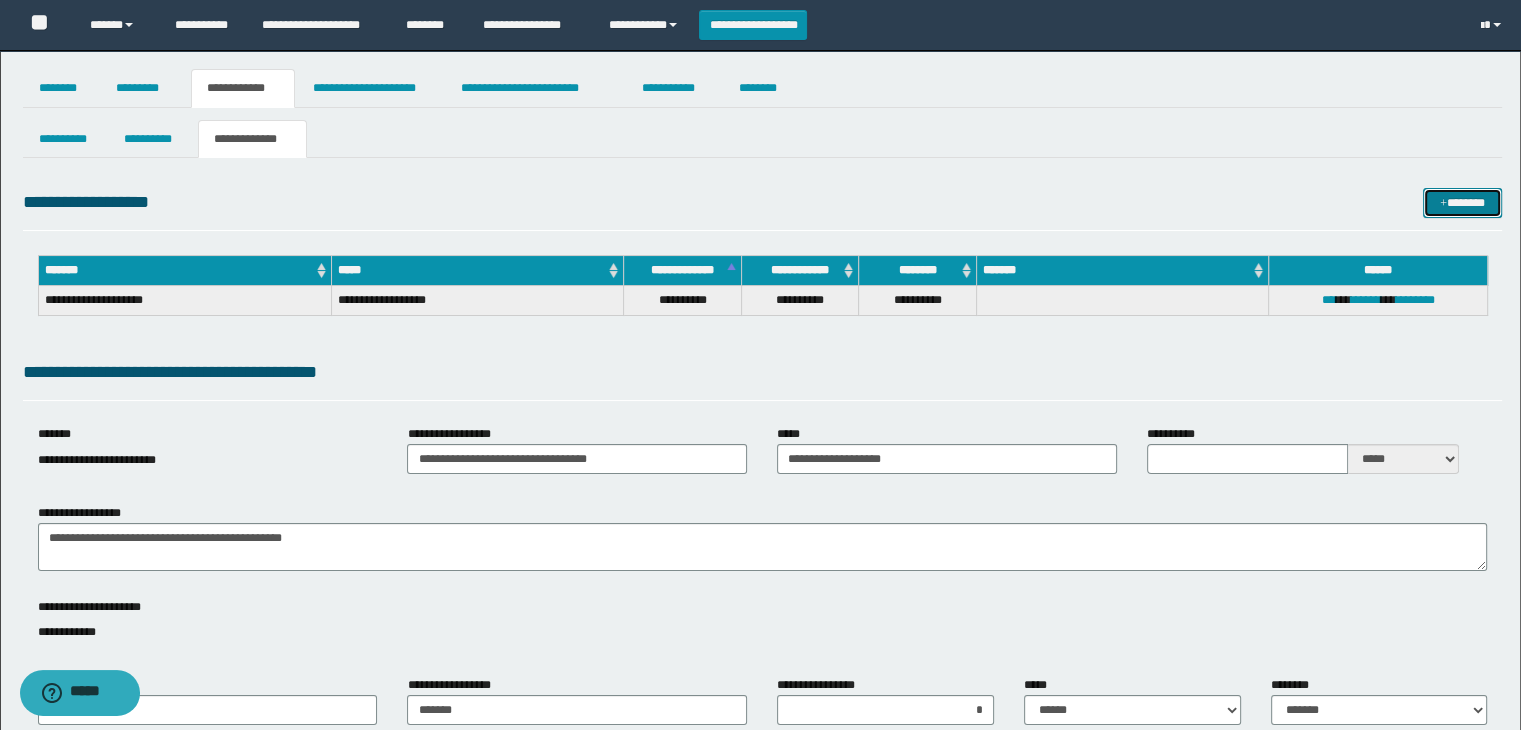 click on "*******" at bounding box center (1462, 203) 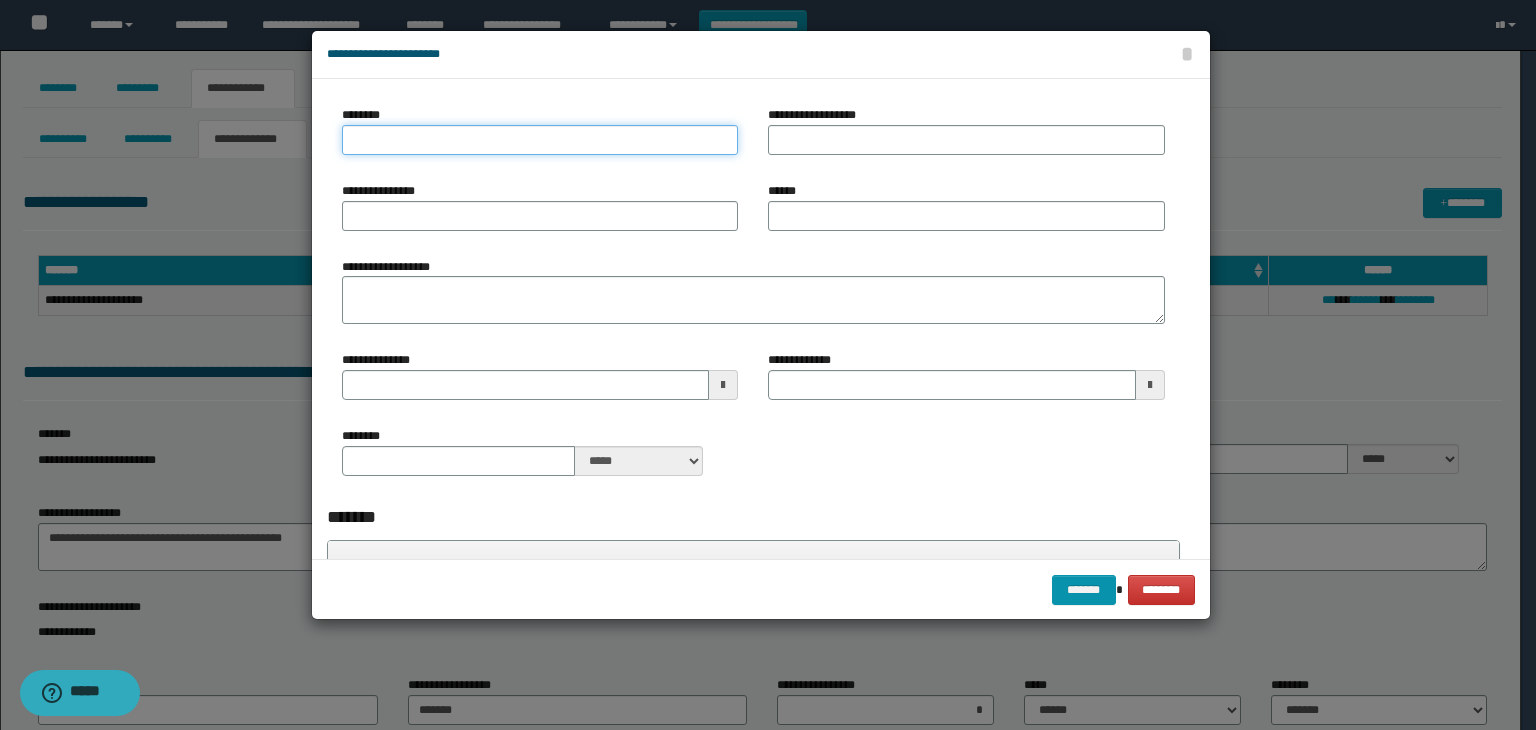 click on "********" at bounding box center (540, 140) 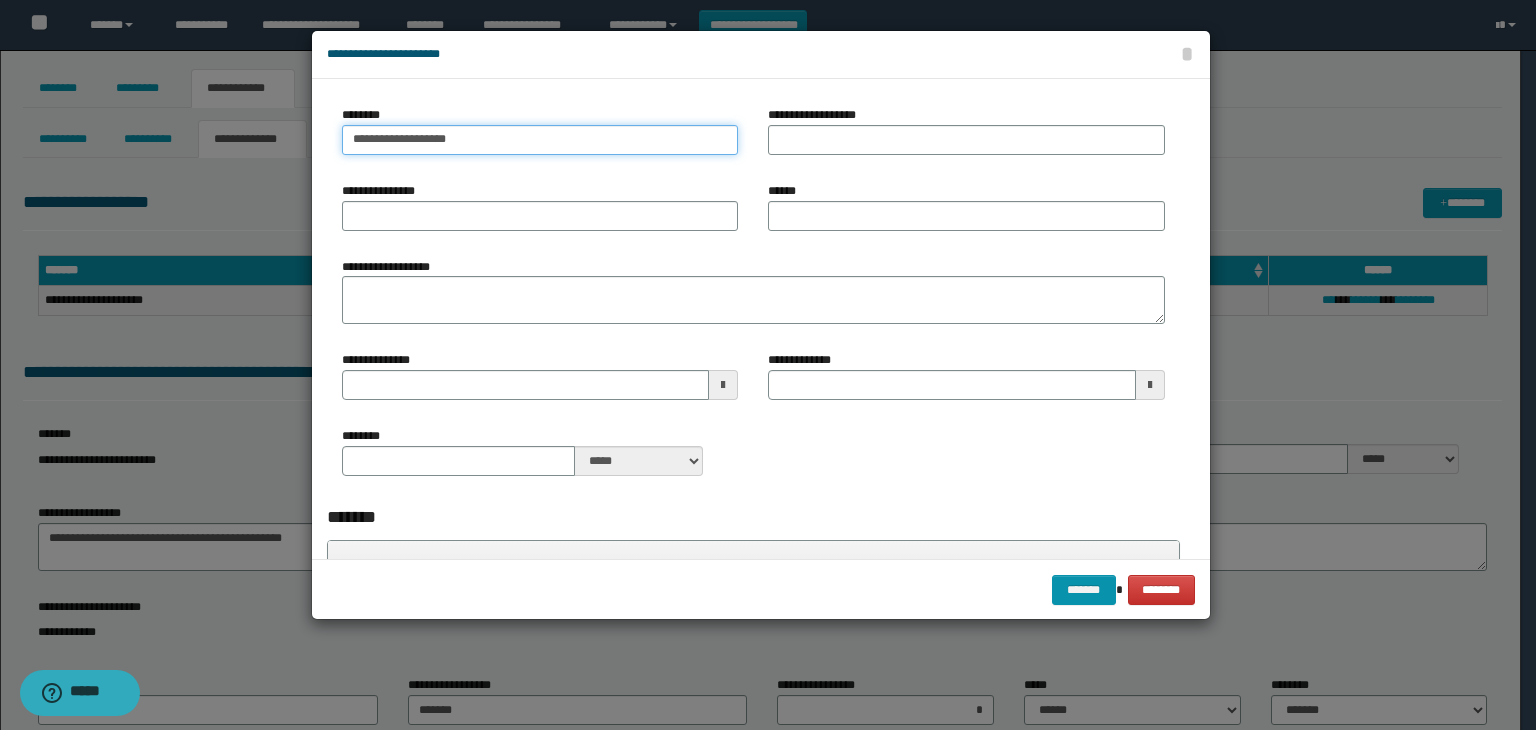 scroll, scrollTop: 0, scrollLeft: 0, axis: both 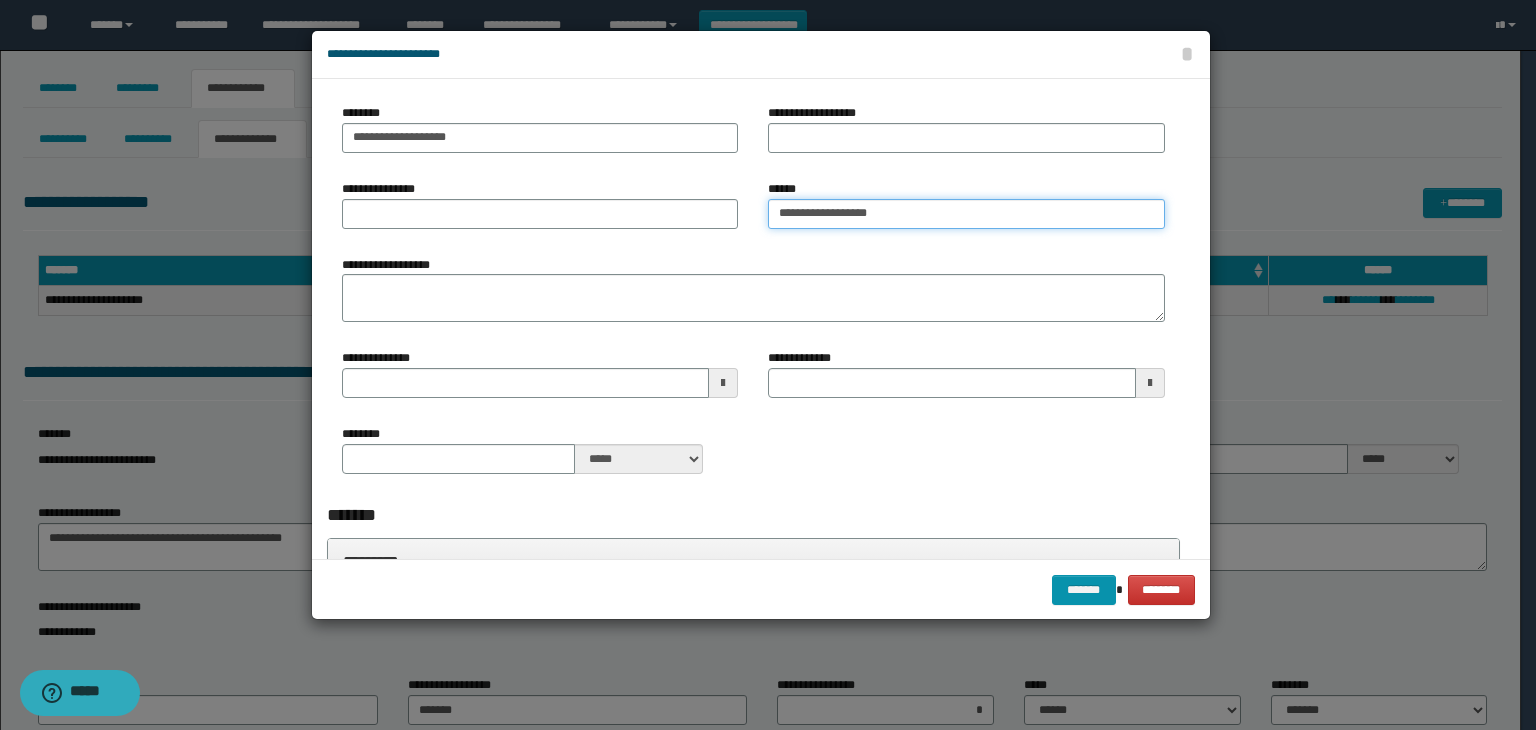 type on "**********" 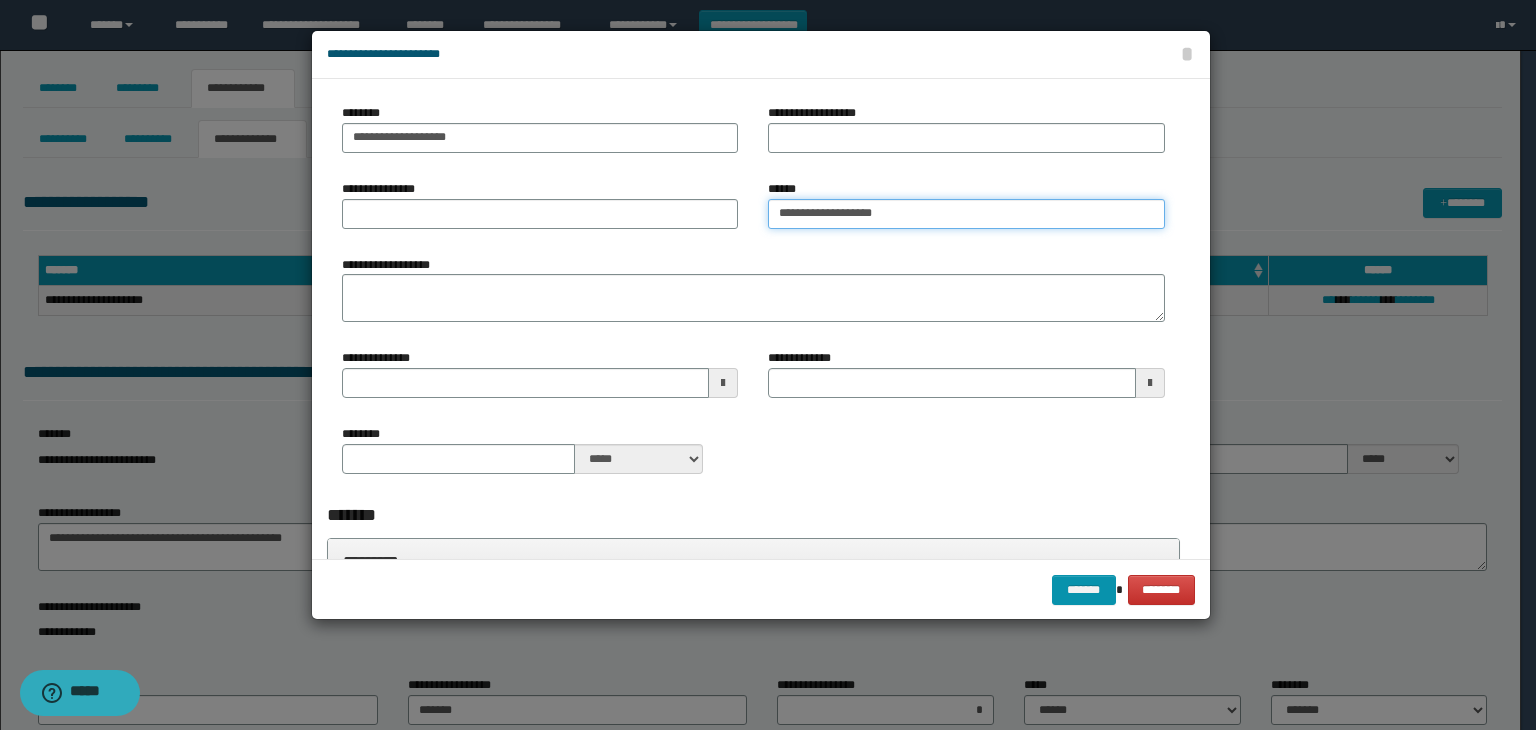 type 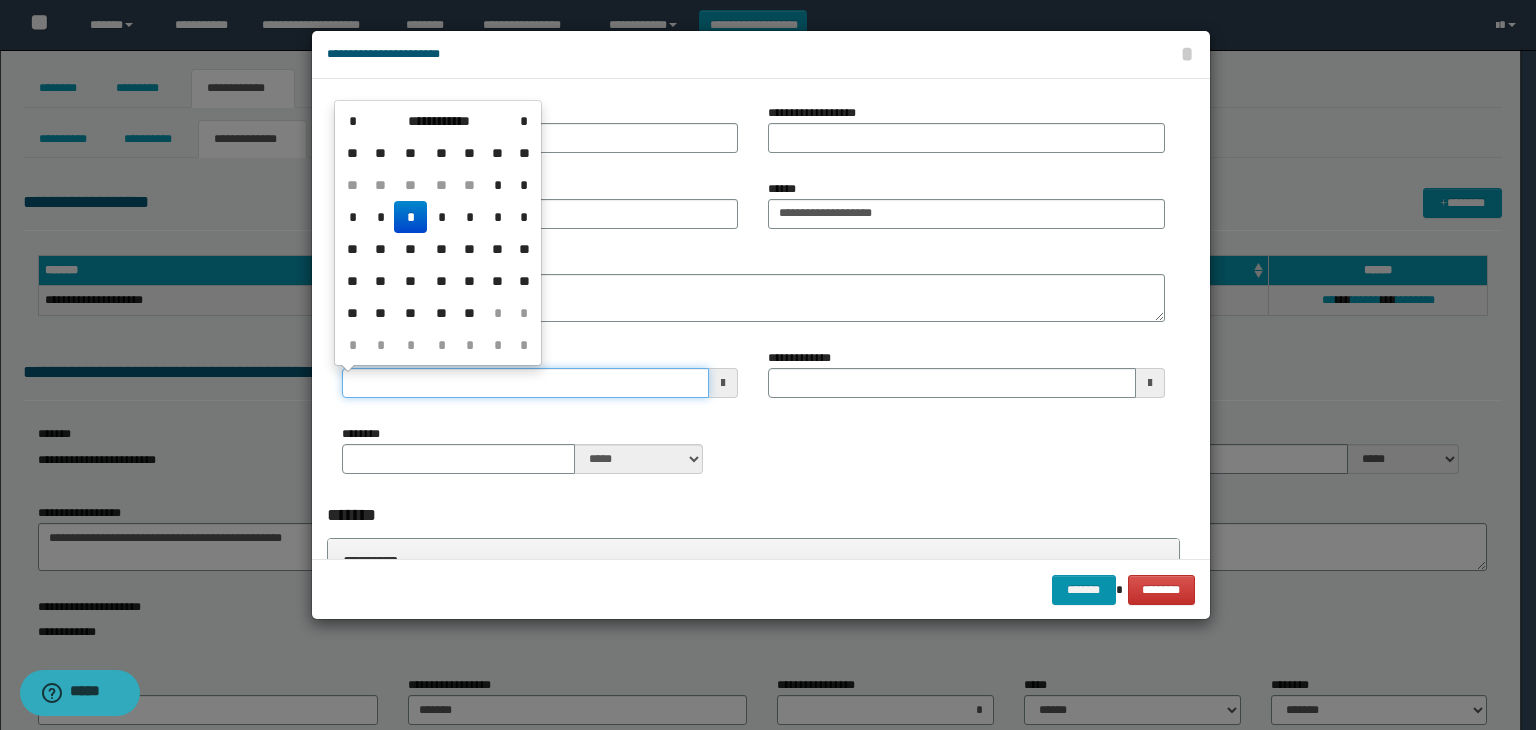 click on "**********" at bounding box center [526, 383] 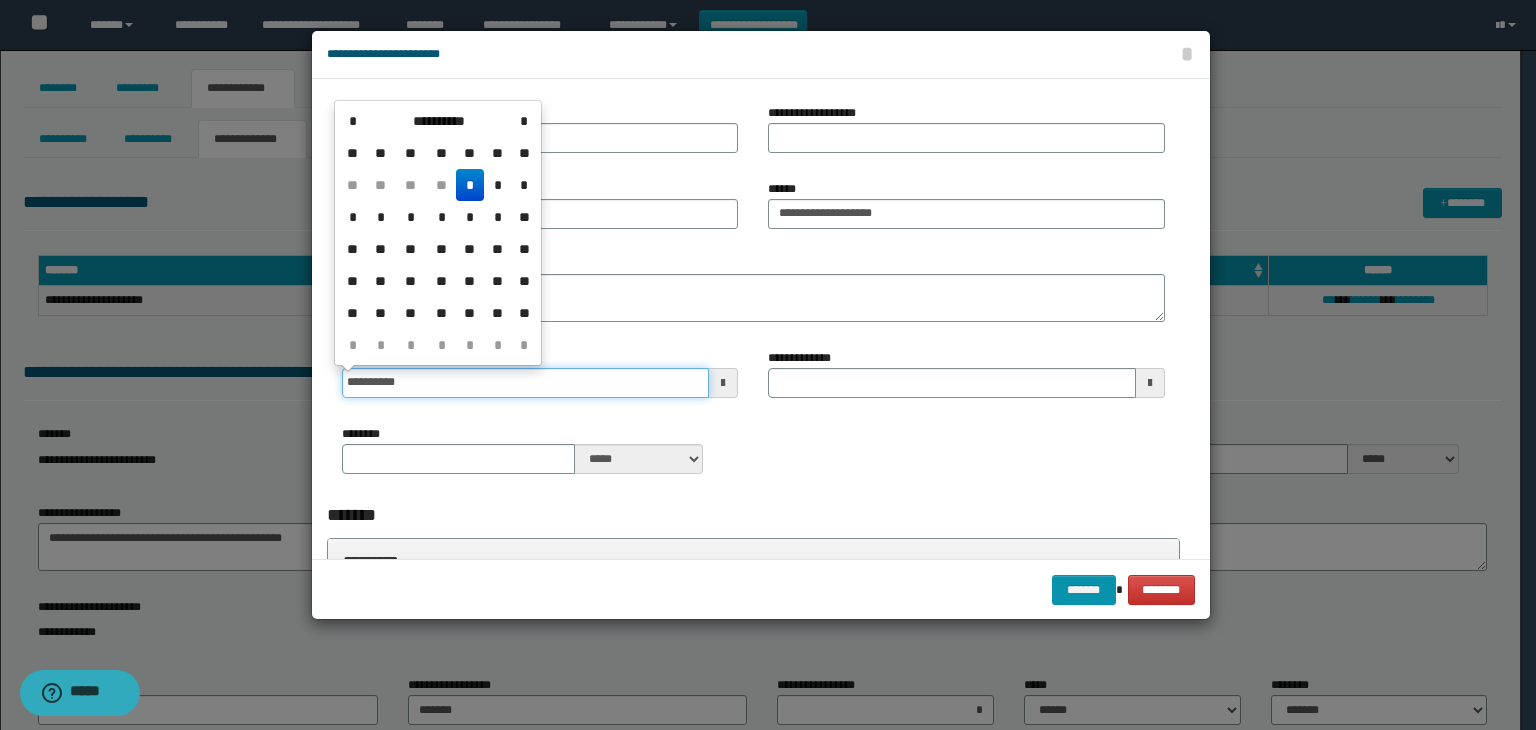 click on "**********" at bounding box center [526, 383] 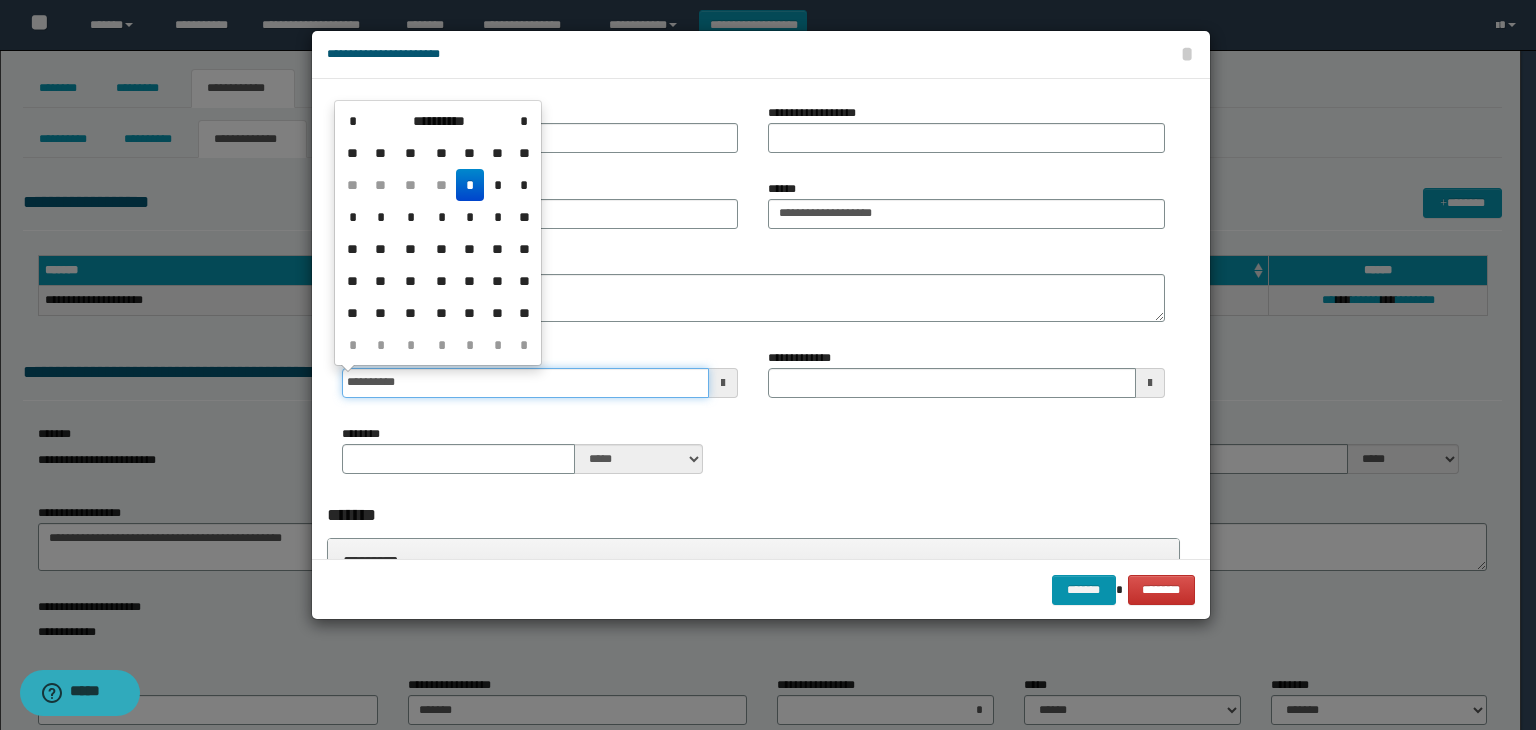 type on "**********" 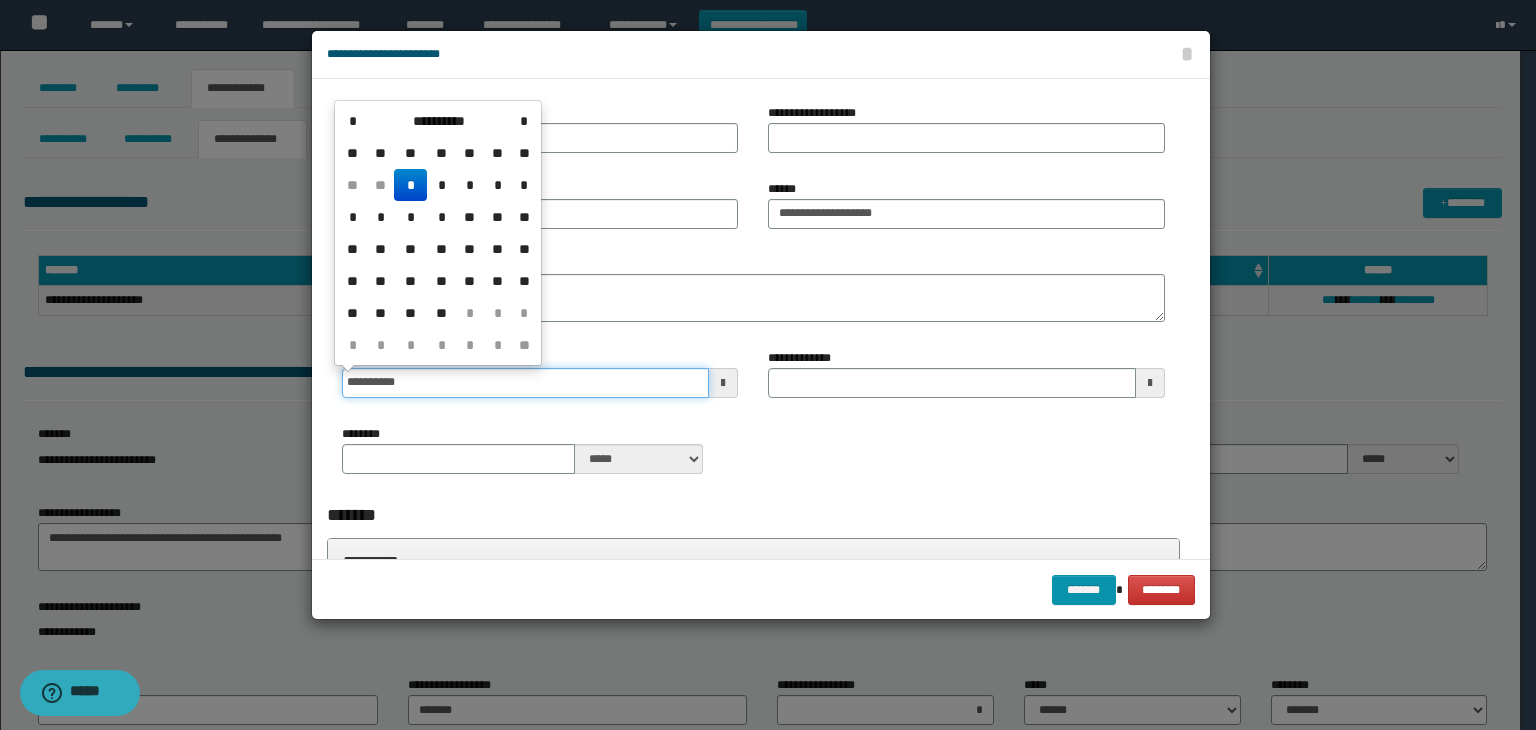 type 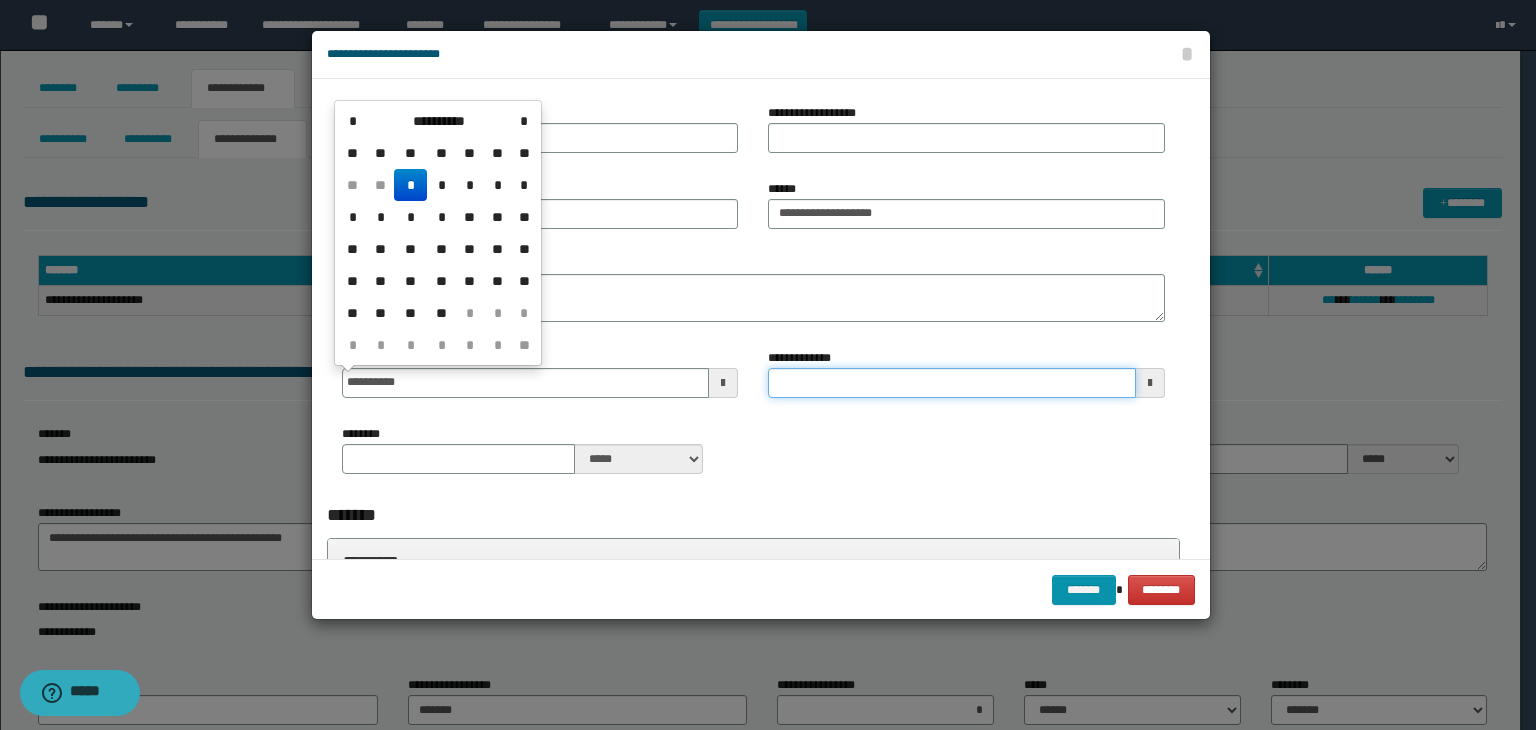 type on "**********" 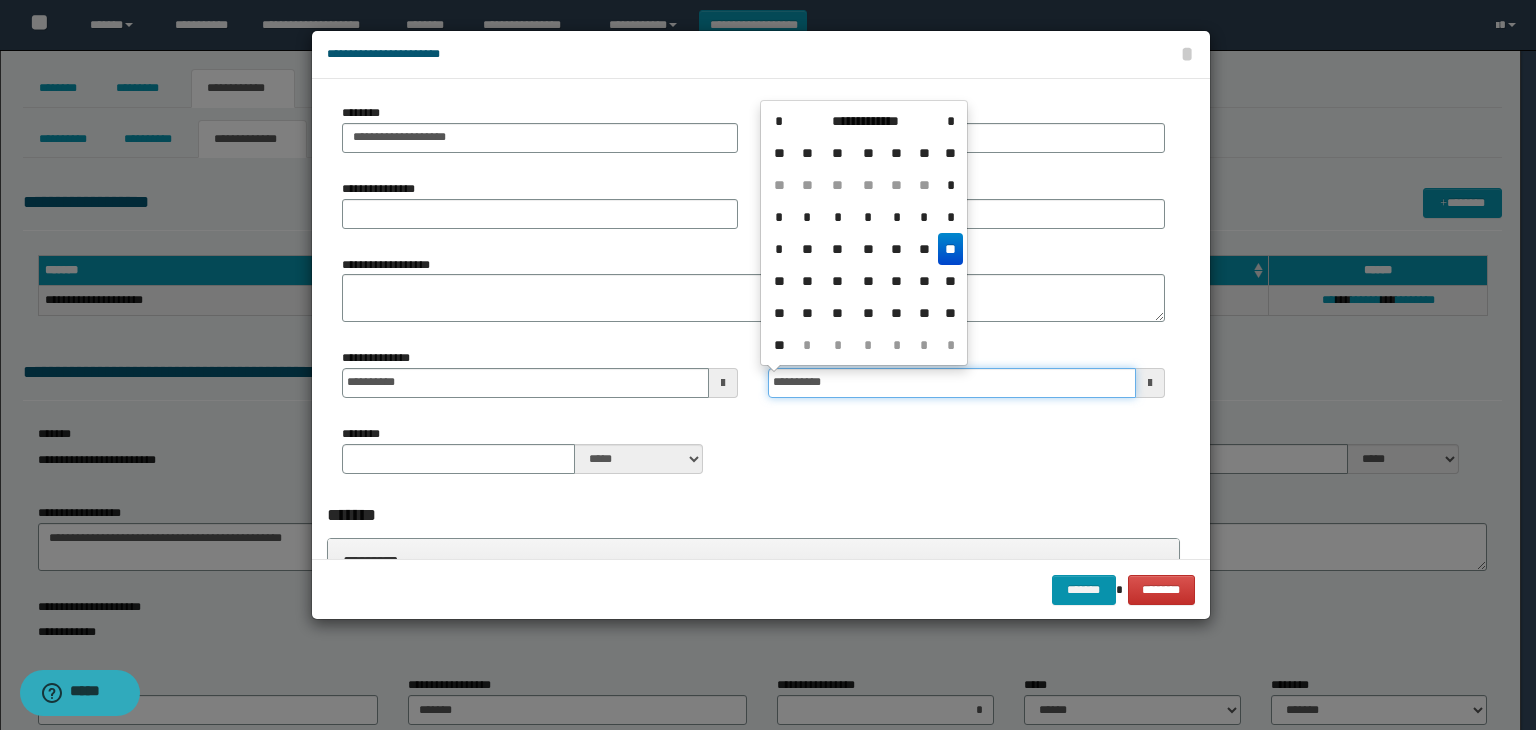 type on "**********" 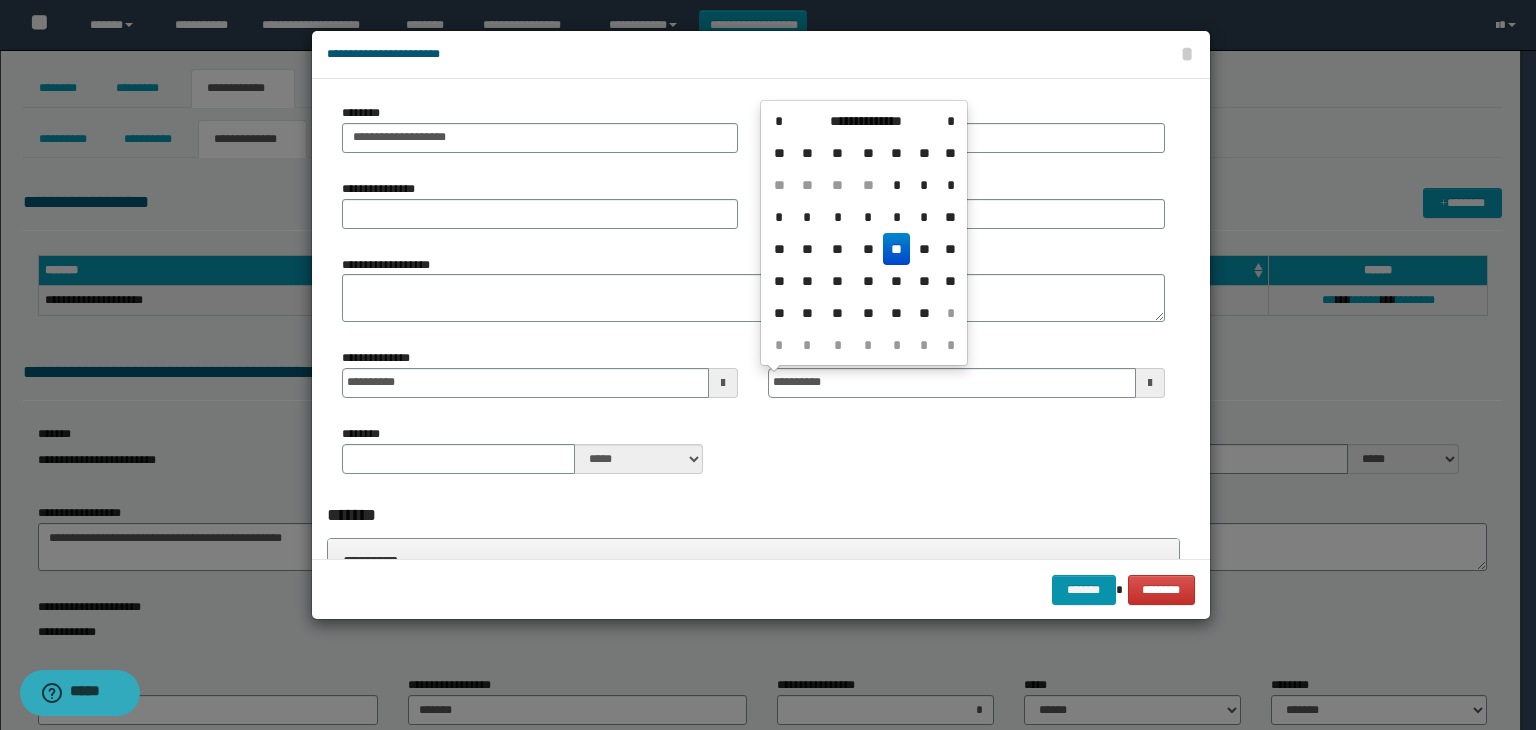 type on "**" 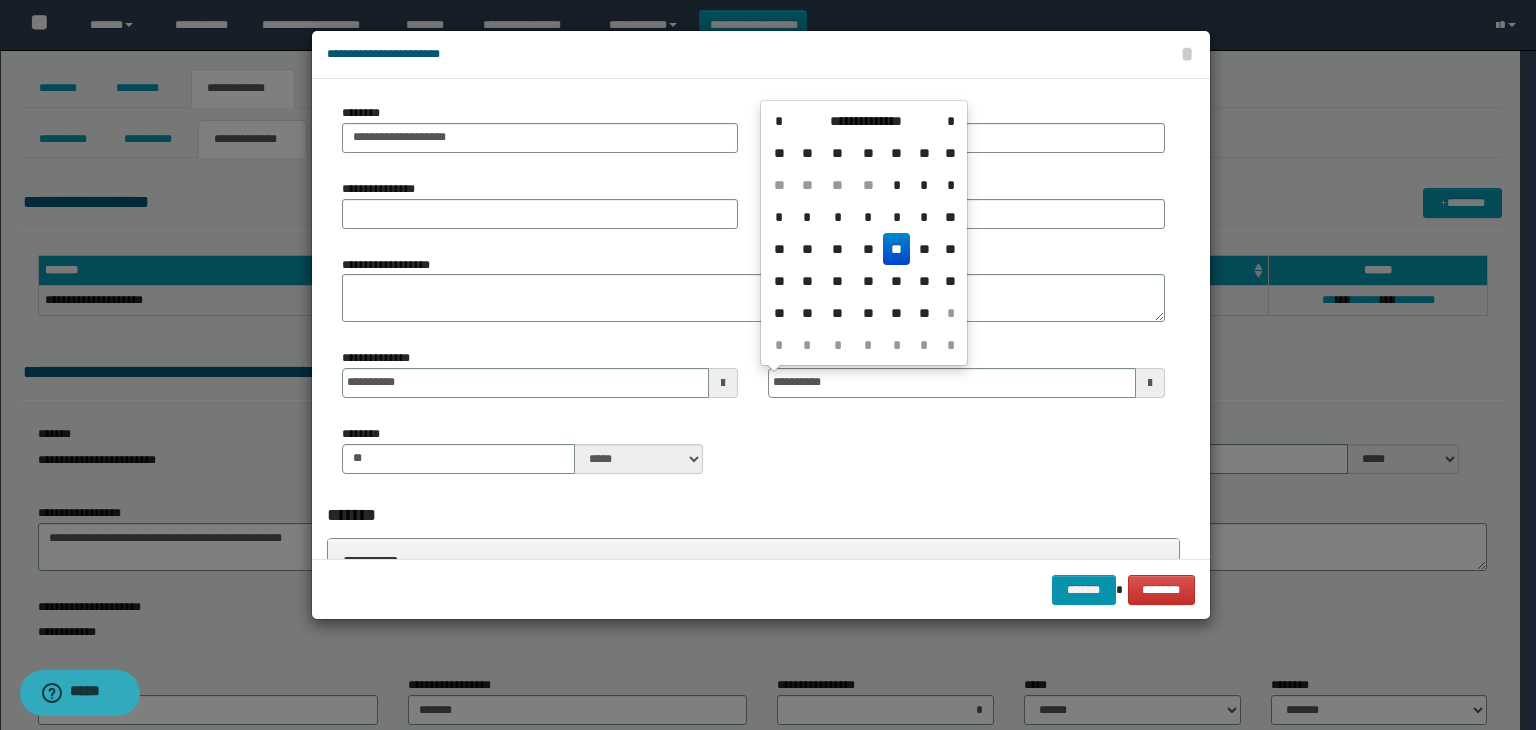 click on "**" at bounding box center [897, 249] 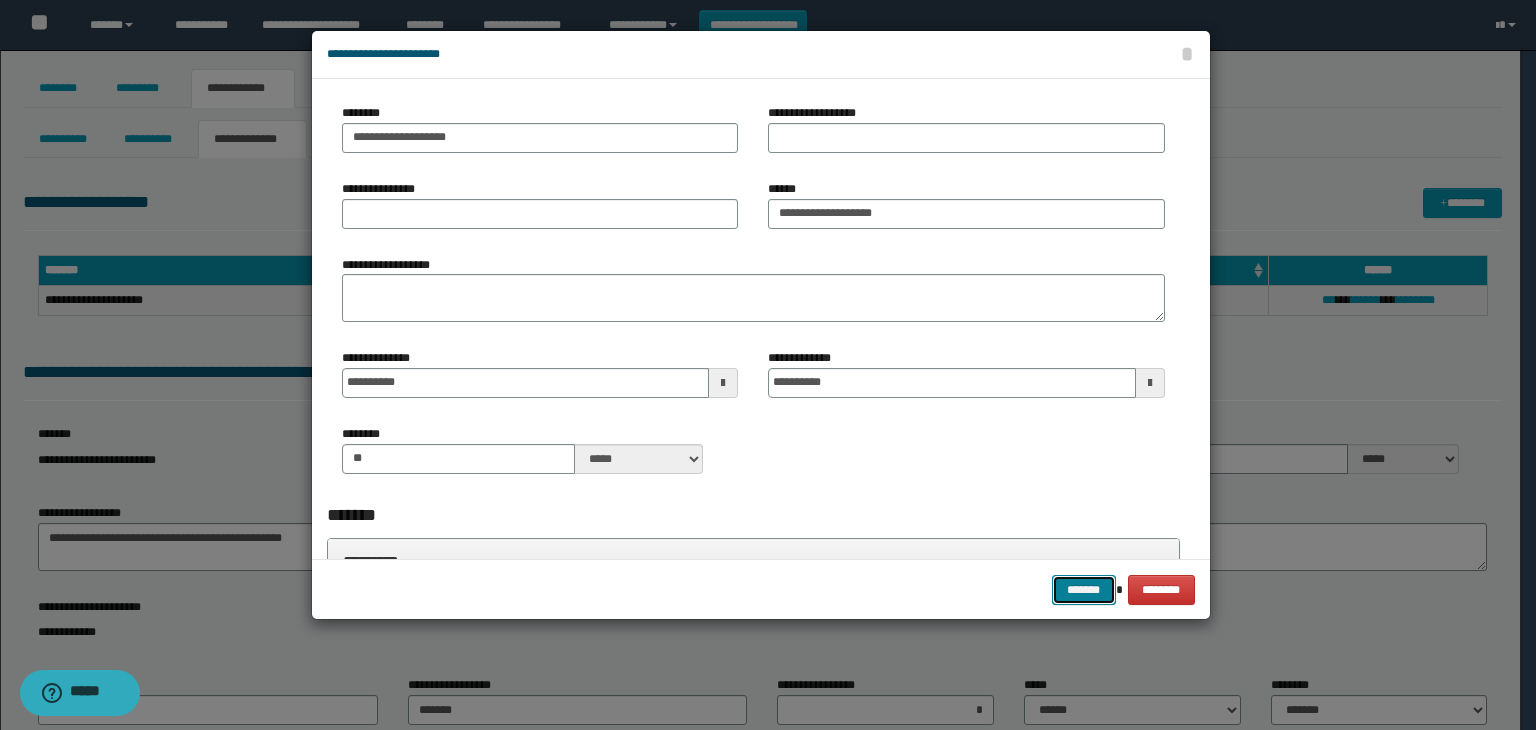 click on "*******" at bounding box center [1084, 590] 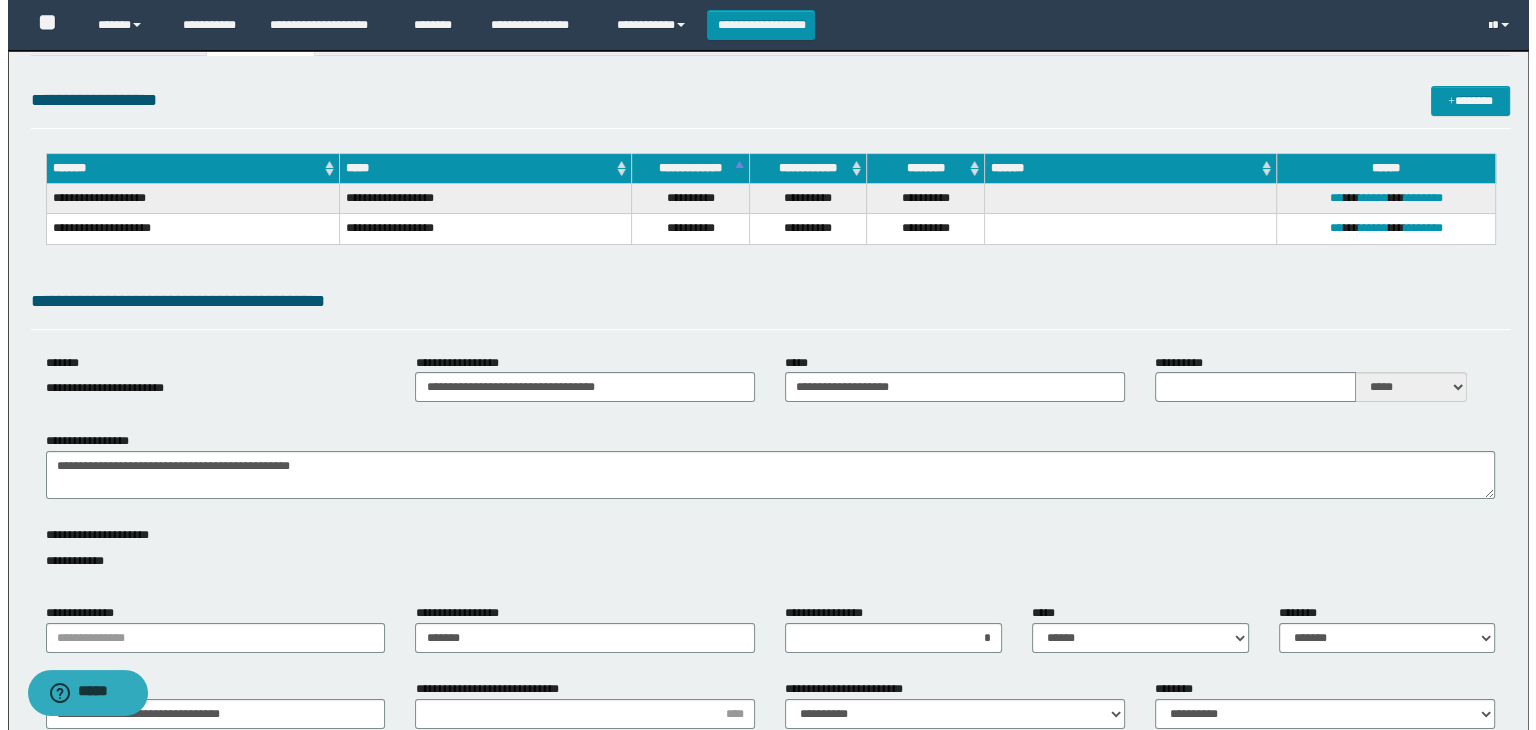 scroll, scrollTop: 0, scrollLeft: 0, axis: both 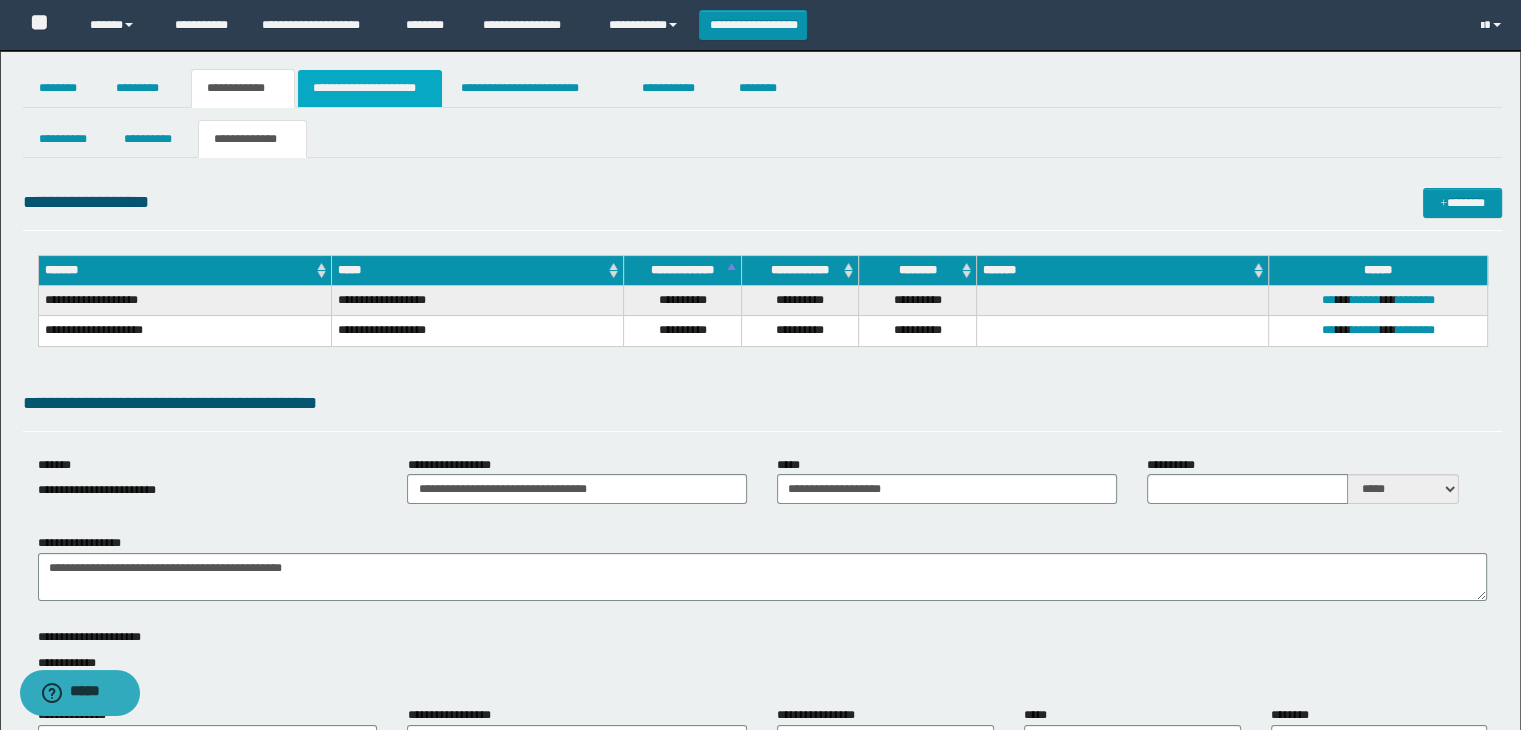 click on "**********" at bounding box center (370, 88) 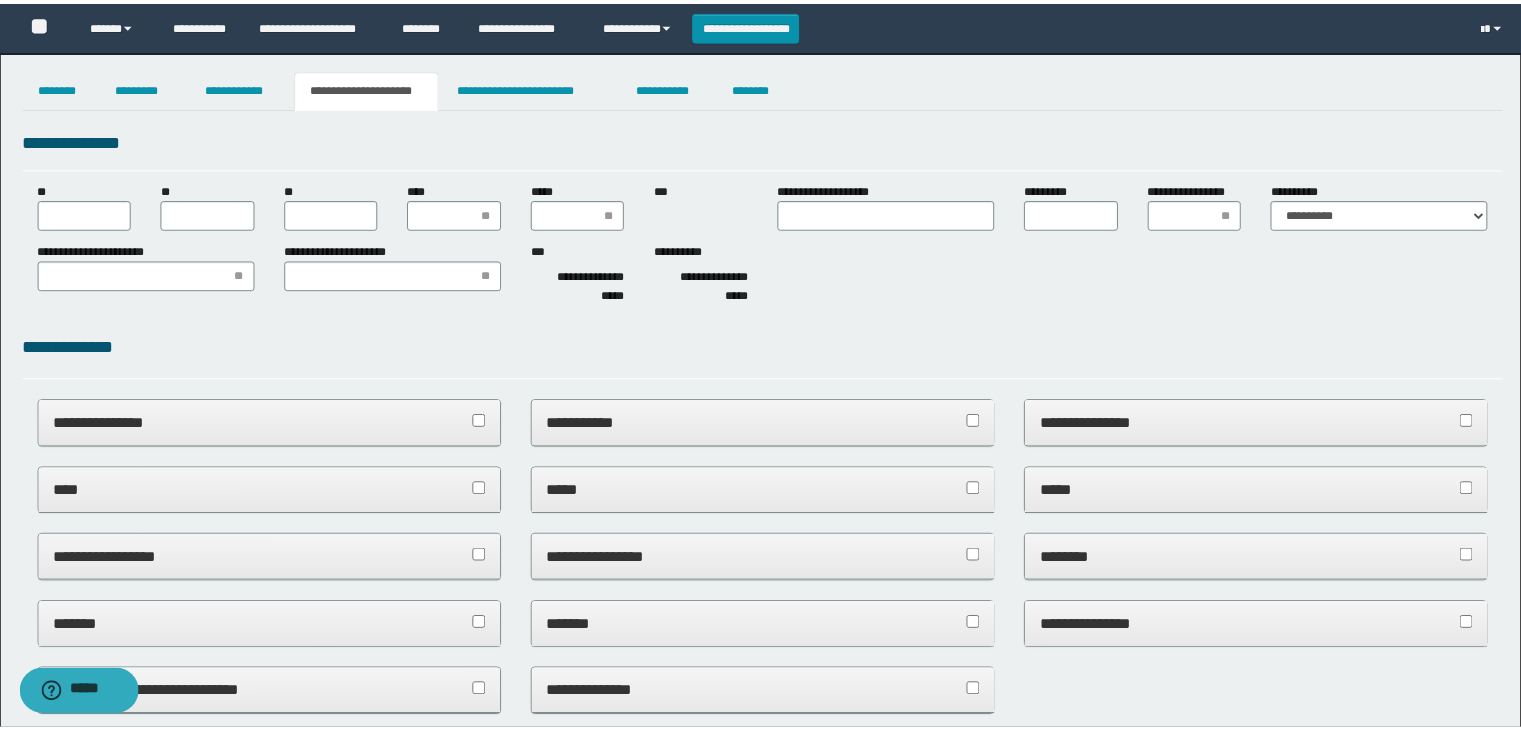 scroll, scrollTop: 0, scrollLeft: 0, axis: both 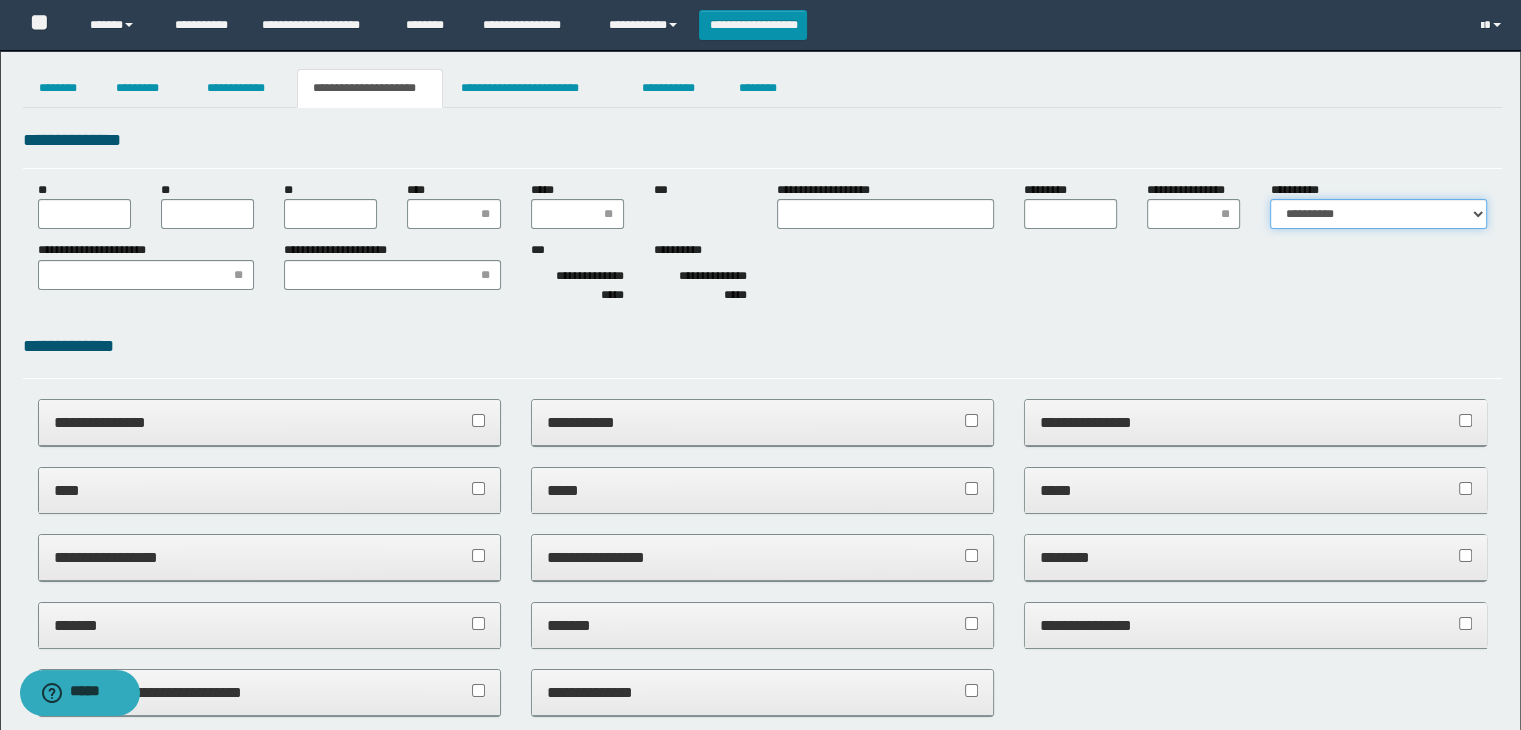 drag, startPoint x: 1348, startPoint y: 214, endPoint x: 1352, endPoint y: 225, distance: 11.7046995 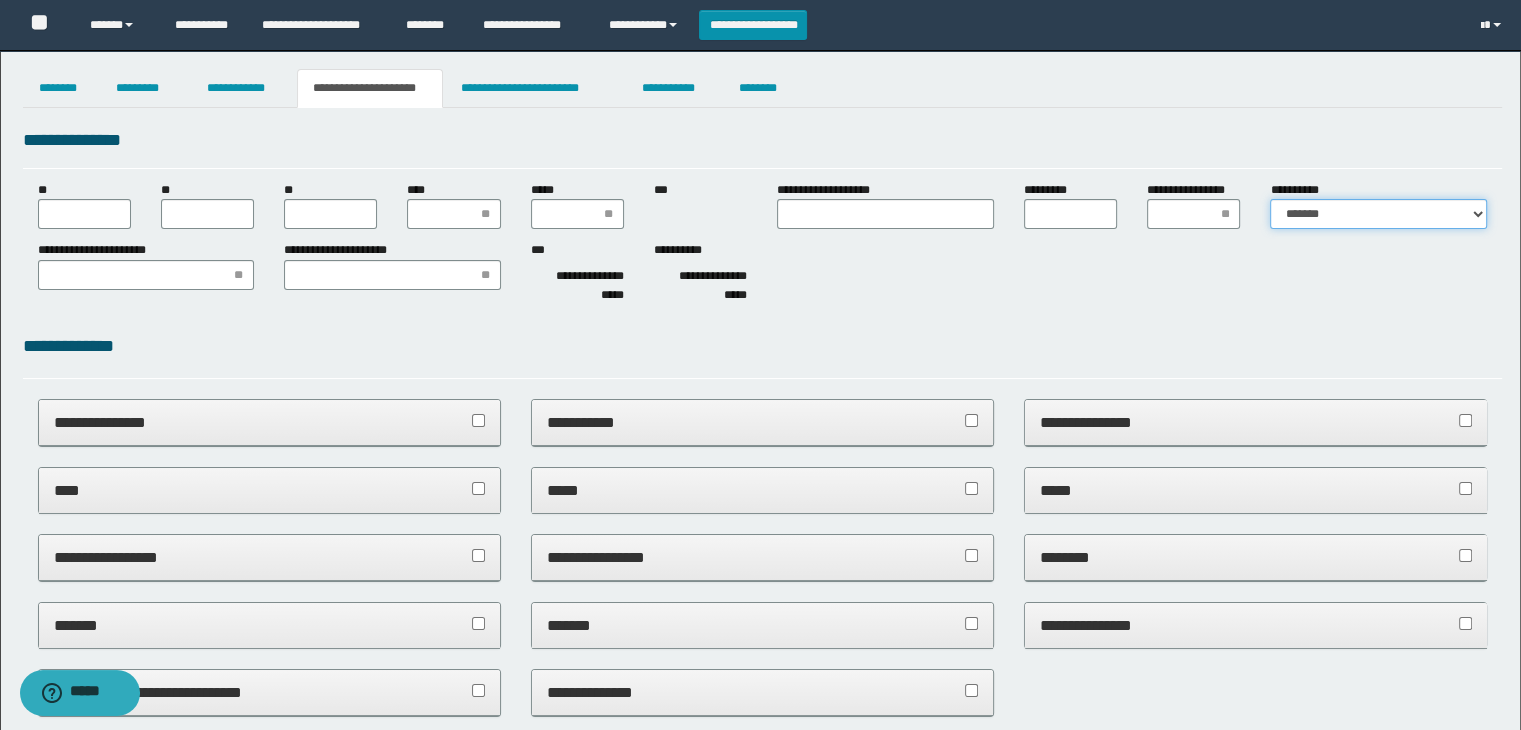 click on "**********" at bounding box center [1378, 214] 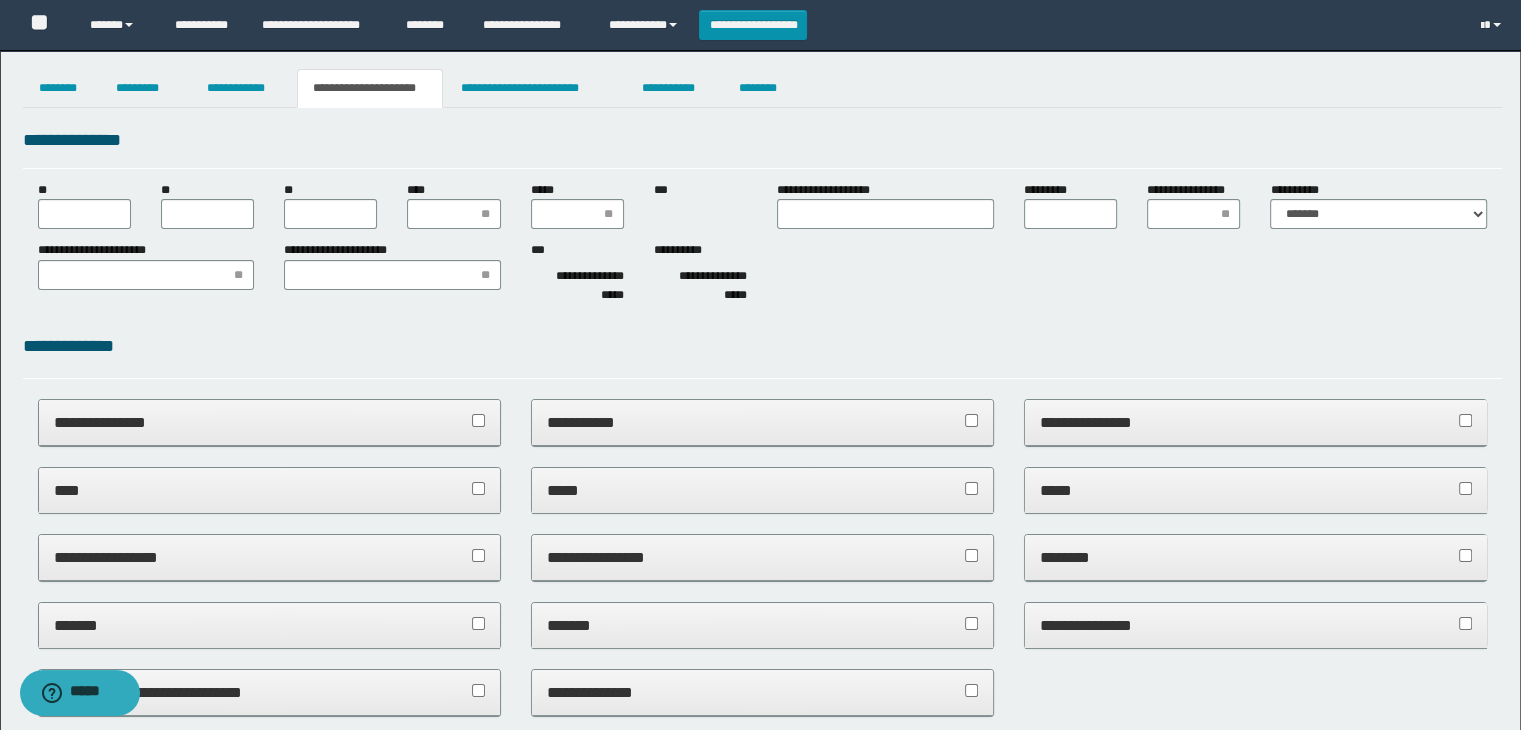 click on "**********" at bounding box center [270, 422] 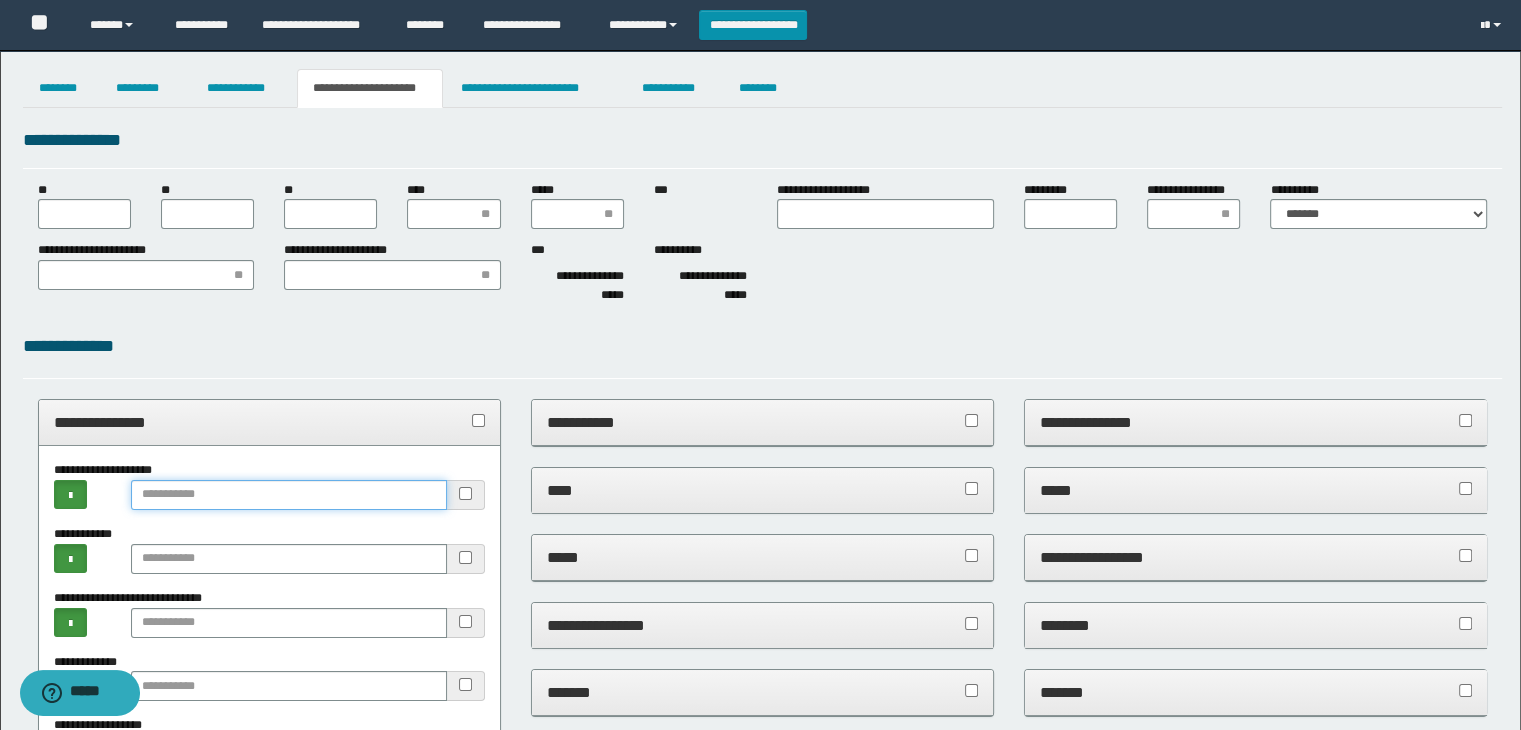 click at bounding box center (289, 495) 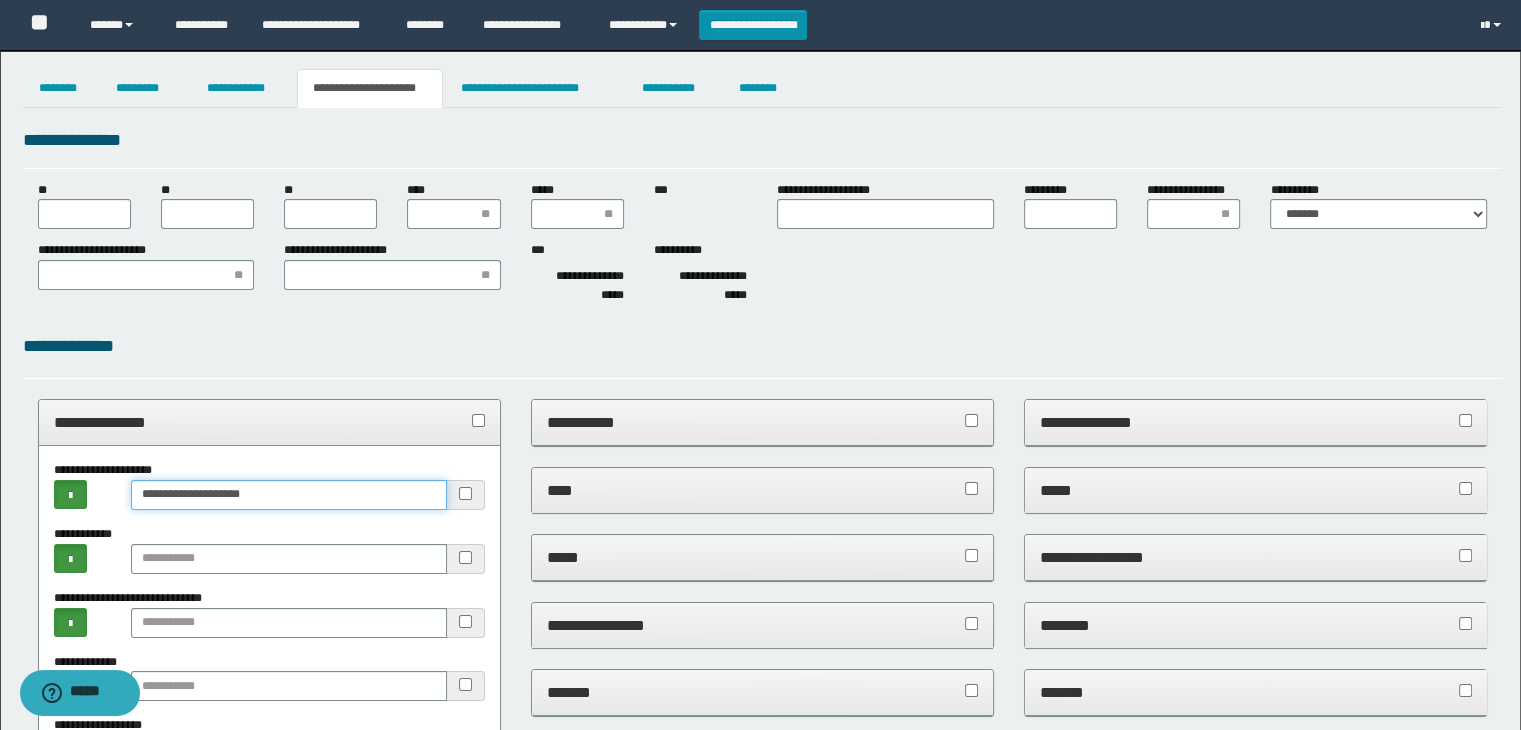 type on "**********" 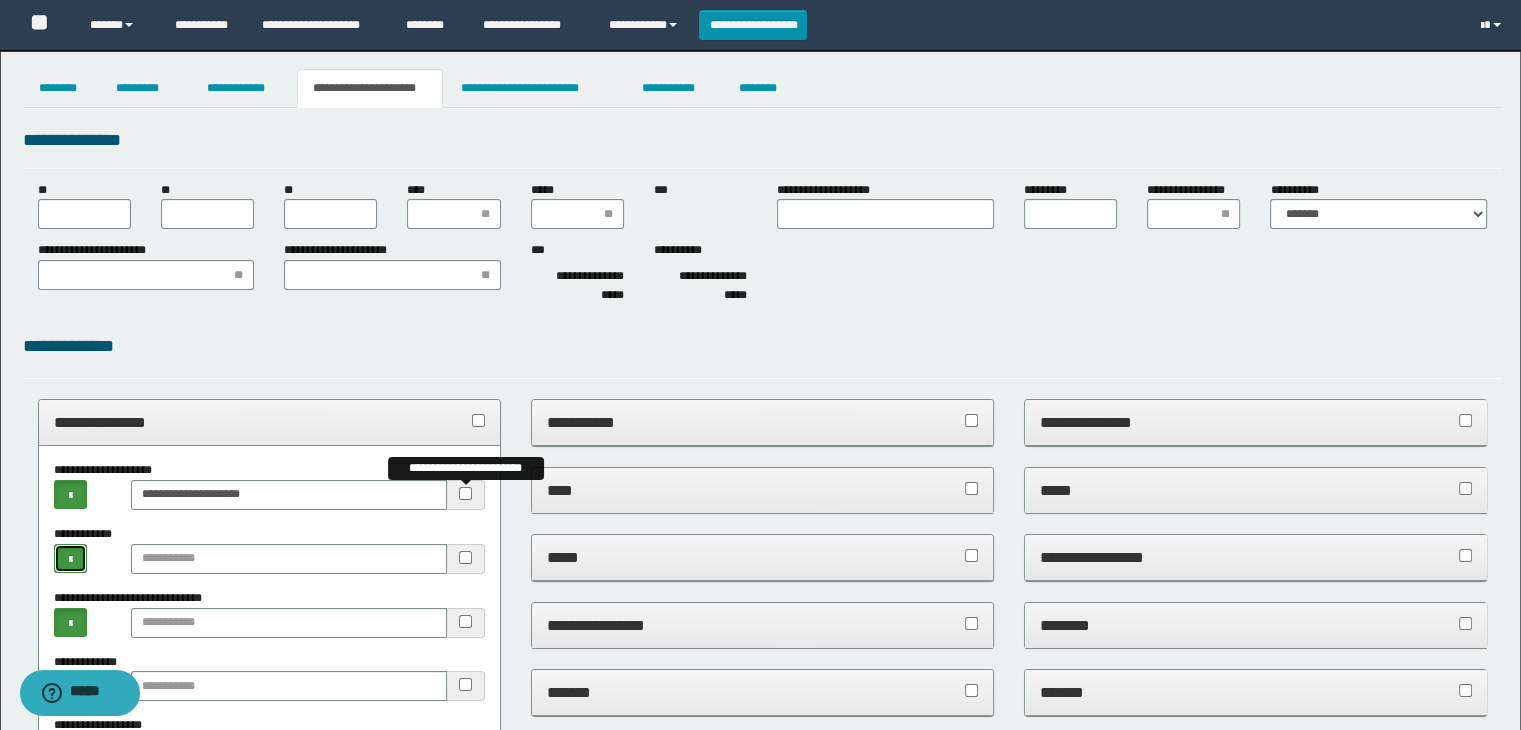 type 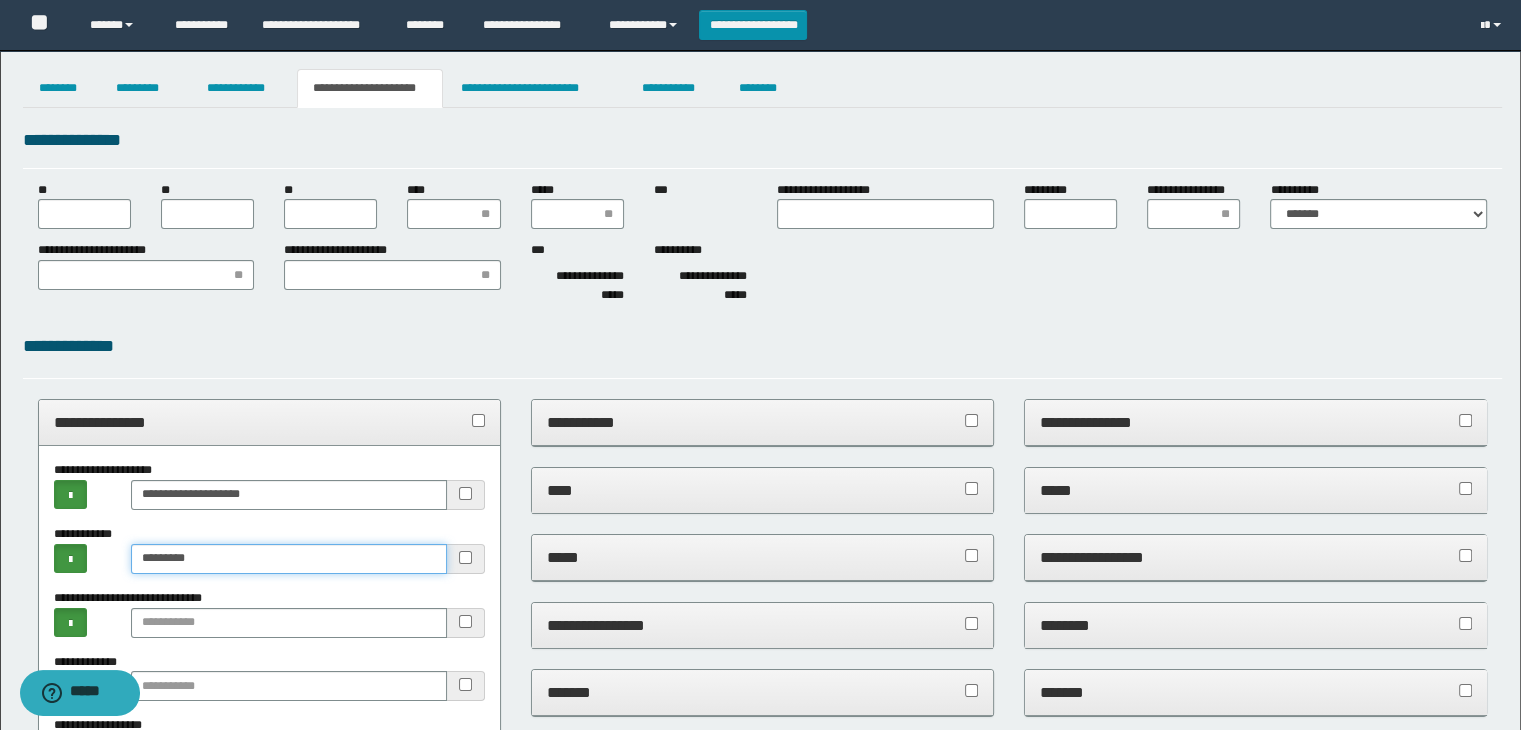 type on "*********" 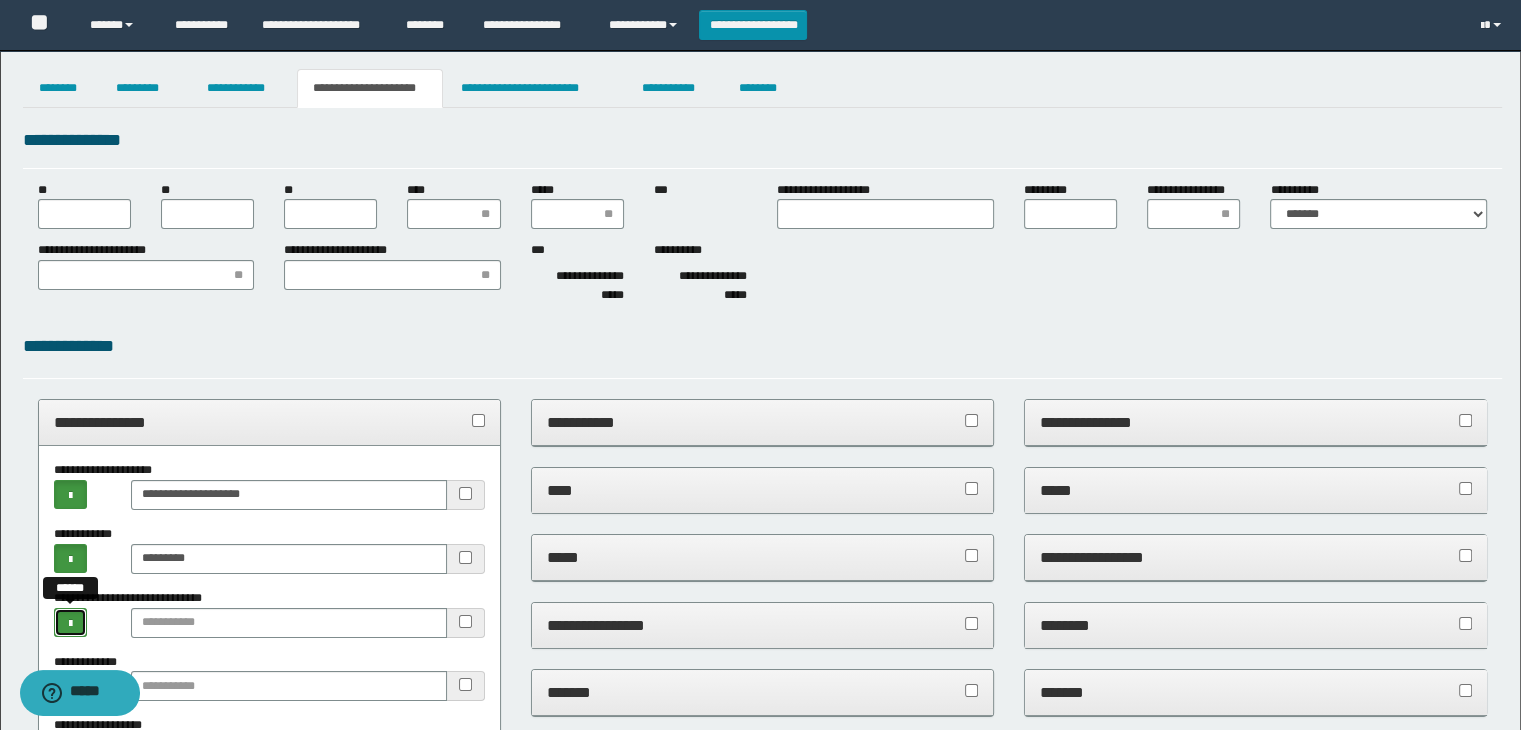 type 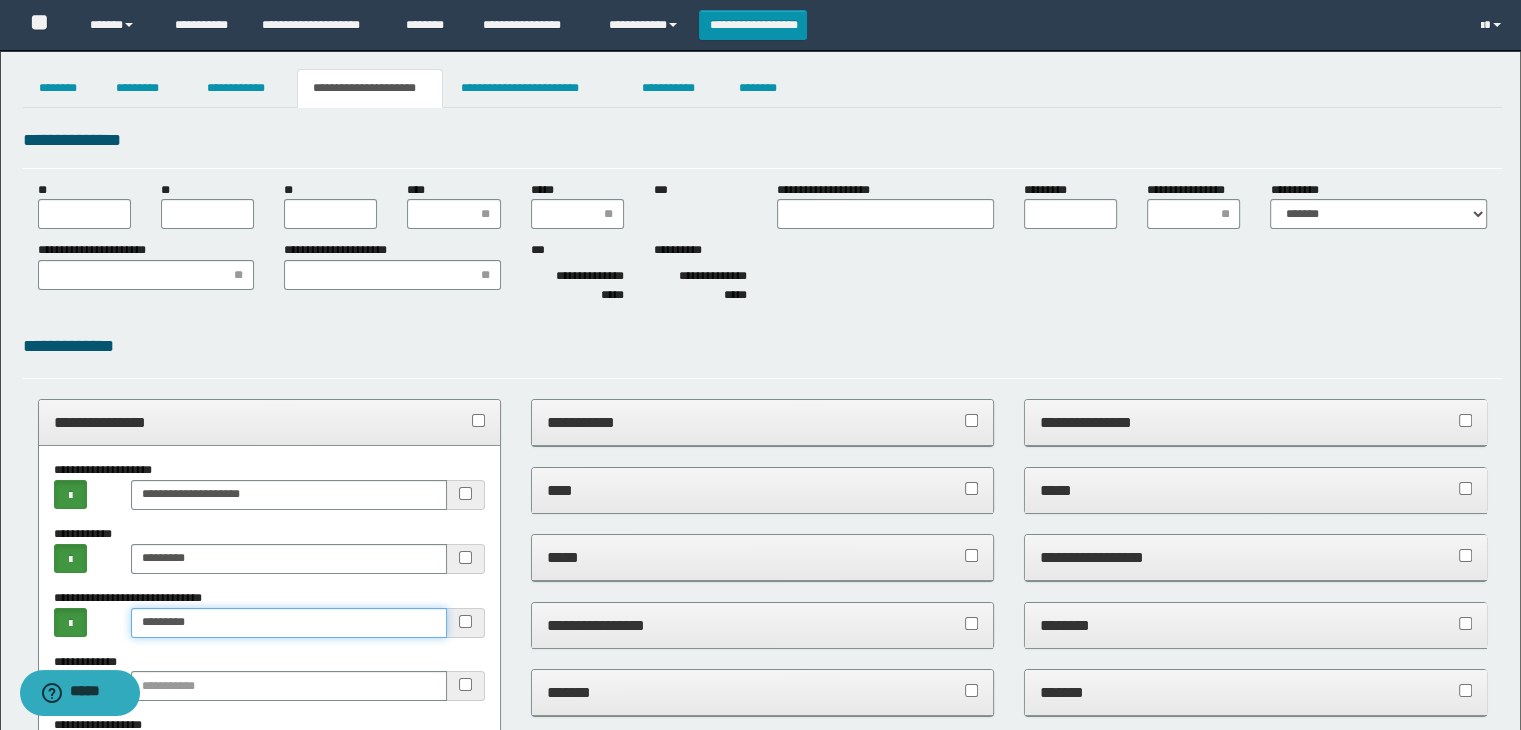 type on "*********" 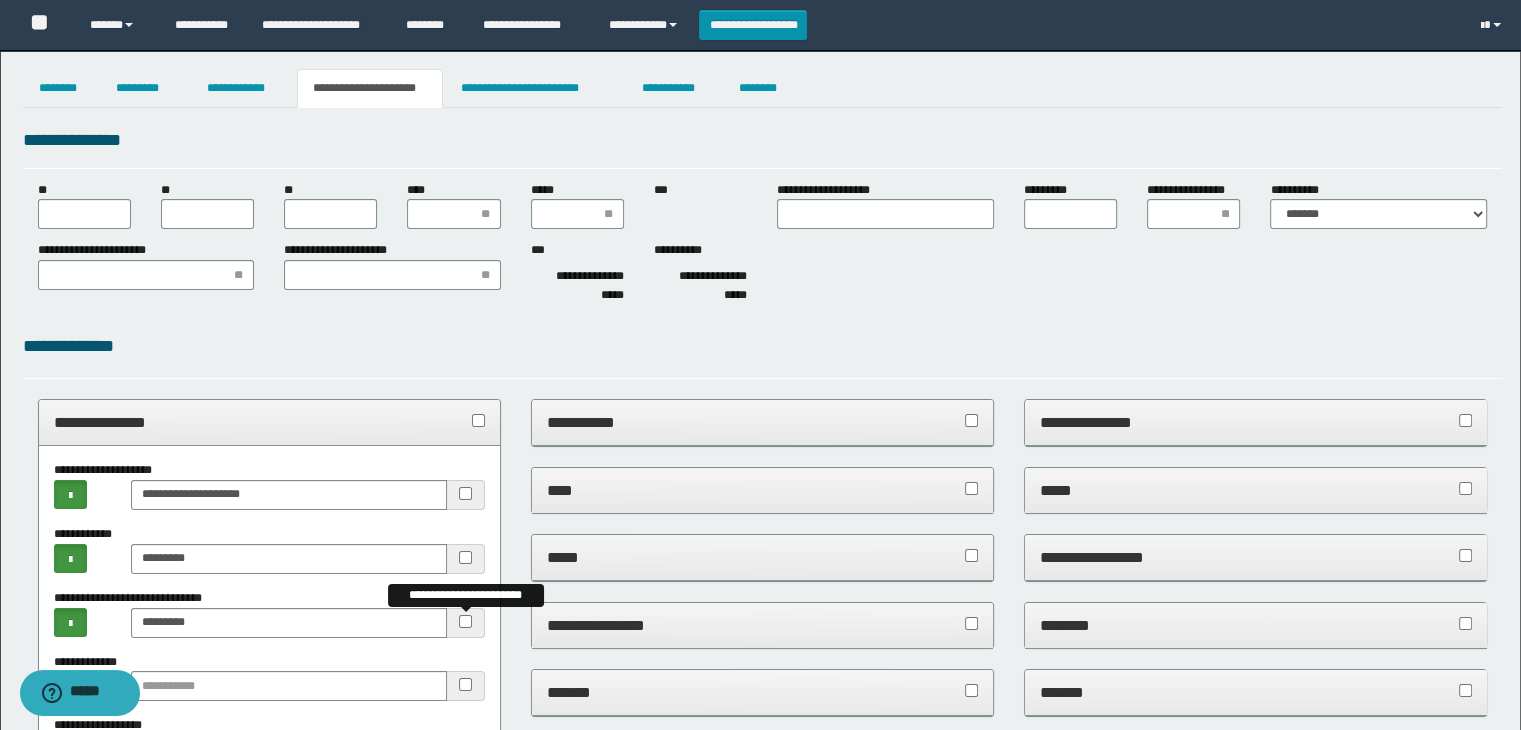 type 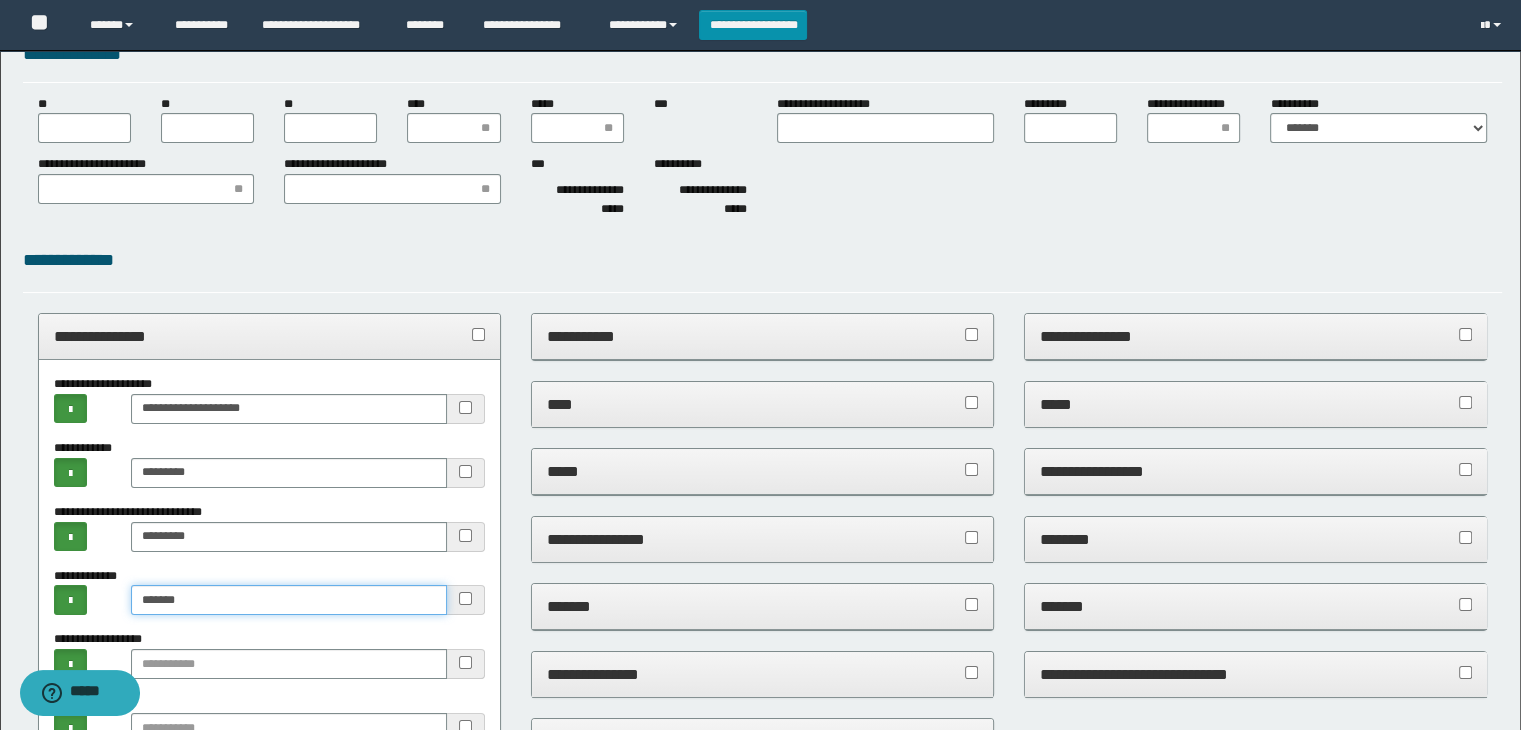 scroll, scrollTop: 300, scrollLeft: 0, axis: vertical 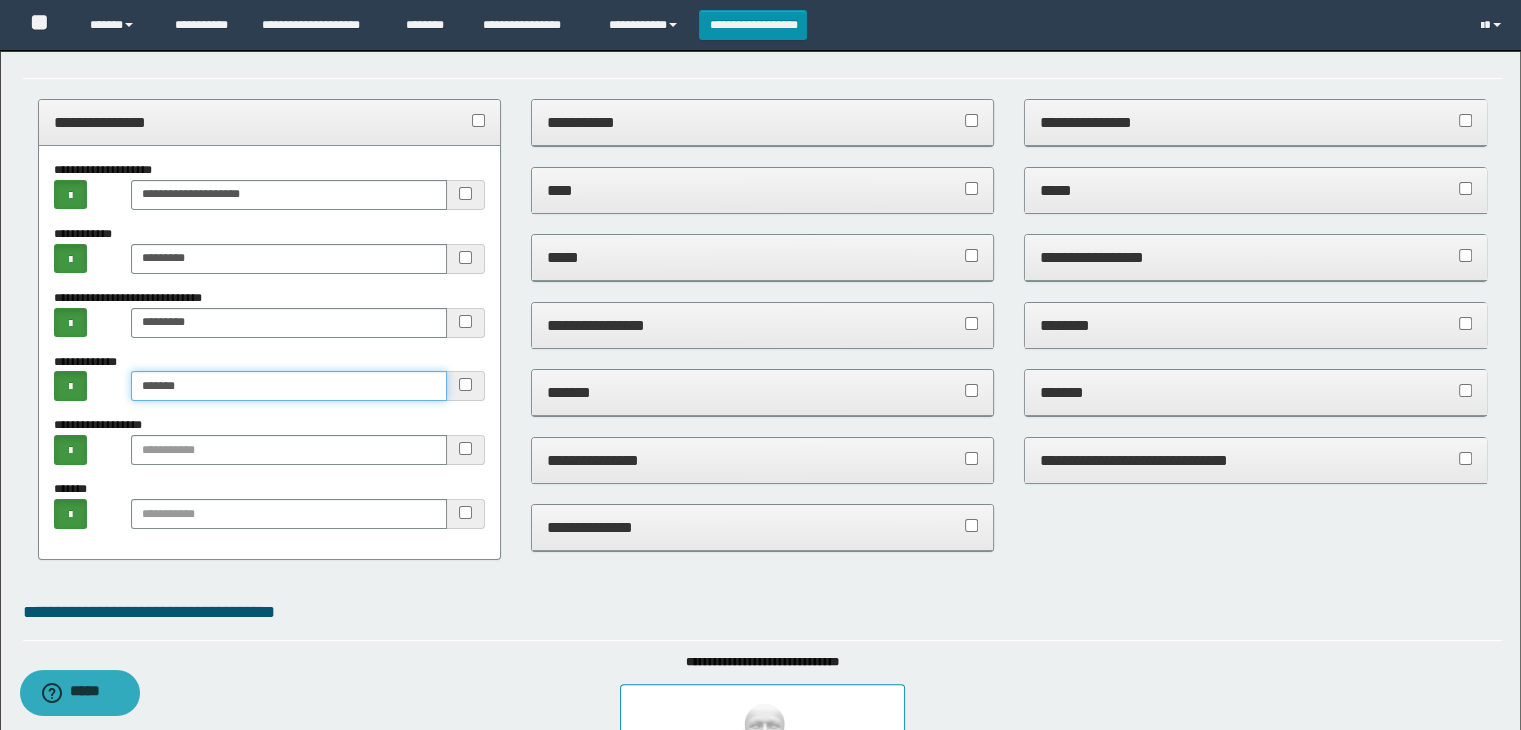 drag, startPoint x: 137, startPoint y: 383, endPoint x: 264, endPoint y: 393, distance: 127.39309 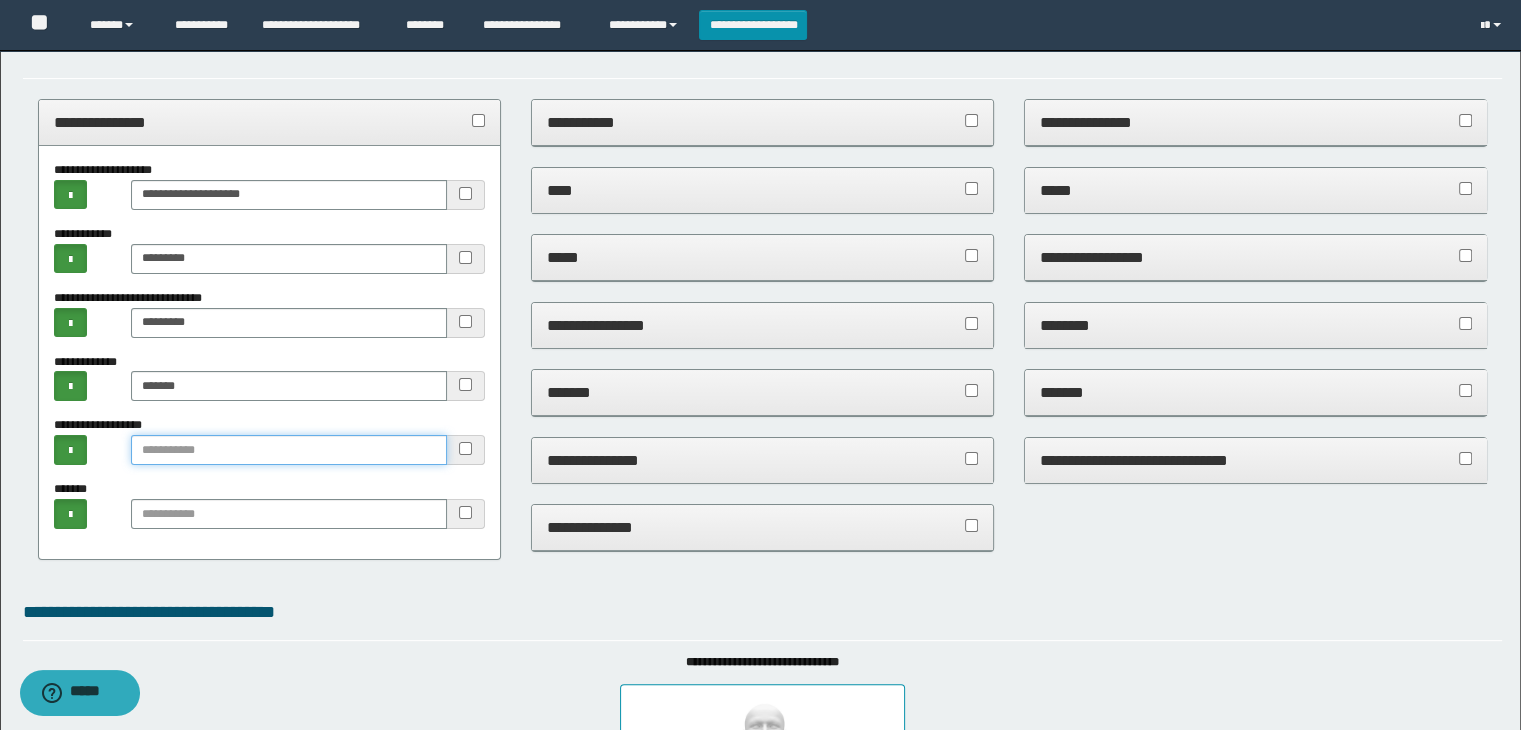 drag, startPoint x: 186, startPoint y: 454, endPoint x: 204, endPoint y: 412, distance: 45.694637 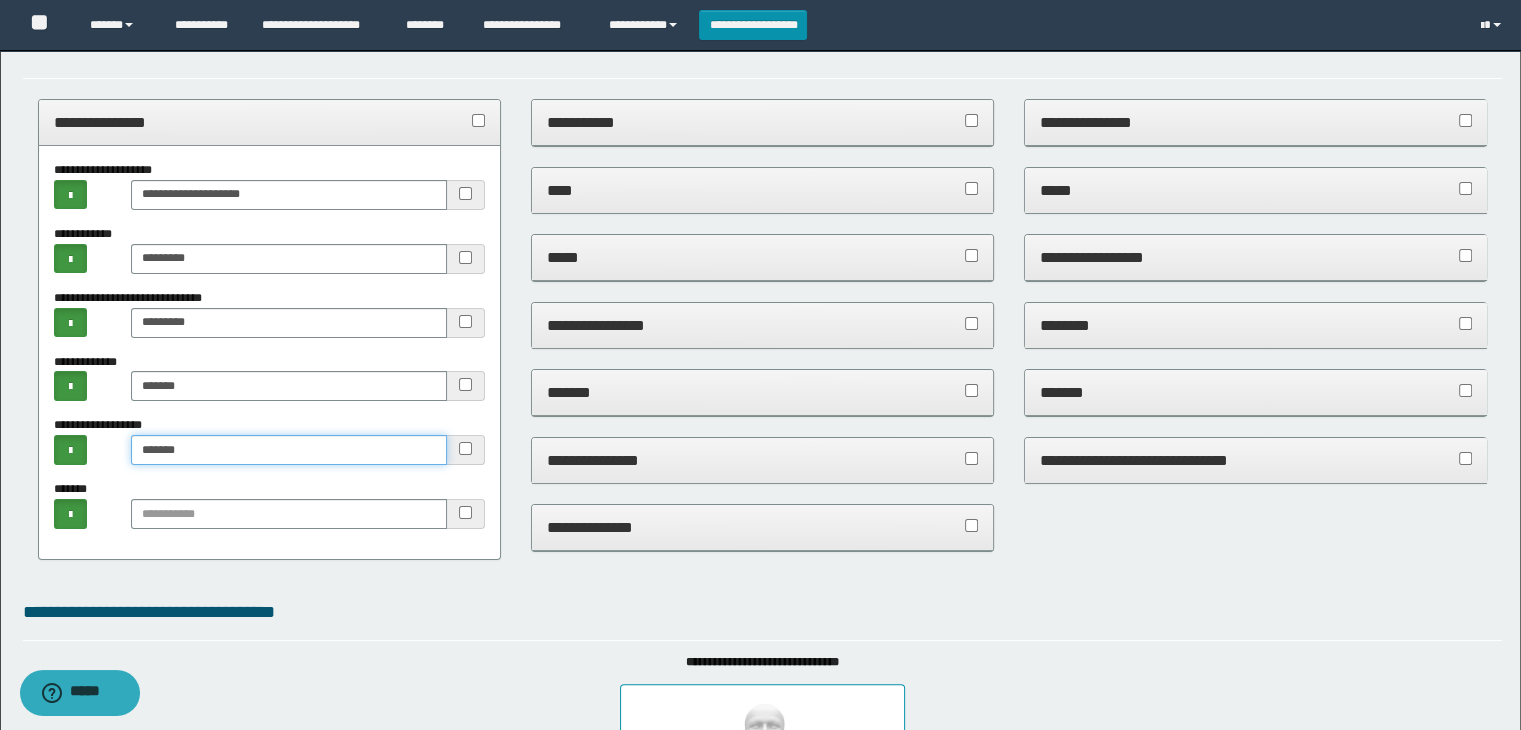 type on "******" 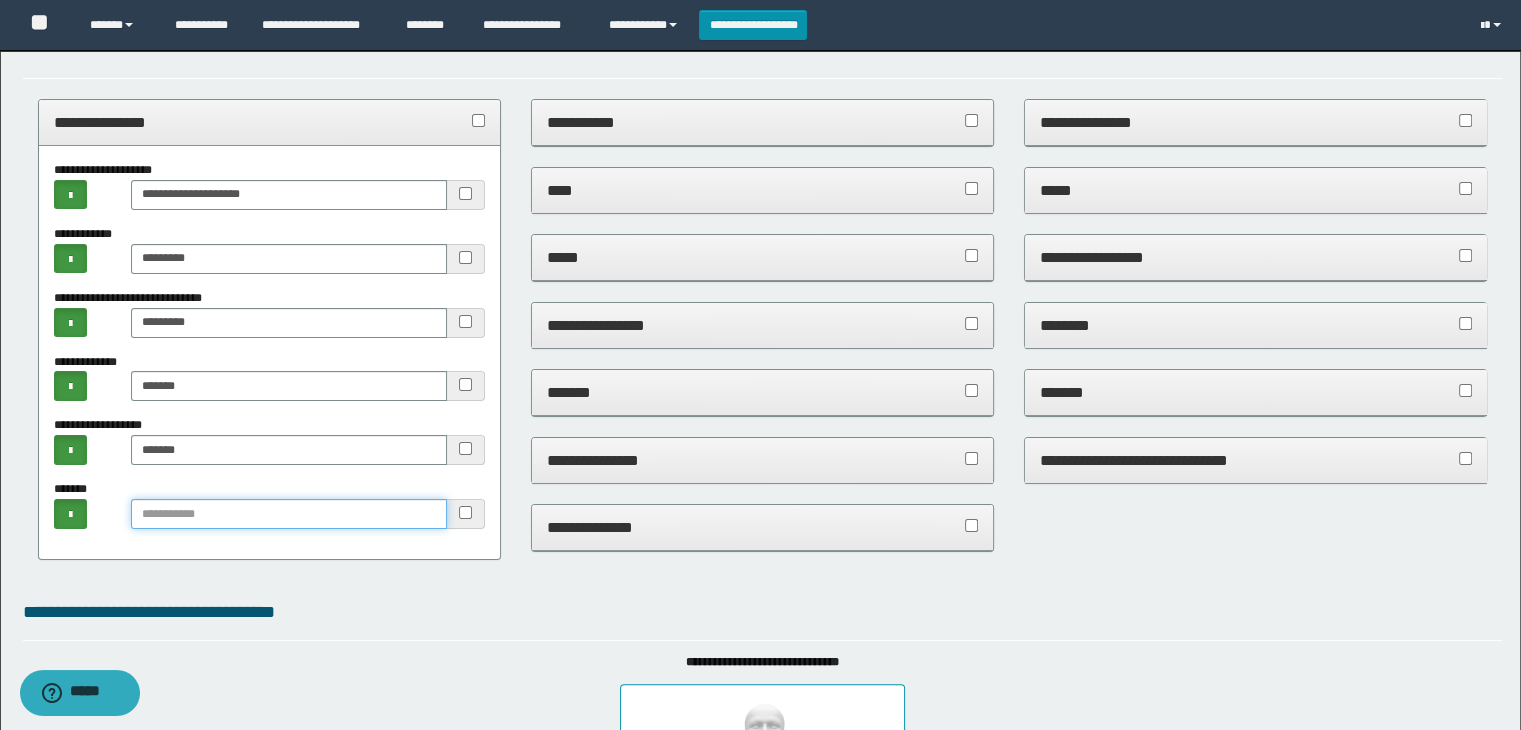 click at bounding box center [289, 514] 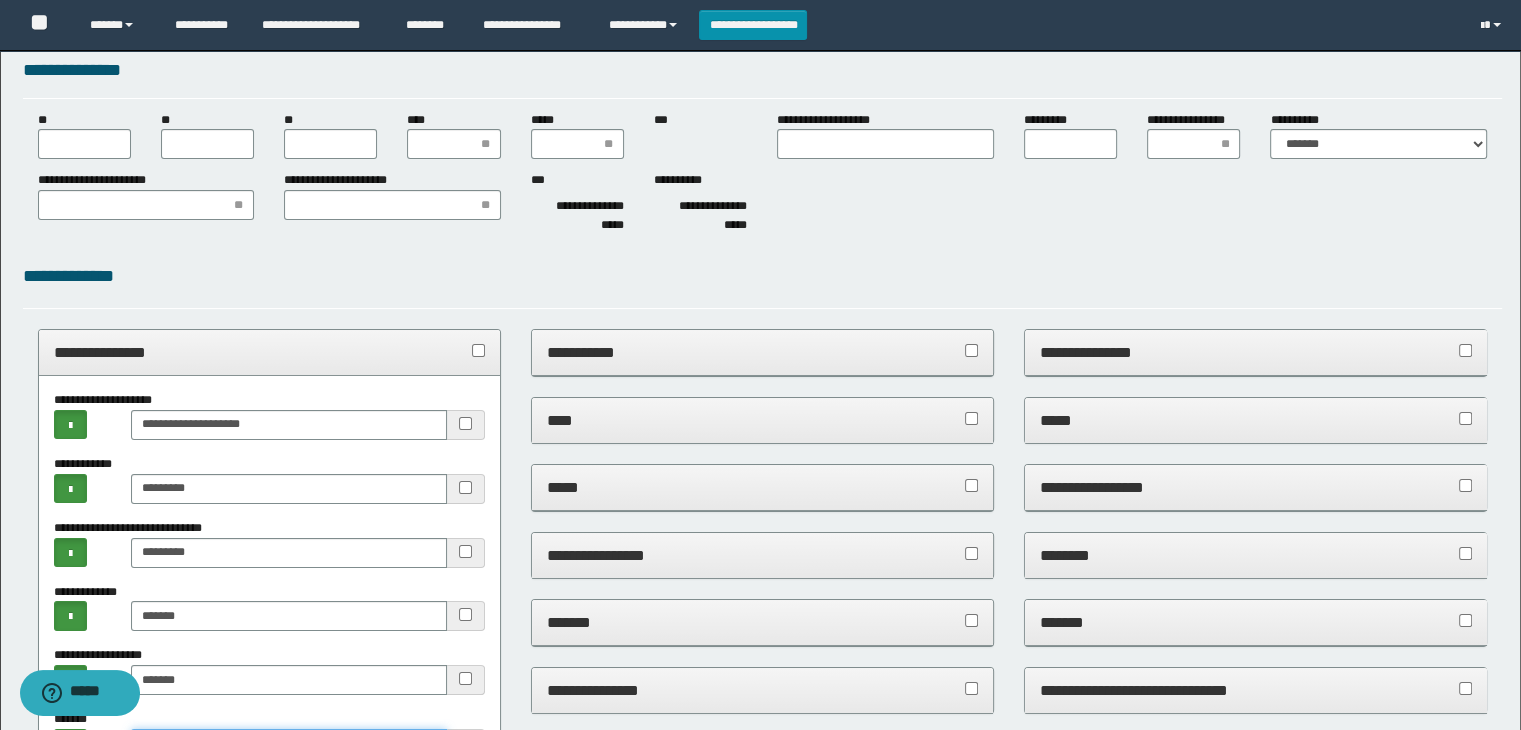 scroll, scrollTop: 0, scrollLeft: 0, axis: both 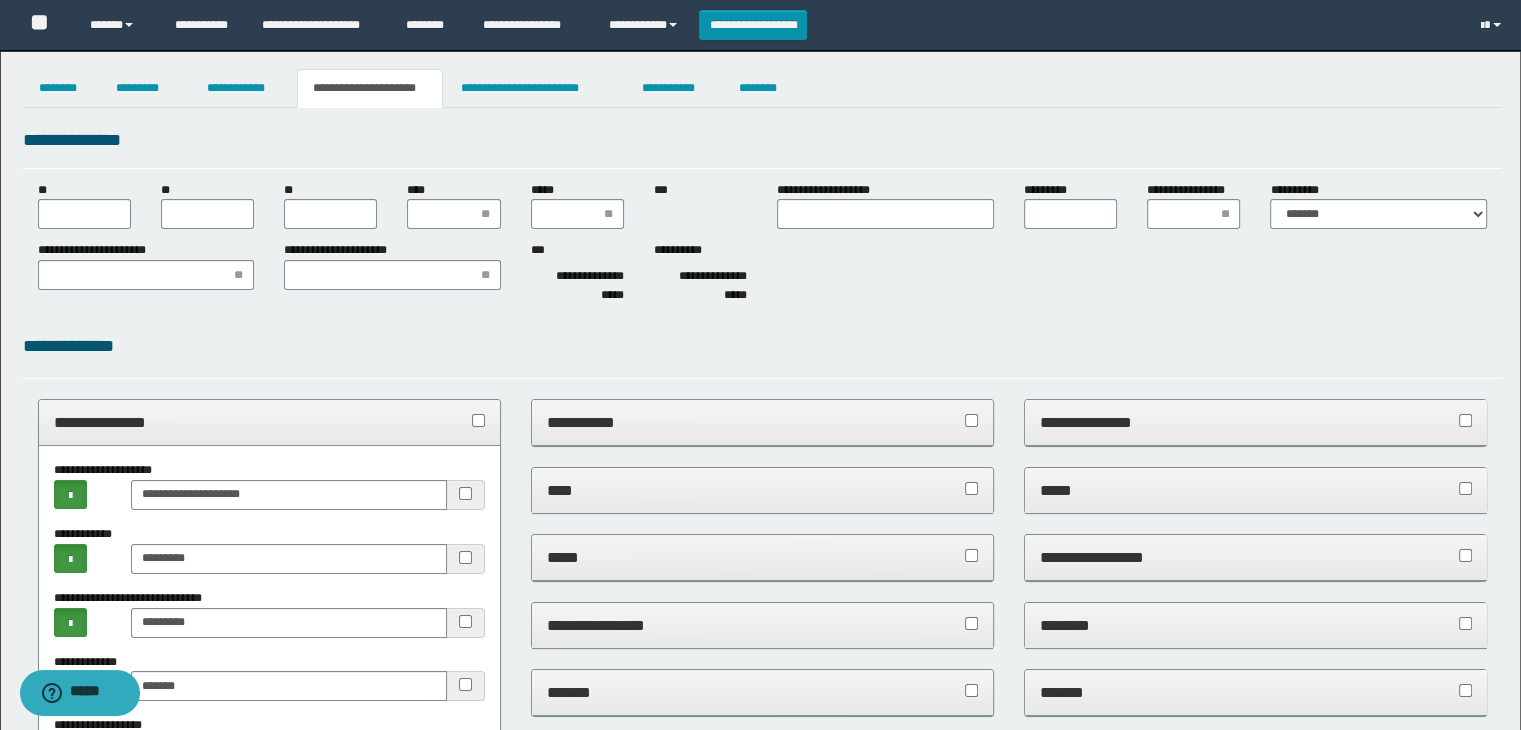 type on "******" 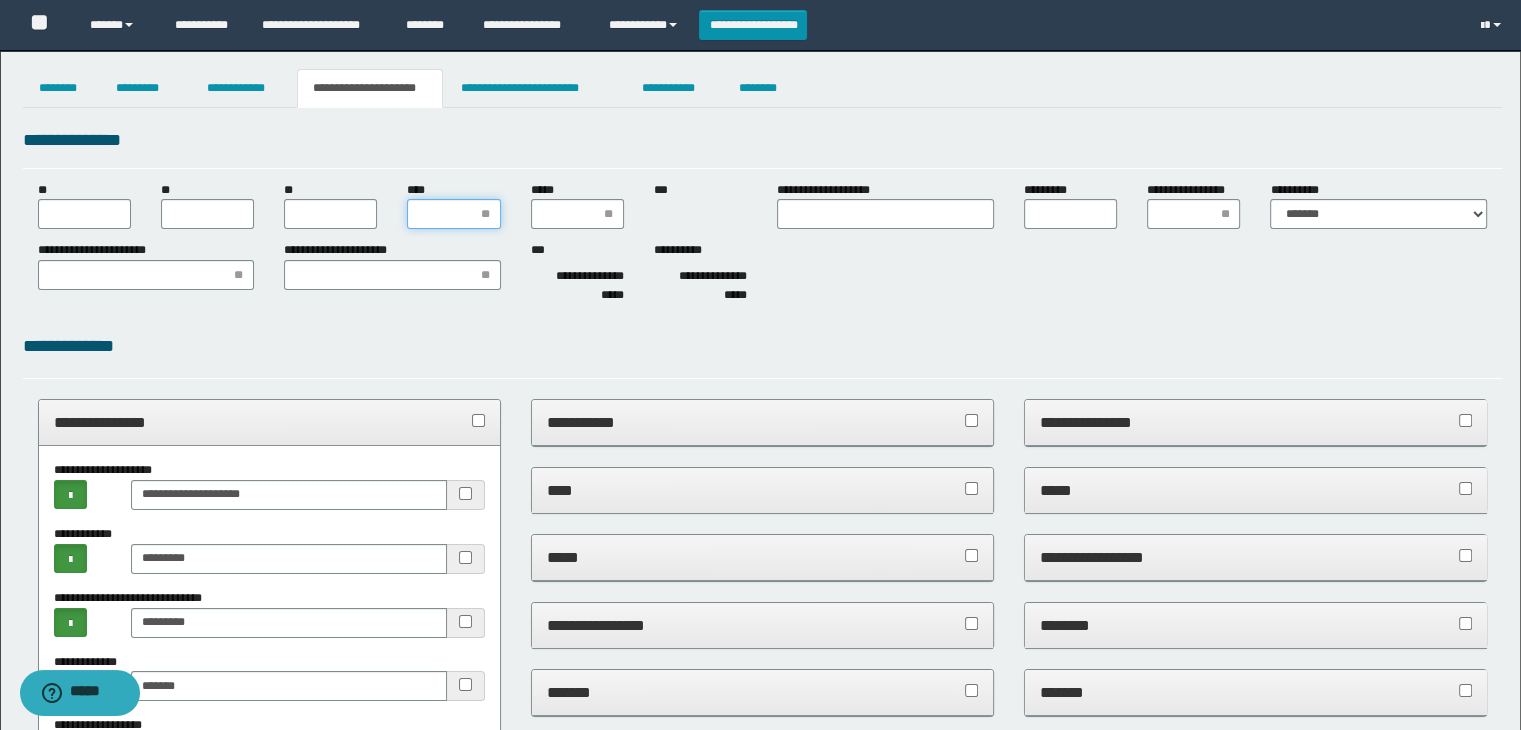 click on "****" at bounding box center [453, 214] 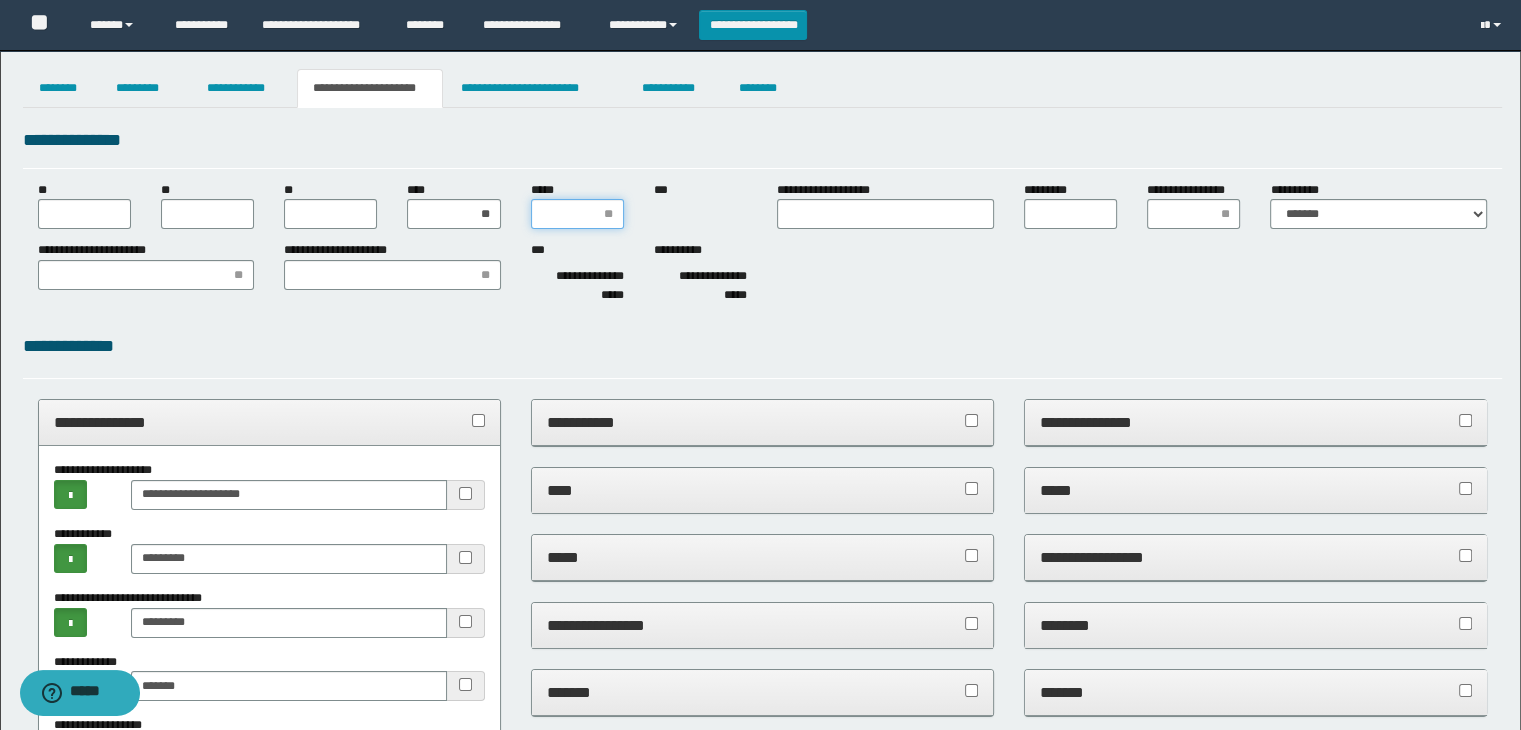 click on "*****" at bounding box center [577, 214] 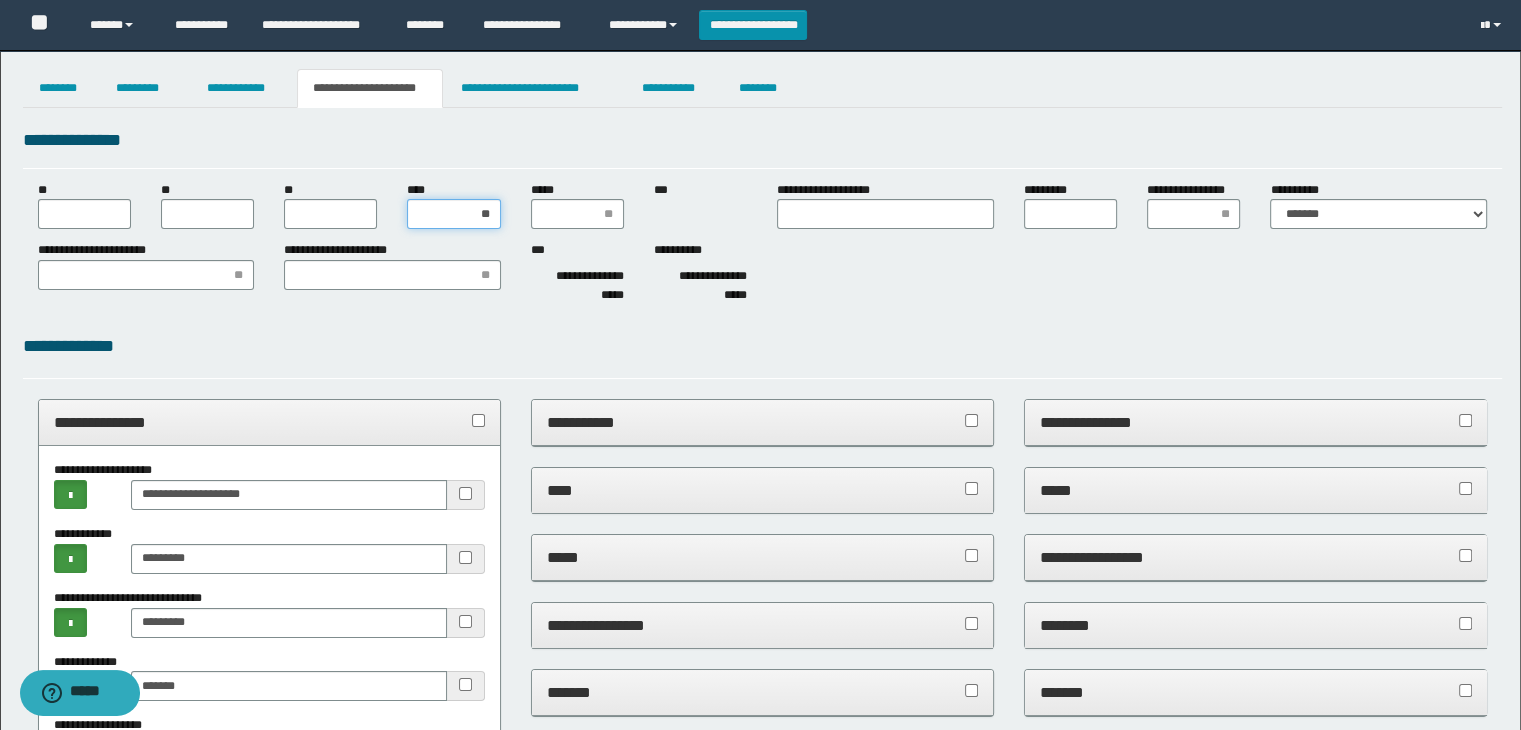click on "**" at bounding box center (453, 214) 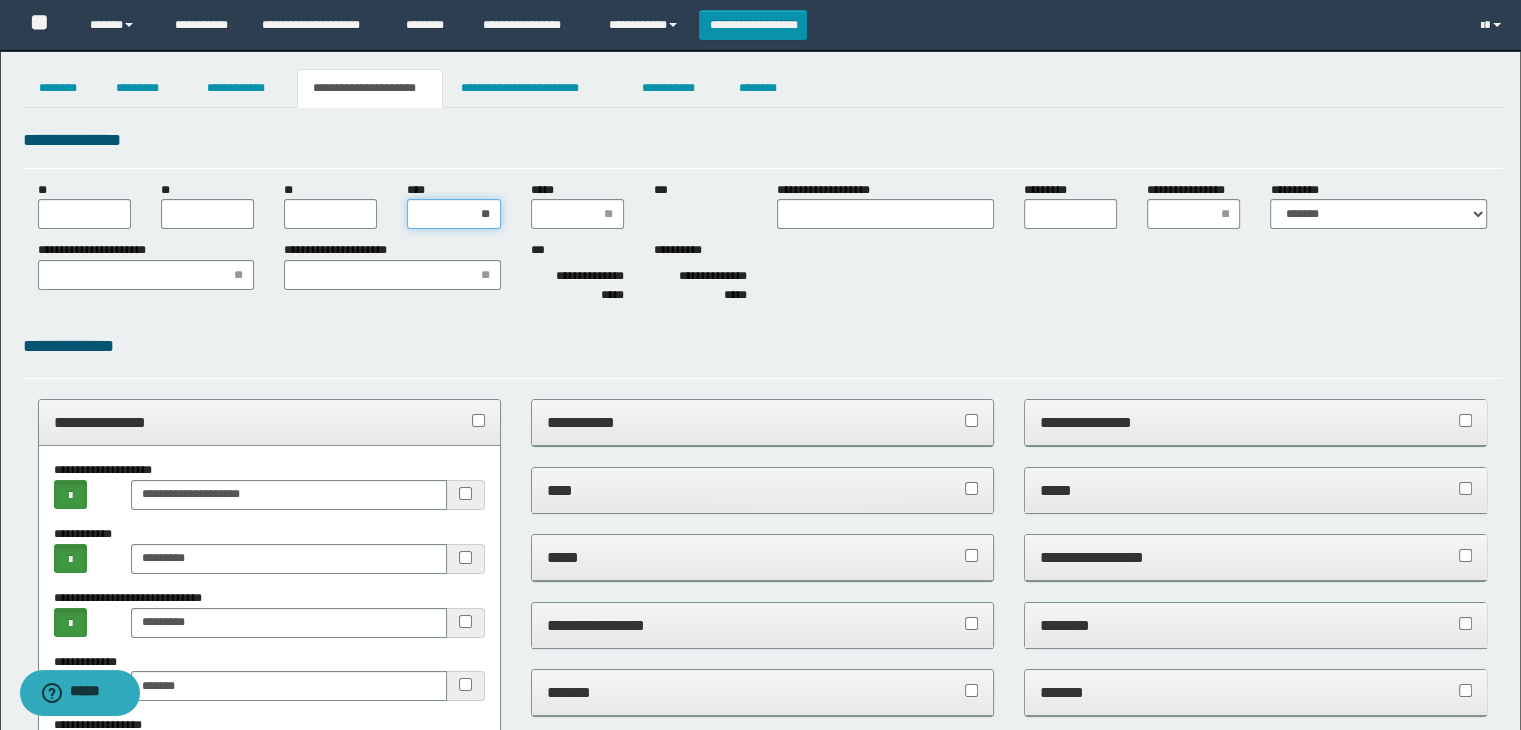 type on "**" 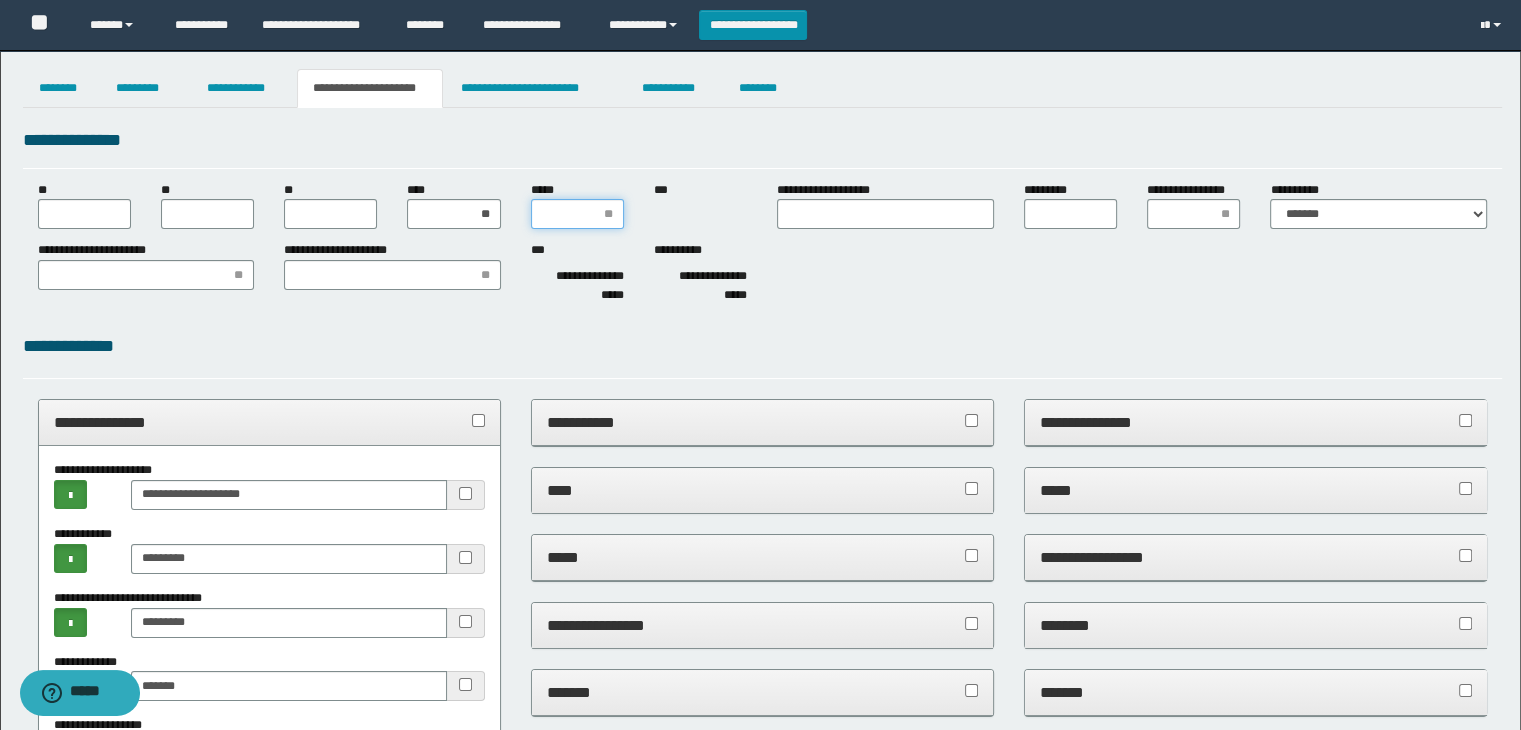 click on "*****" at bounding box center (577, 214) 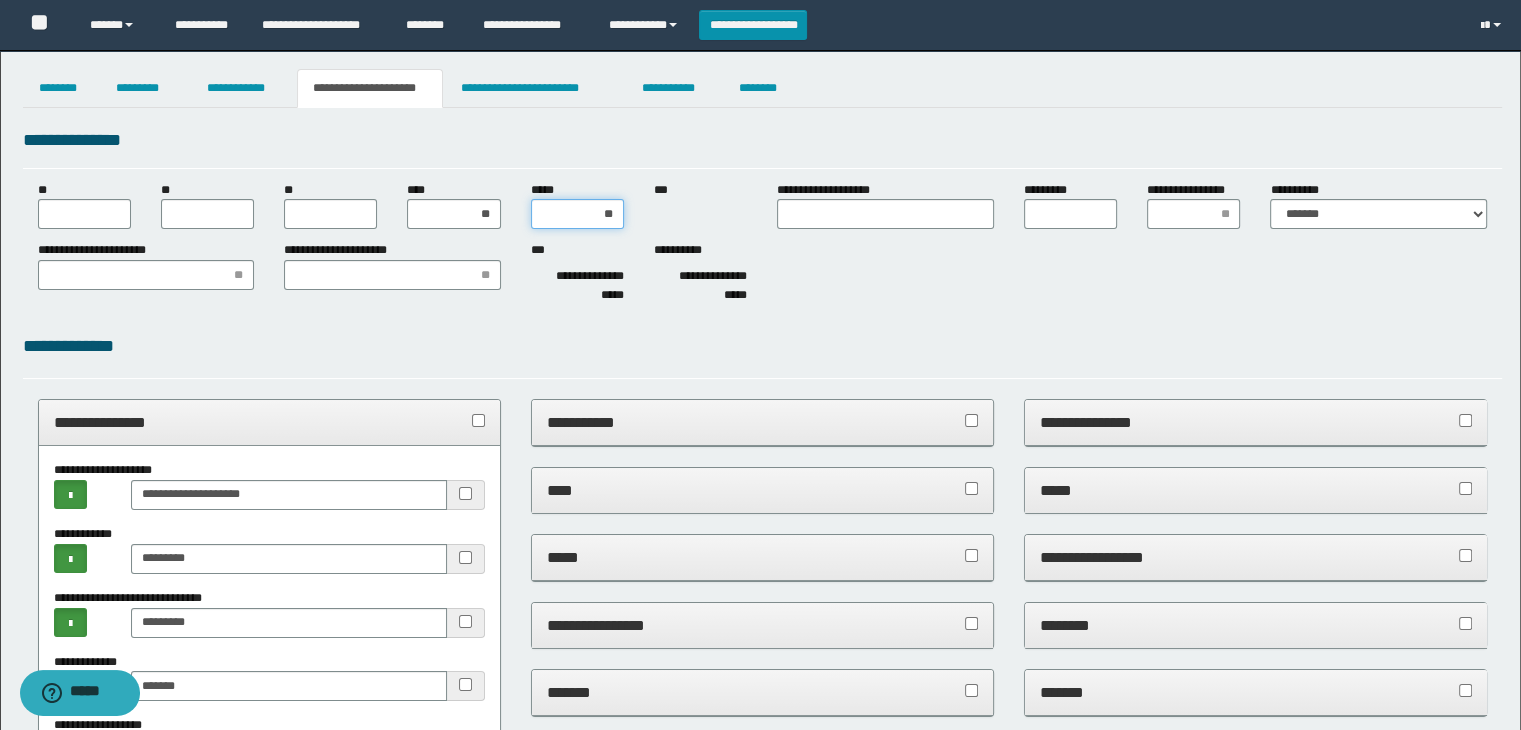 type on "***" 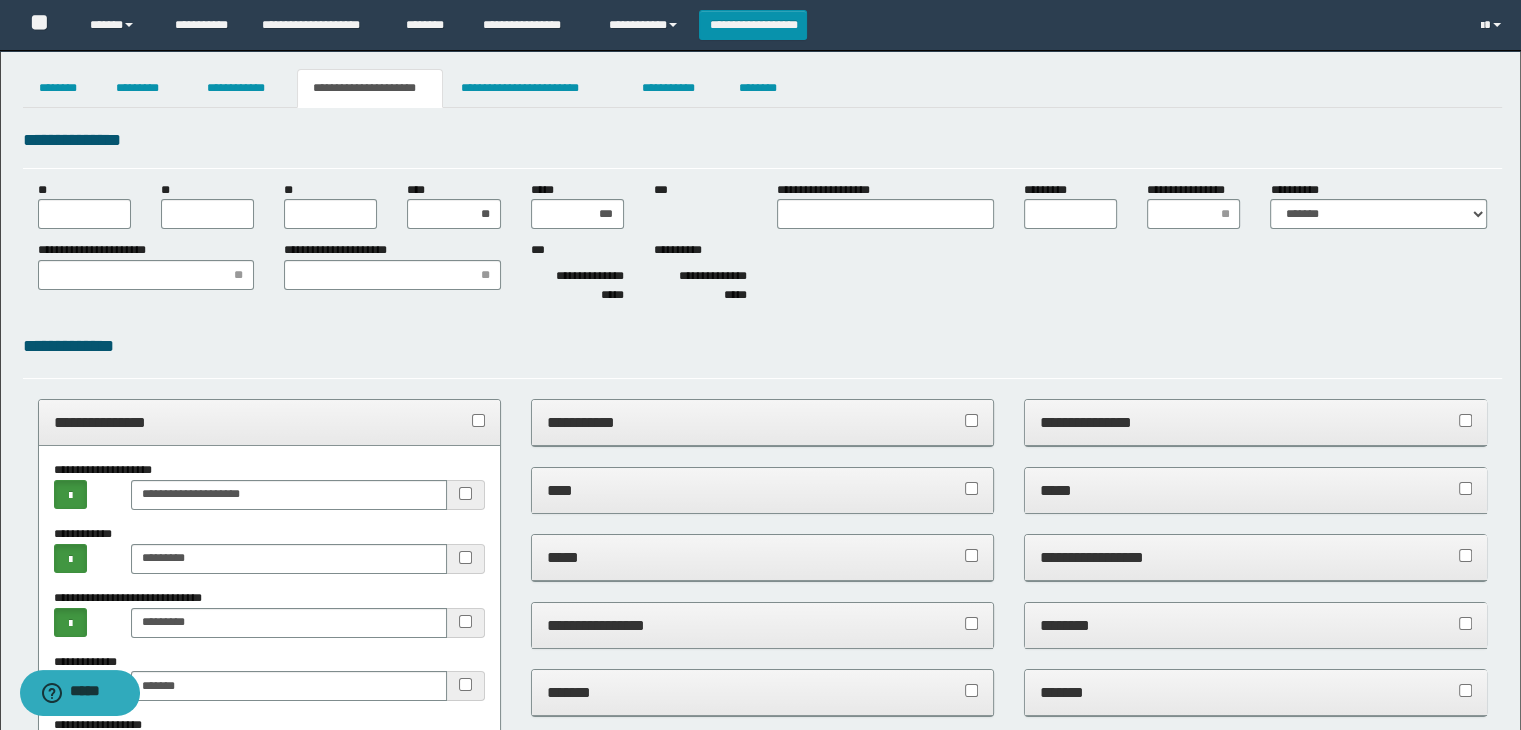 click on "**********" at bounding box center (577, 276) 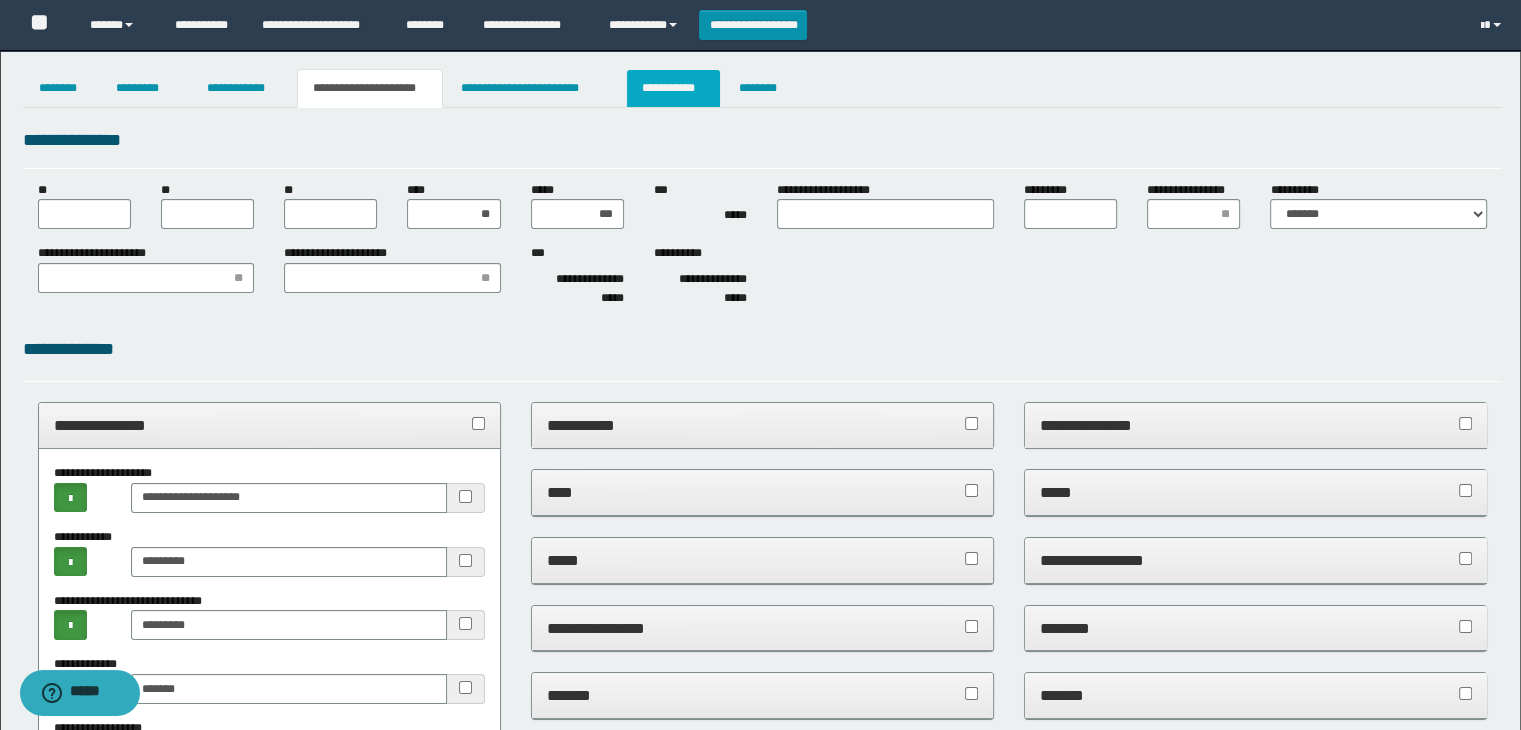click on "**********" at bounding box center [673, 88] 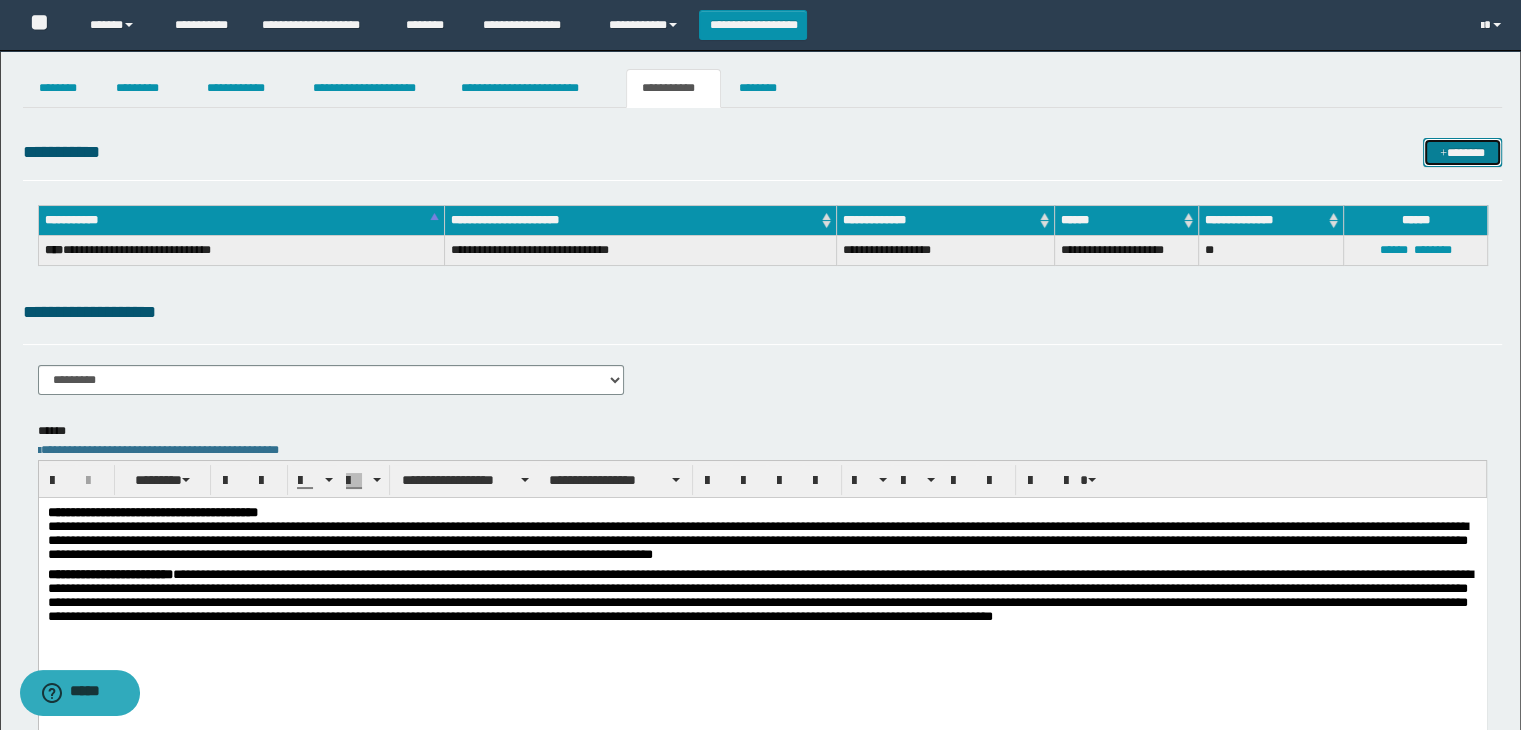 drag, startPoint x: 1471, startPoint y: 149, endPoint x: 1457, endPoint y: 152, distance: 14.3178215 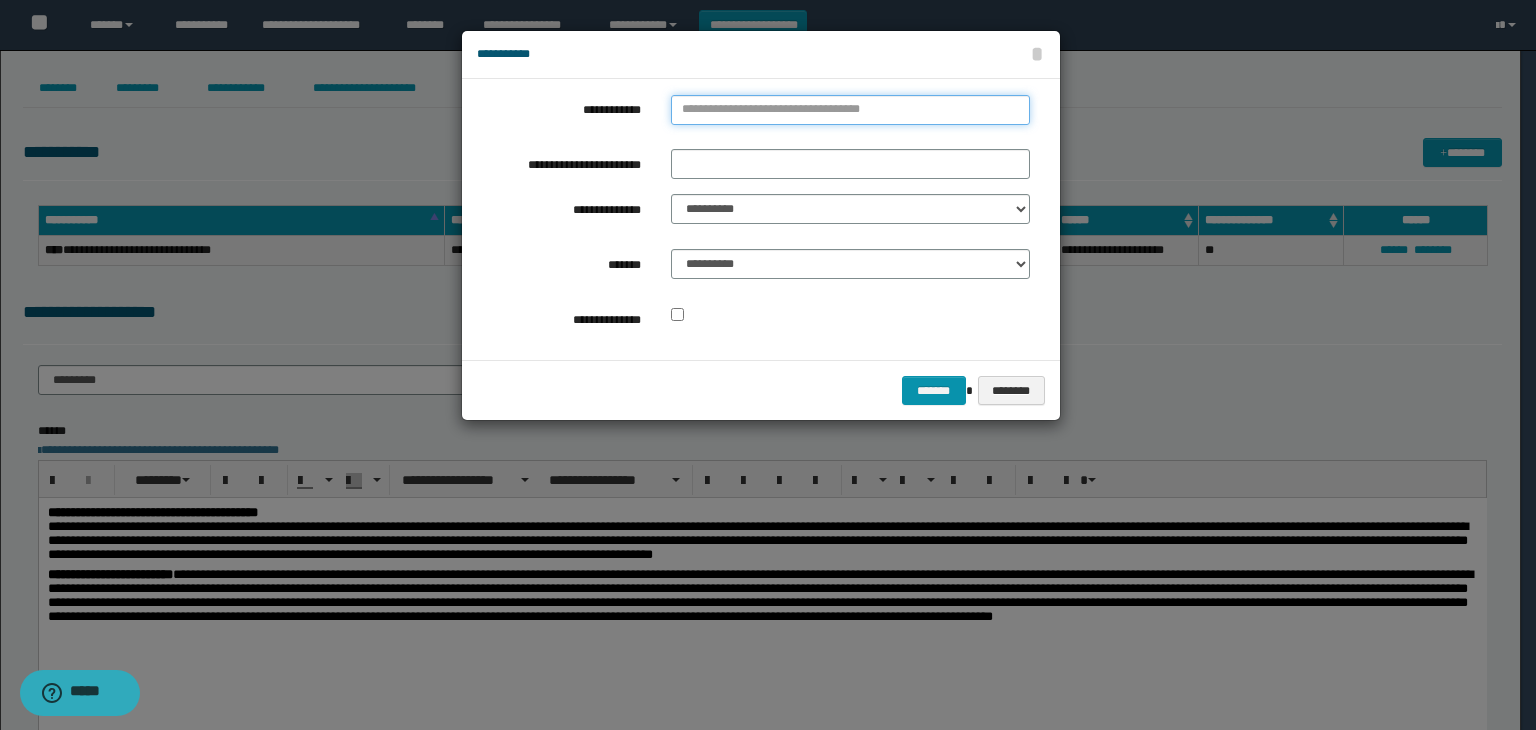type on "**********" 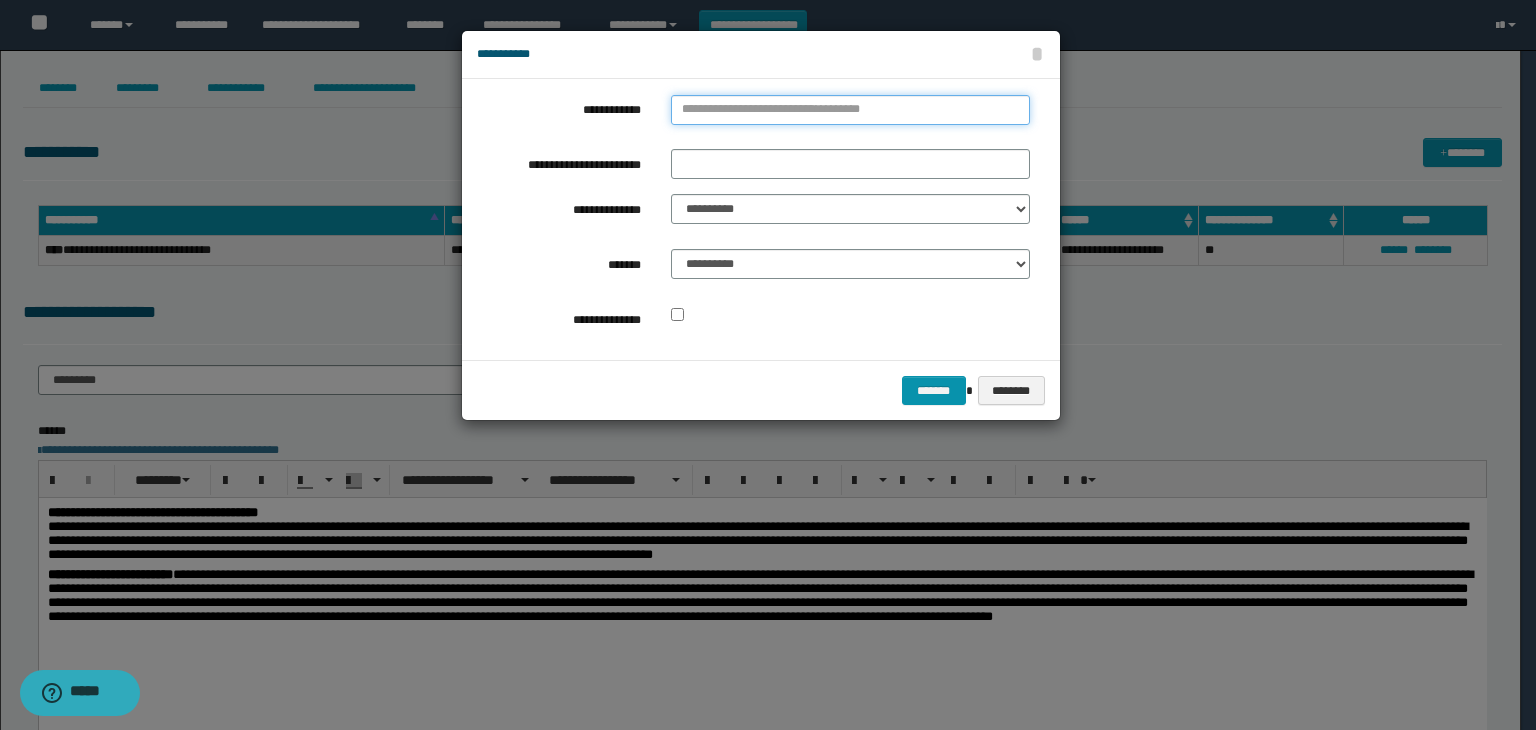click on "**********" at bounding box center [850, 110] 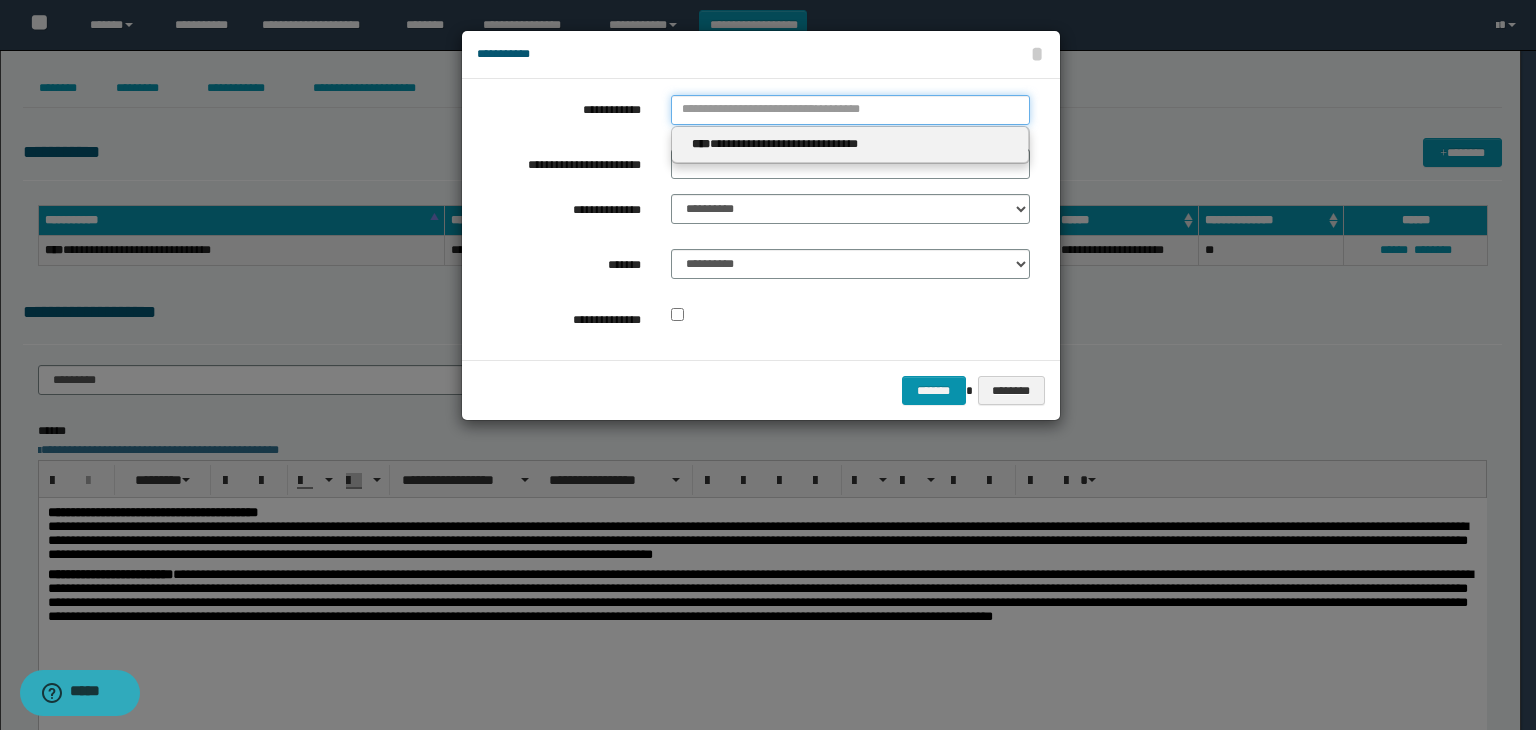 type 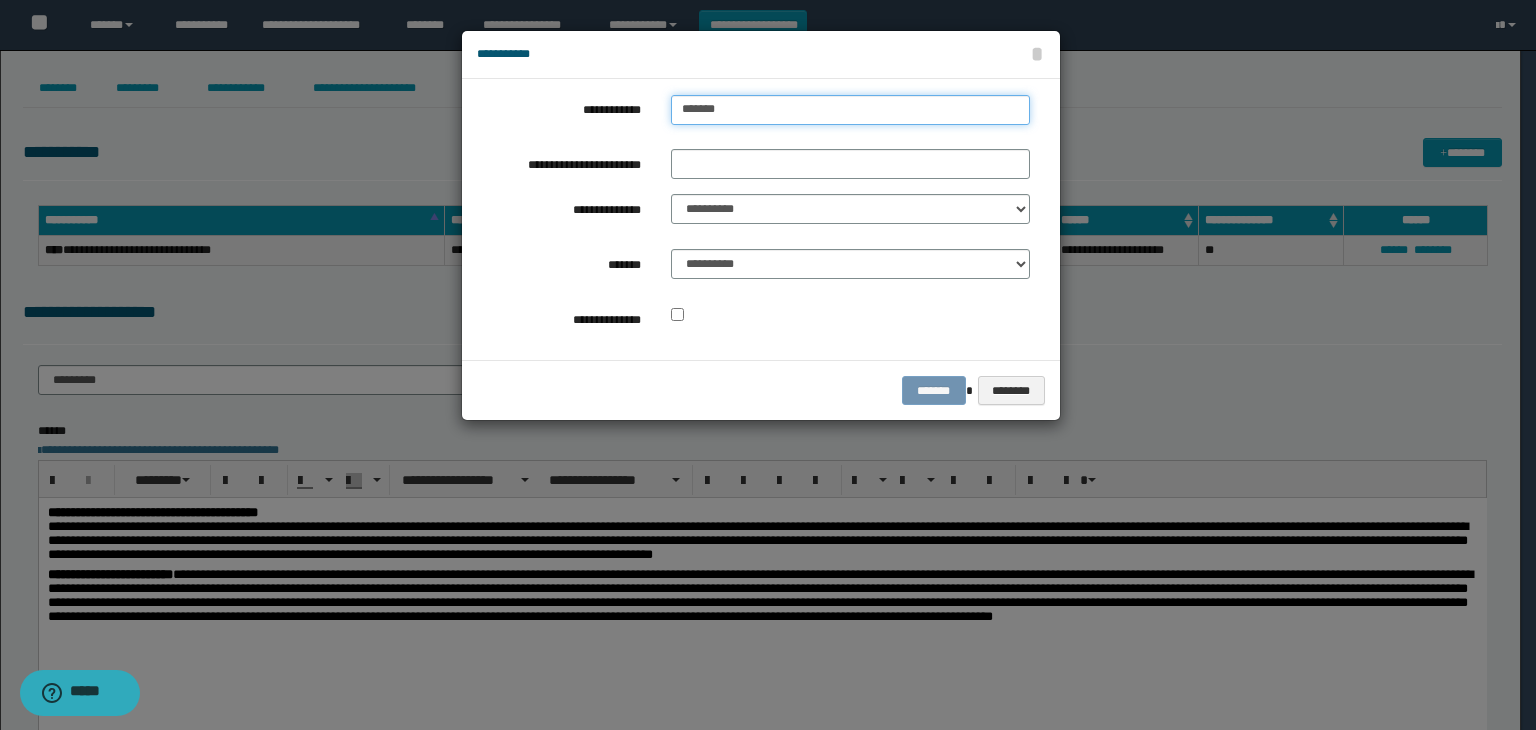 type on "********" 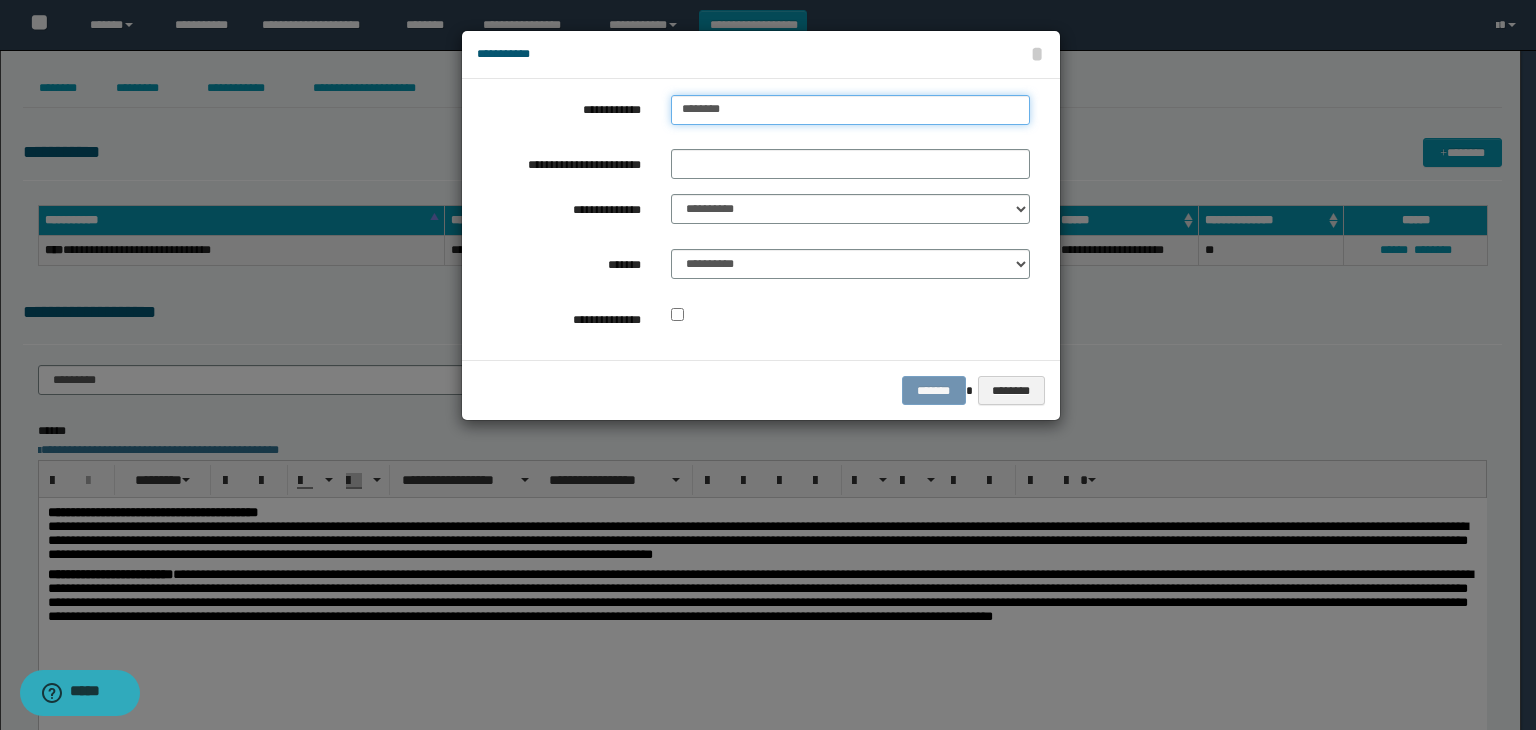 type on "**********" 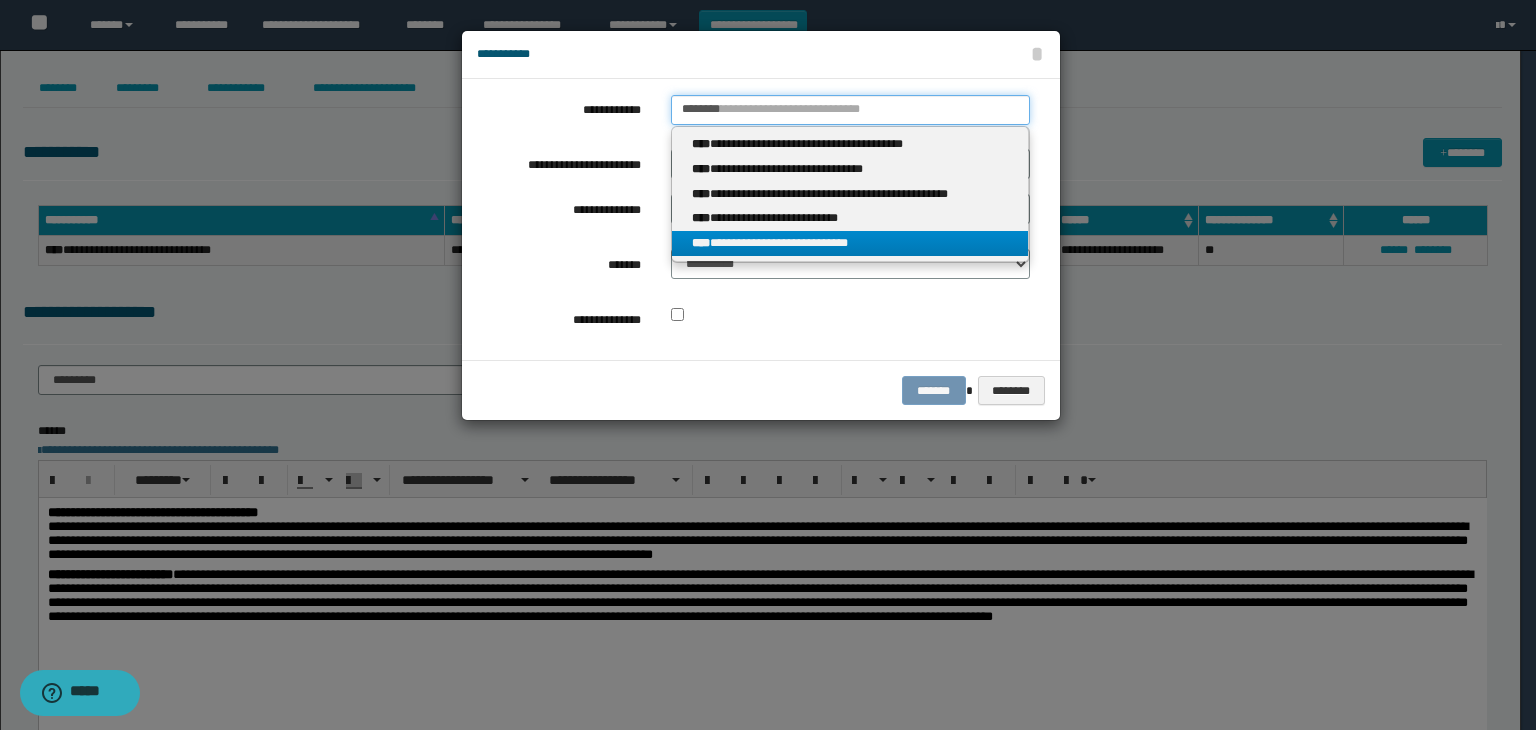 type on "********" 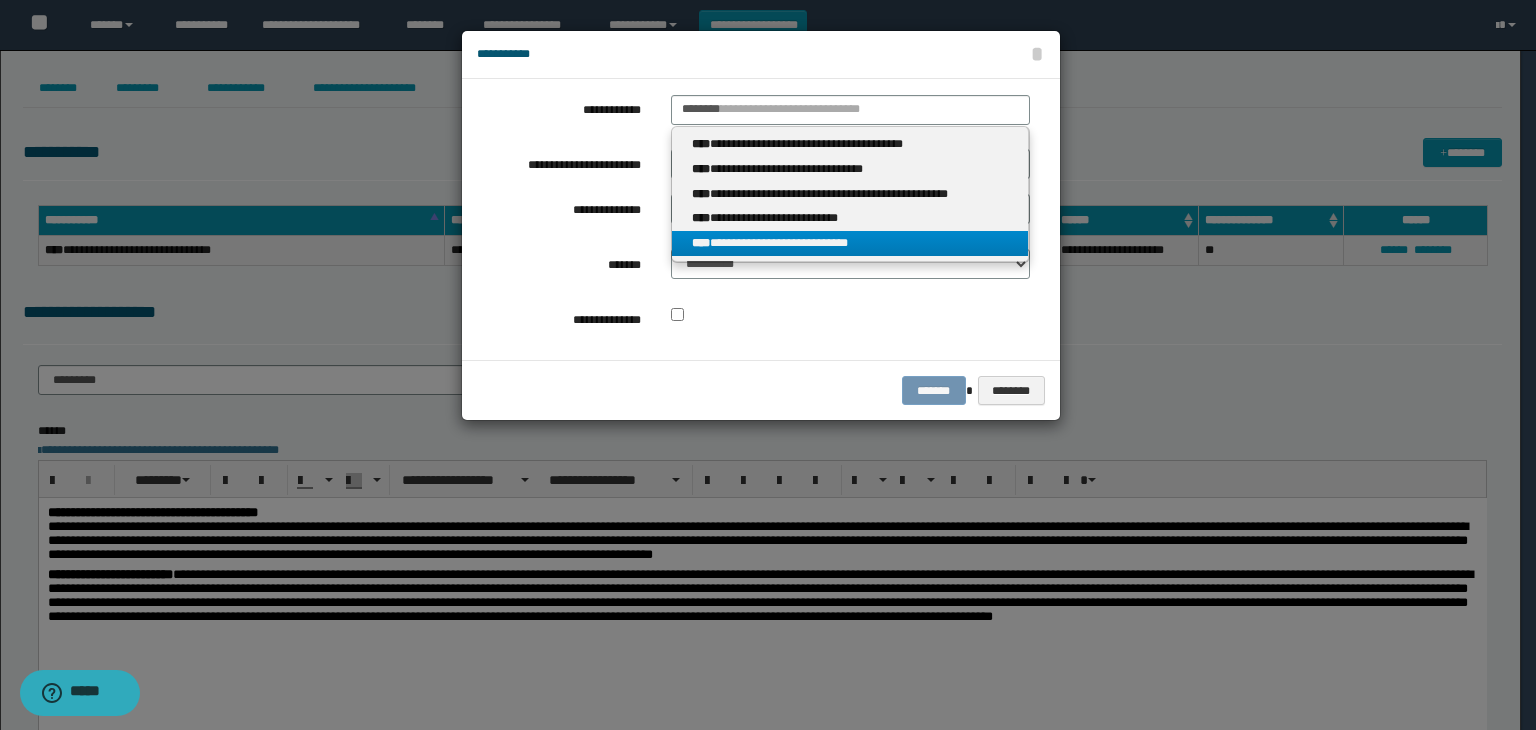 click on "**********" at bounding box center [850, 243] 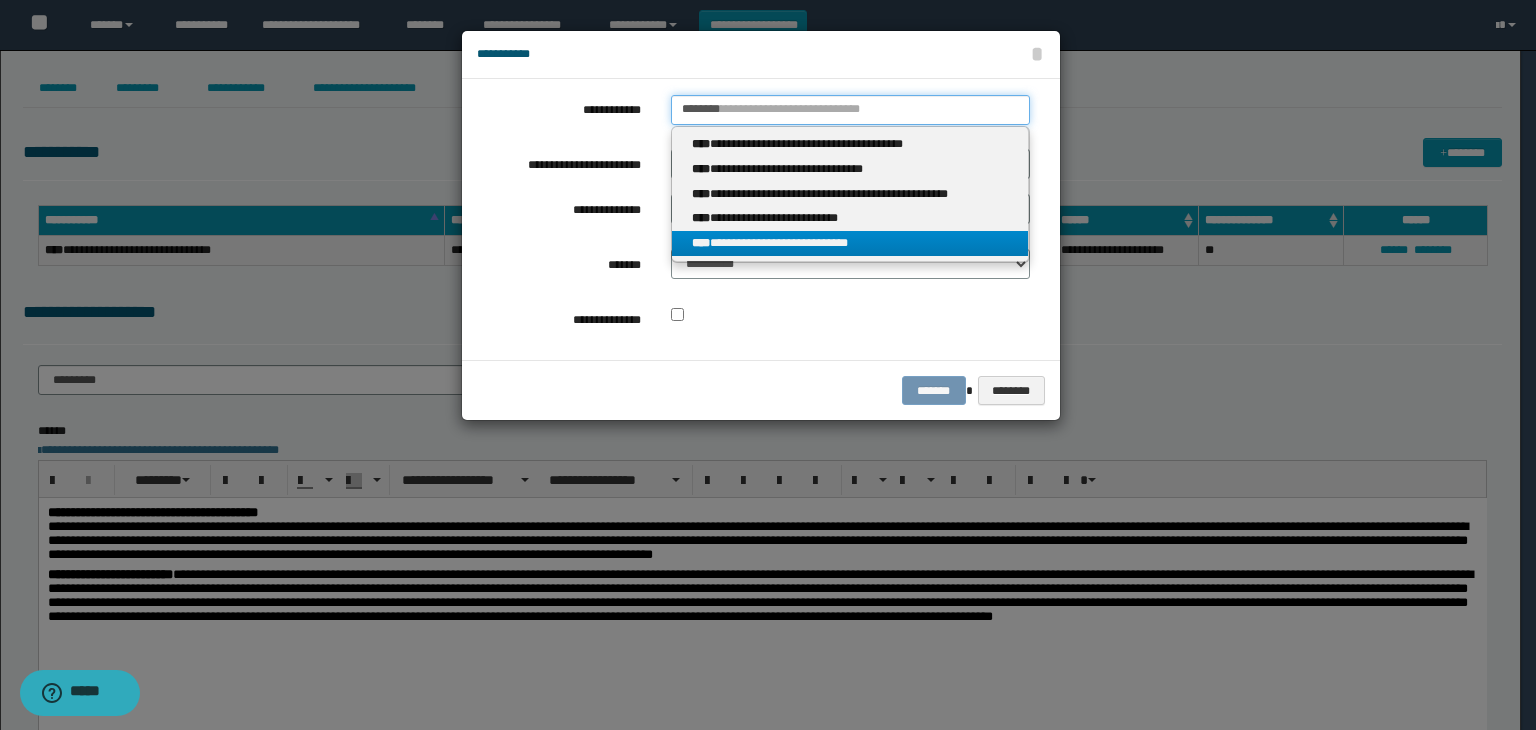 type 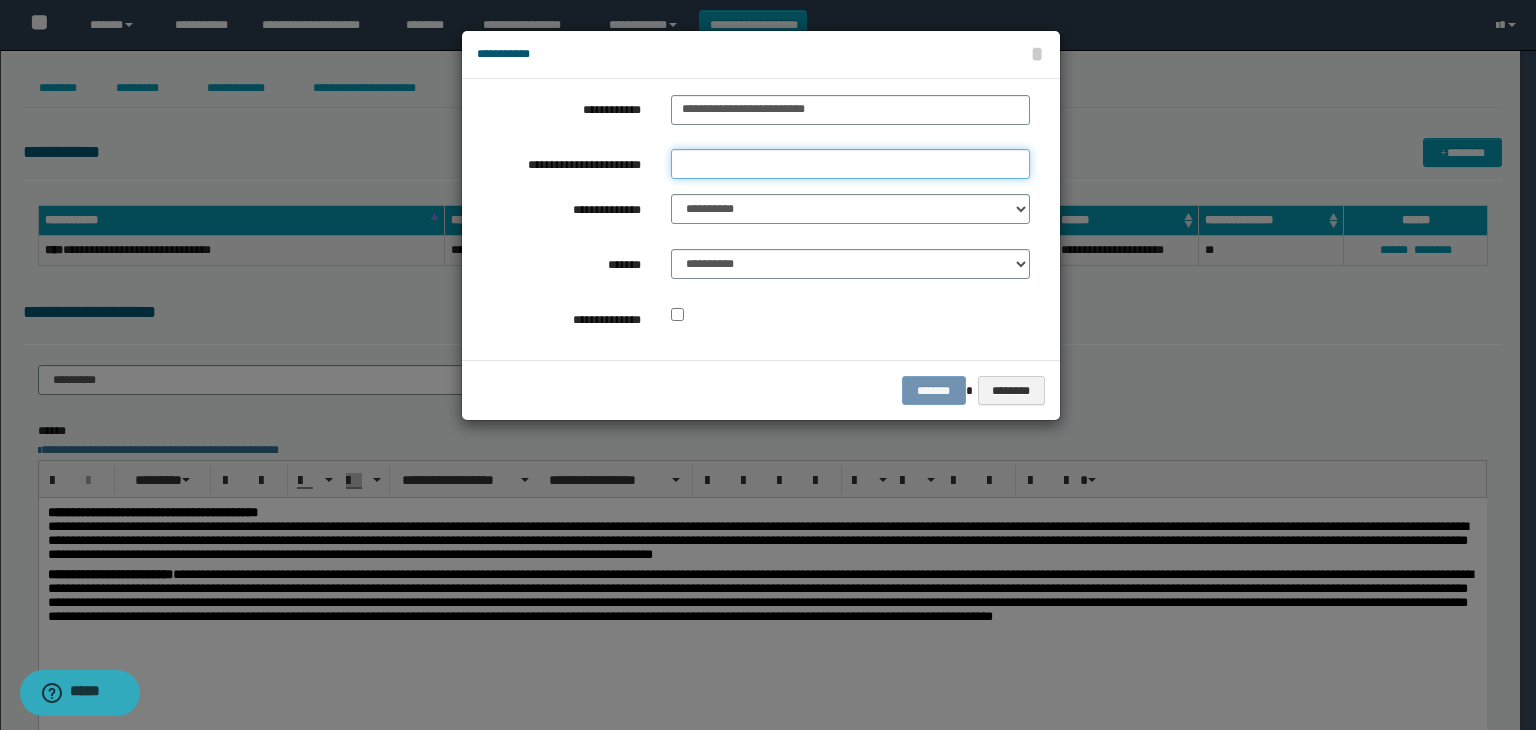click on "**********" at bounding box center [850, 164] 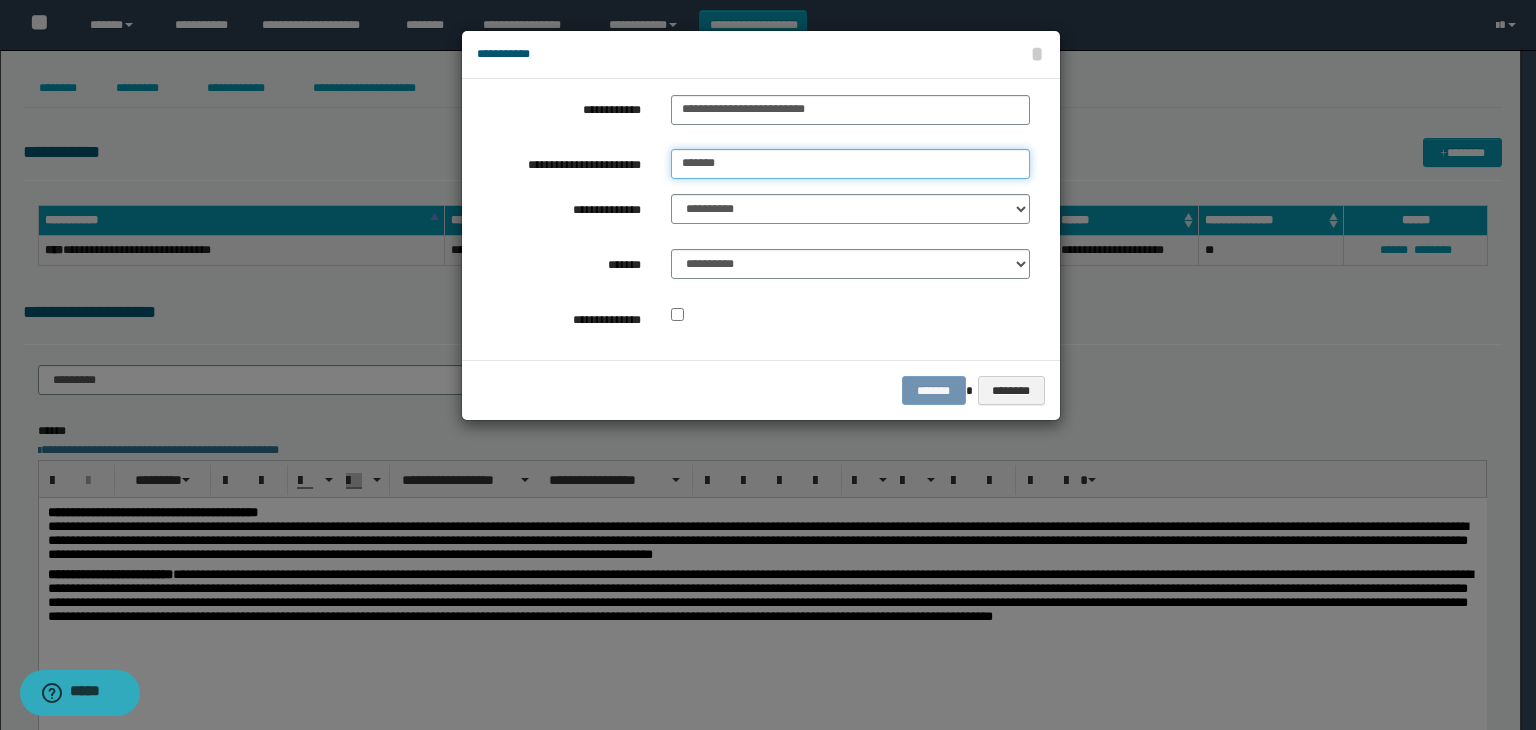 type on "**********" 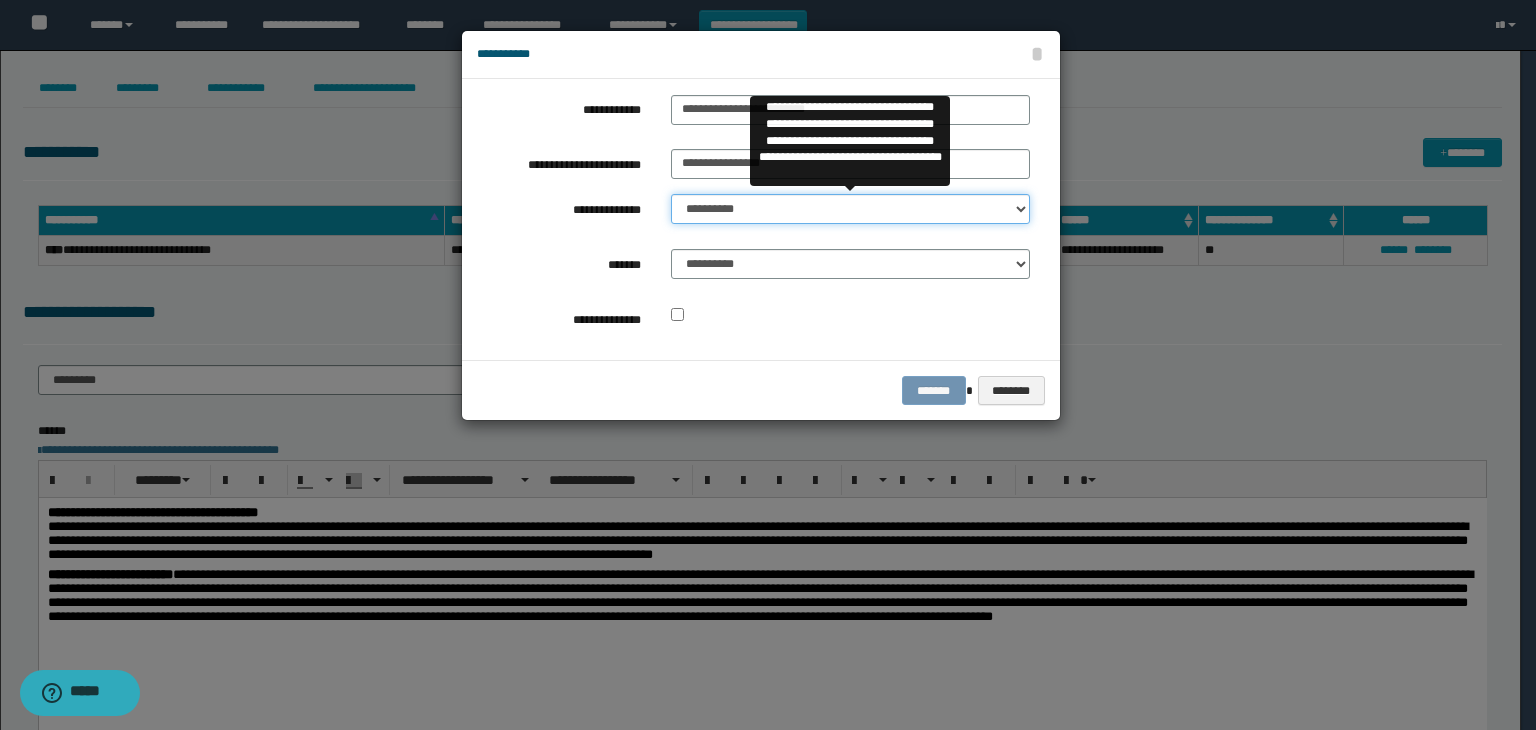 click on "**********" at bounding box center (850, 209) 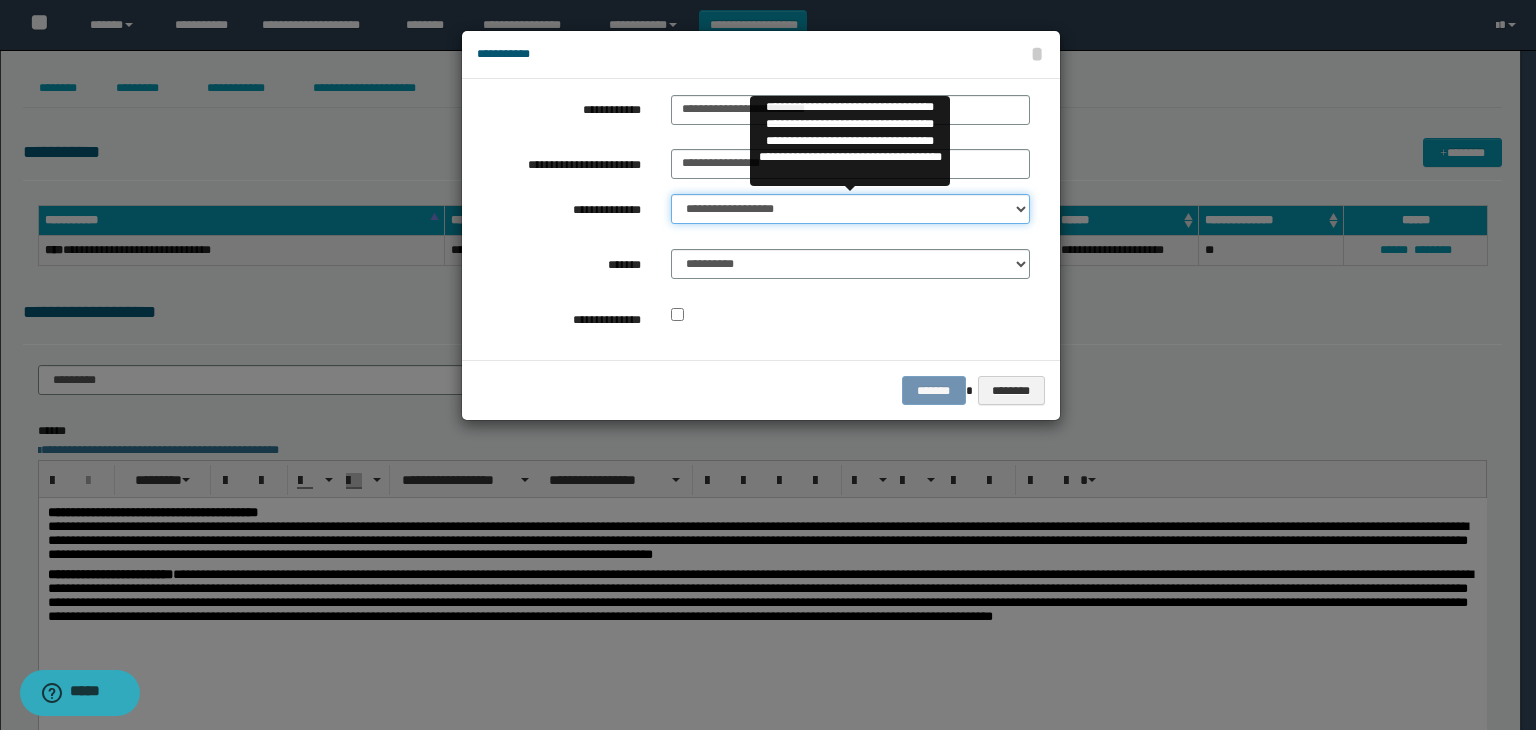 click on "**********" at bounding box center [850, 209] 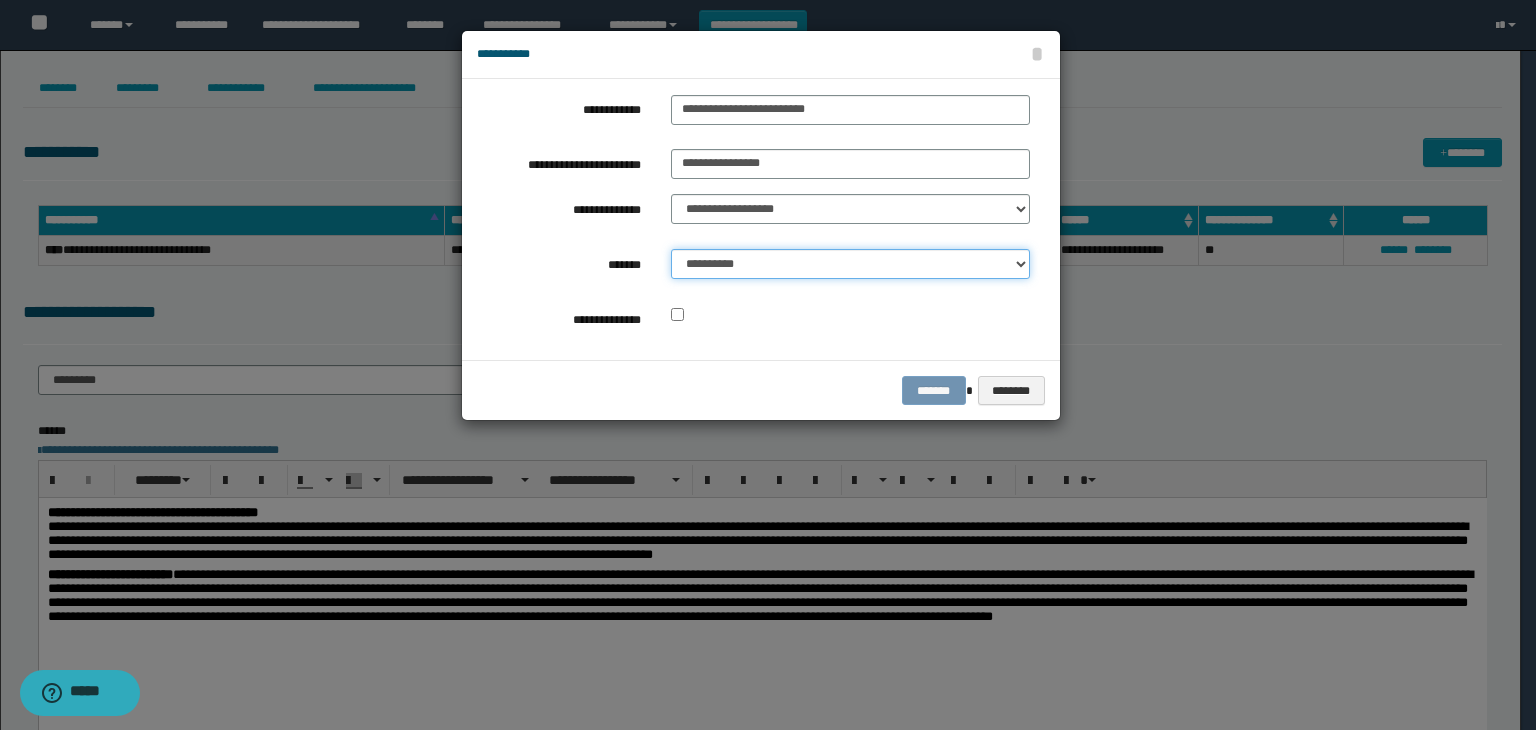 click on "**********" at bounding box center (850, 264) 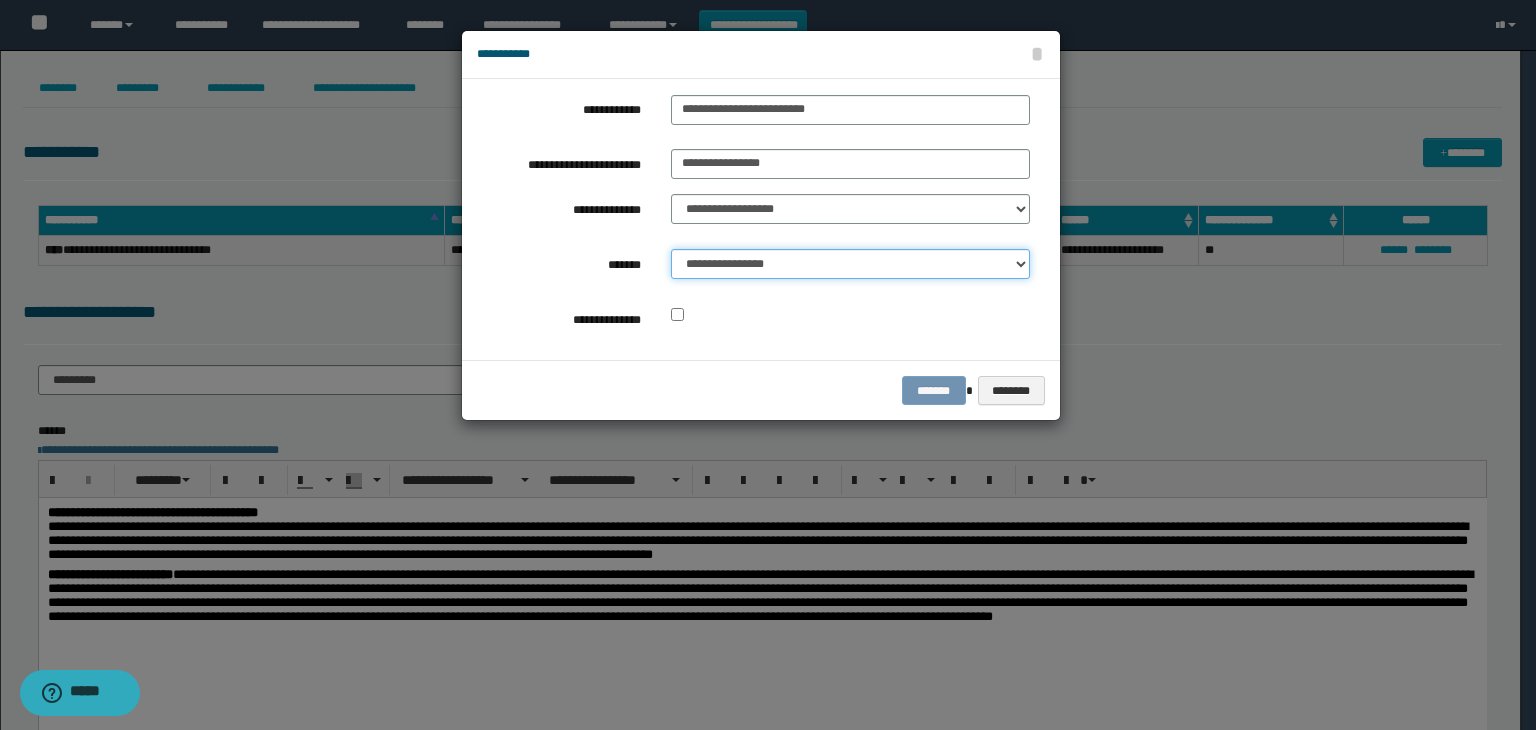 click on "**********" at bounding box center (850, 264) 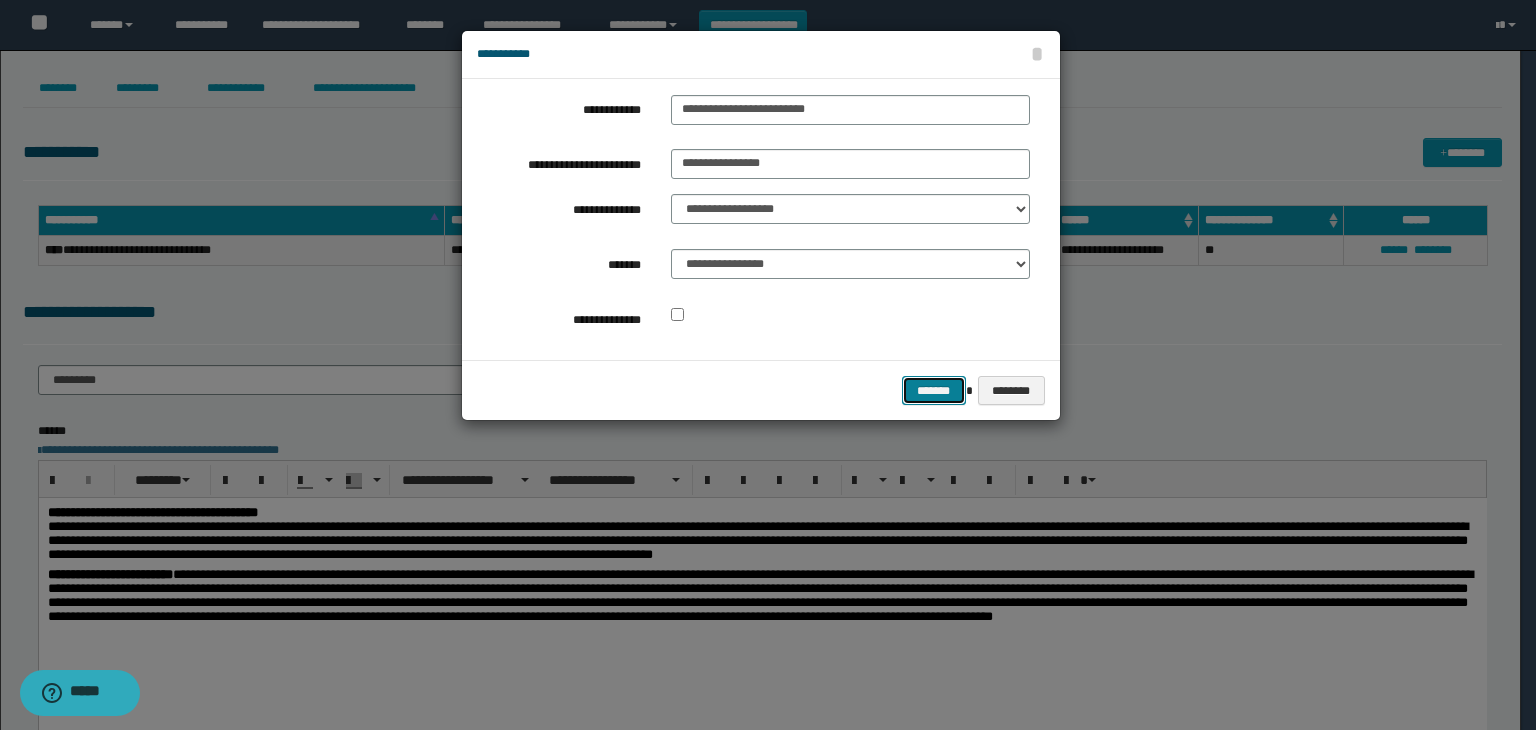 click on "*******" at bounding box center (934, 391) 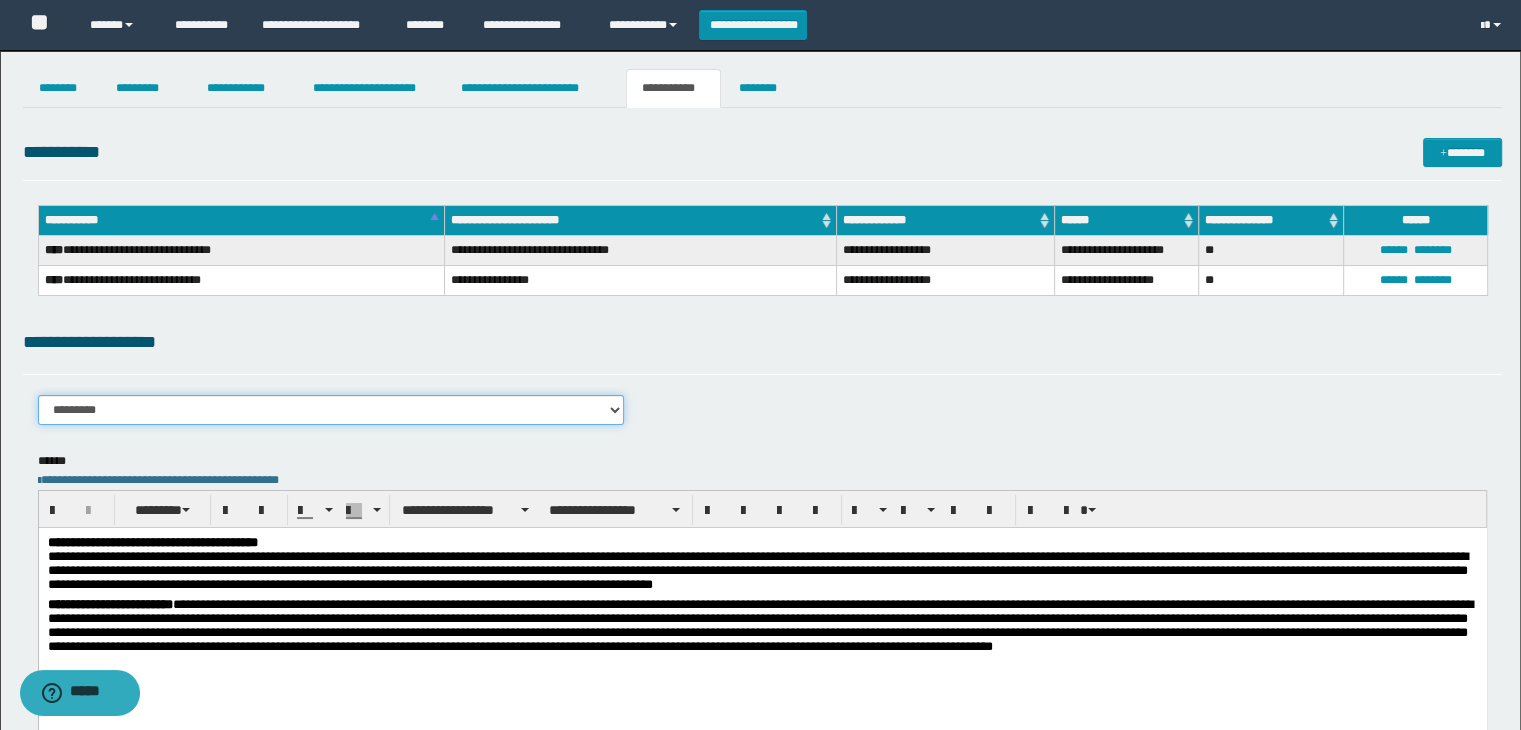 click on "**********" at bounding box center [331, 410] 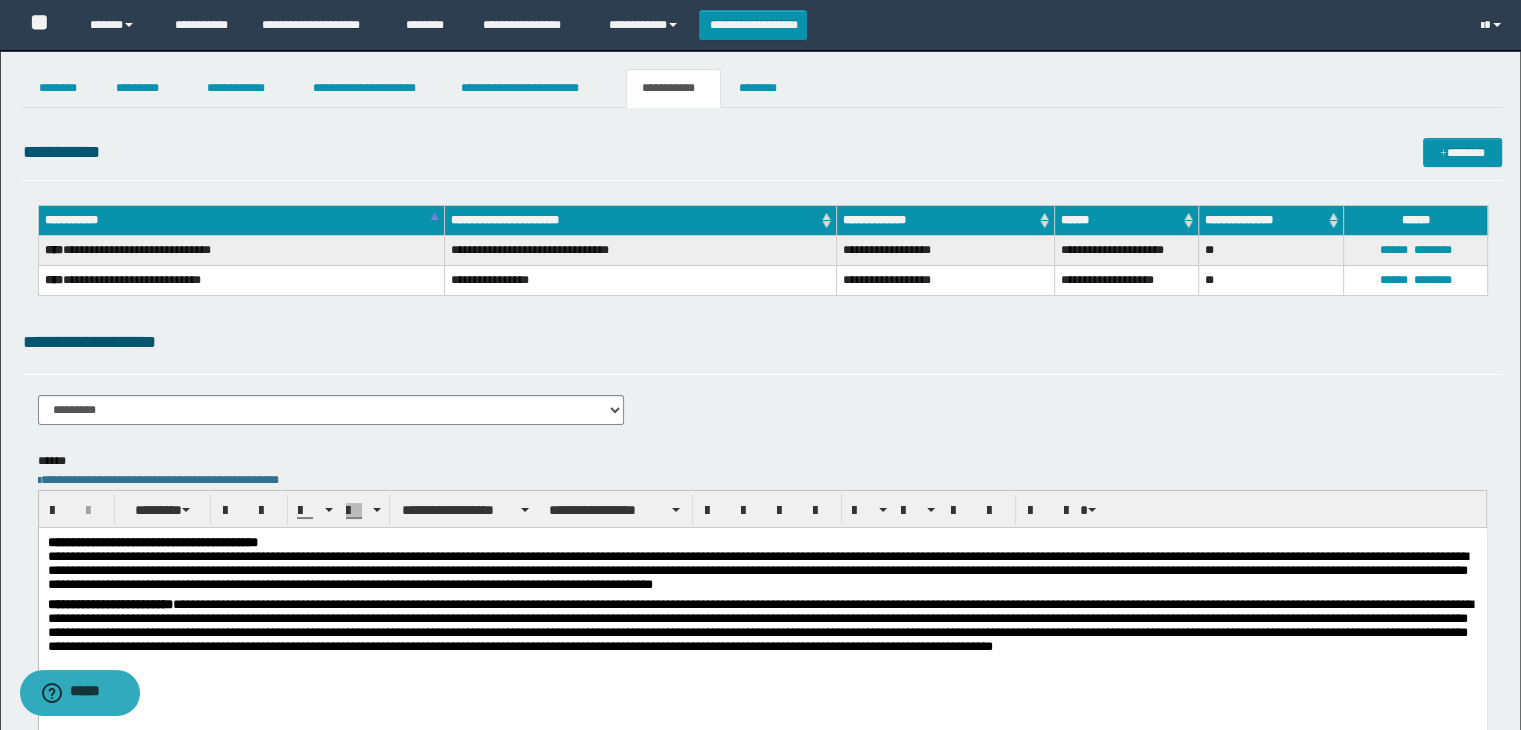 click on "**********" at bounding box center (763, 351) 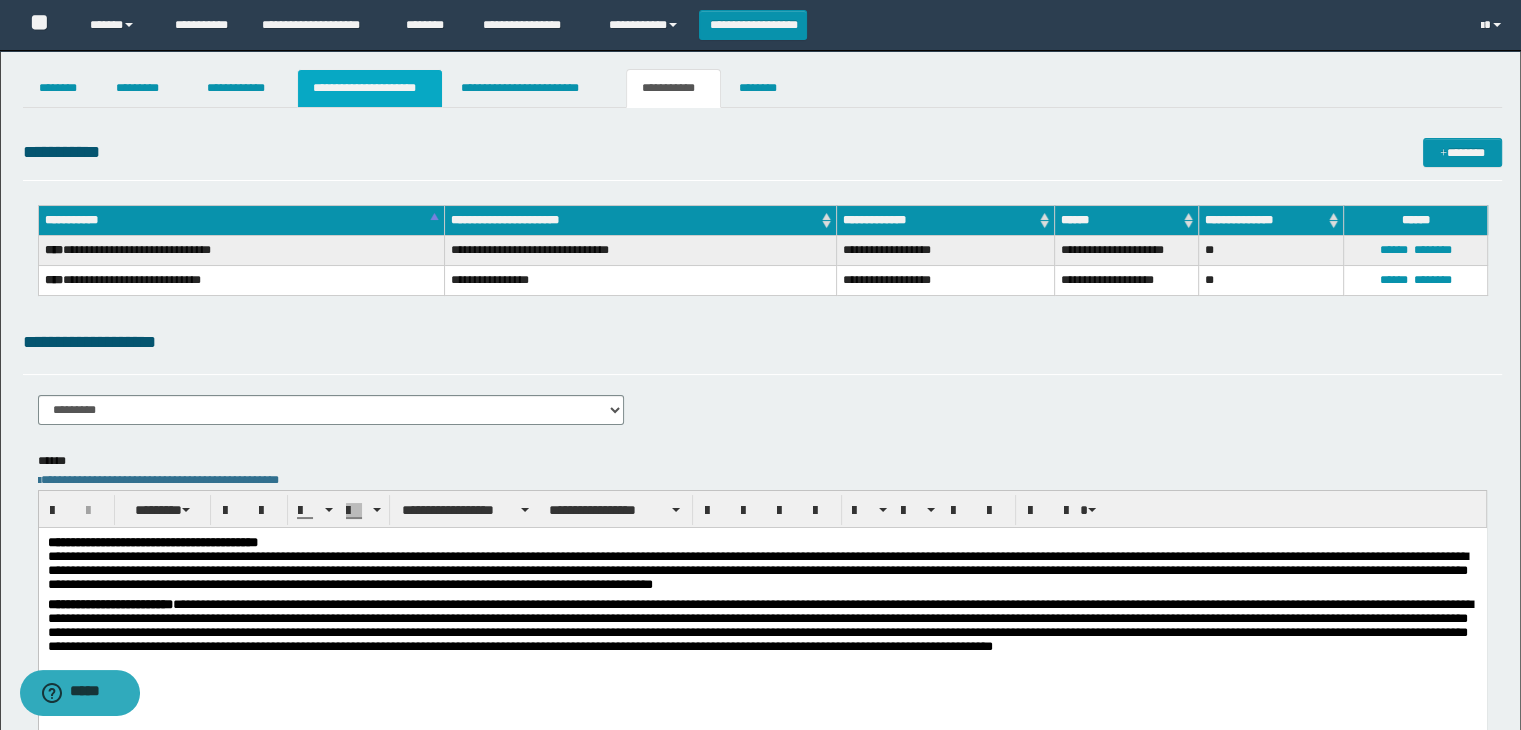 click on "**********" at bounding box center (370, 88) 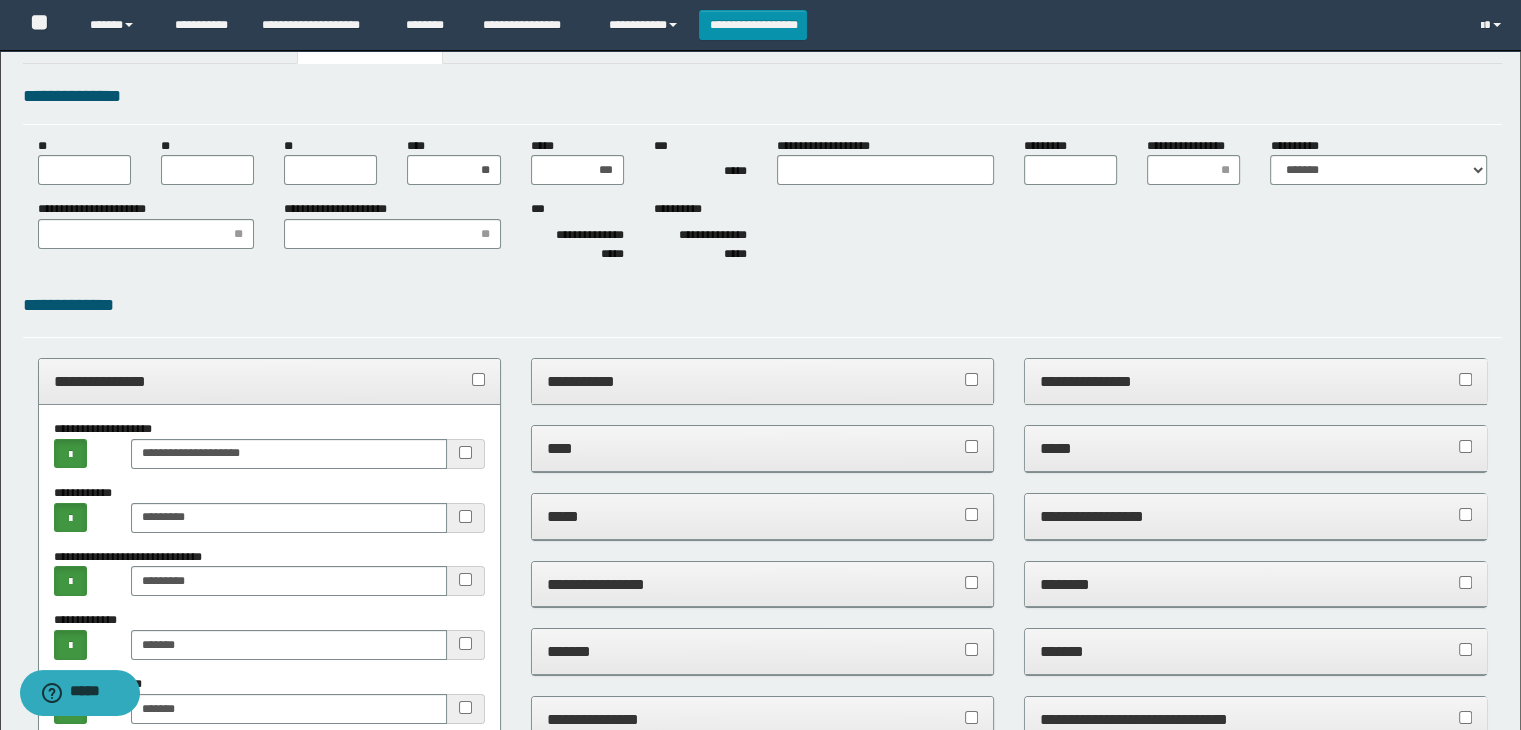 scroll, scrollTop: 0, scrollLeft: 0, axis: both 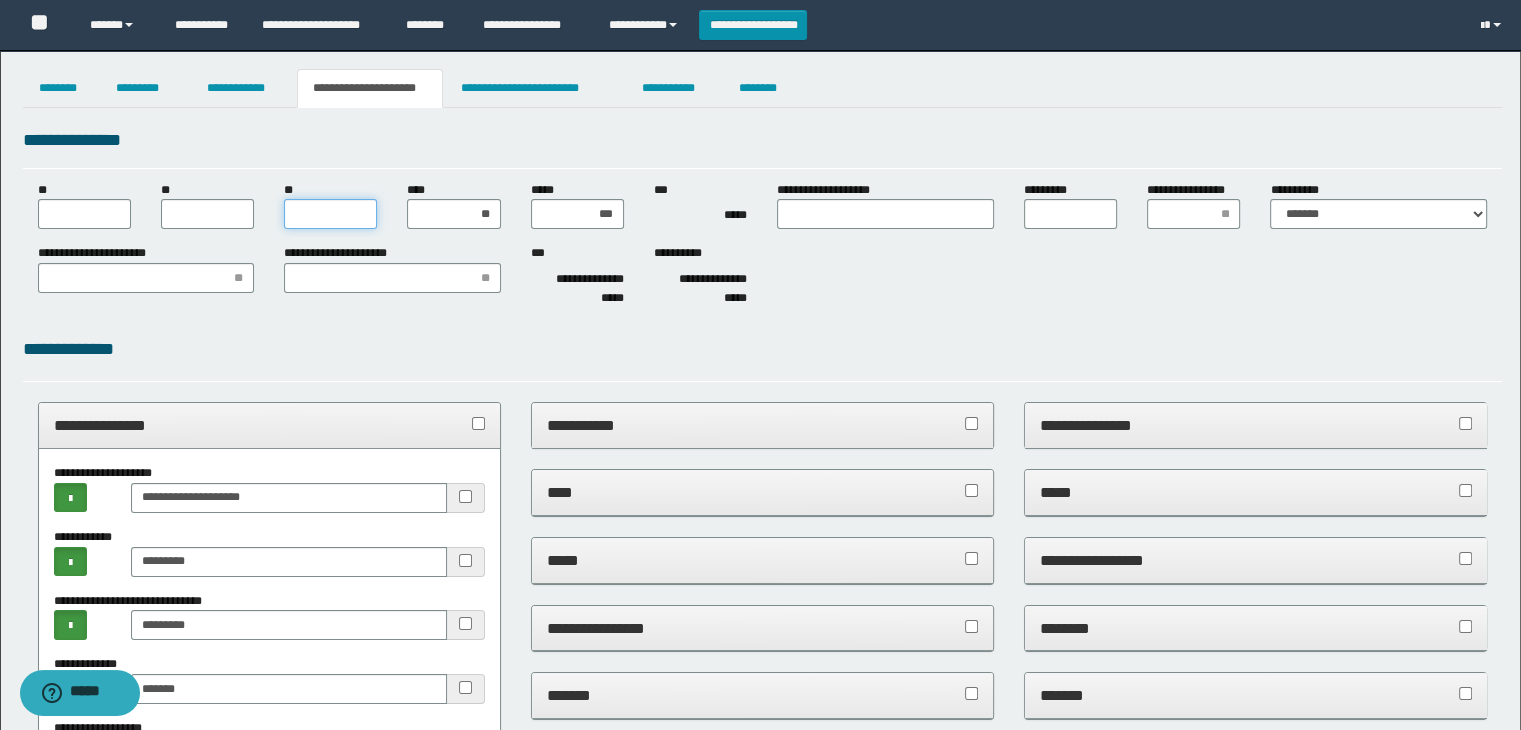 click on "**" at bounding box center (330, 214) 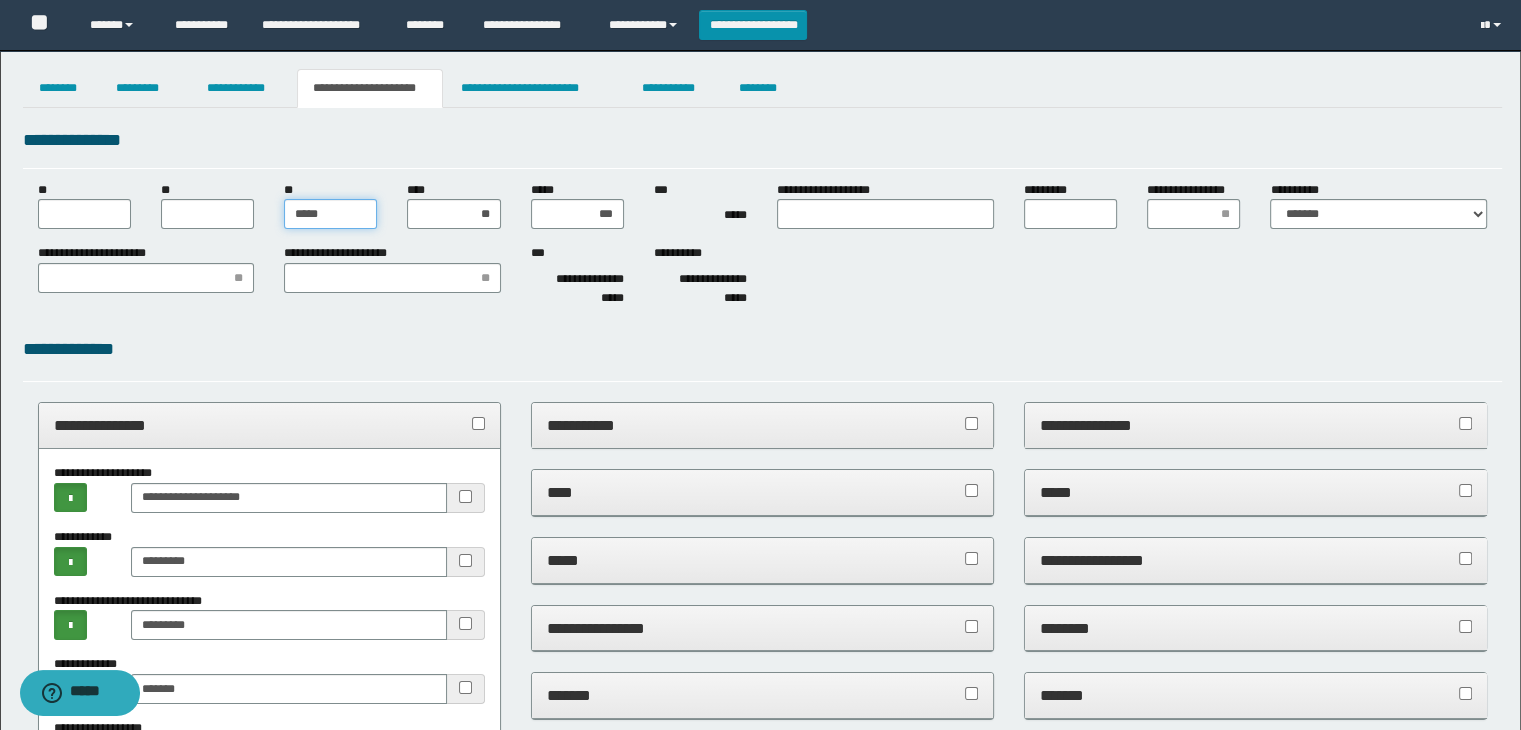type on "******" 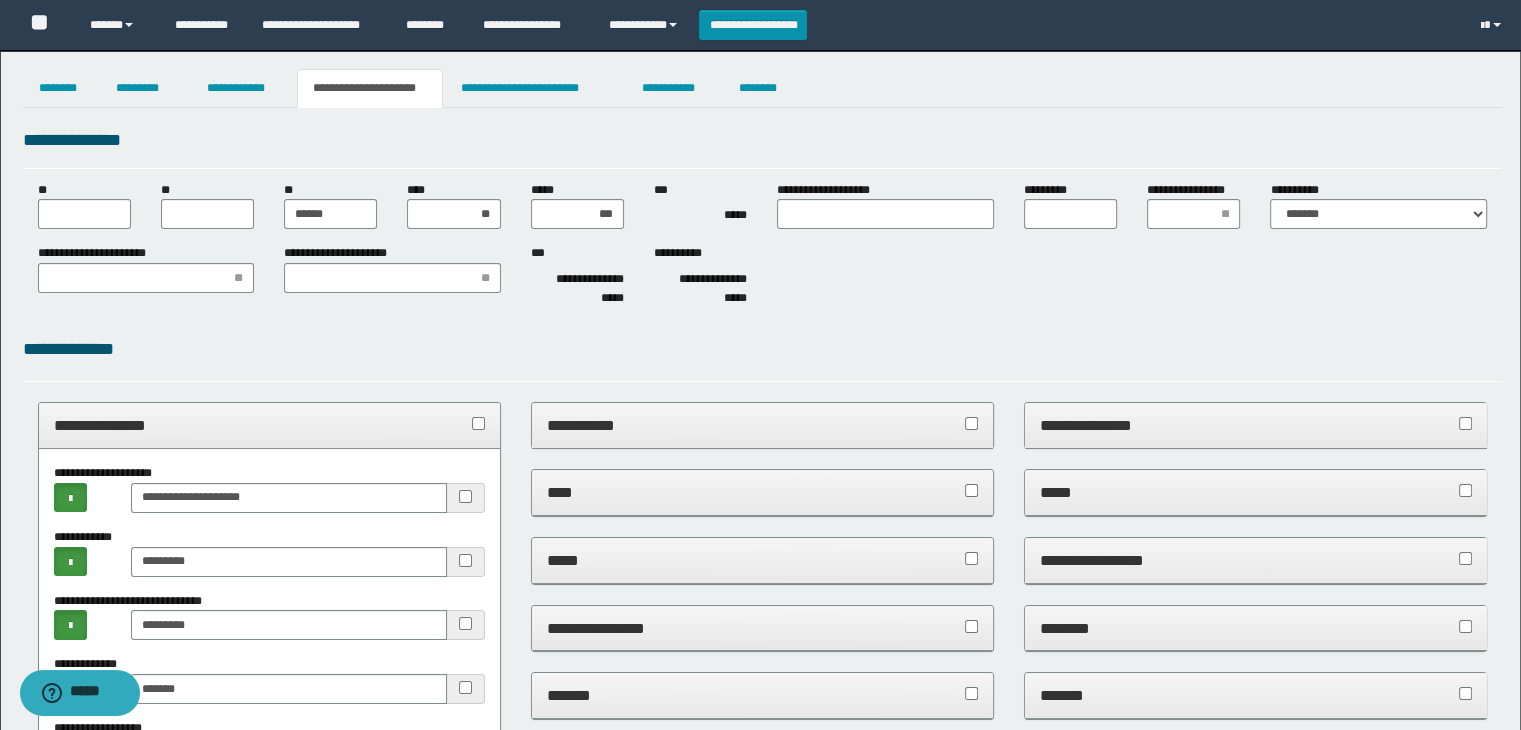 click on "**********" at bounding box center (763, 279) 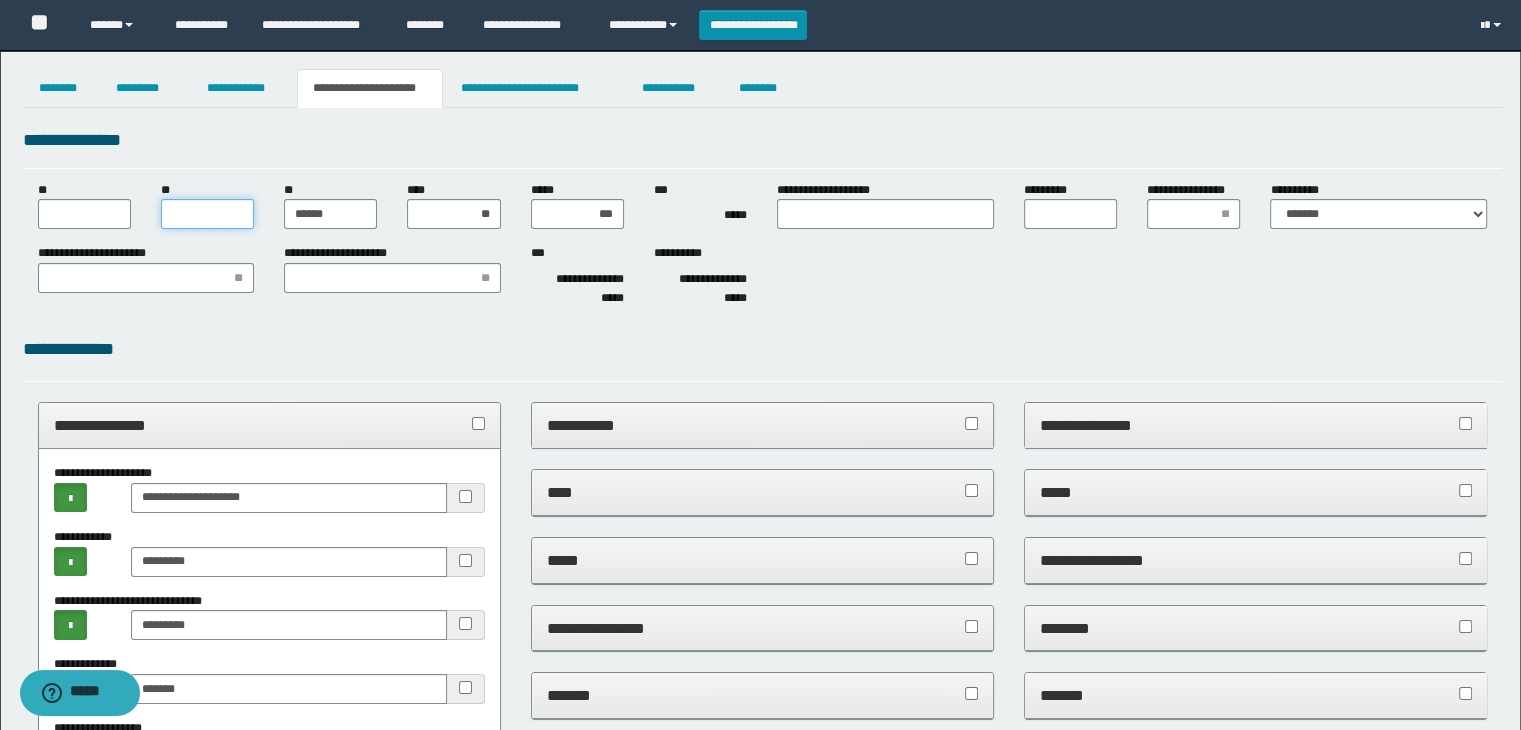 click on "**" at bounding box center [207, 214] 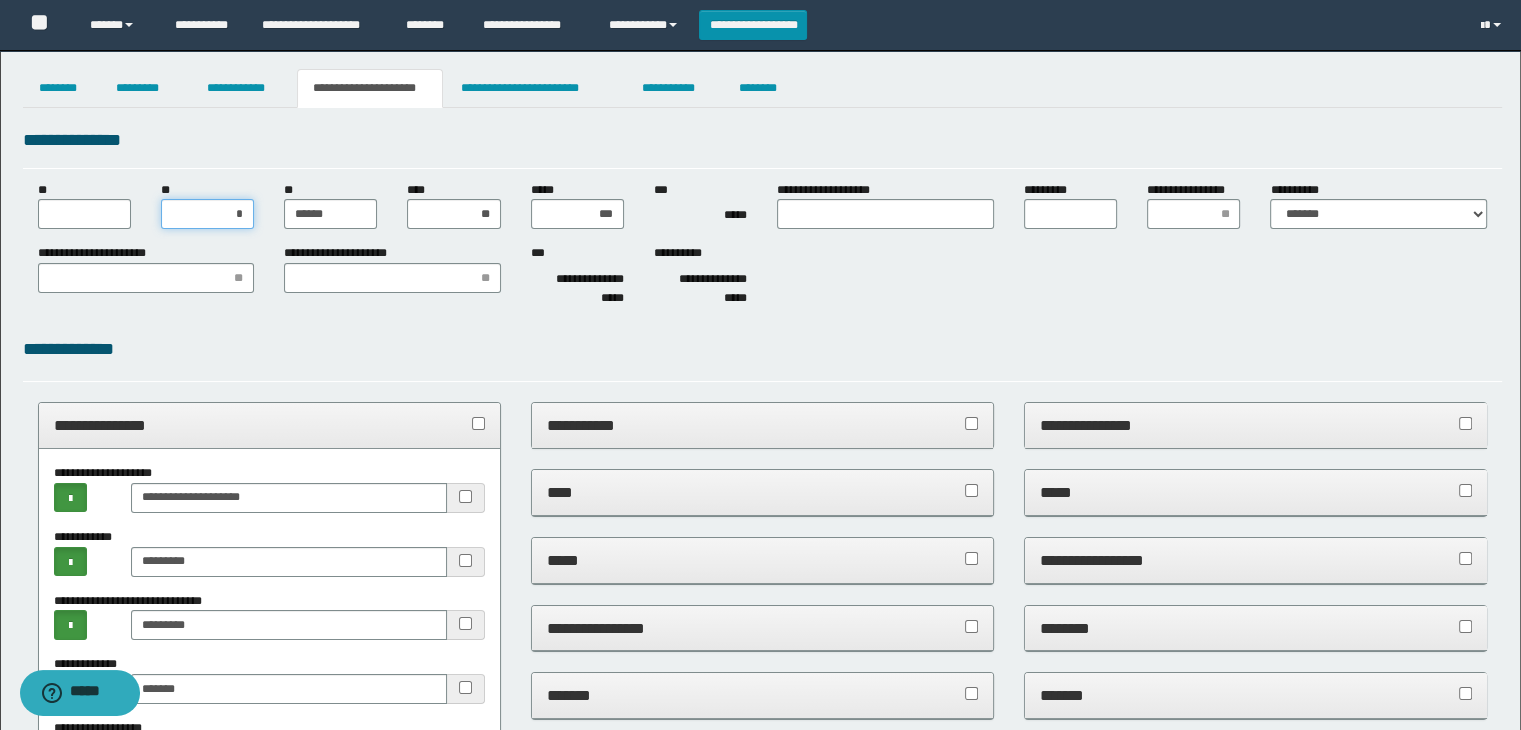 type on "**" 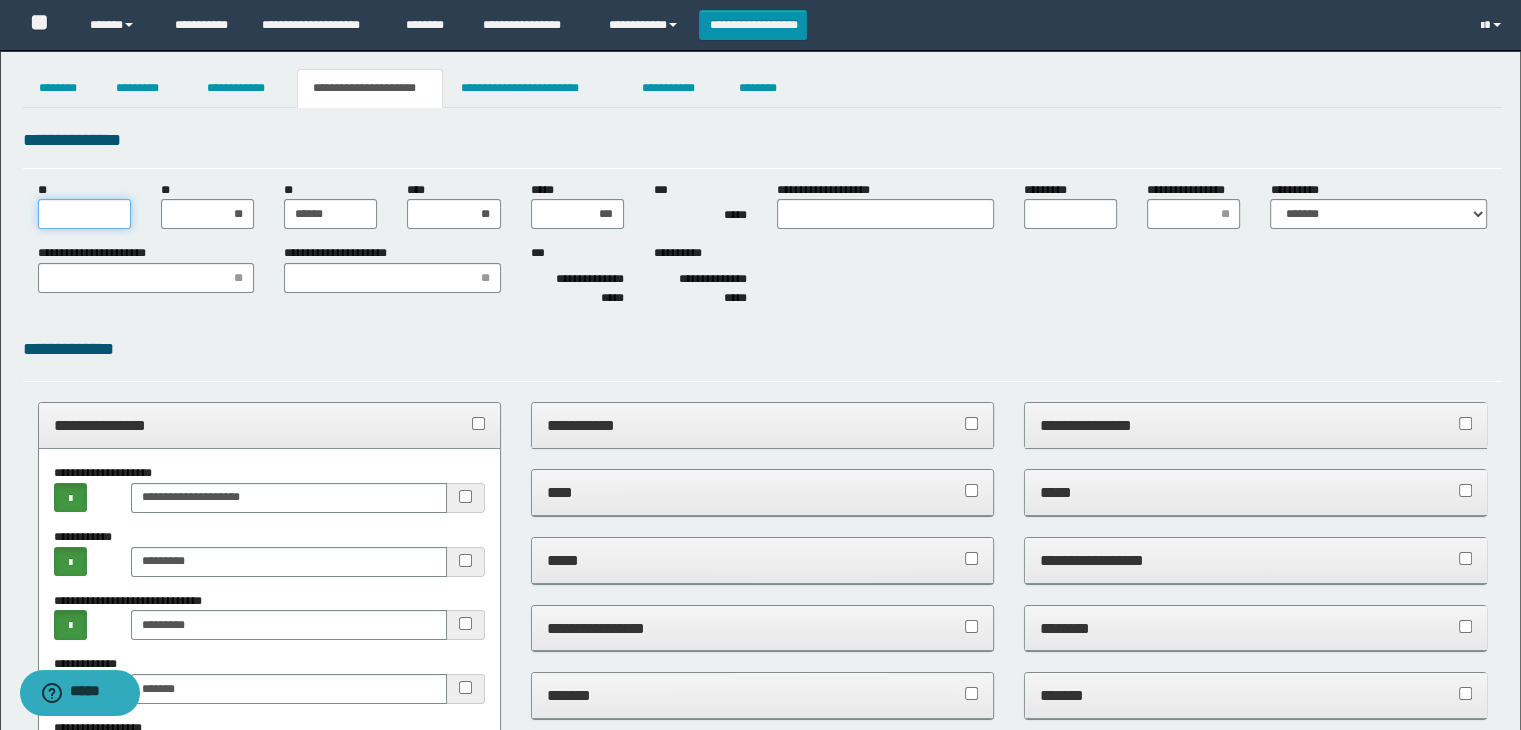 click on "**" at bounding box center (84, 214) 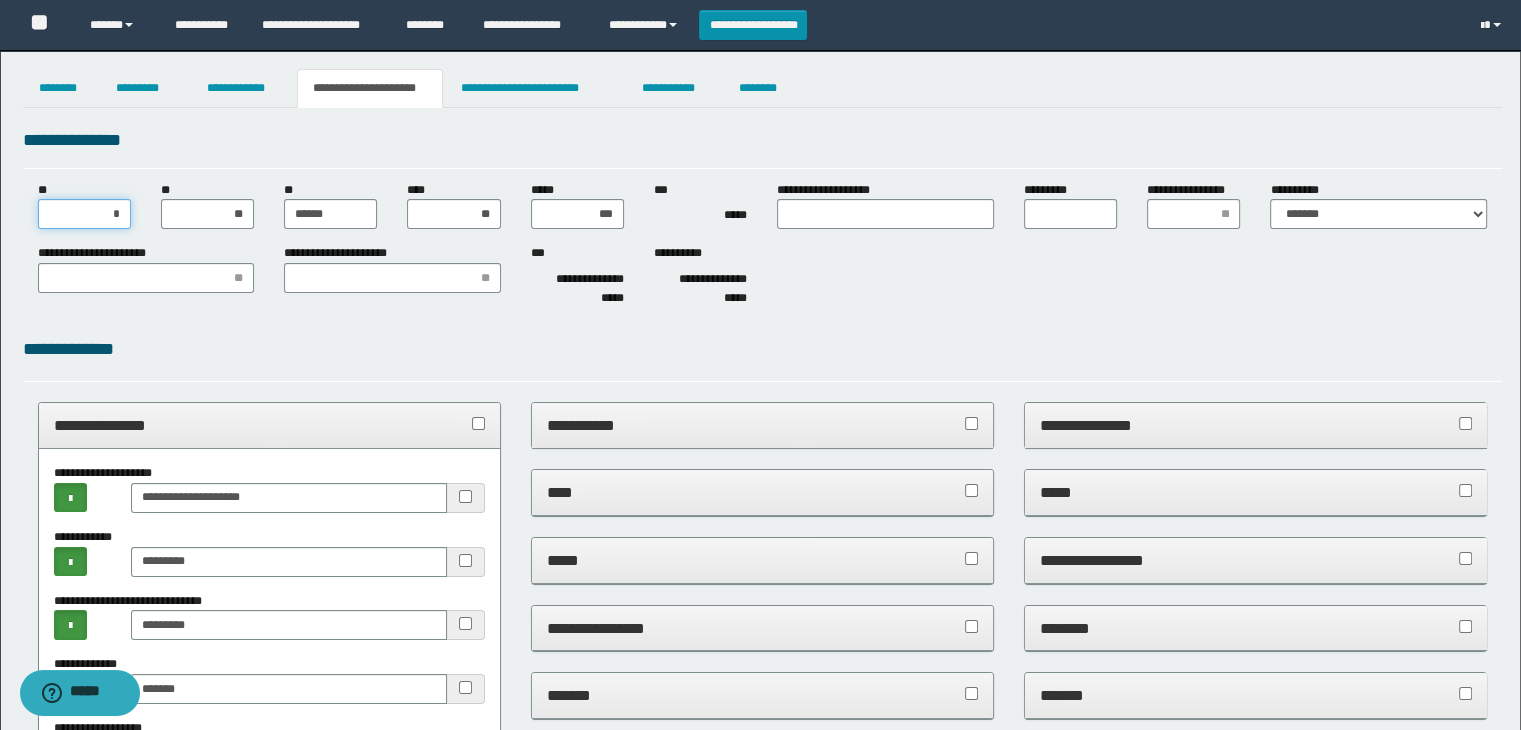 type on "**" 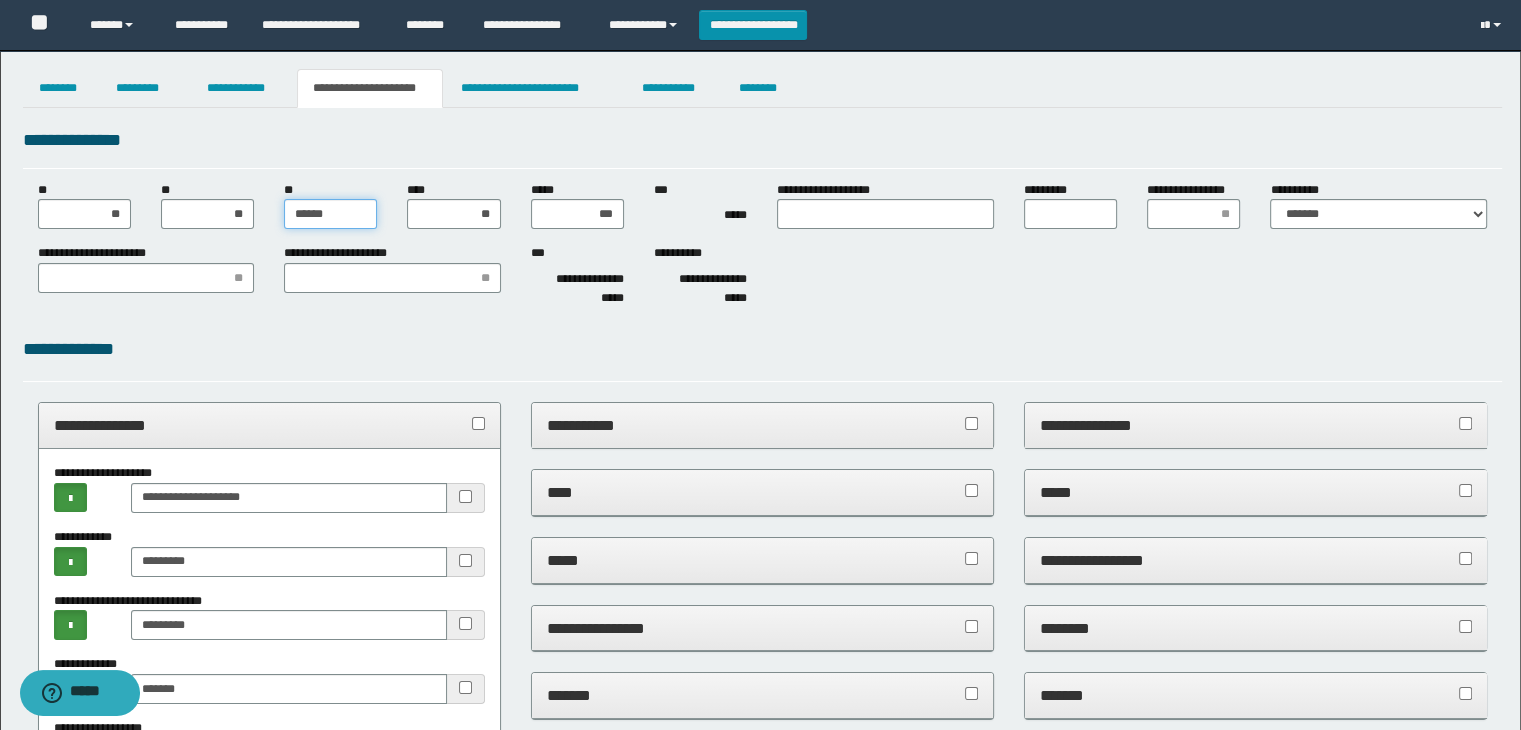 click on "******" at bounding box center (330, 214) 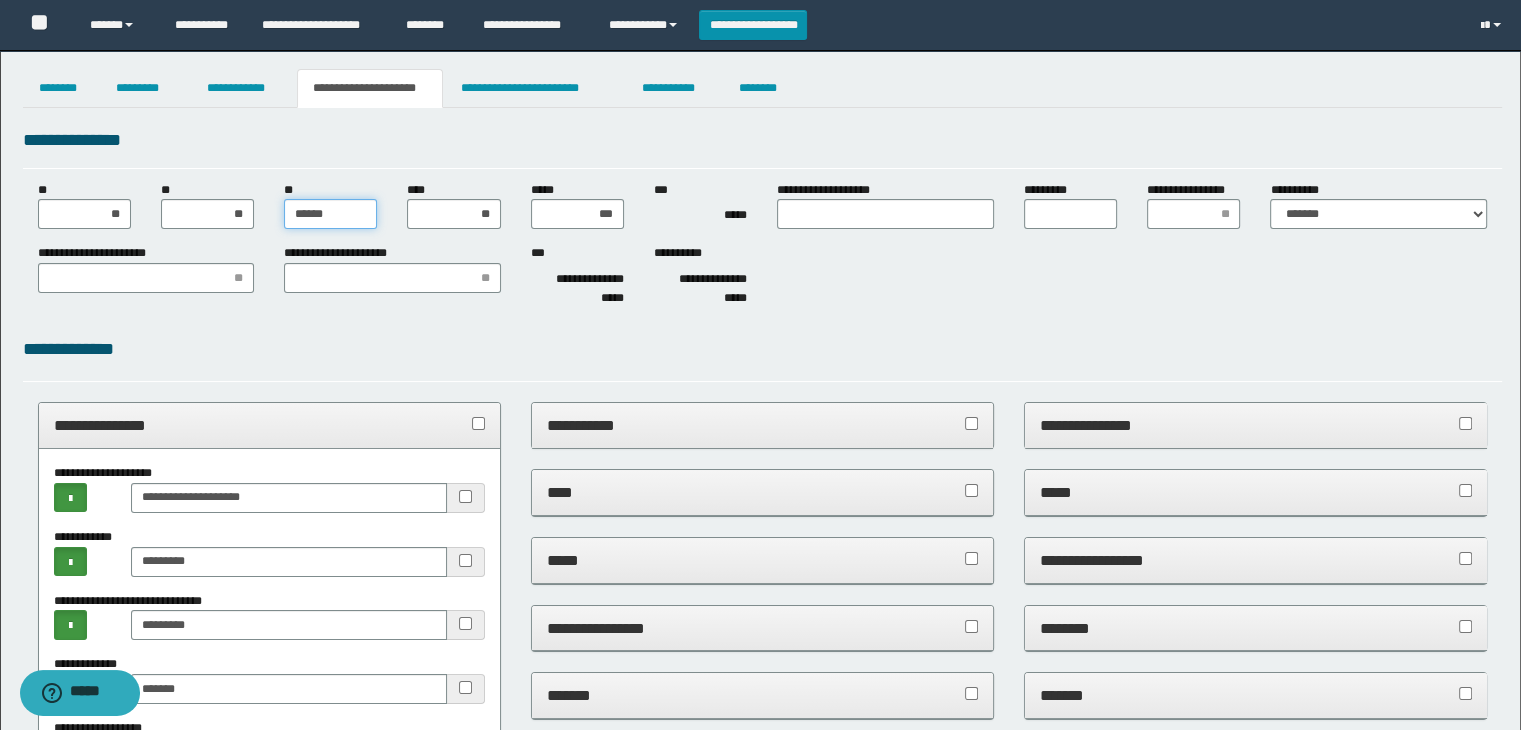type on "******" 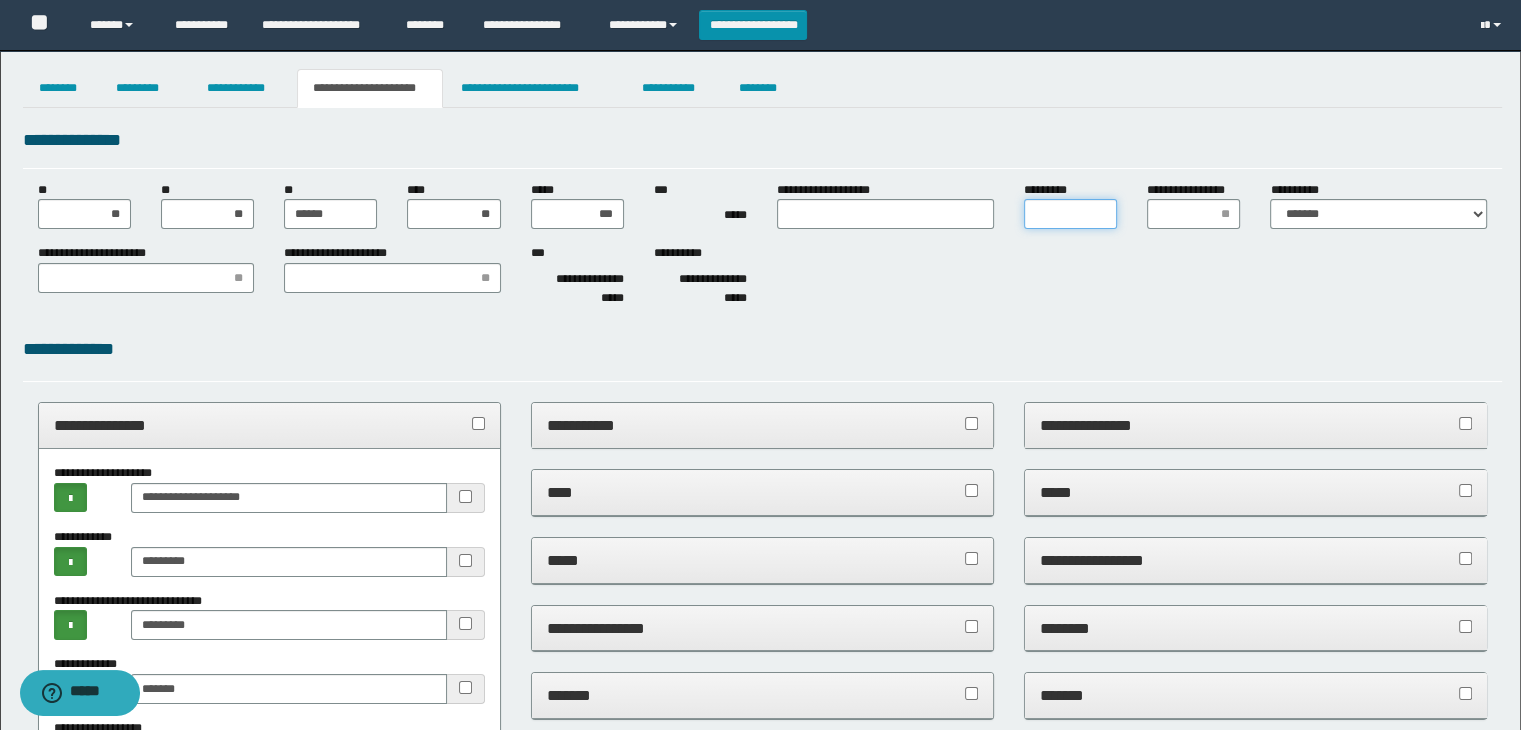 click on "*********" at bounding box center (1070, 214) 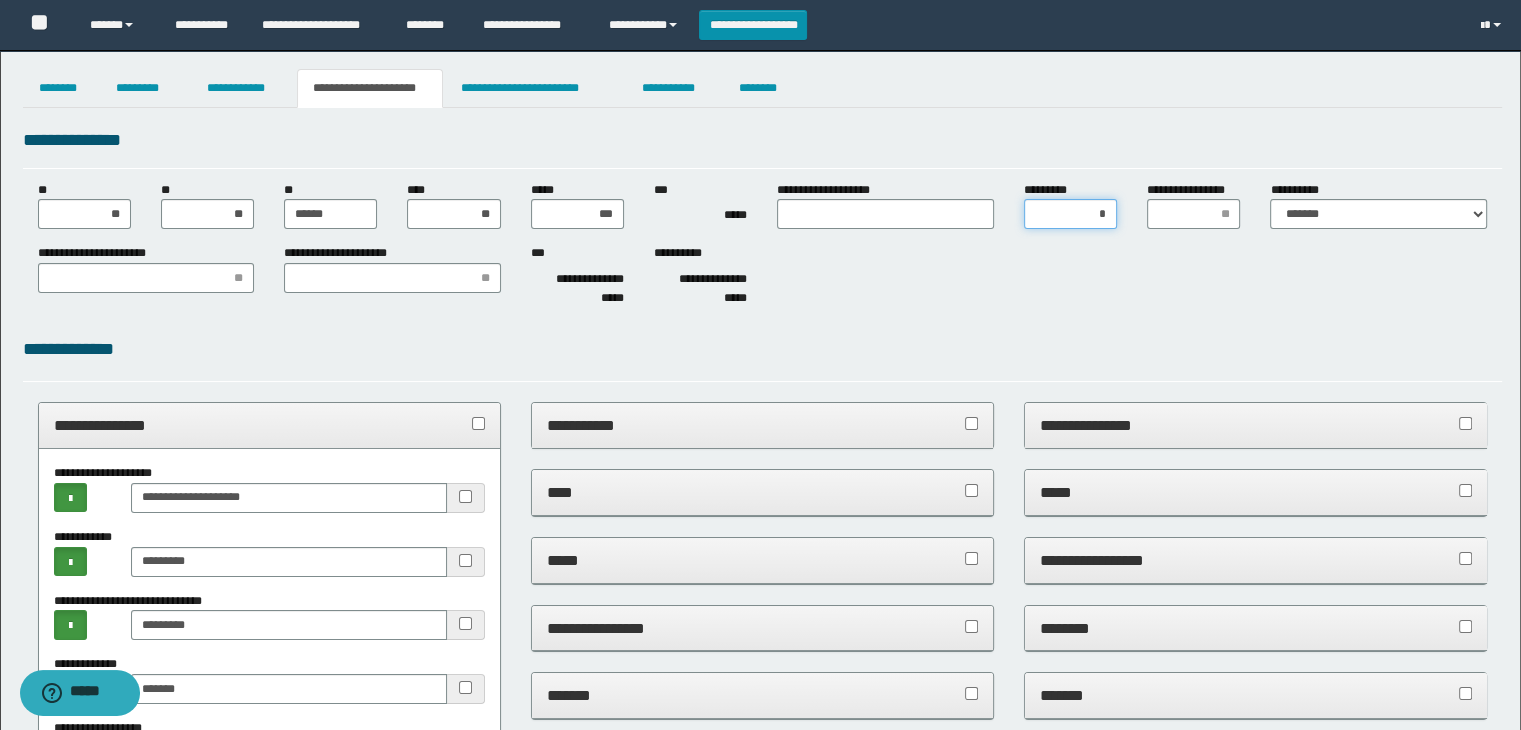 type on "**" 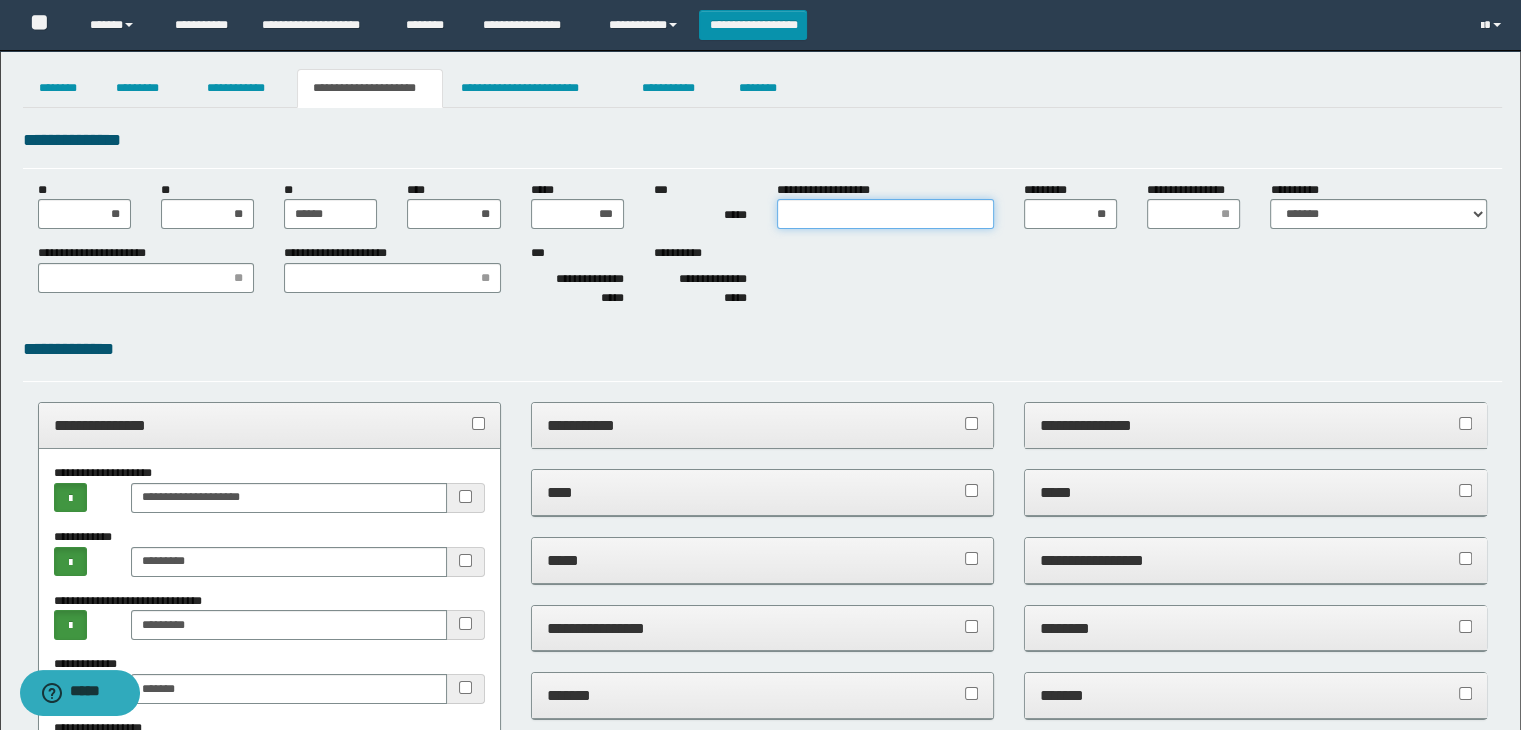 click on "**********" at bounding box center (885, 214) 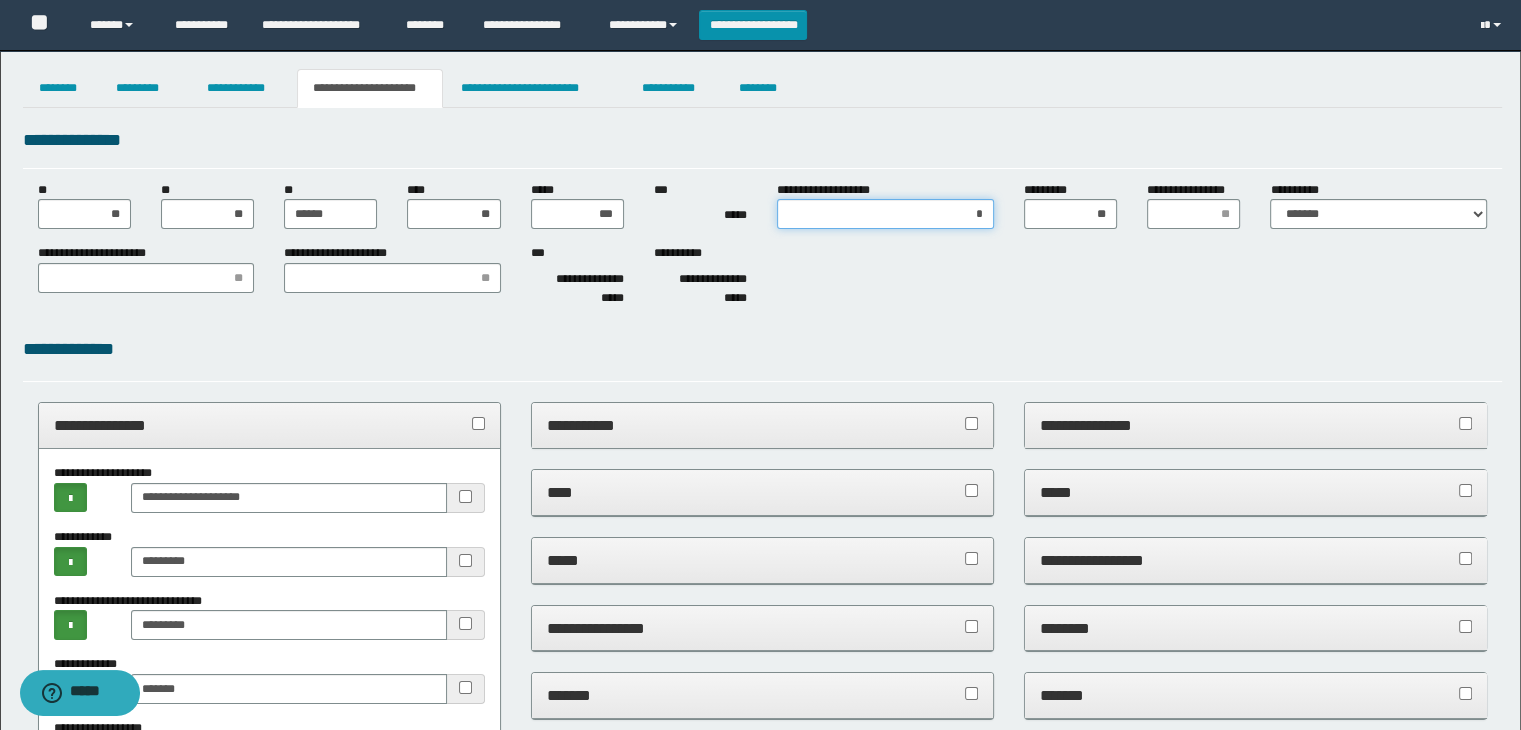 type on "**" 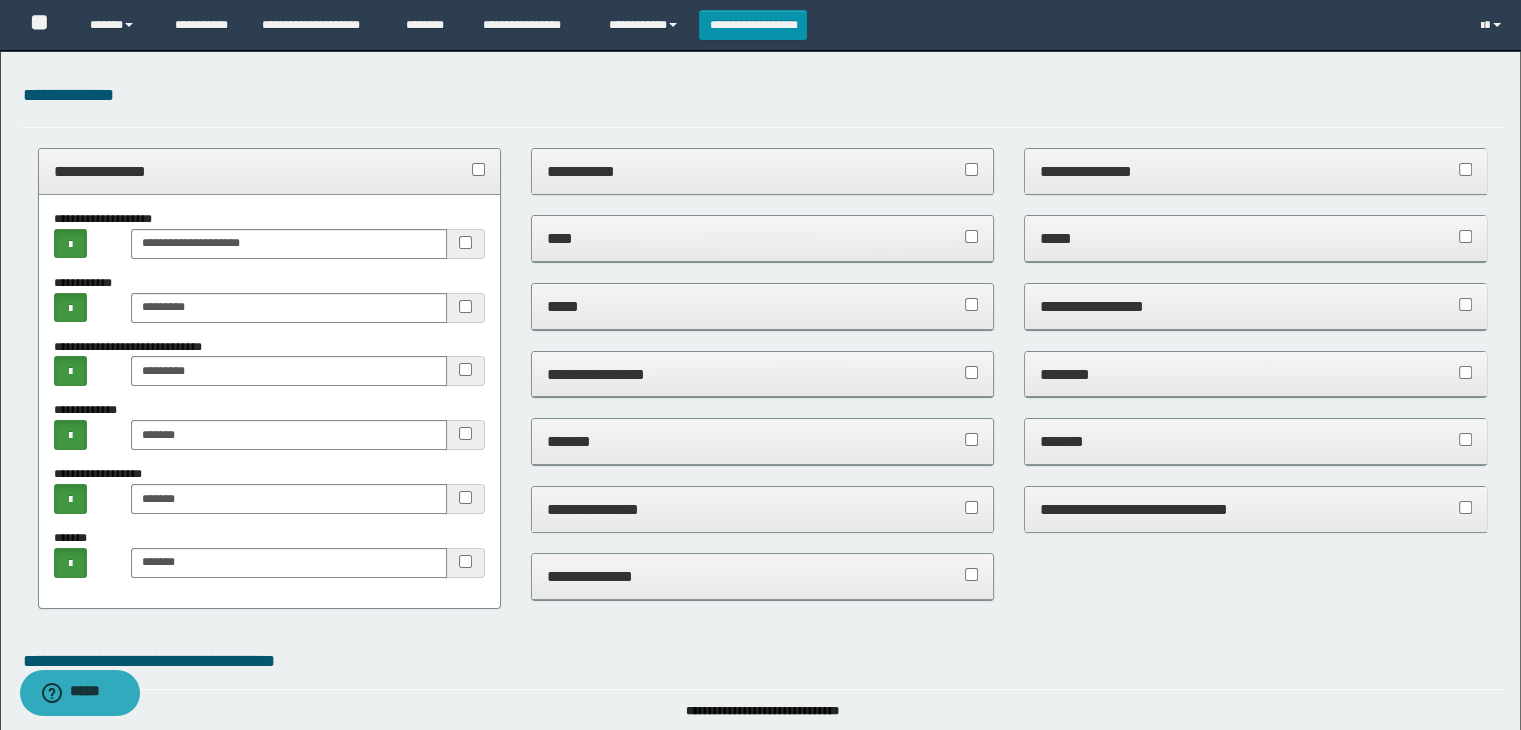 scroll, scrollTop: 300, scrollLeft: 0, axis: vertical 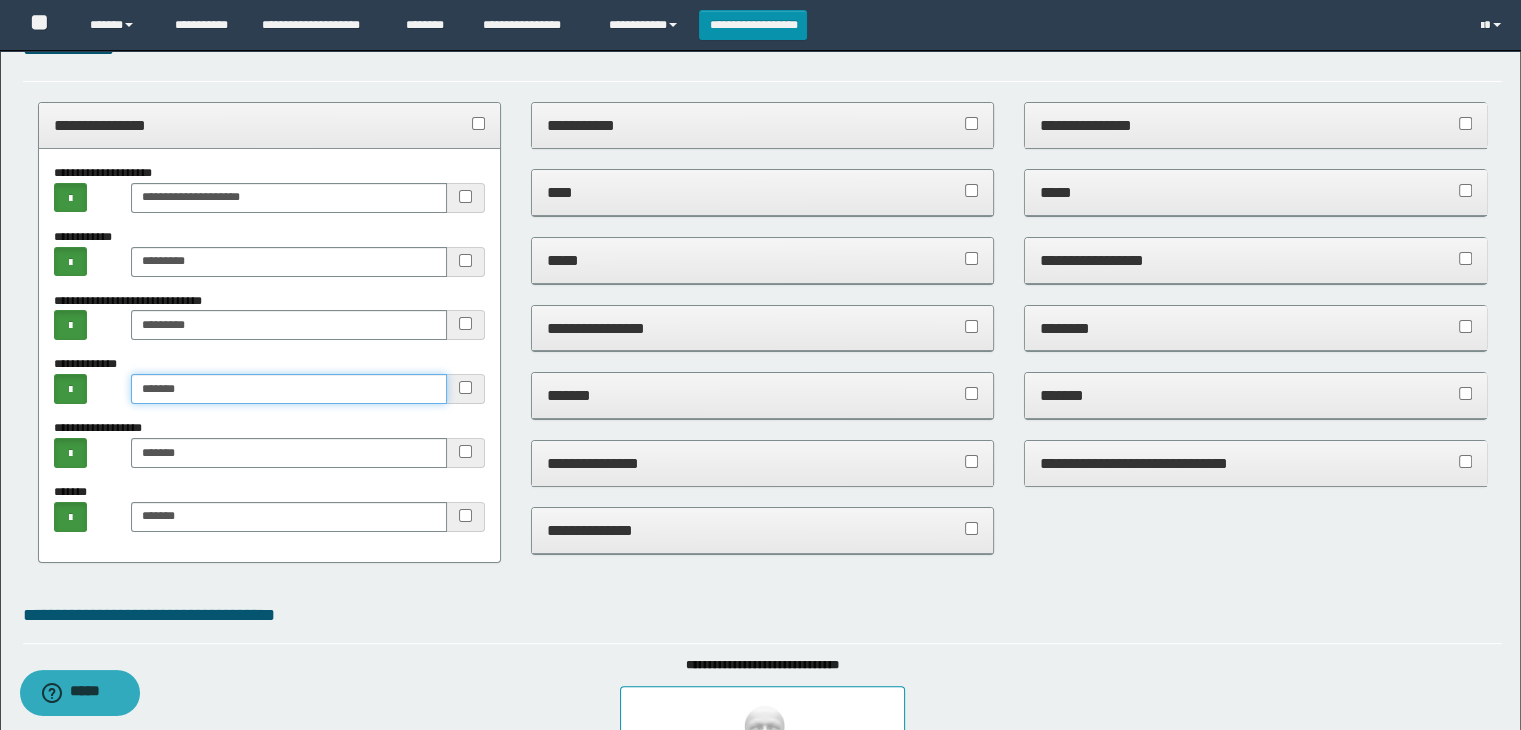 drag, startPoint x: 166, startPoint y: 389, endPoint x: 196, endPoint y: 388, distance: 30.016663 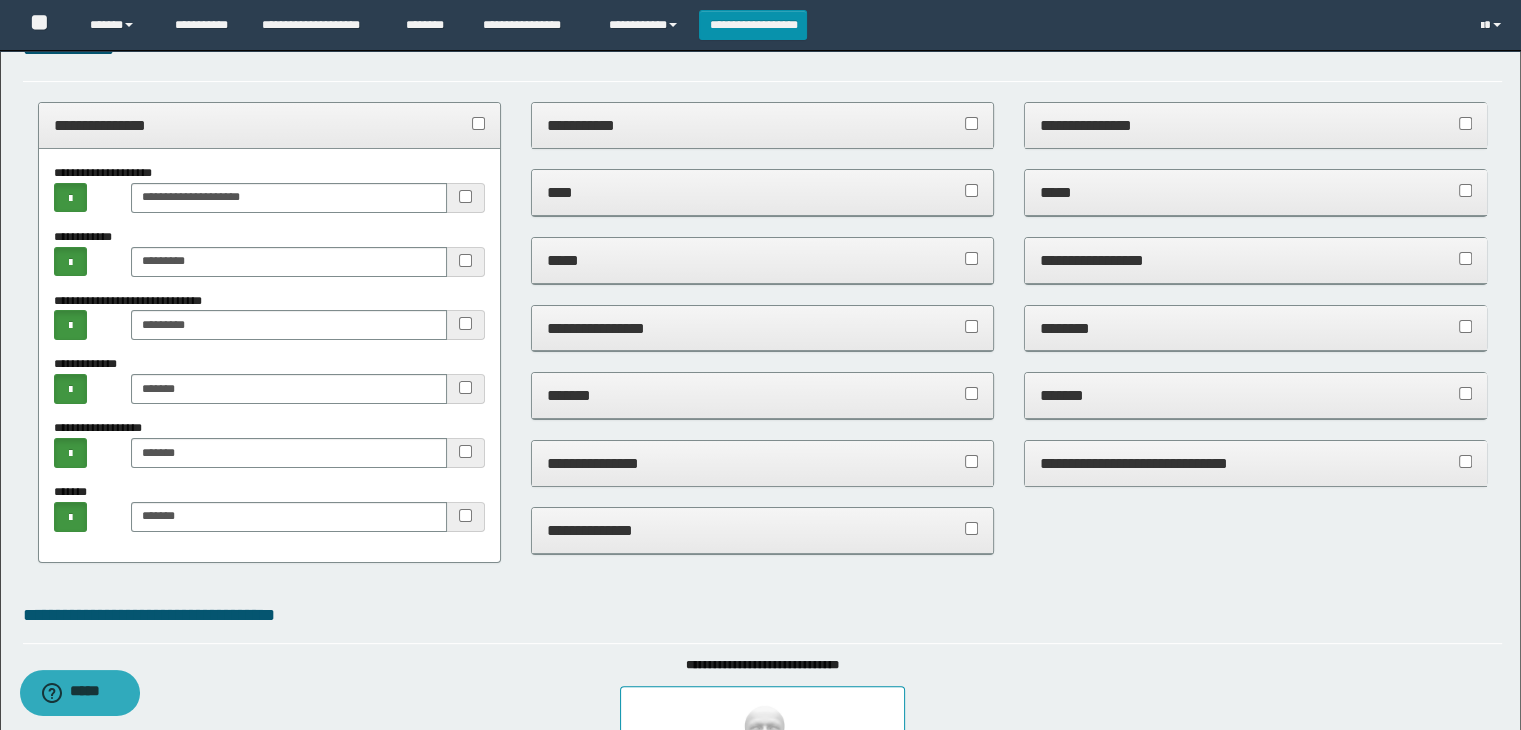 click on "**********" at bounding box center (270, 125) 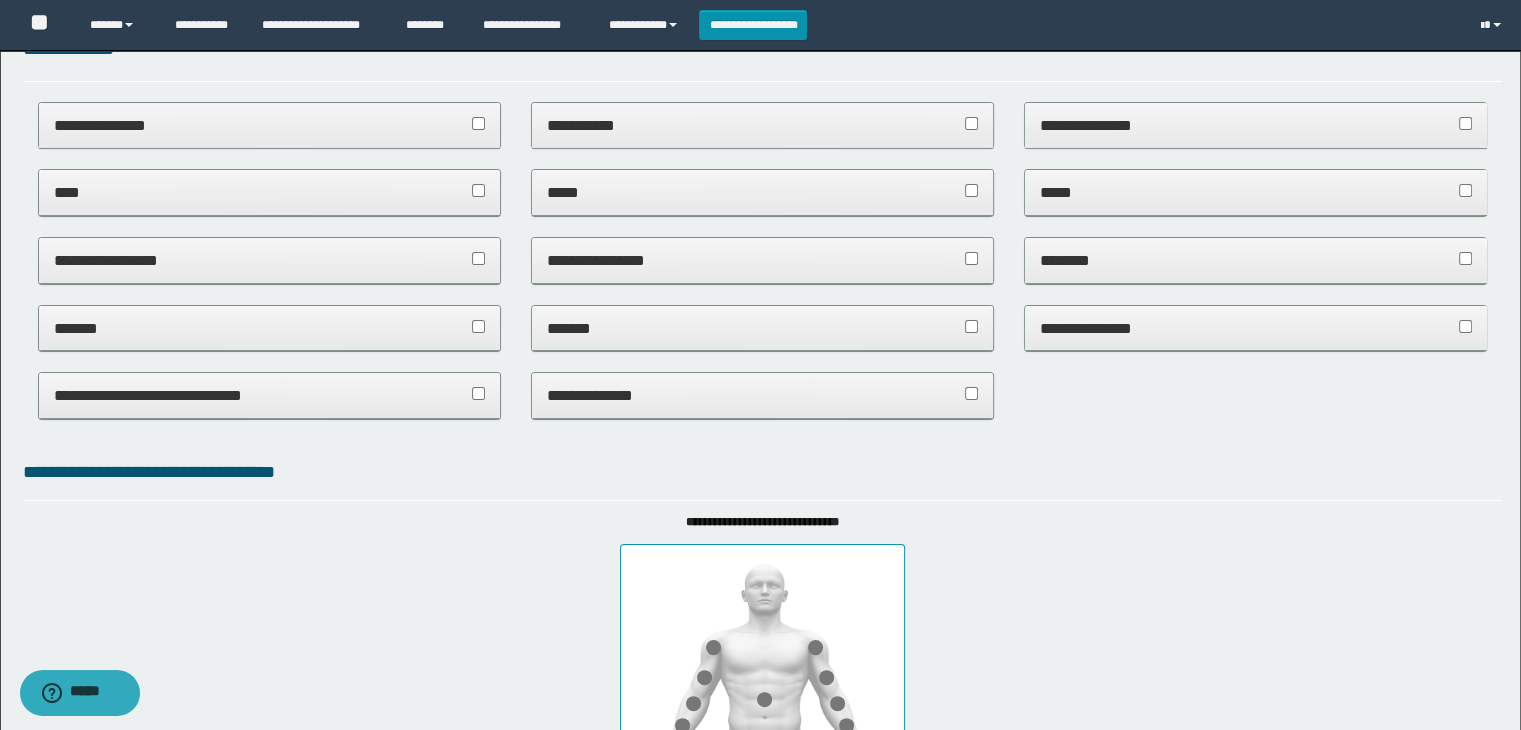 click on "*****" at bounding box center [763, 192] 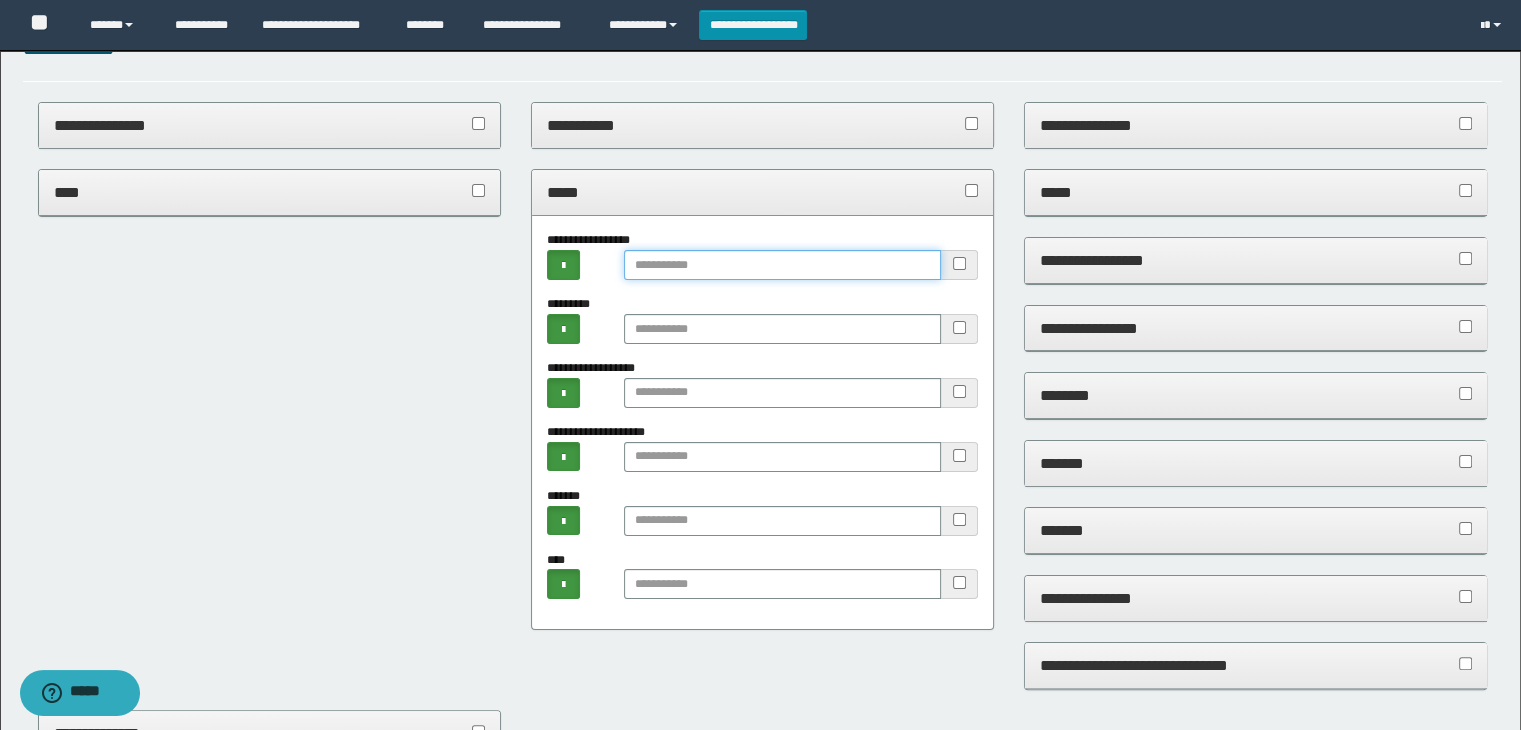 click at bounding box center [782, 265] 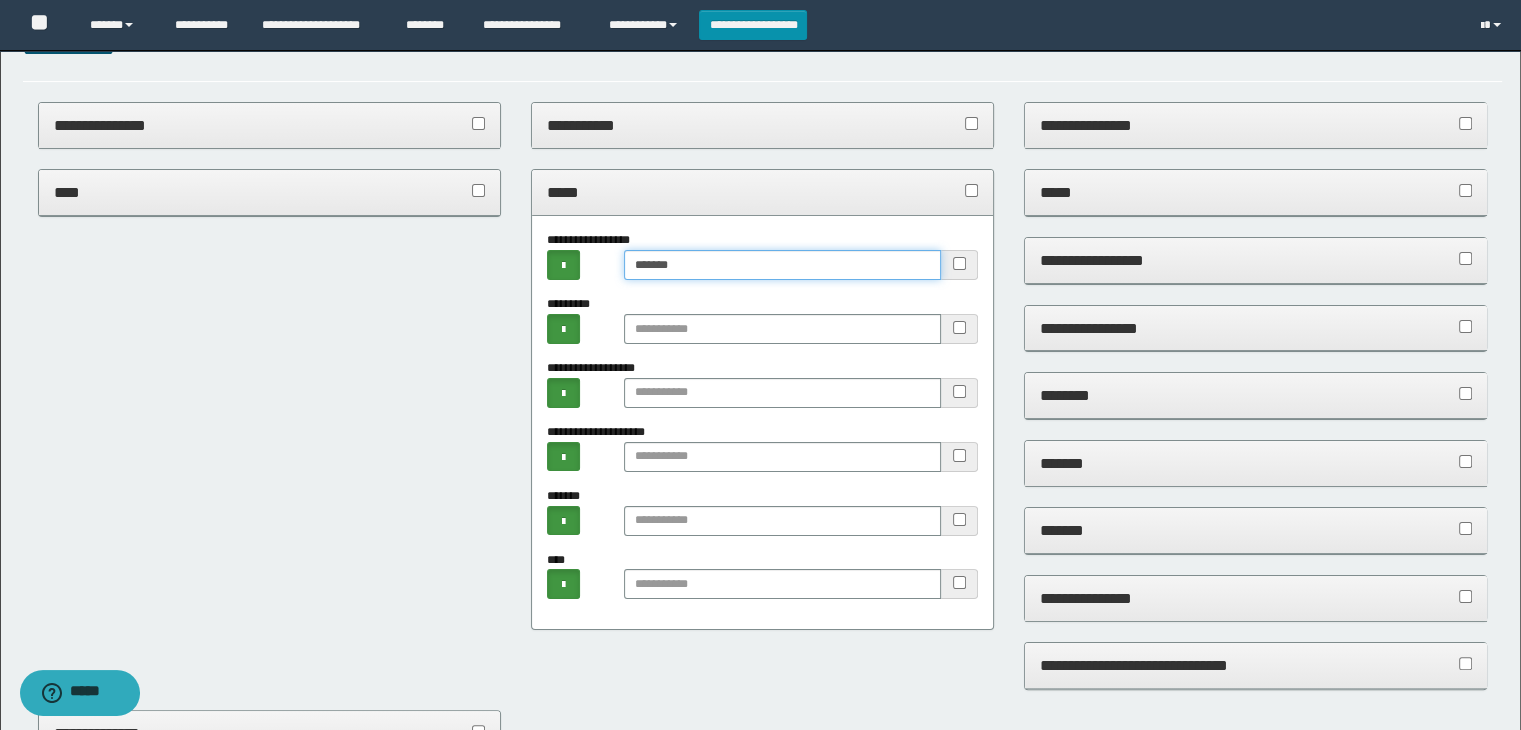 type on "******" 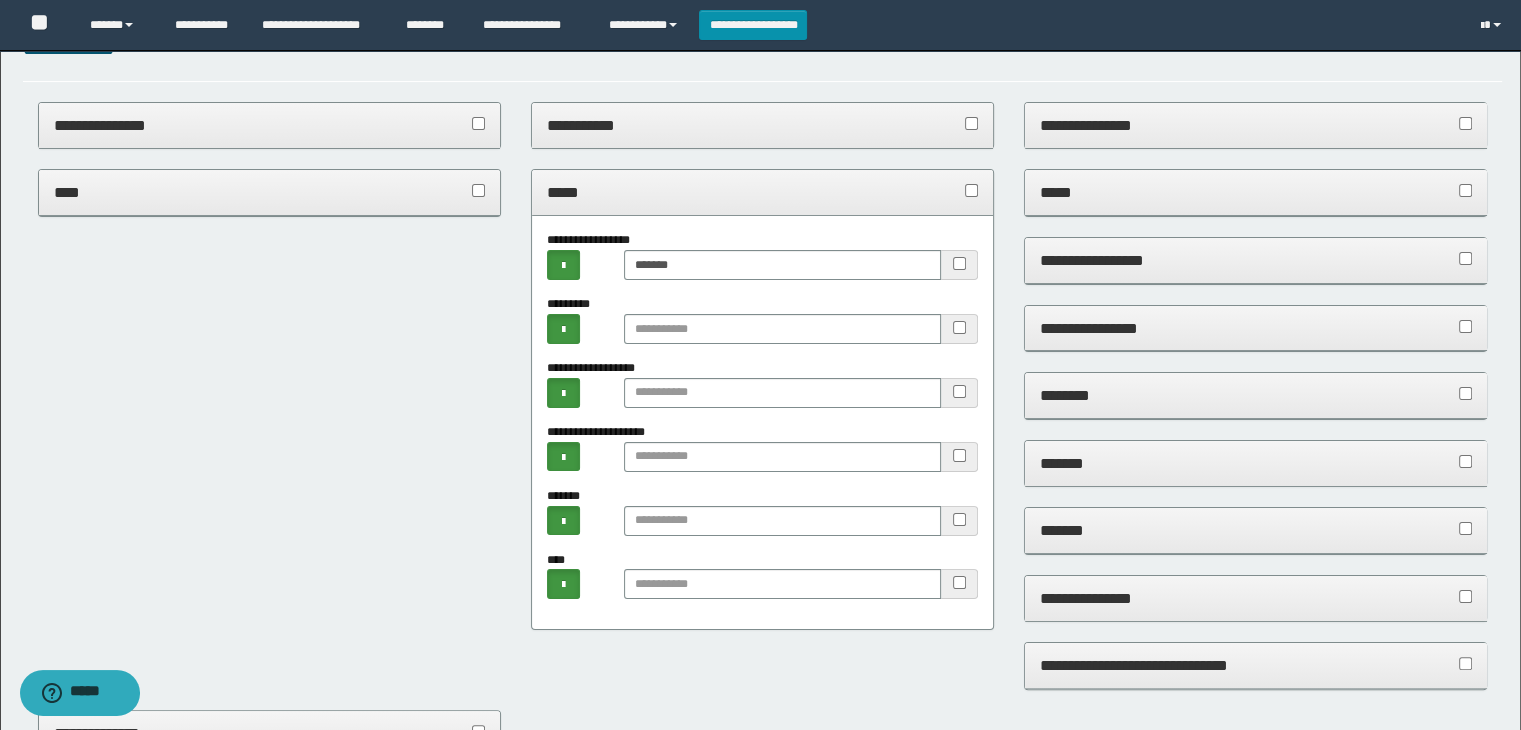 click on "*****" at bounding box center (763, 192) 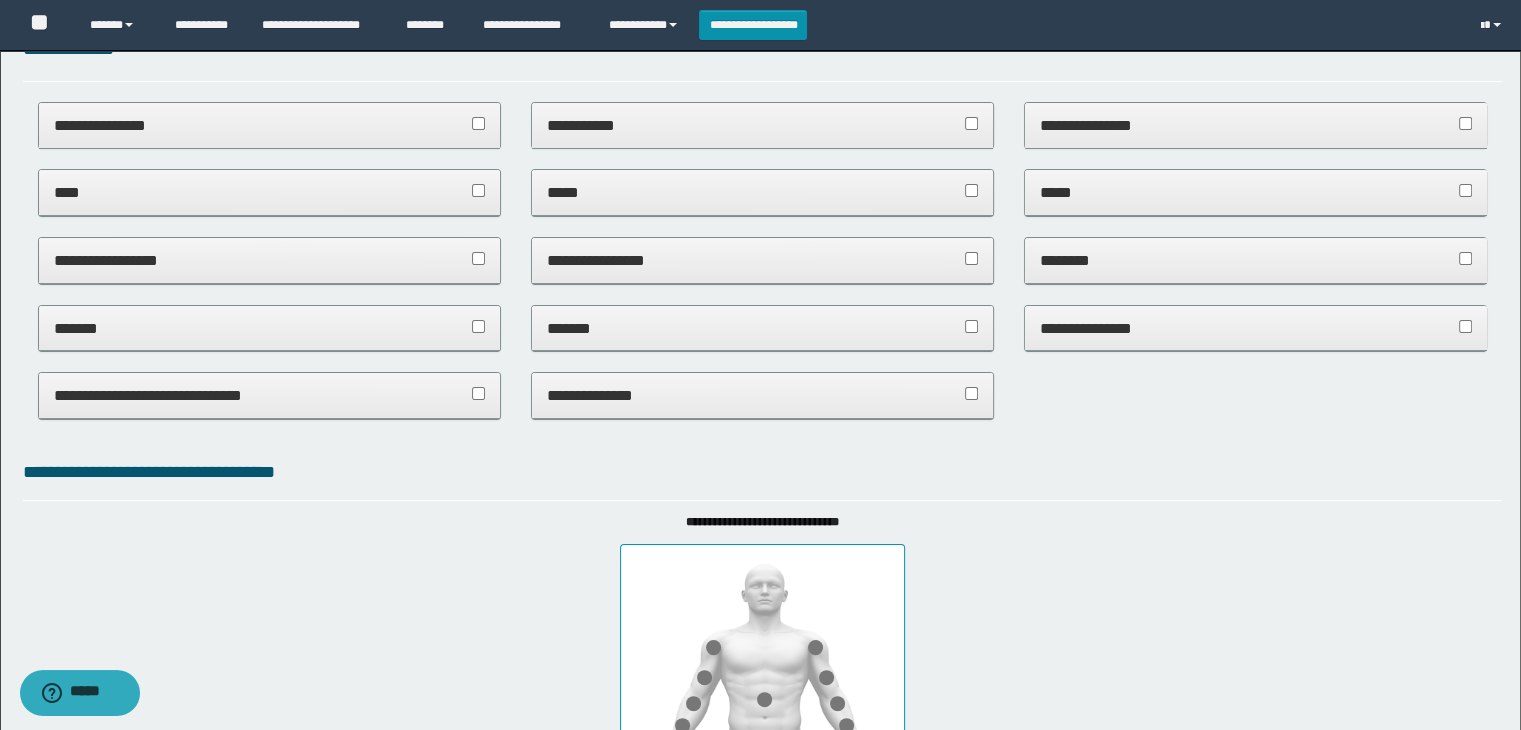 click on "*****" at bounding box center [1256, 192] 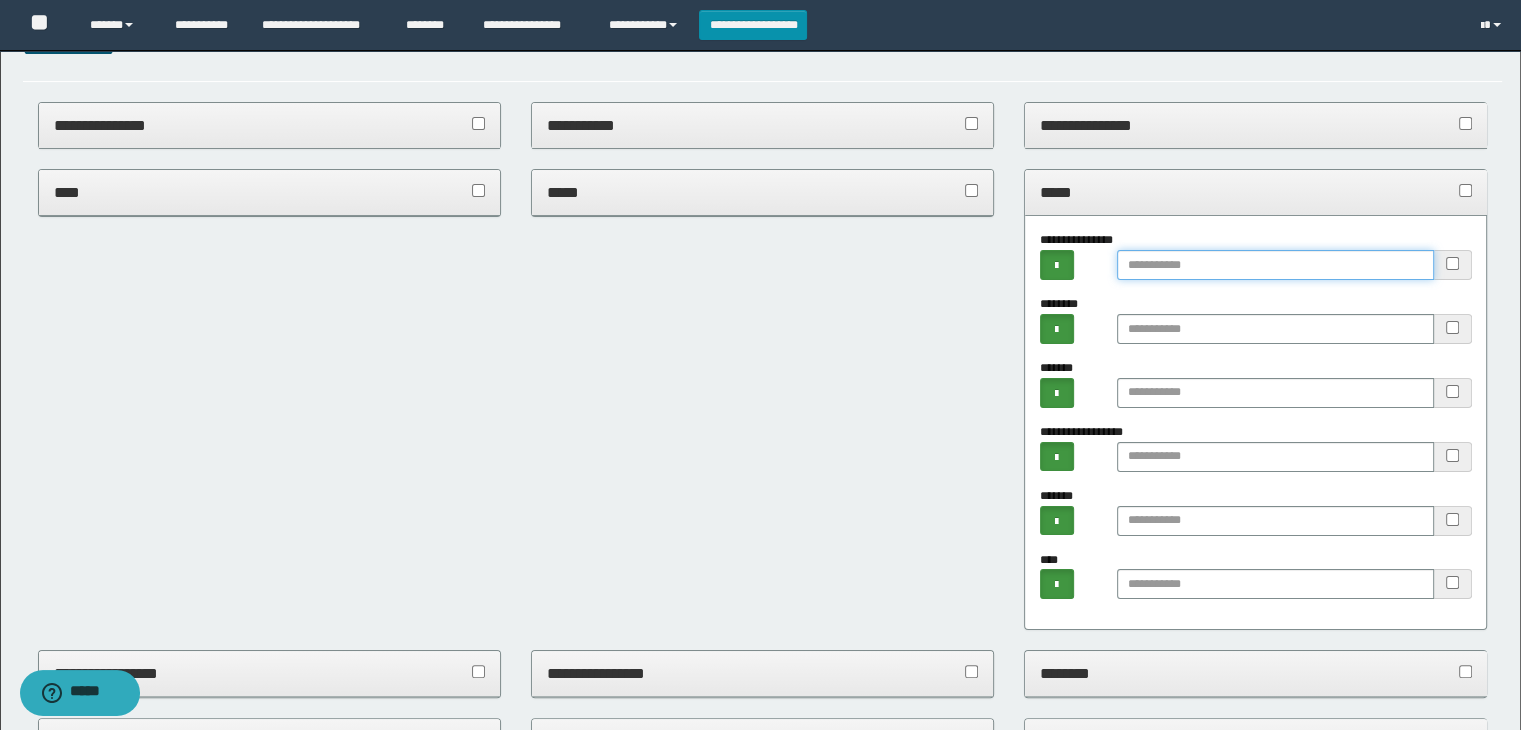 click at bounding box center (1275, 265) 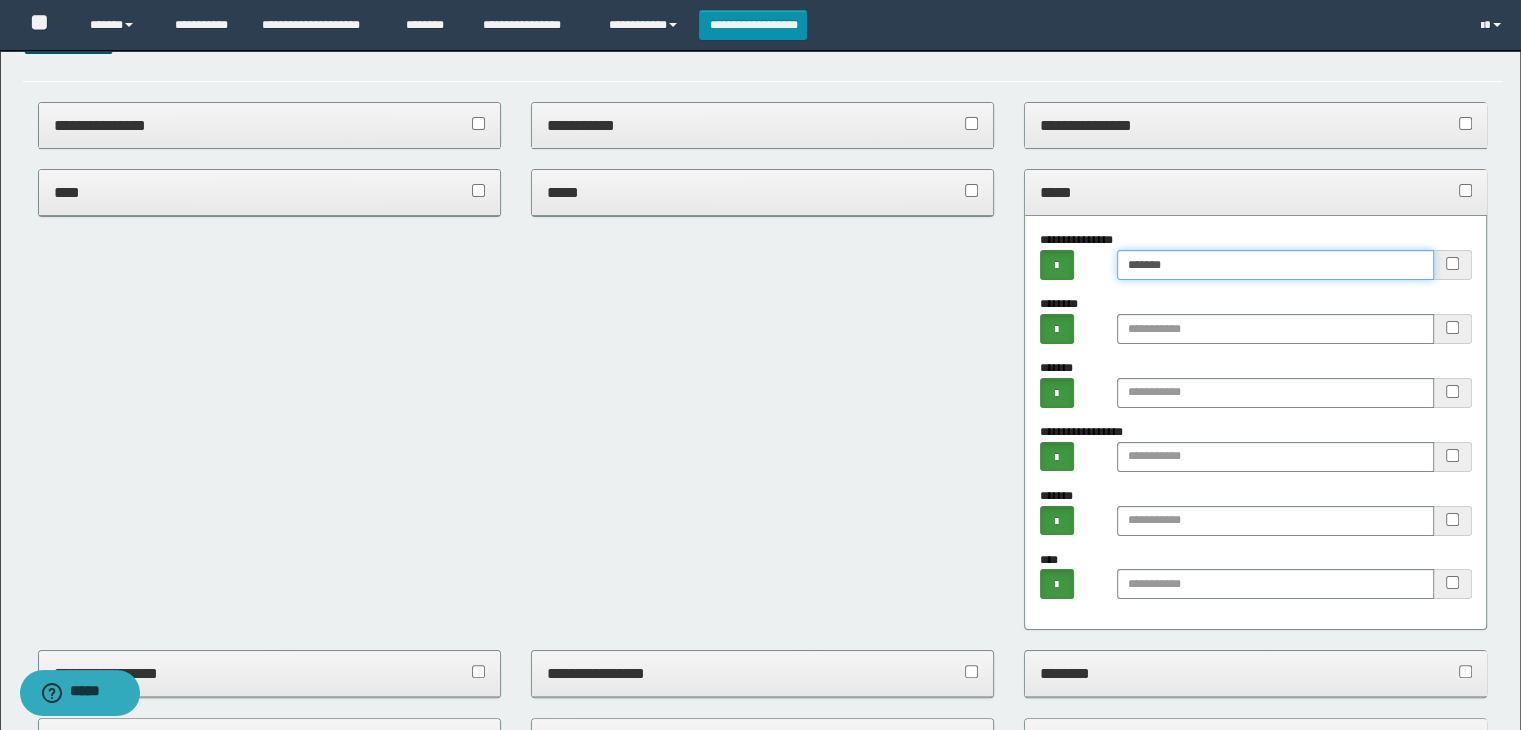 type on "******" 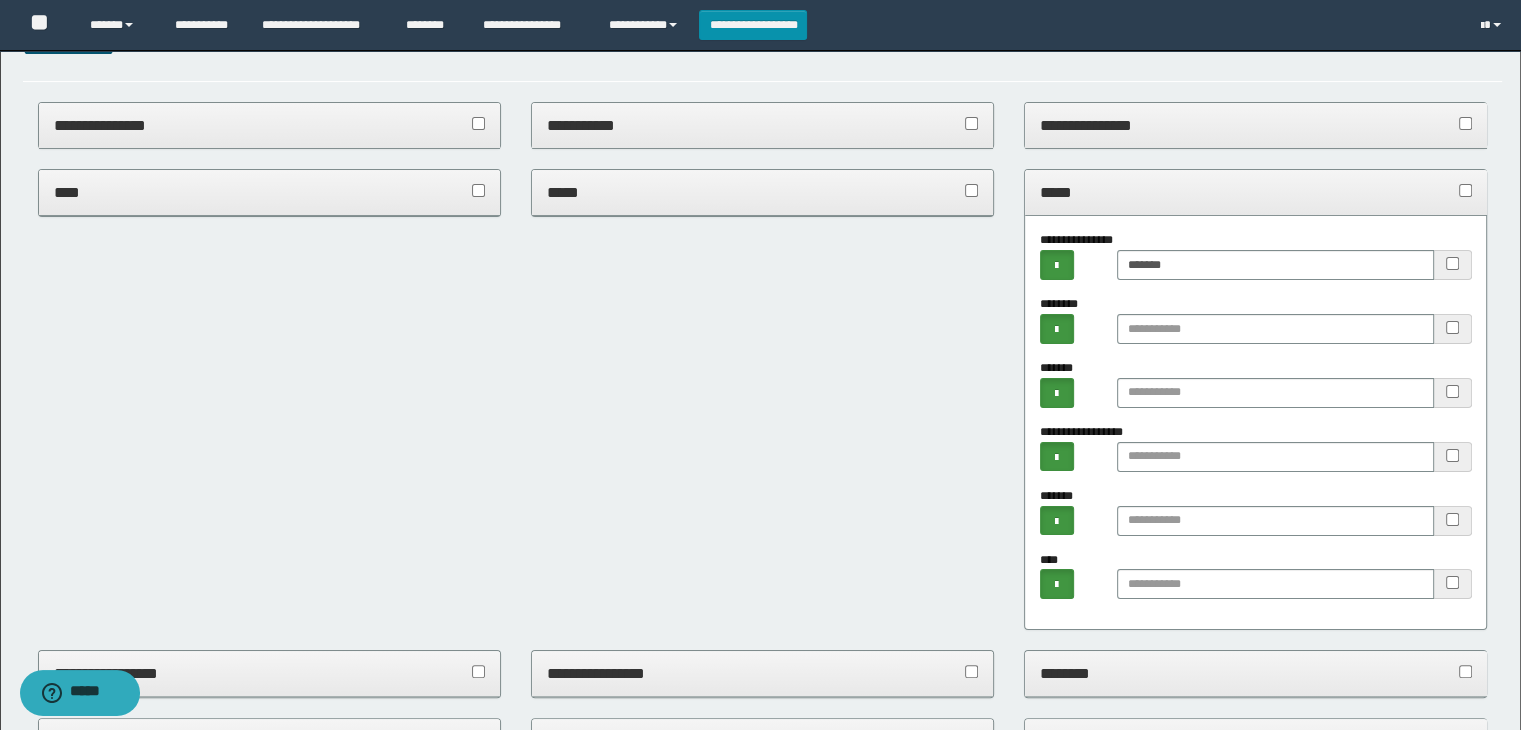 click on "*****" at bounding box center [1256, 192] 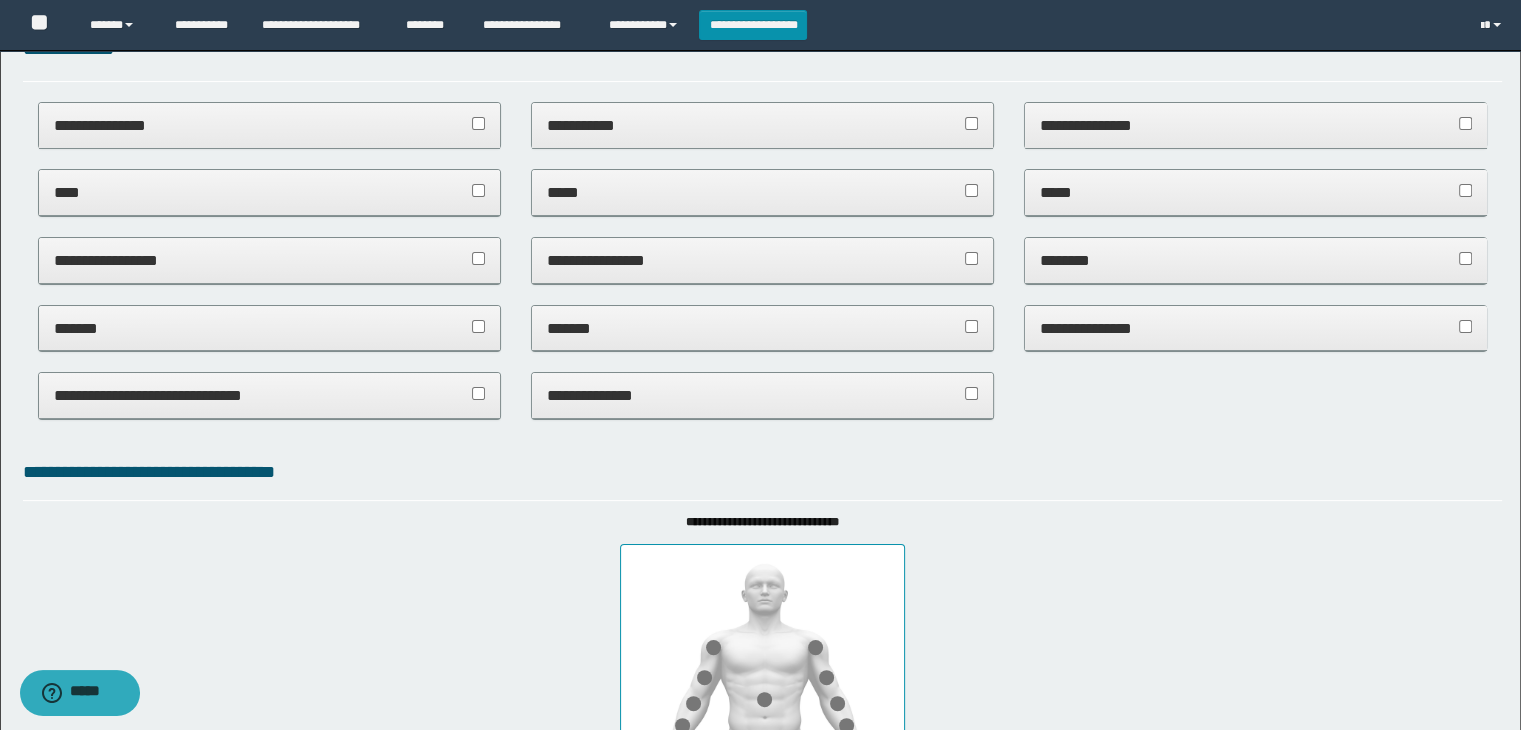 click on "**********" at bounding box center (270, 260) 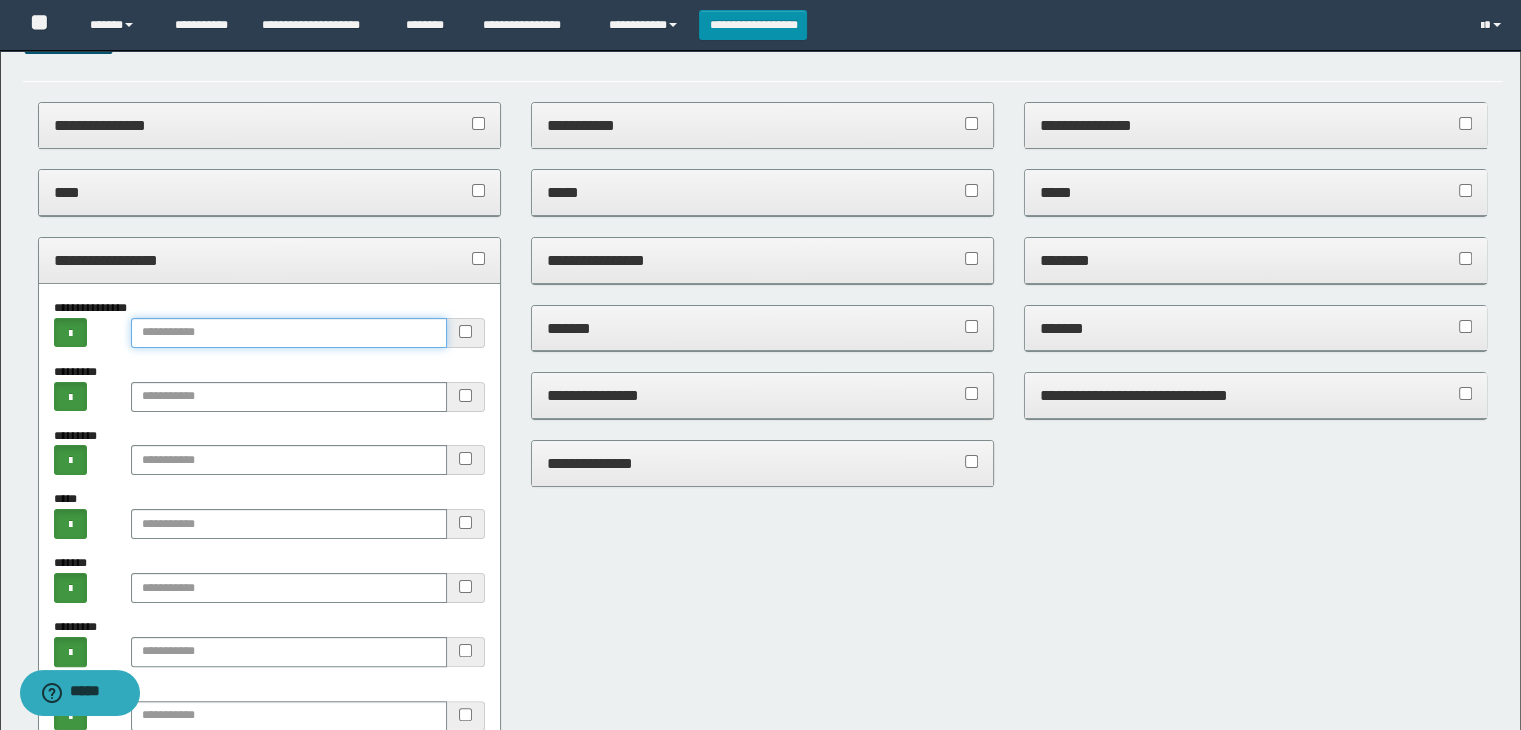 click at bounding box center (289, 333) 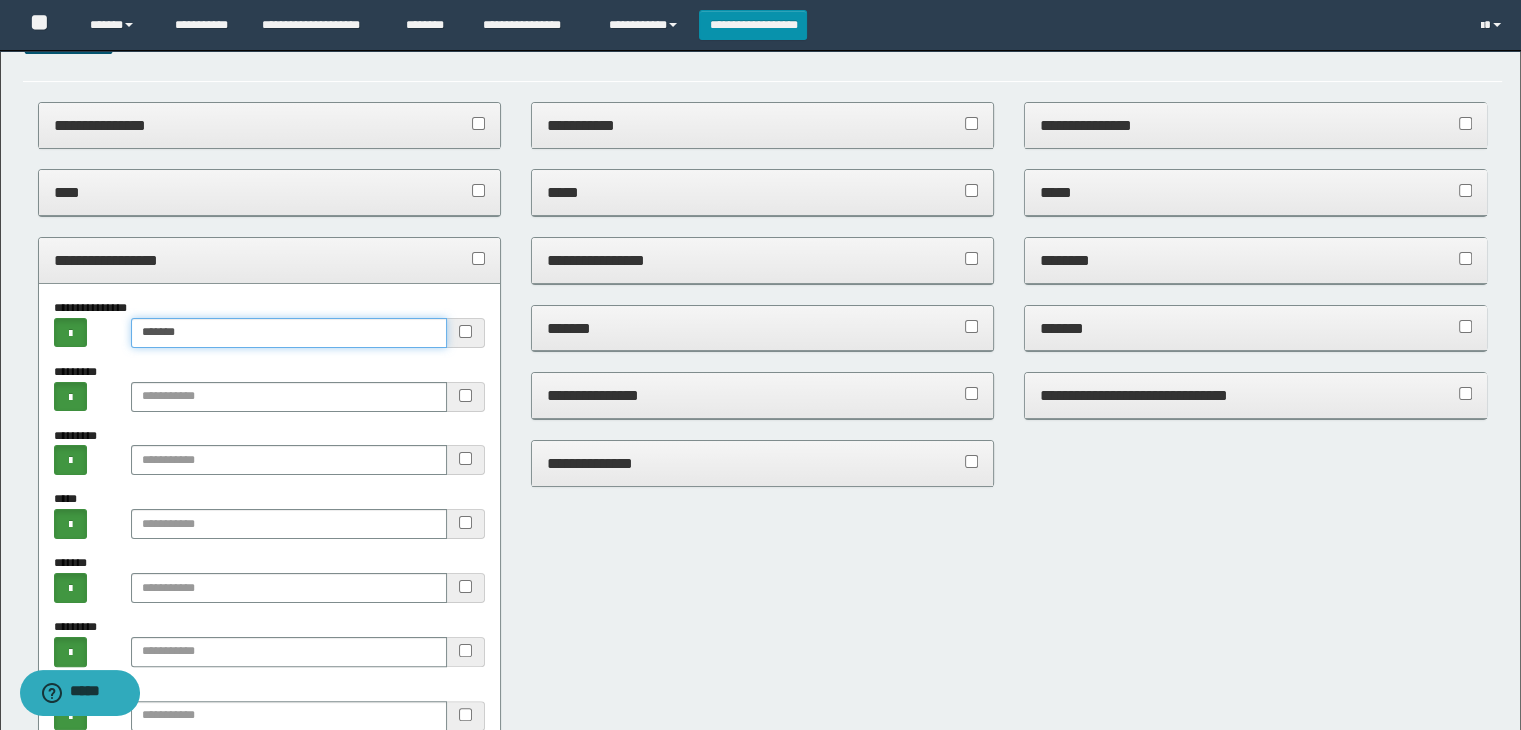type on "******" 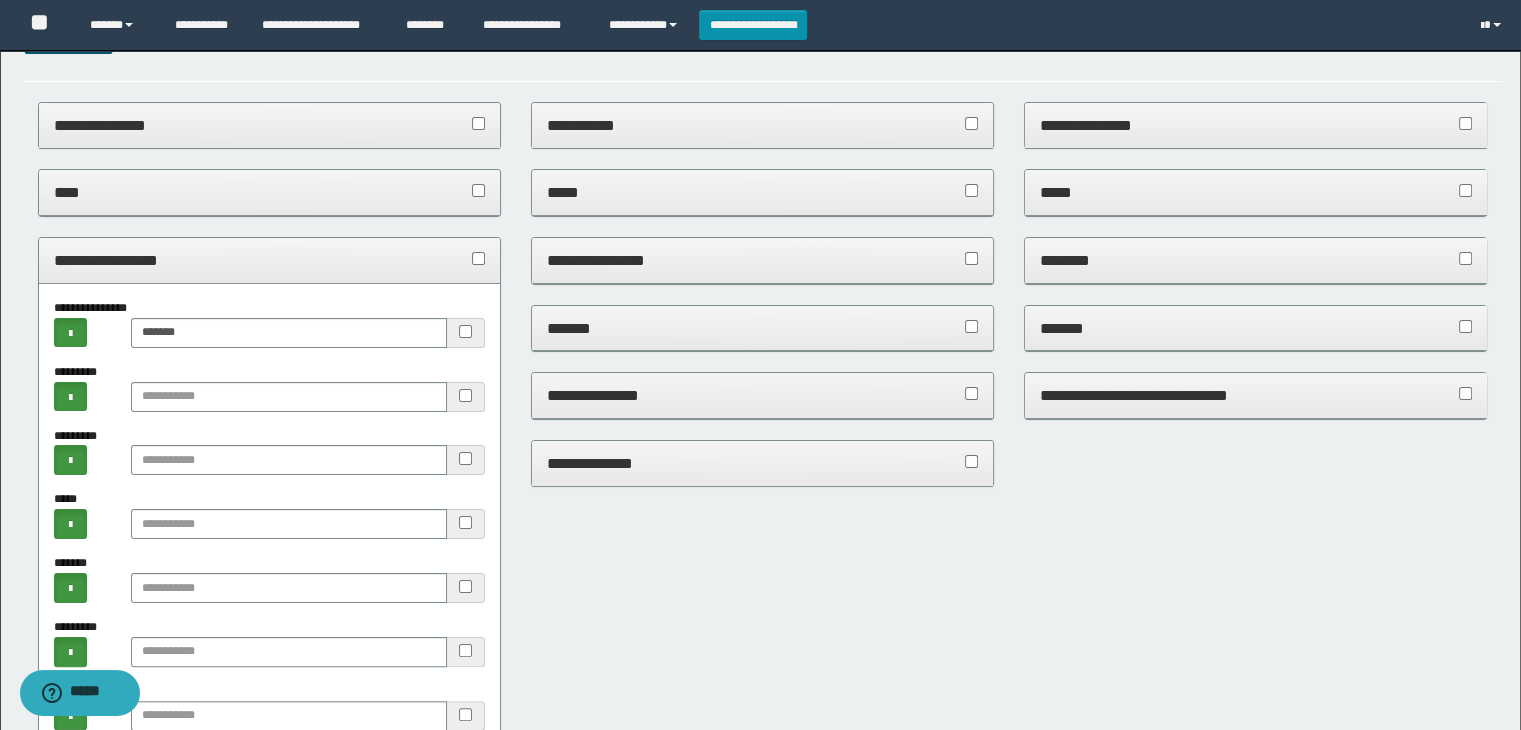 click on "**********" at bounding box center [270, 260] 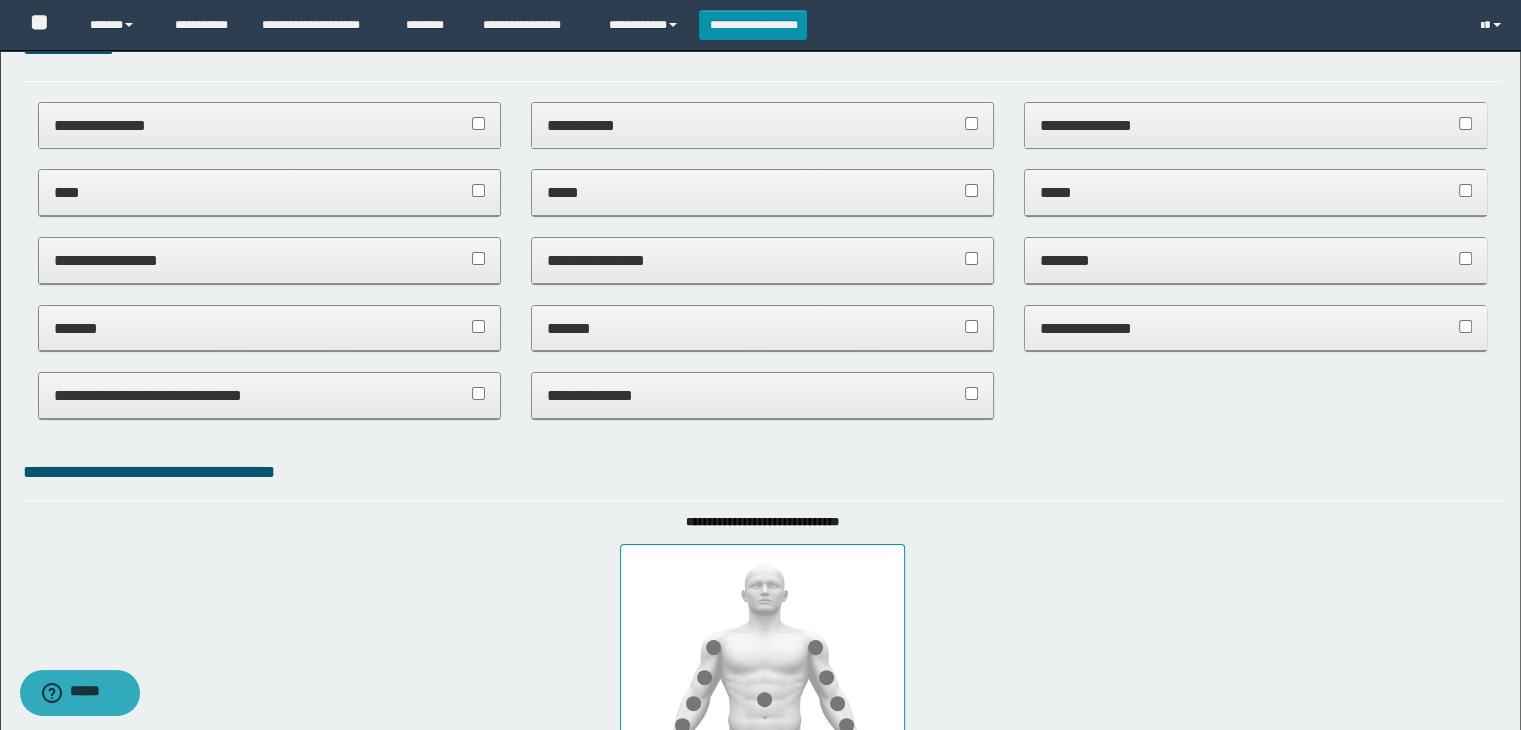 click on "**********" at bounding box center [1256, 125] 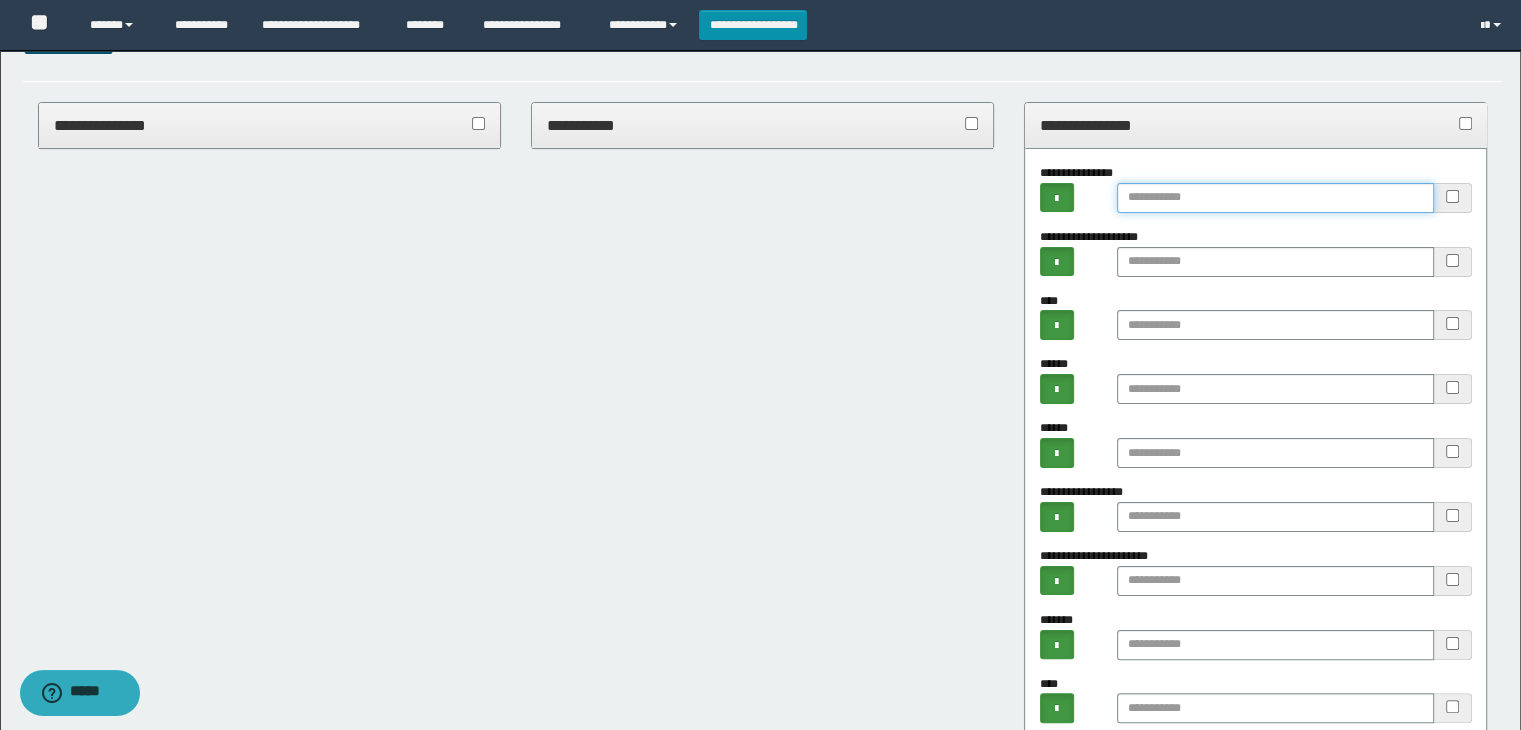click at bounding box center (1275, 198) 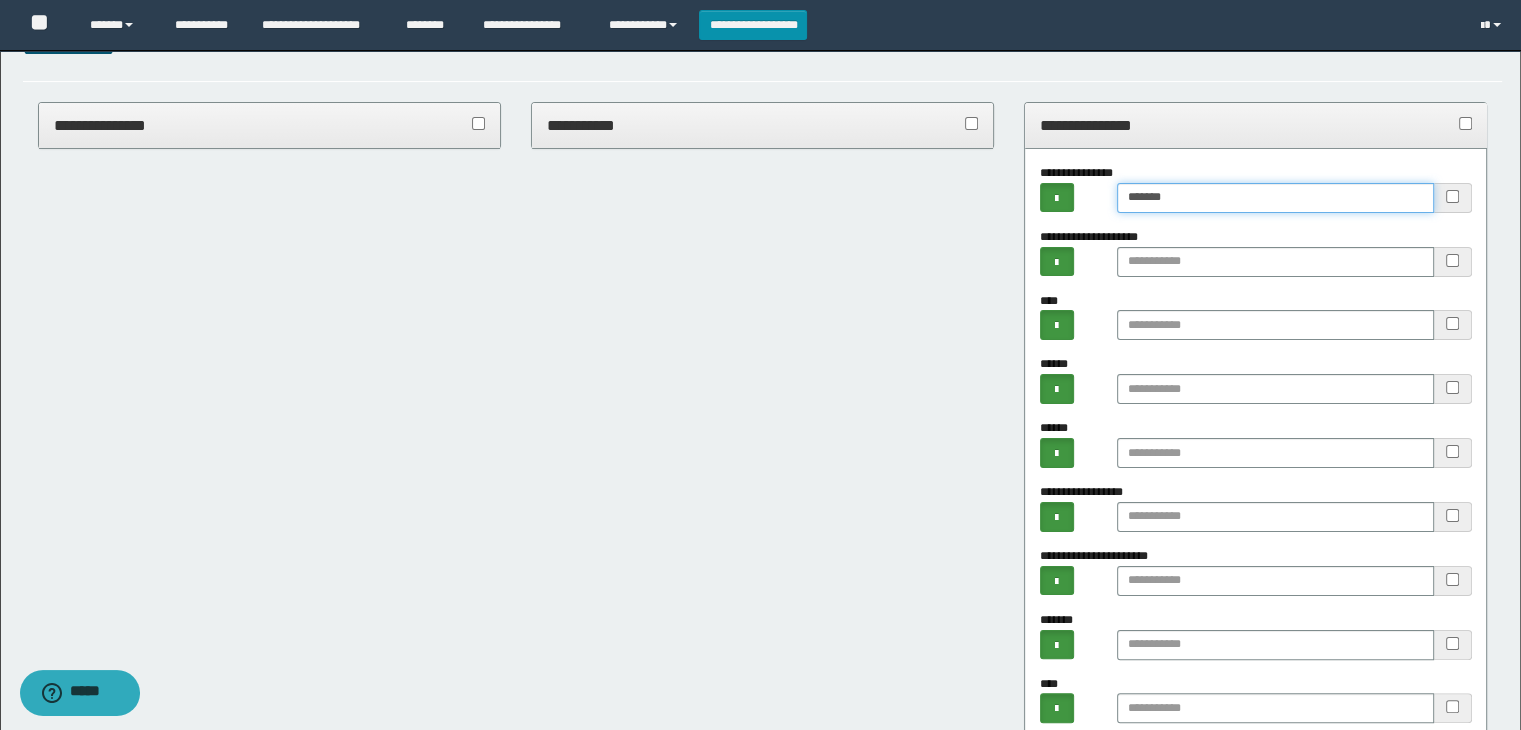 type on "******" 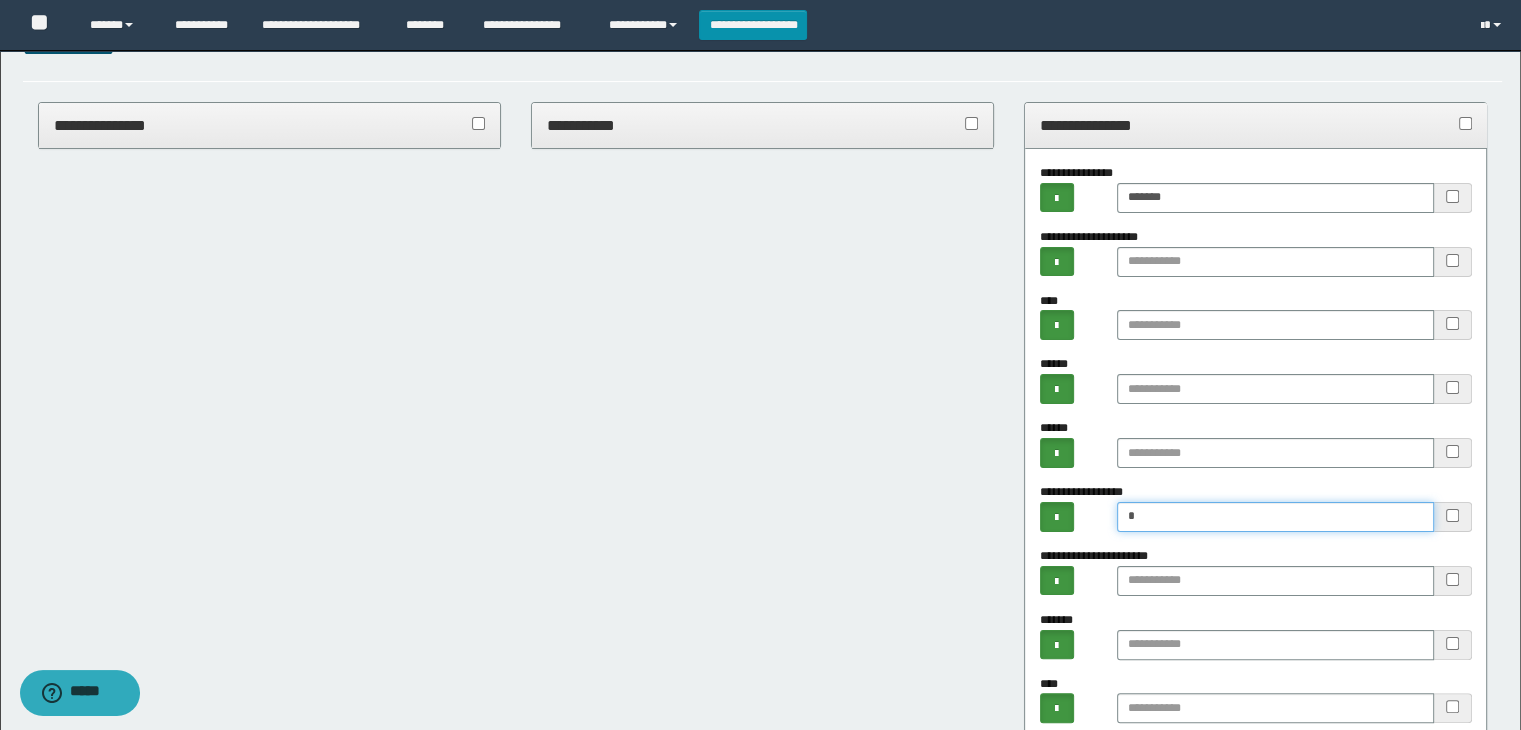 click on "*" at bounding box center [1275, 517] 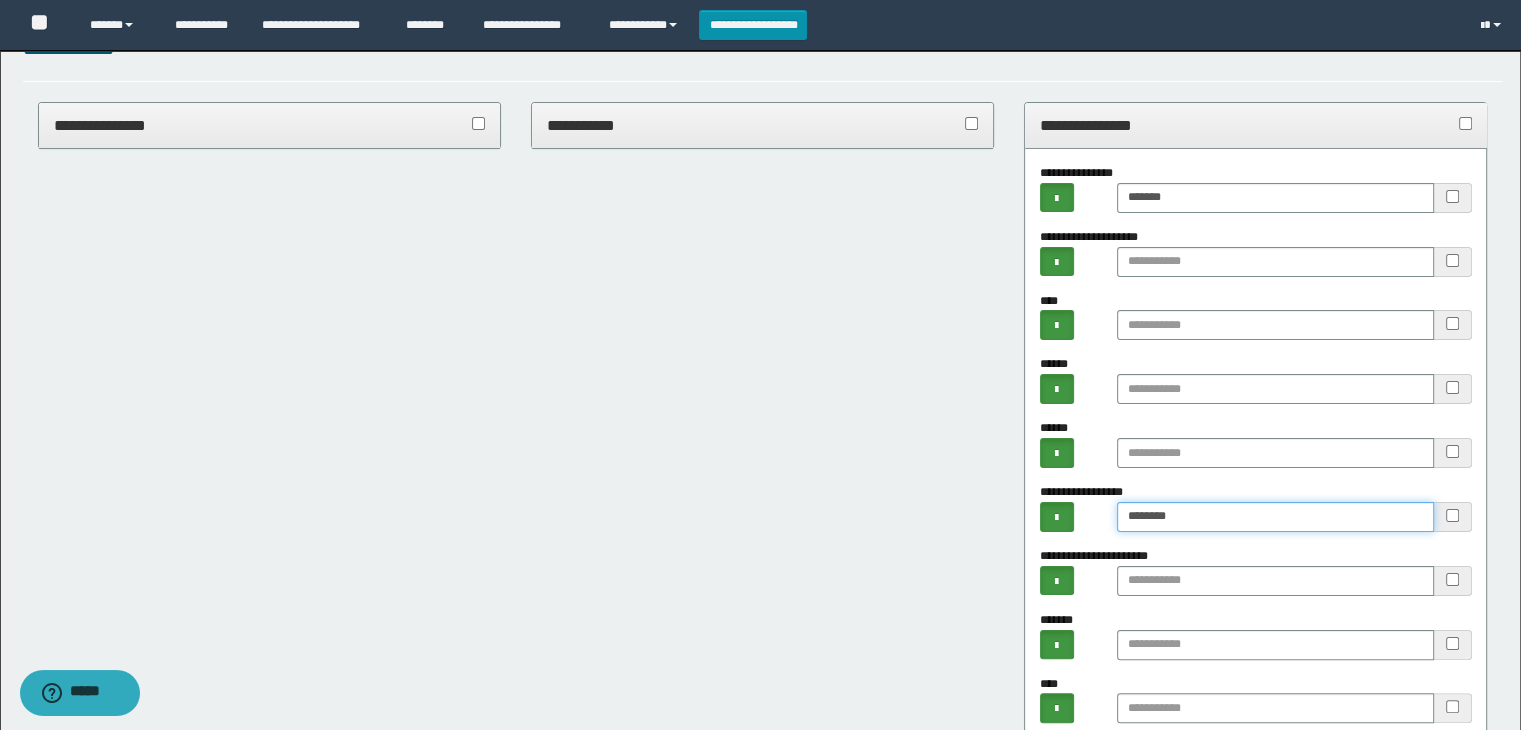 paste on "*******" 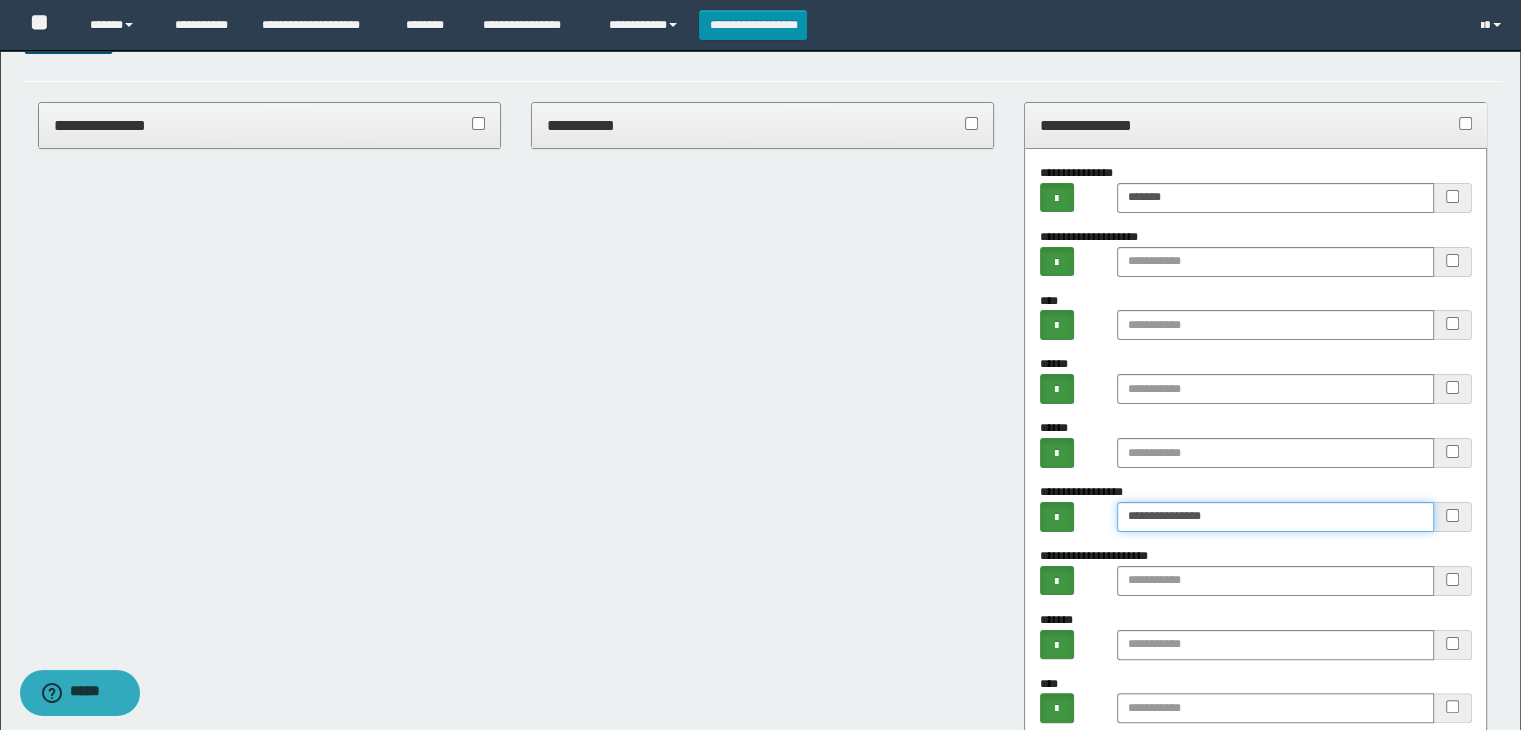 type on "**********" 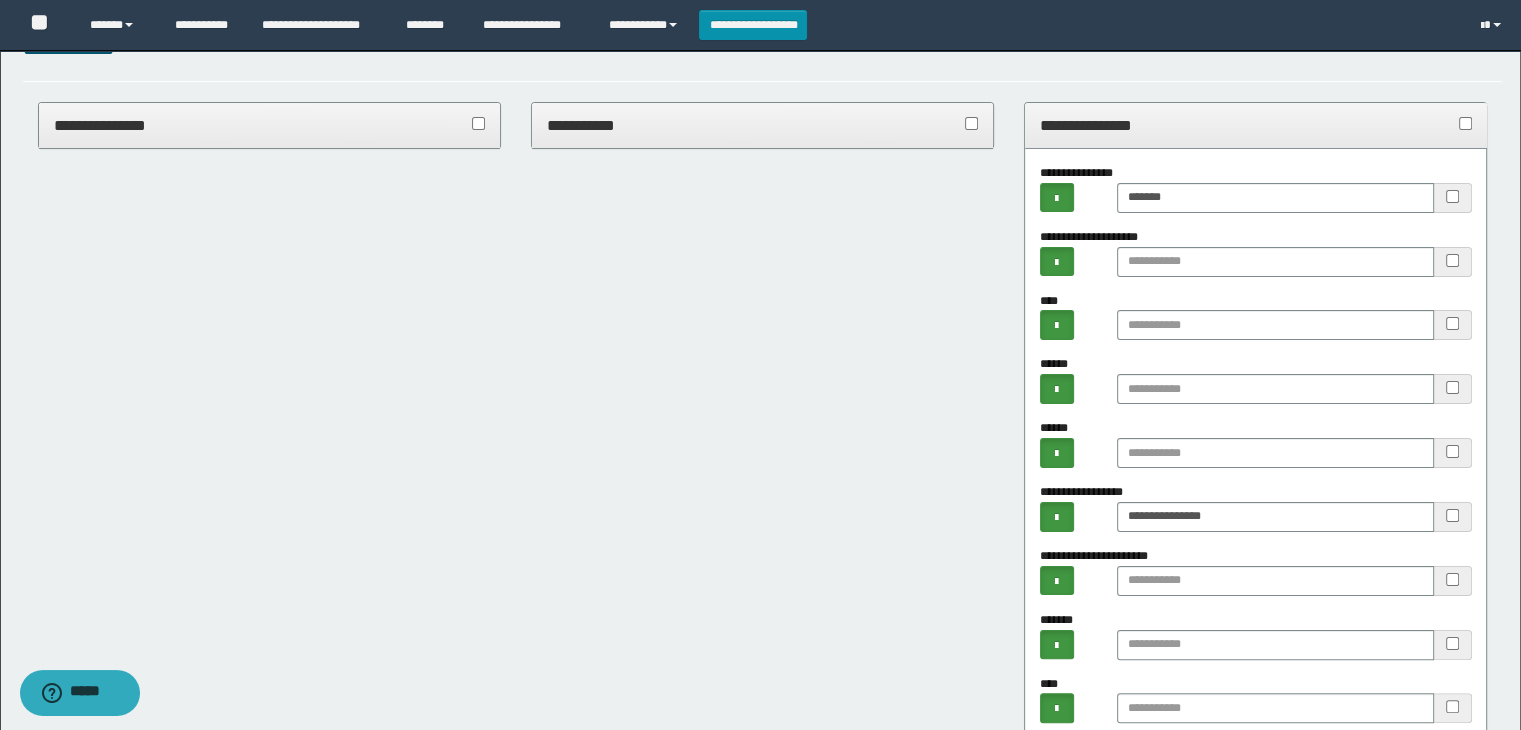 click on "**********" at bounding box center [760, 866] 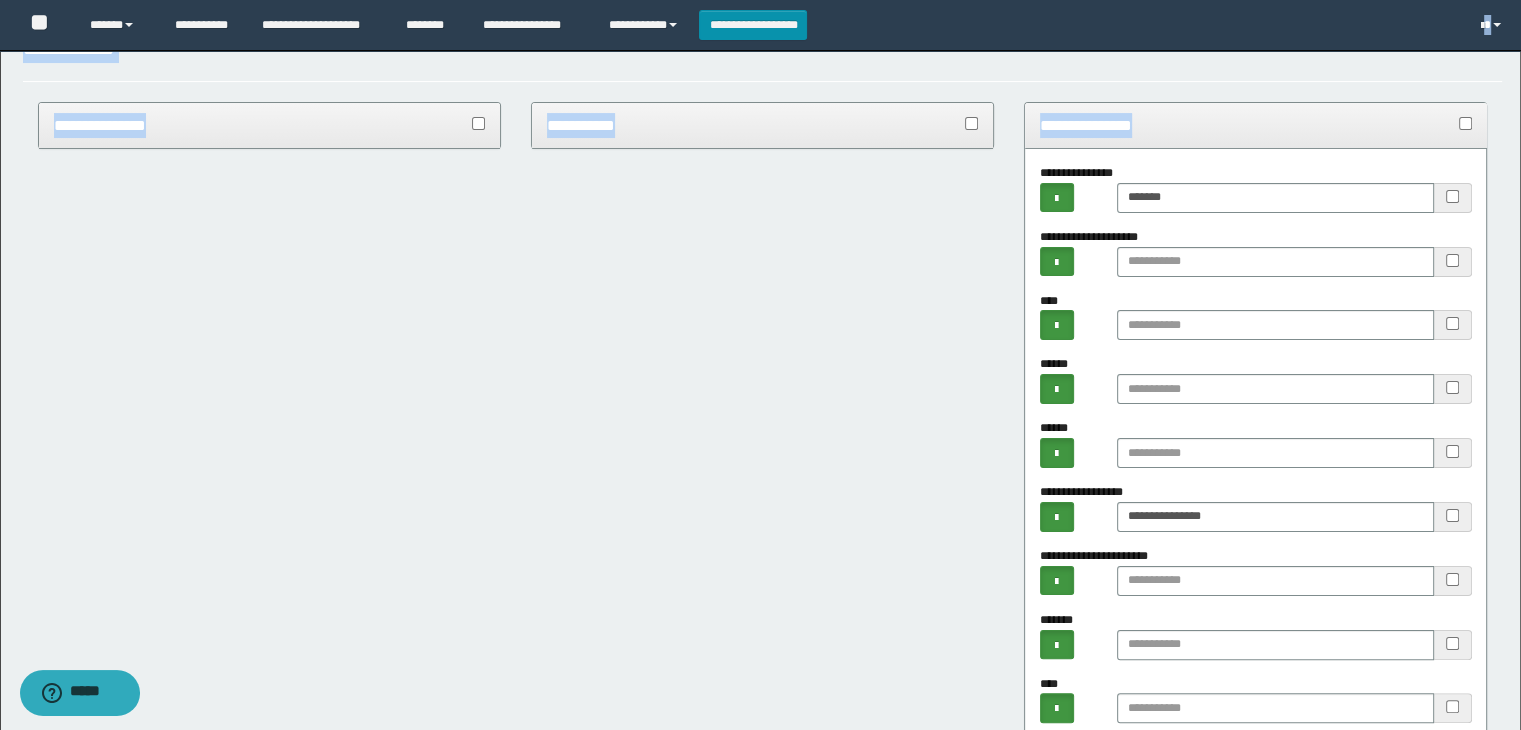 click on "**********" at bounding box center [1256, 125] 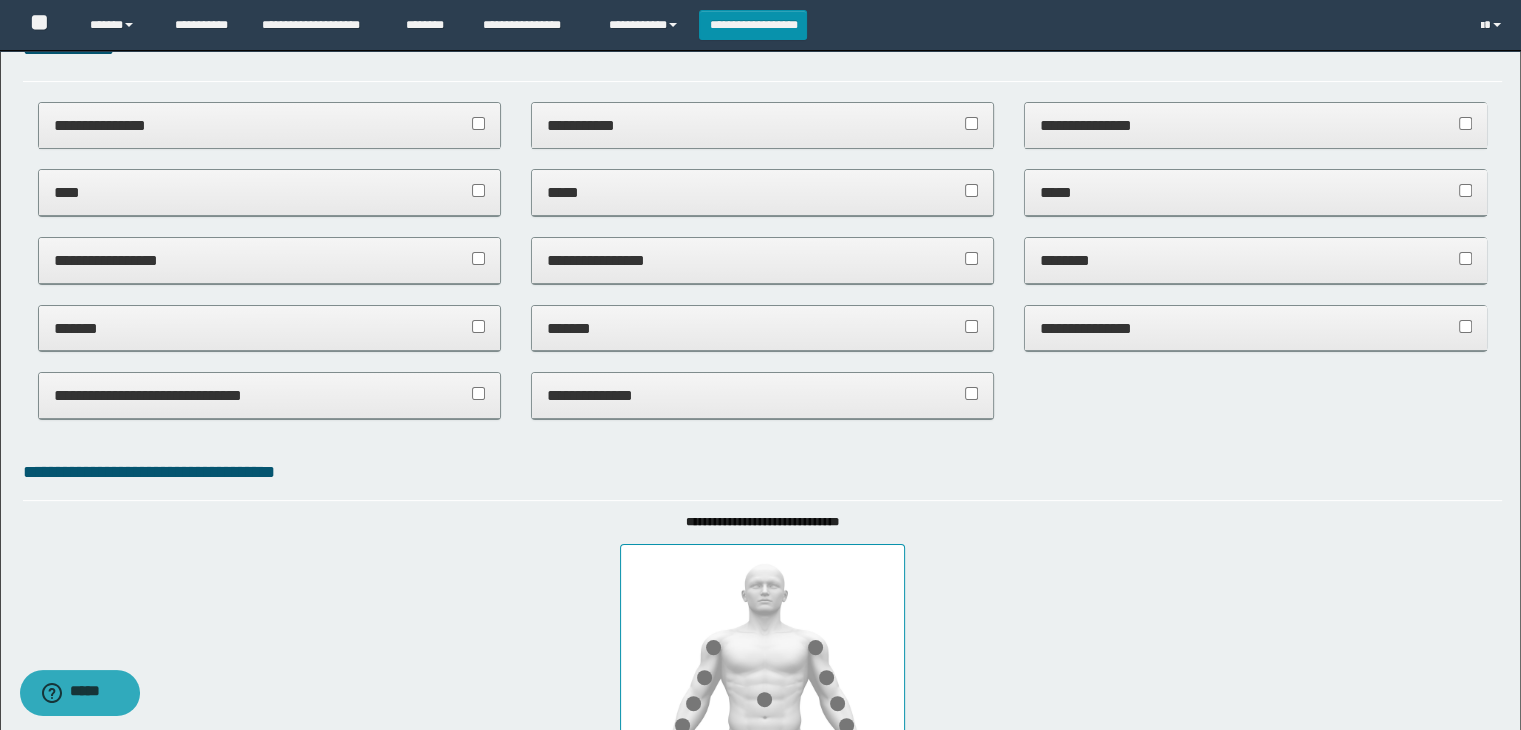 click on "**********" at bounding box center (270, 260) 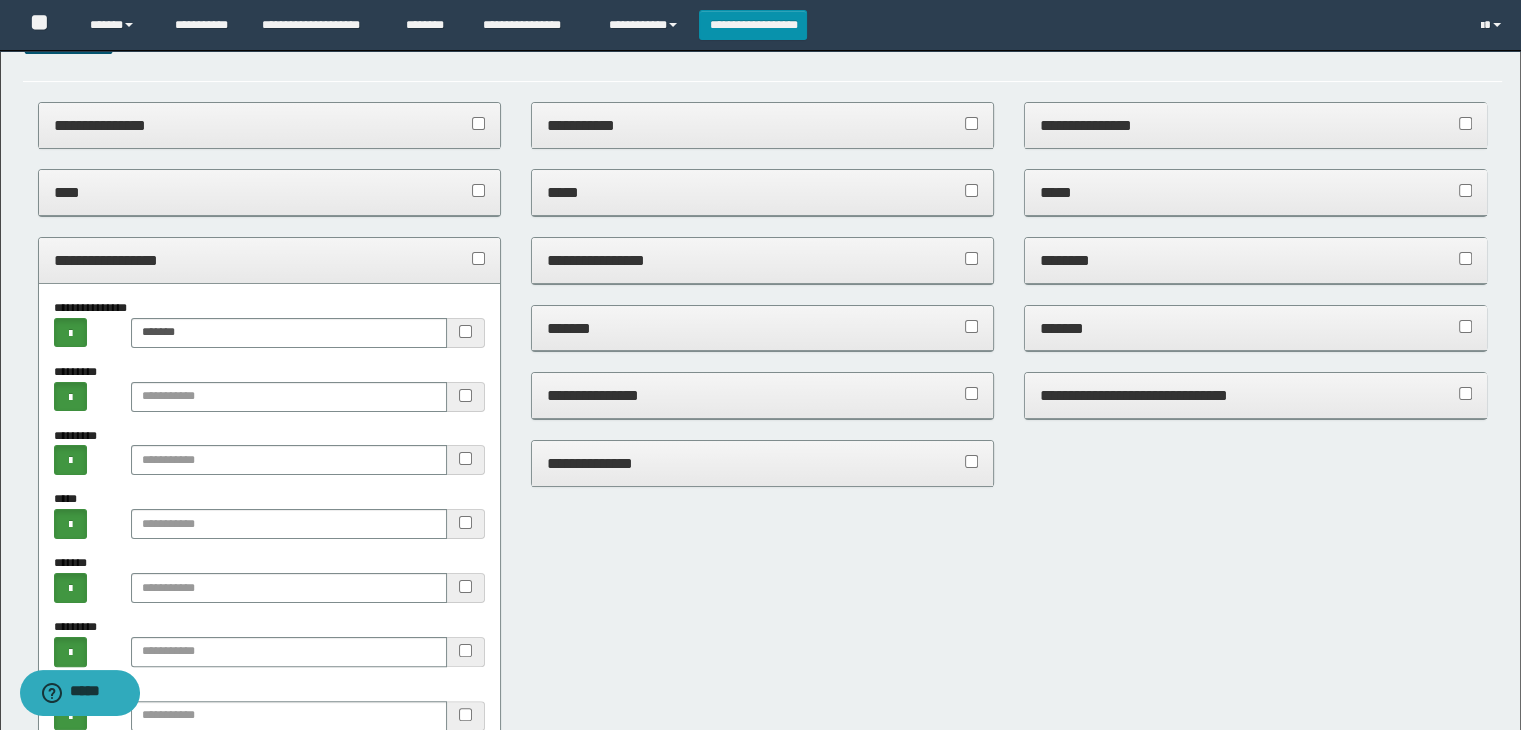 click on "**********" at bounding box center (270, 260) 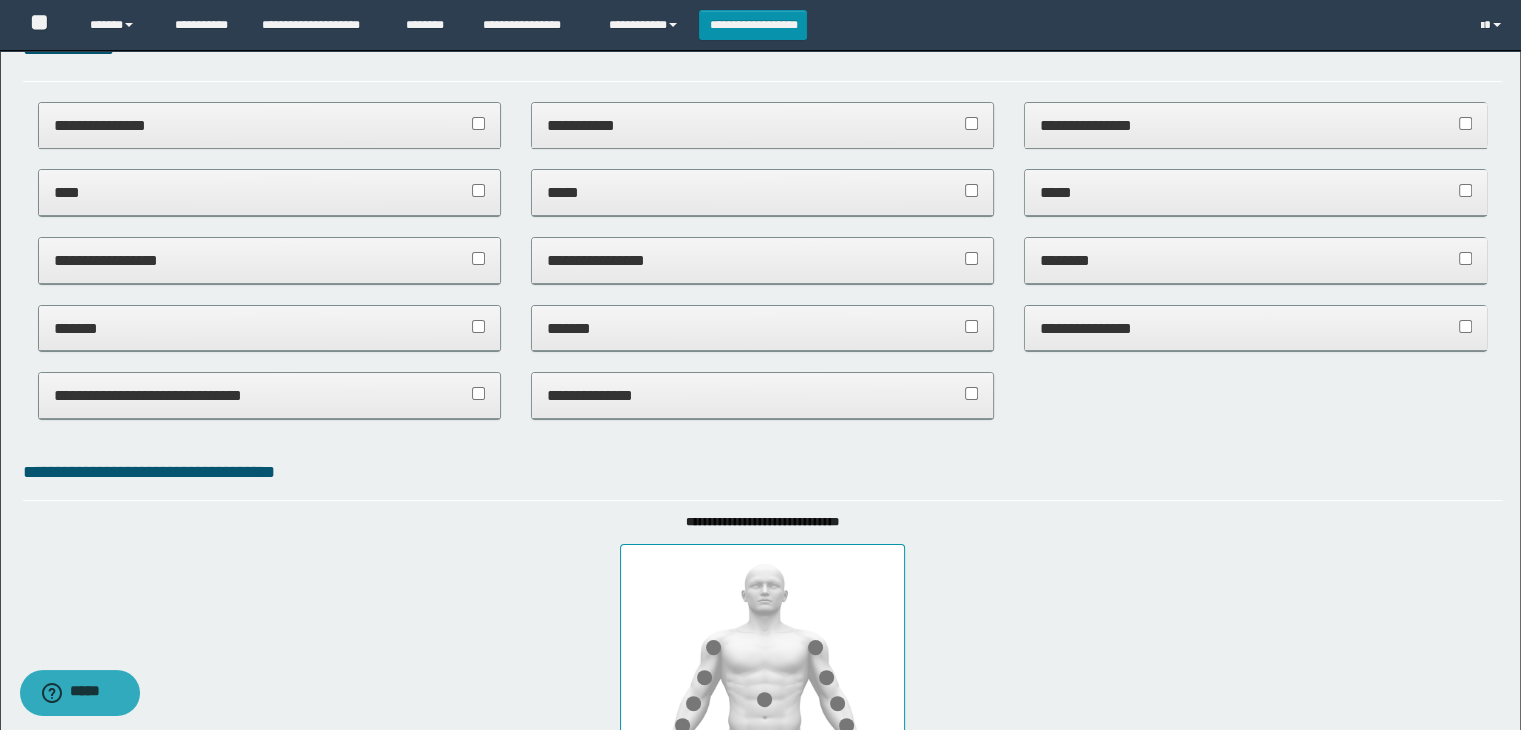 click on "*****" at bounding box center [763, 192] 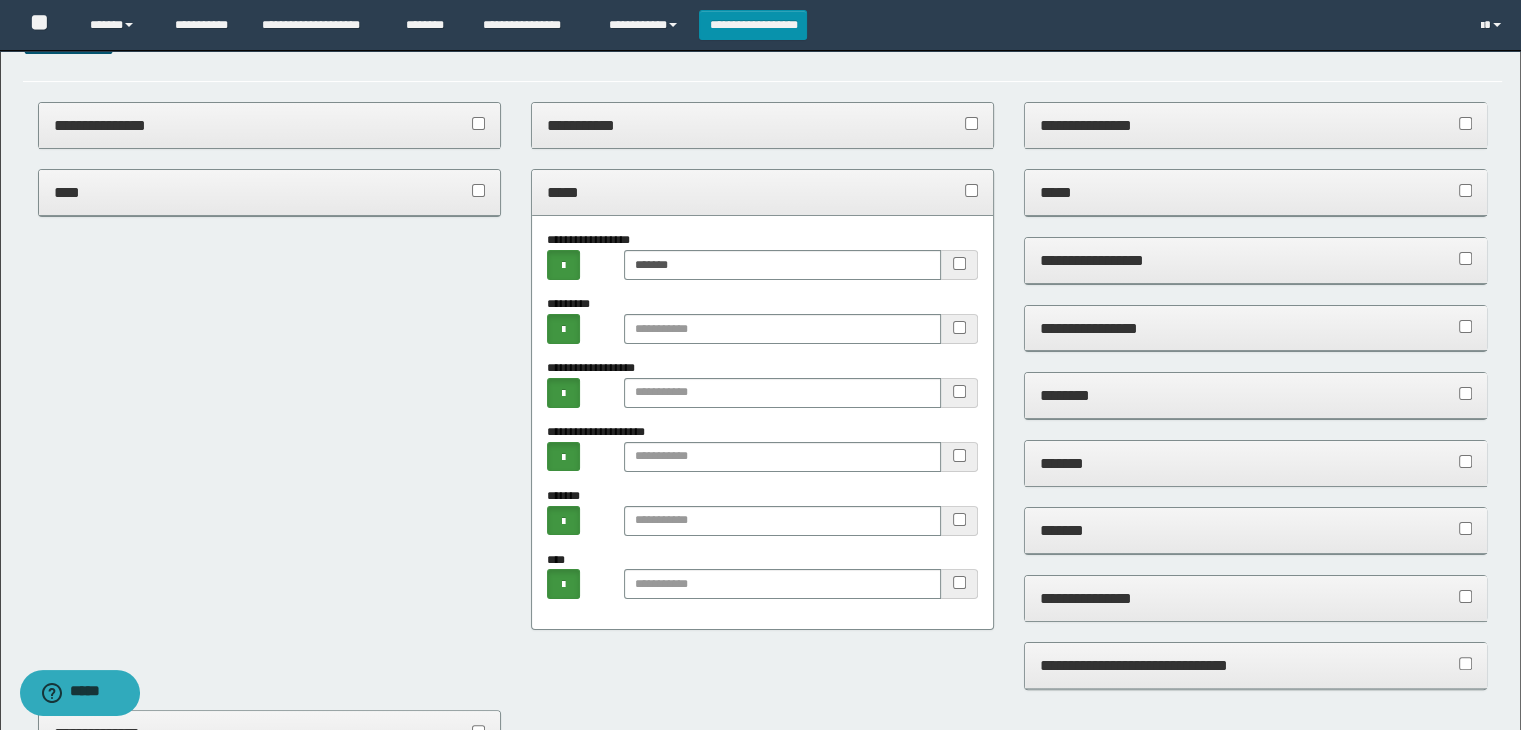 drag, startPoint x: 623, startPoint y: 194, endPoint x: 609, endPoint y: 197, distance: 14.3178215 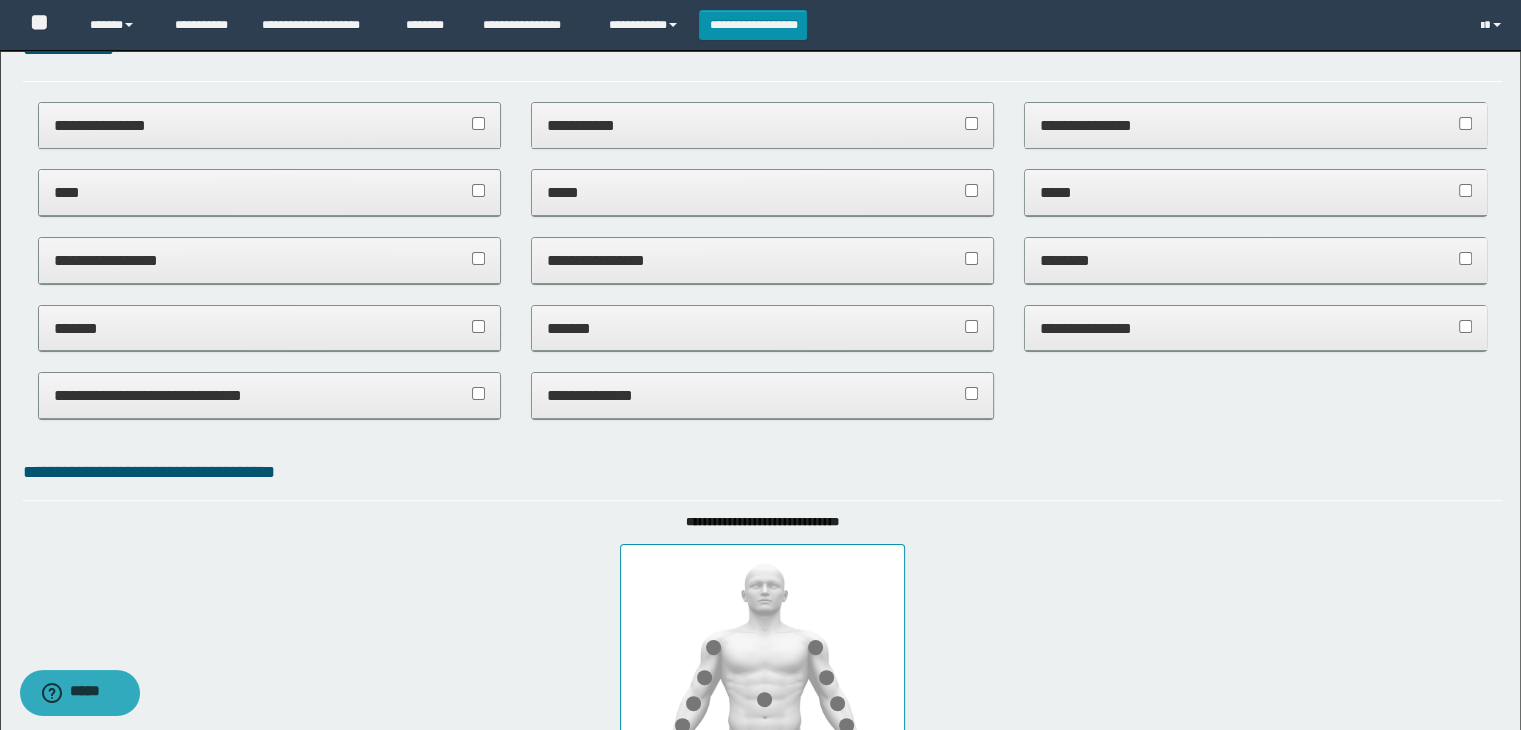 click on "****" at bounding box center [270, 192] 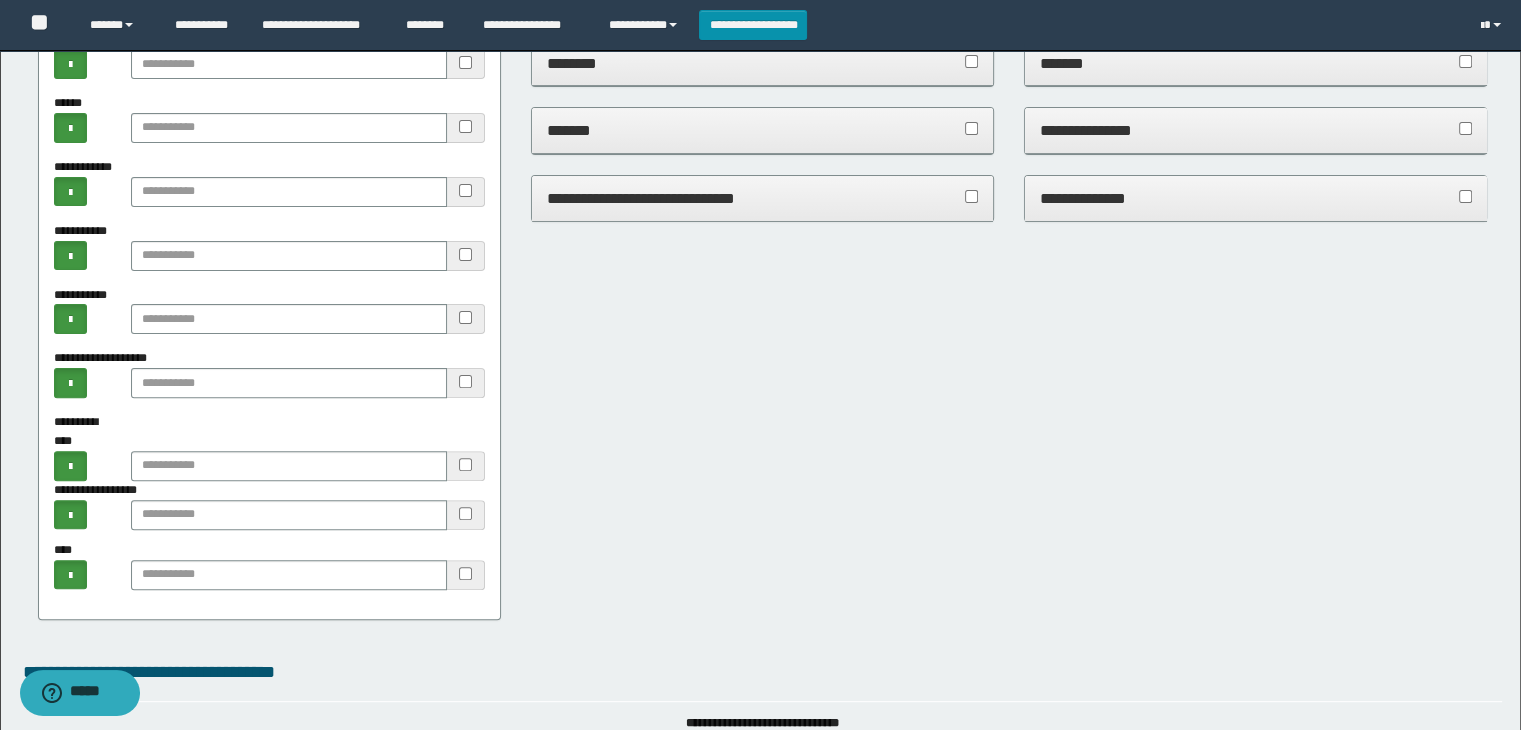 scroll, scrollTop: 600, scrollLeft: 0, axis: vertical 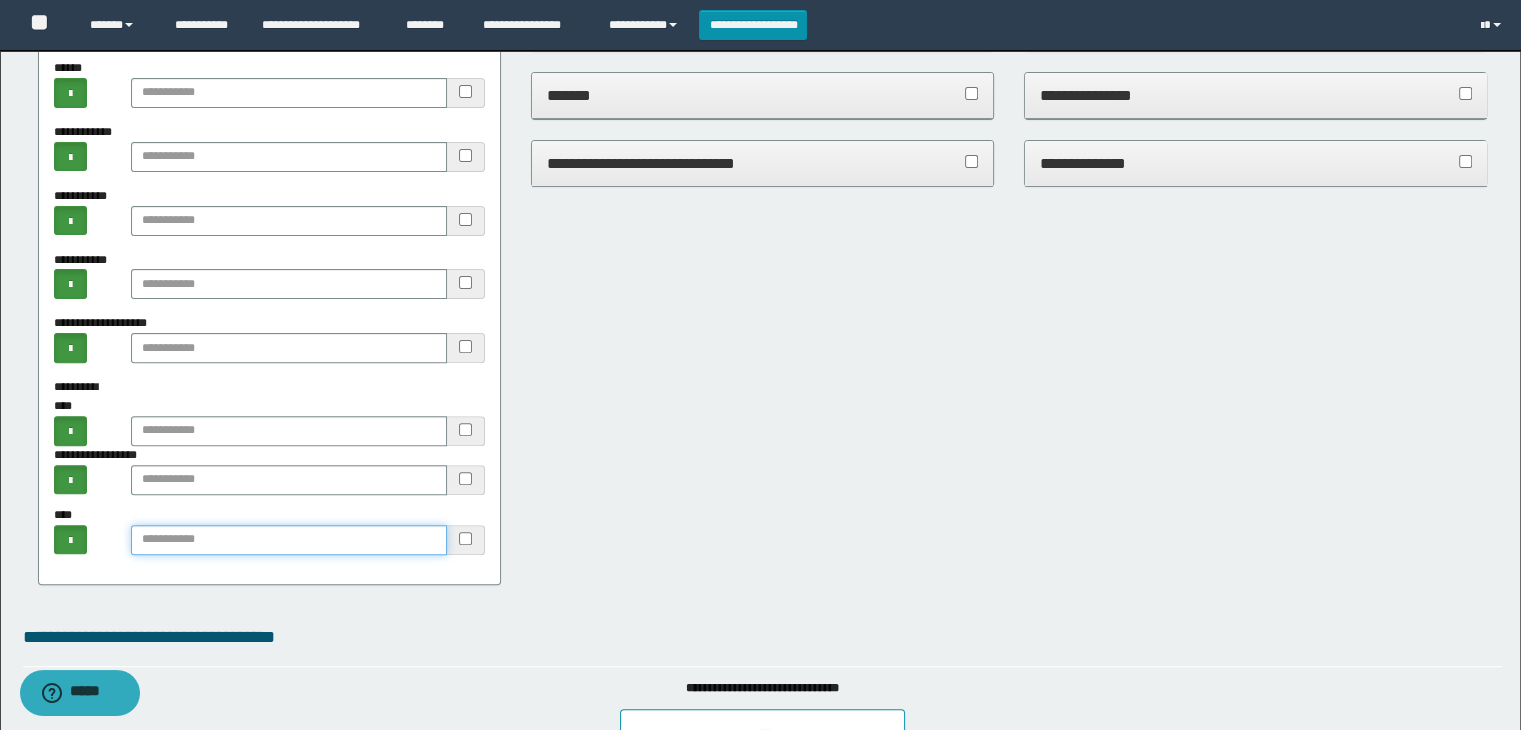 click at bounding box center [289, 540] 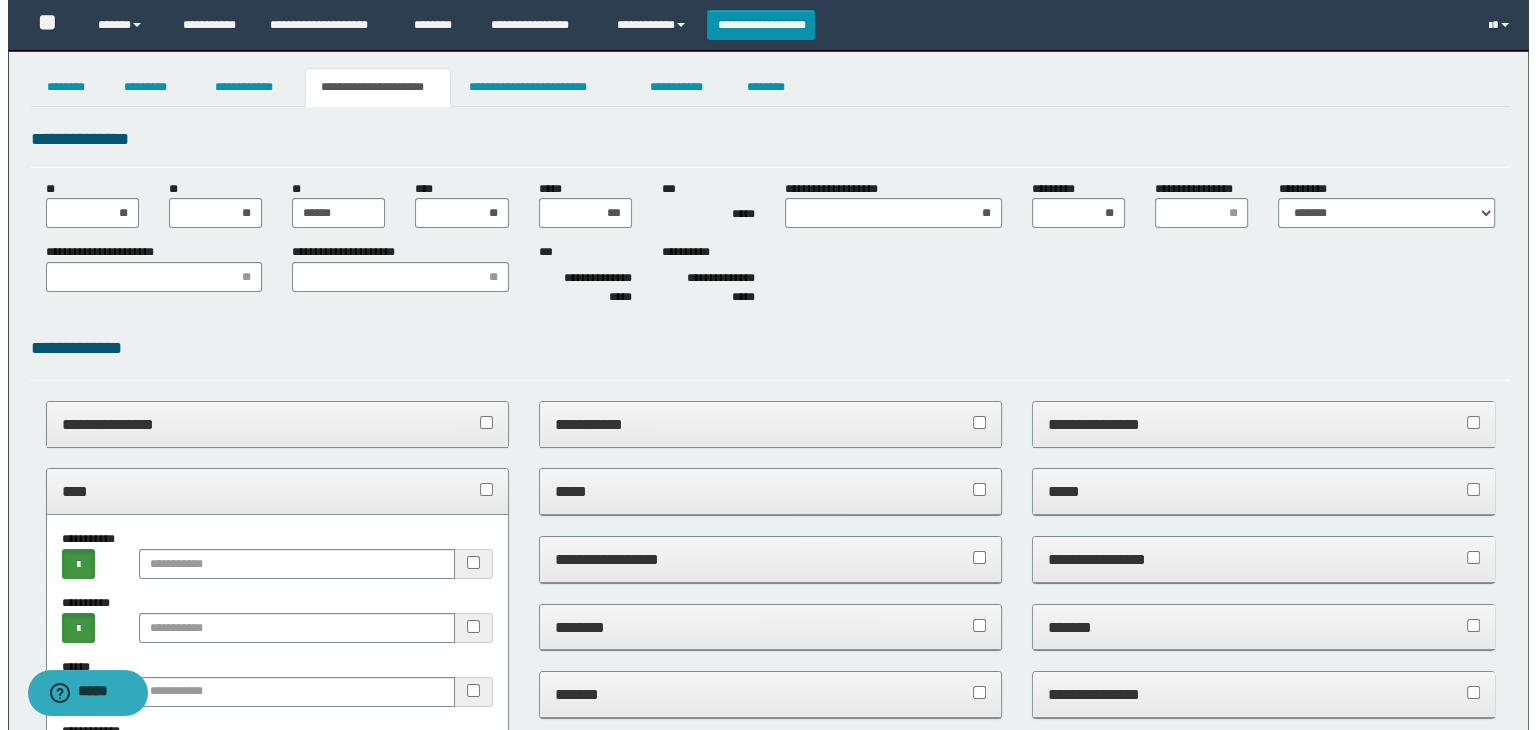 scroll, scrollTop: 0, scrollLeft: 0, axis: both 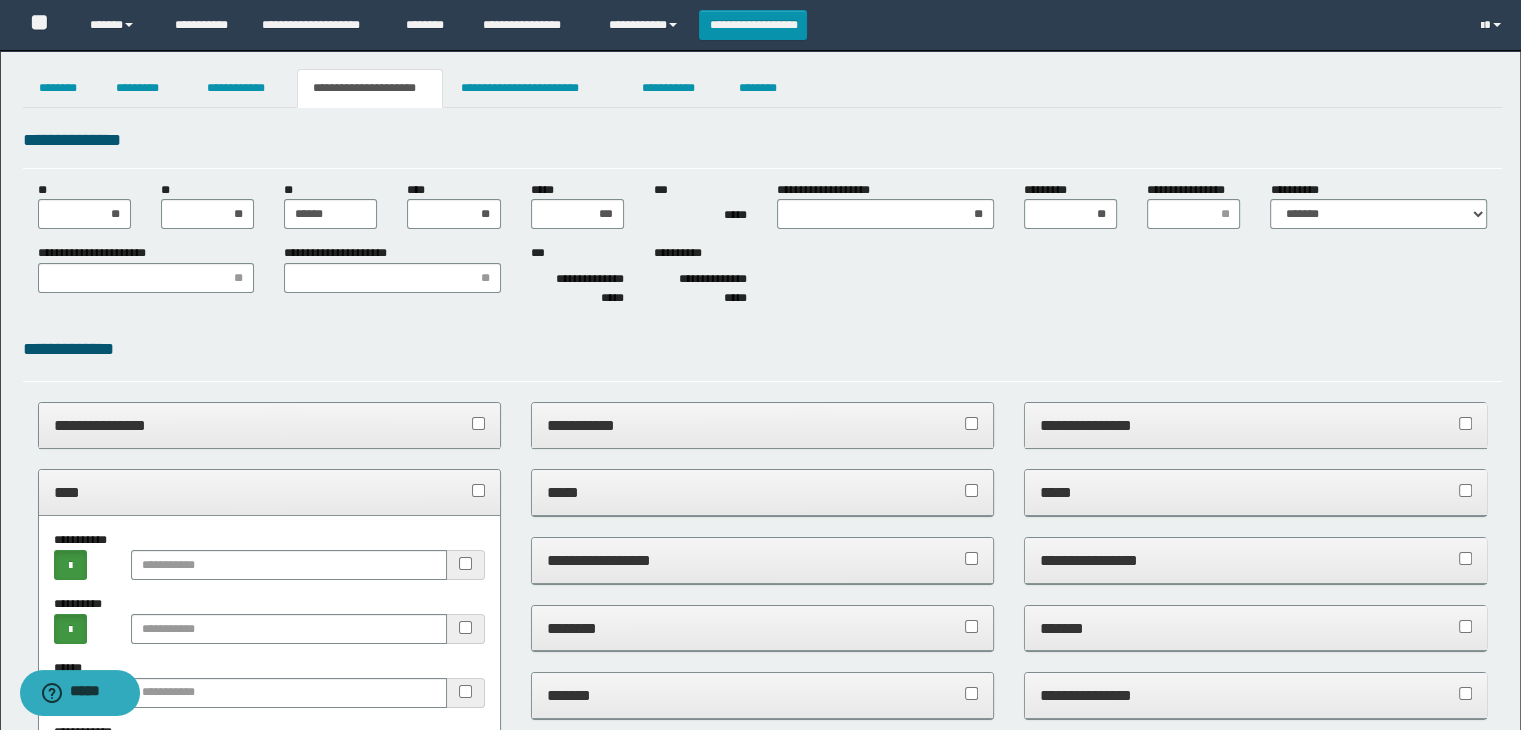type on "**********" 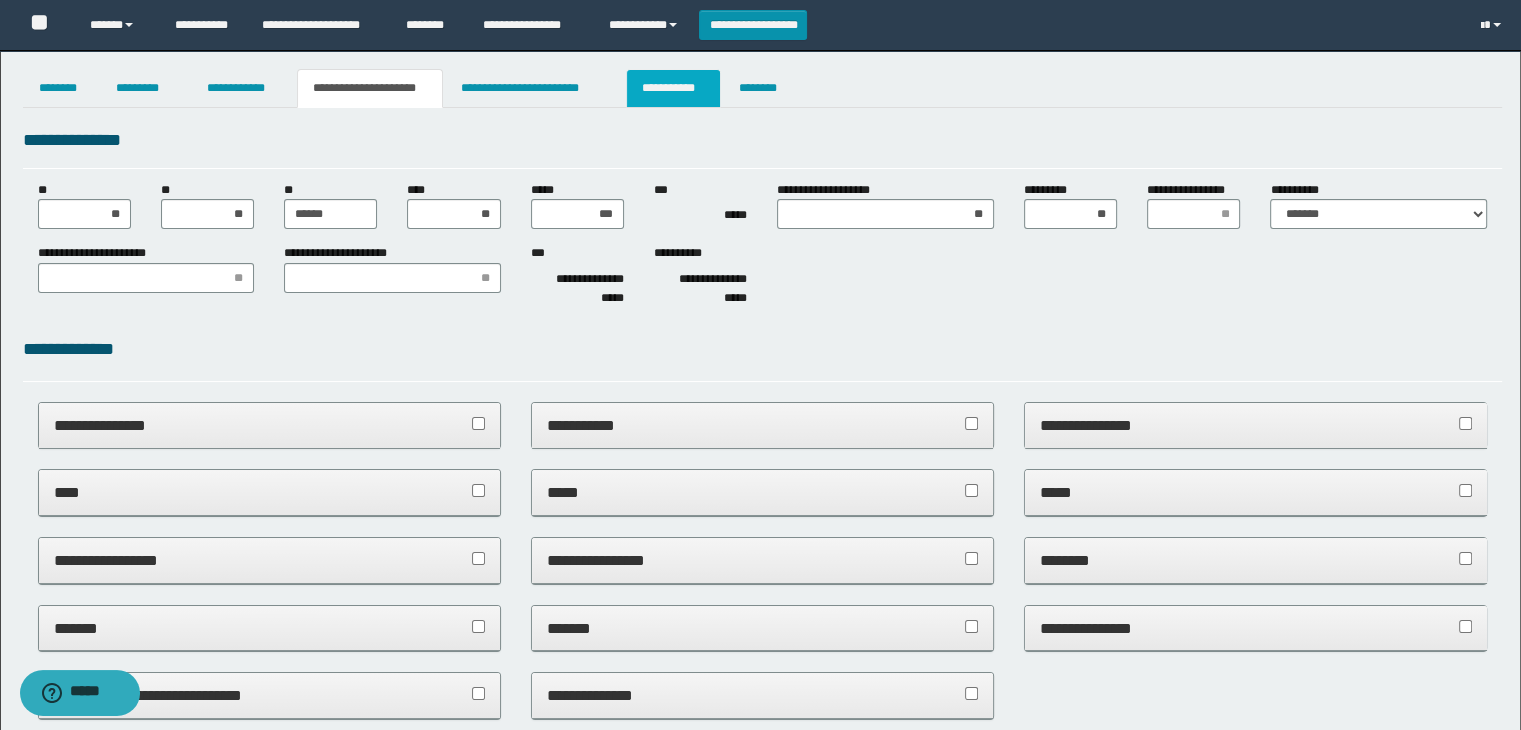 click on "**********" at bounding box center [673, 88] 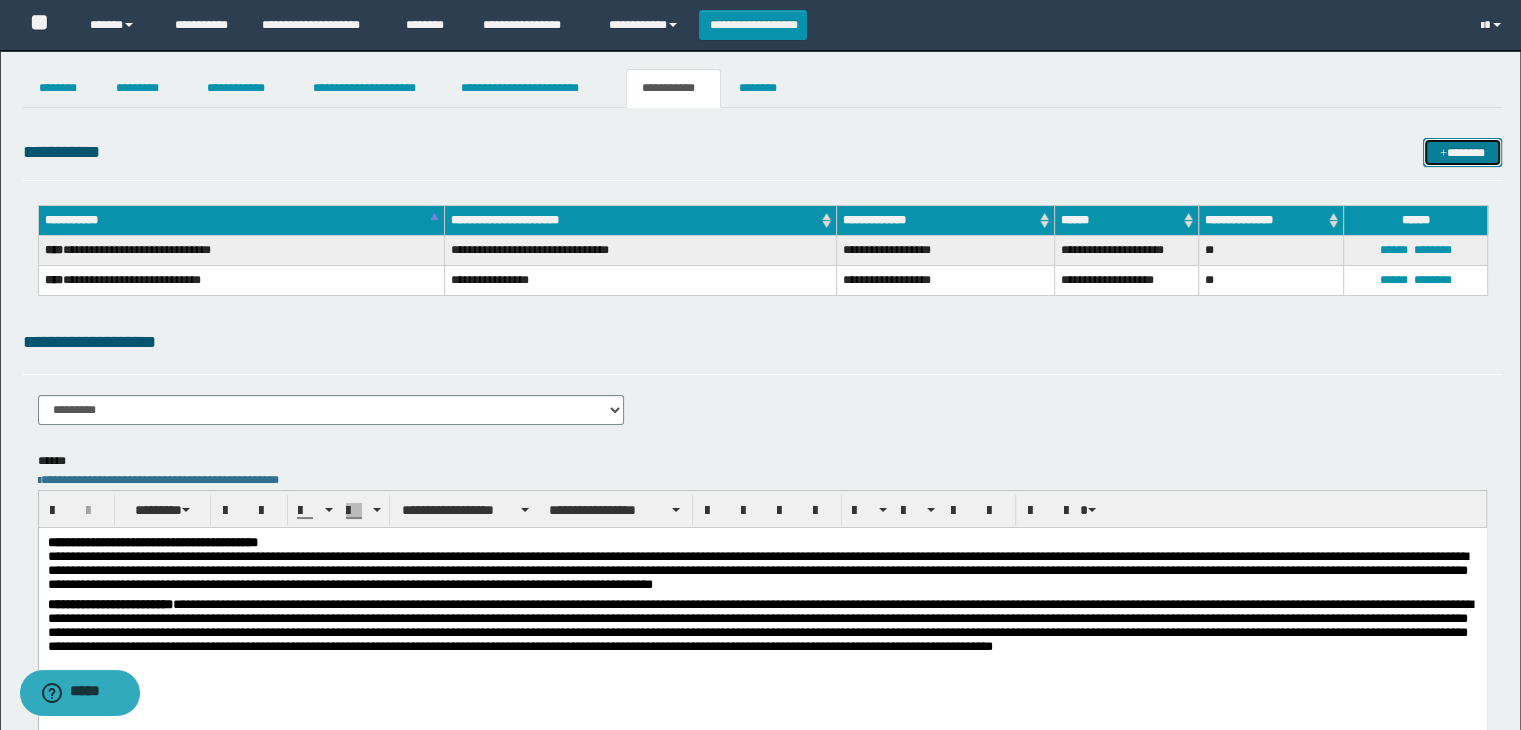 click on "*******" at bounding box center [1462, 153] 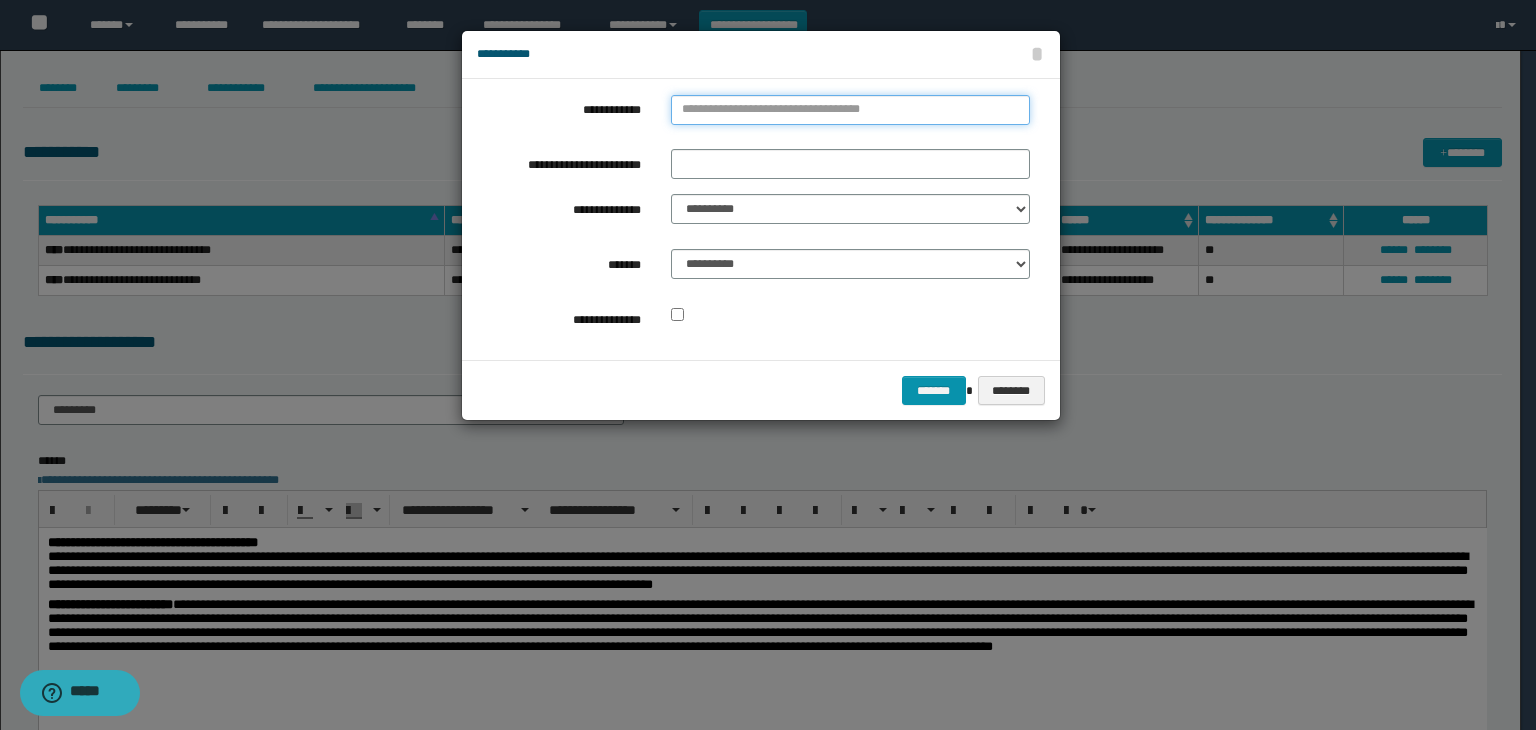 type on "**********" 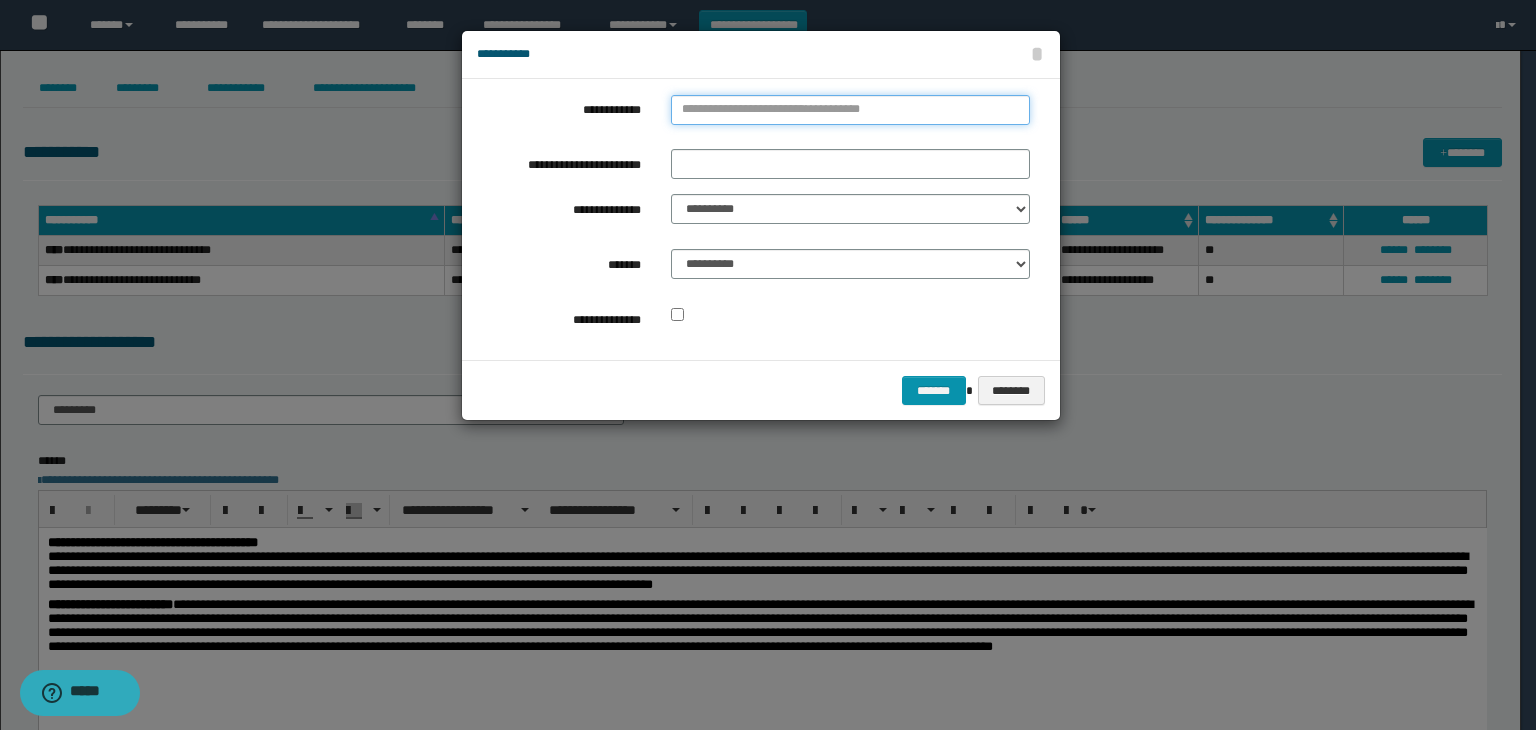 click on "**********" at bounding box center (850, 110) 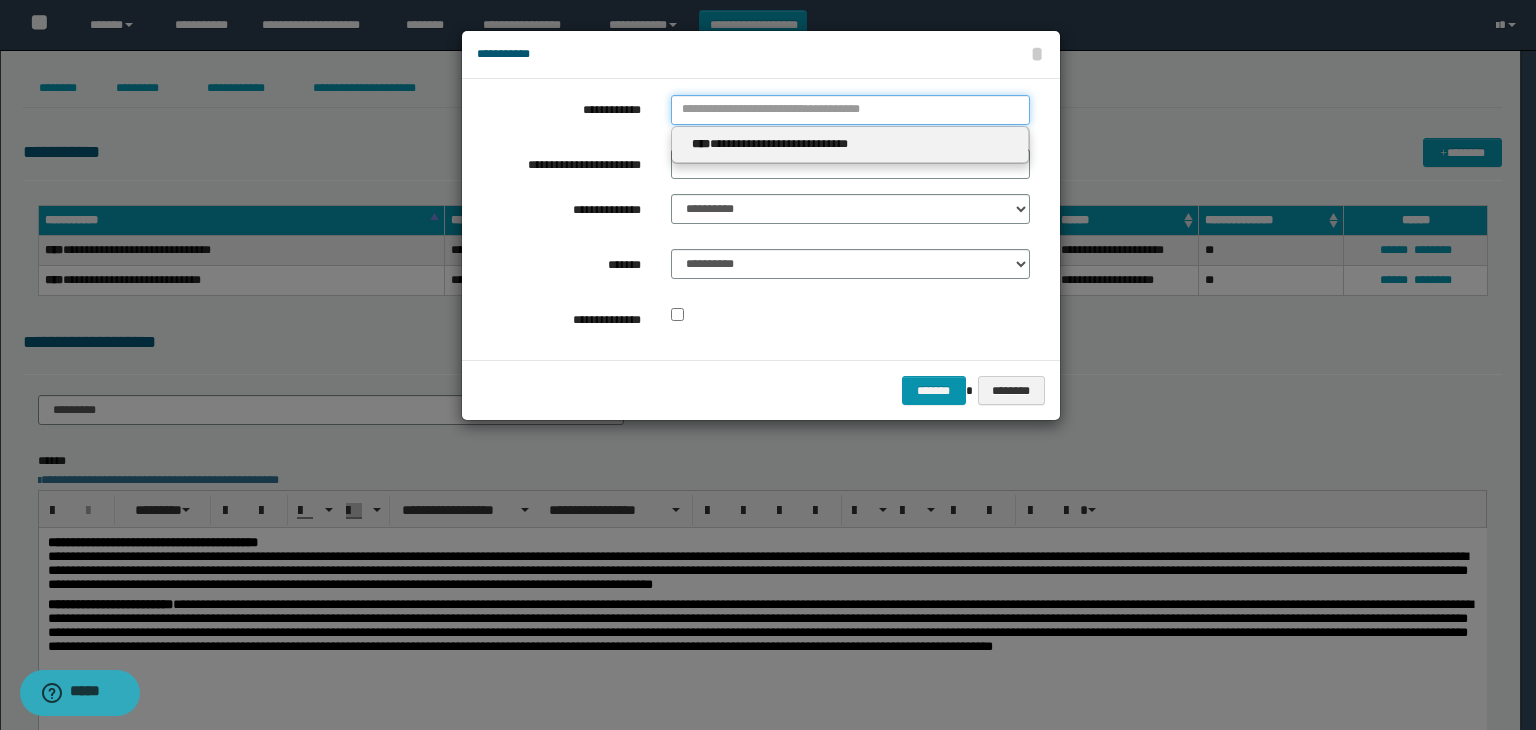 type 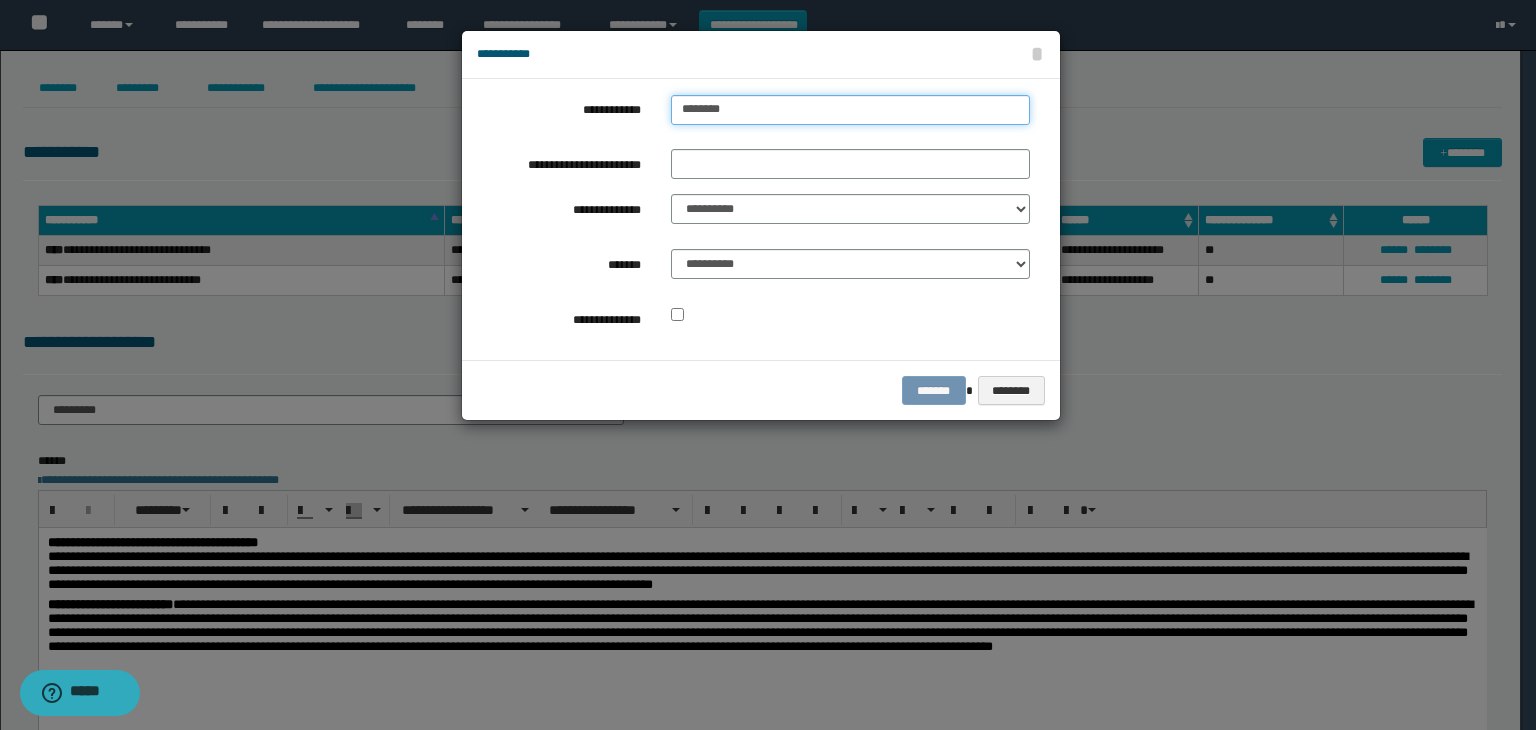 type on "*********" 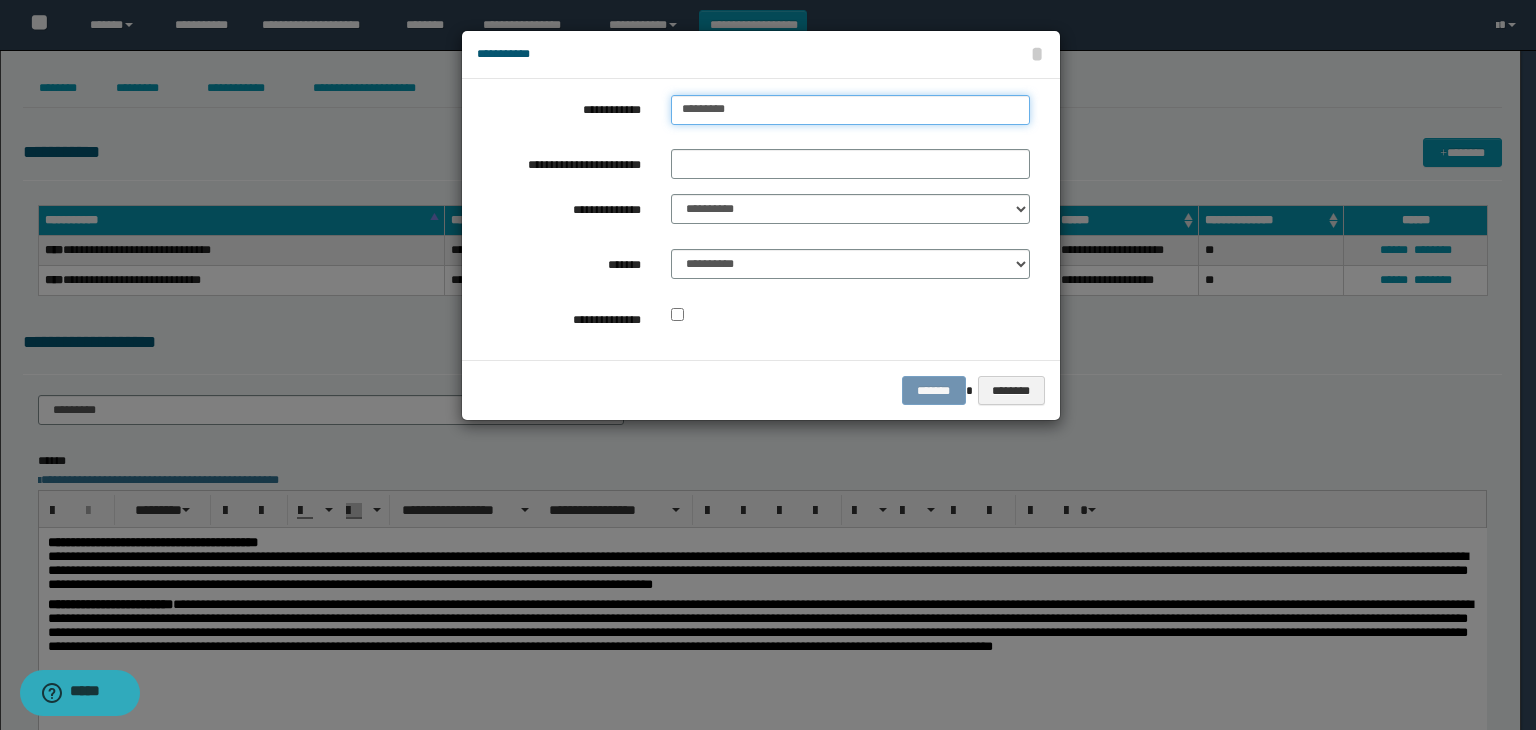 type on "*********" 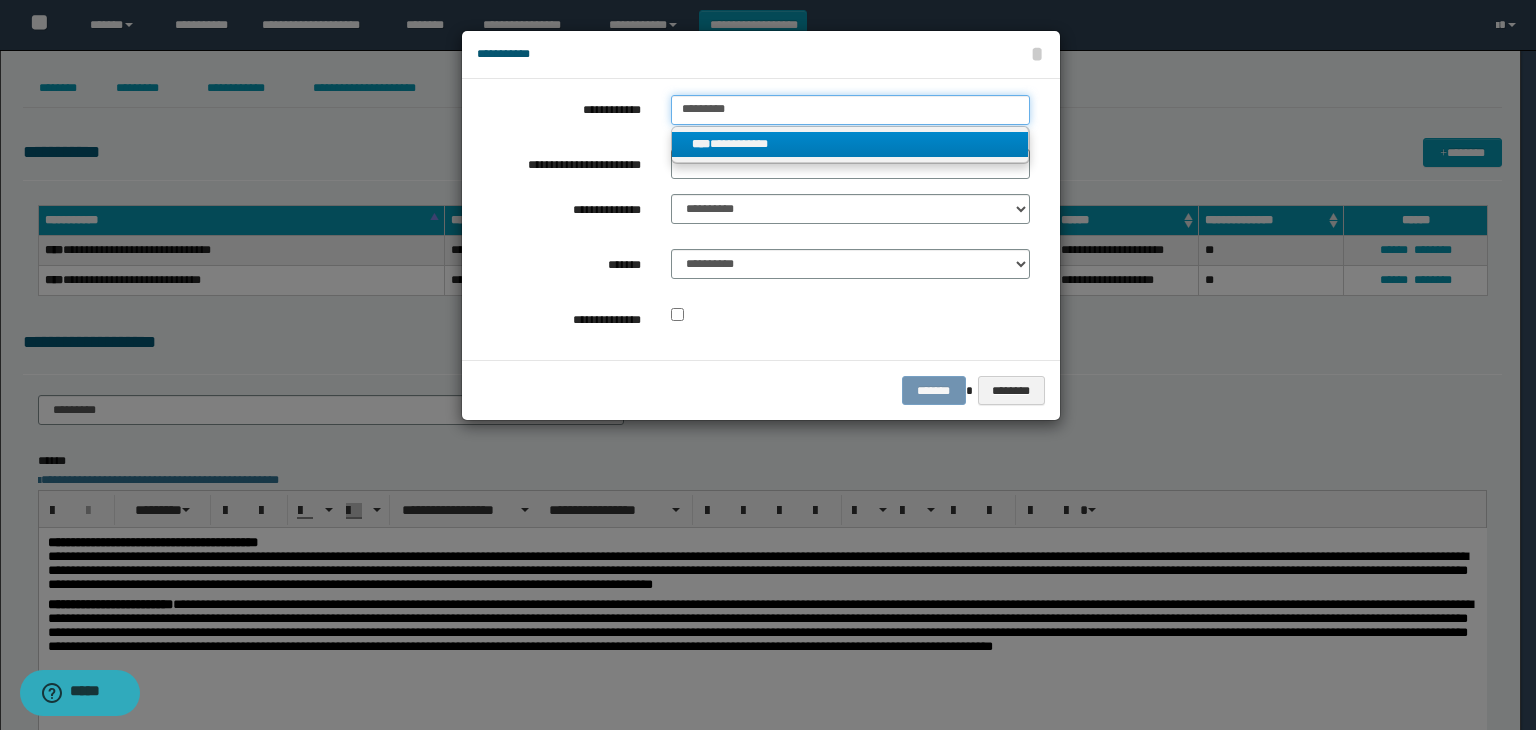 type on "*********" 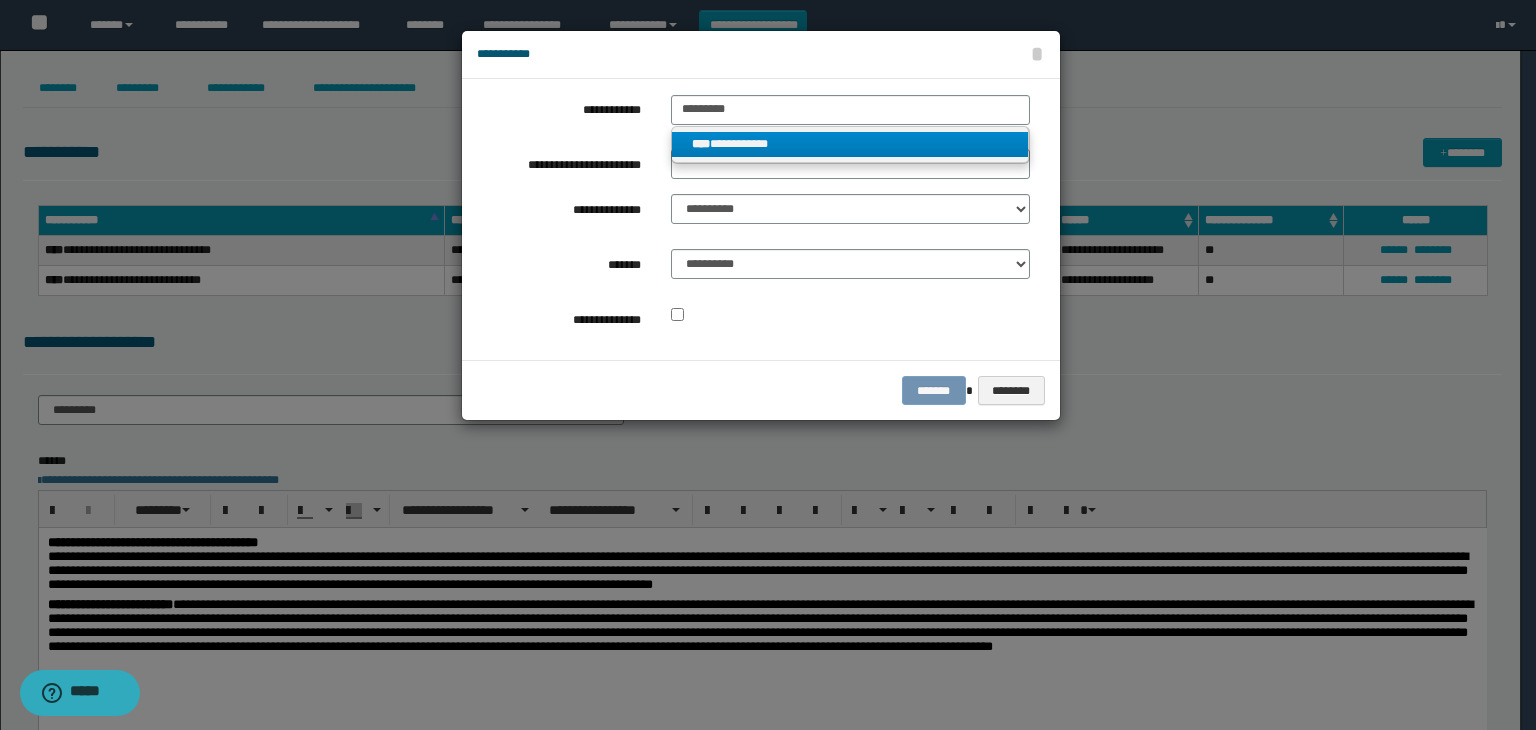 click on "**********" at bounding box center [850, 144] 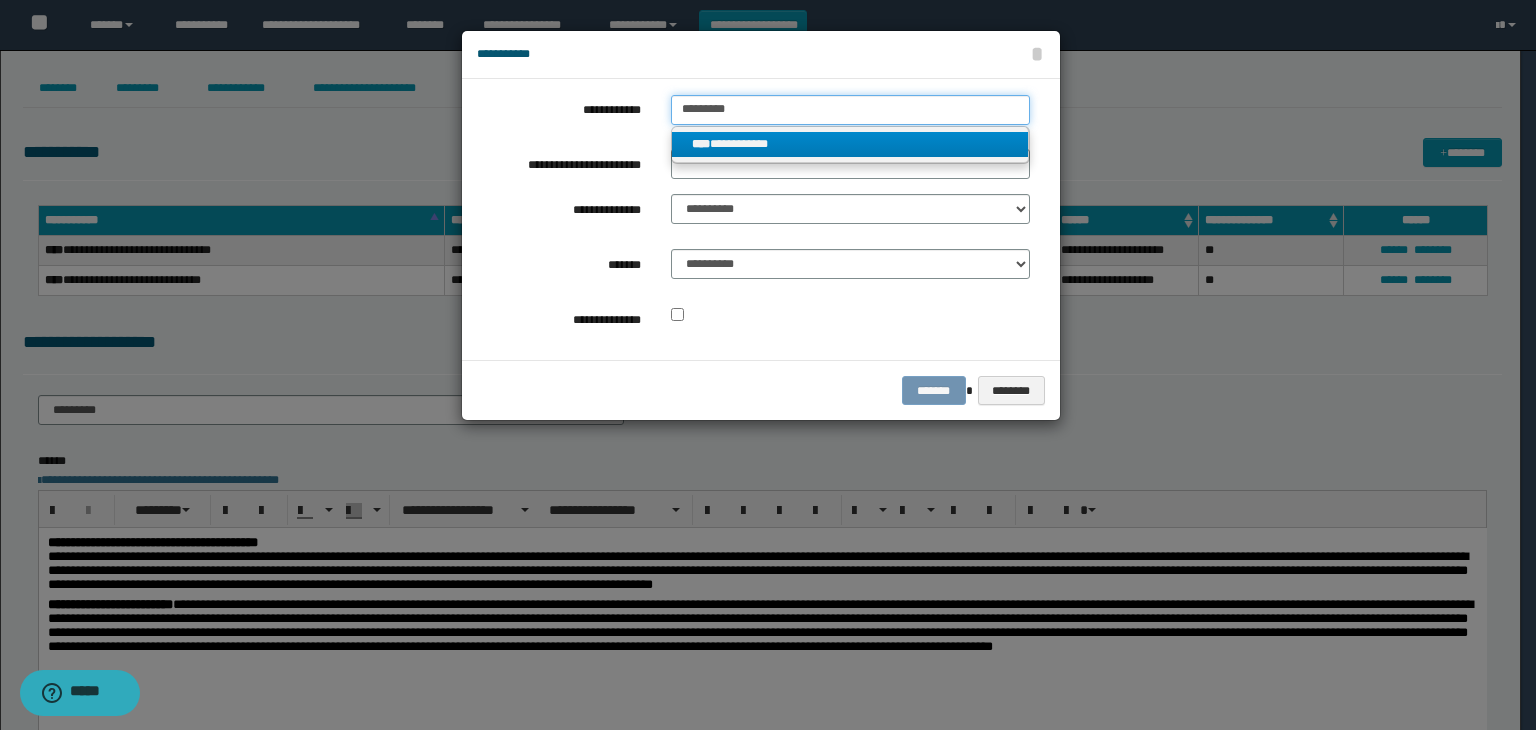 type 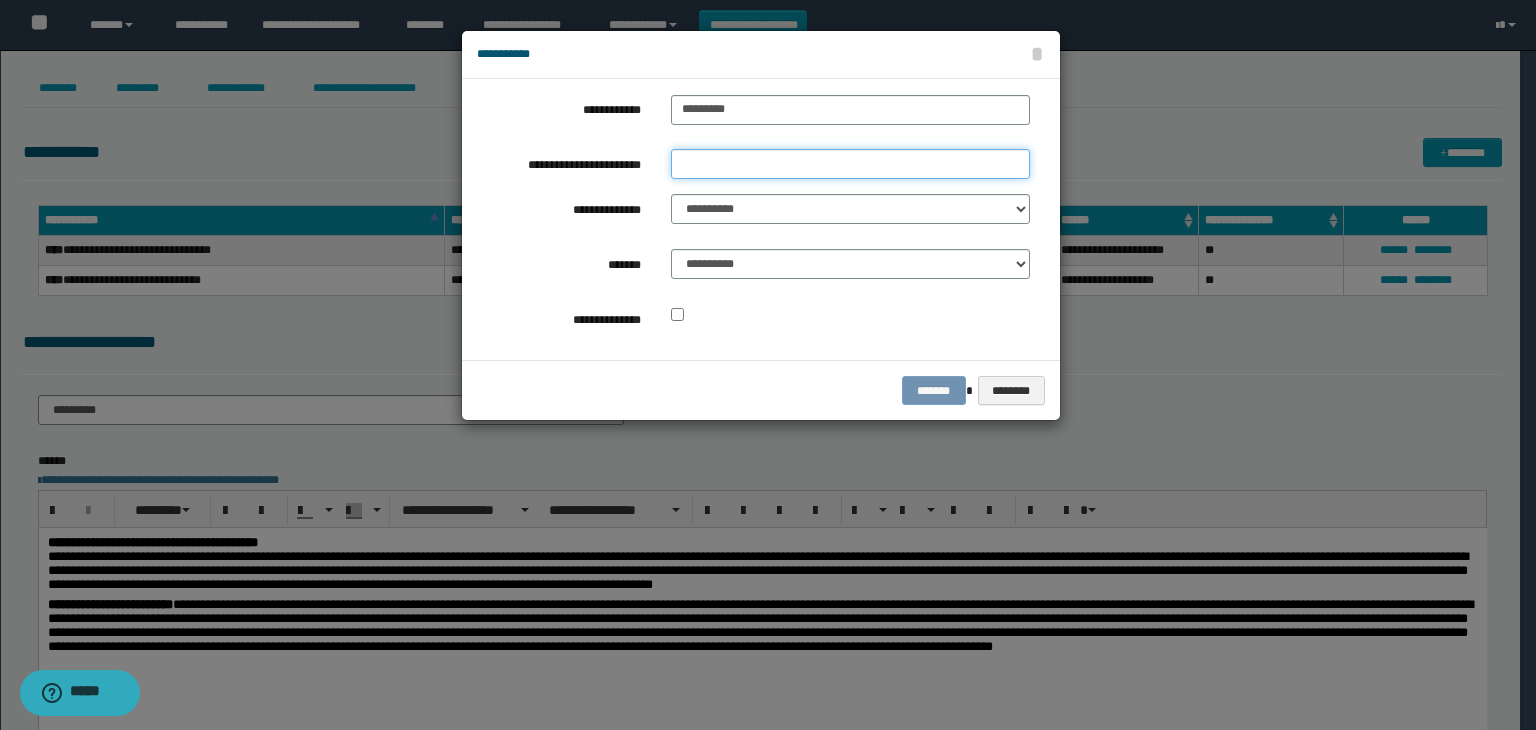 click on "**********" at bounding box center [850, 164] 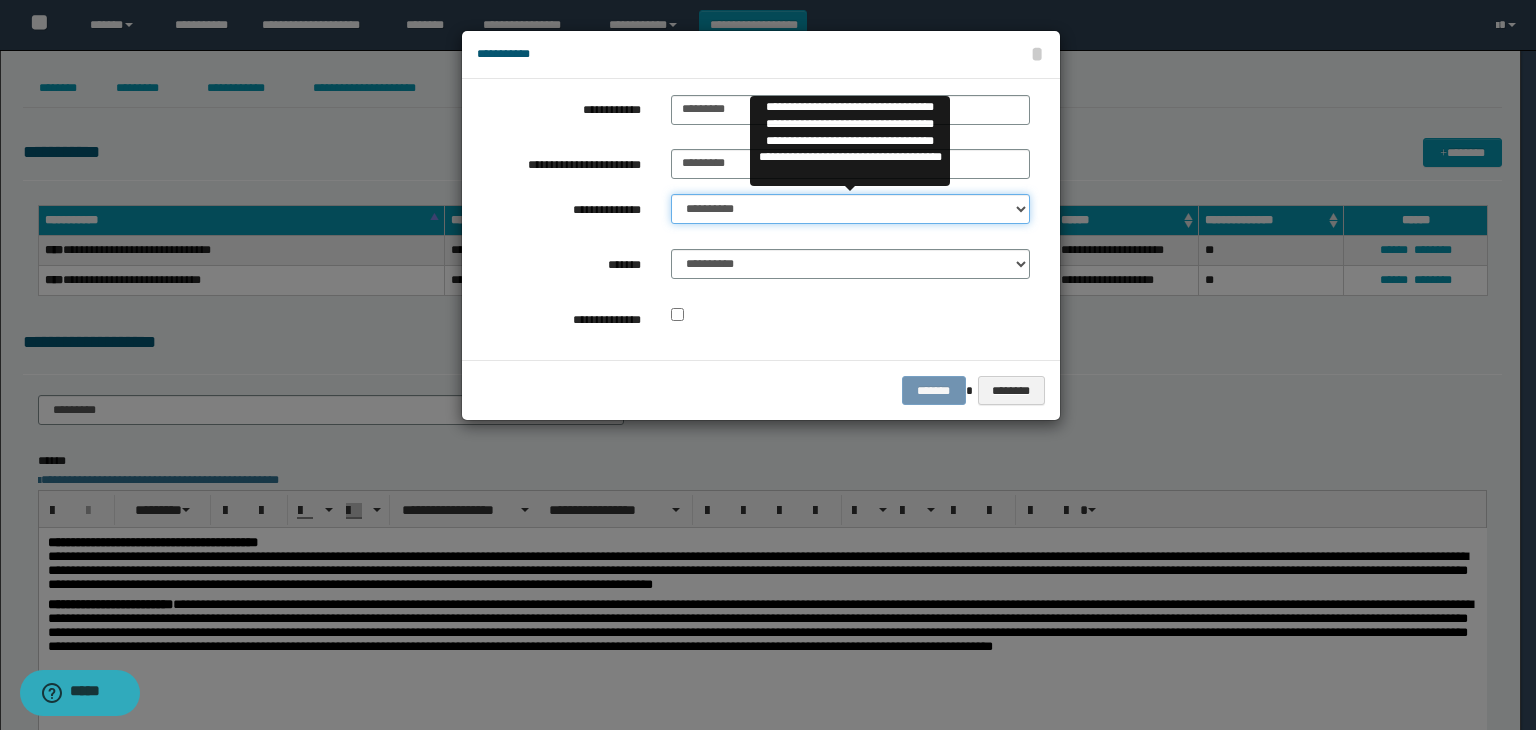 click on "**********" at bounding box center [850, 209] 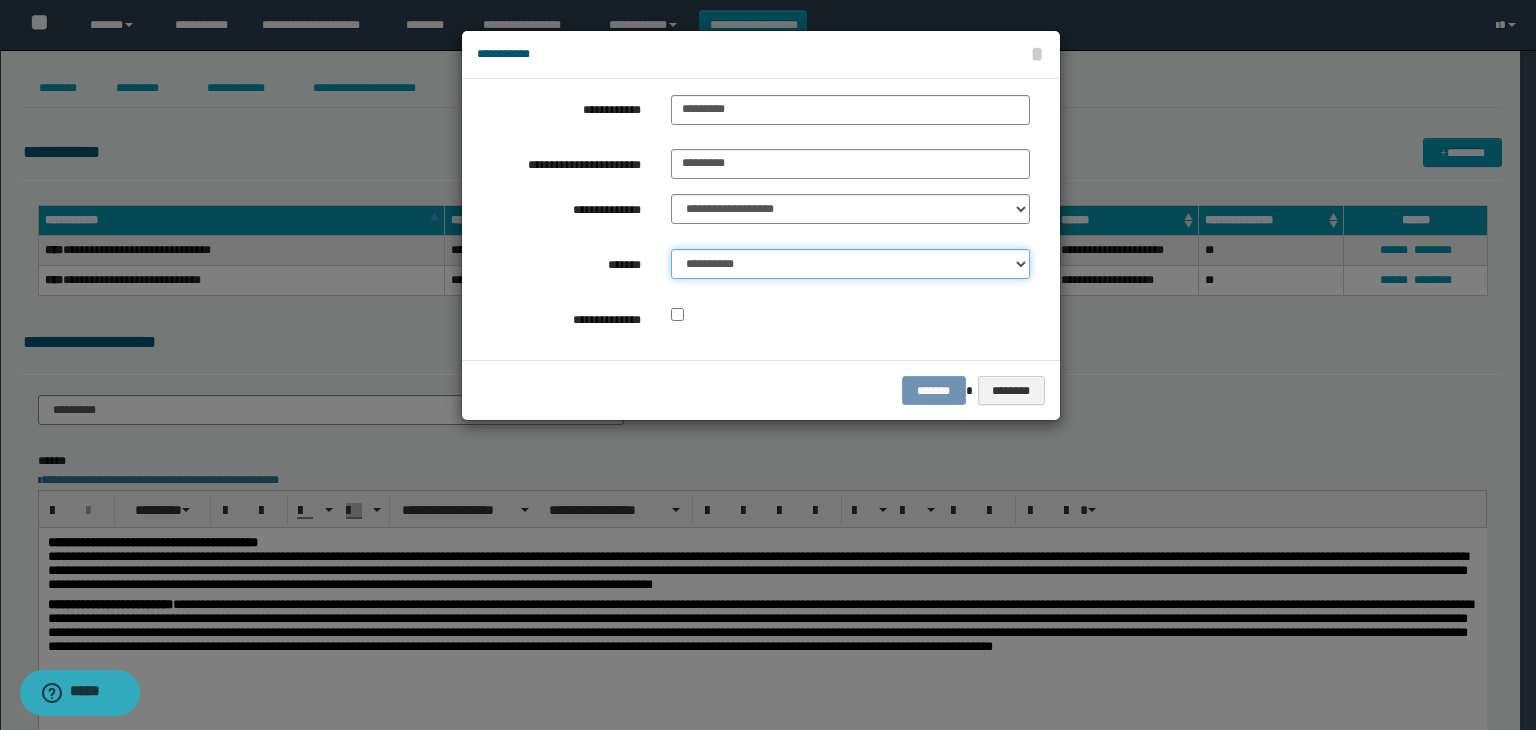 click on "**********" at bounding box center [850, 264] 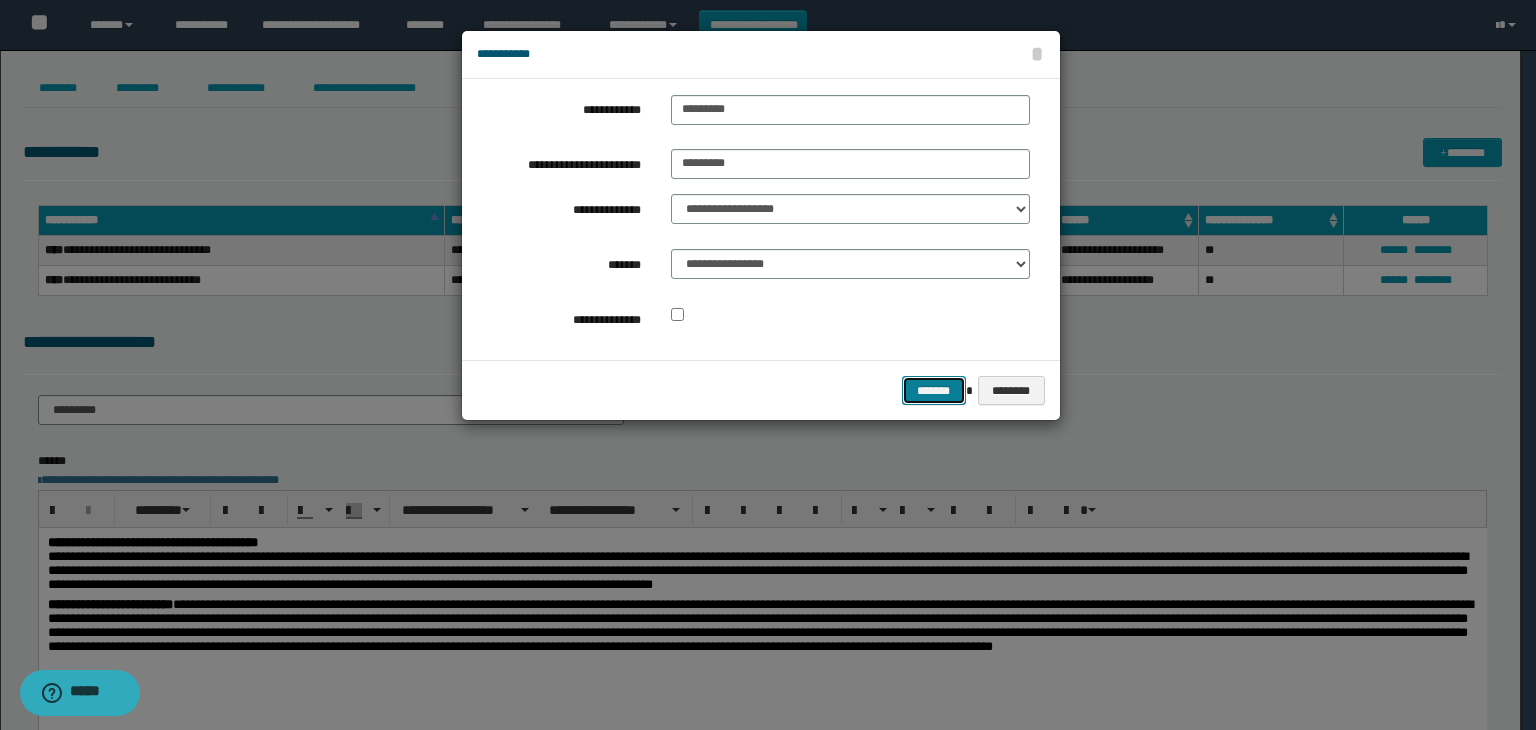 click on "*******" at bounding box center [934, 391] 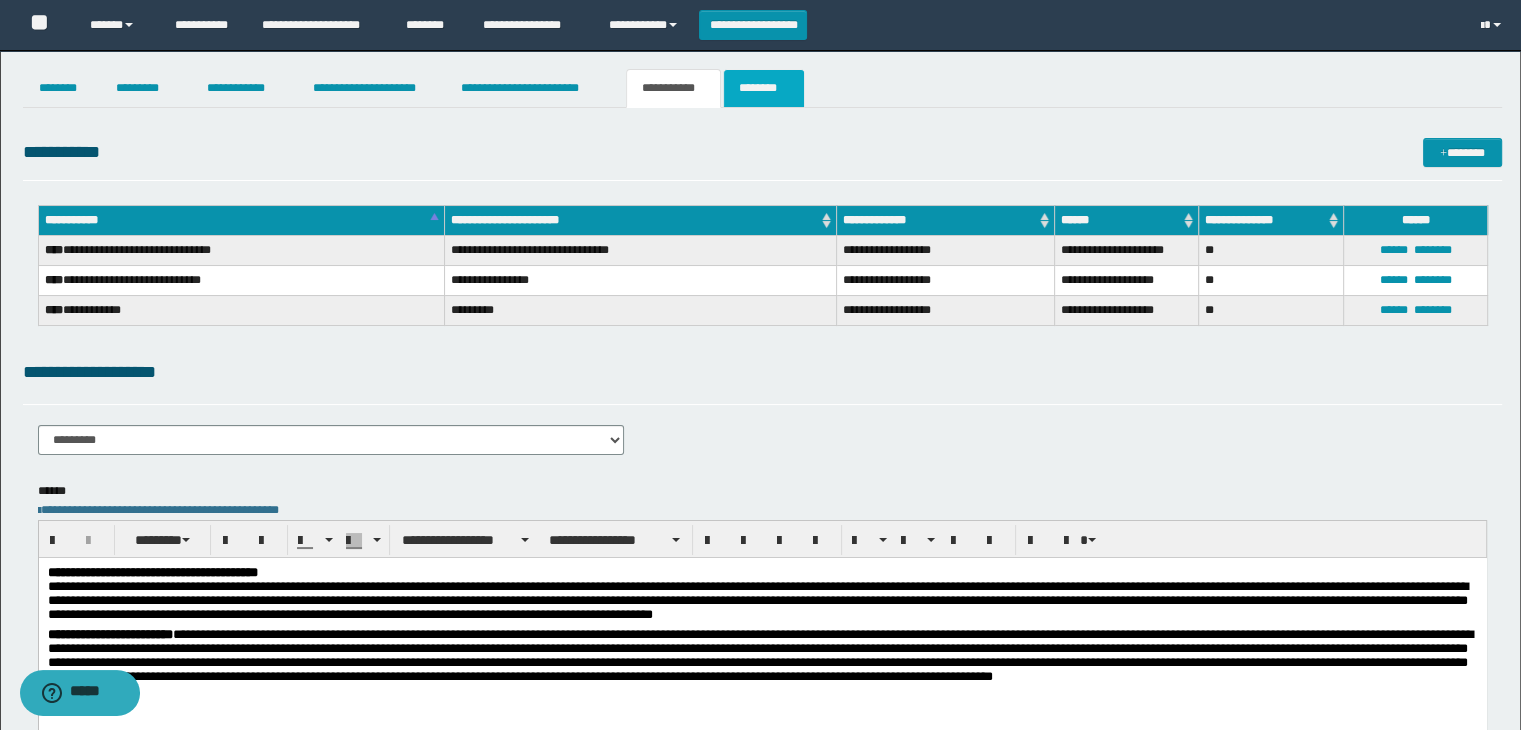 click on "********" at bounding box center [764, 88] 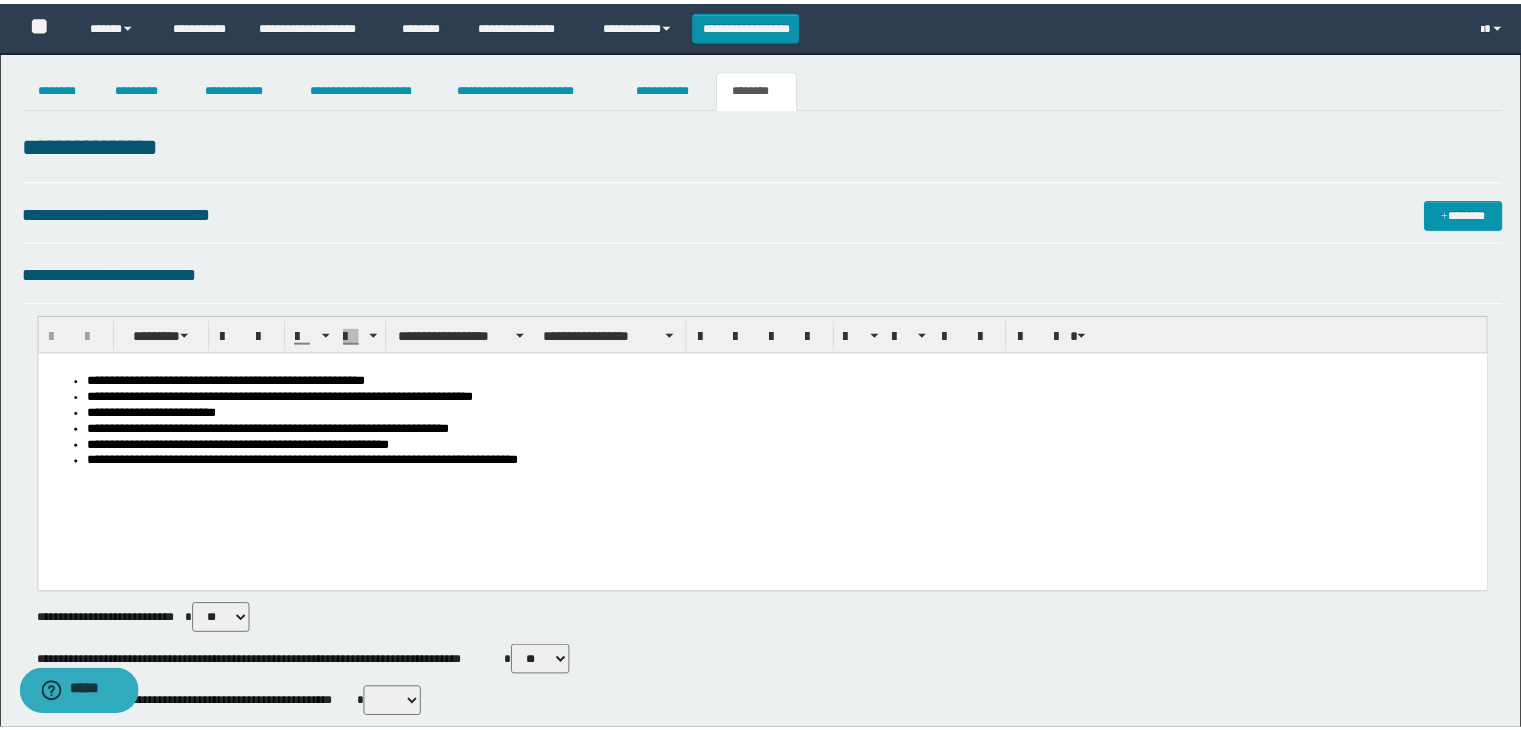 scroll, scrollTop: 0, scrollLeft: 0, axis: both 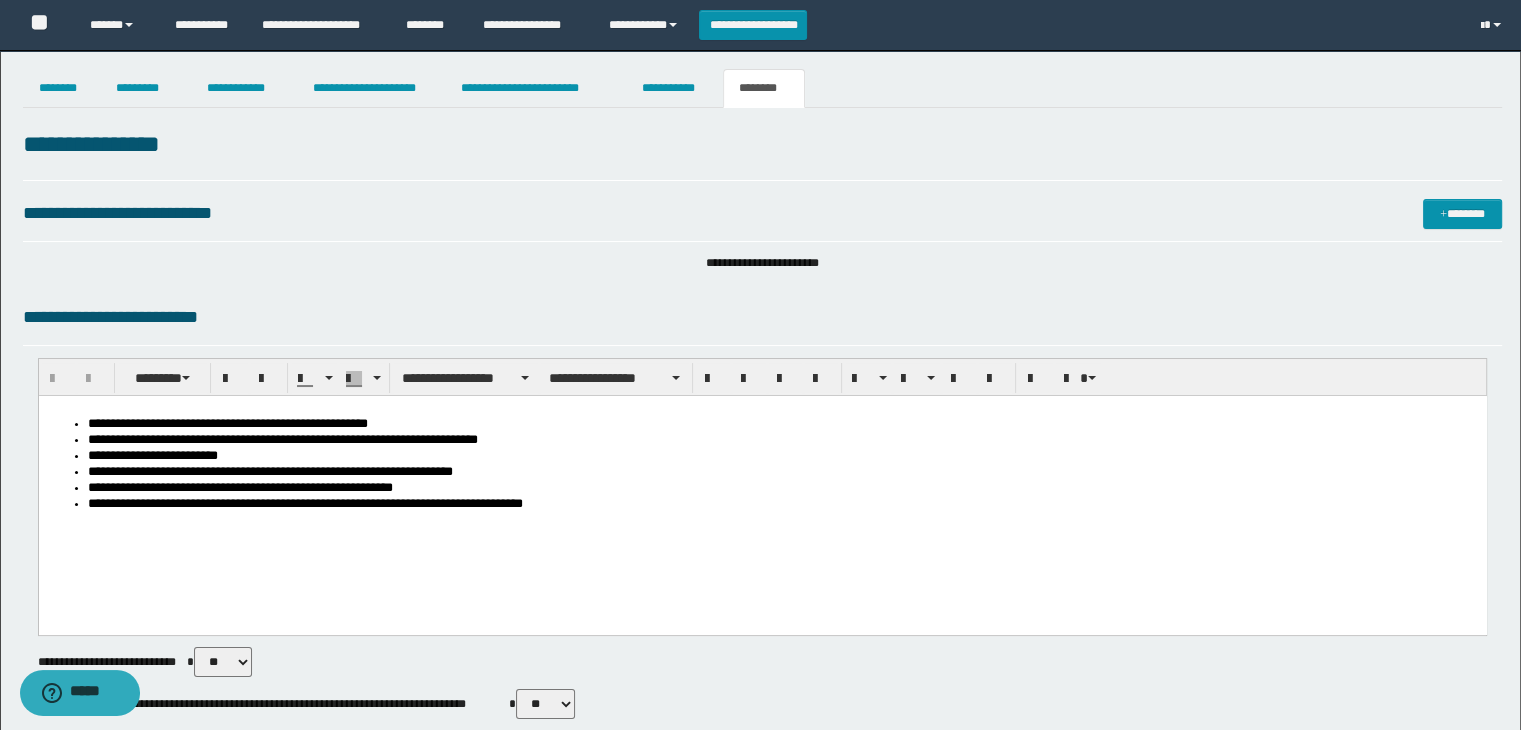 click on "**********" at bounding box center (782, 425) 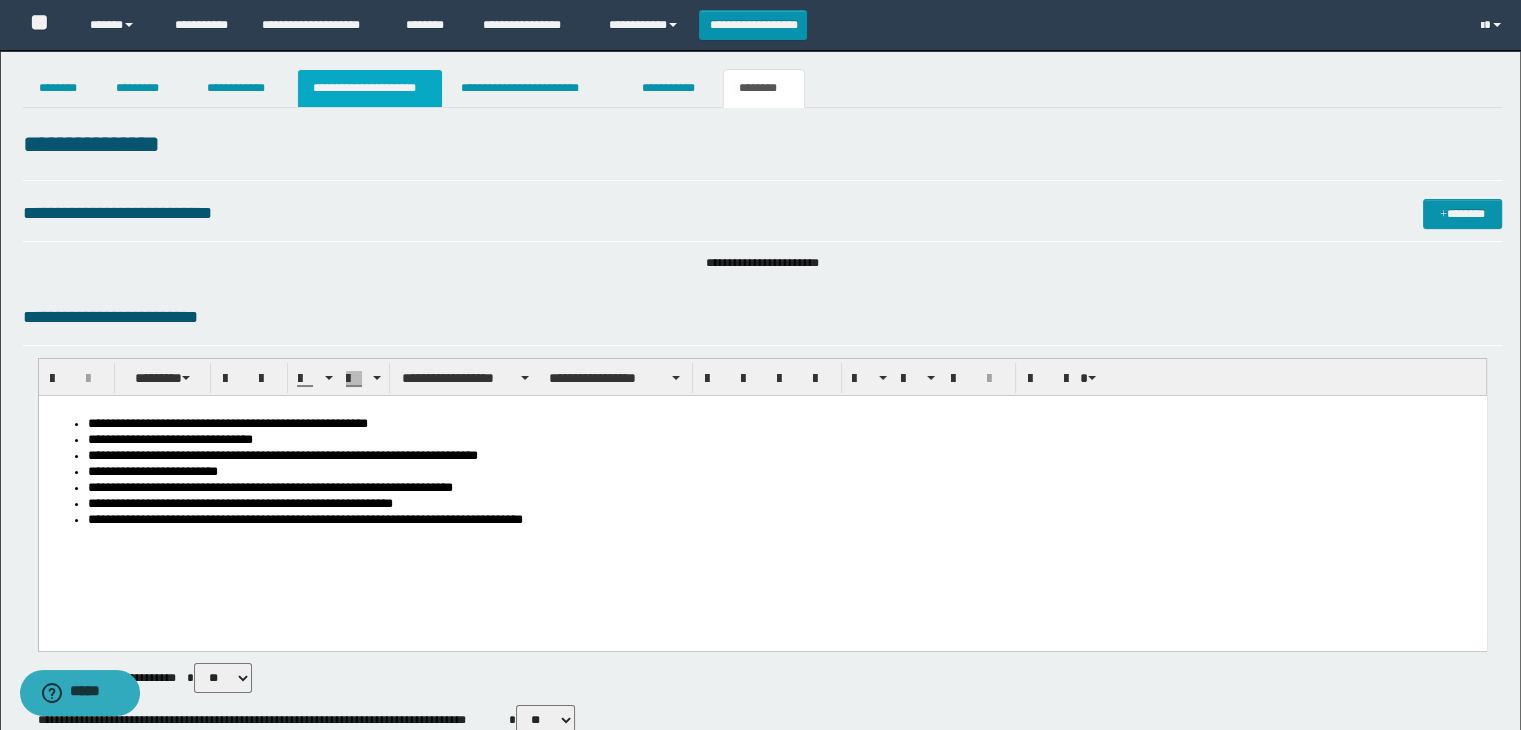 click on "**********" at bounding box center [370, 88] 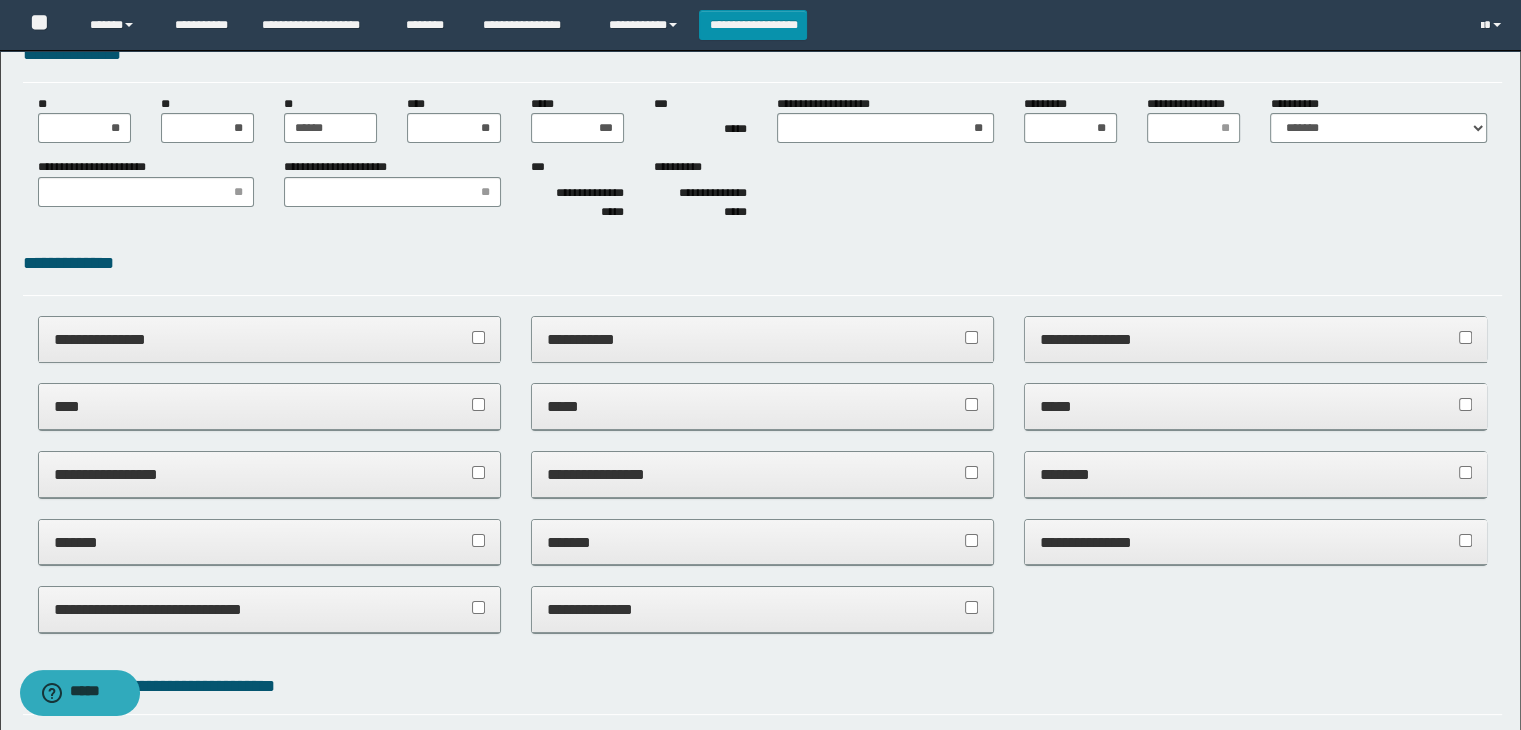 scroll, scrollTop: 200, scrollLeft: 0, axis: vertical 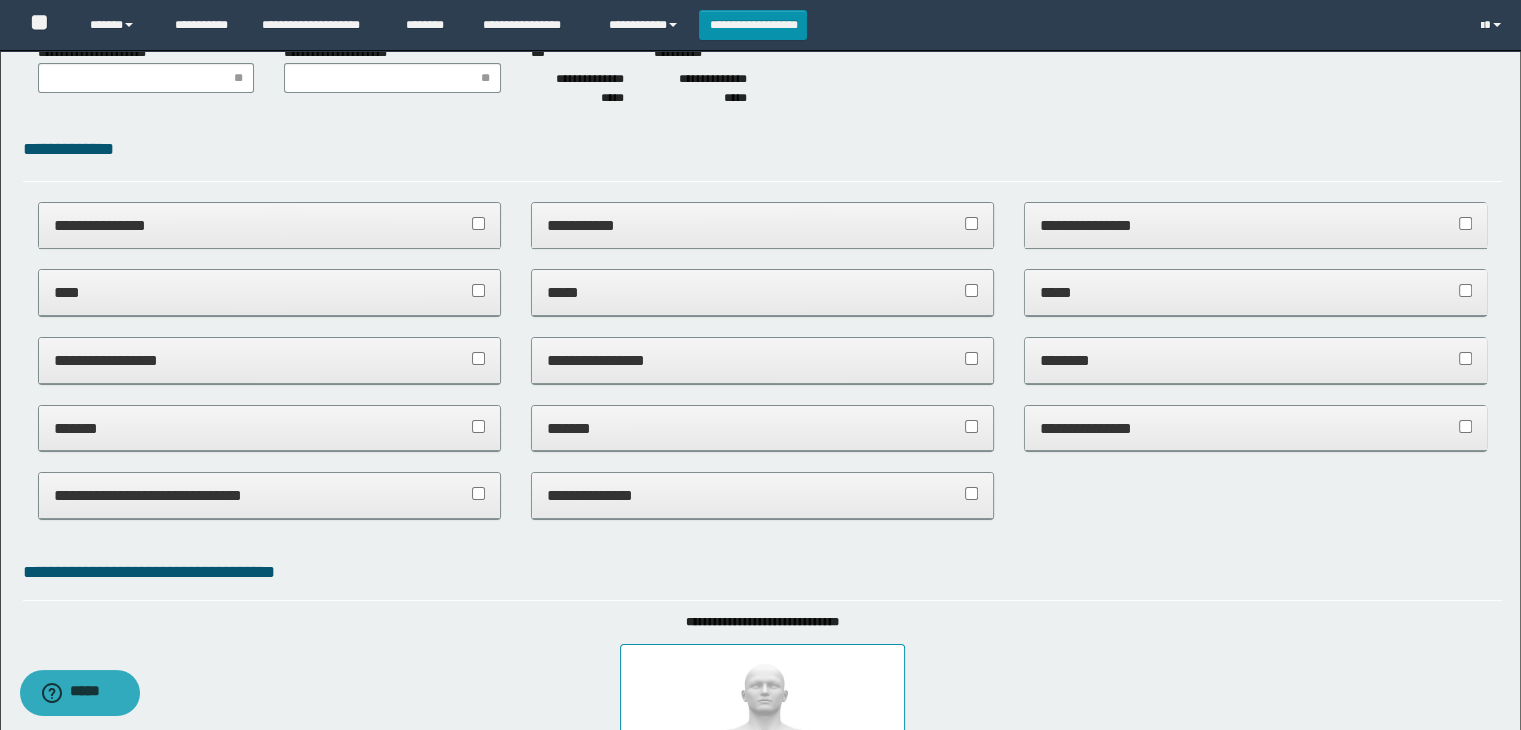 click on "*****" at bounding box center (763, 292) 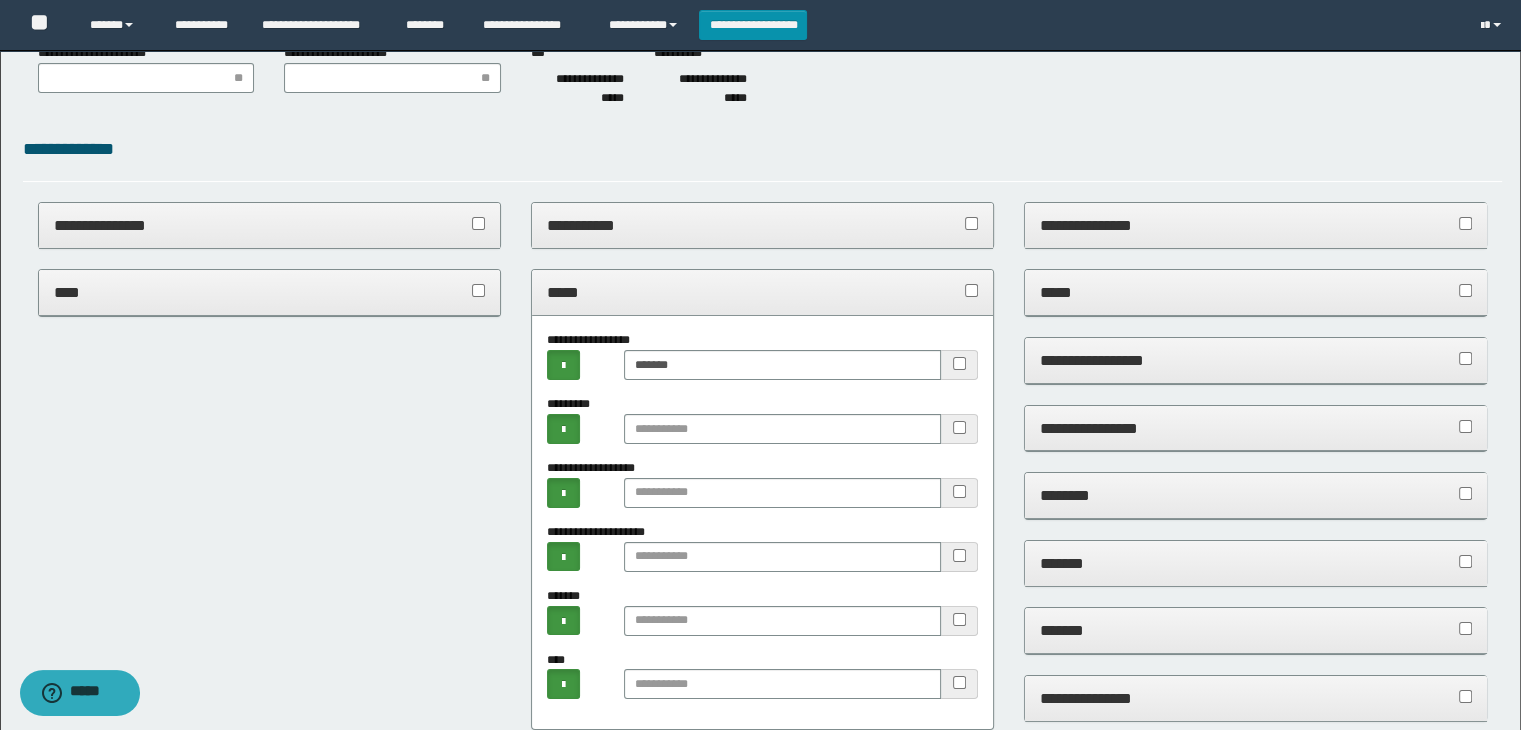 click on "*****" at bounding box center (763, 292) 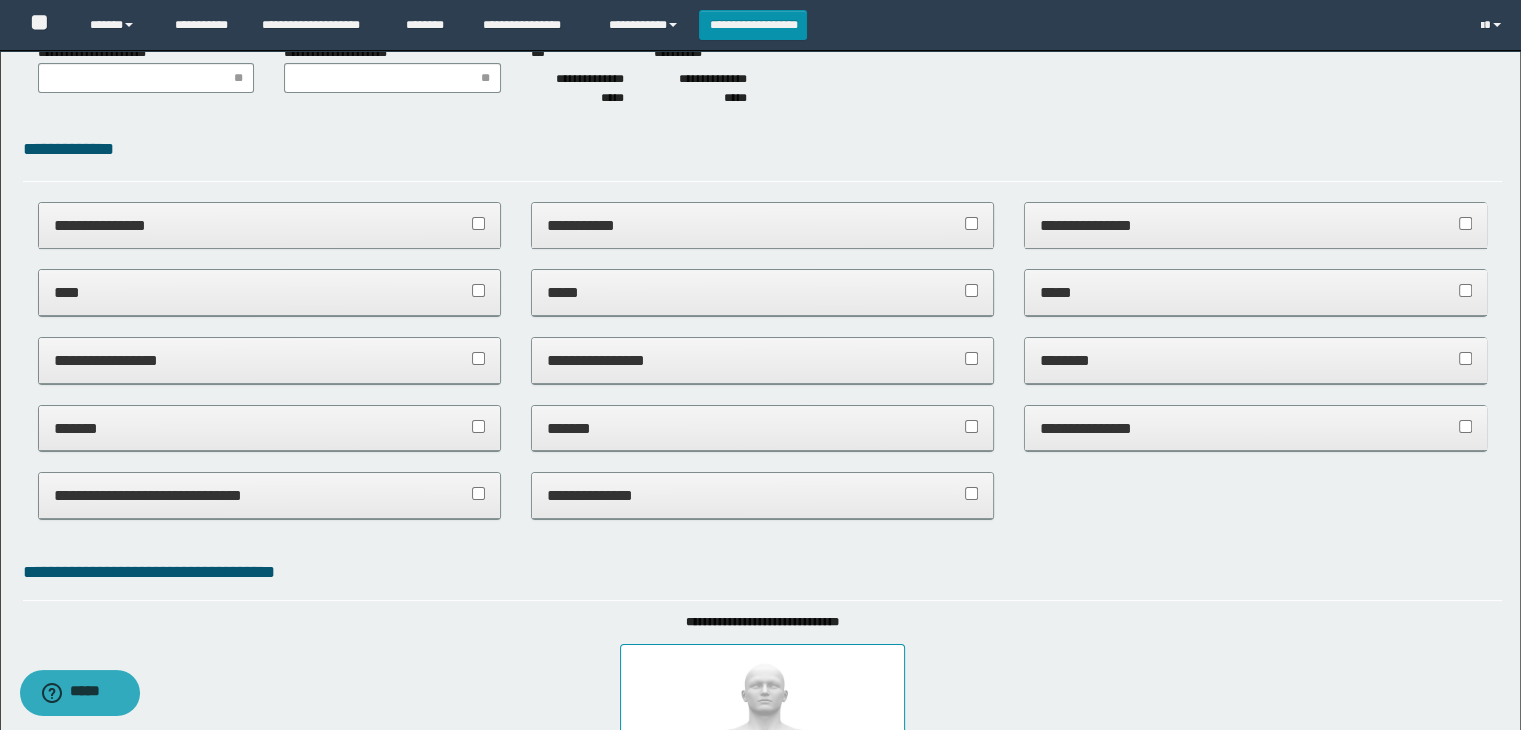 click on "*****" at bounding box center (1256, 292) 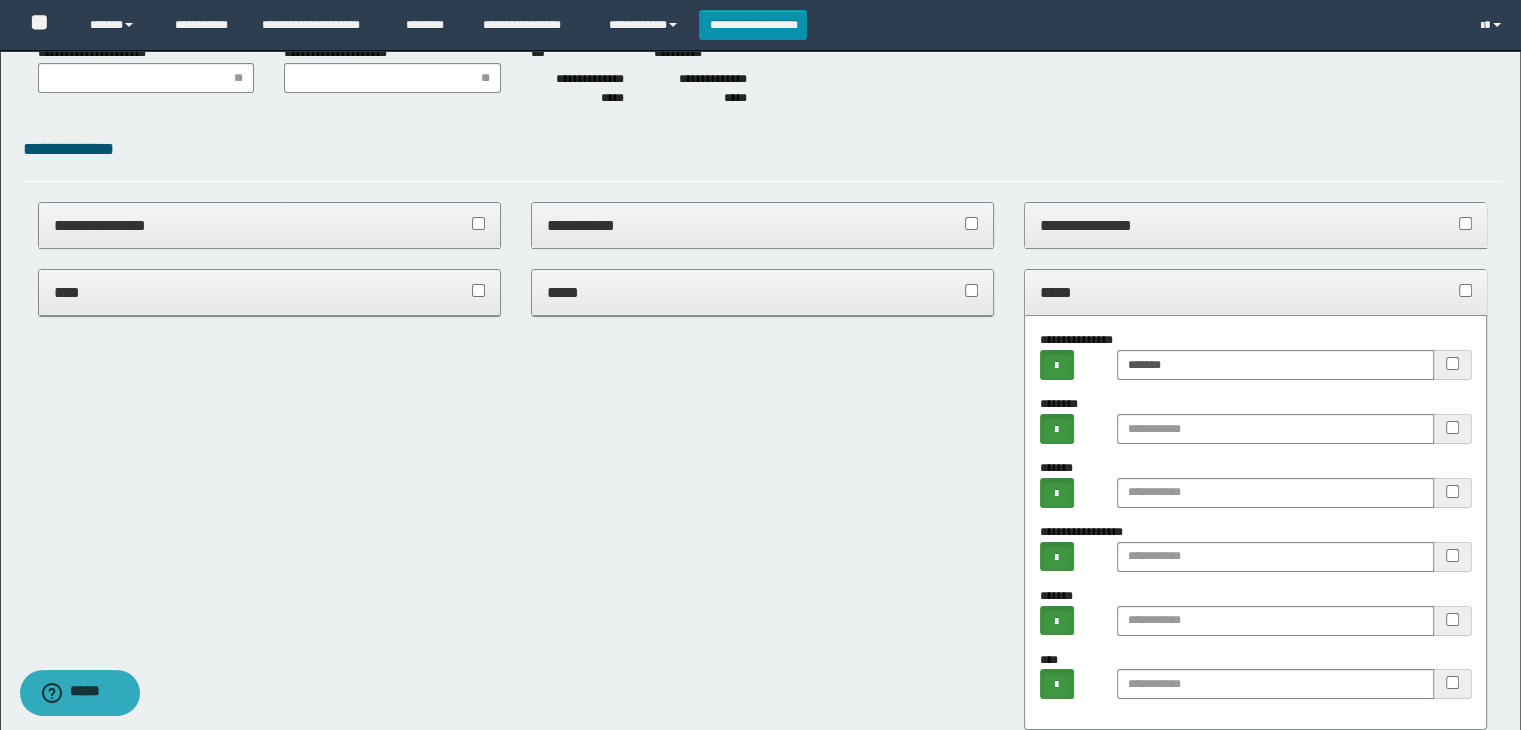 click on "*****" at bounding box center [1256, 292] 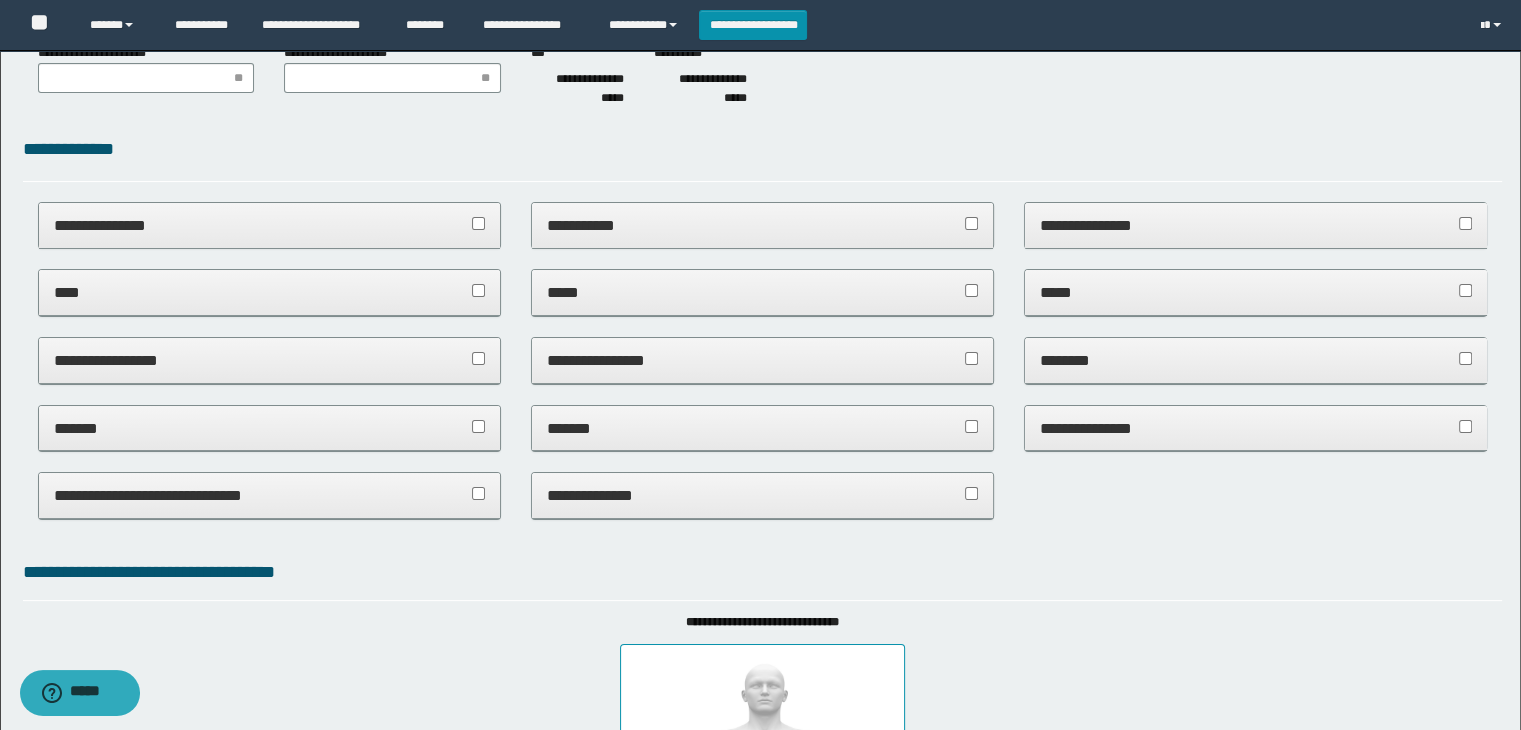 click on "**********" at bounding box center (270, 360) 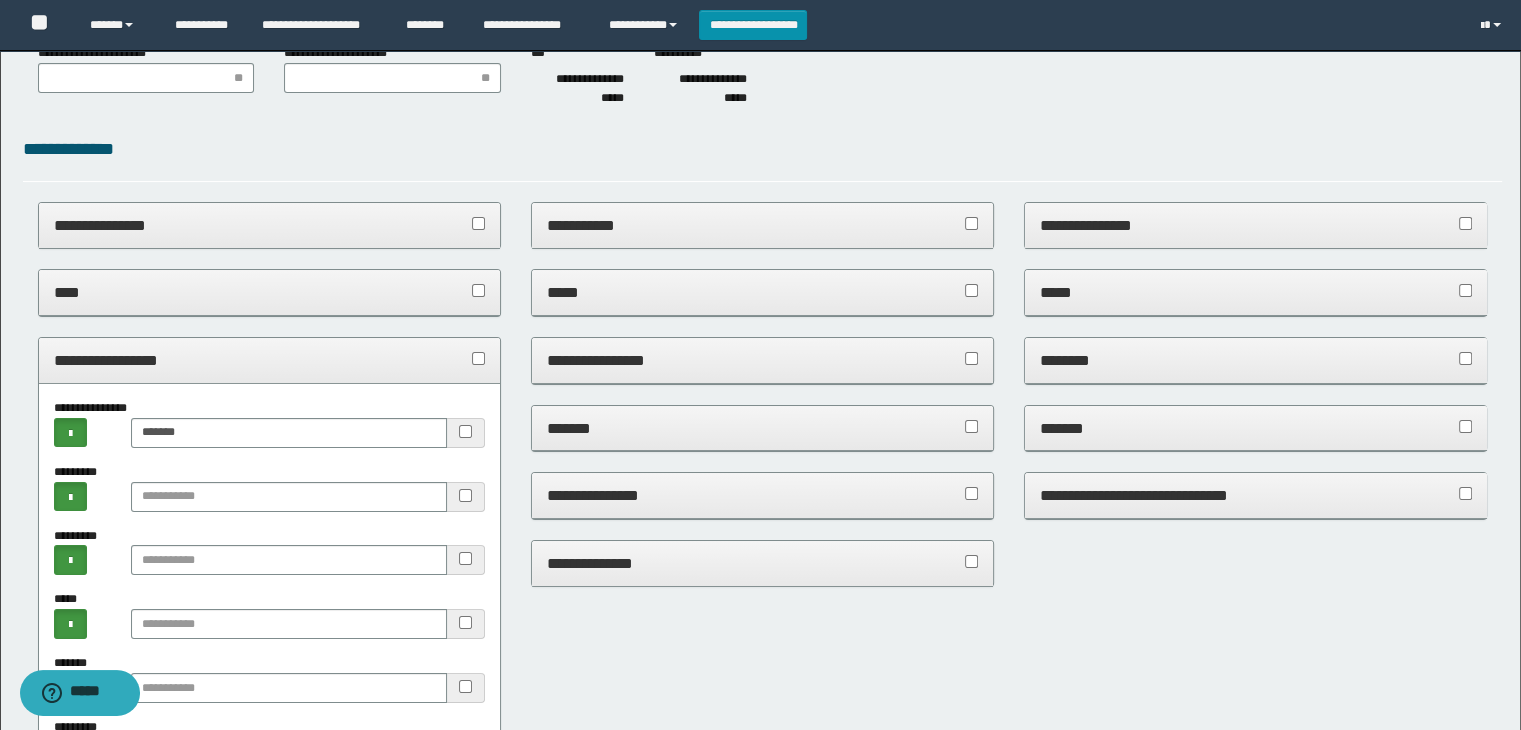 click on "**********" at bounding box center (270, 360) 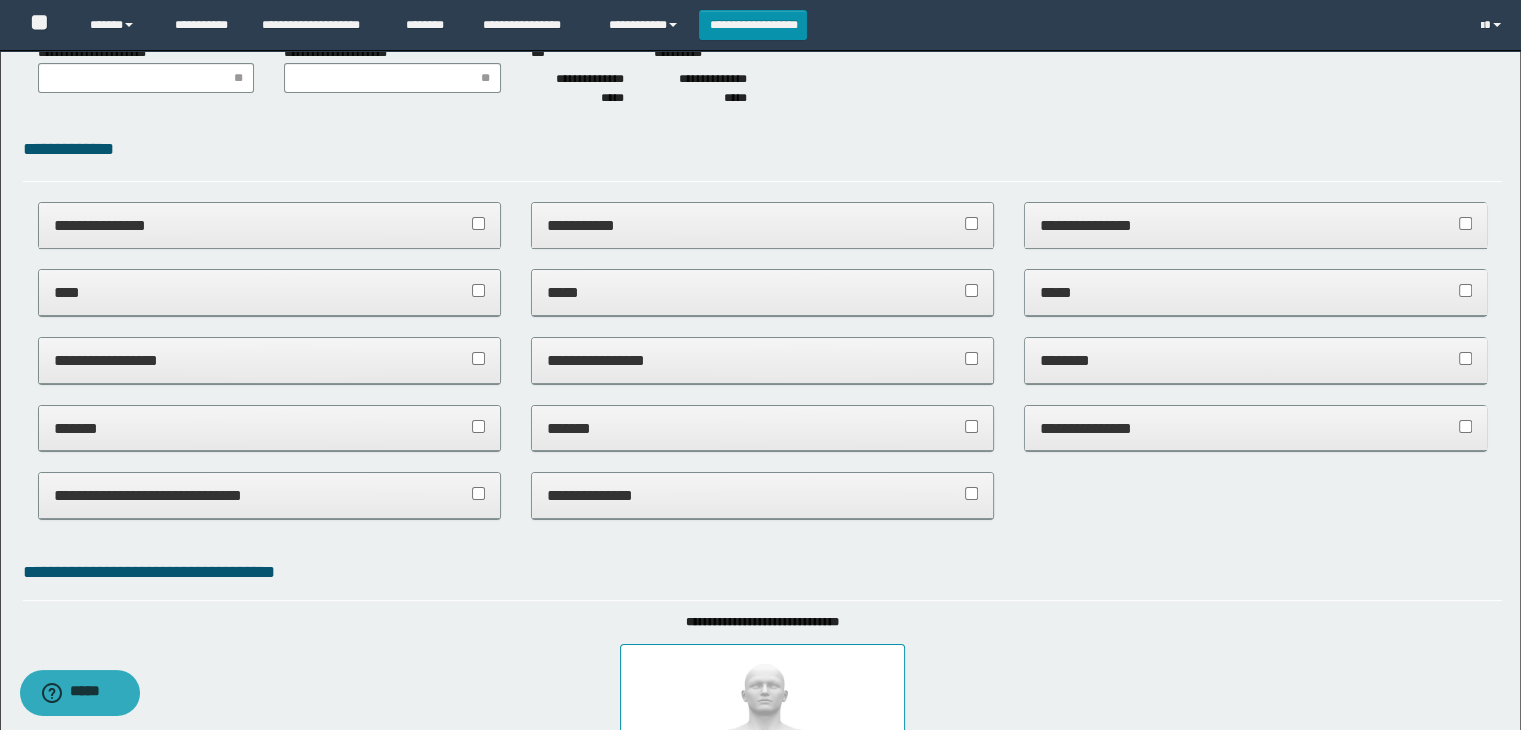click on "**********" at bounding box center (763, 225) 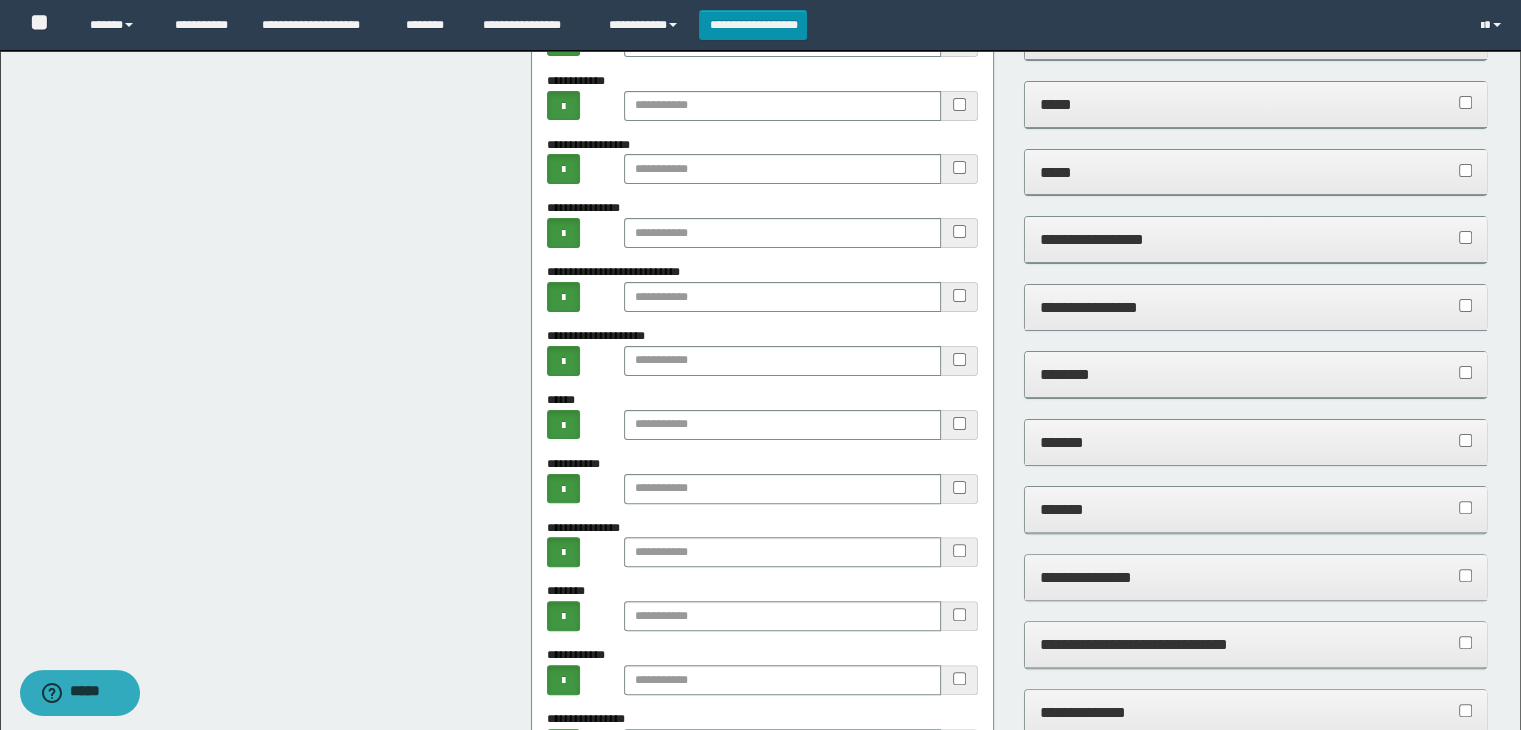 scroll, scrollTop: 500, scrollLeft: 0, axis: vertical 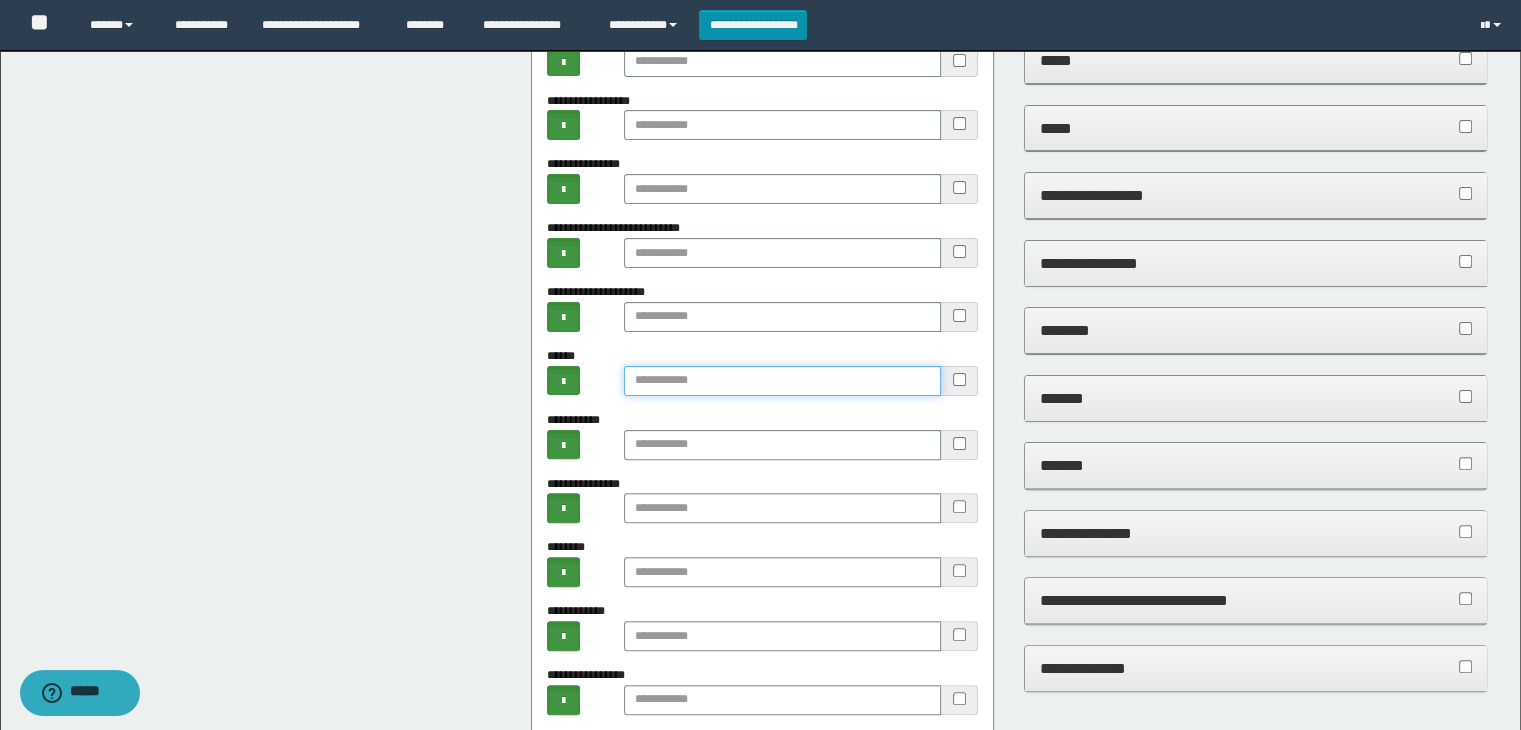 click at bounding box center [782, 381] 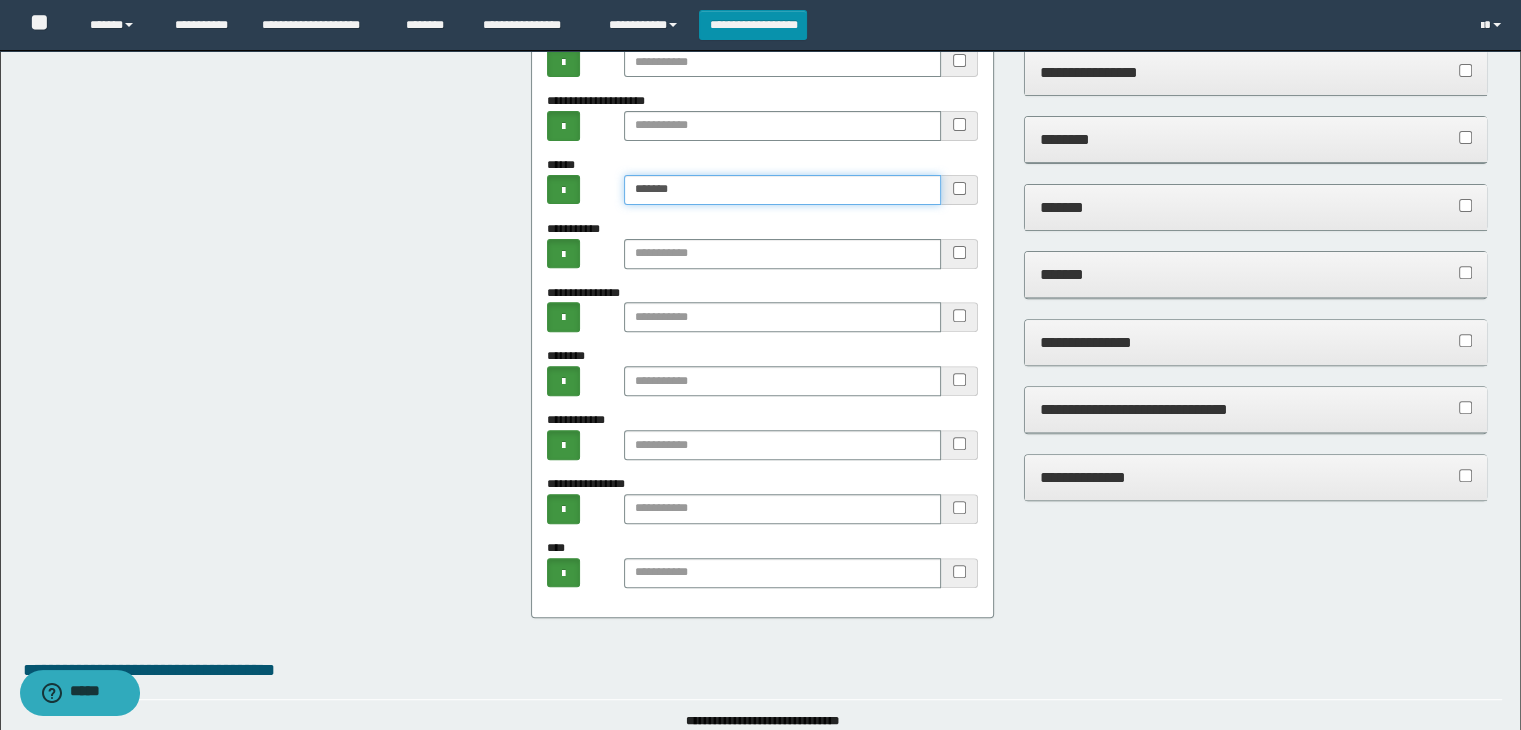 scroll, scrollTop: 800, scrollLeft: 0, axis: vertical 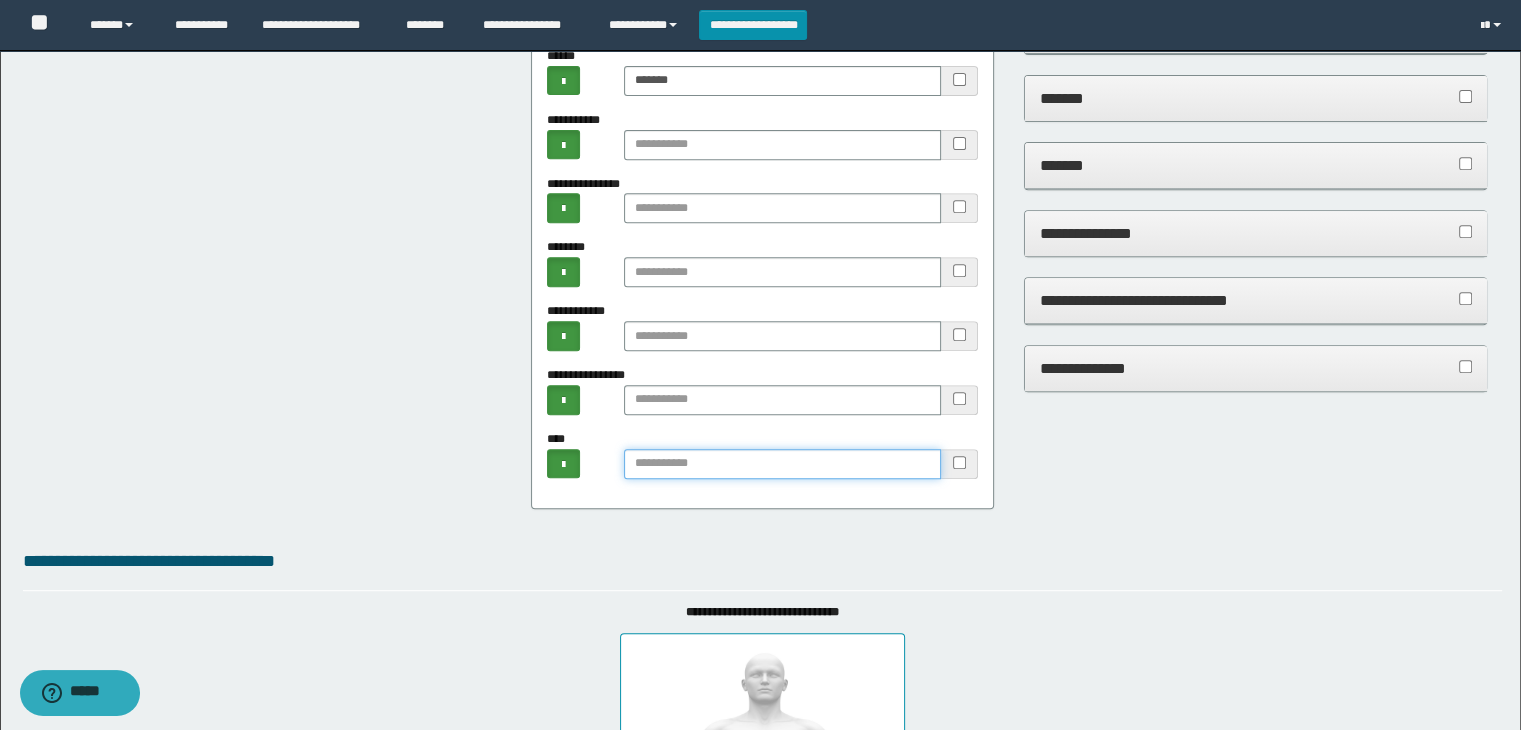 click at bounding box center [782, 464] 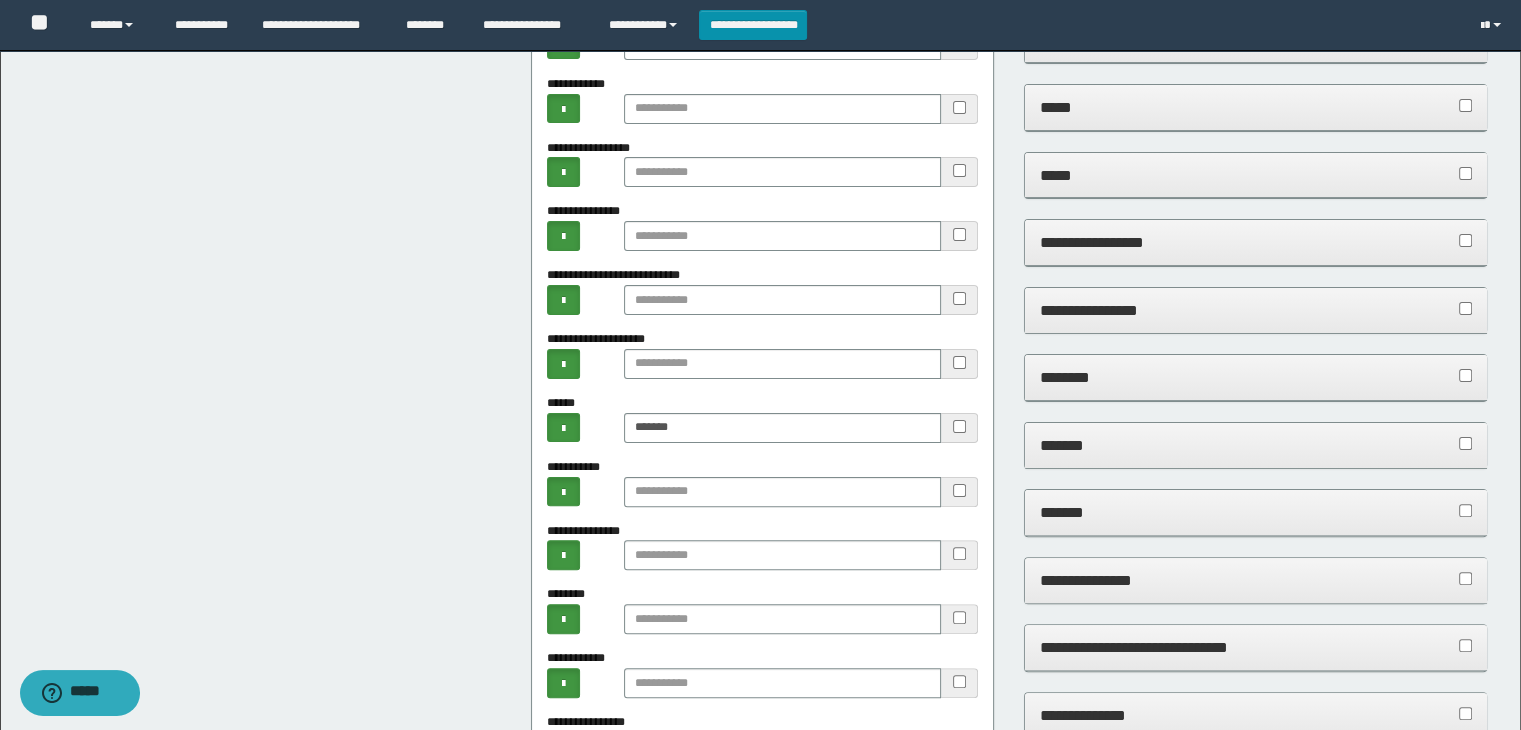 scroll, scrollTop: 184, scrollLeft: 0, axis: vertical 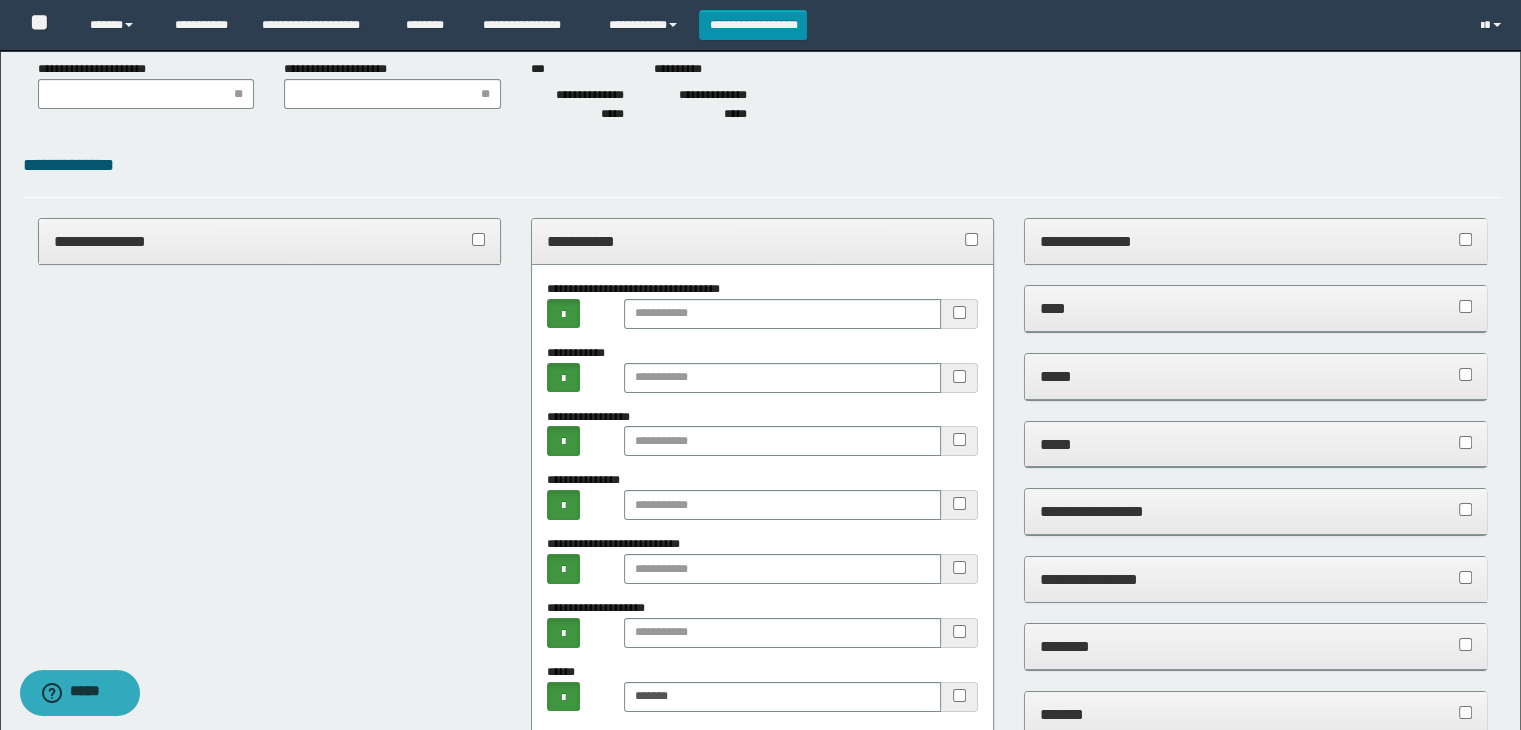 click on "**********" at bounding box center [763, 241] 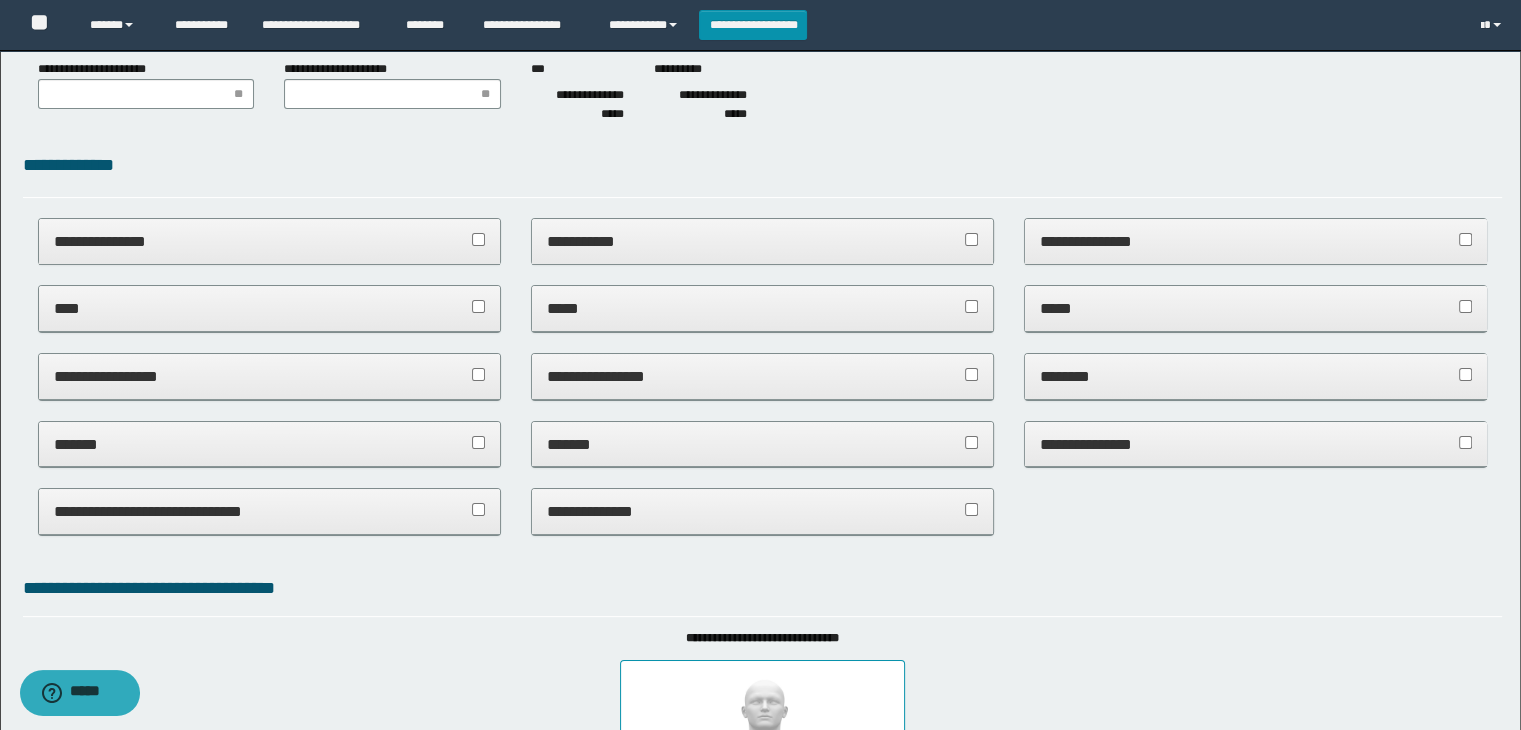 click on "**********" at bounding box center (270, 376) 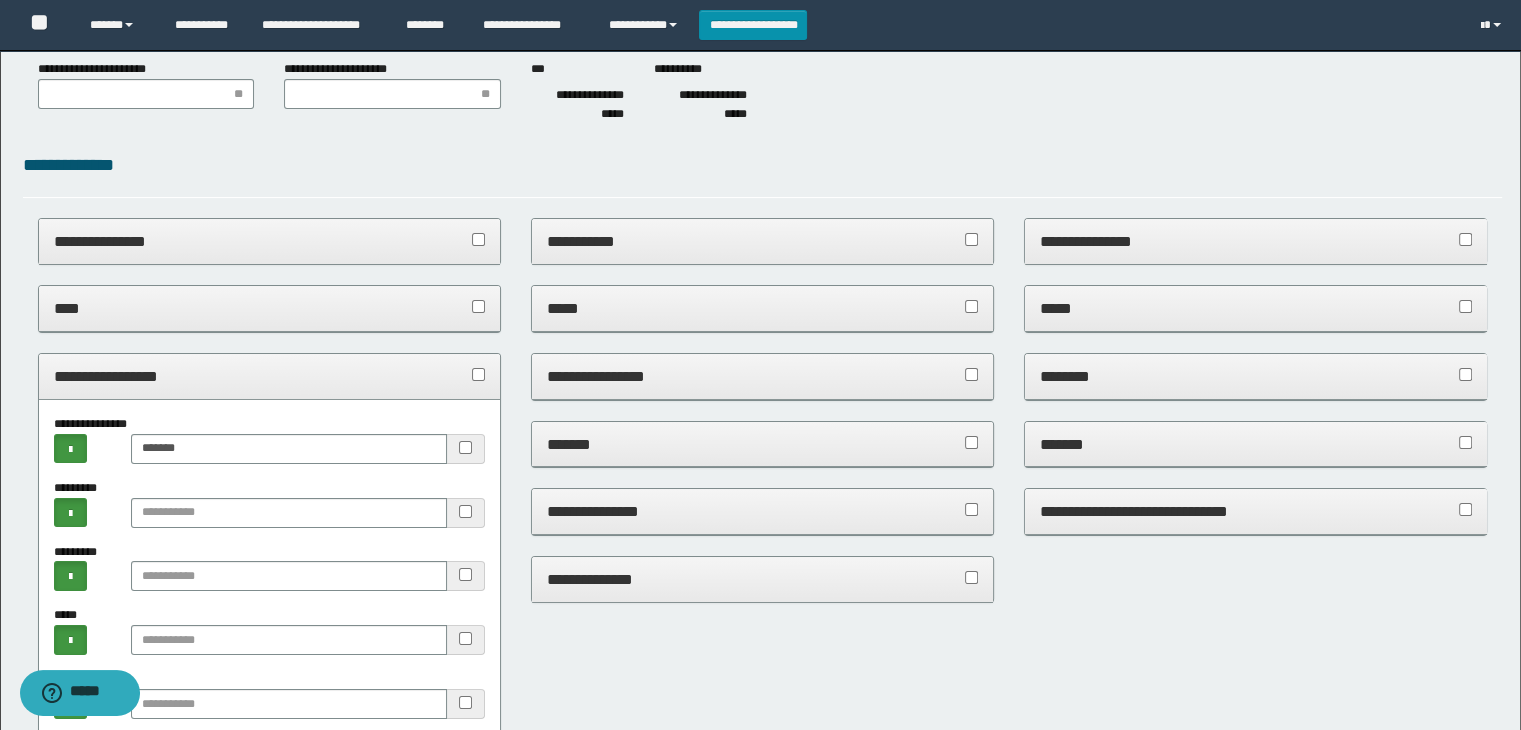 click on "**********" at bounding box center [270, 376] 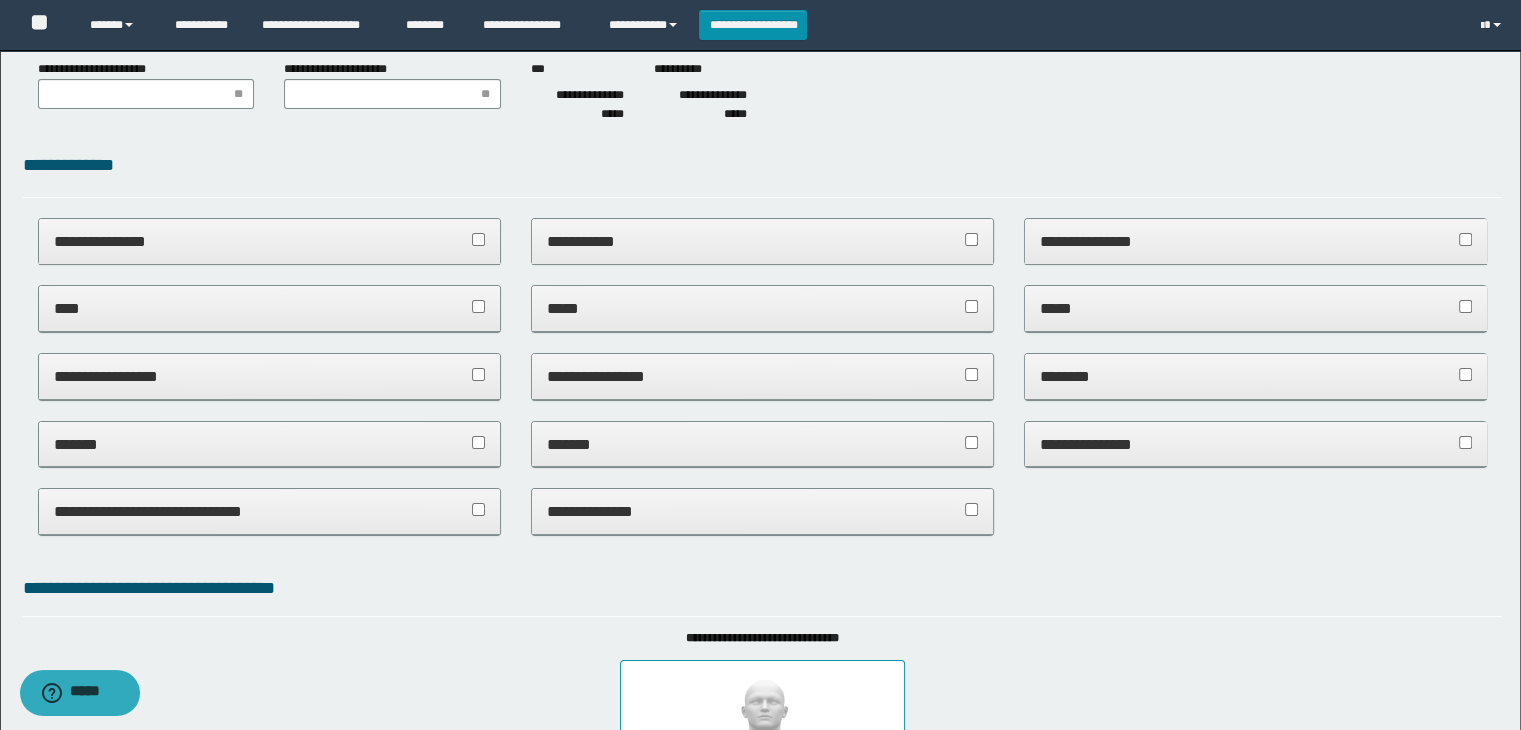 click on "****" at bounding box center [270, 308] 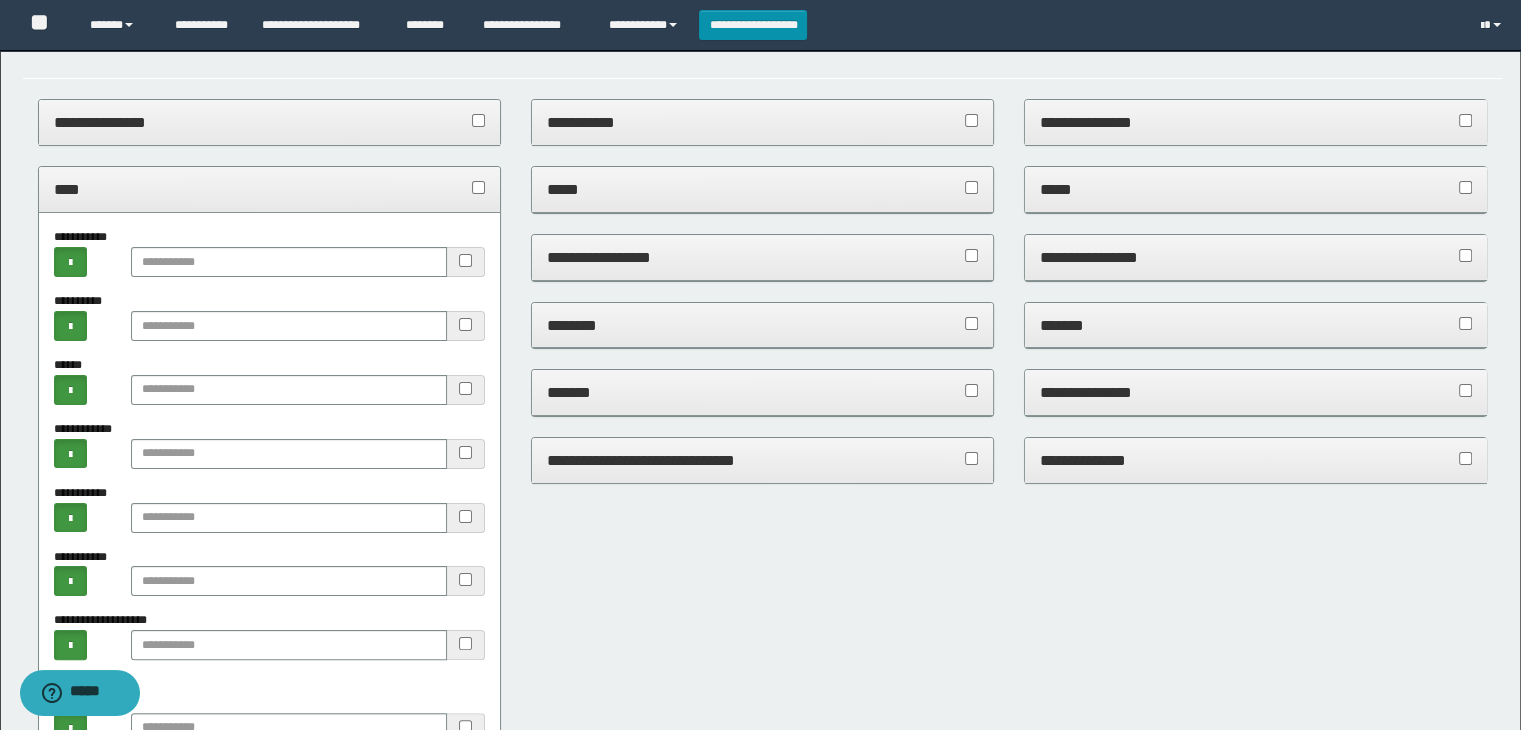 scroll, scrollTop: 84, scrollLeft: 0, axis: vertical 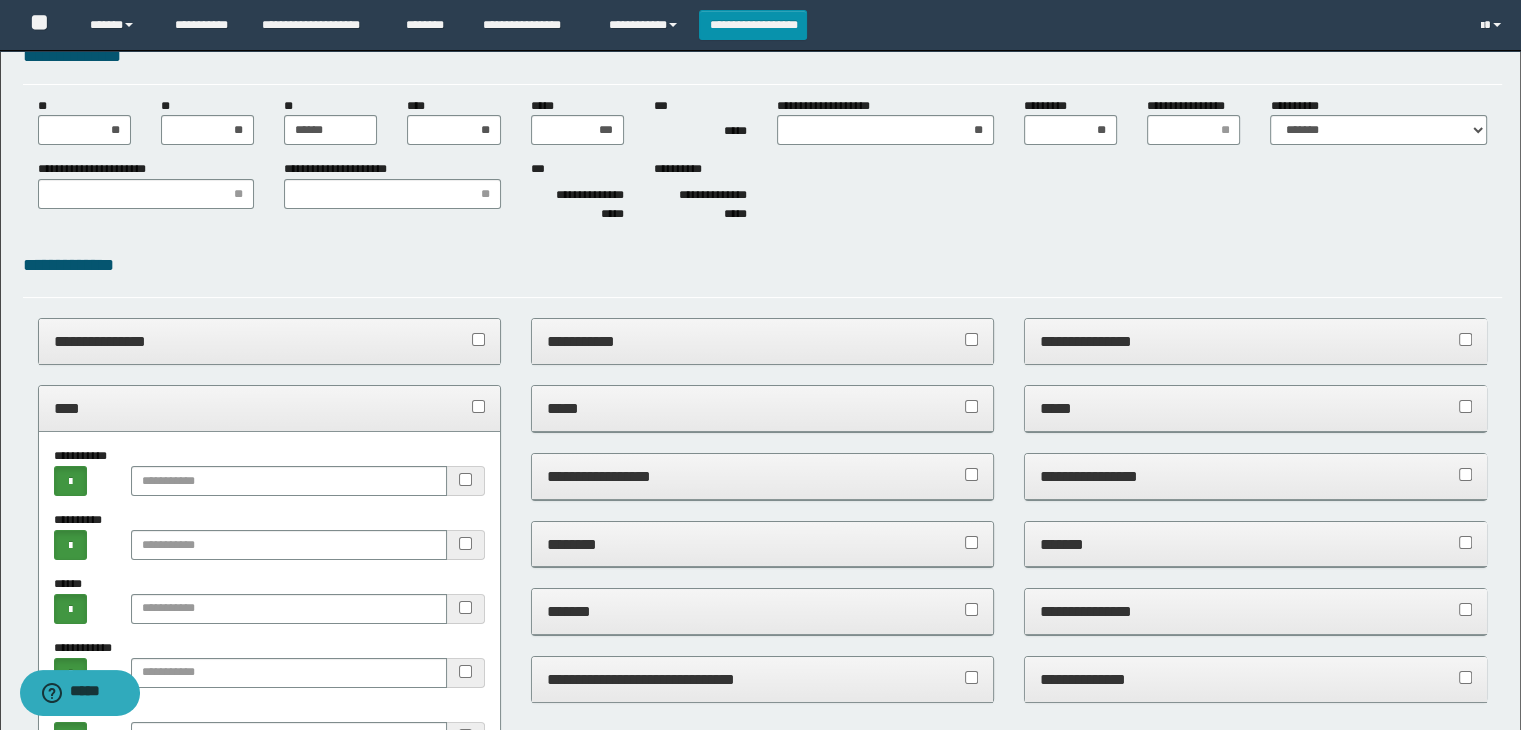 click on "****" at bounding box center [270, 408] 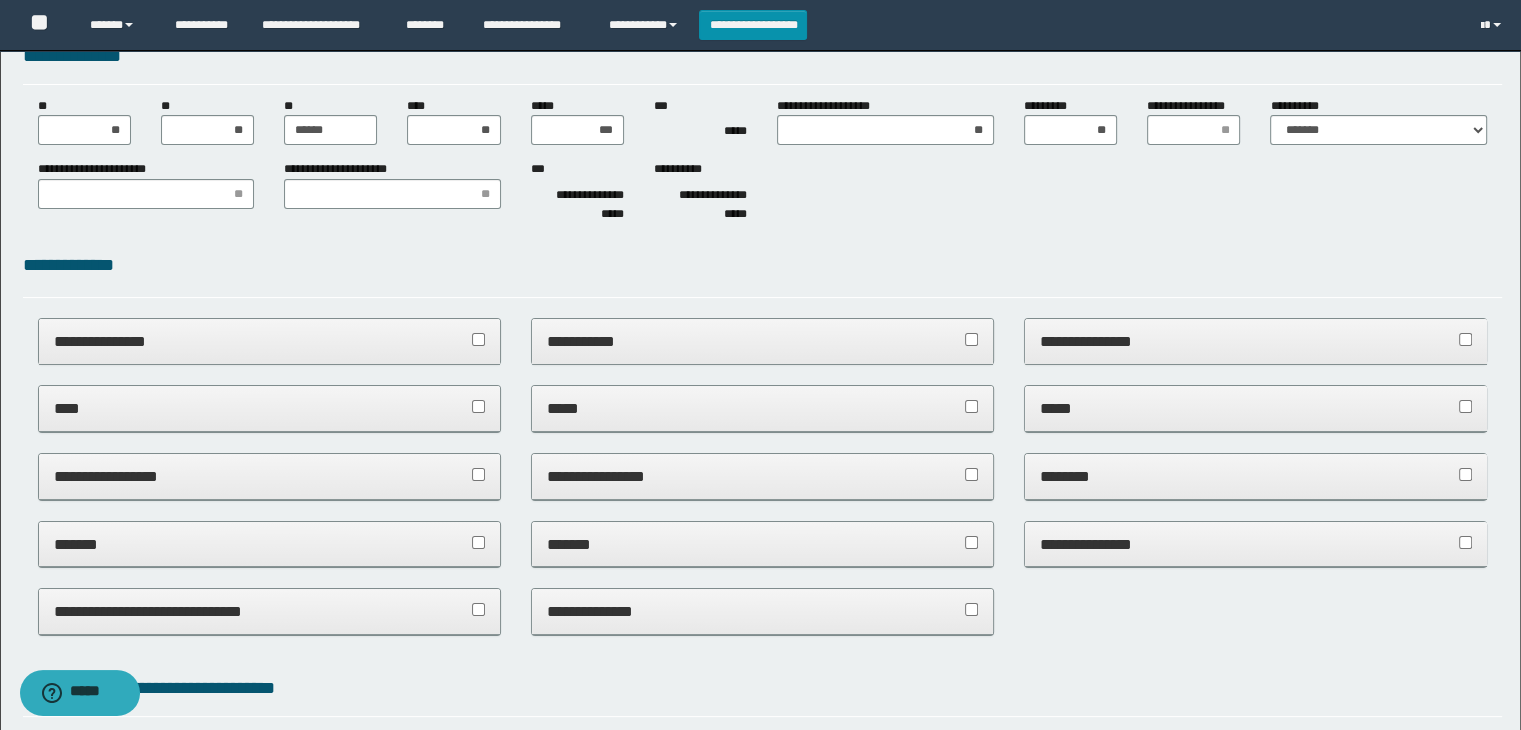 click on "**********" at bounding box center (763, 476) 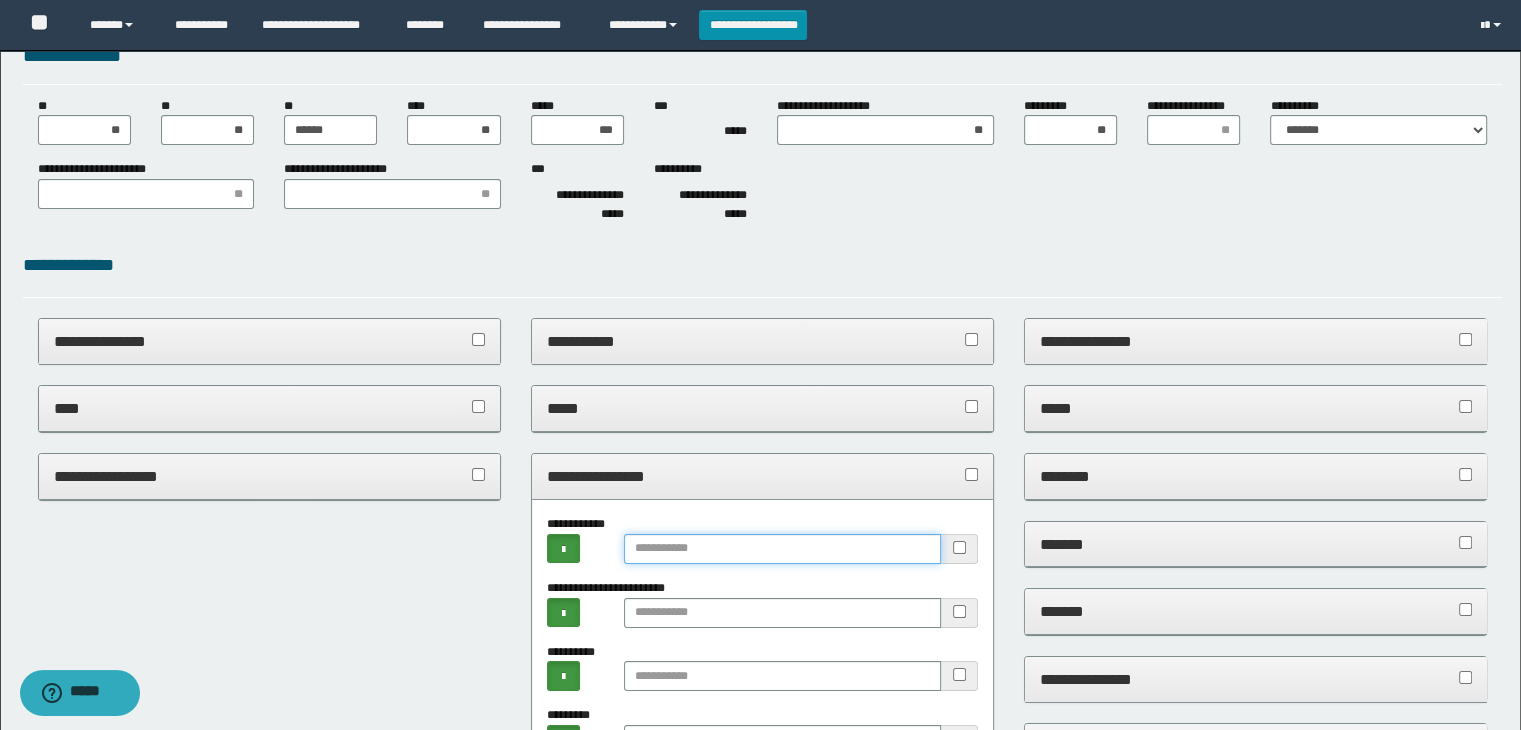 click at bounding box center [782, 549] 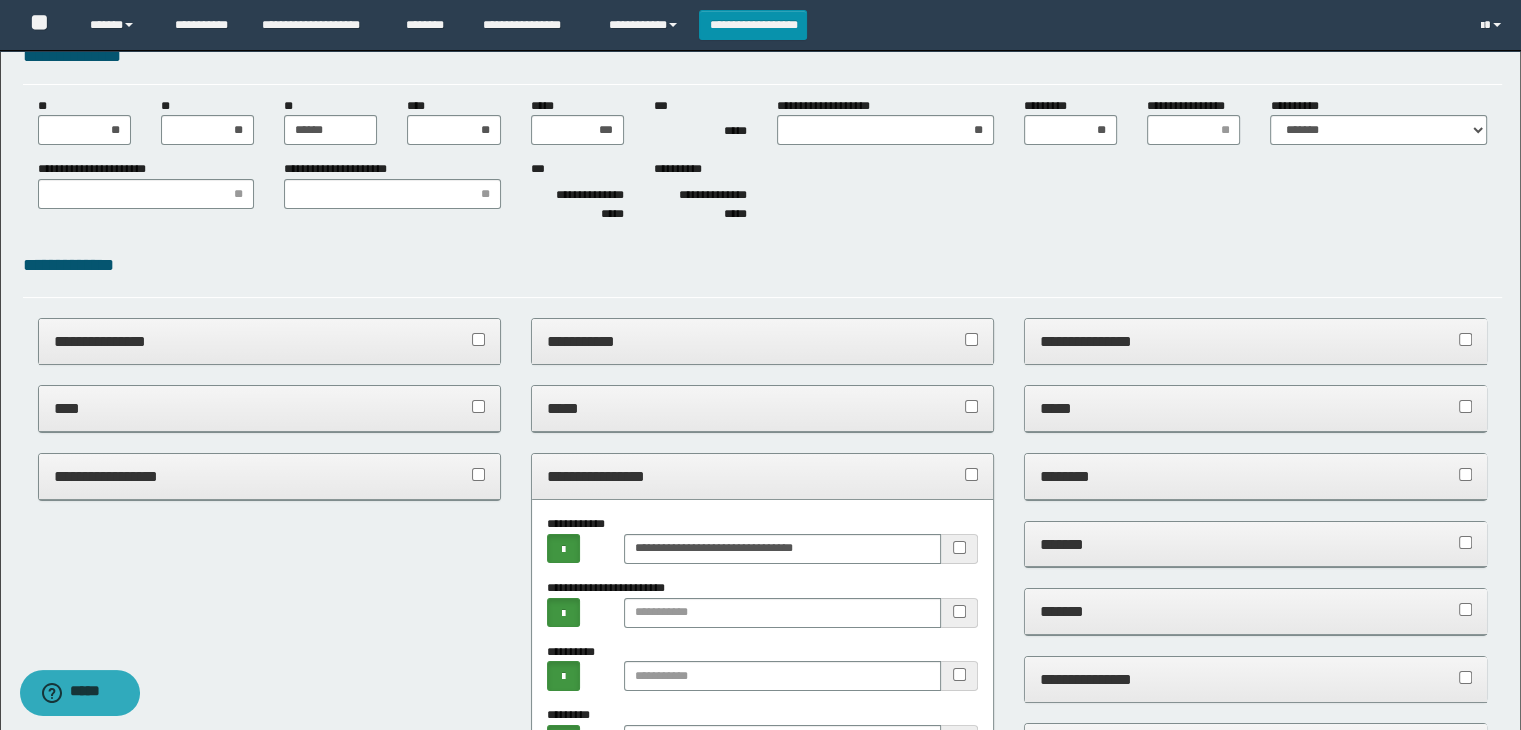 click on "**********" at bounding box center (763, 476) 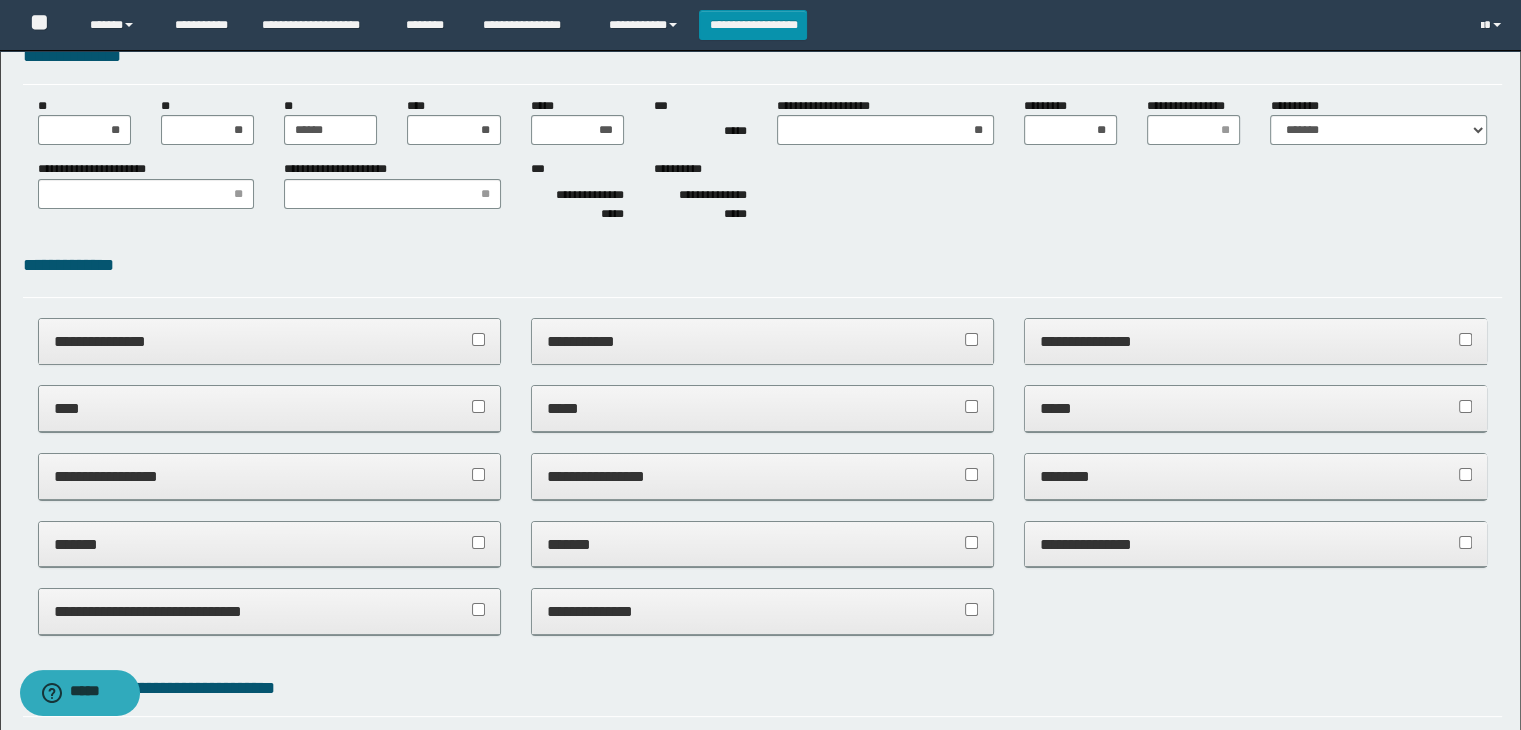 click on "********" at bounding box center [1256, 477] 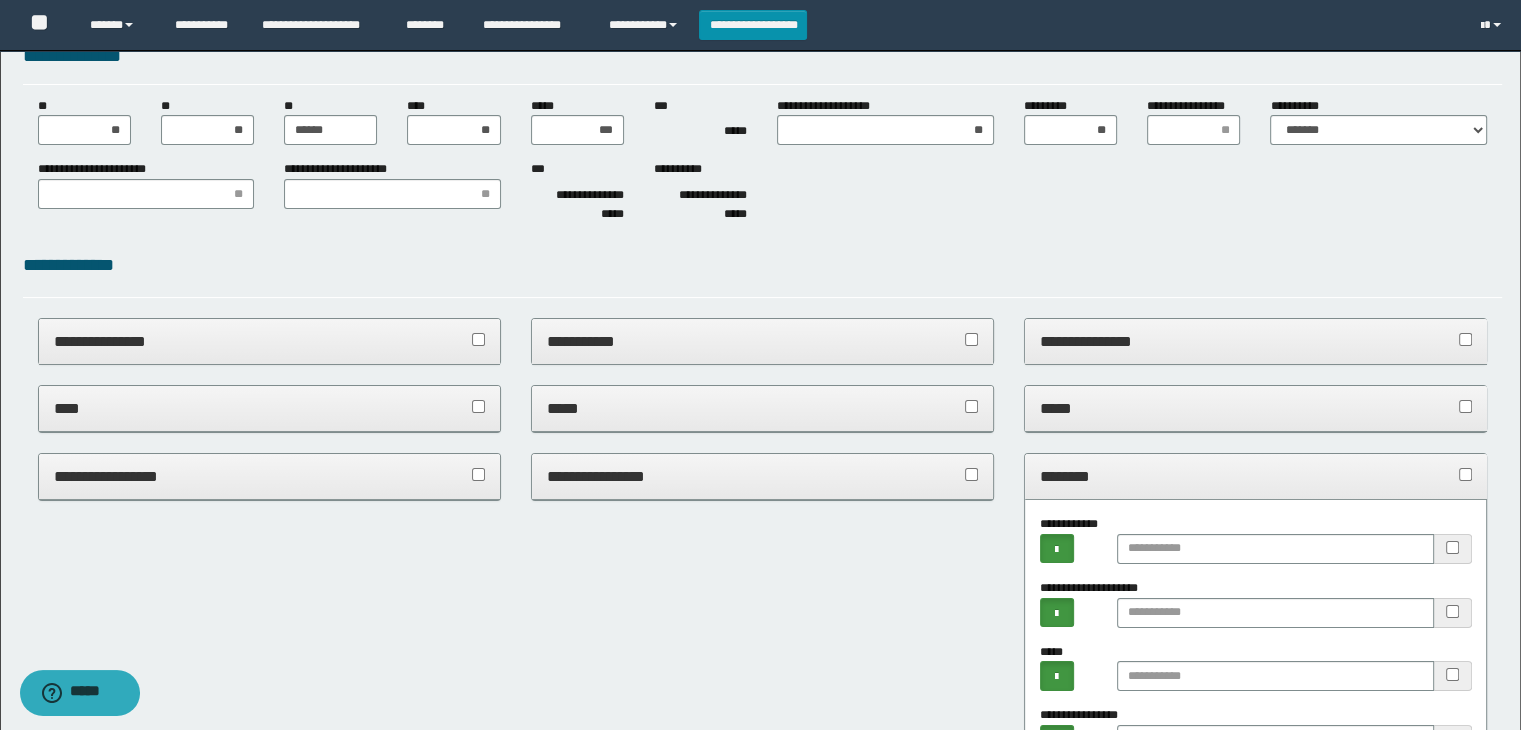 scroll, scrollTop: 284, scrollLeft: 0, axis: vertical 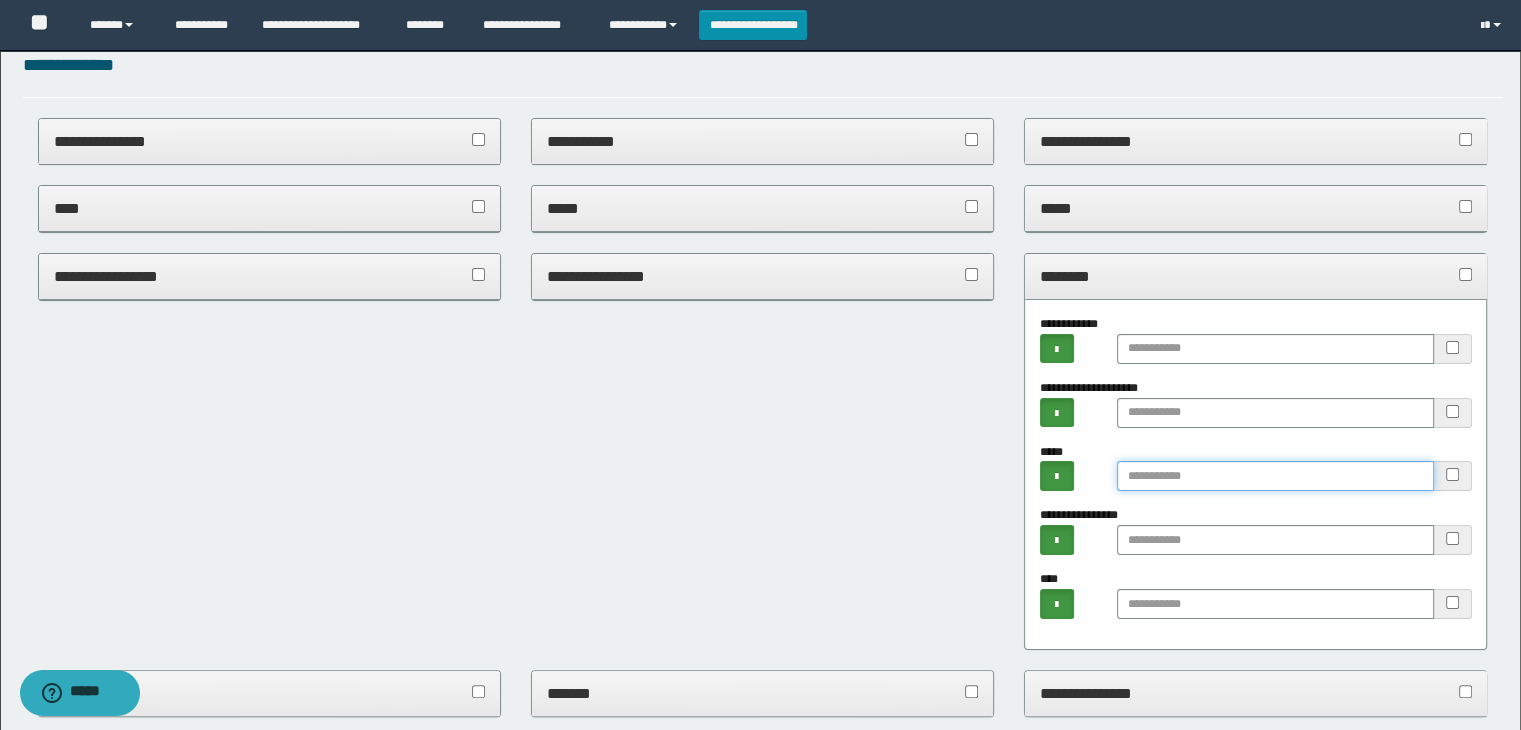 click at bounding box center [1275, 476] 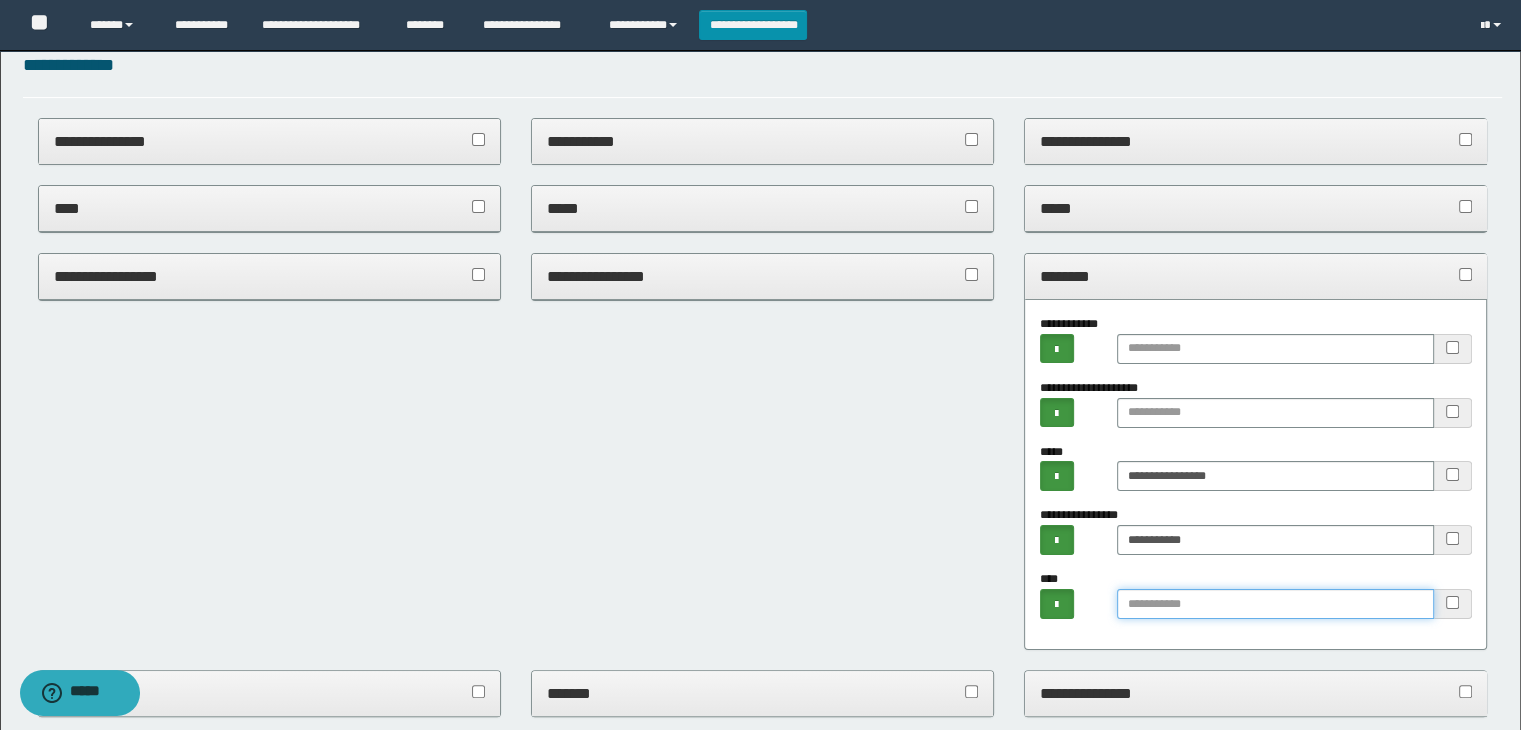 click at bounding box center [1275, 604] 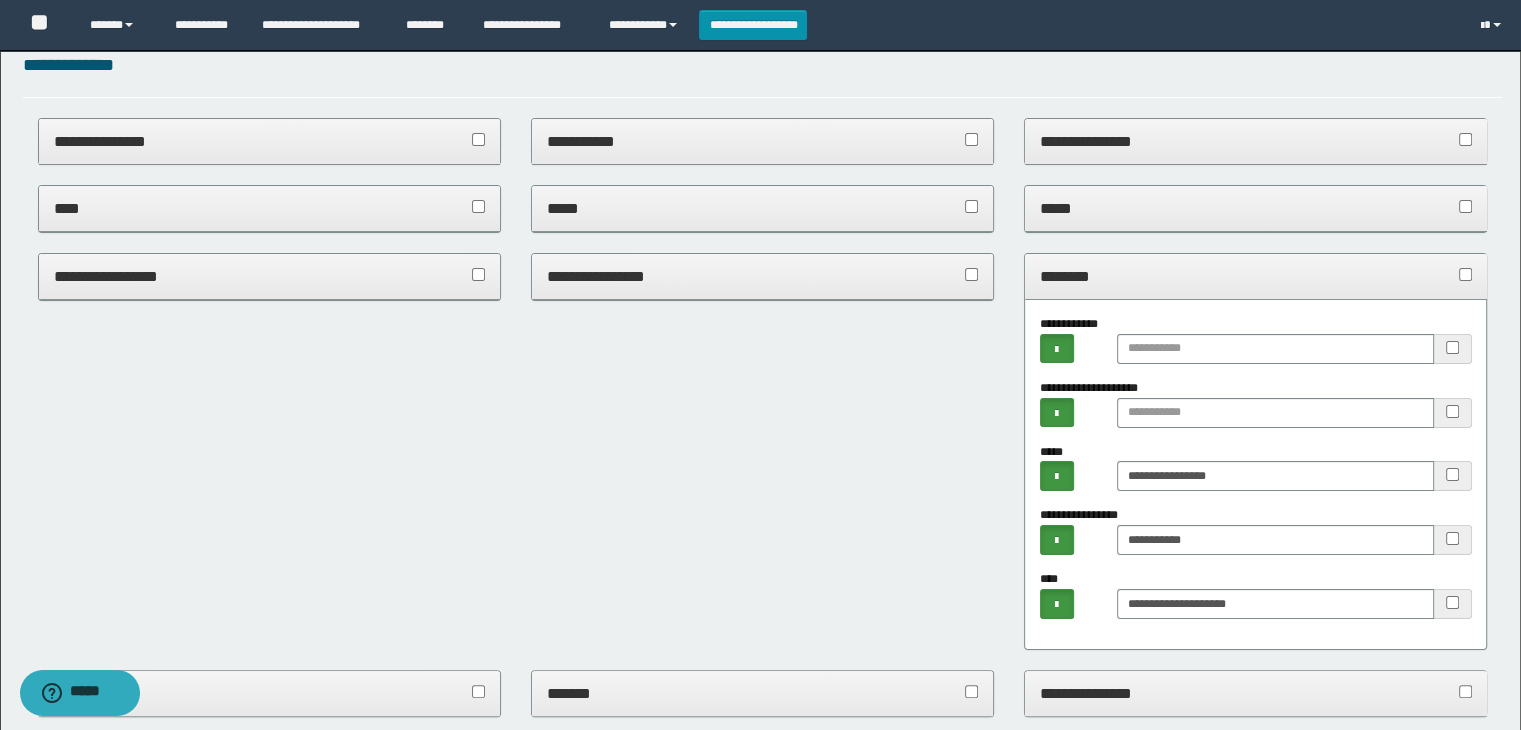 click on "********" at bounding box center [1256, 276] 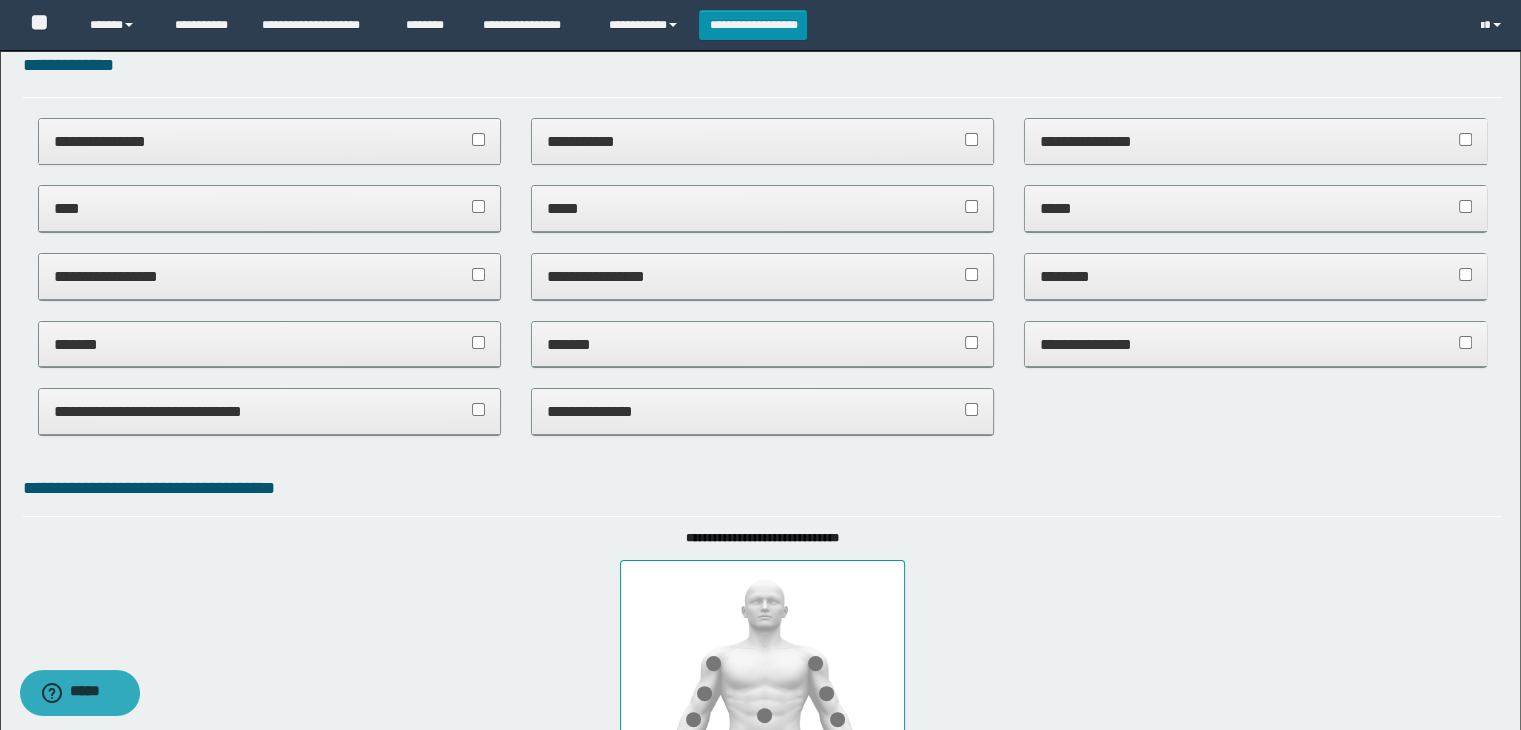 click on "*******" at bounding box center (763, 344) 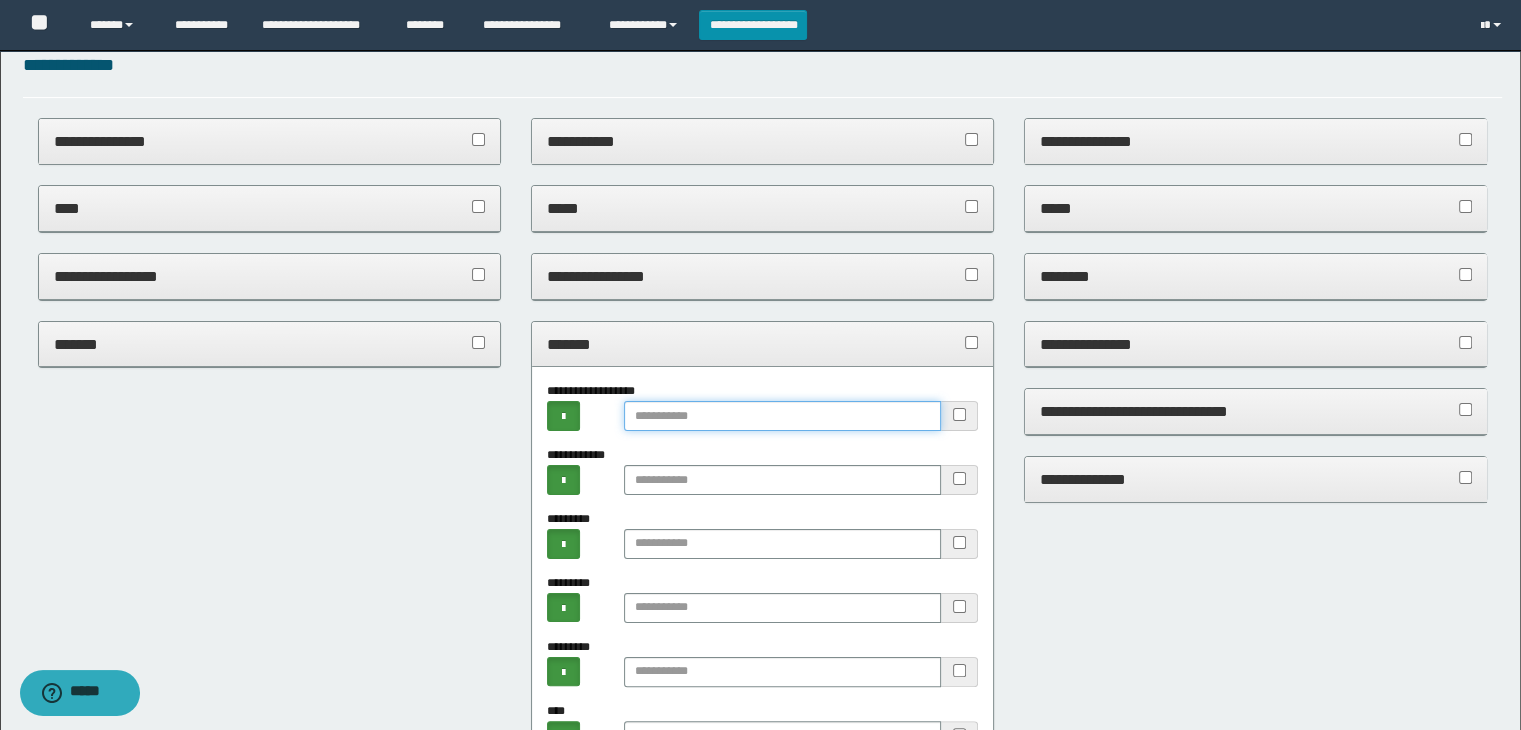click at bounding box center (782, 416) 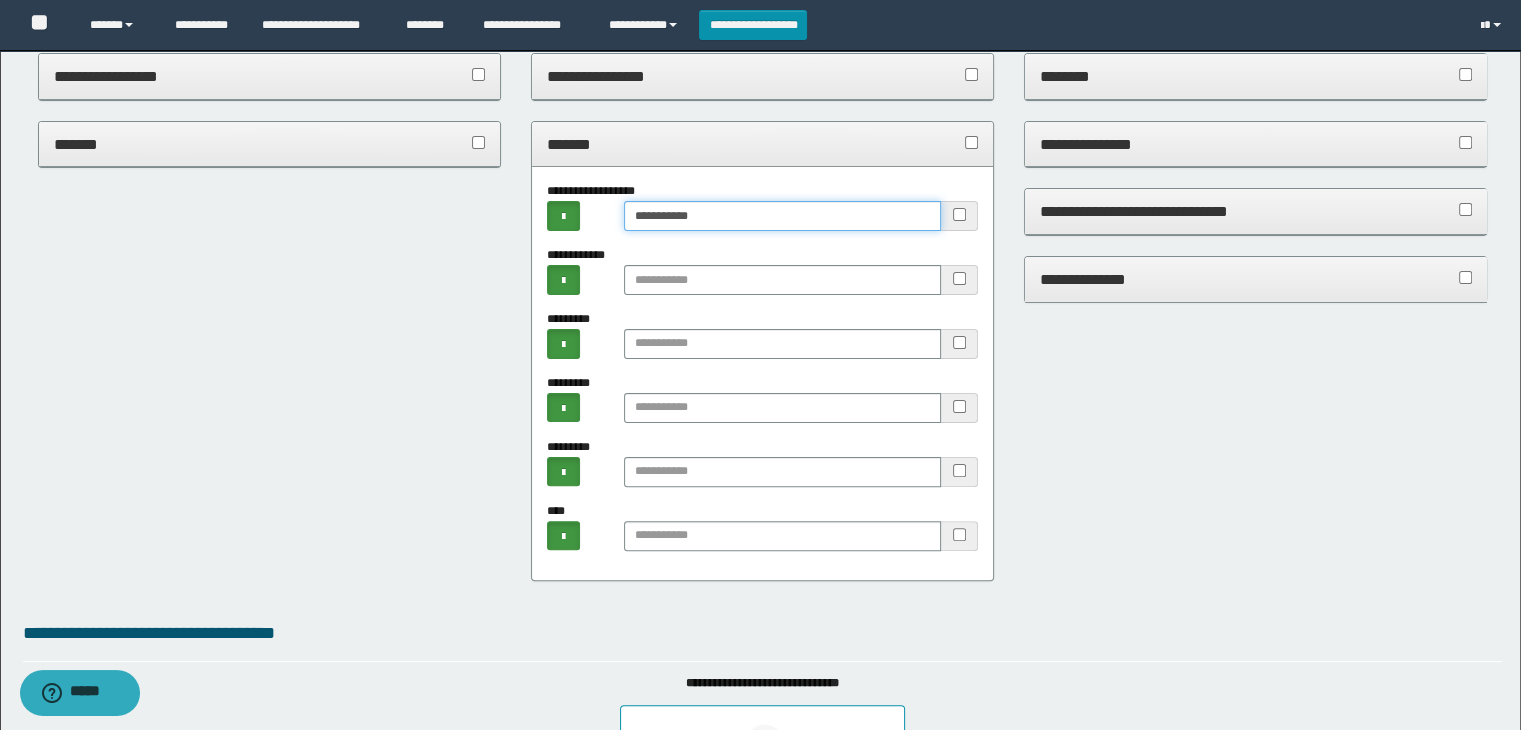scroll, scrollTop: 484, scrollLeft: 0, axis: vertical 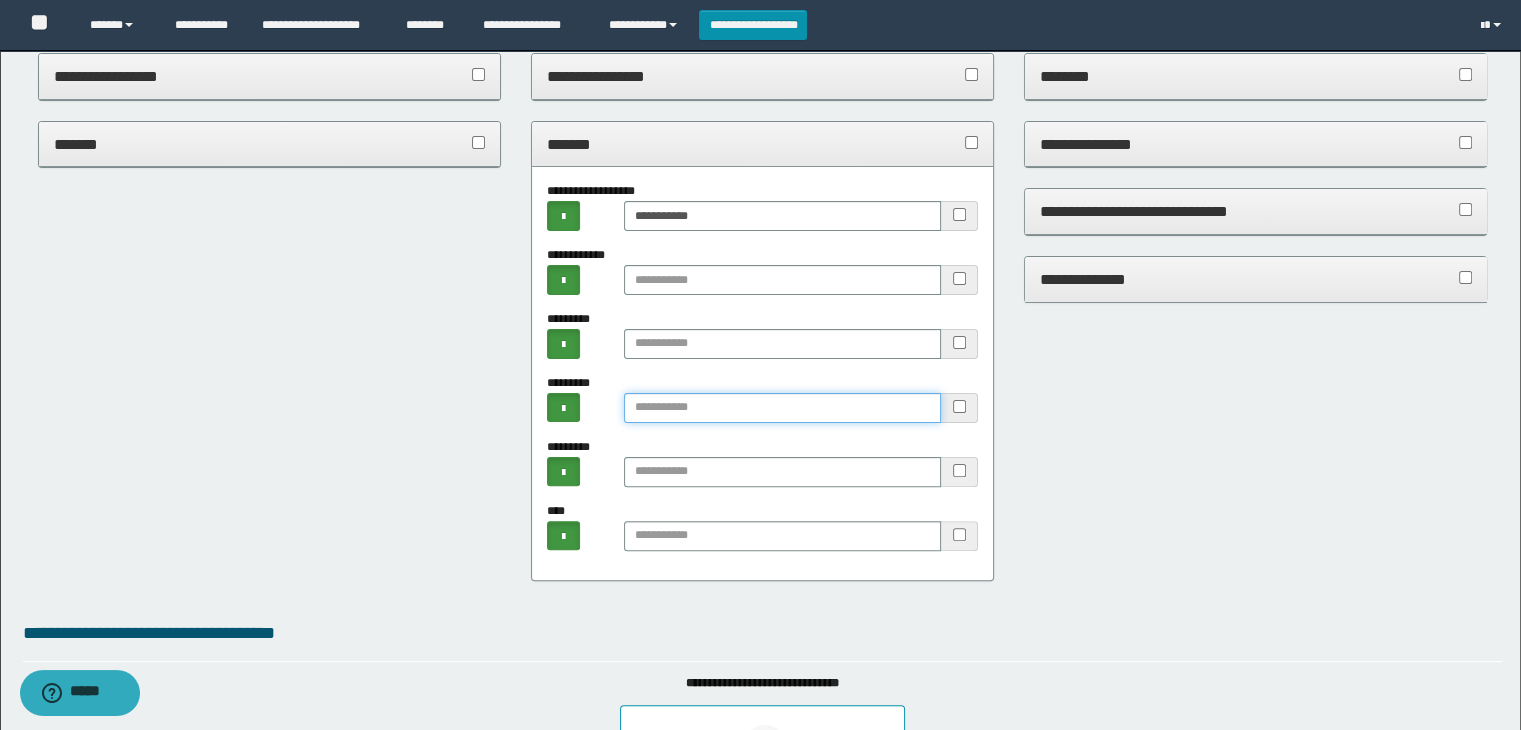click at bounding box center [782, 408] 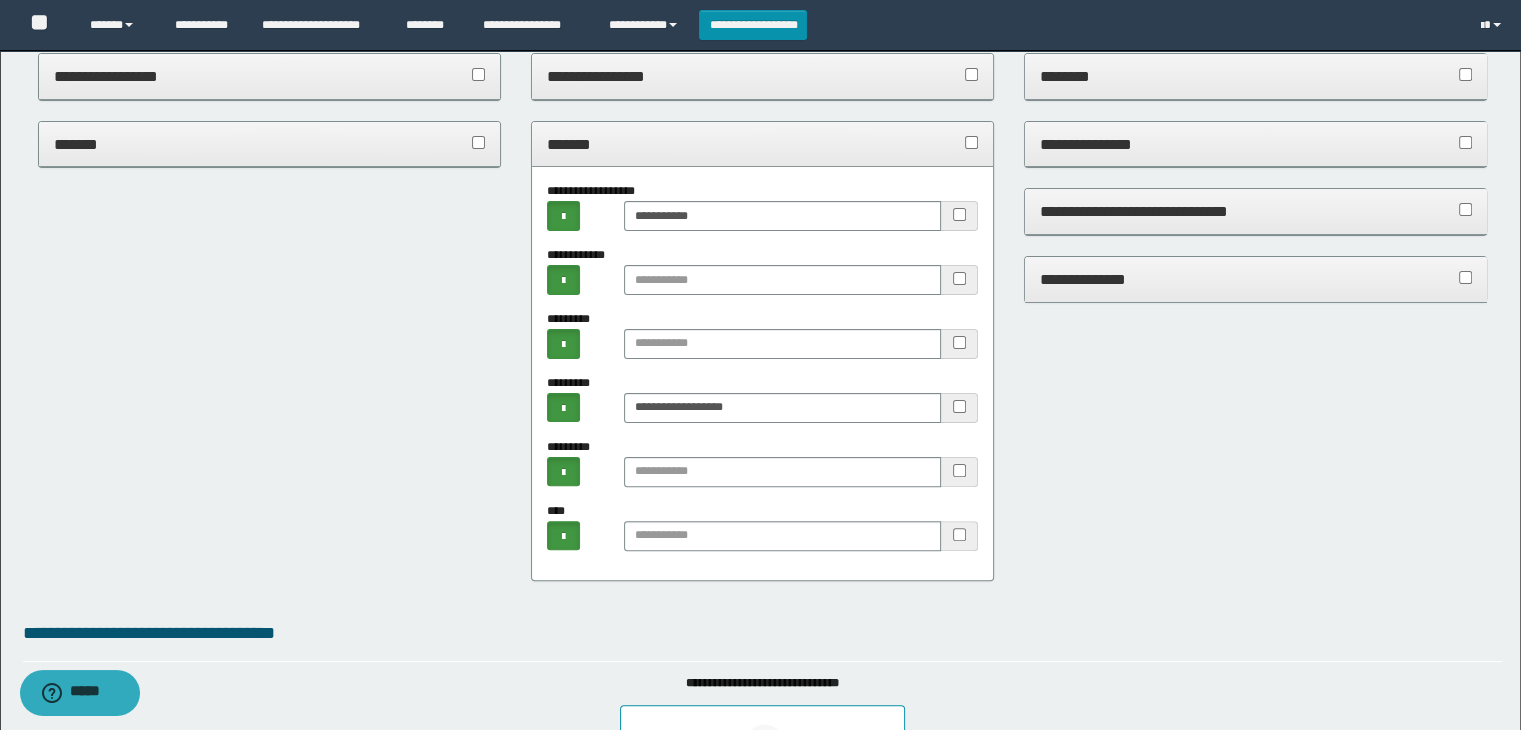 click on "*******" at bounding box center (763, 144) 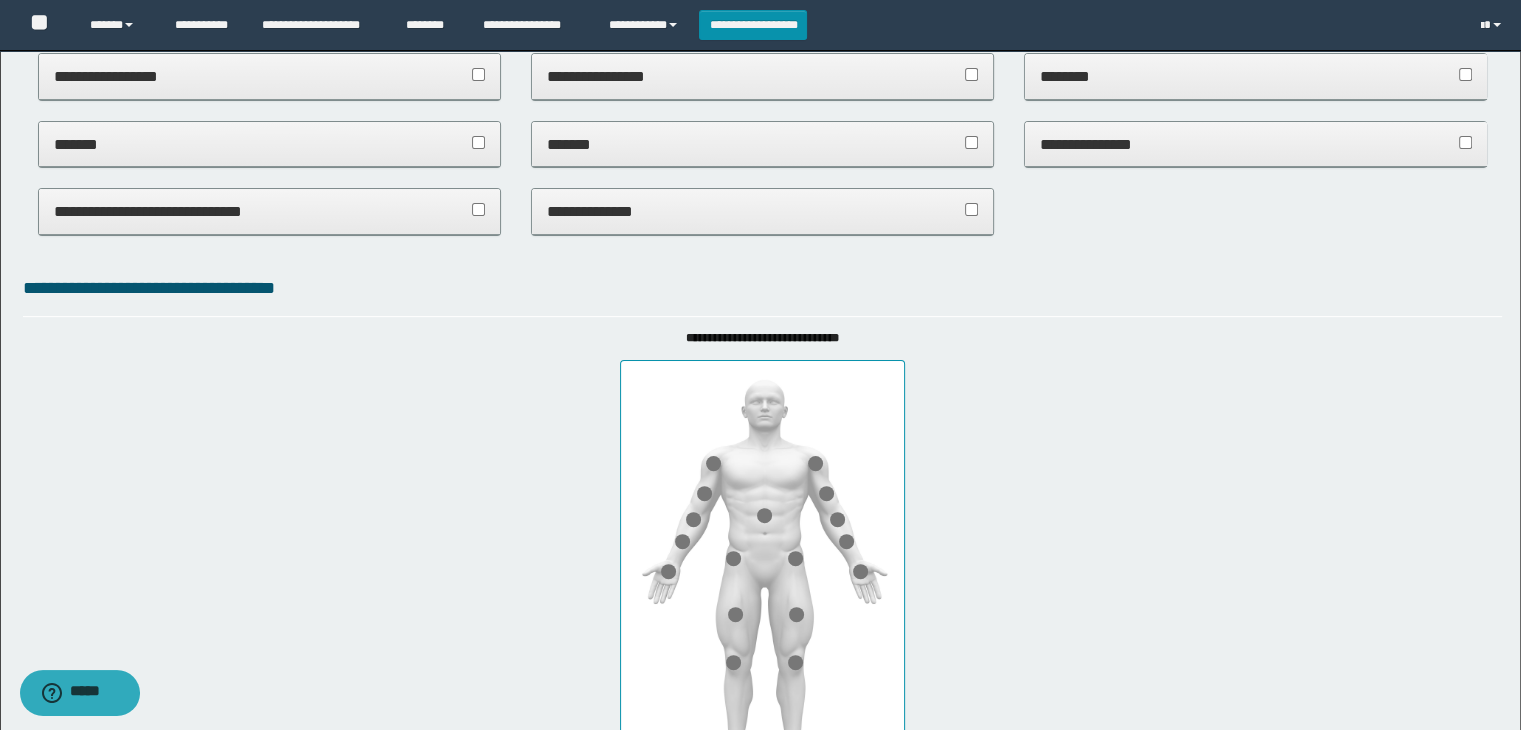 click on "*******" at bounding box center [270, 144] 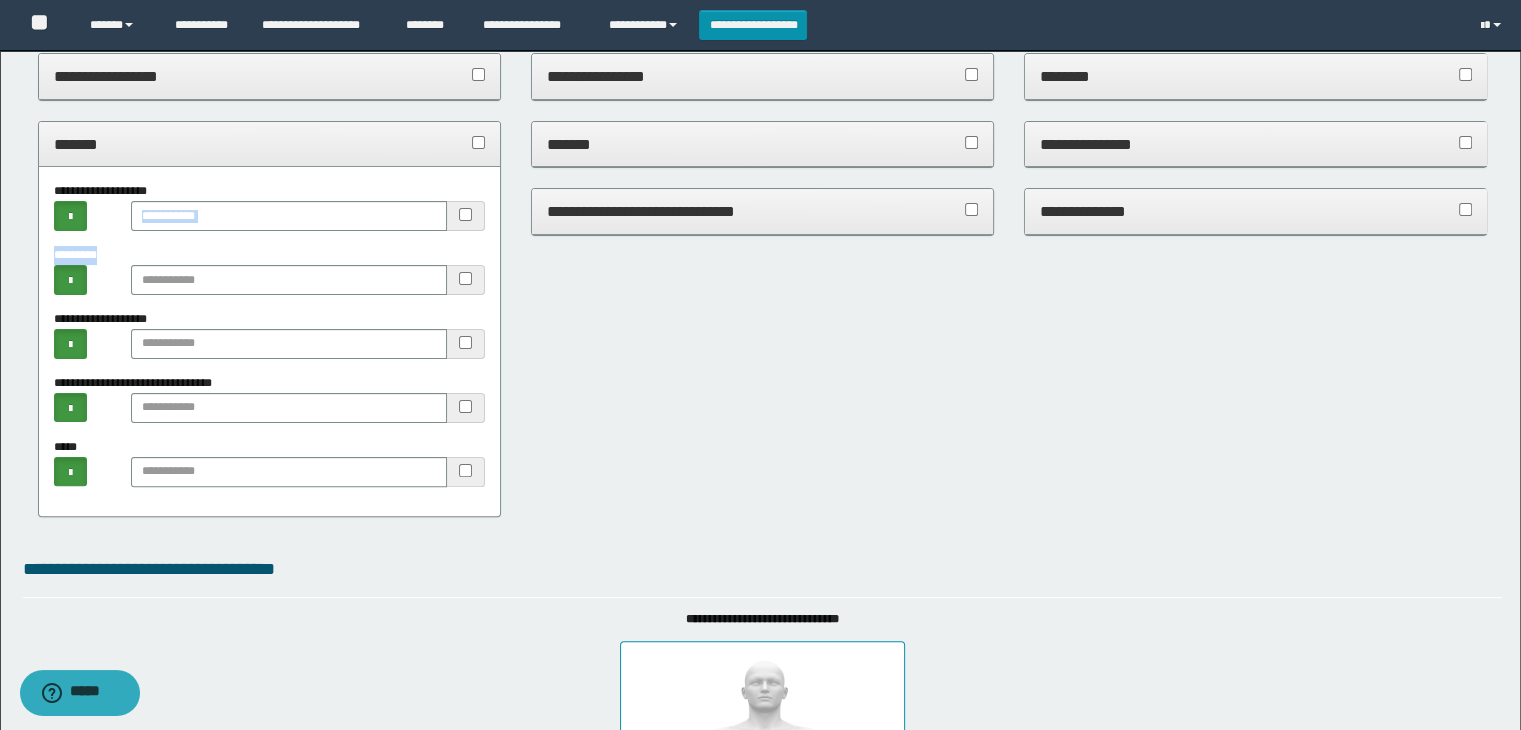 drag, startPoint x: 167, startPoint y: 229, endPoint x: 177, endPoint y: 221, distance: 12.806249 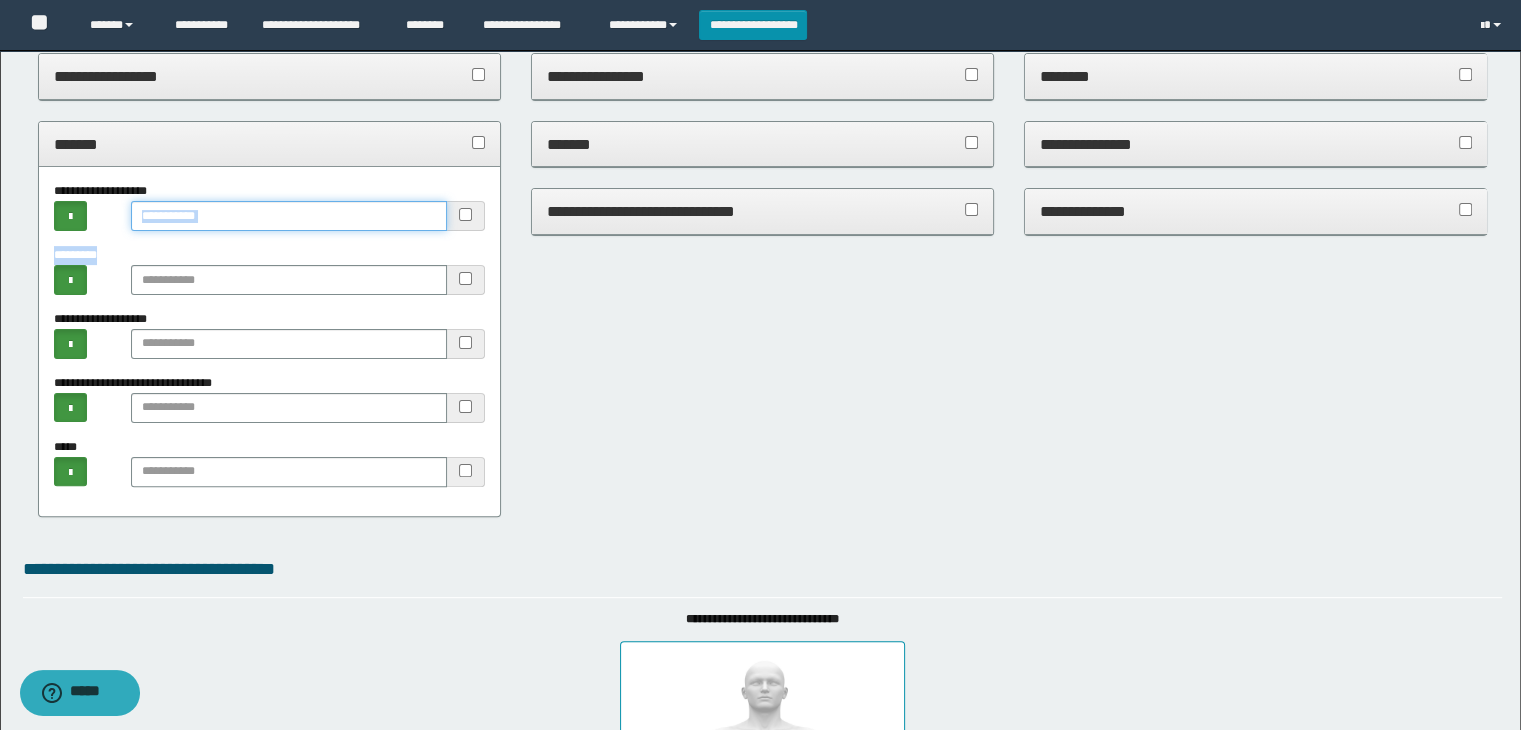 click at bounding box center (289, 216) 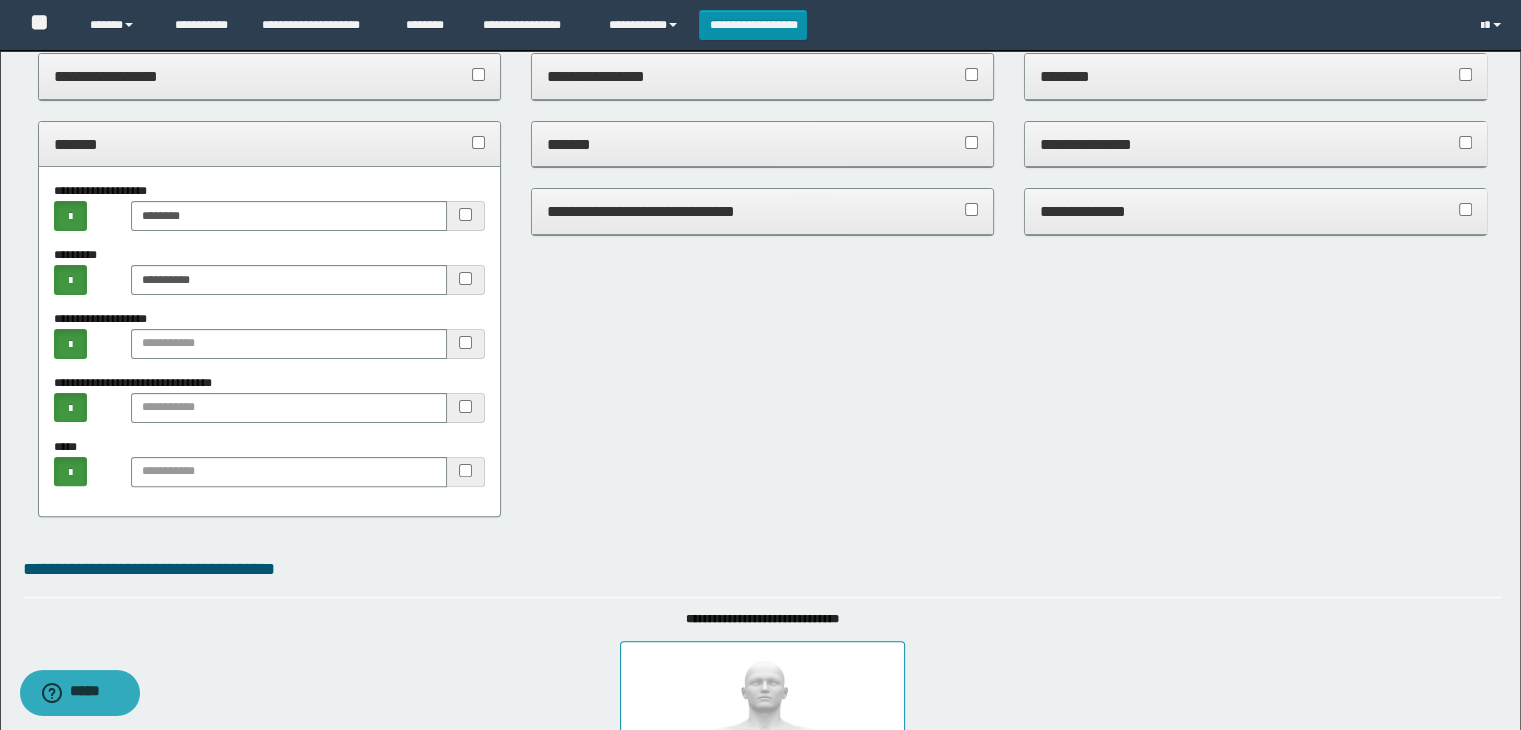 click on "*******" at bounding box center (270, 144) 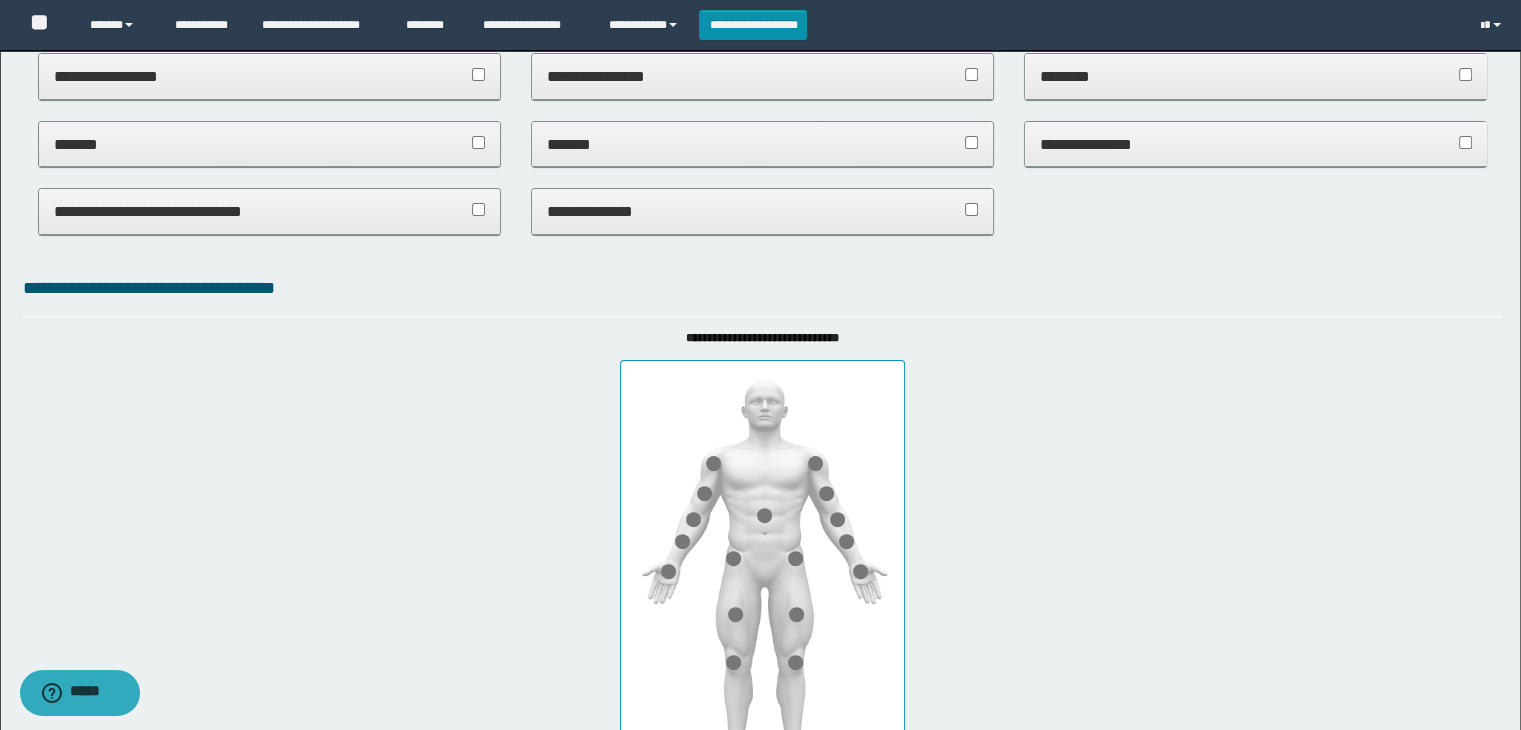 click on "**********" at bounding box center (270, 211) 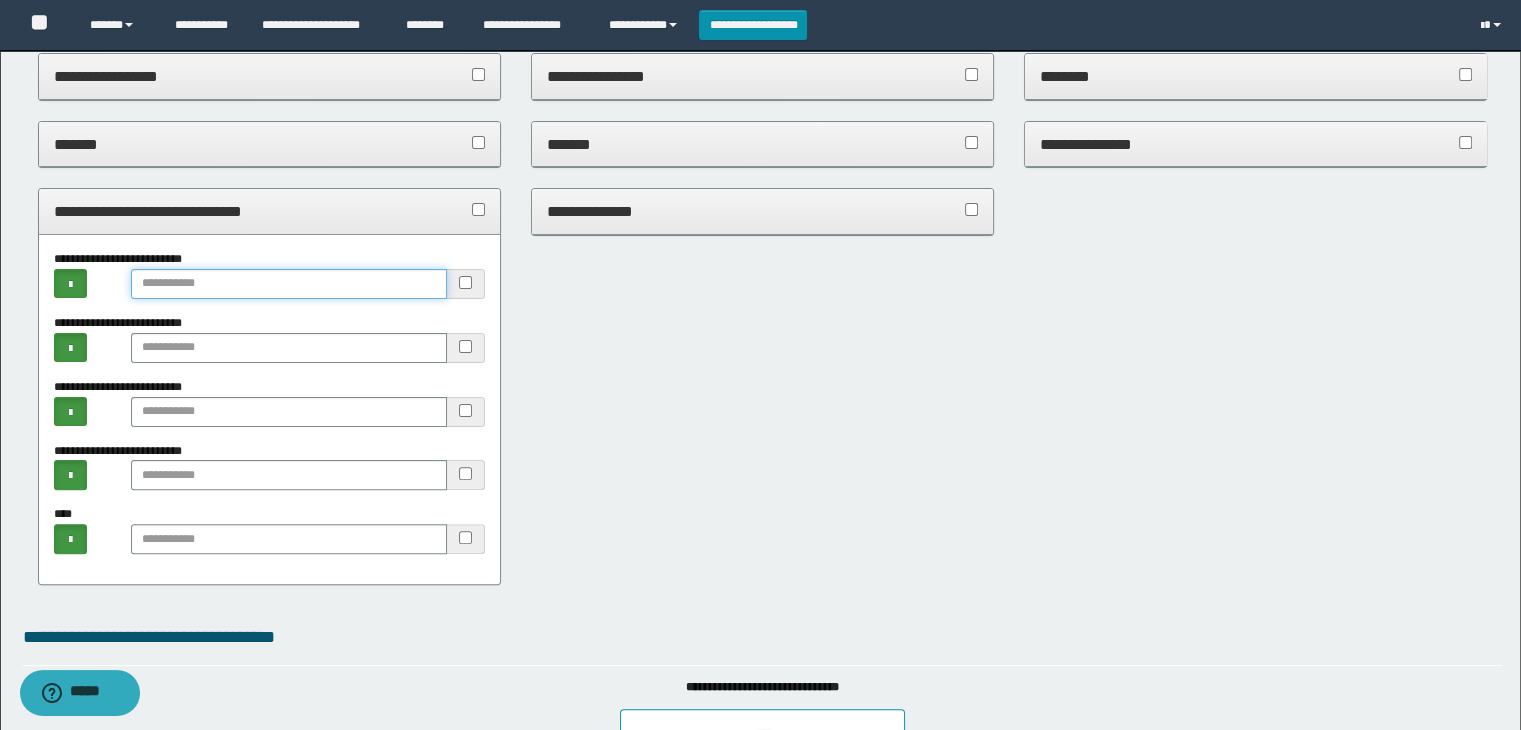 click at bounding box center [289, 284] 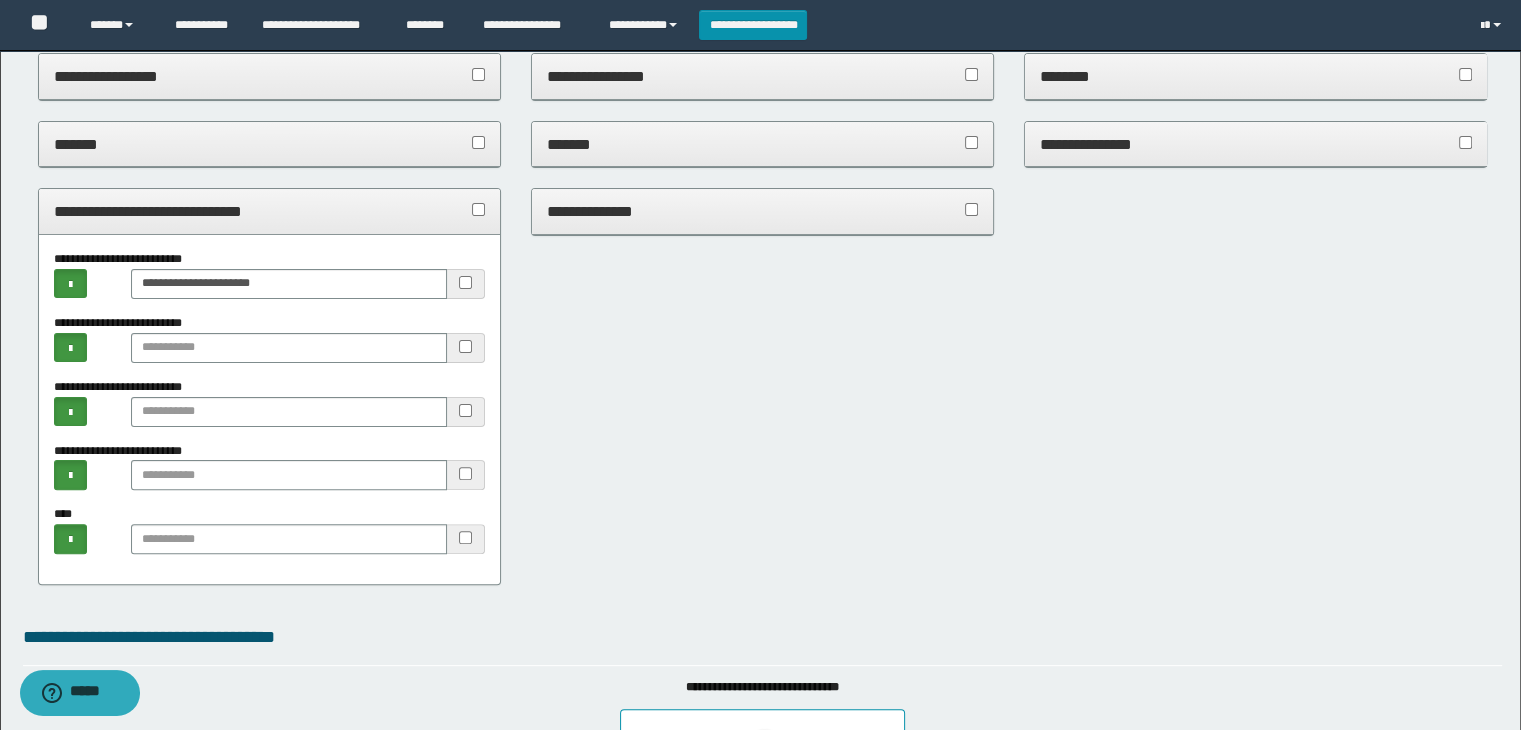 click on "**********" at bounding box center (270, 211) 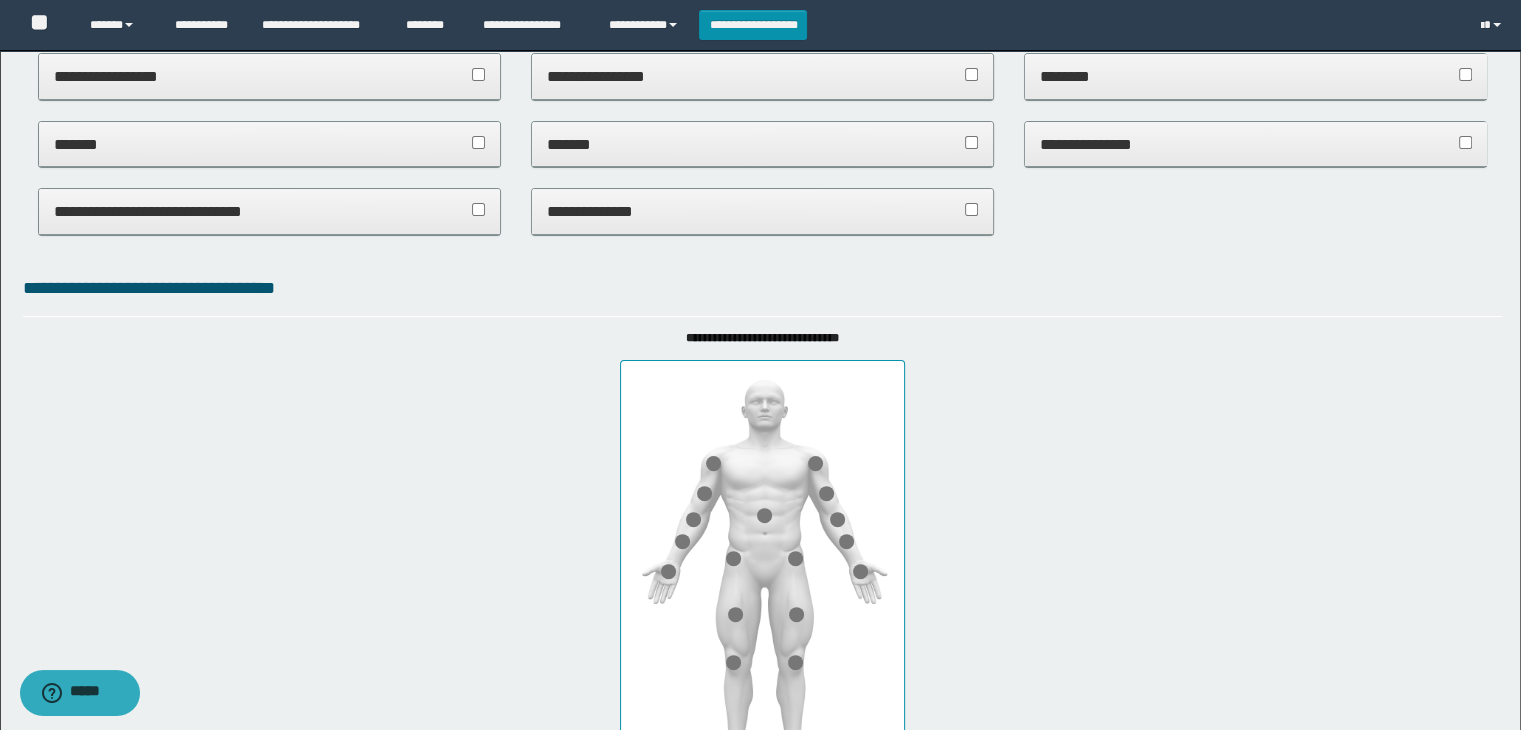 click on "**********" at bounding box center (763, 211) 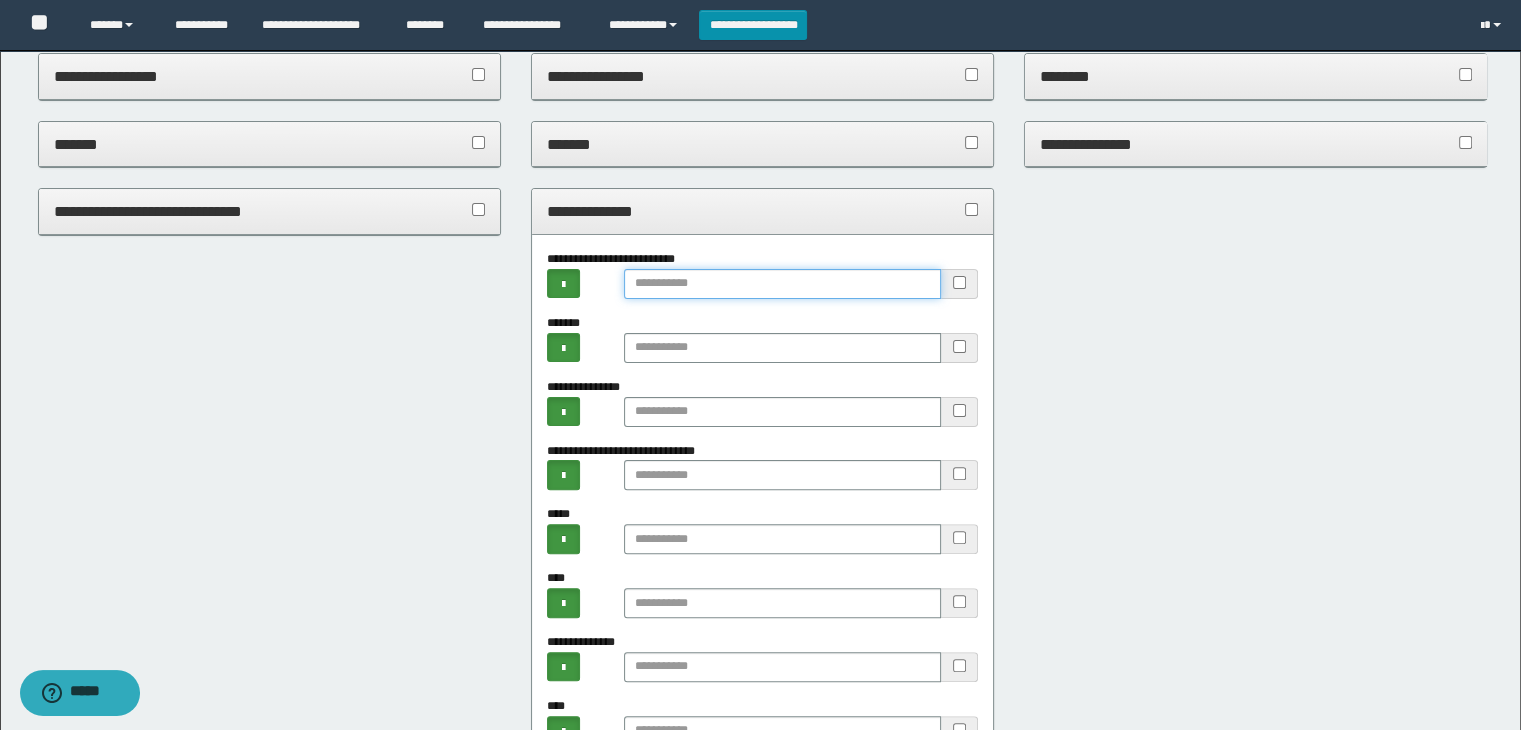 click at bounding box center [782, 284] 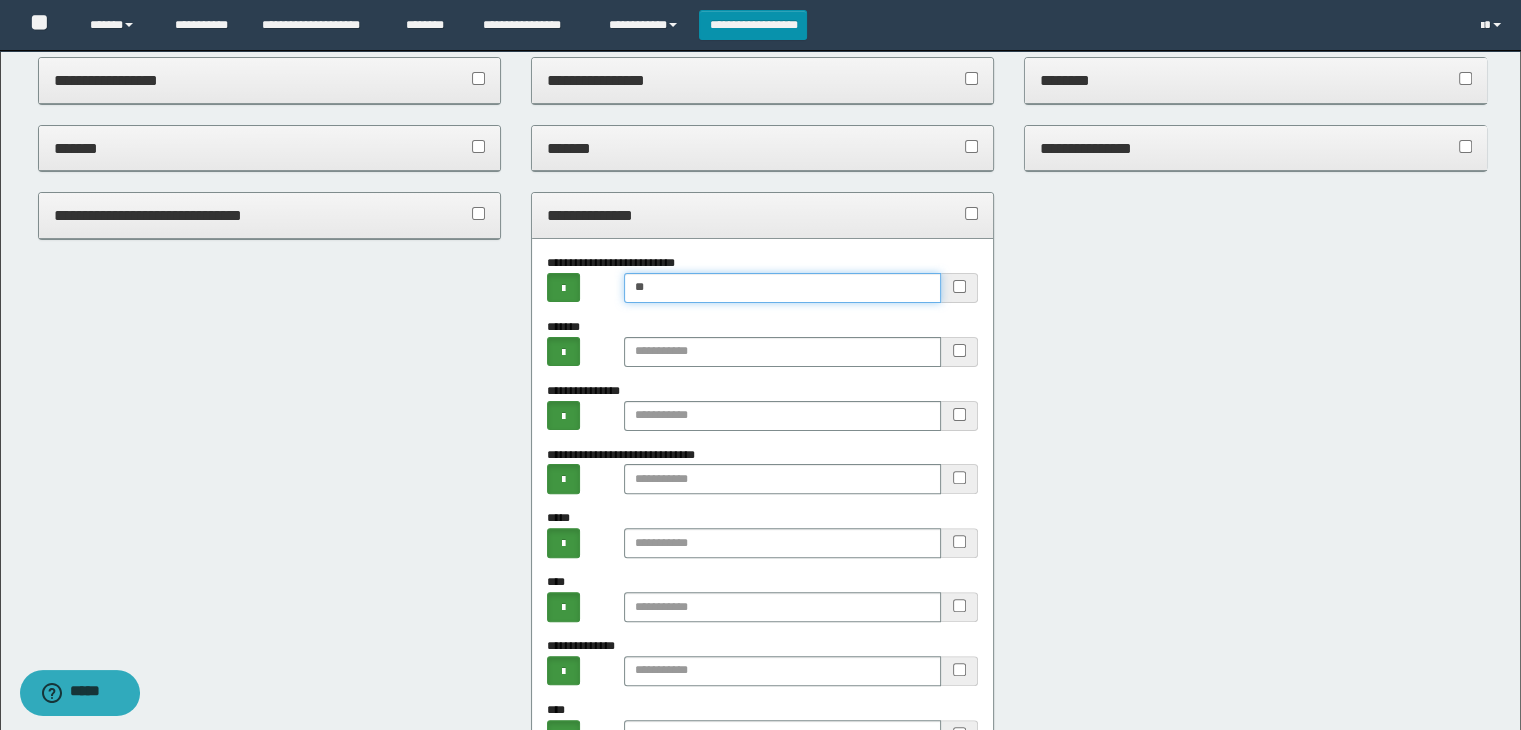 scroll, scrollTop: 482, scrollLeft: 0, axis: vertical 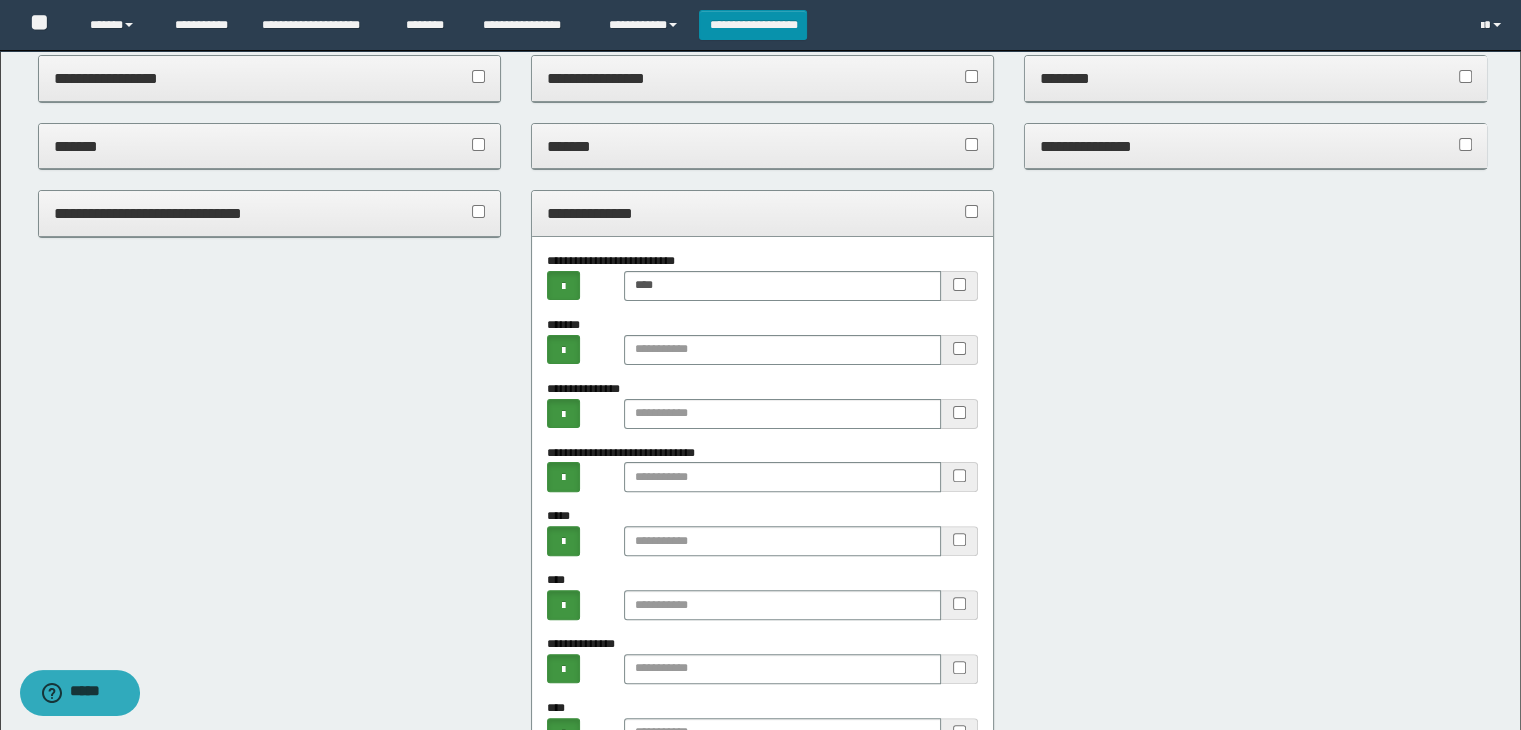 click on "**********" at bounding box center [270, 214] 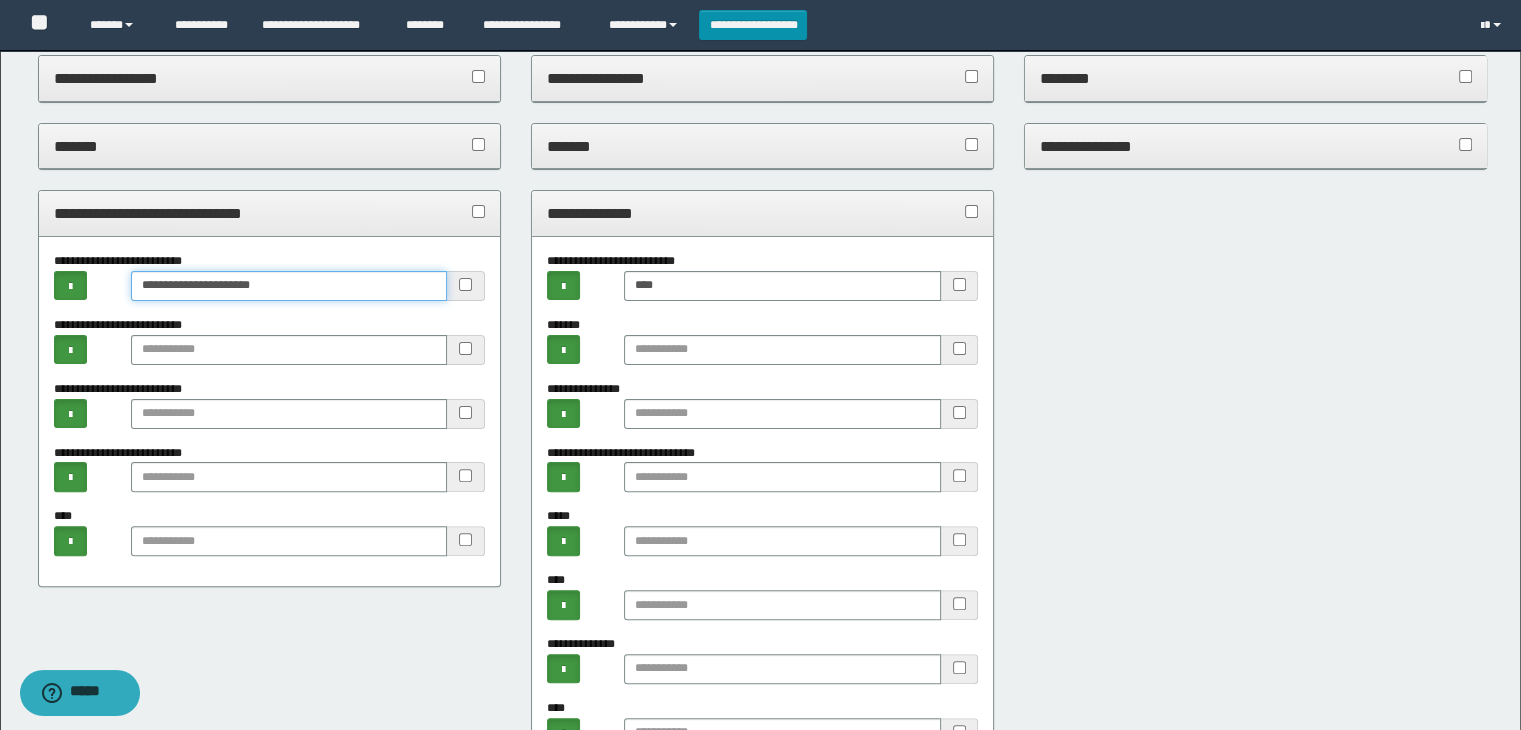 drag, startPoint x: 212, startPoint y: 283, endPoint x: 225, endPoint y: 285, distance: 13.152946 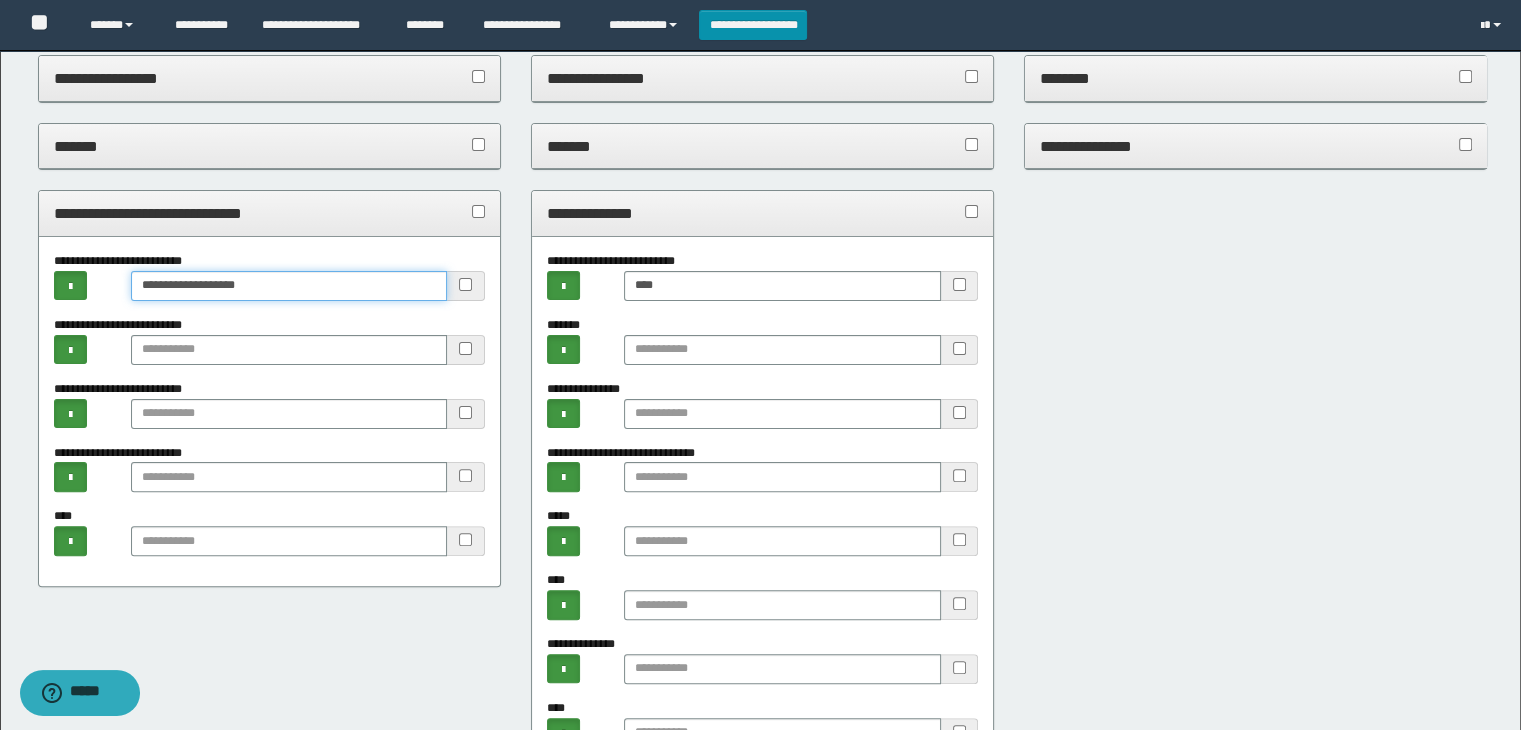 click on "**********" at bounding box center [289, 286] 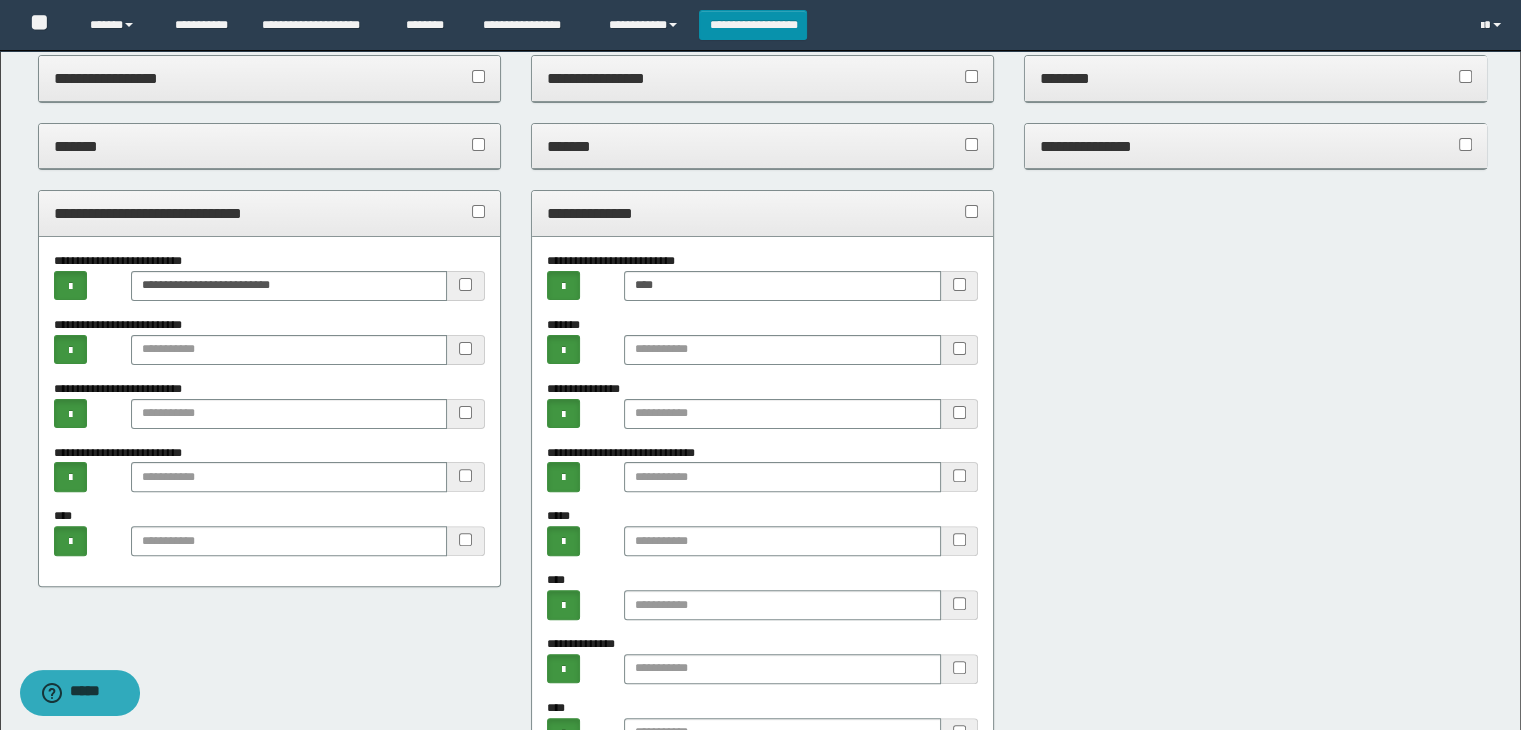 click on "**********" at bounding box center (270, 213) 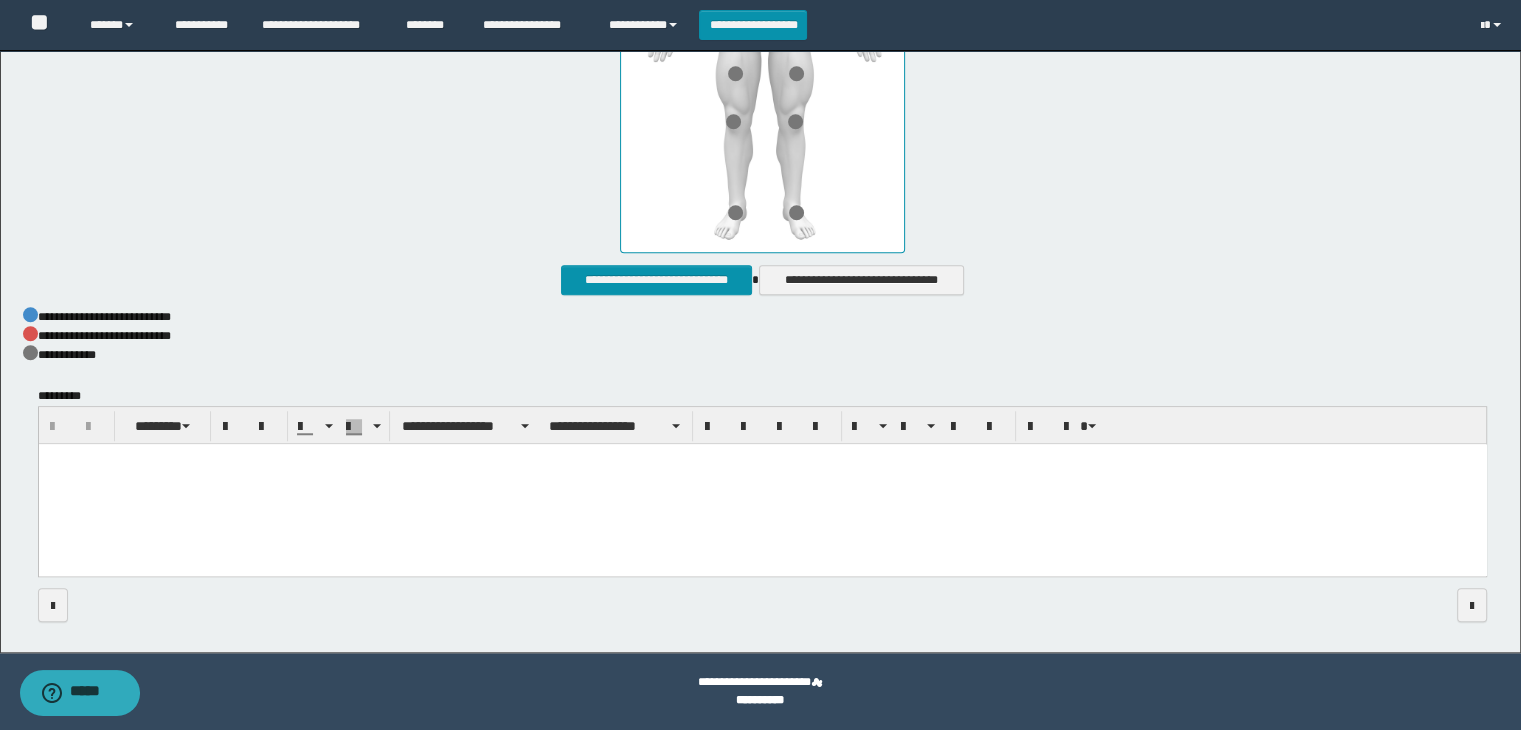 scroll, scrollTop: 1466, scrollLeft: 0, axis: vertical 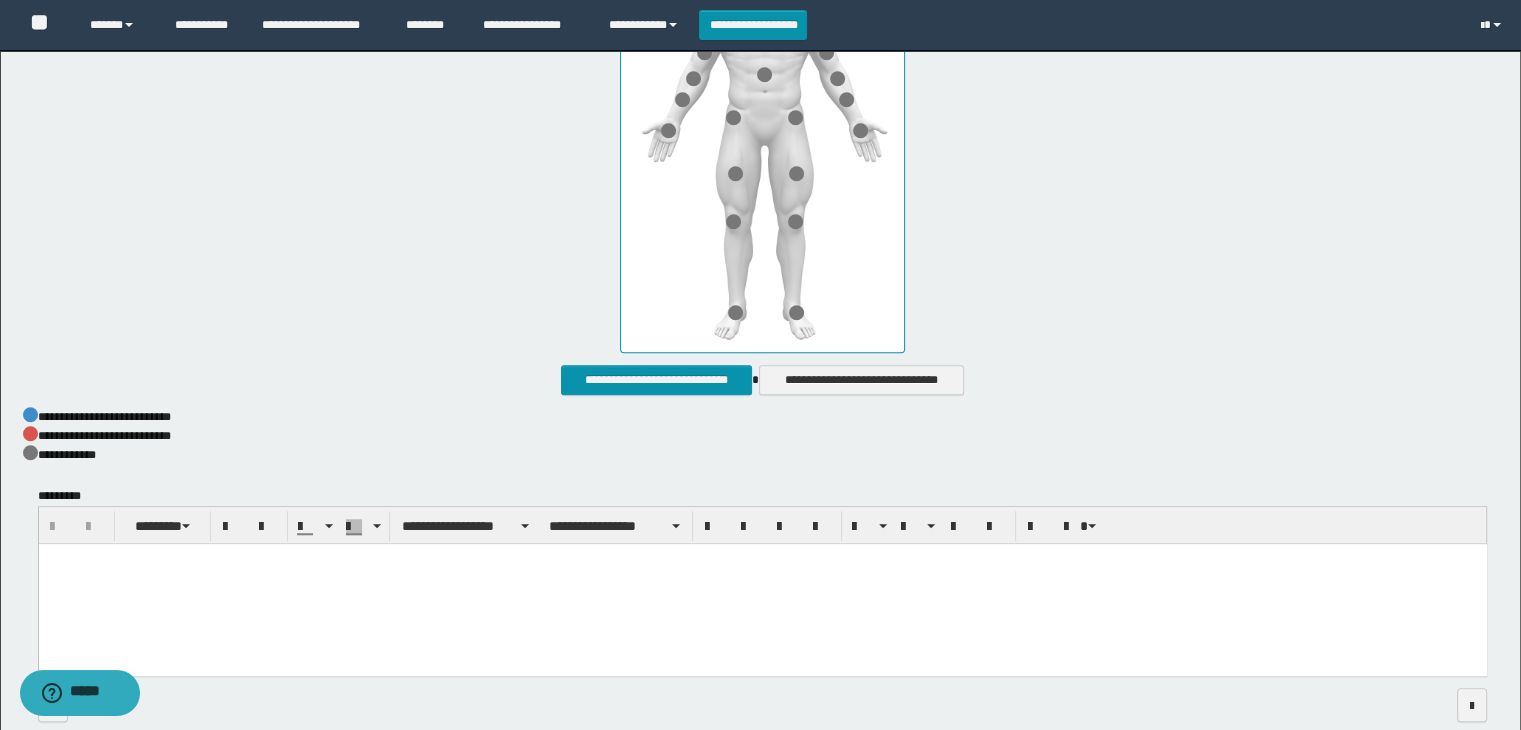 click at bounding box center [762, 585] 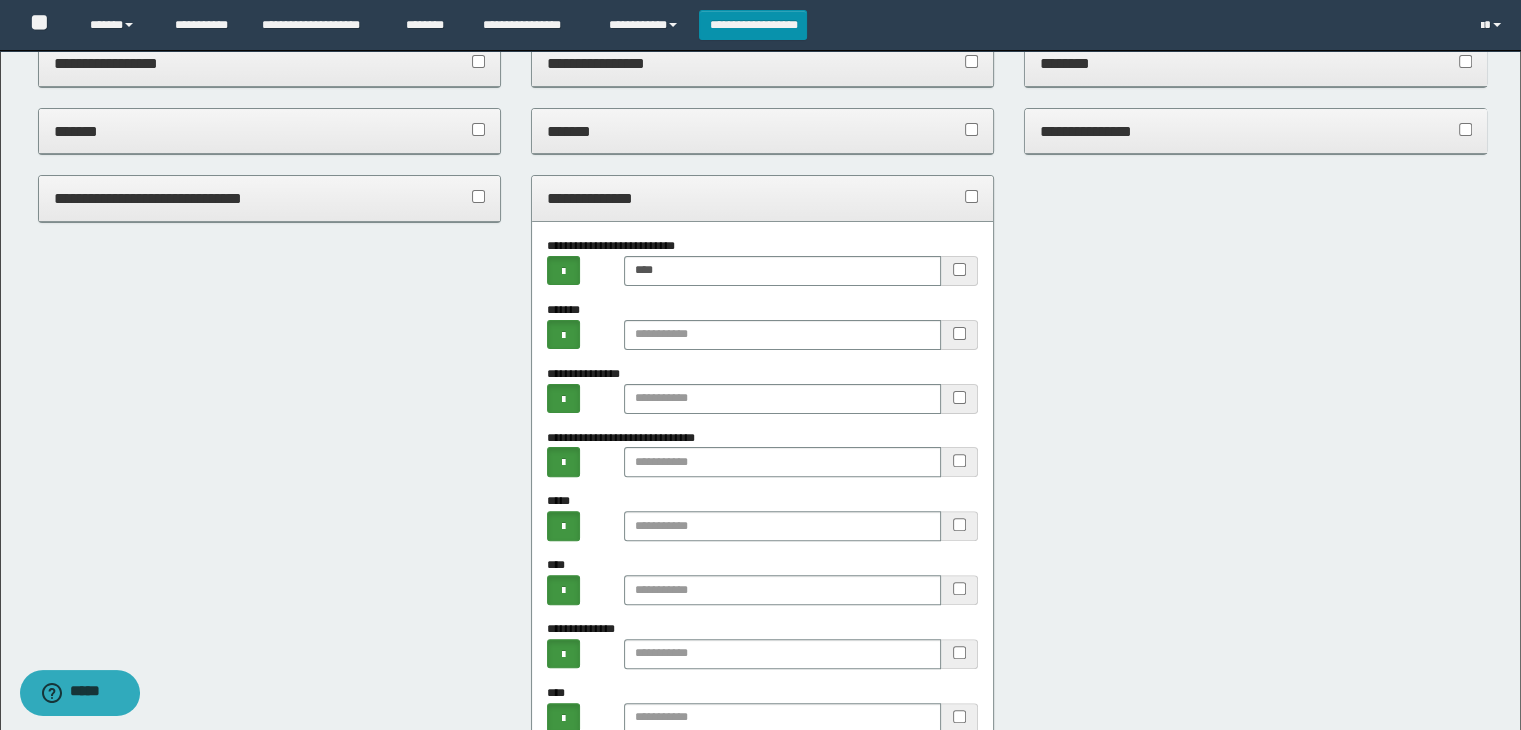 scroll, scrollTop: 500, scrollLeft: 0, axis: vertical 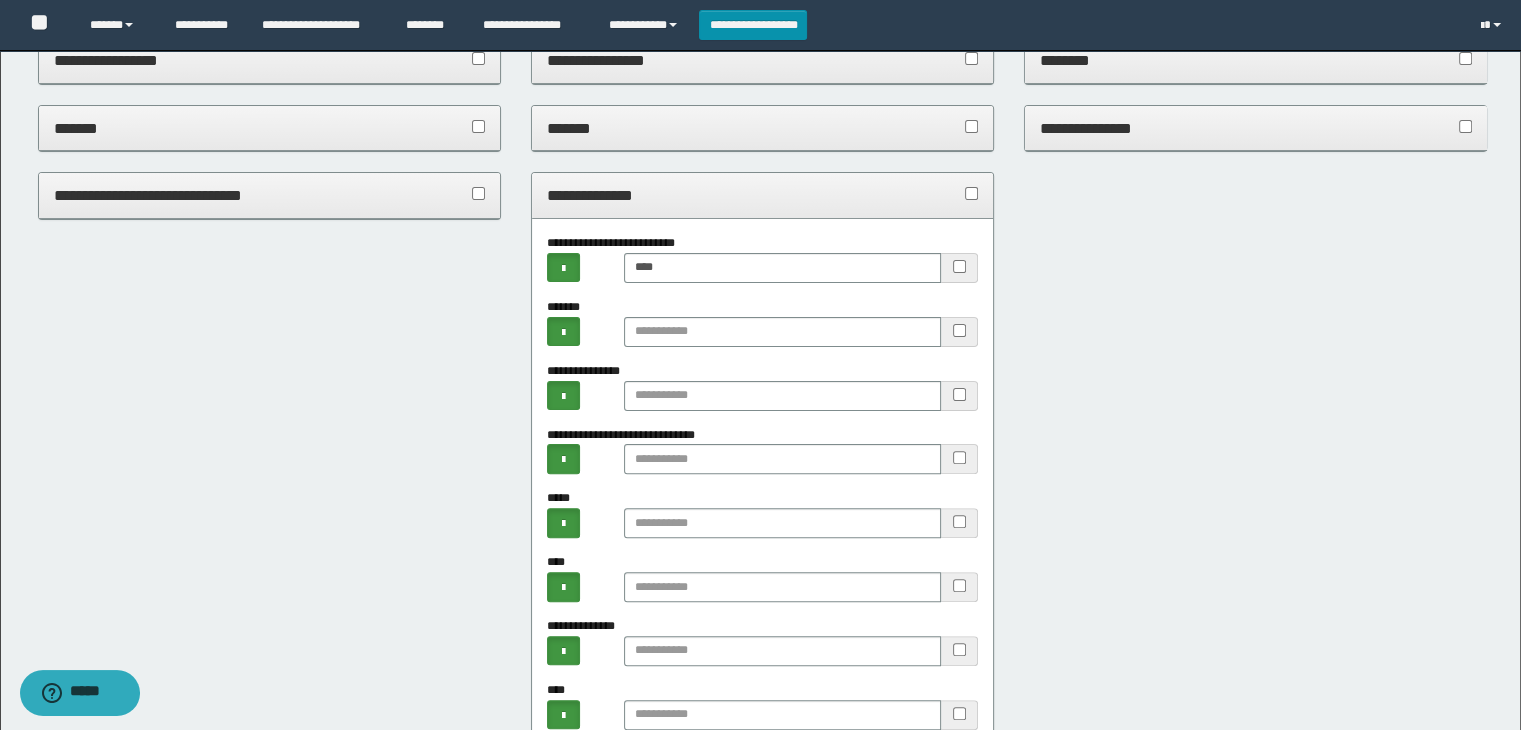 click on "**********" at bounding box center [763, 195] 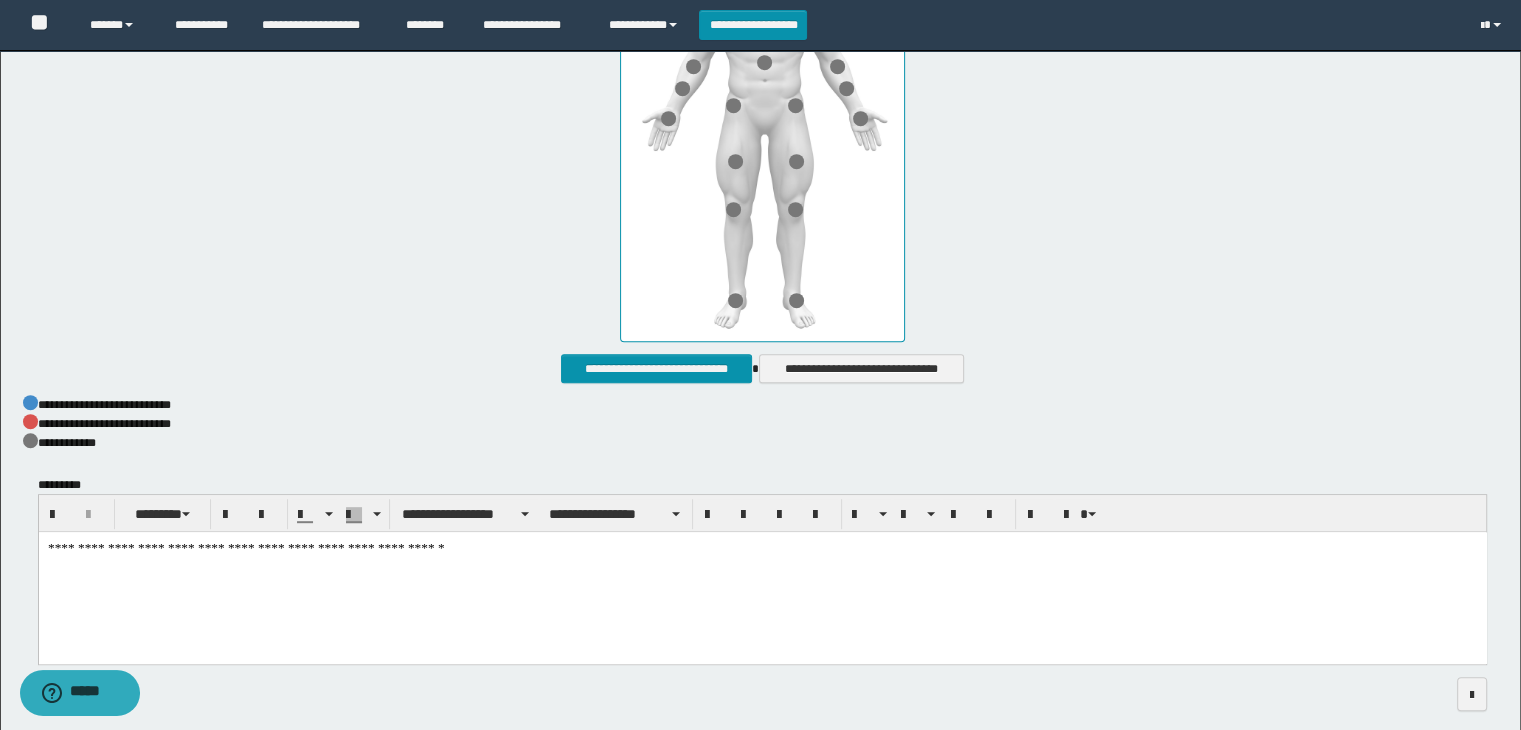 scroll, scrollTop: 1000, scrollLeft: 0, axis: vertical 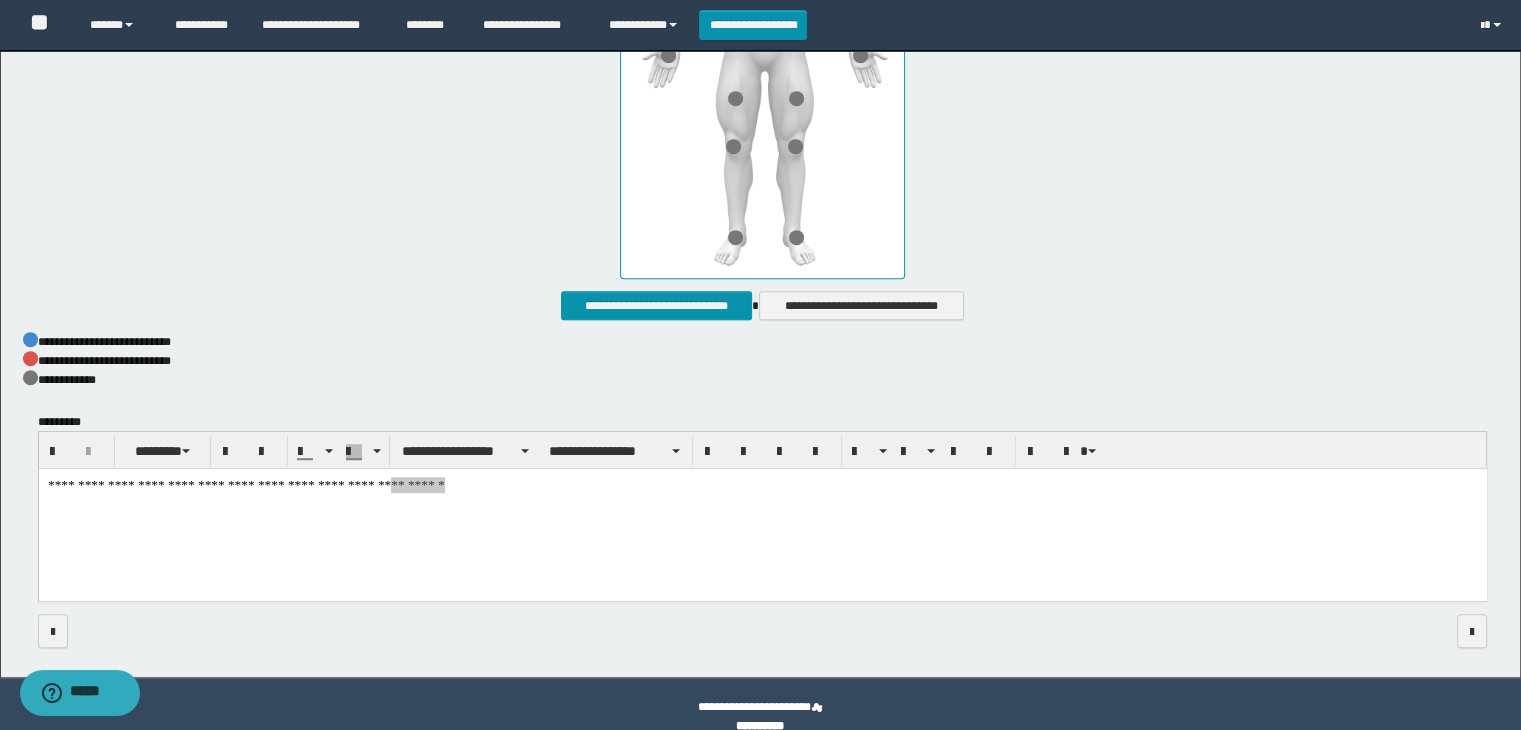drag, startPoint x: 470, startPoint y: 23, endPoint x: 1004, endPoint y: 343, distance: 622.54 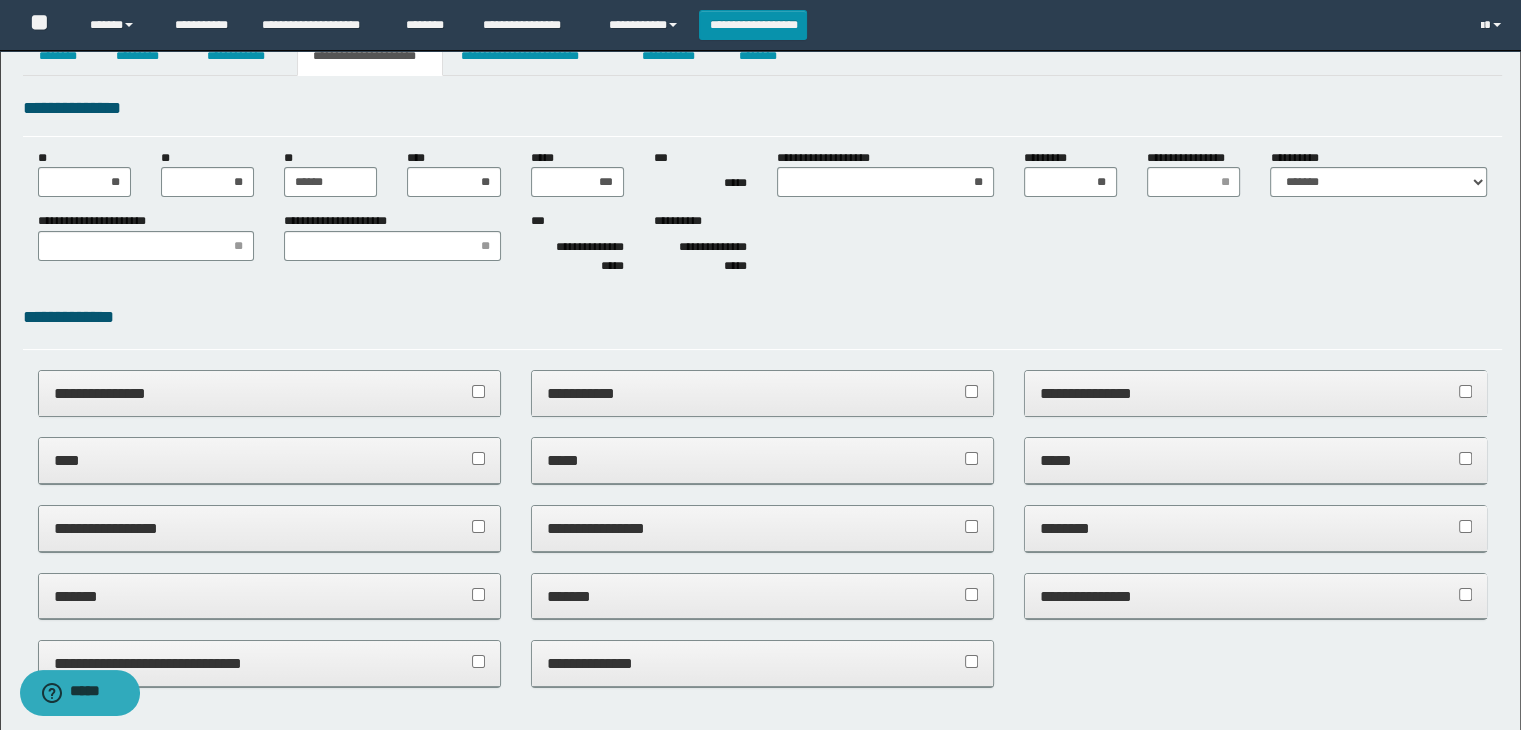 scroll, scrollTop: 0, scrollLeft: 0, axis: both 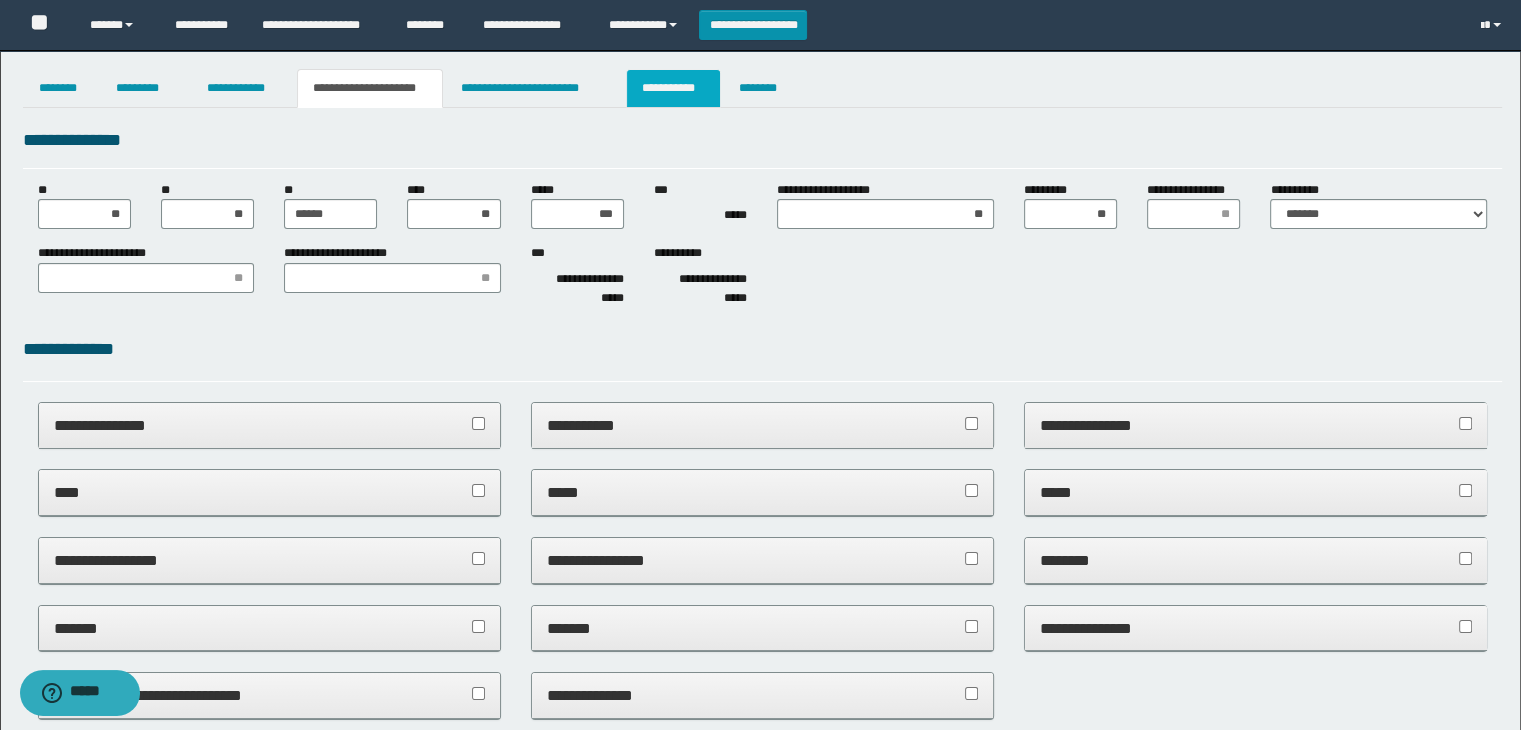 click on "**********" at bounding box center [673, 88] 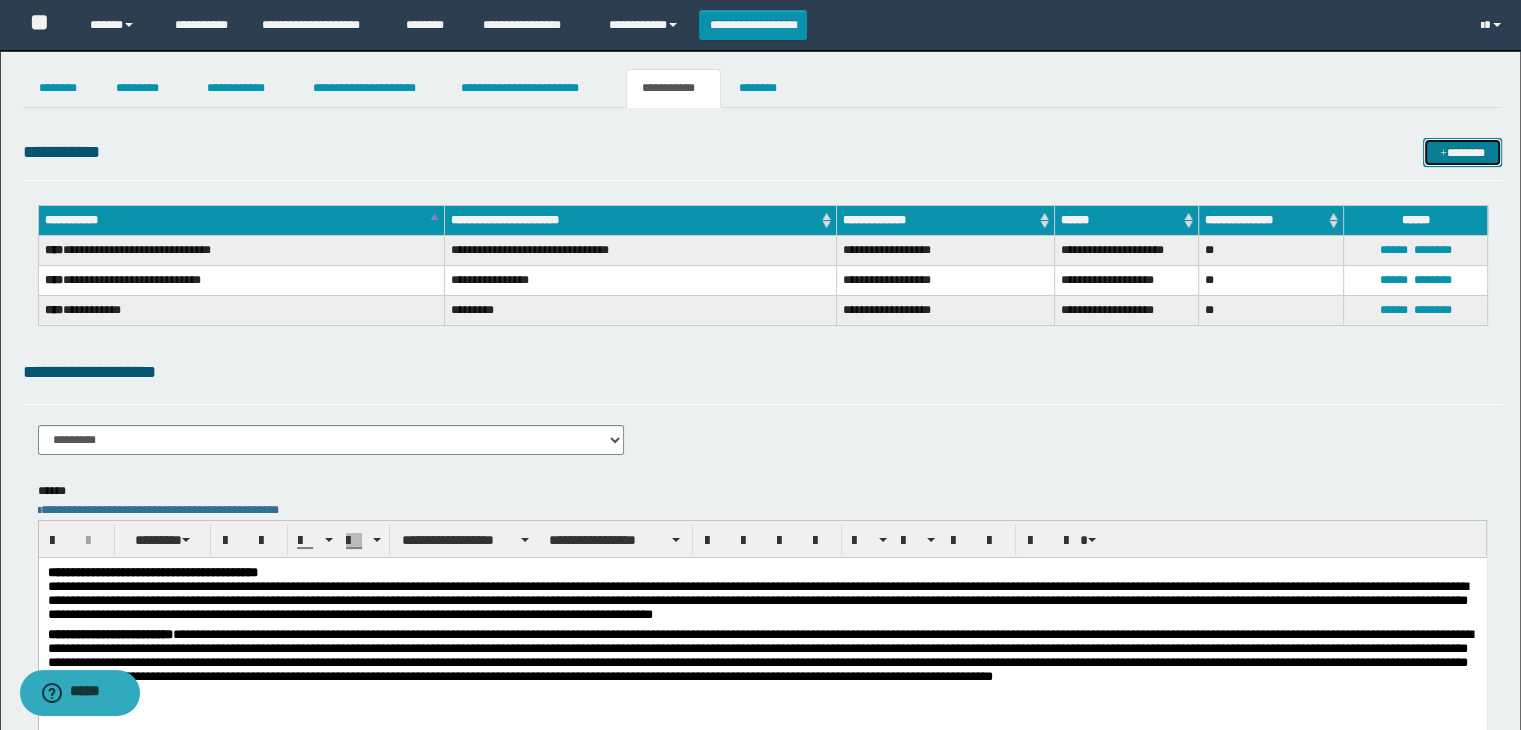 click on "*******" at bounding box center [1462, 153] 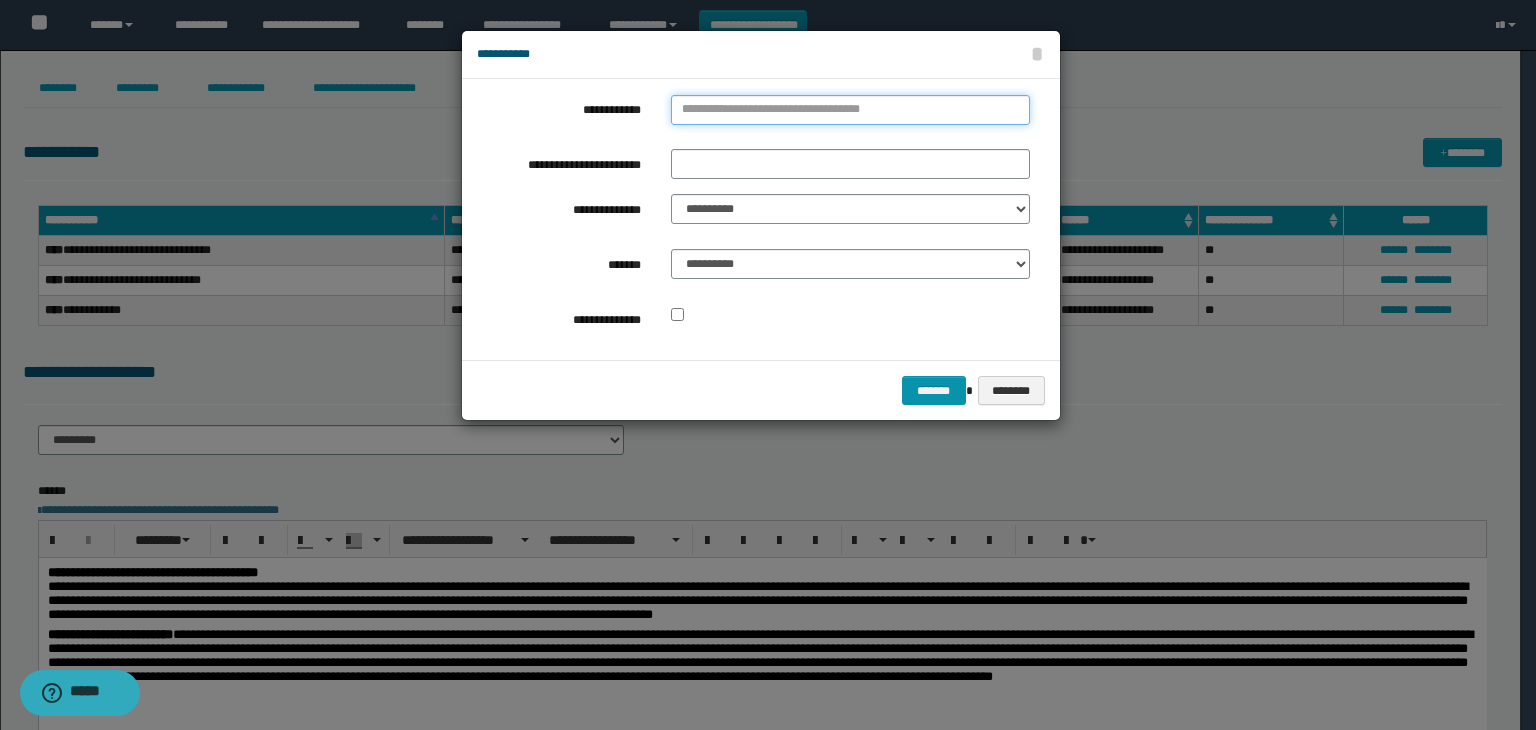 click on "**********" at bounding box center (850, 110) 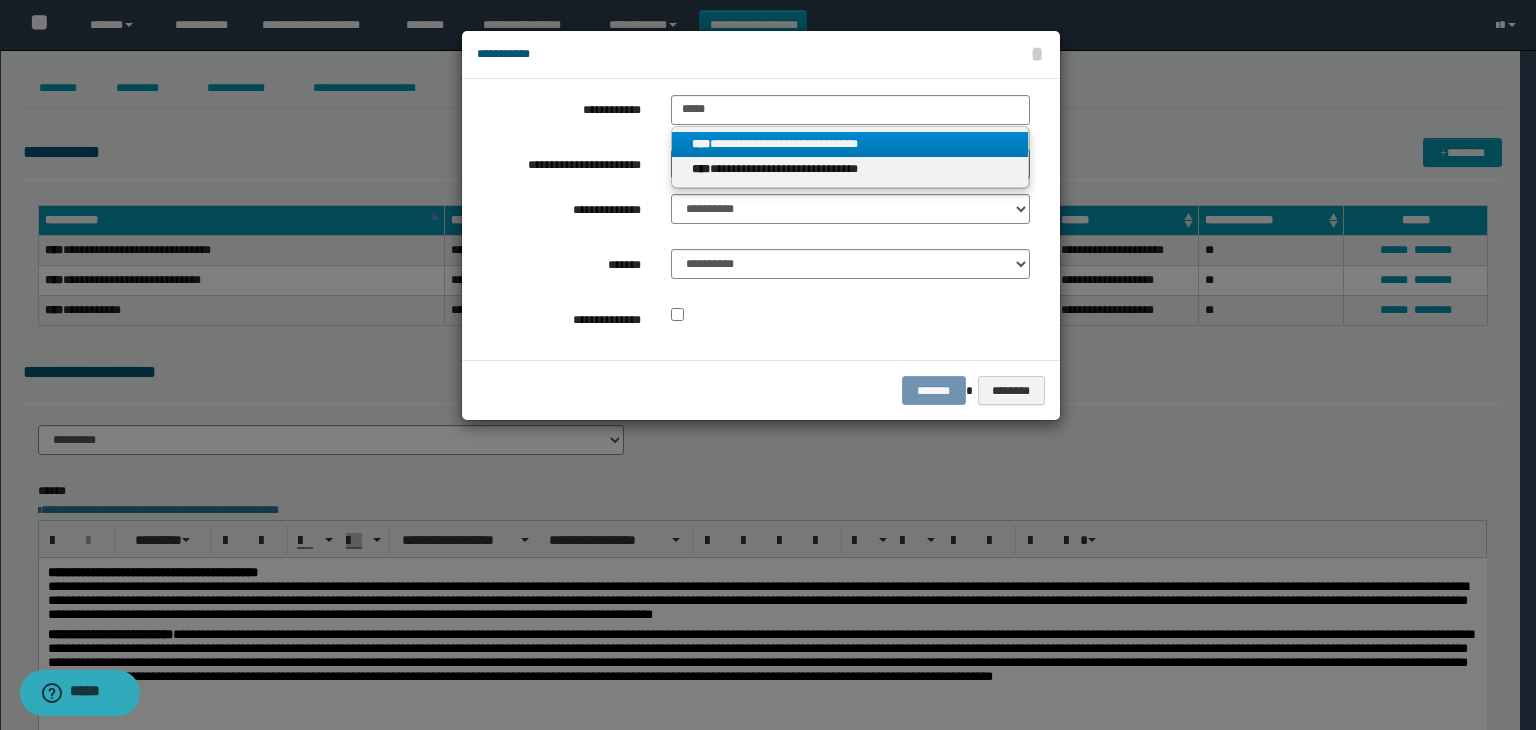 click on "**********" at bounding box center [850, 144] 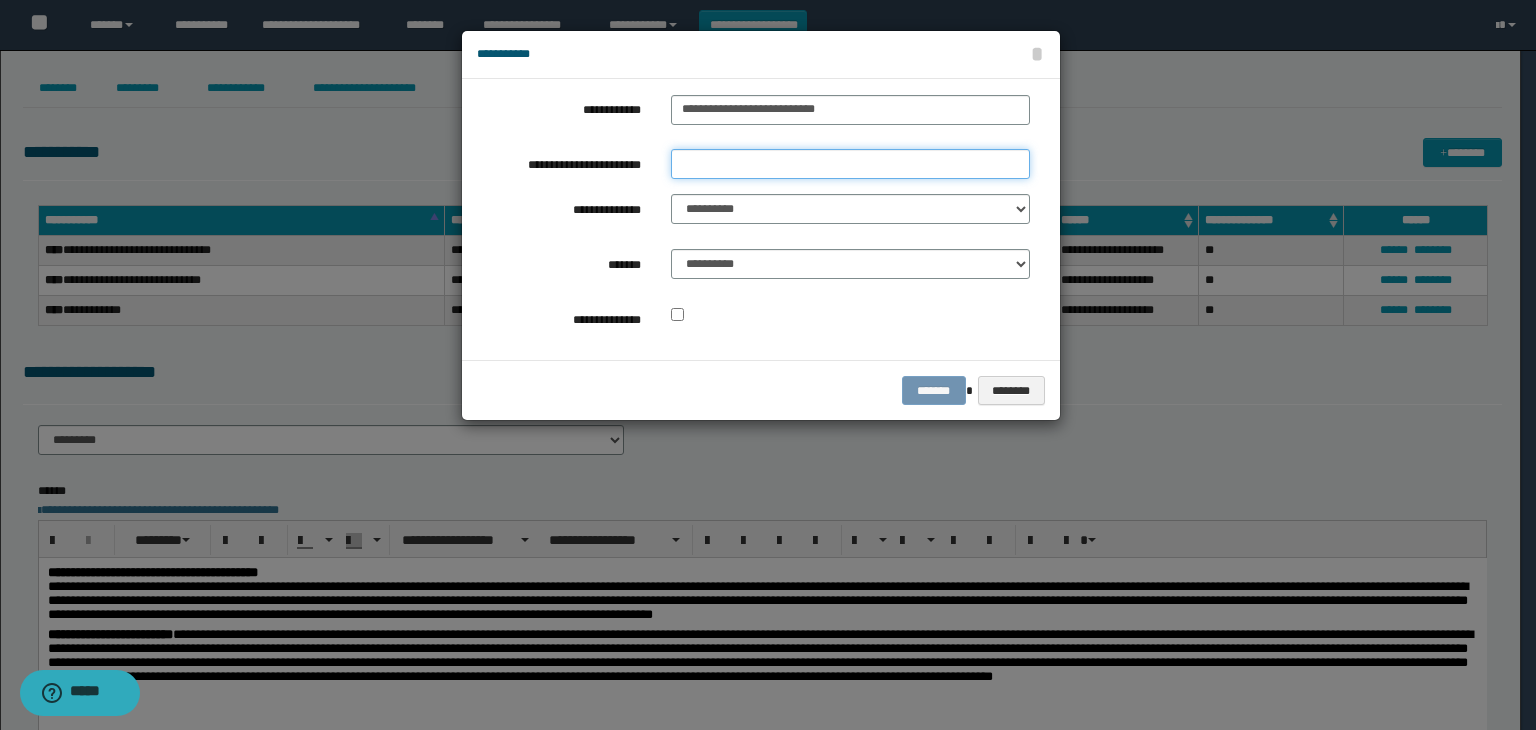 click on "**********" at bounding box center (850, 164) 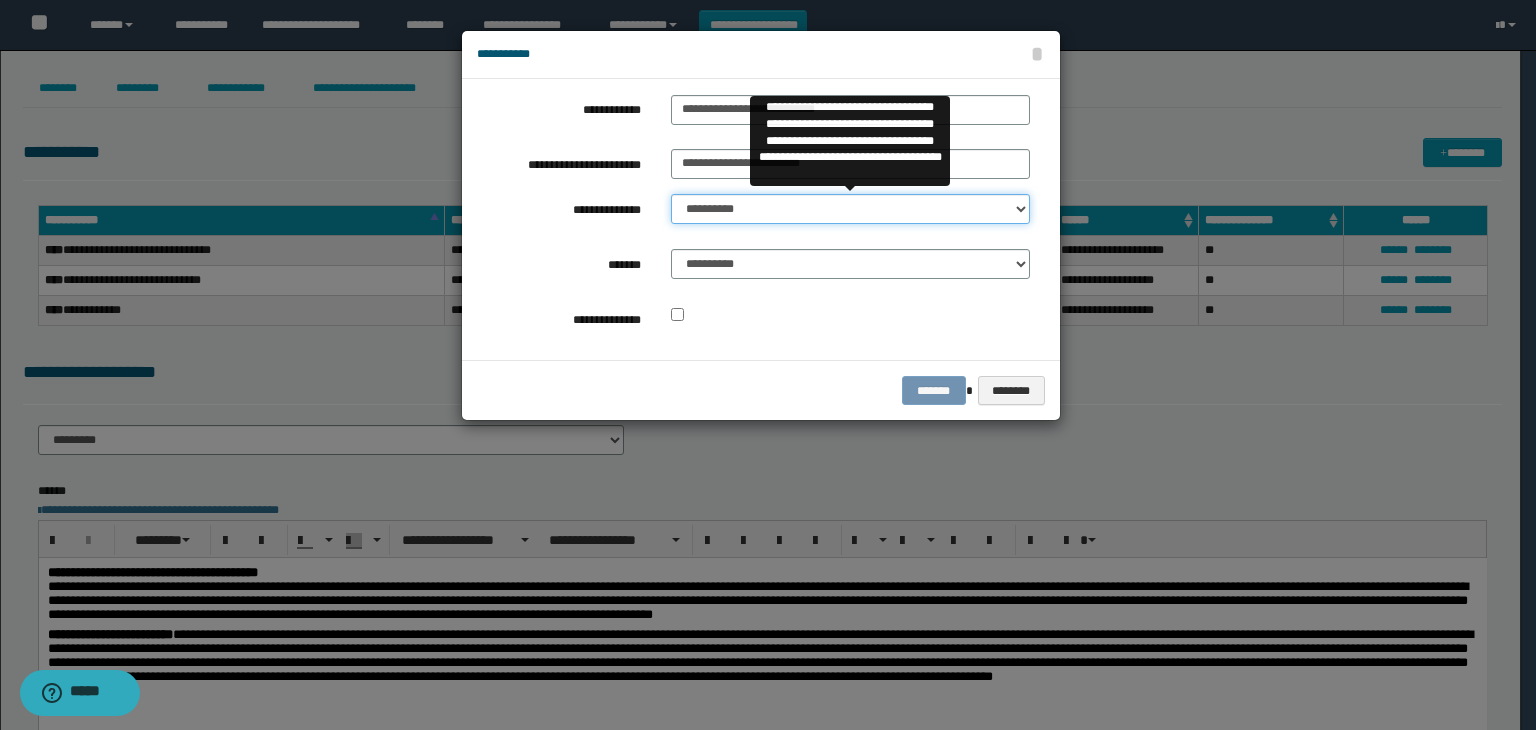 click on "**********" at bounding box center [850, 209] 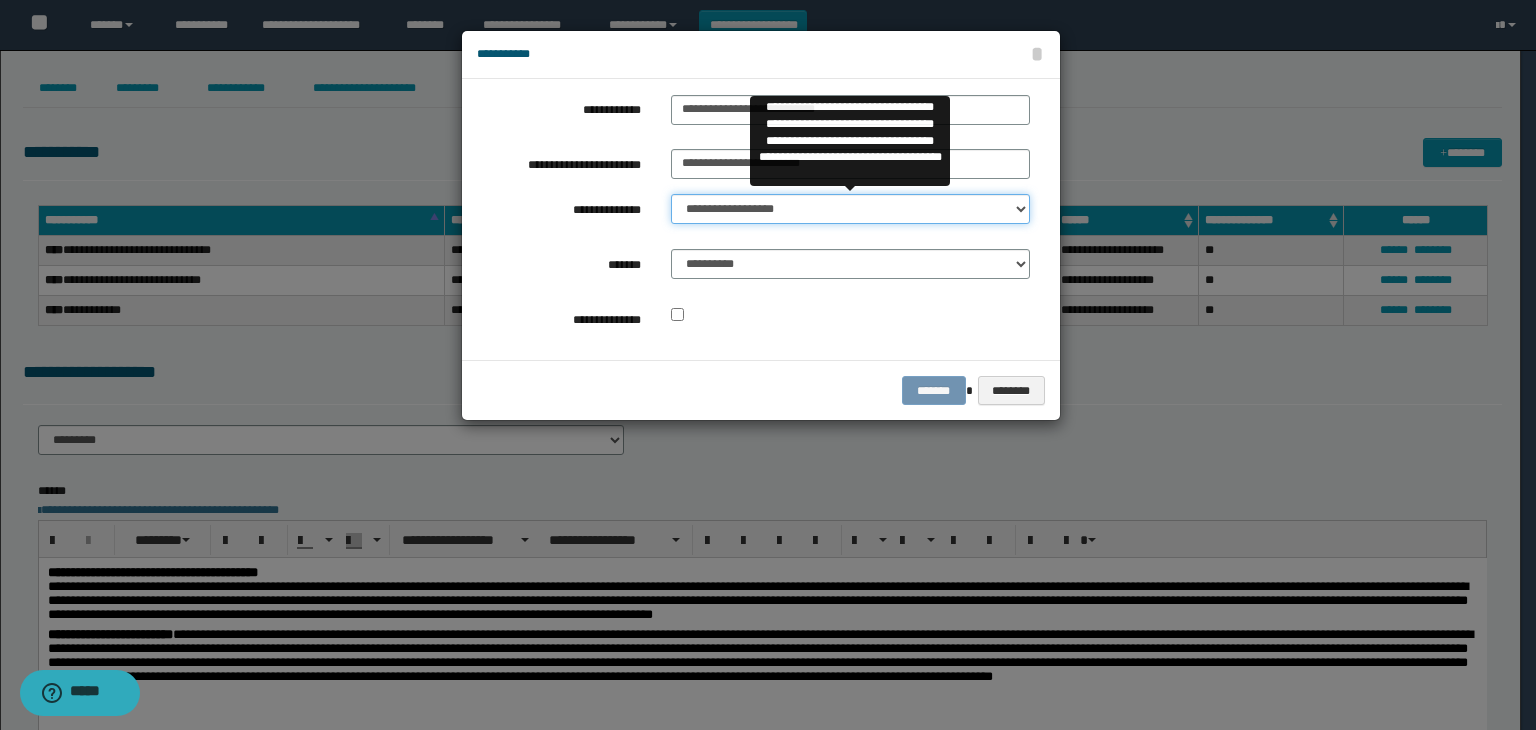 click on "**********" at bounding box center (850, 209) 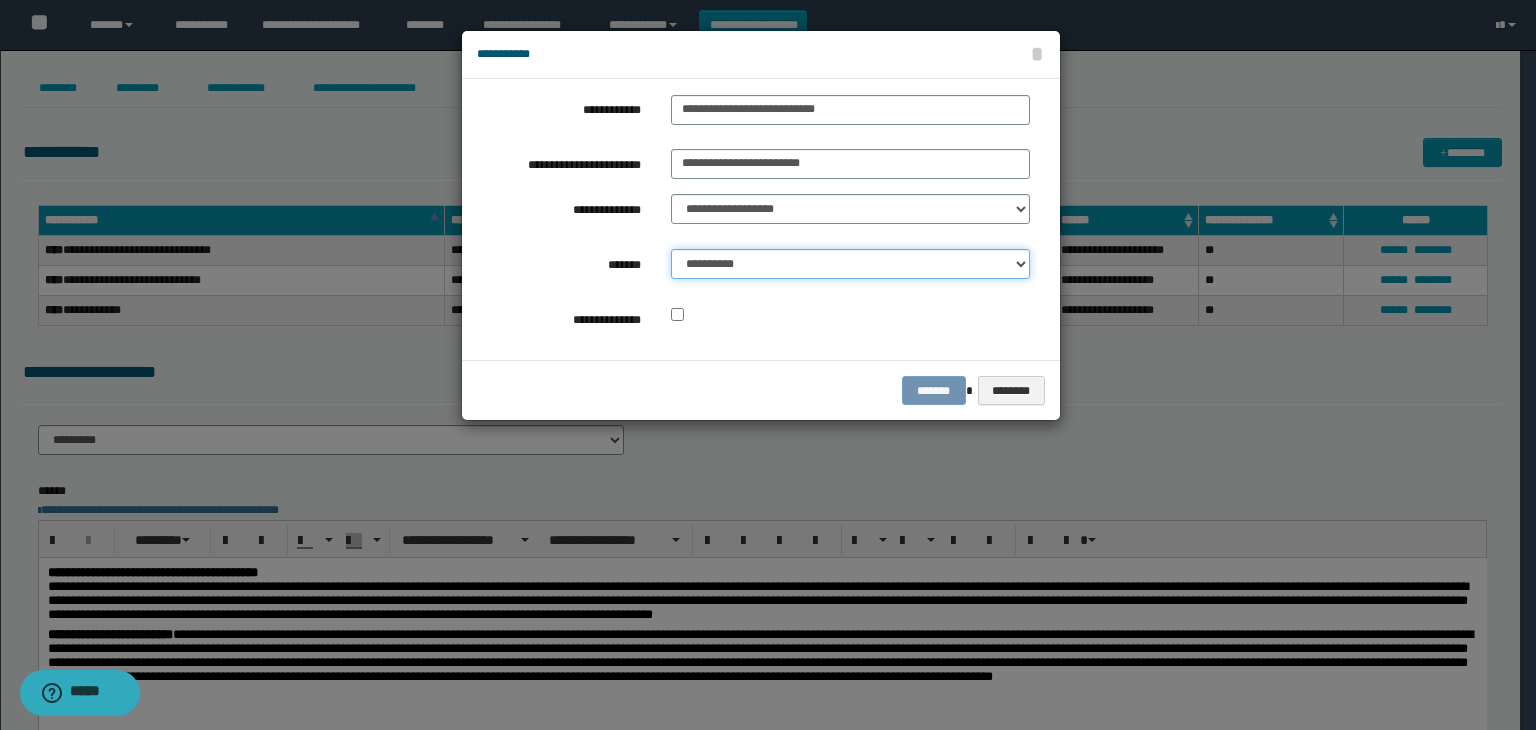 click on "**********" at bounding box center [850, 264] 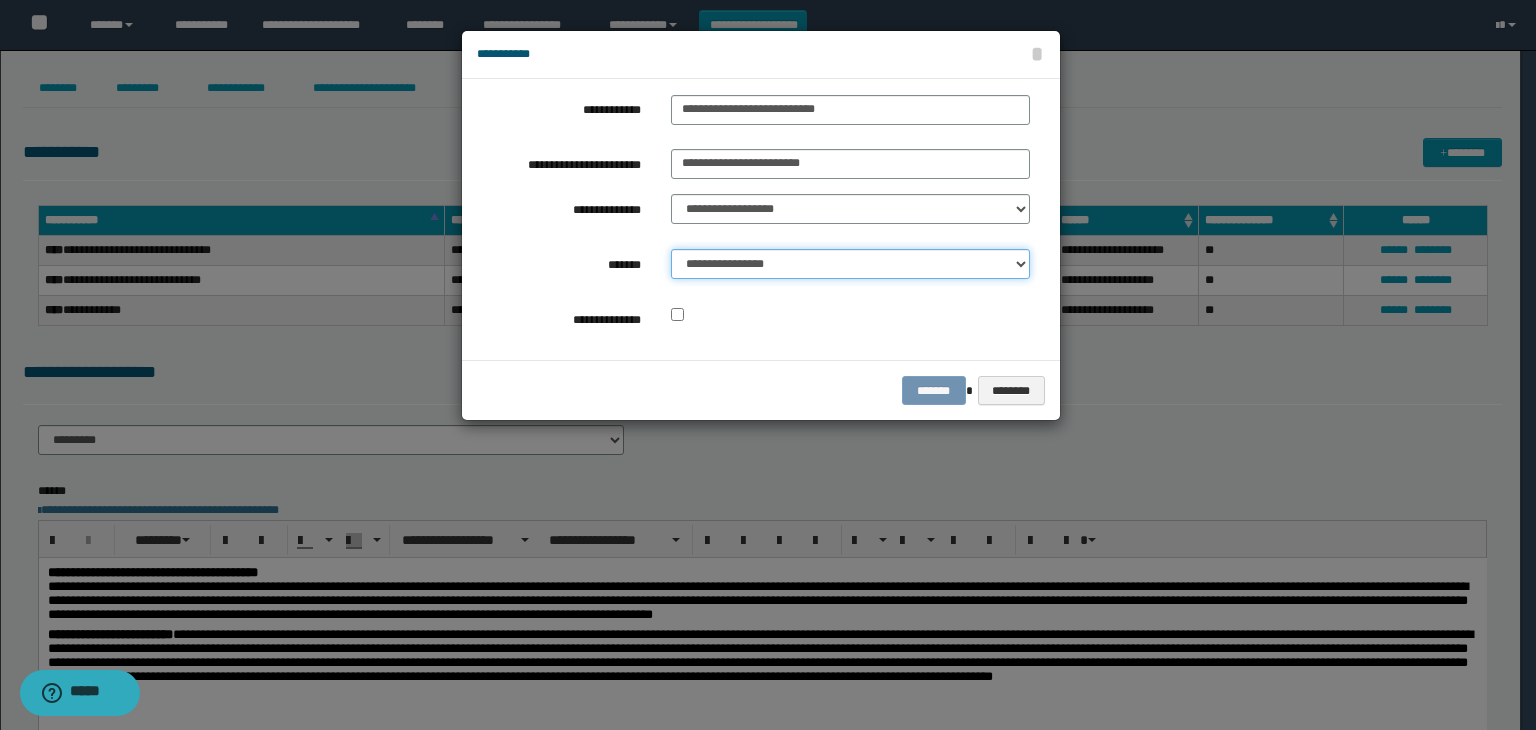 click on "**********" at bounding box center (850, 264) 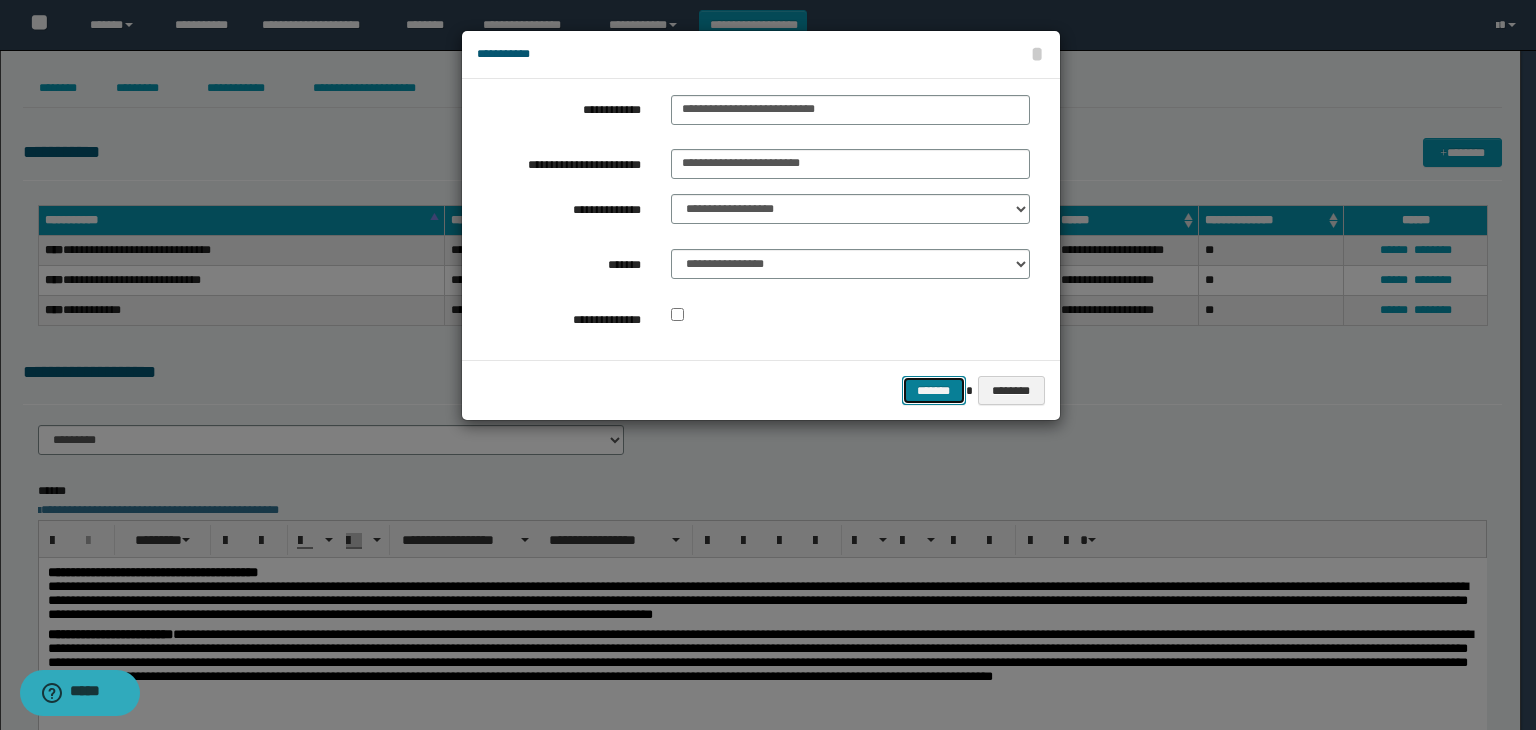 click on "*******" at bounding box center (934, 391) 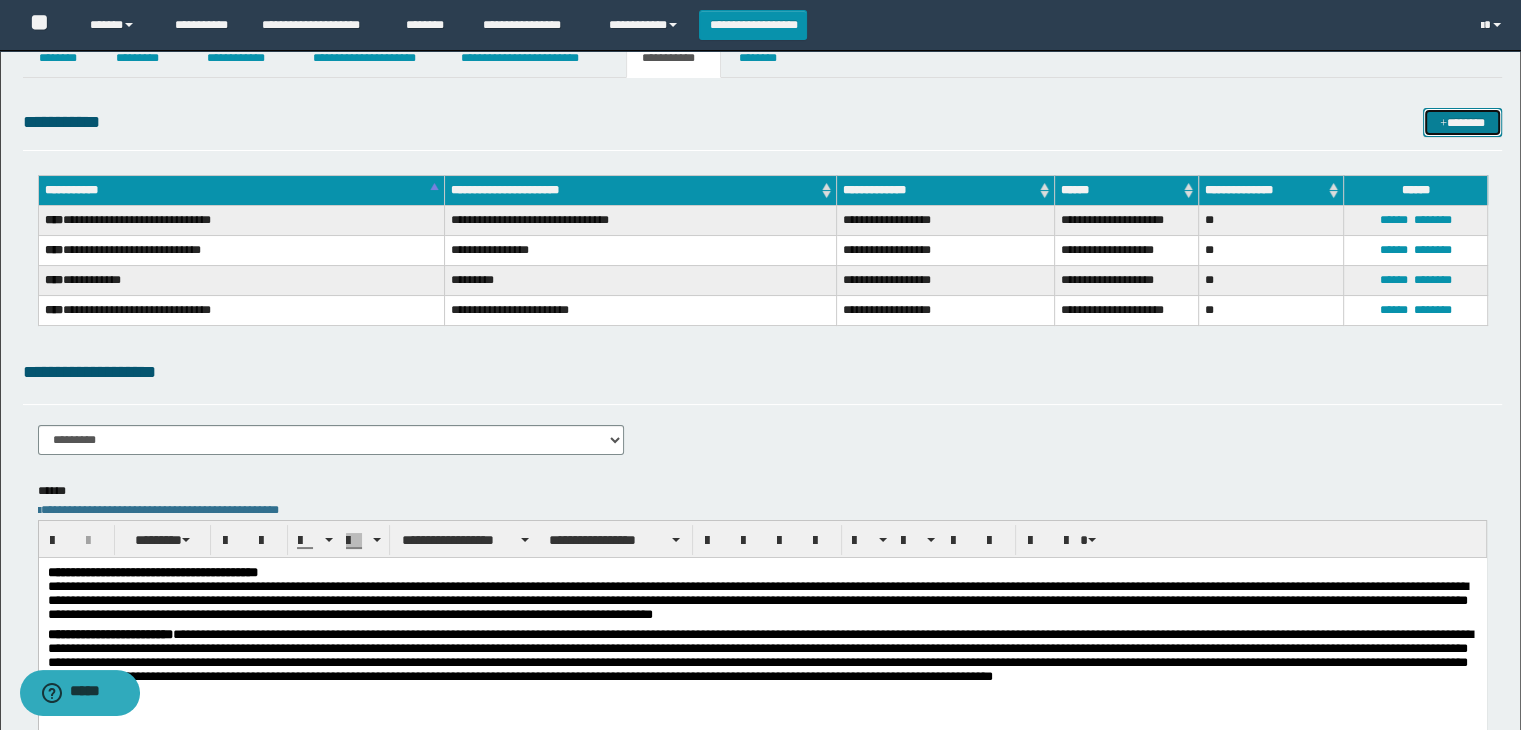 scroll, scrollTop: 0, scrollLeft: 0, axis: both 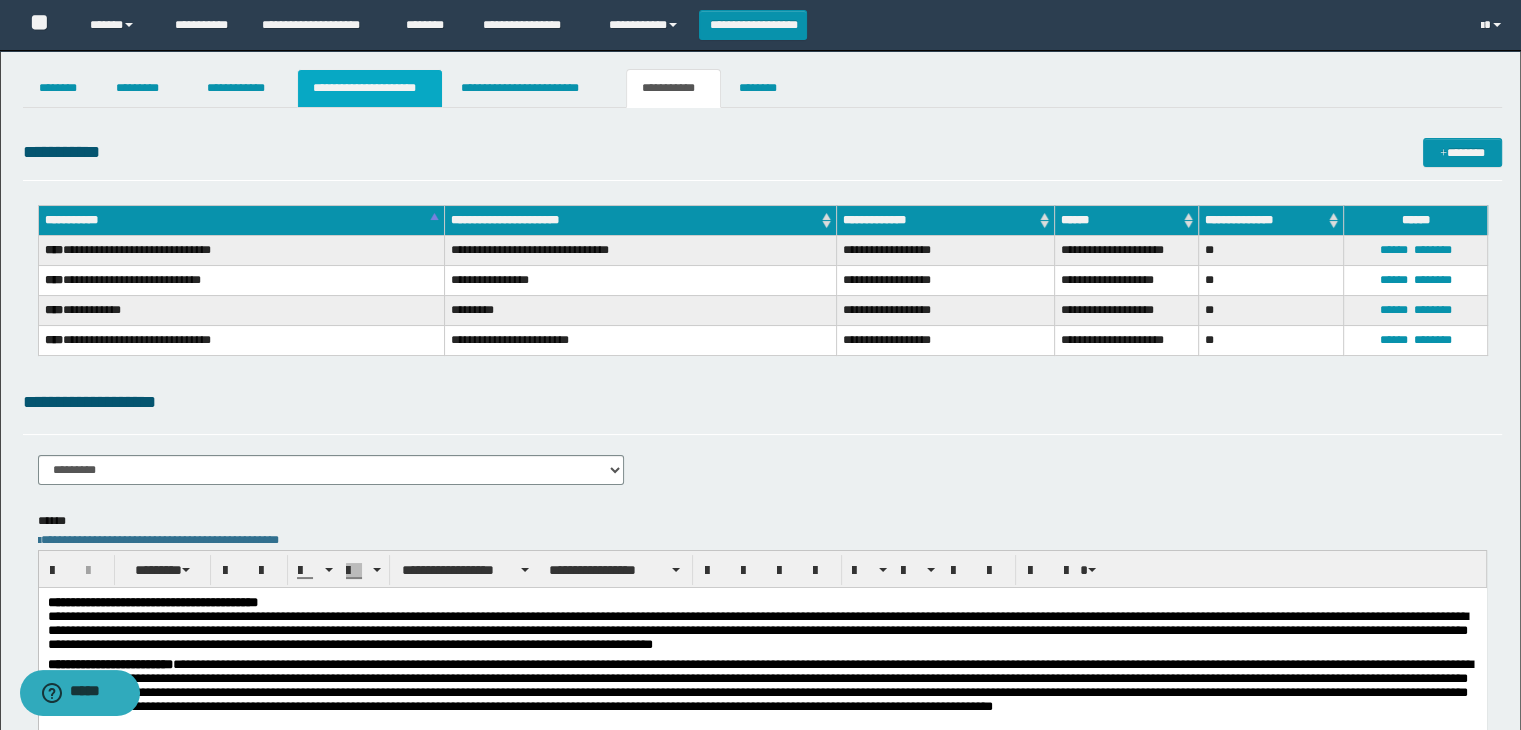 click on "**********" at bounding box center (370, 88) 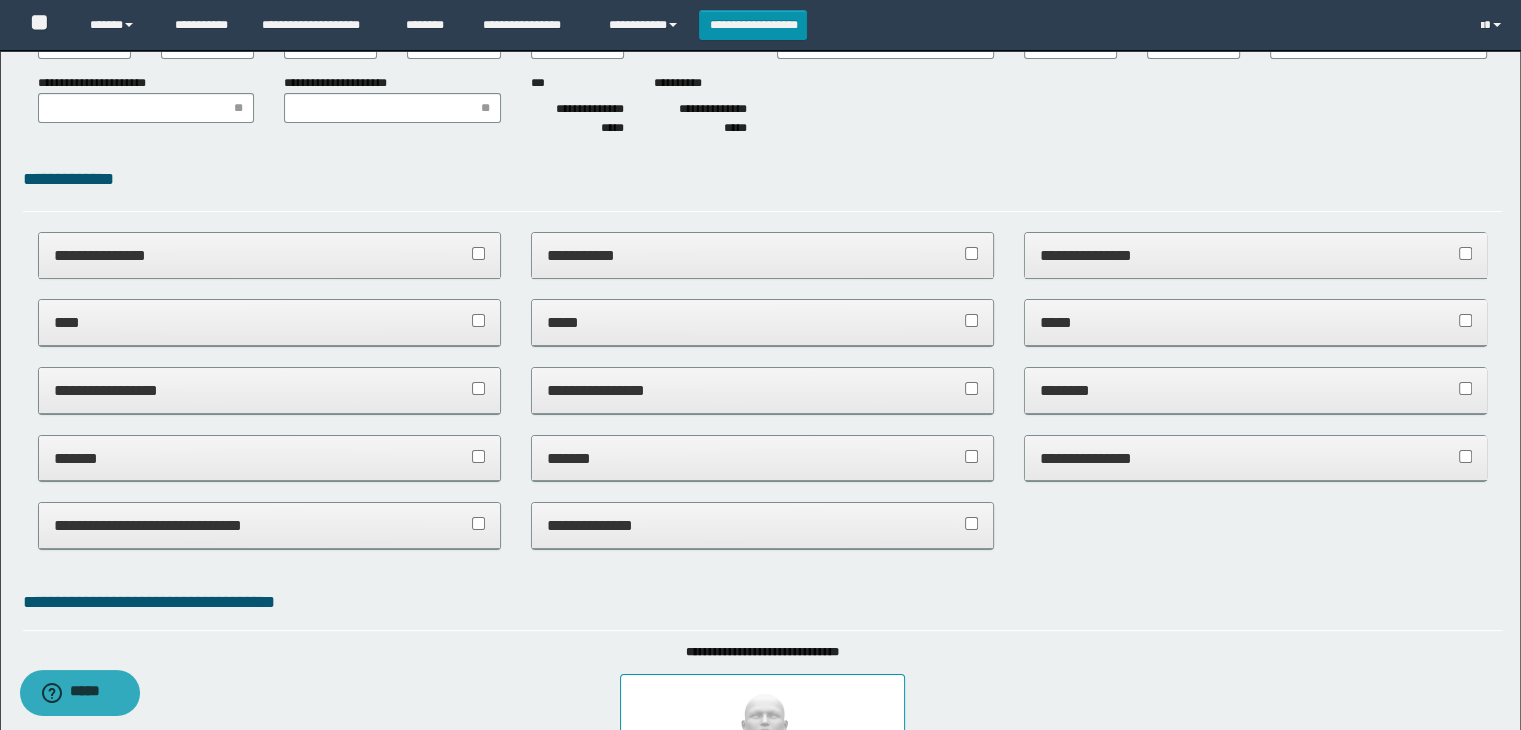 scroll, scrollTop: 200, scrollLeft: 0, axis: vertical 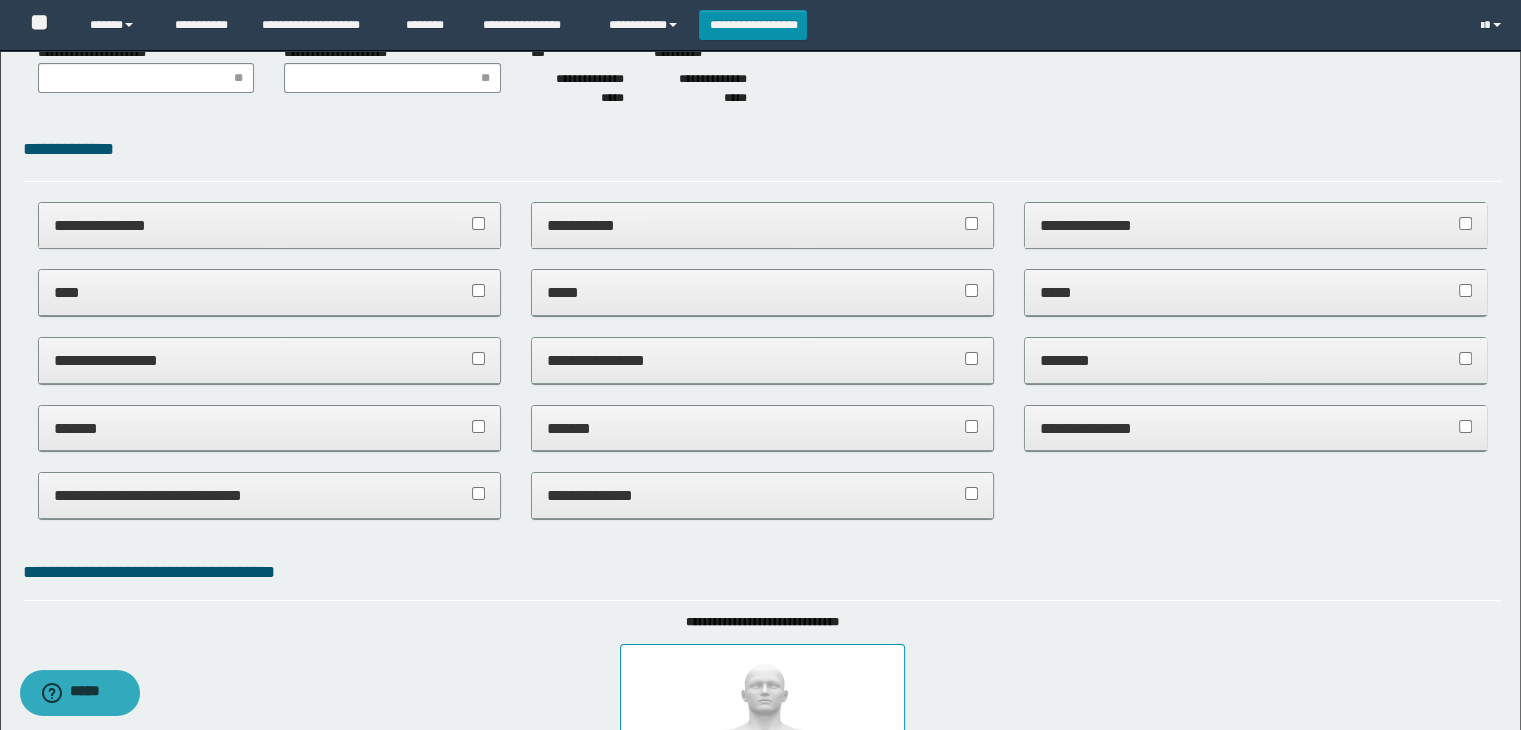 click on "**********" at bounding box center (763, 495) 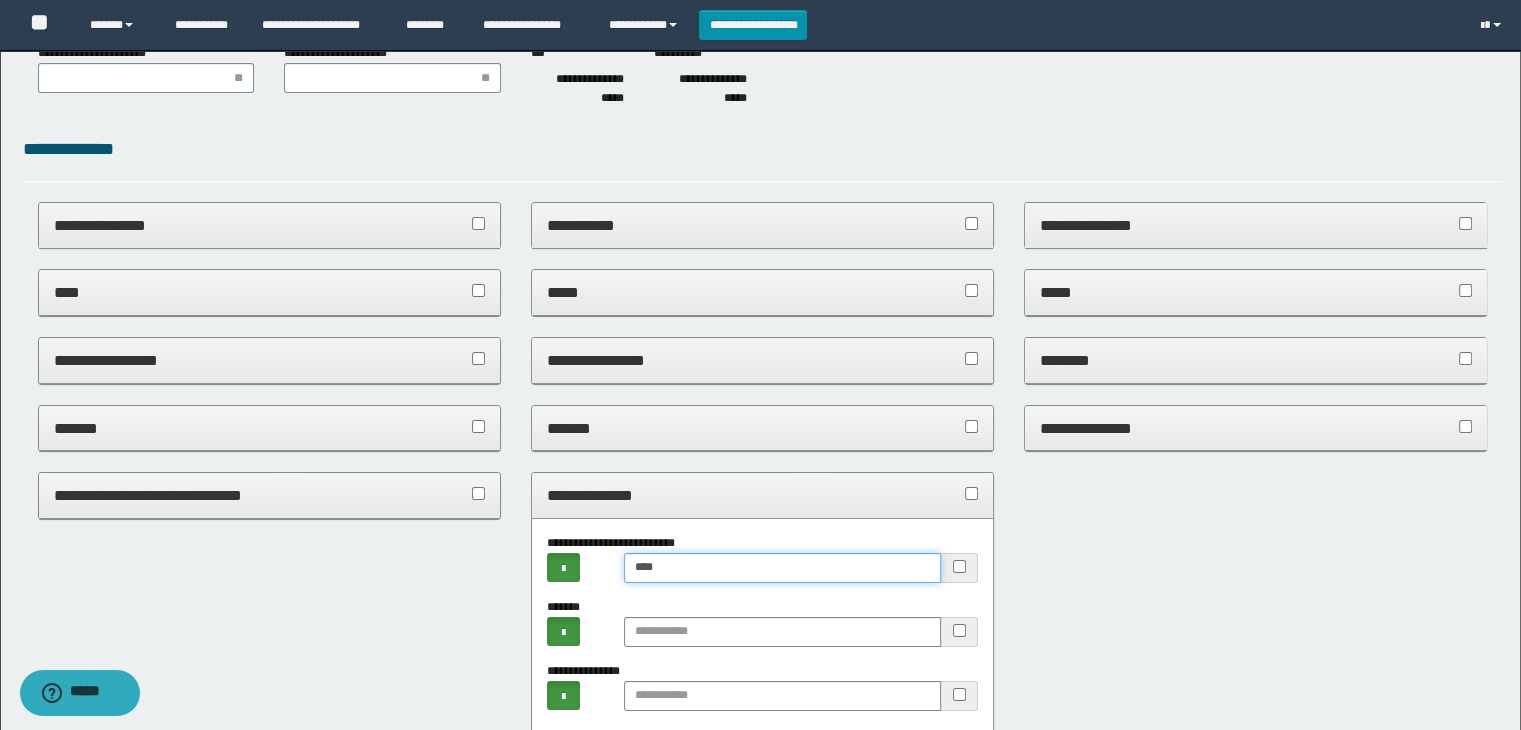 drag, startPoint x: 630, startPoint y: 572, endPoint x: 708, endPoint y: 569, distance: 78.05767 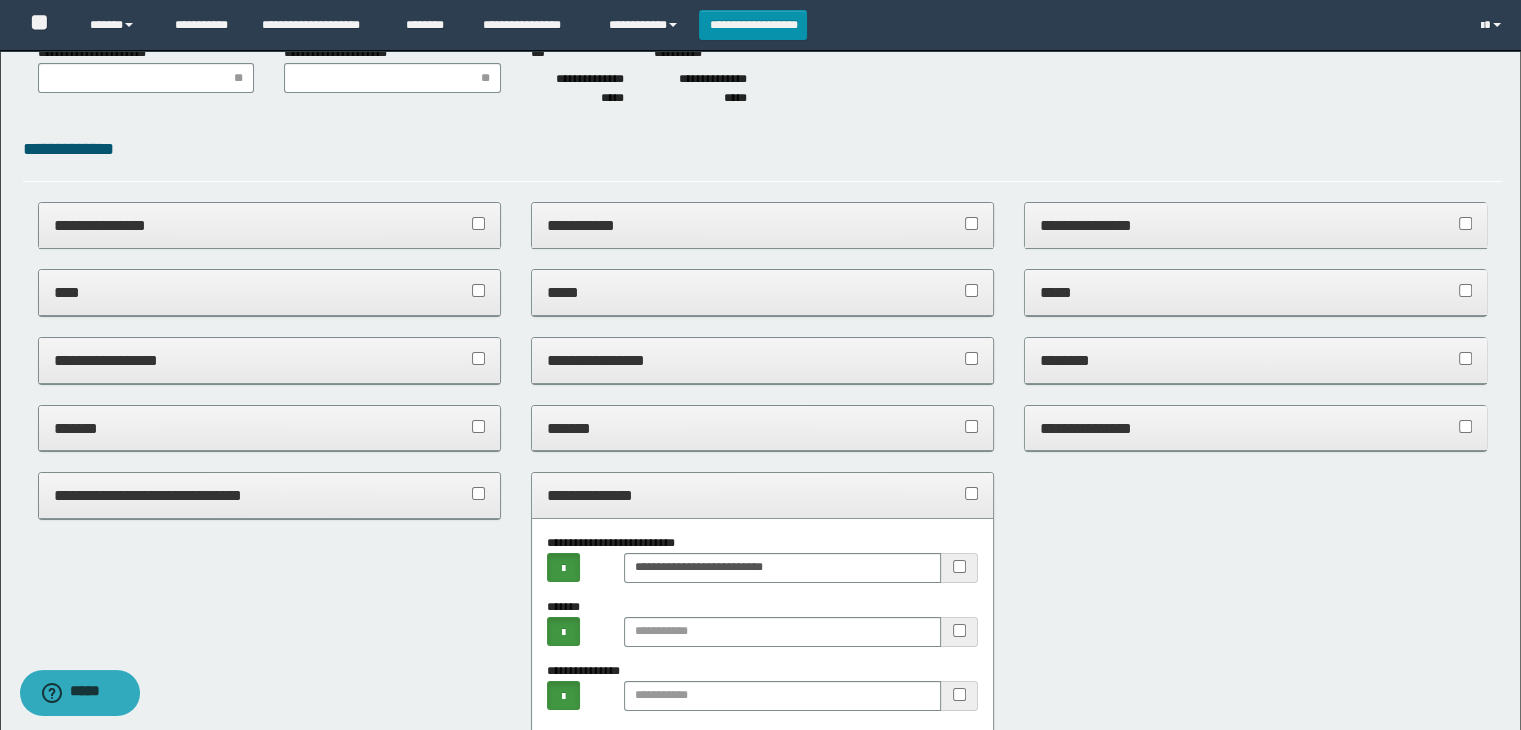 click on "**********" at bounding box center (763, 495) 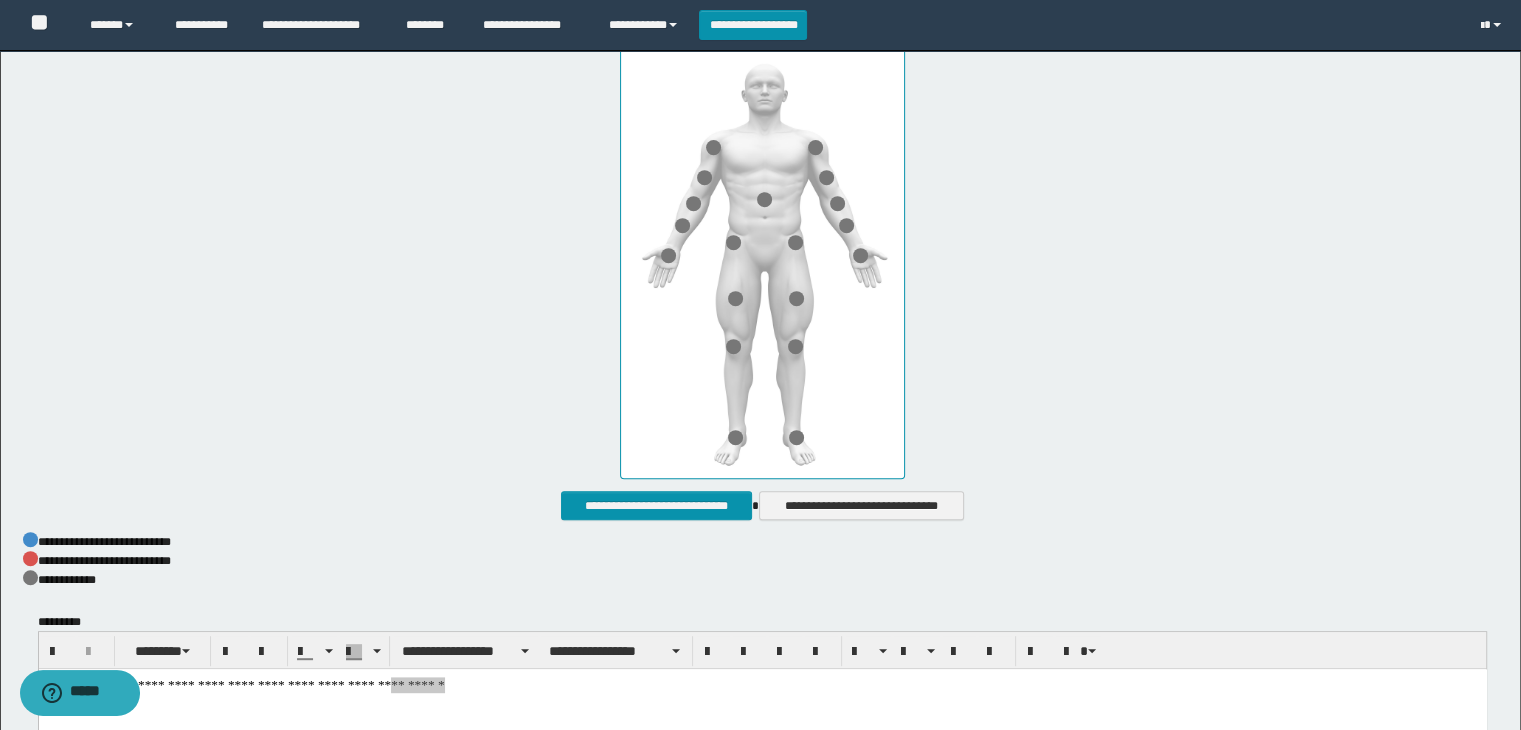 scroll, scrollTop: 1025, scrollLeft: 0, axis: vertical 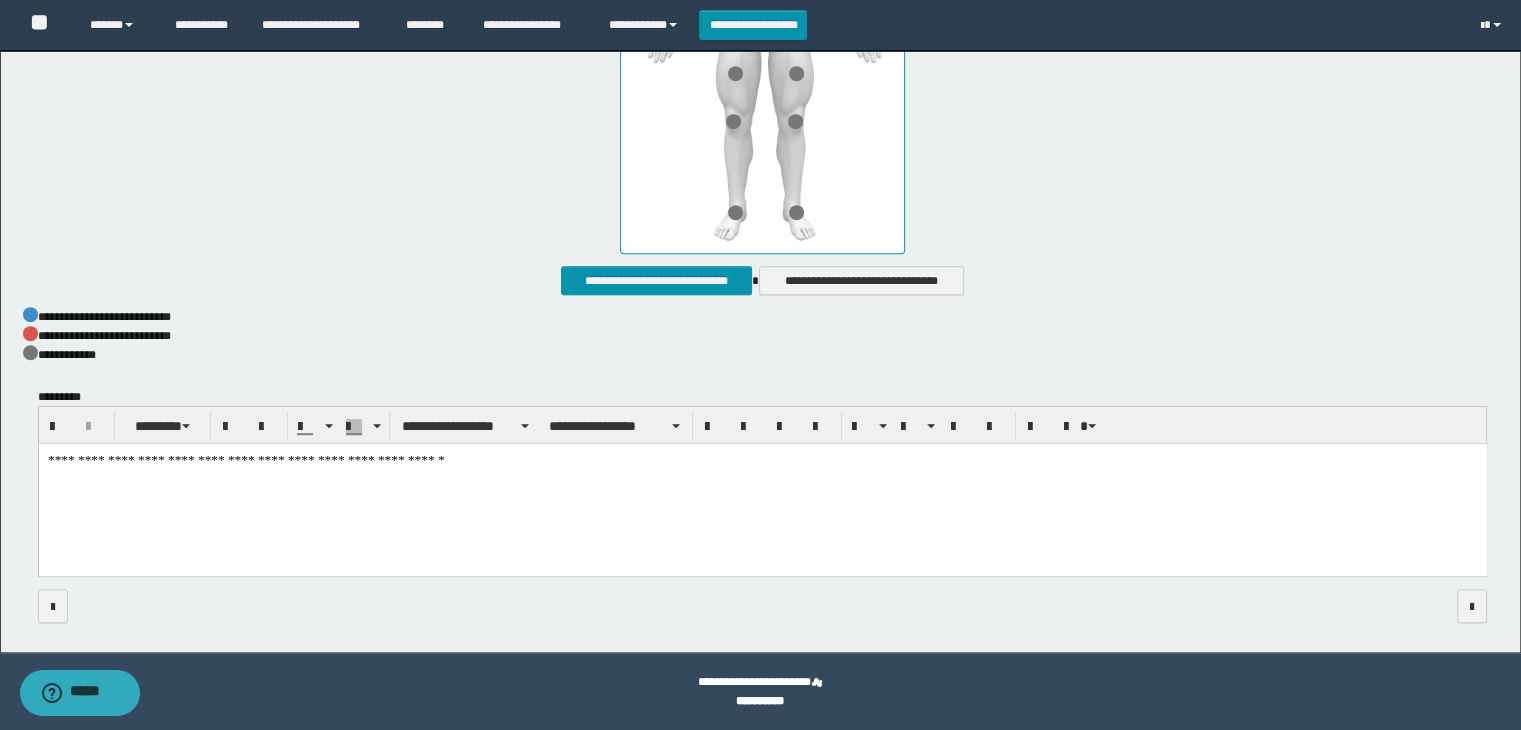 drag, startPoint x: 510, startPoint y: 462, endPoint x: 722, endPoint y: 538, distance: 225.21101 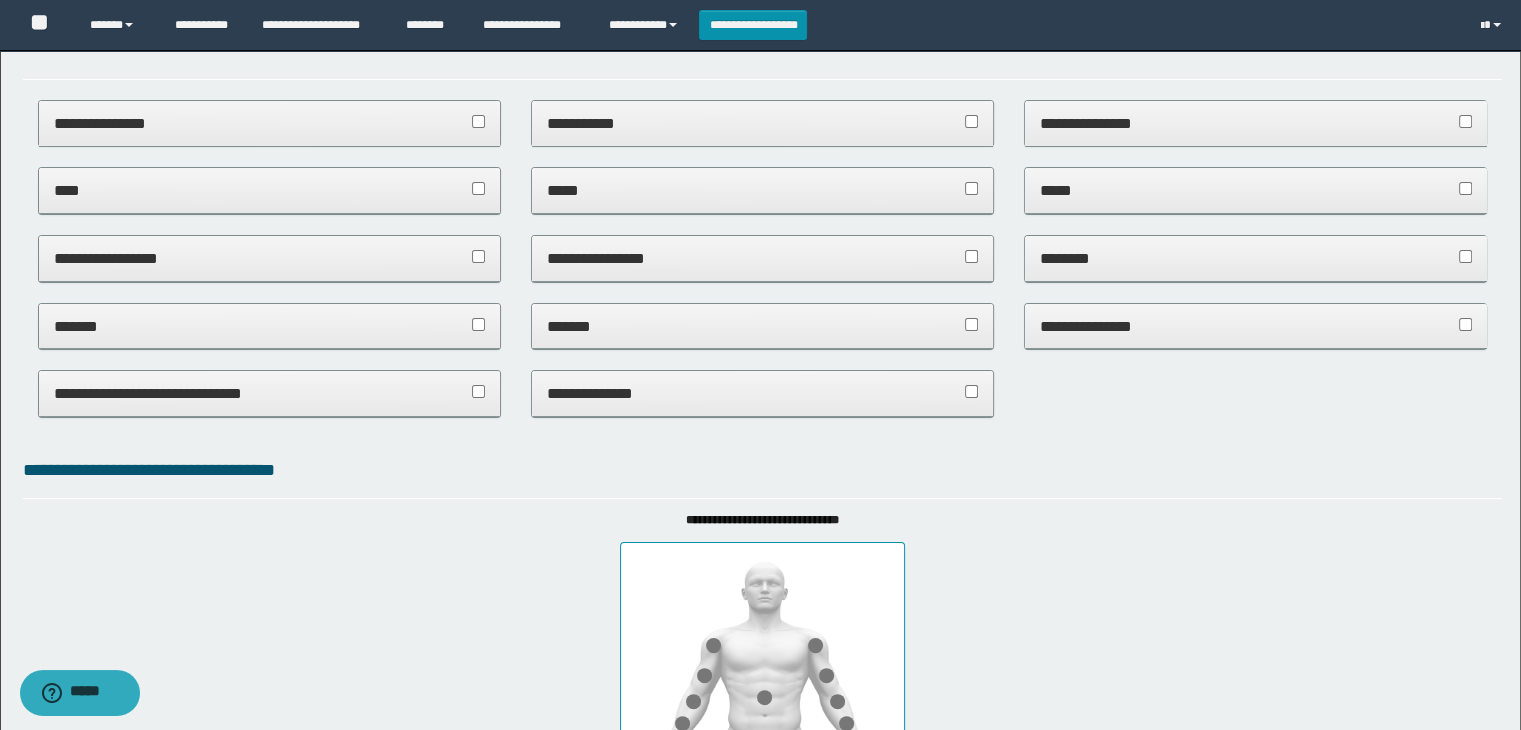 scroll, scrollTop: 25, scrollLeft: 0, axis: vertical 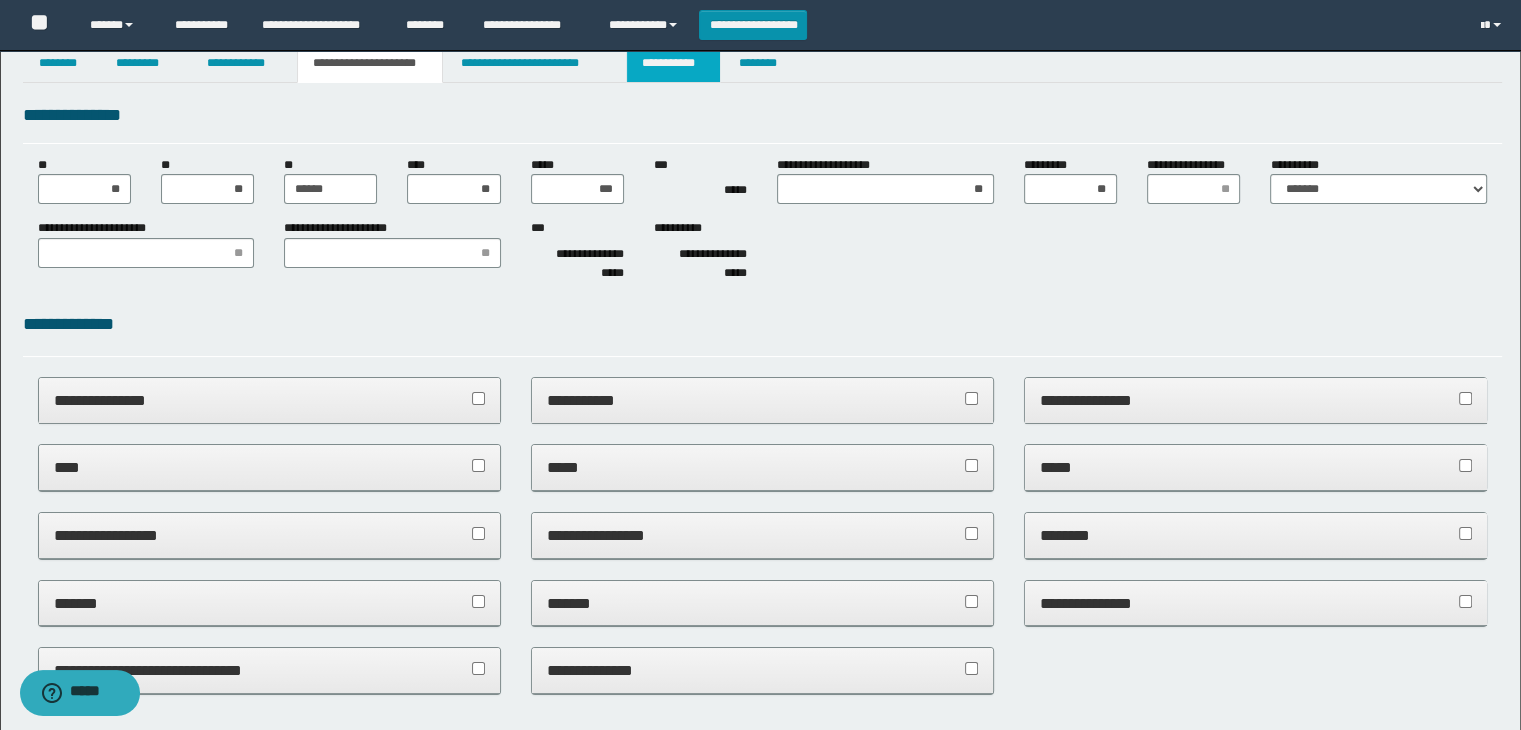 click on "**********" at bounding box center (673, 63) 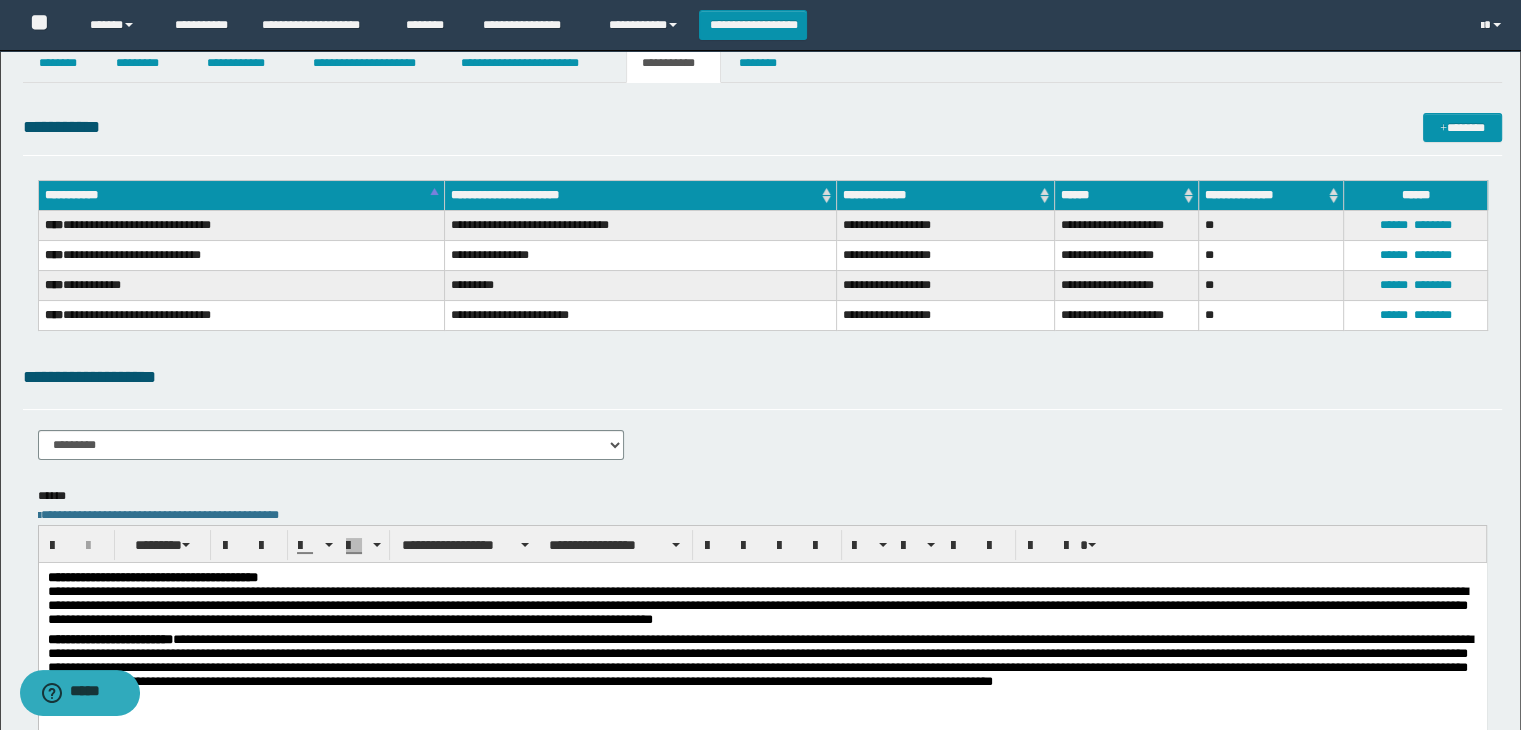 scroll, scrollTop: 0, scrollLeft: 0, axis: both 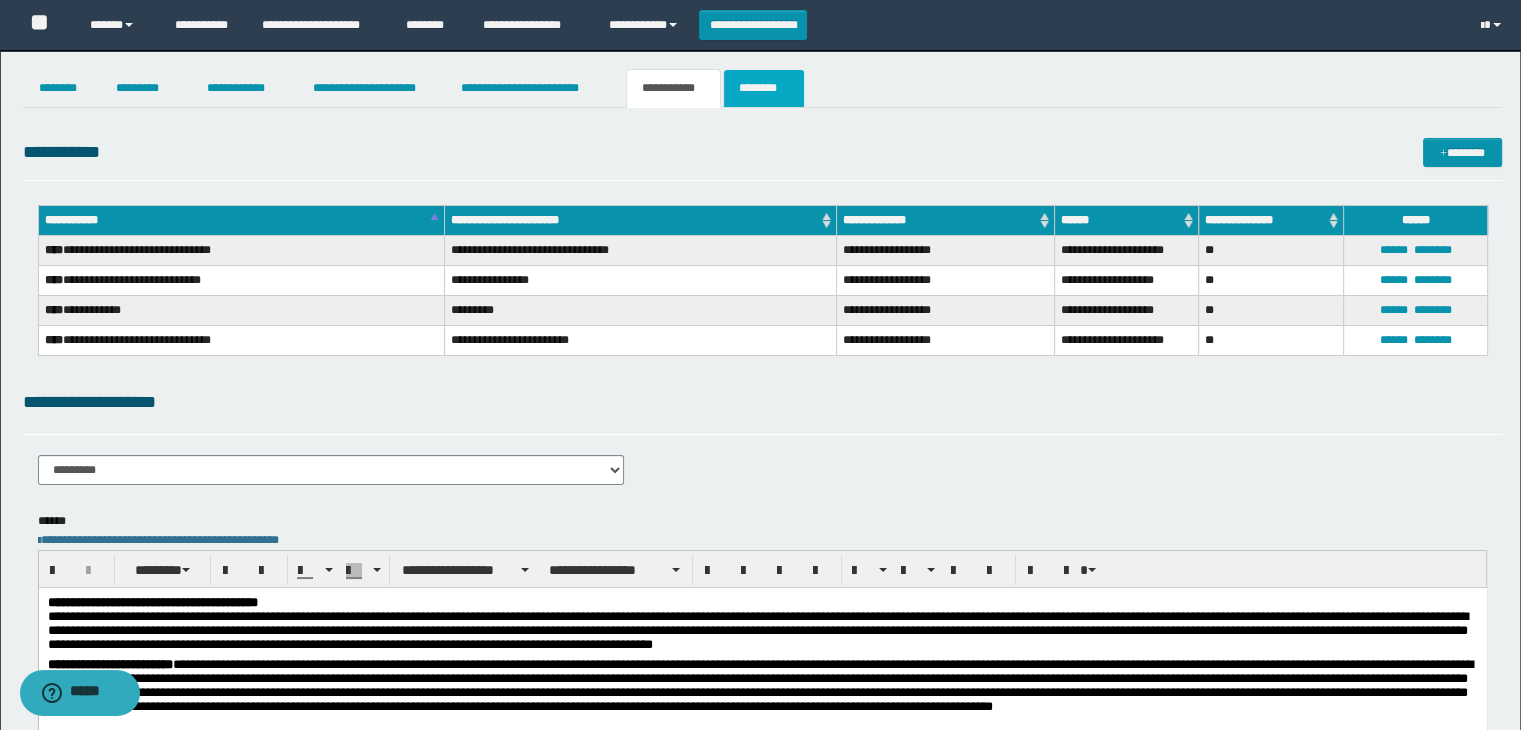 click on "********" at bounding box center (764, 88) 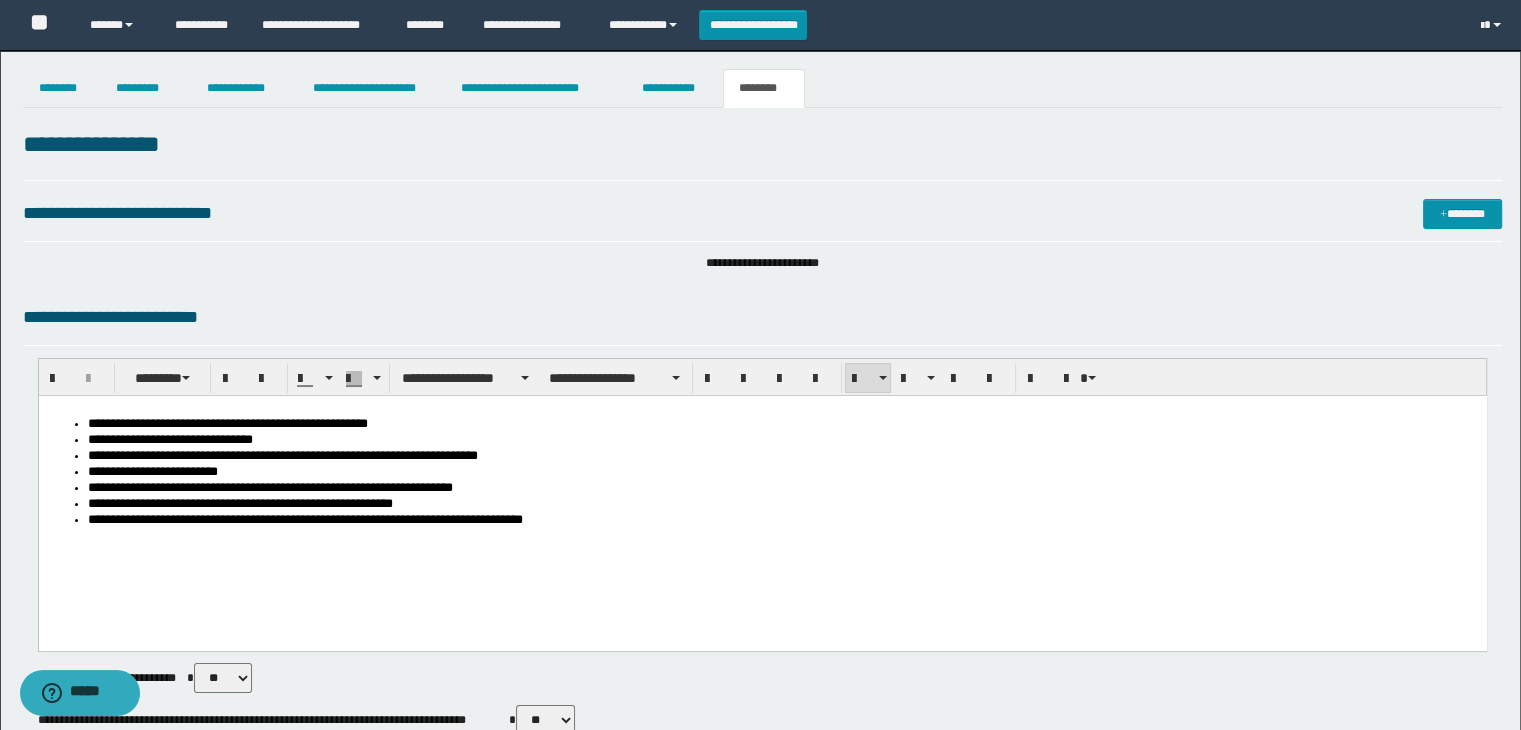 click on "**********" at bounding box center (762, 498) 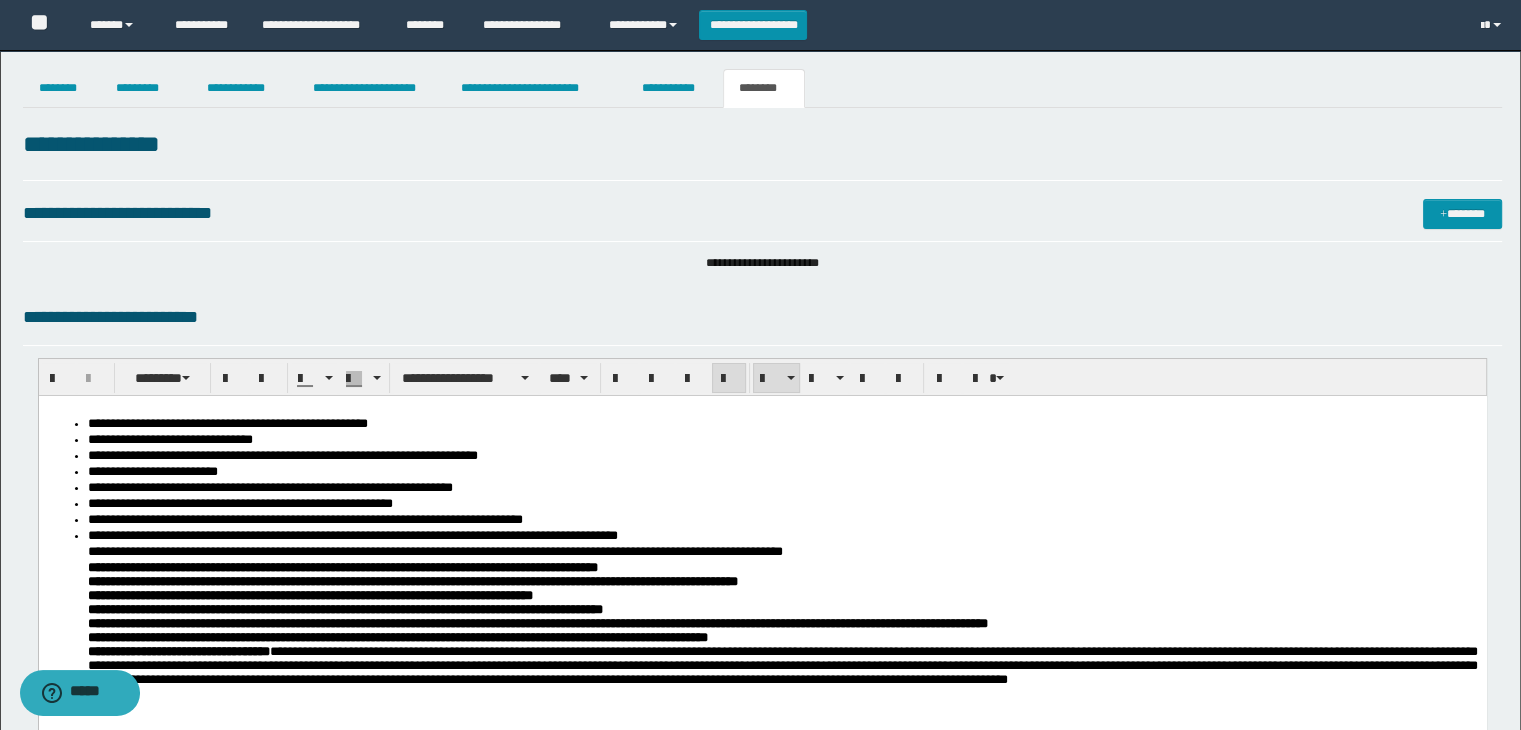 scroll, scrollTop: 100, scrollLeft: 0, axis: vertical 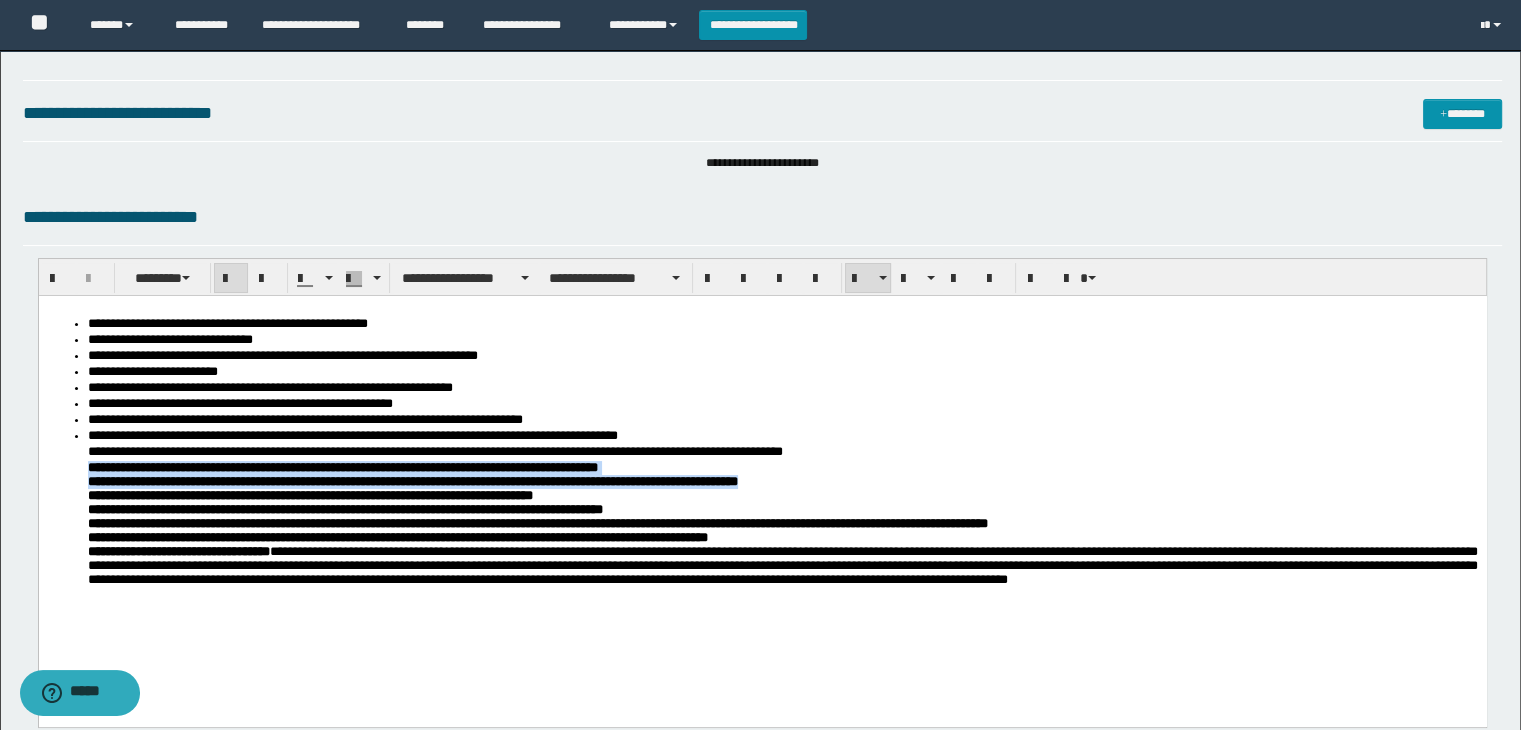 drag, startPoint x: 85, startPoint y: 476, endPoint x: 859, endPoint y: 489, distance: 774.1092 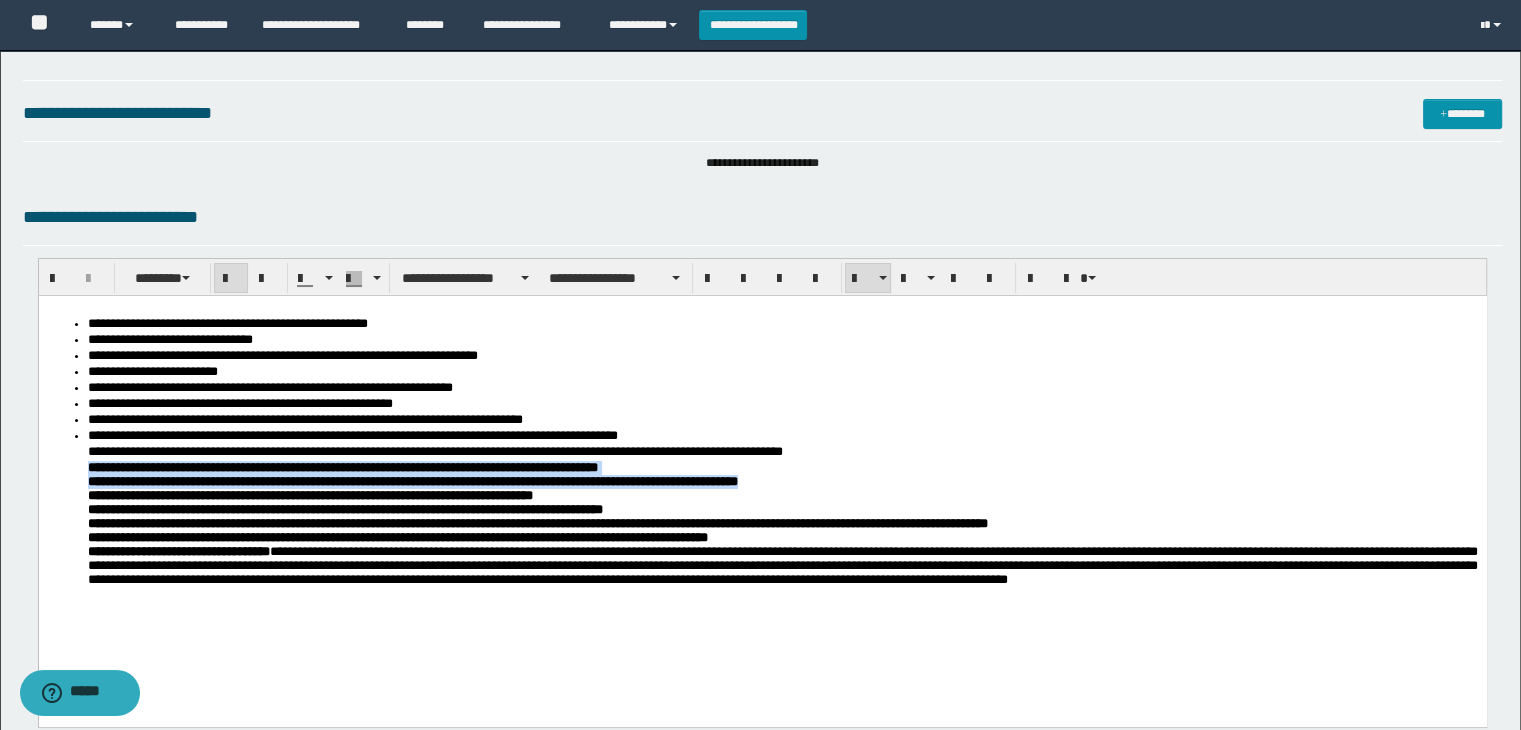 click on "**********" at bounding box center (762, 452) 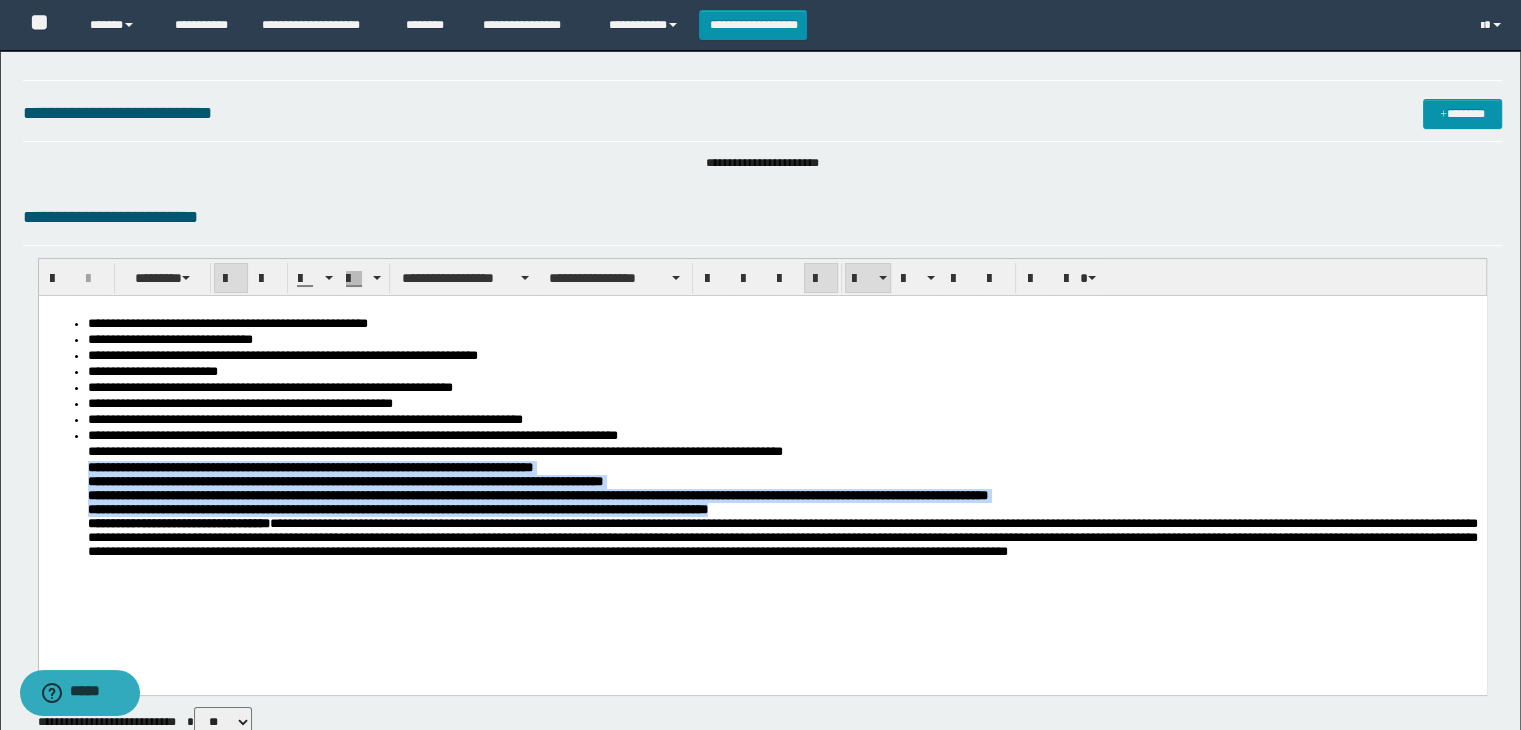 drag, startPoint x: 90, startPoint y: 468, endPoint x: 779, endPoint y: 461, distance: 689.0356 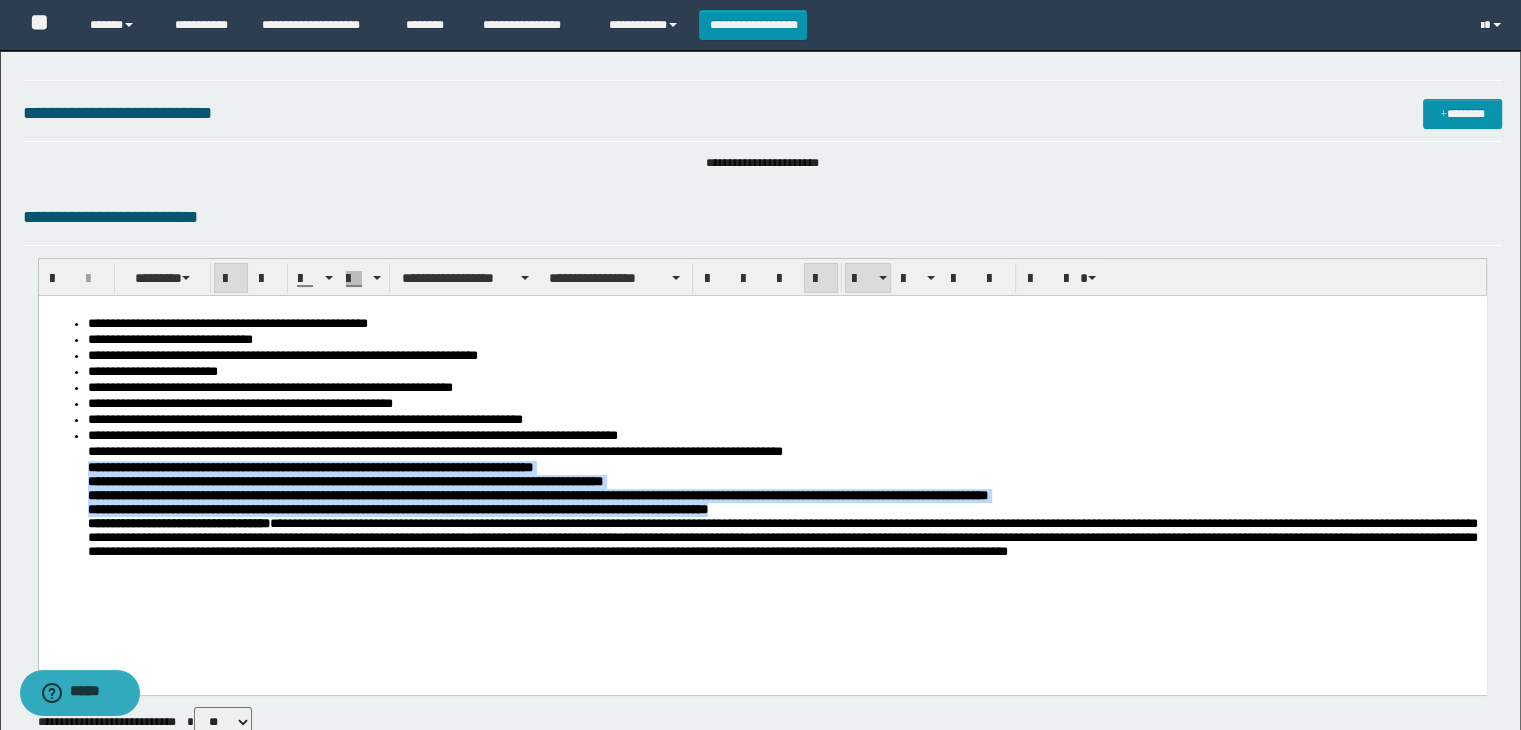 click on "**********" at bounding box center [782, 494] 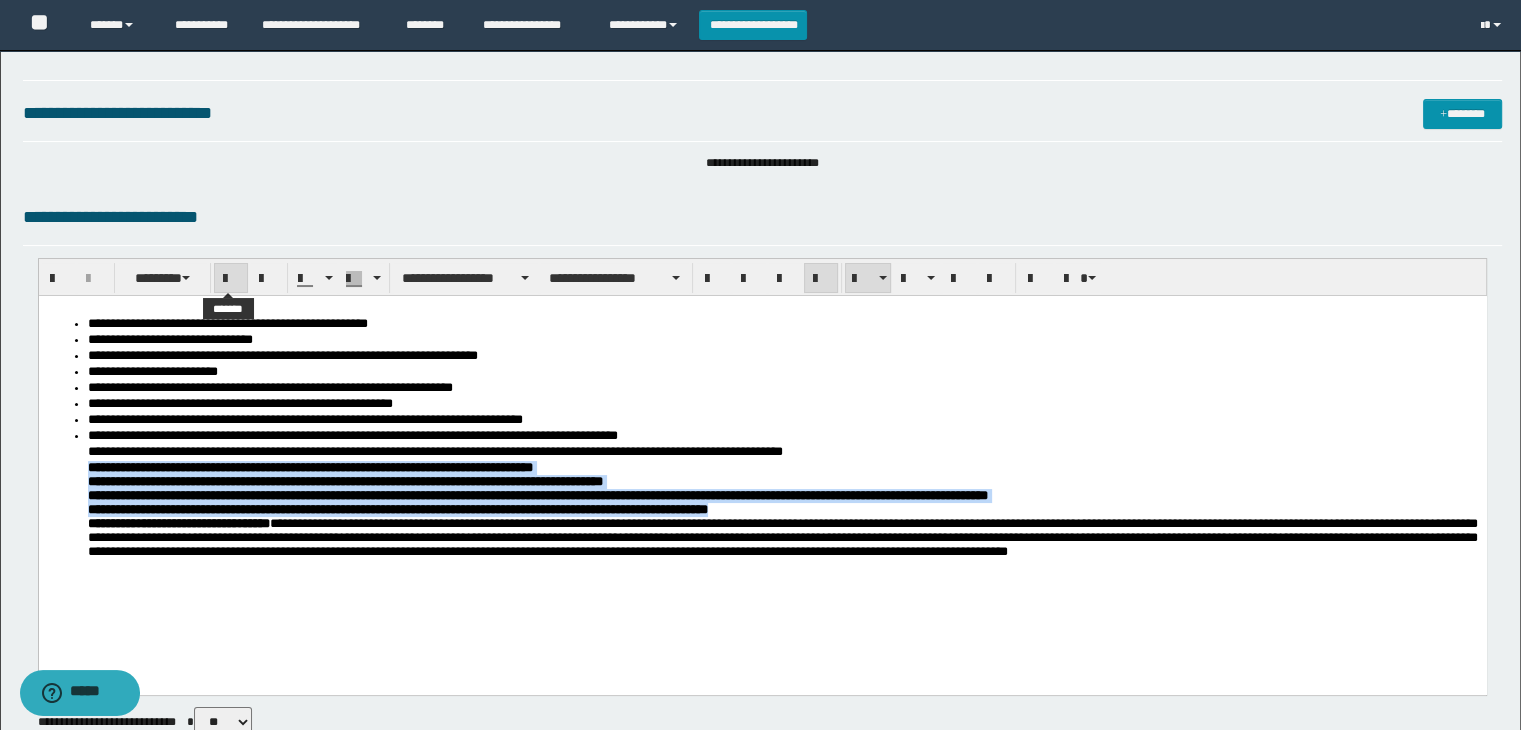 click at bounding box center (231, 279) 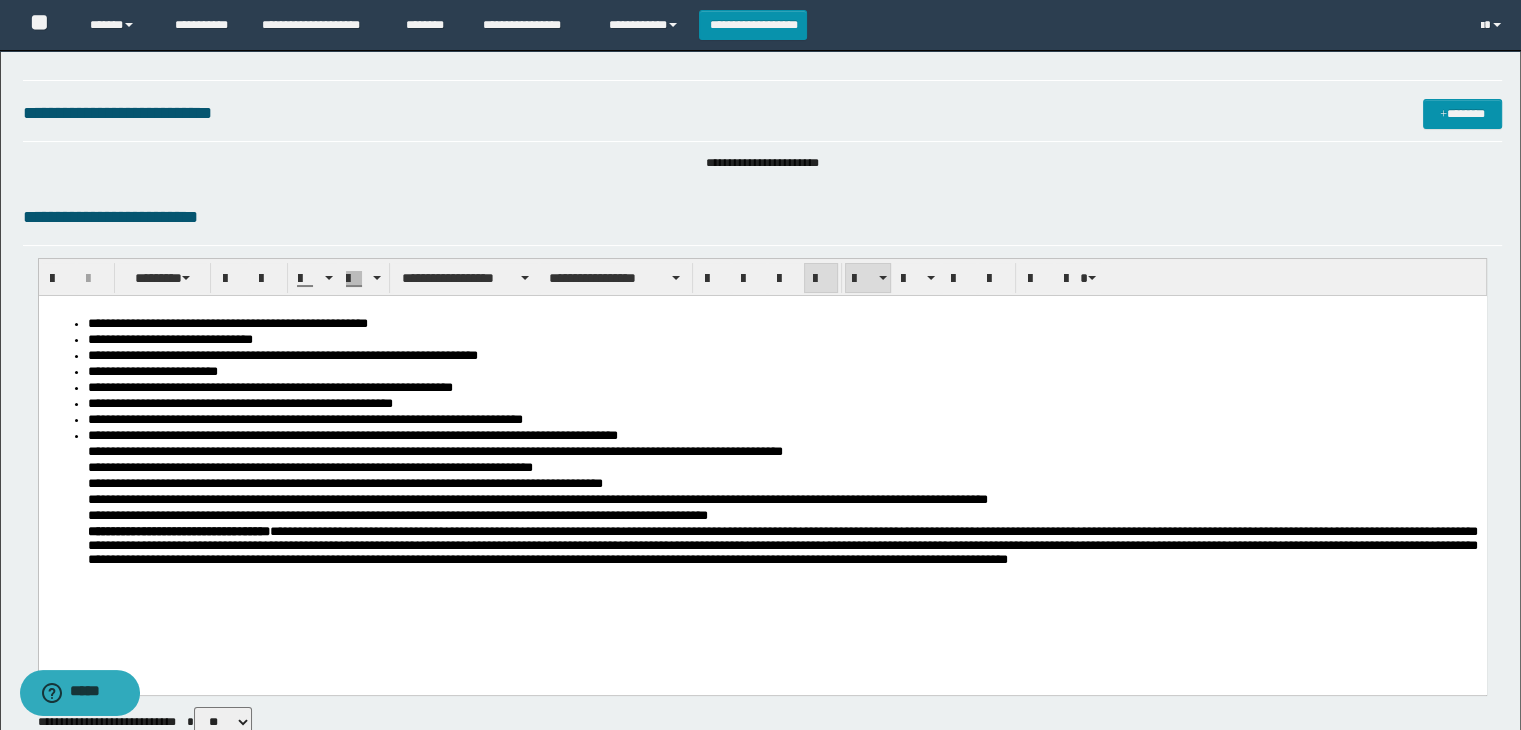 click on "**********" at bounding box center [762, 467] 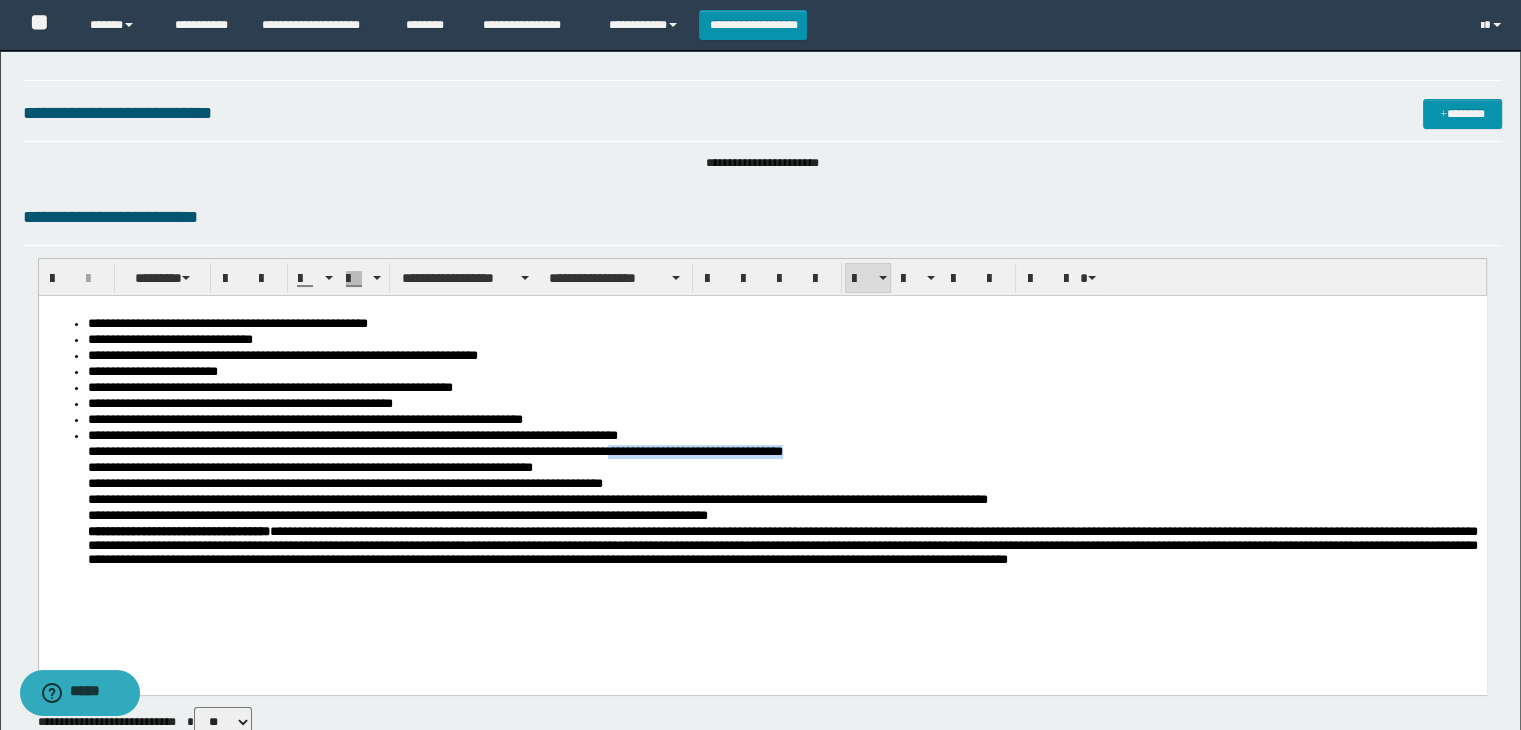 drag, startPoint x: 627, startPoint y: 453, endPoint x: 827, endPoint y: 458, distance: 200.06248 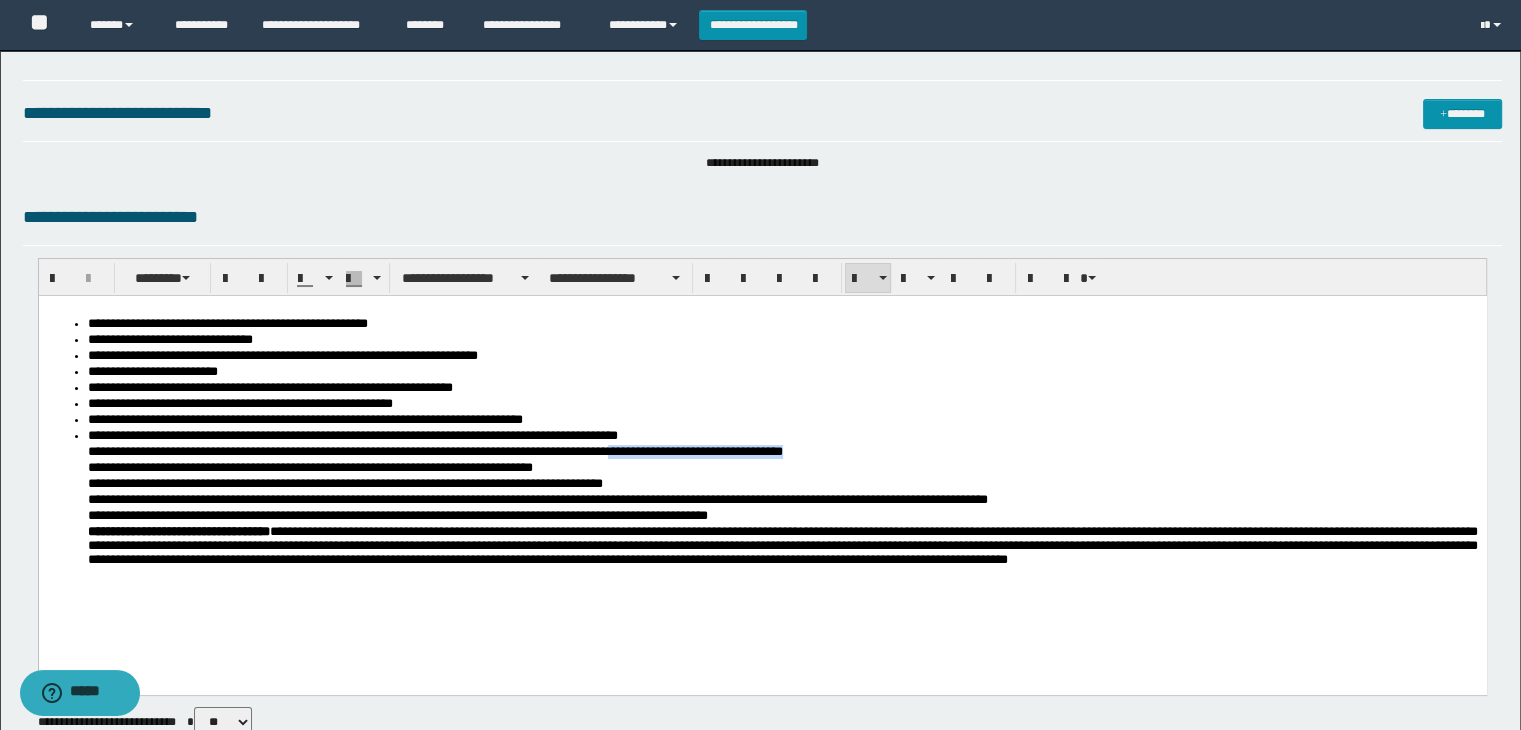 click on "**********" at bounding box center (782, 453) 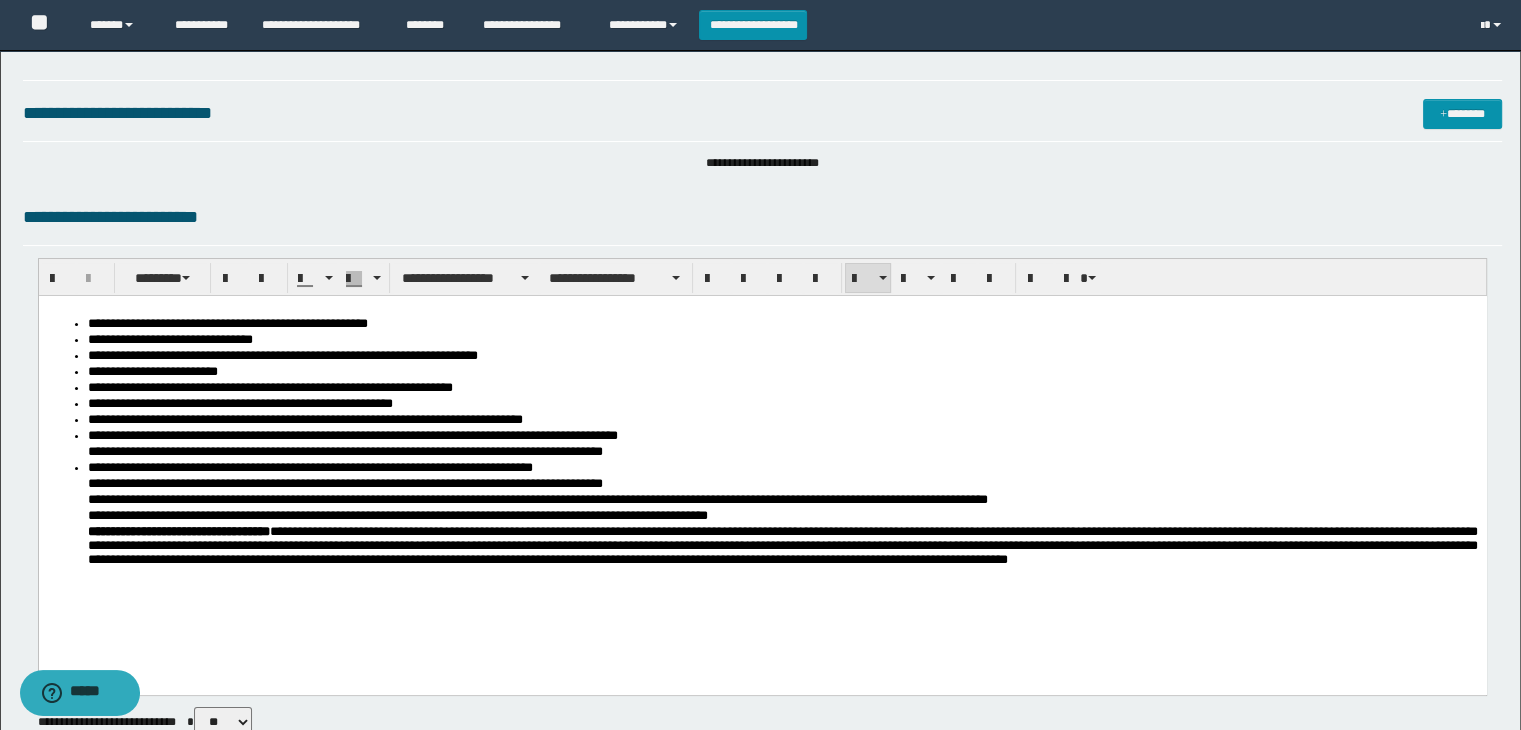 click on "**********" at bounding box center (782, 453) 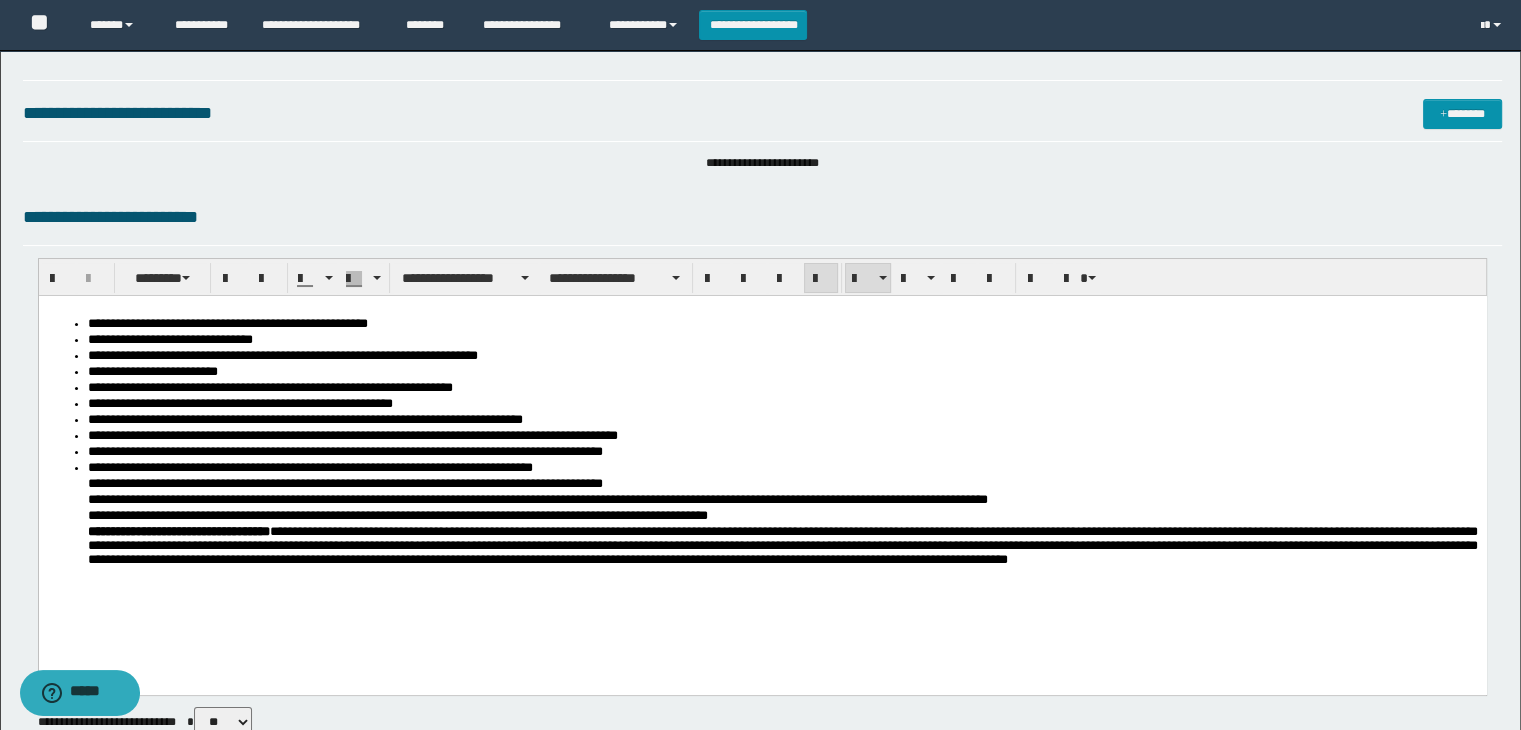 click on "**********" at bounding box center (782, 469) 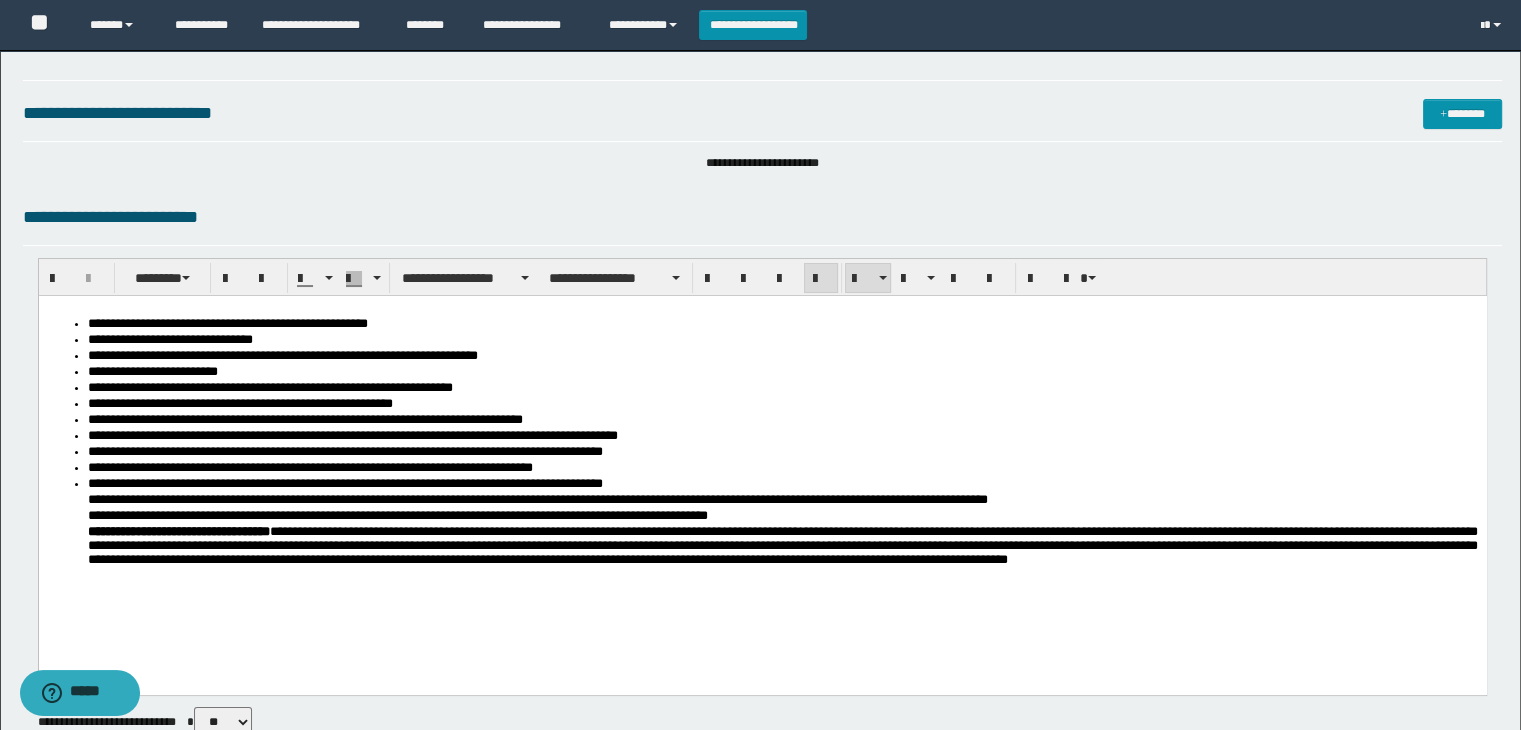 click on "**********" at bounding box center [782, 485] 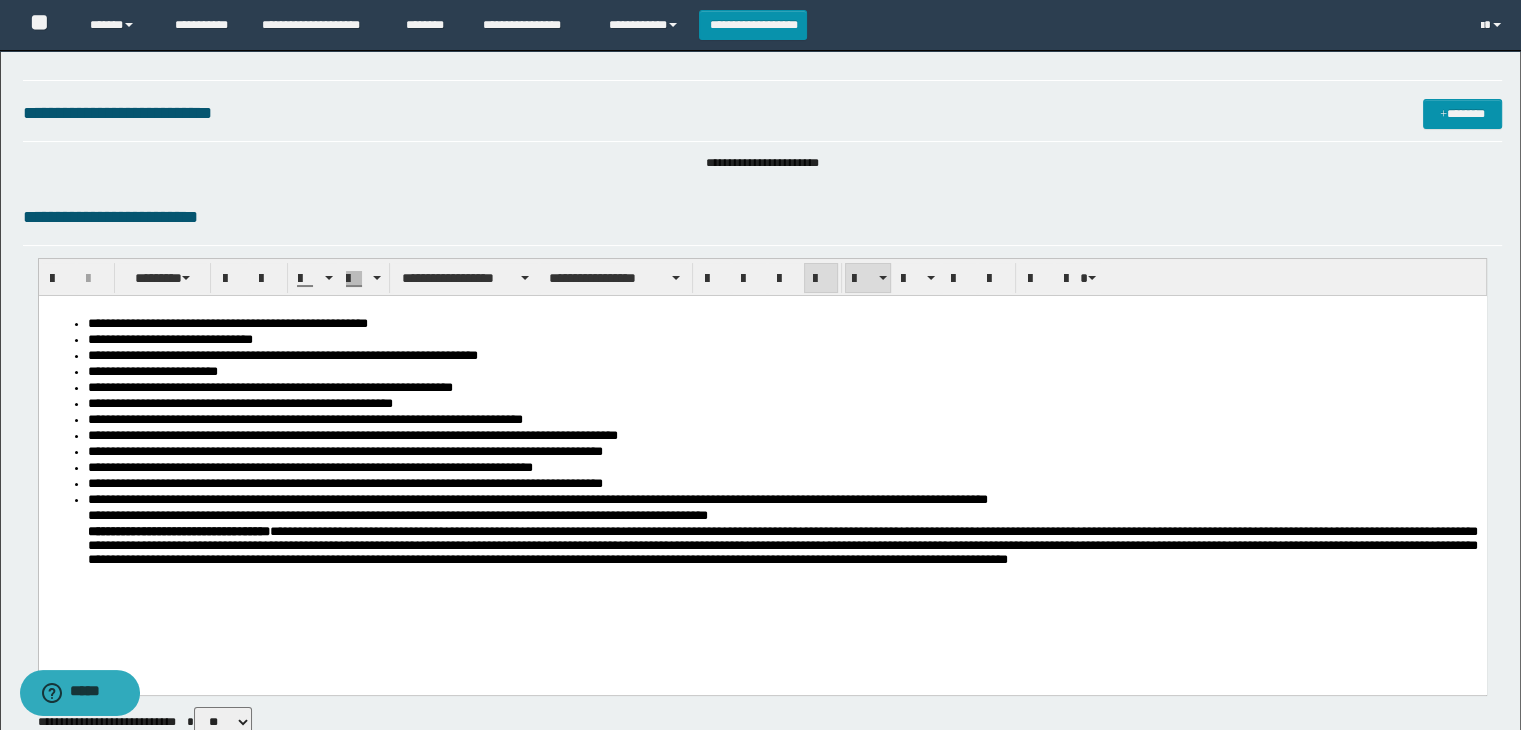 click on "**********" at bounding box center [782, 501] 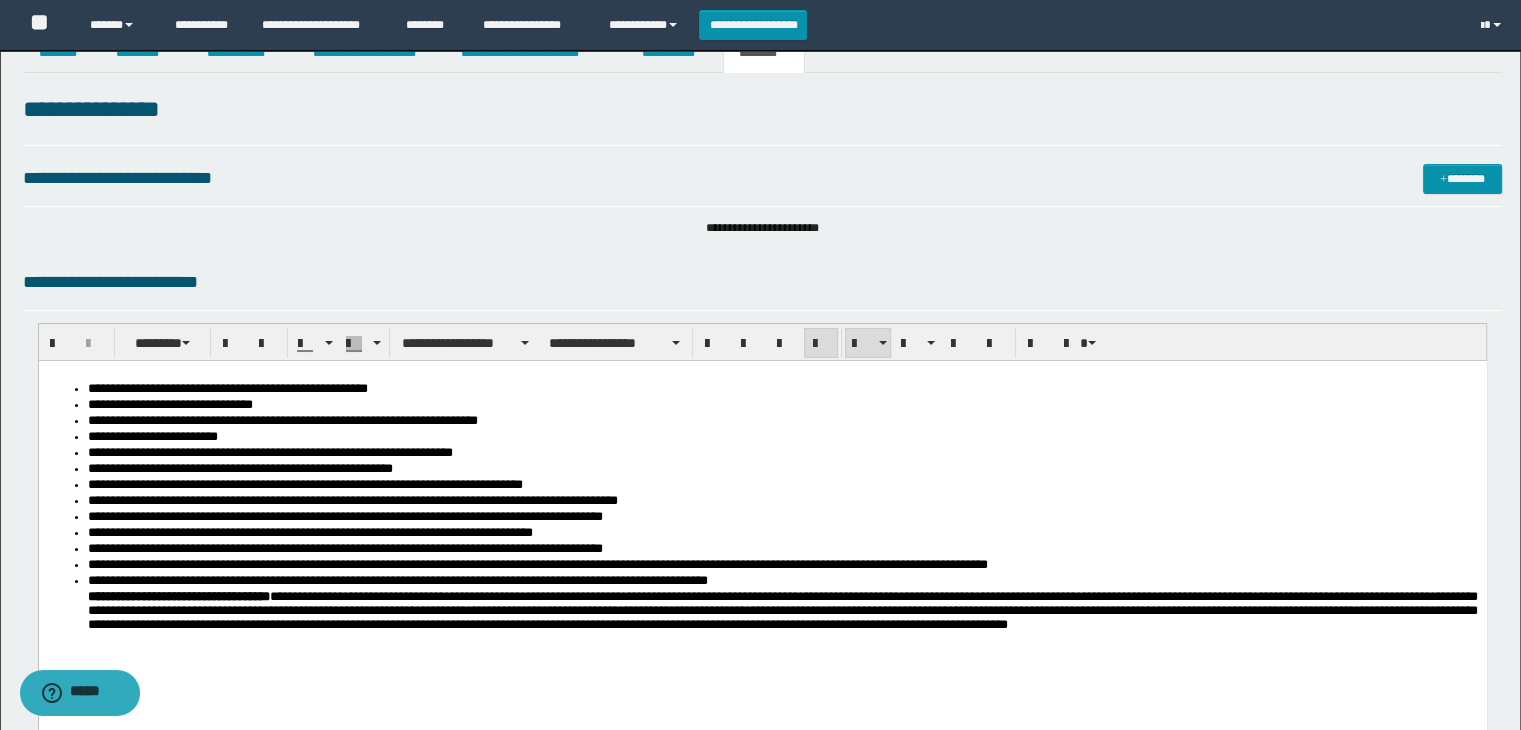 scroll, scrollTop: 0, scrollLeft: 0, axis: both 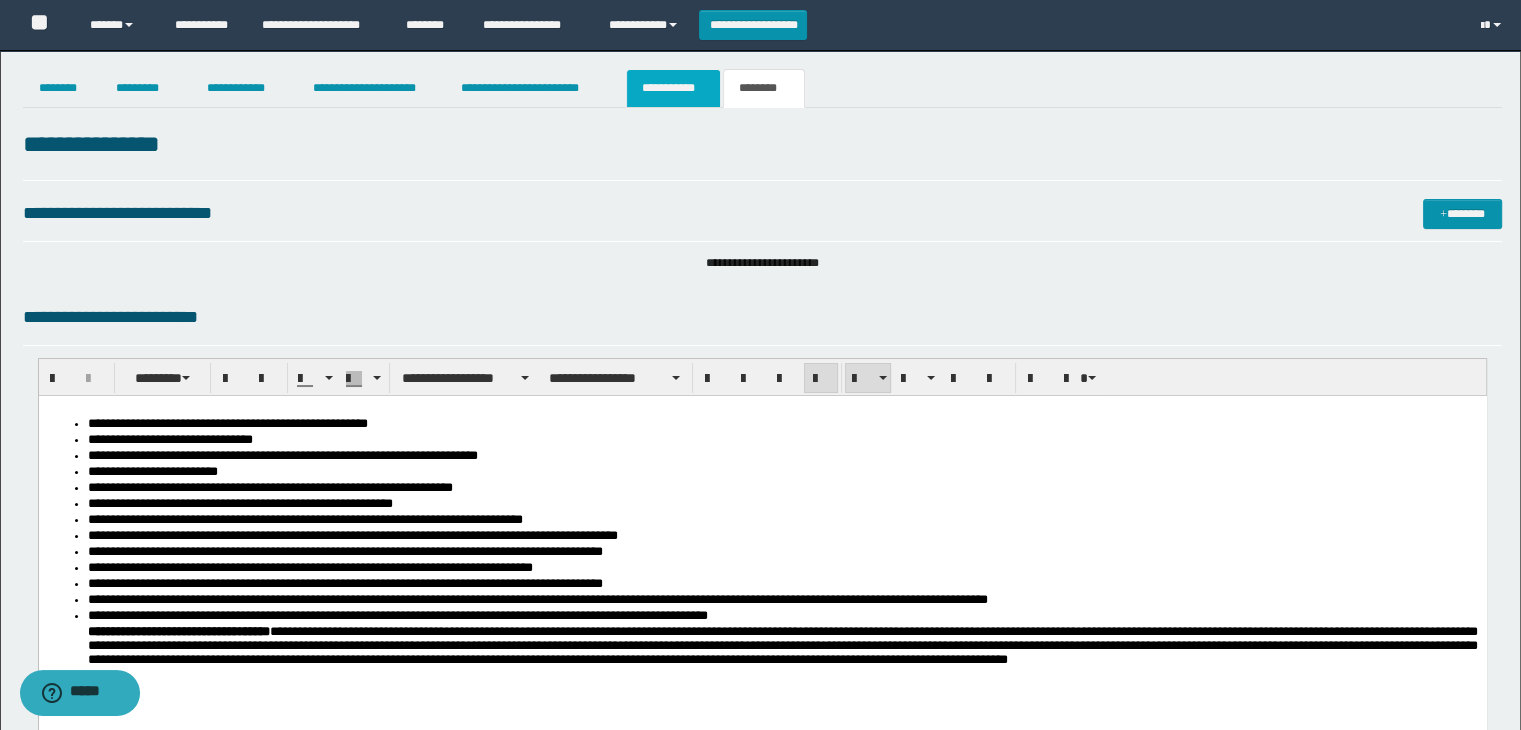 click on "**********" at bounding box center (673, 88) 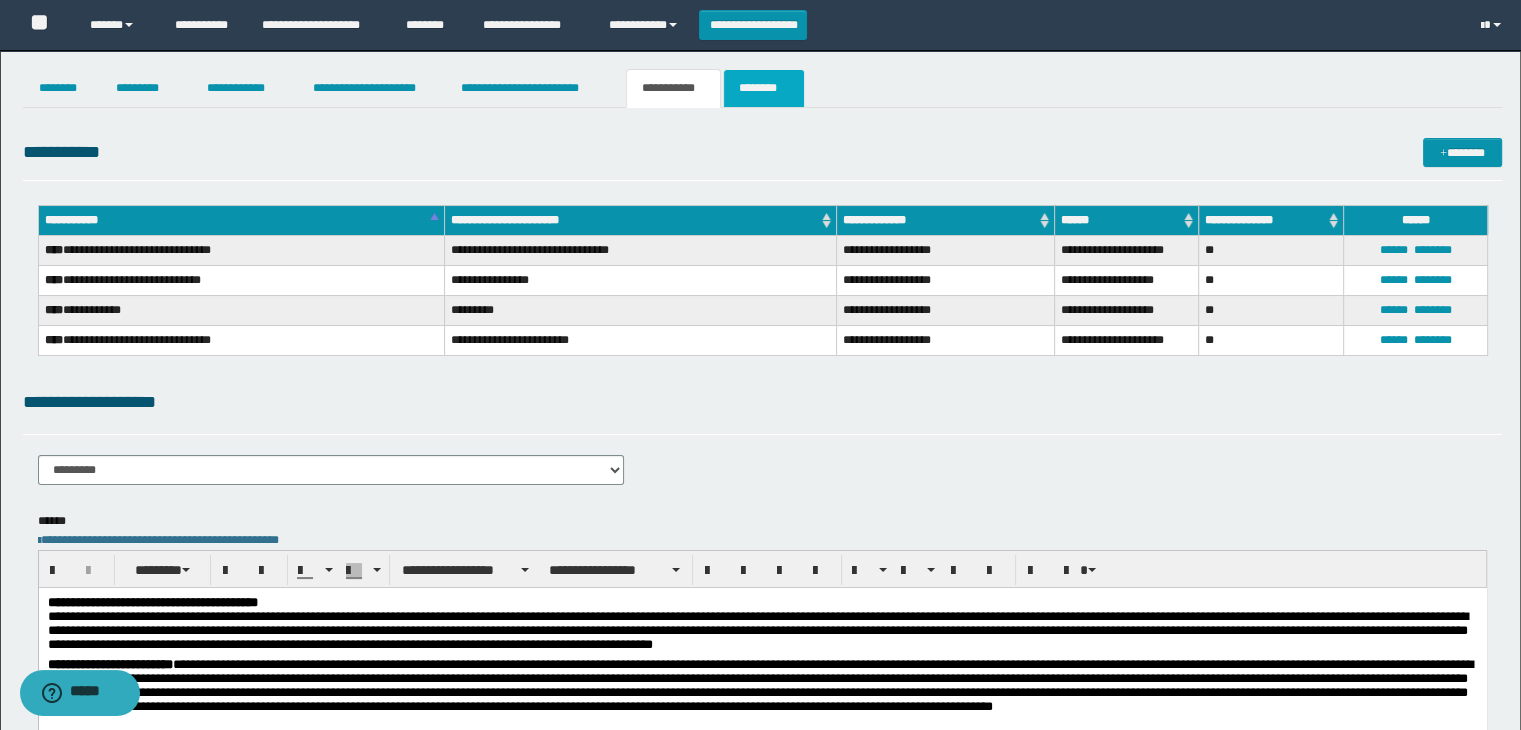 click on "********" at bounding box center (764, 88) 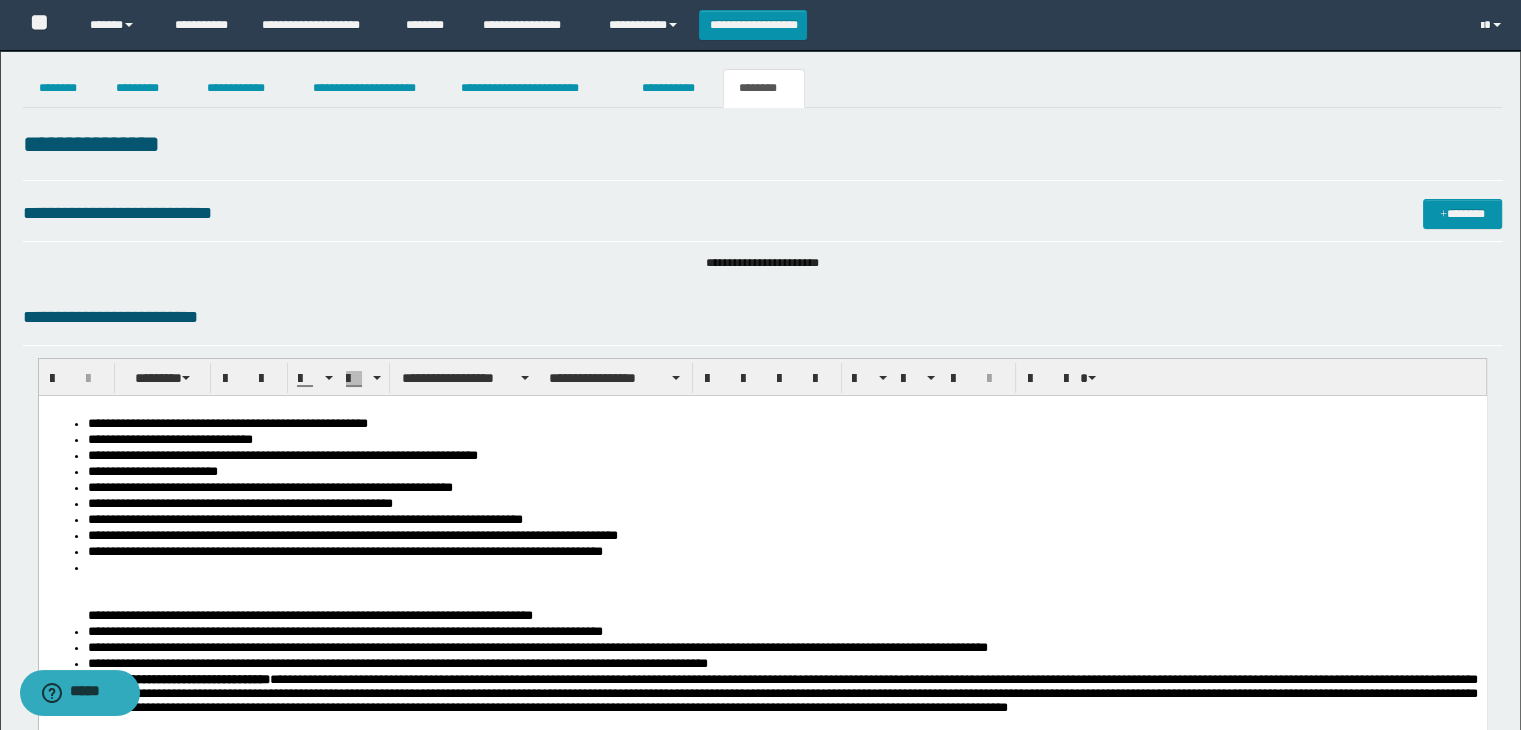 scroll, scrollTop: 100, scrollLeft: 0, axis: vertical 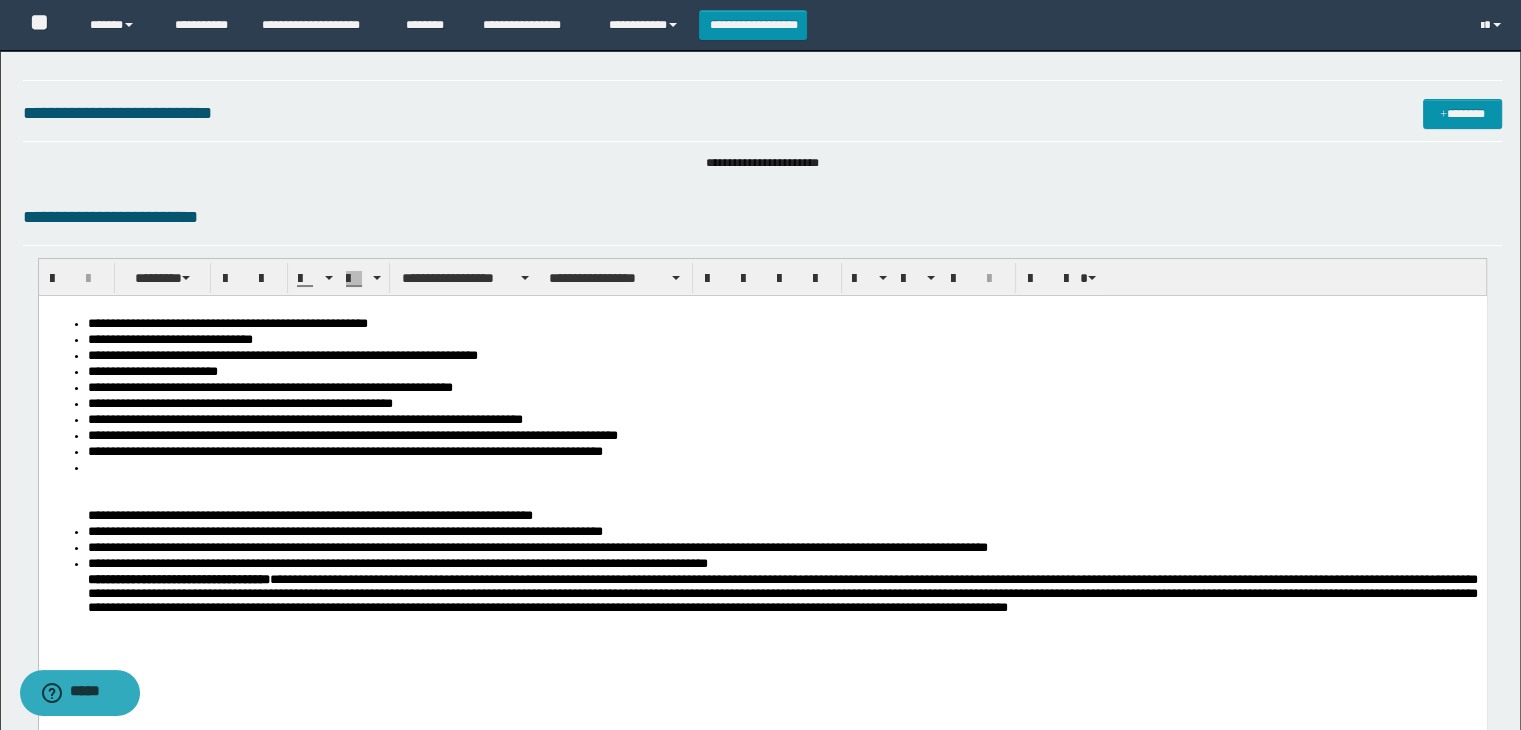 click at bounding box center [782, 469] 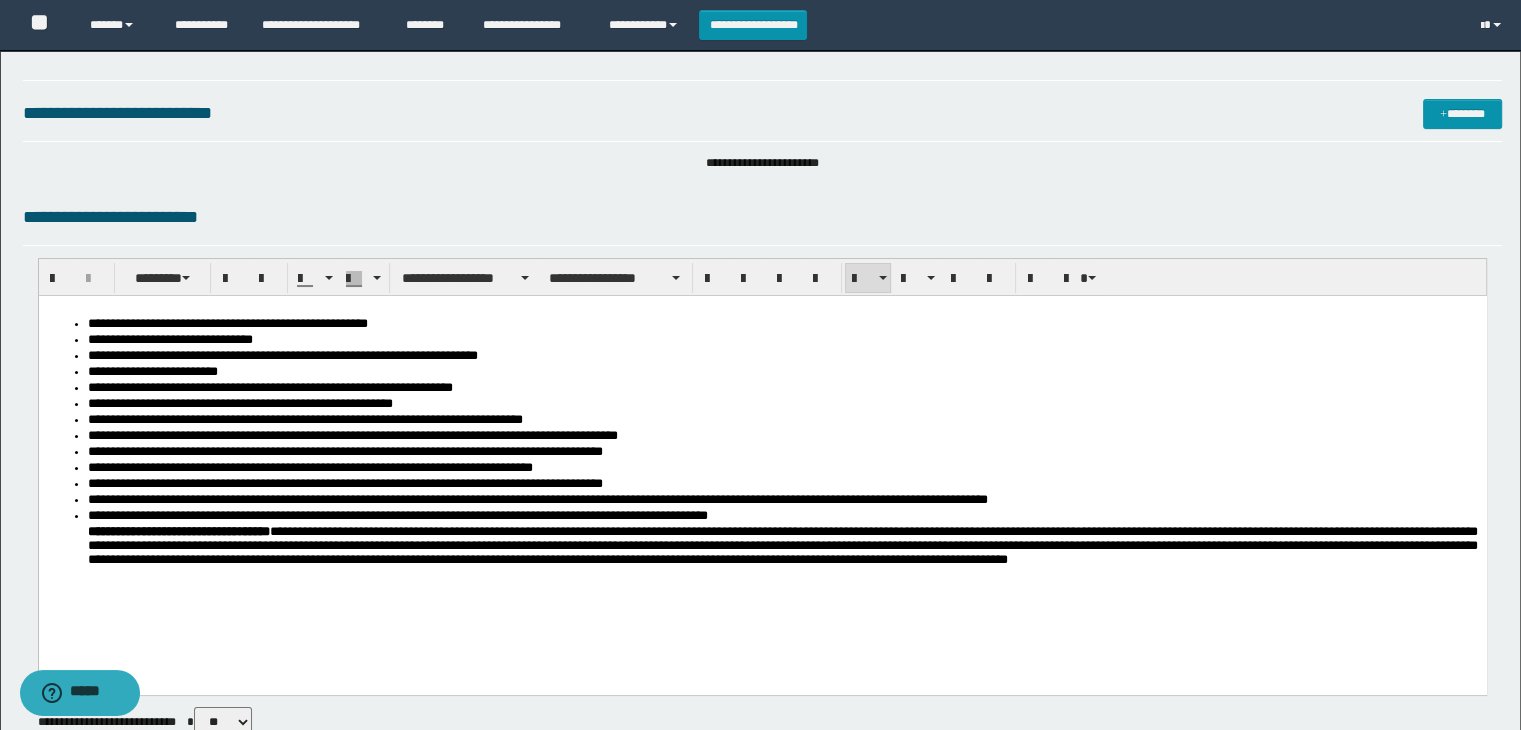 scroll, scrollTop: 0, scrollLeft: 0, axis: both 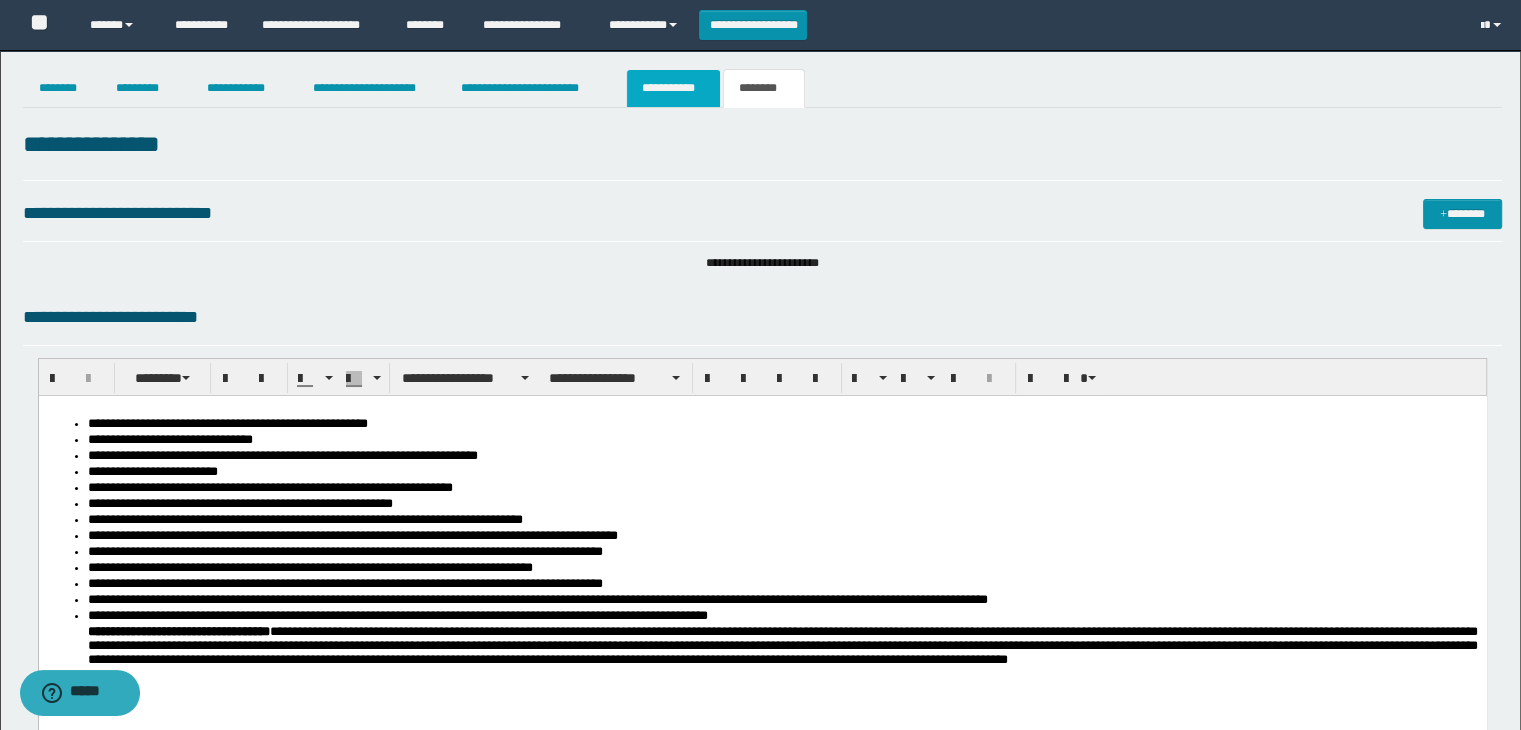 click on "**********" at bounding box center (673, 88) 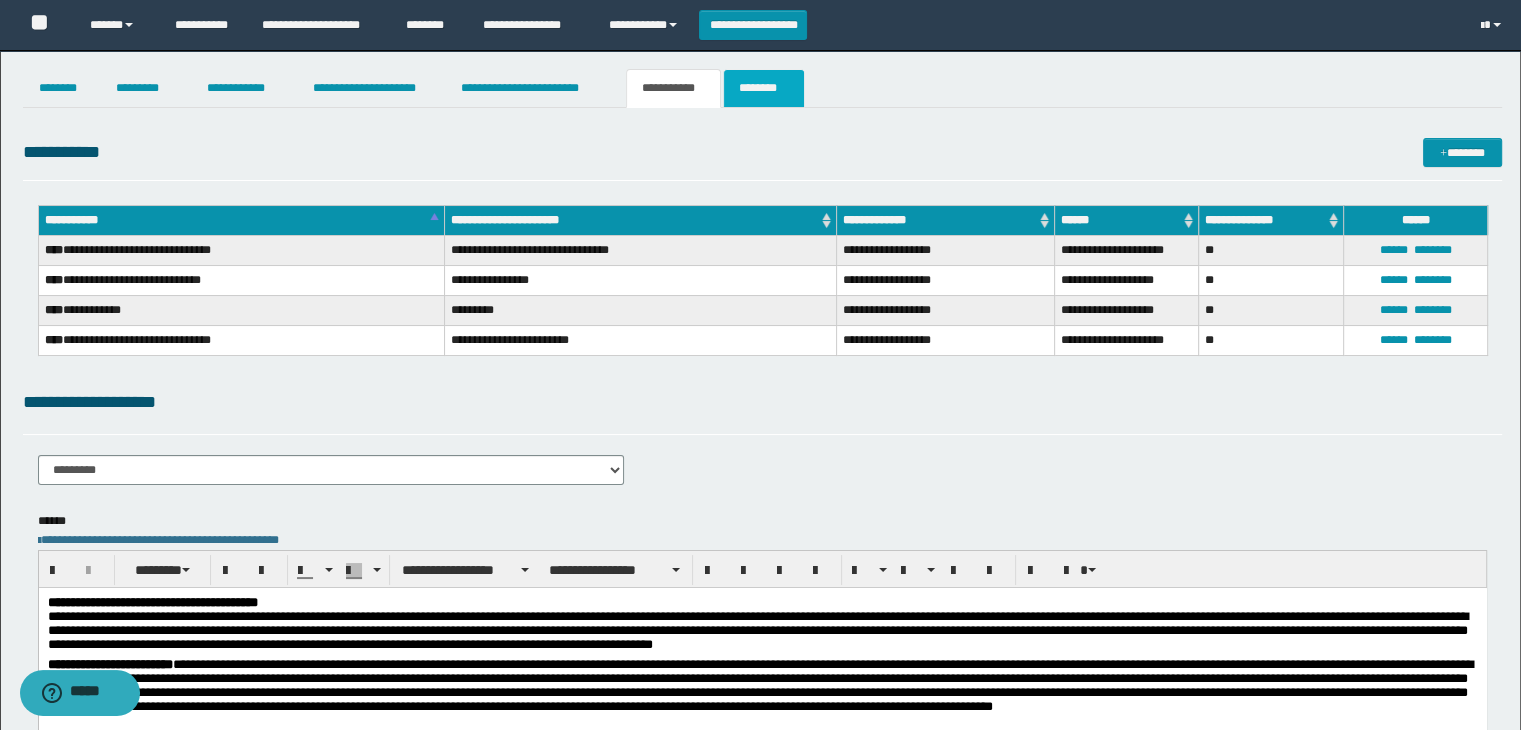 click on "********" at bounding box center (764, 88) 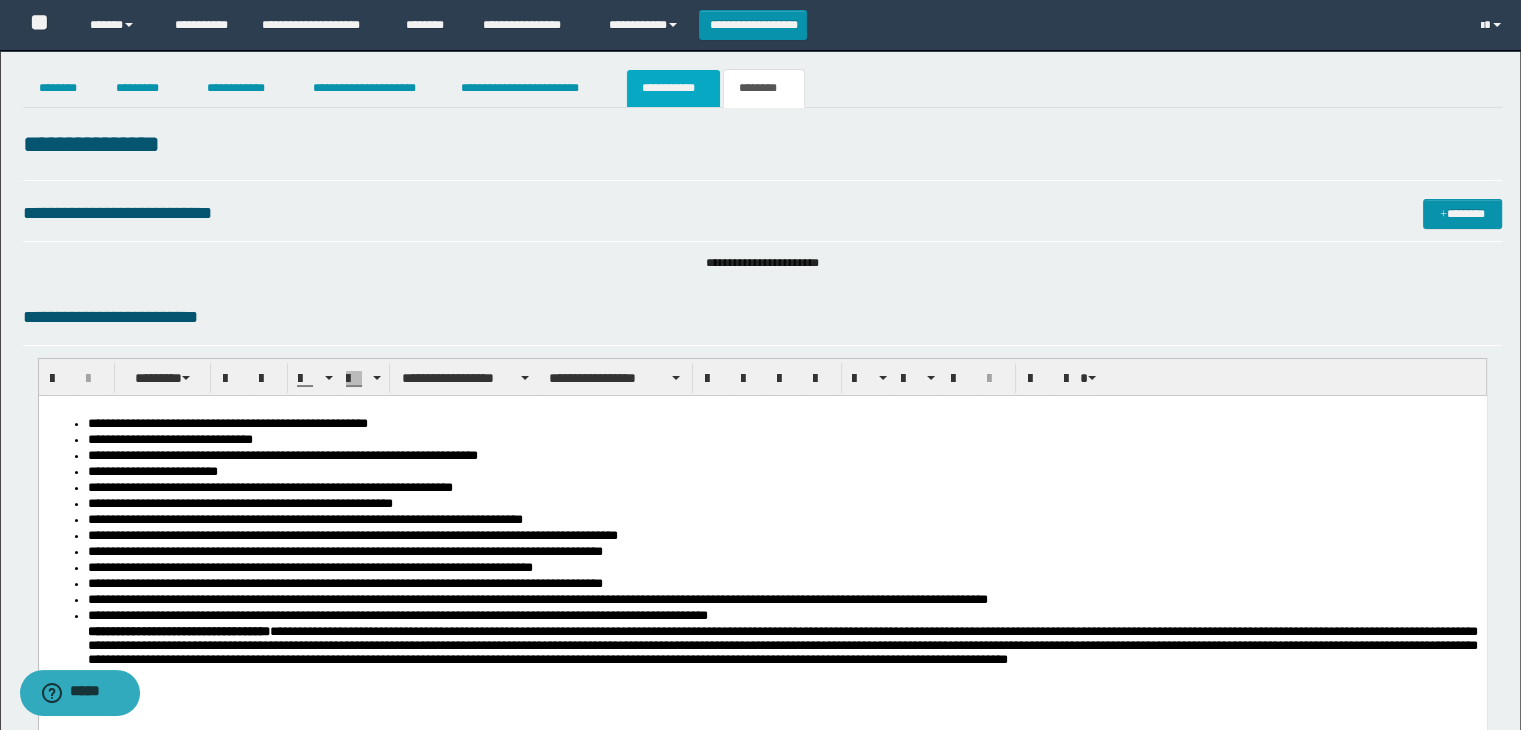 click on "**********" at bounding box center (673, 88) 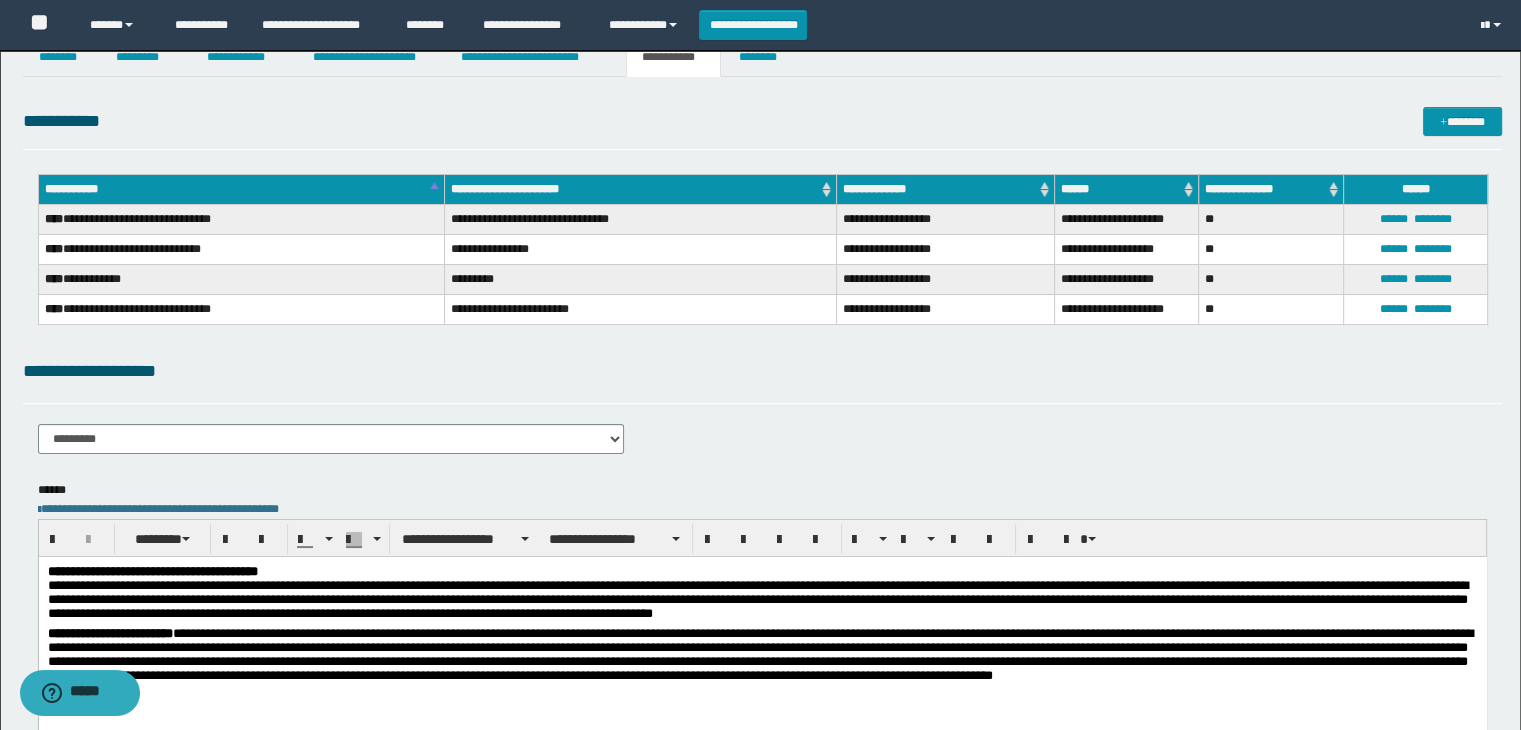 scroll, scrollTop: 0, scrollLeft: 0, axis: both 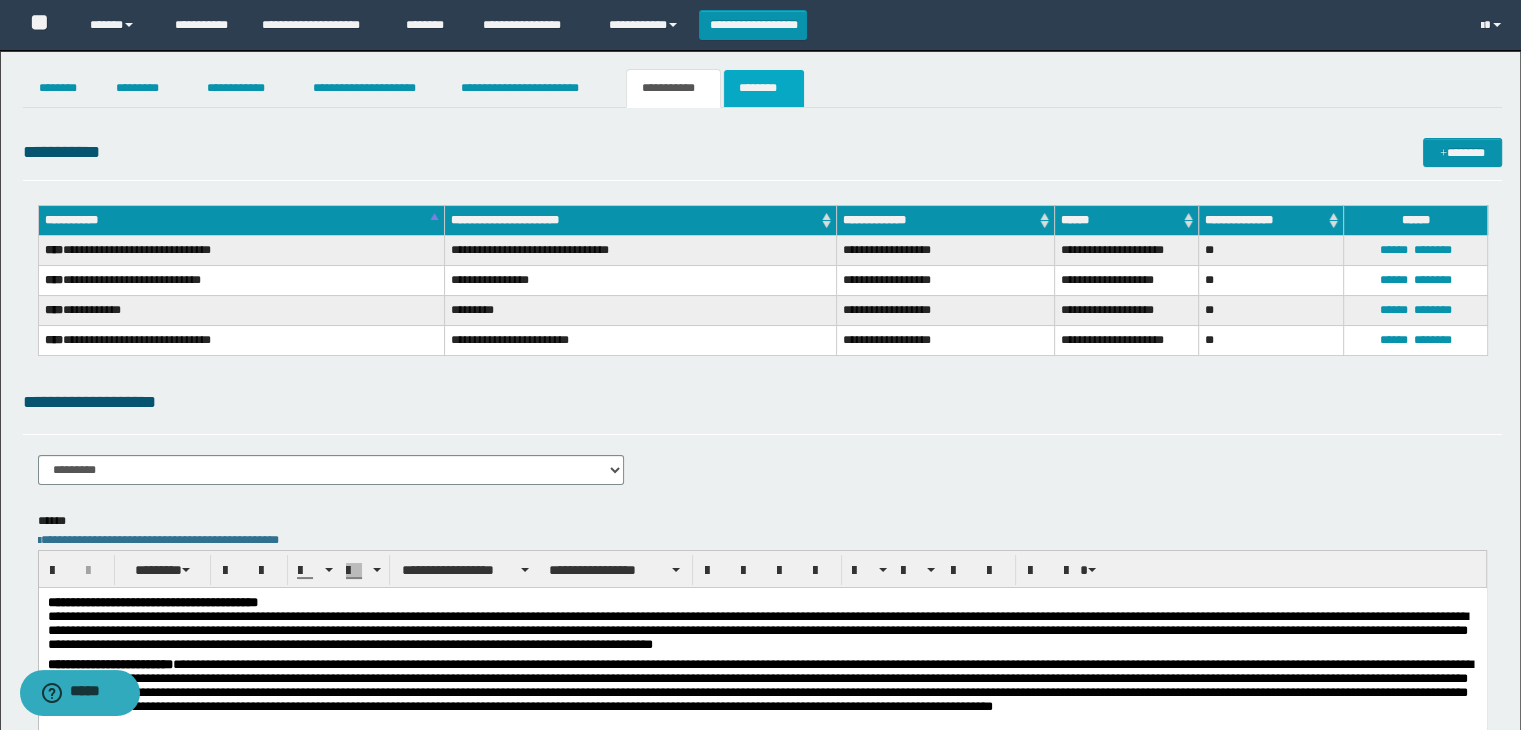 click on "********" at bounding box center (764, 88) 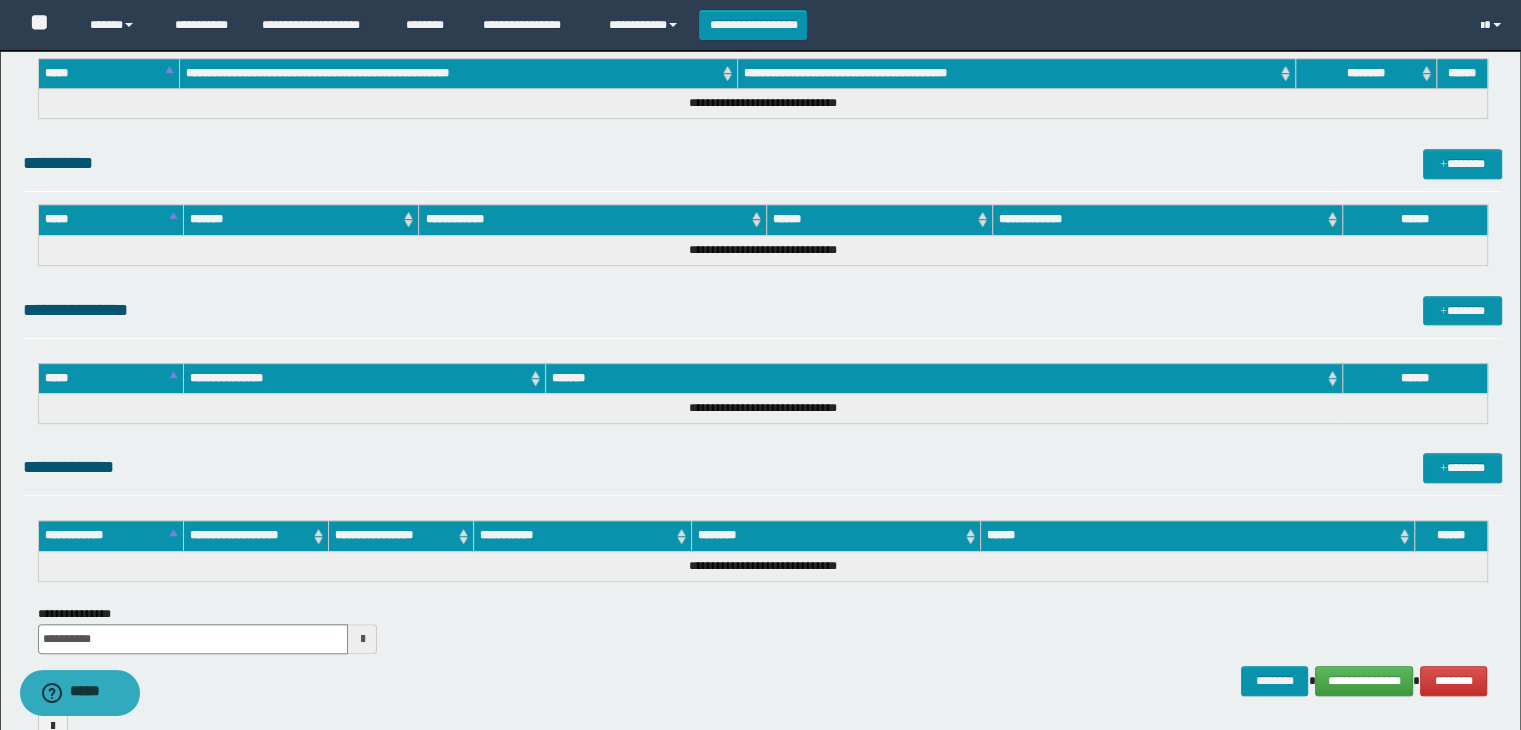 scroll, scrollTop: 1000, scrollLeft: 0, axis: vertical 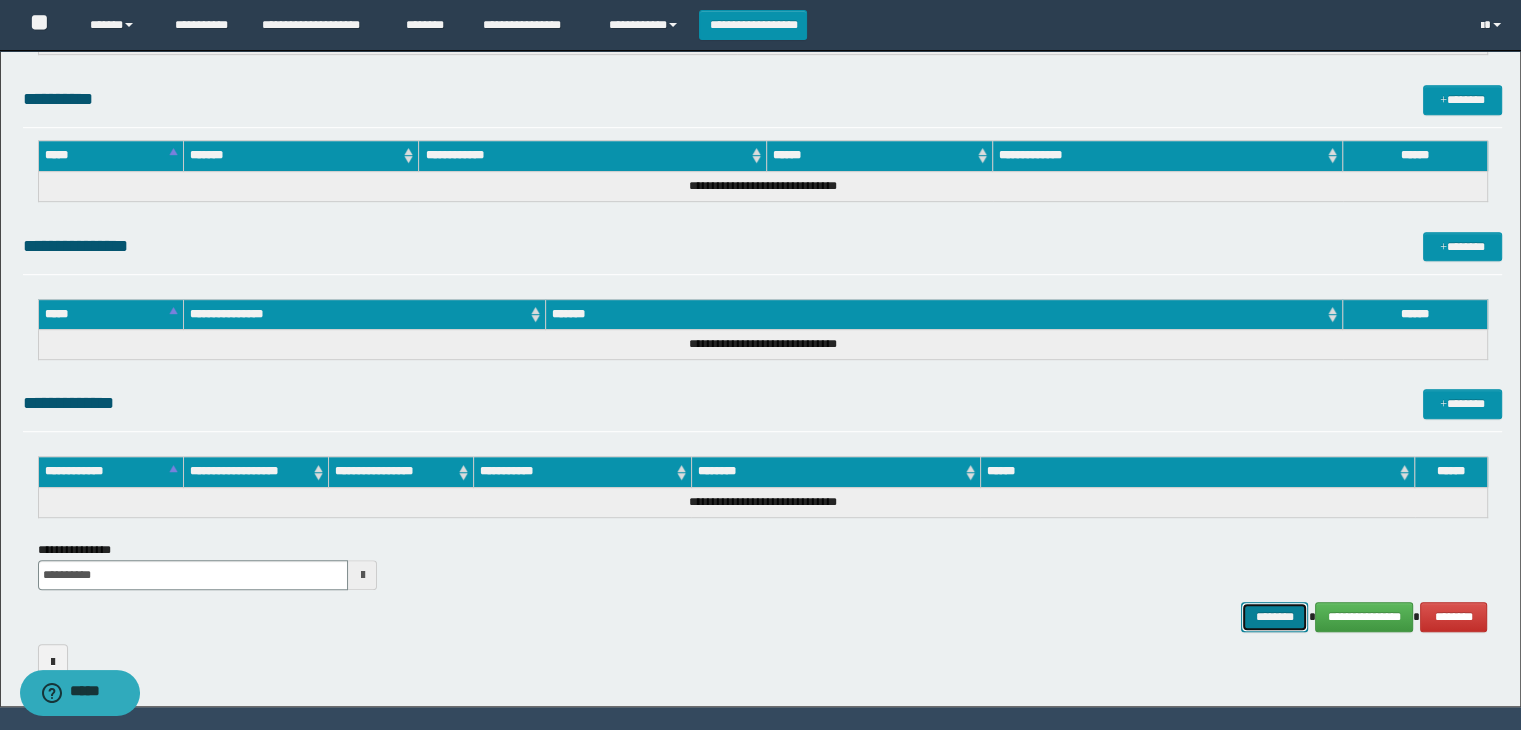 click on "********" at bounding box center [1274, 617] 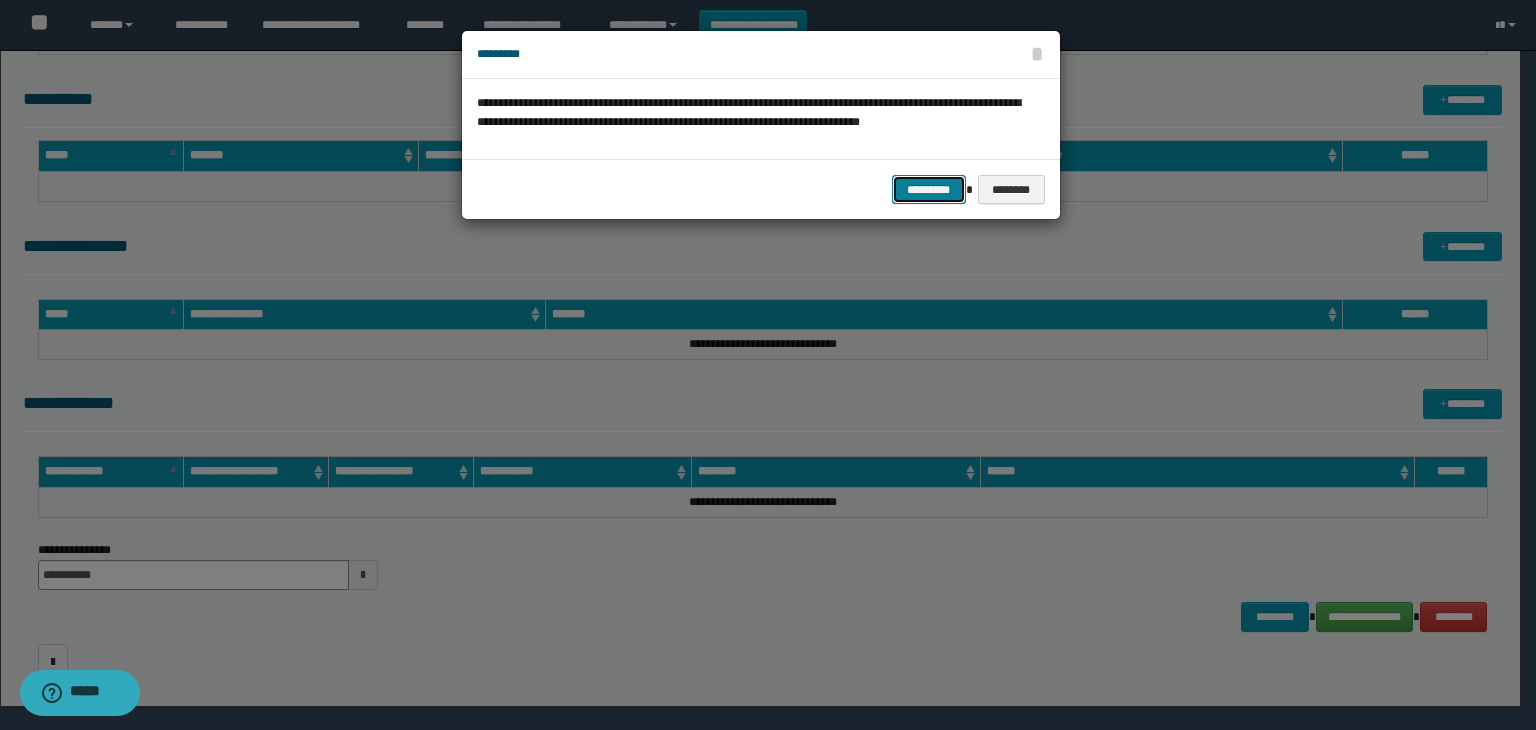 click on "*********" at bounding box center [929, 190] 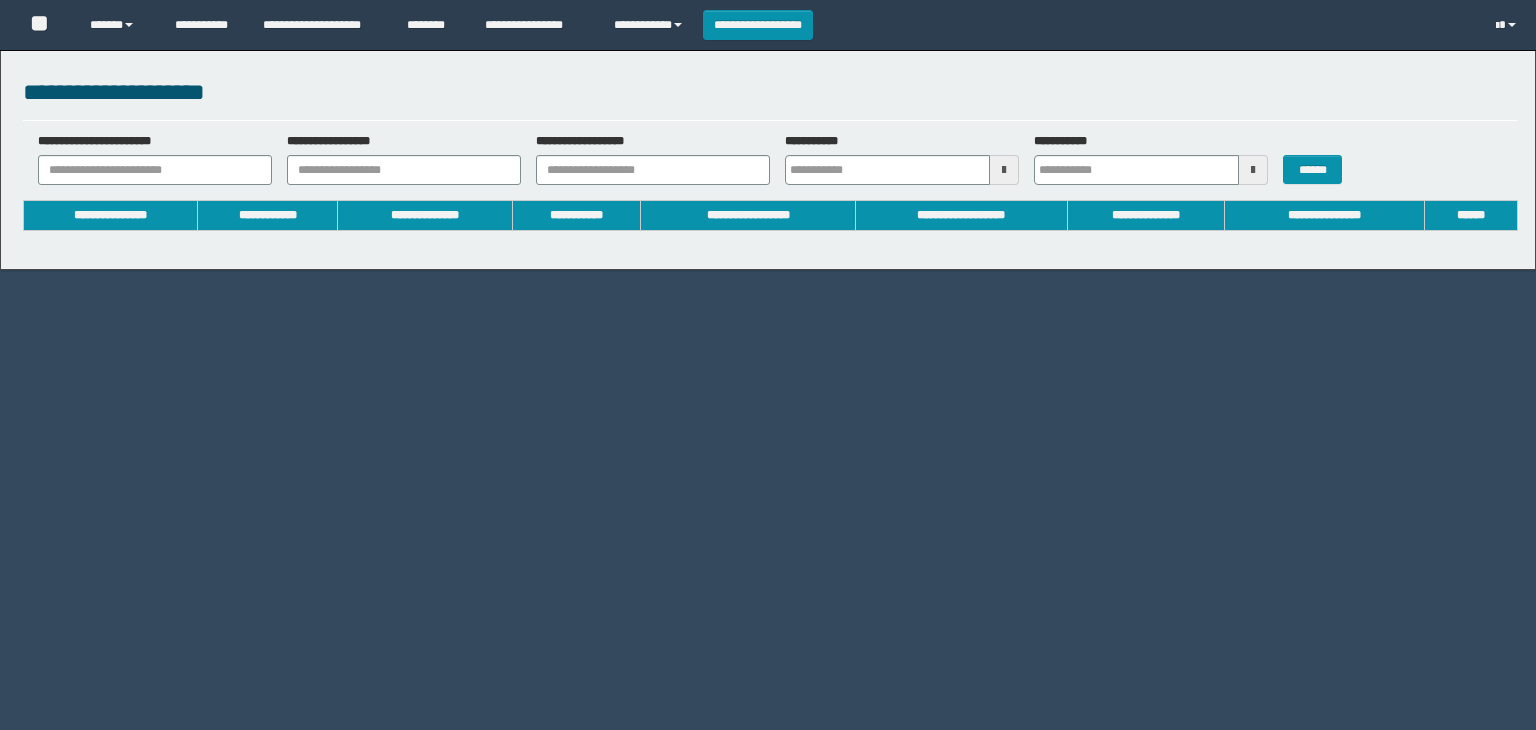 scroll, scrollTop: 0, scrollLeft: 0, axis: both 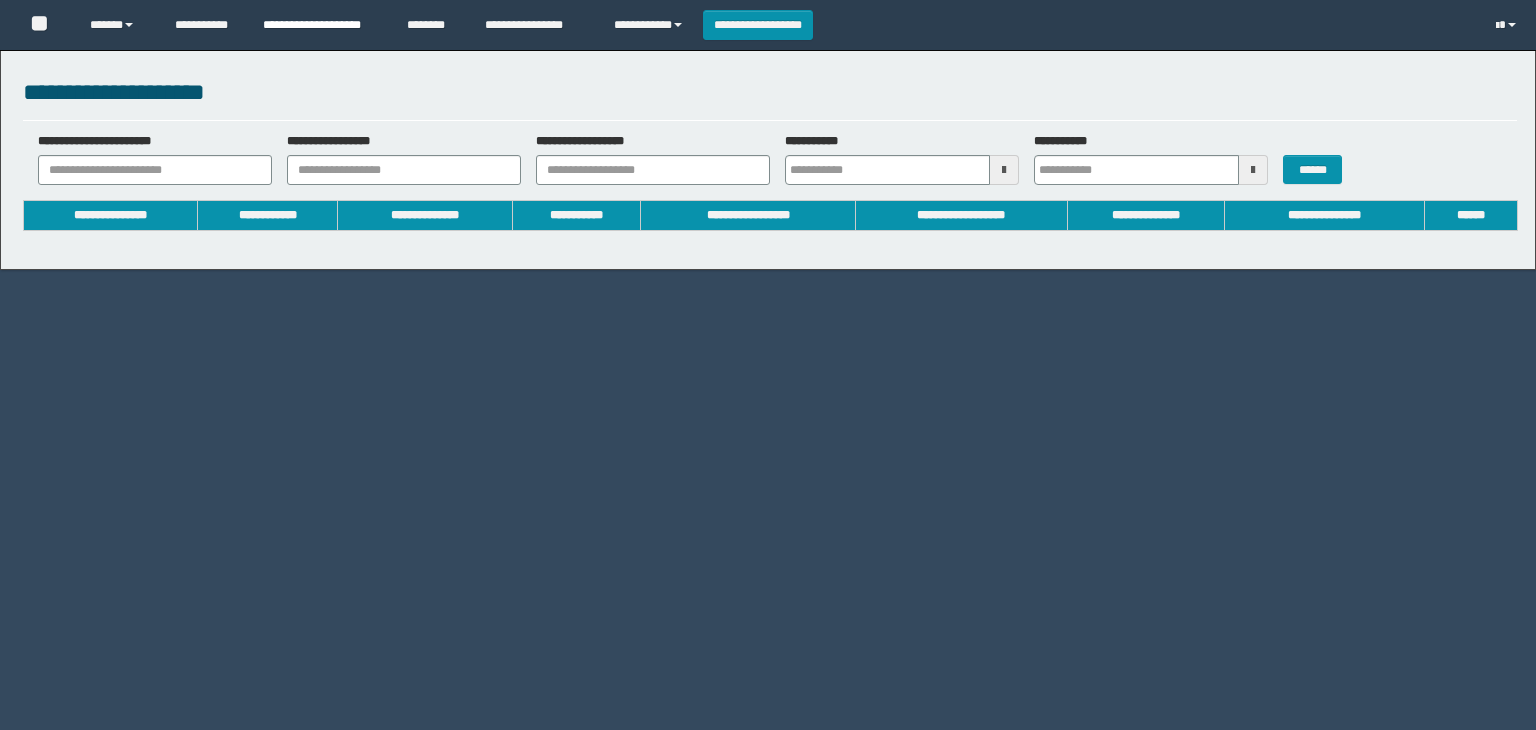type on "**********" 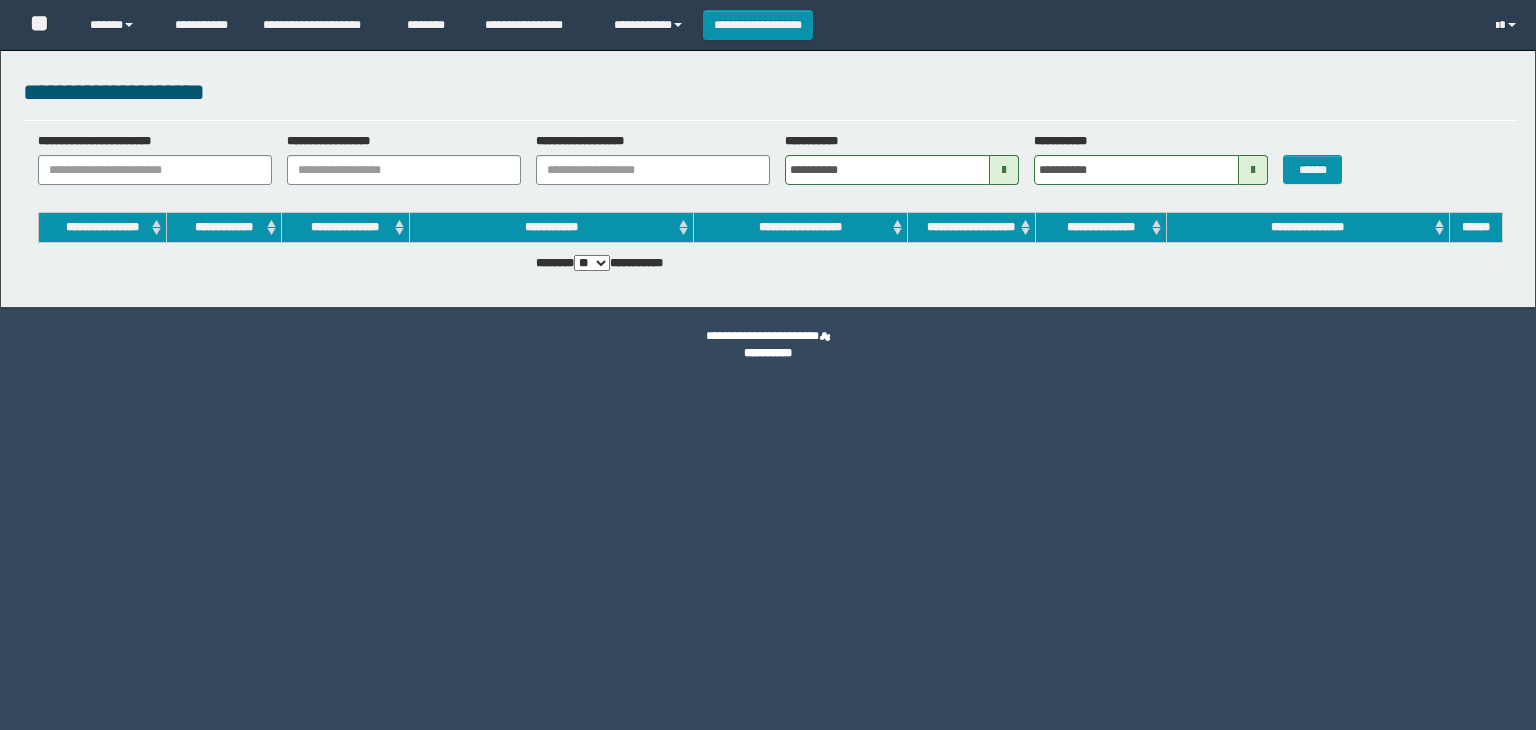 scroll, scrollTop: 0, scrollLeft: 0, axis: both 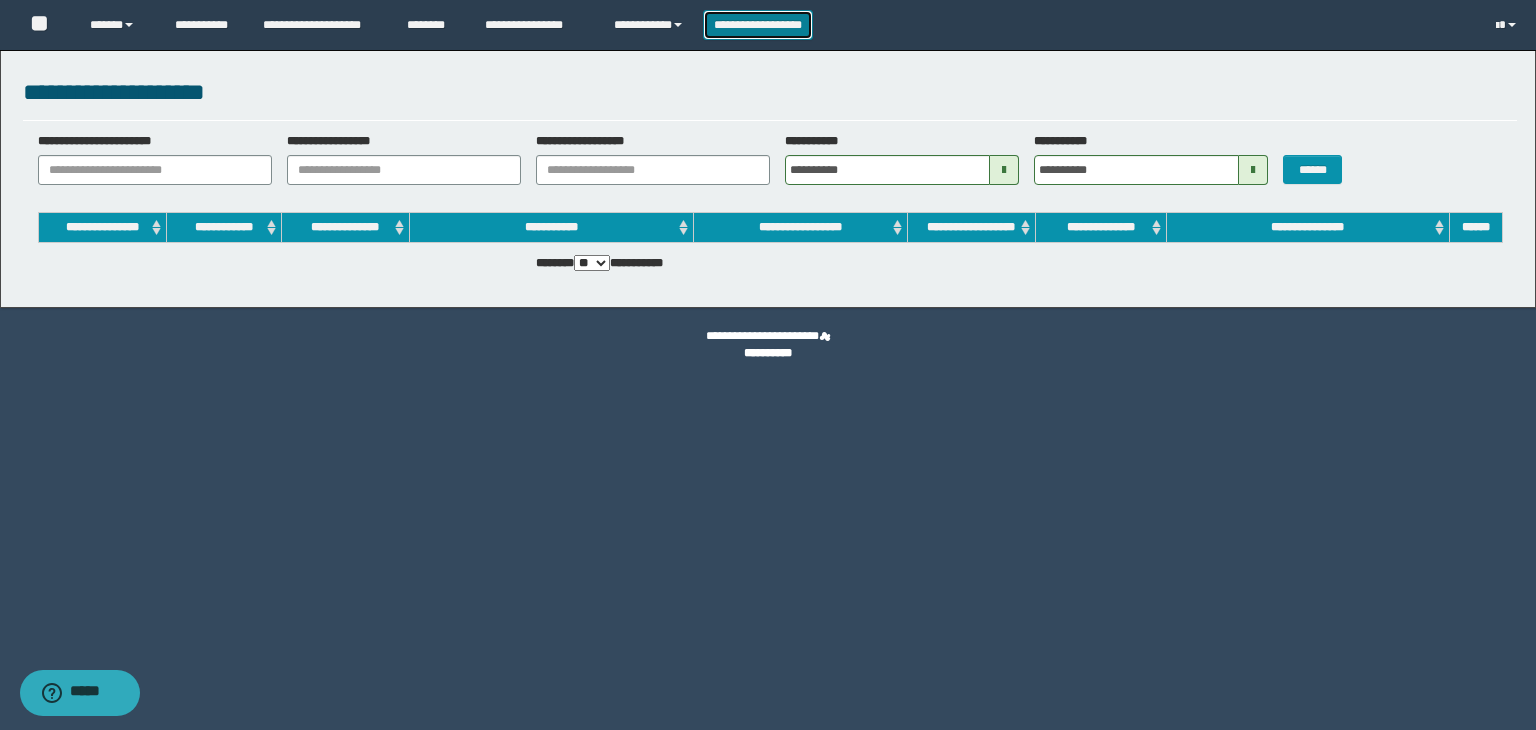 click on "**********" at bounding box center (758, 25) 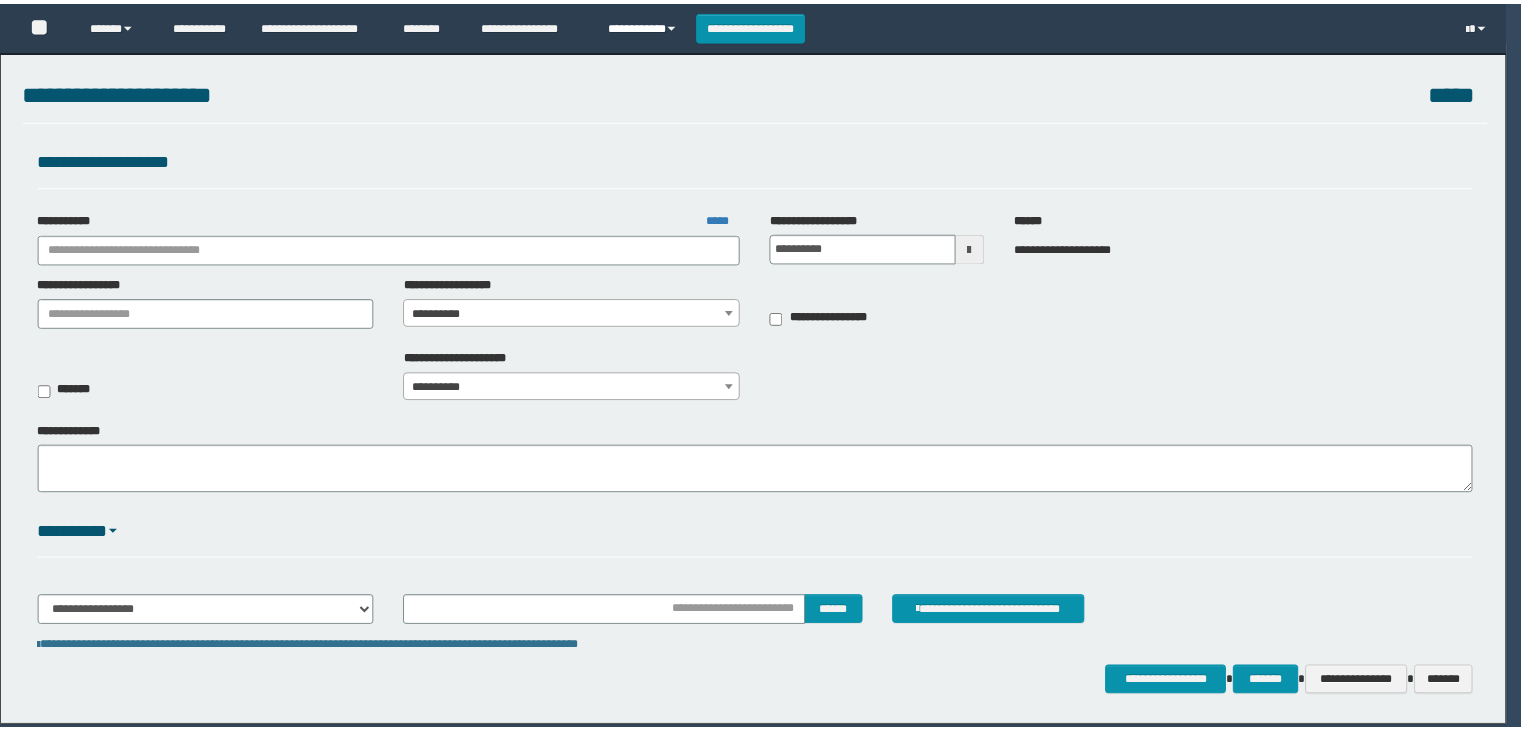 scroll, scrollTop: 0, scrollLeft: 0, axis: both 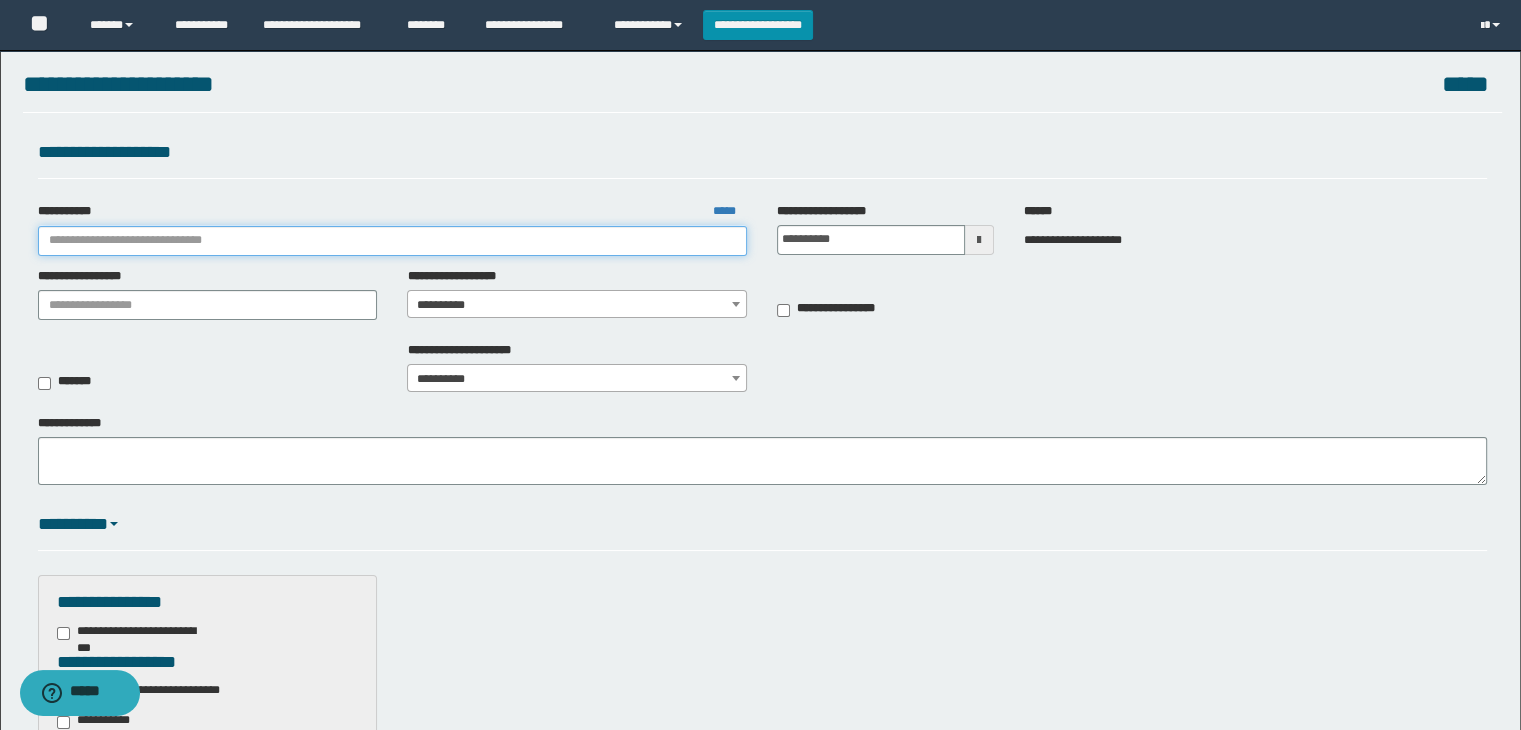 click on "**********" at bounding box center [393, 241] 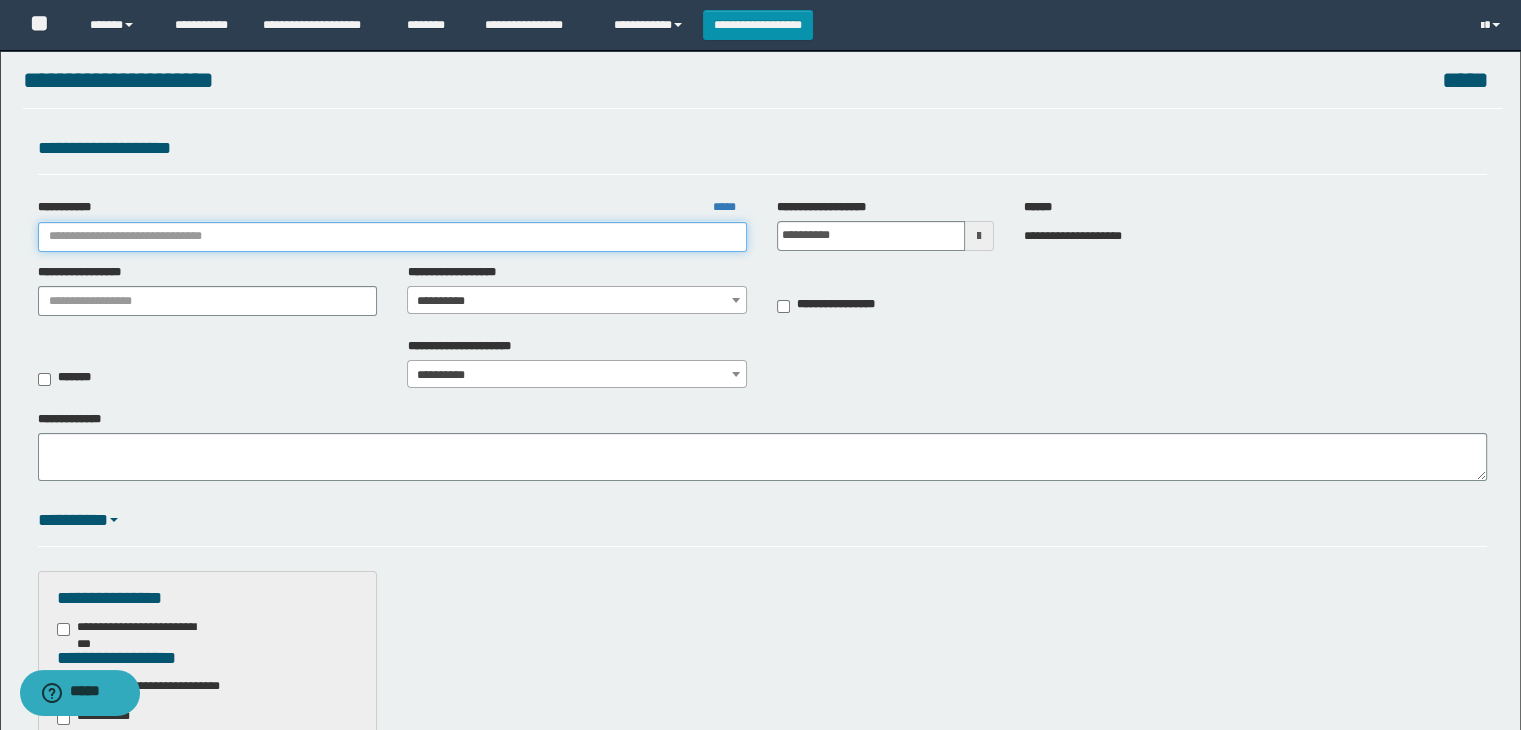 scroll, scrollTop: 14, scrollLeft: 0, axis: vertical 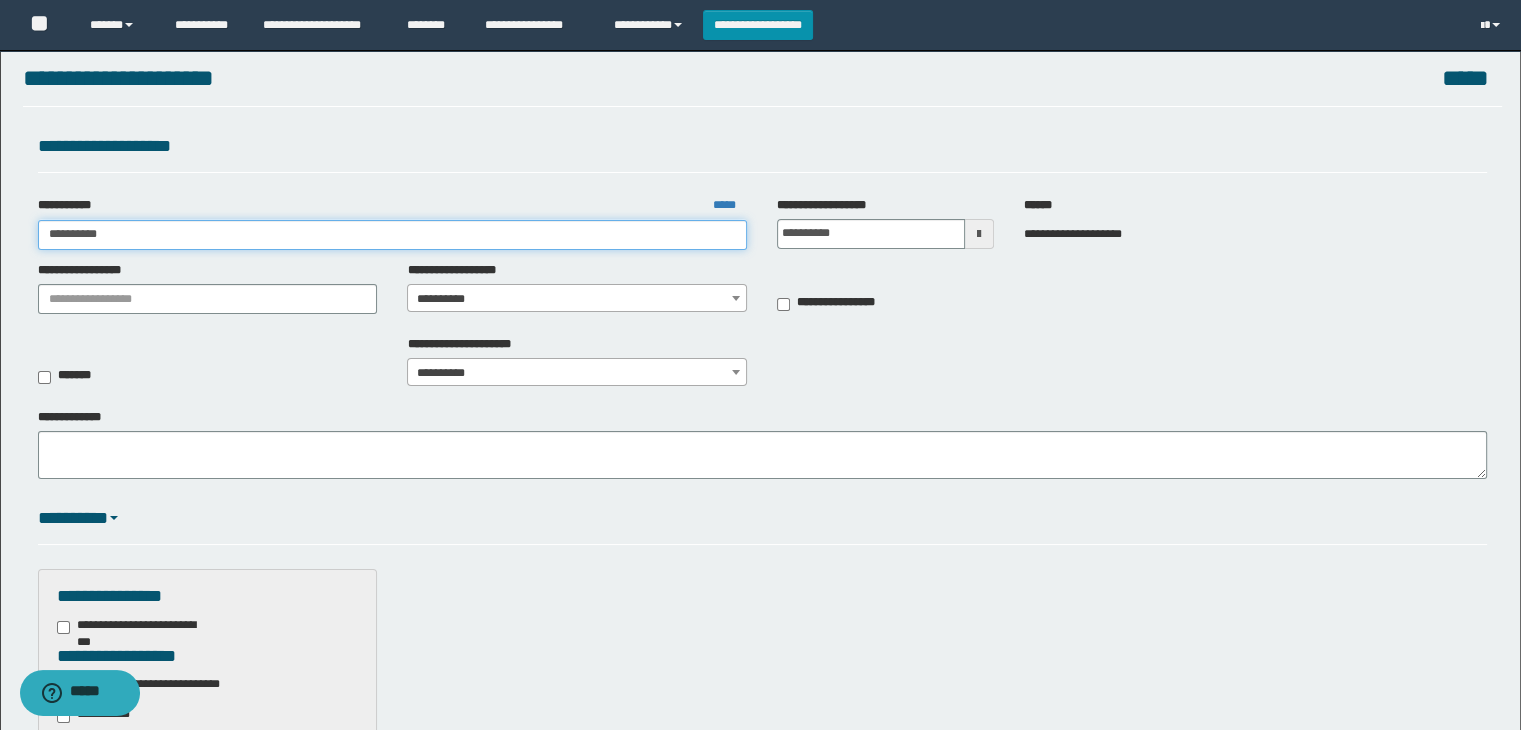 type on "********" 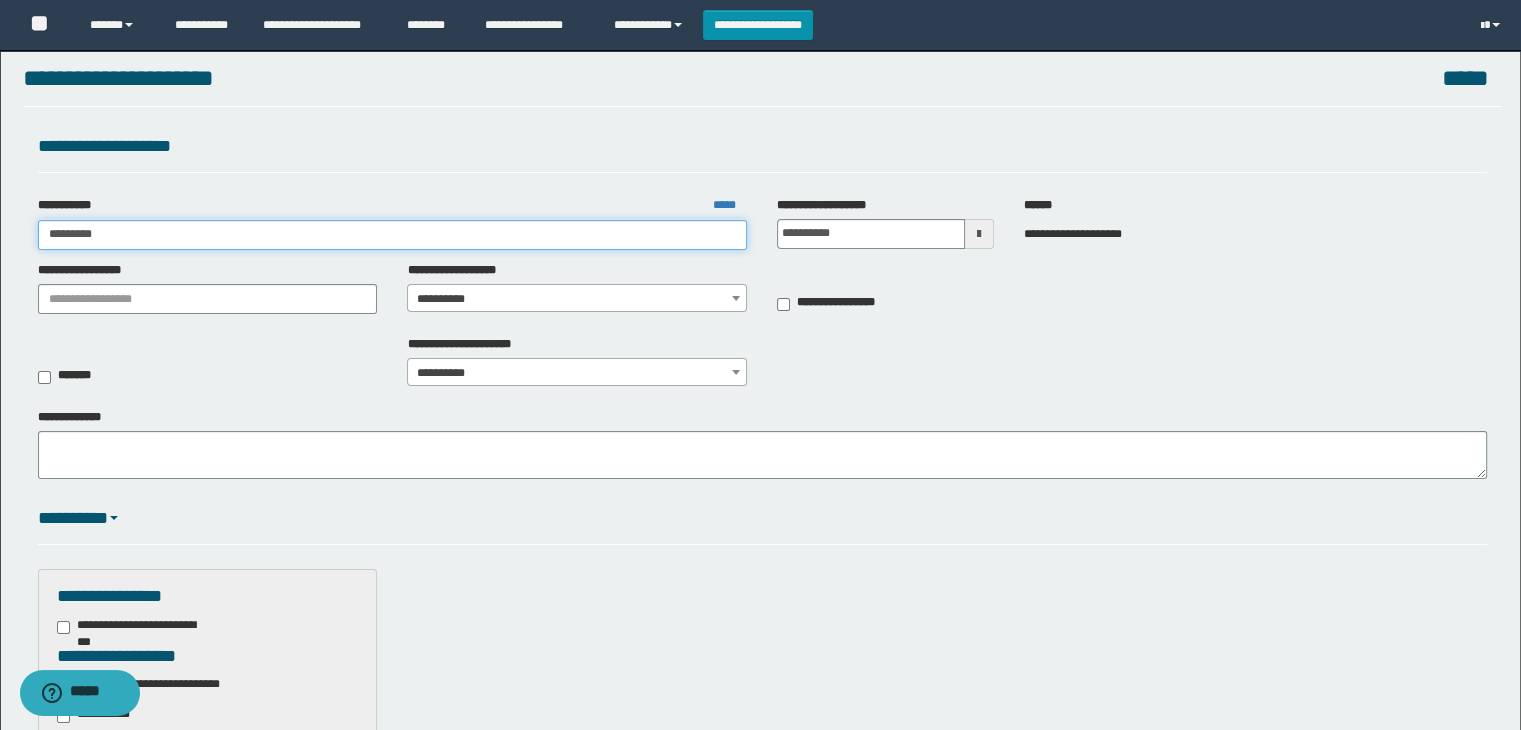 type on "********" 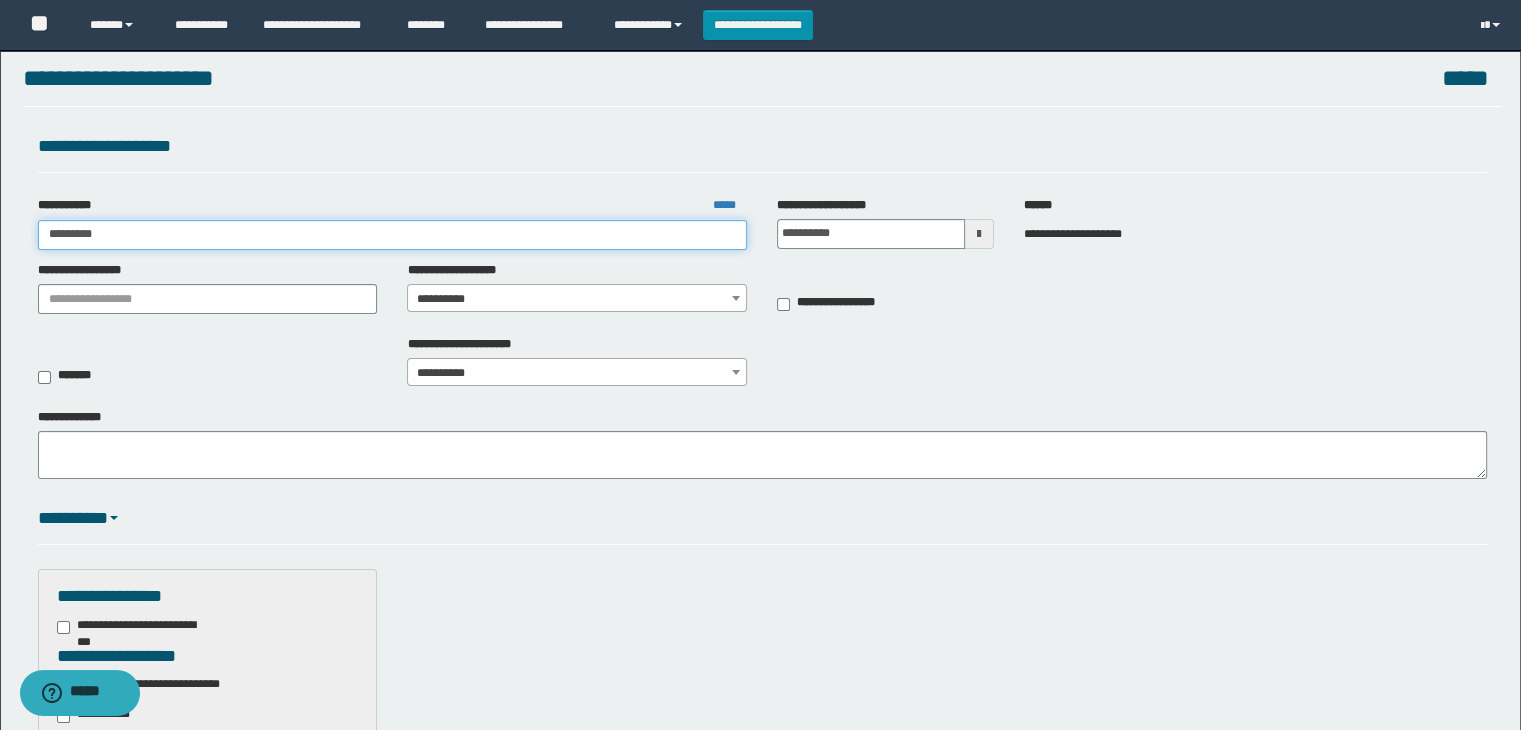 type 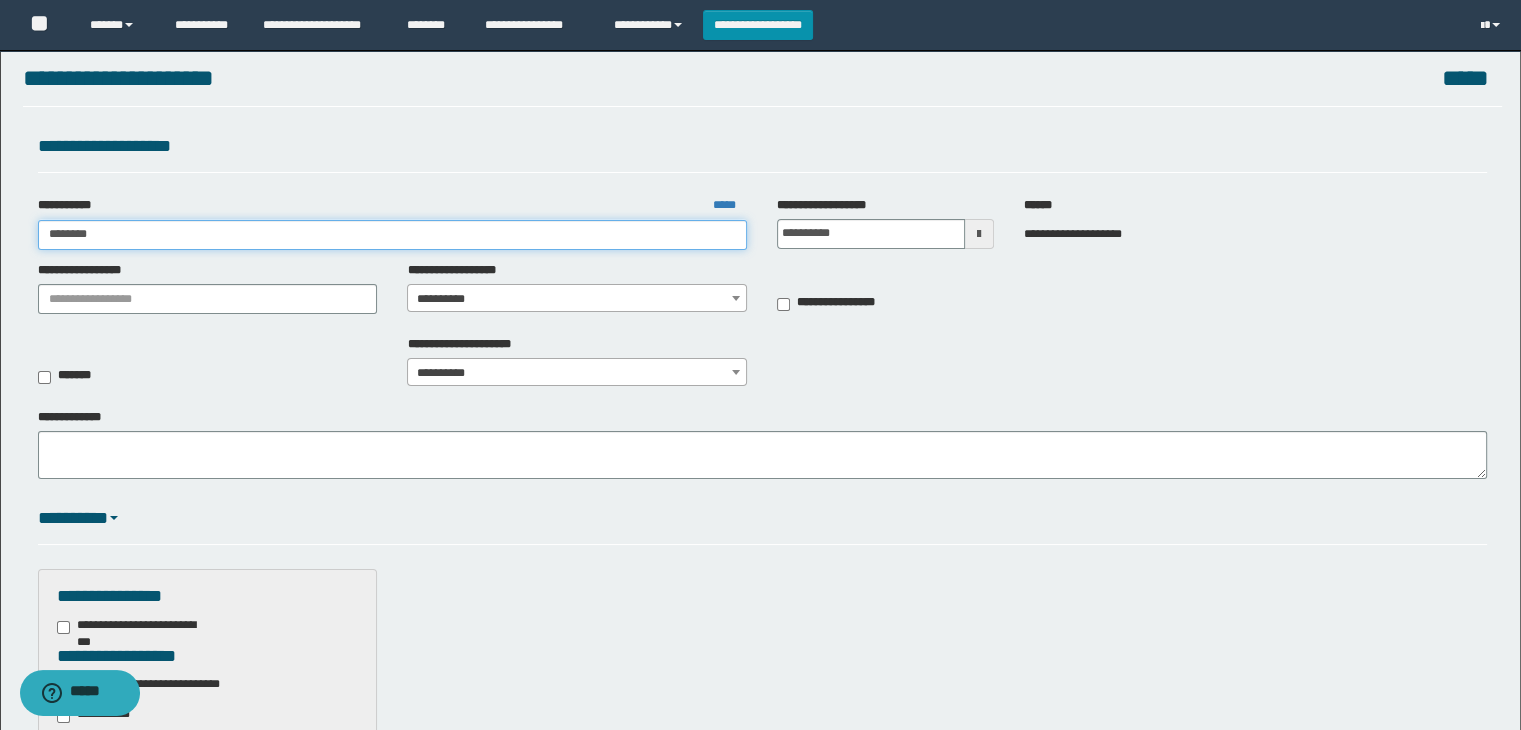 type on "********" 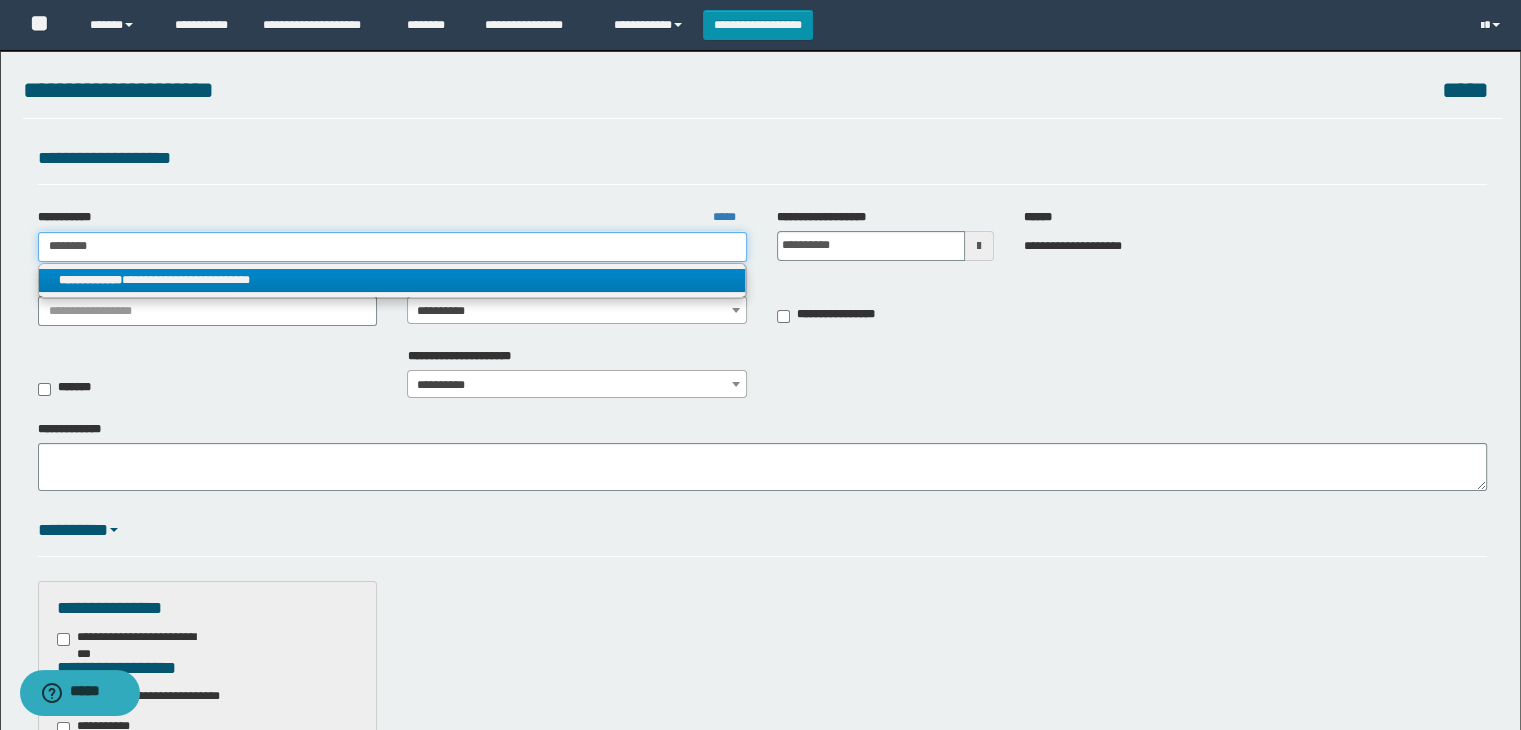scroll, scrollTop: 0, scrollLeft: 0, axis: both 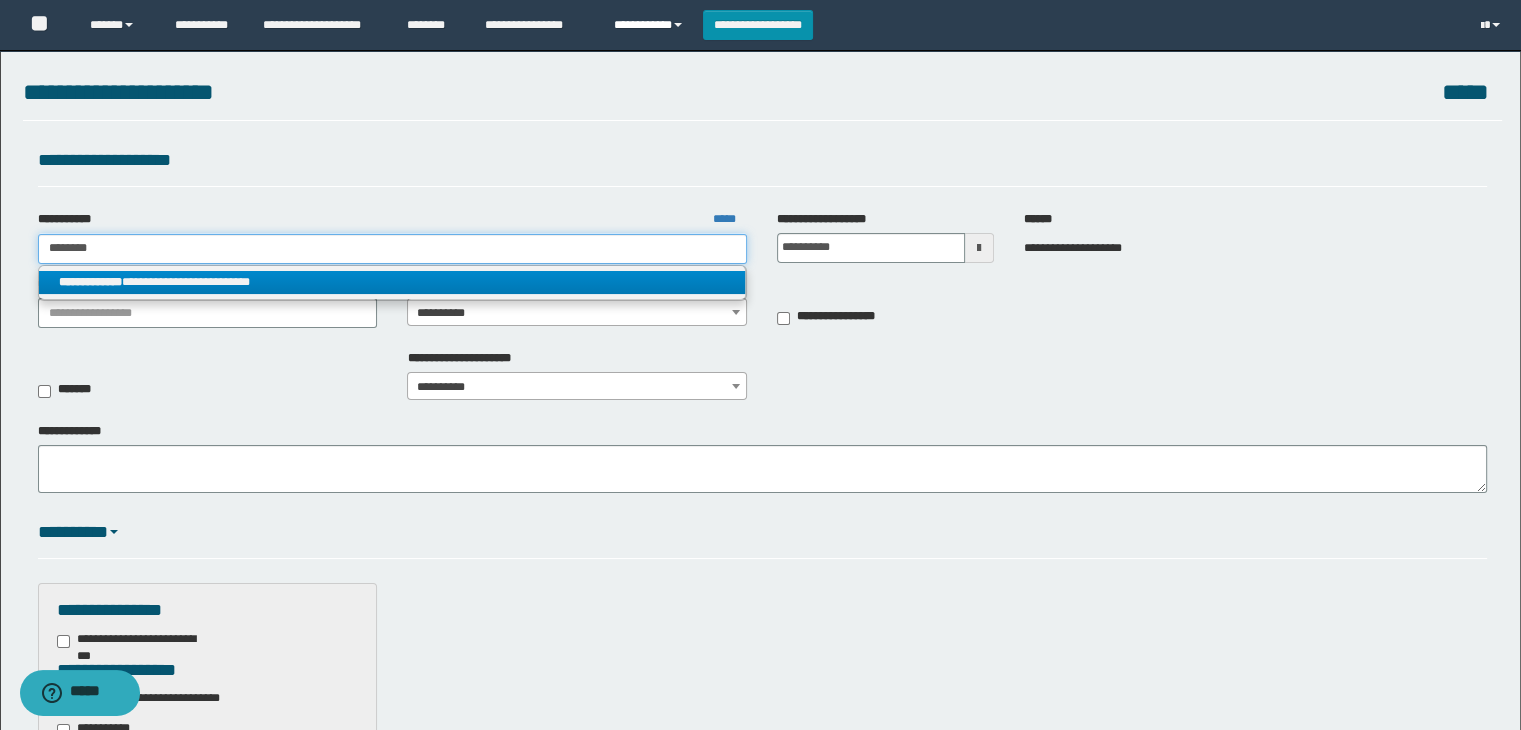 type on "********" 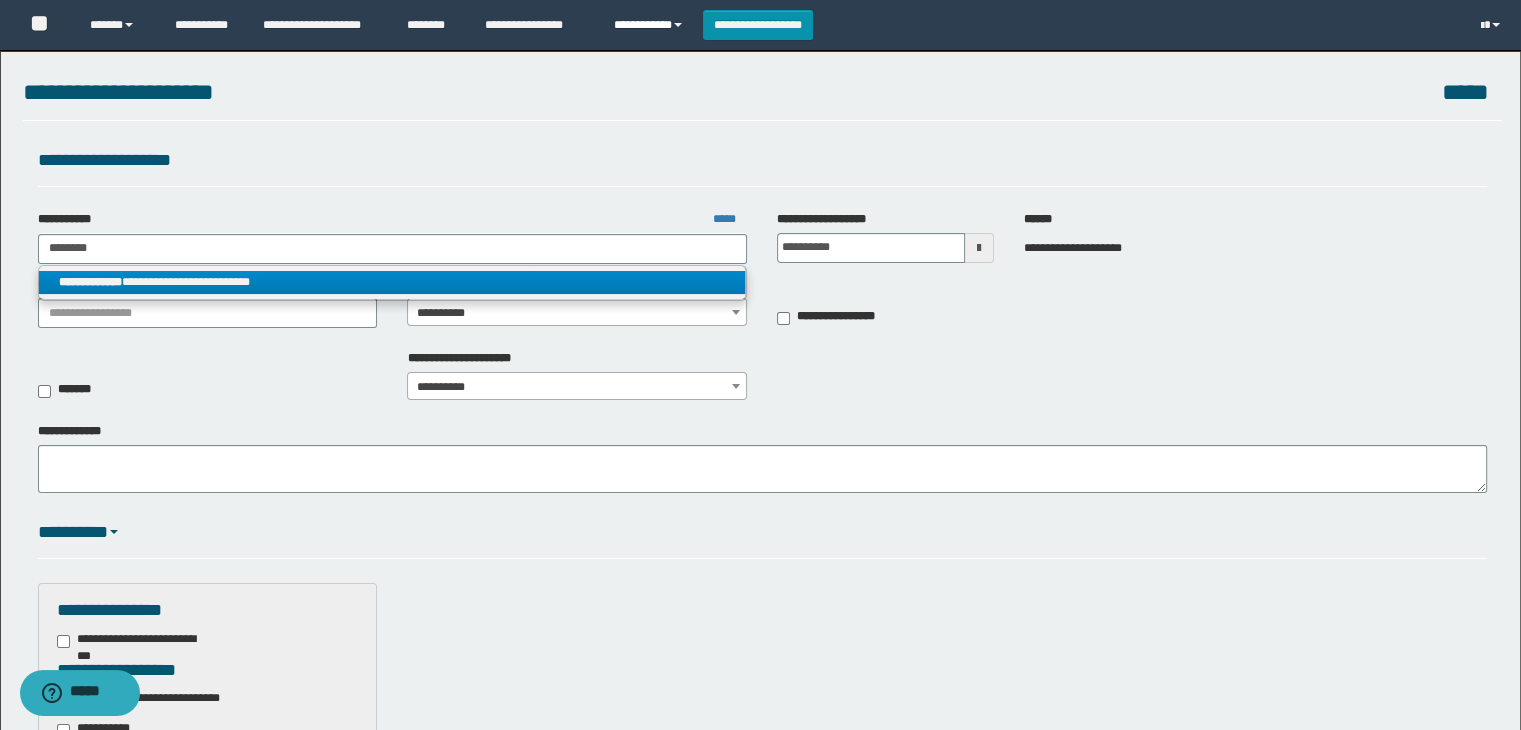 type 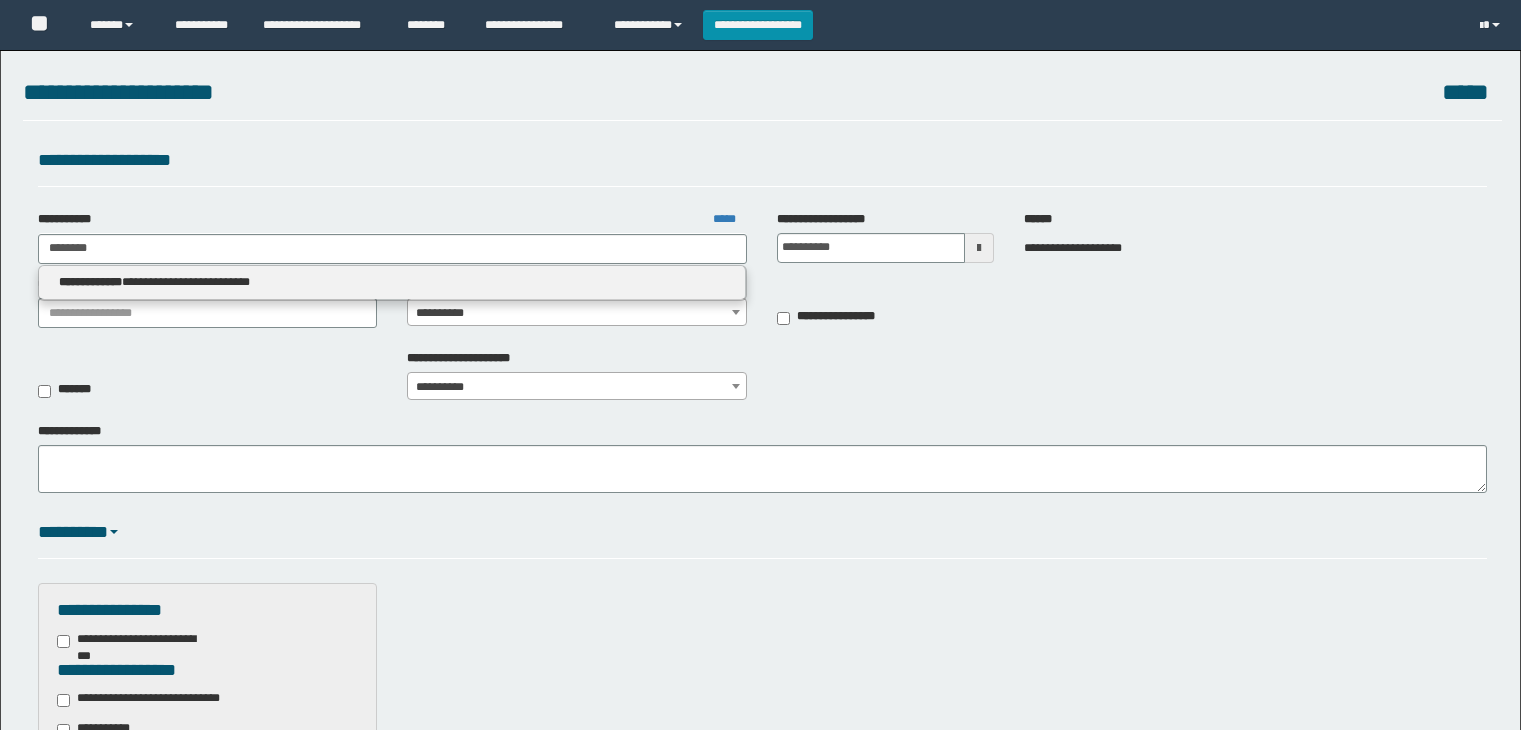 scroll, scrollTop: 0, scrollLeft: 0, axis: both 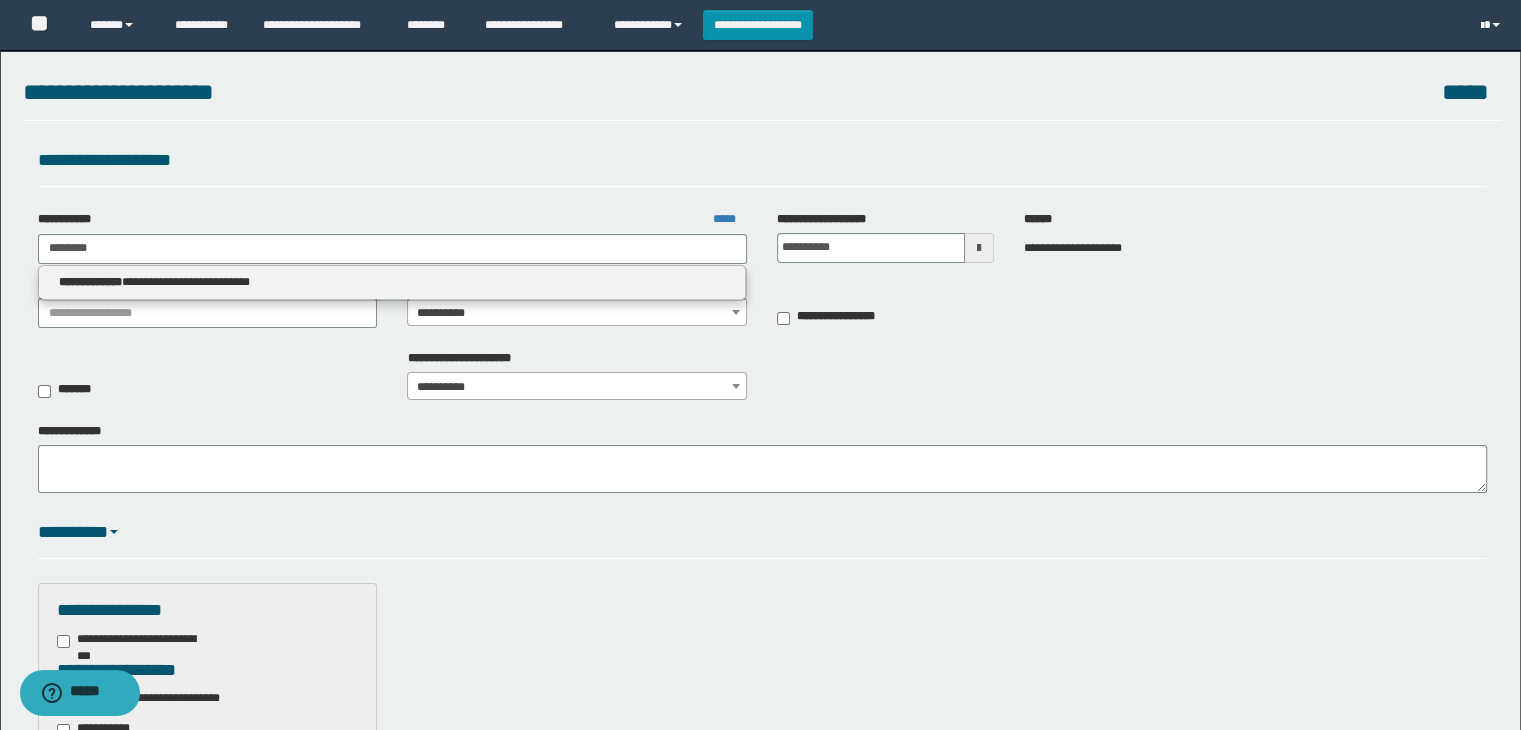 type 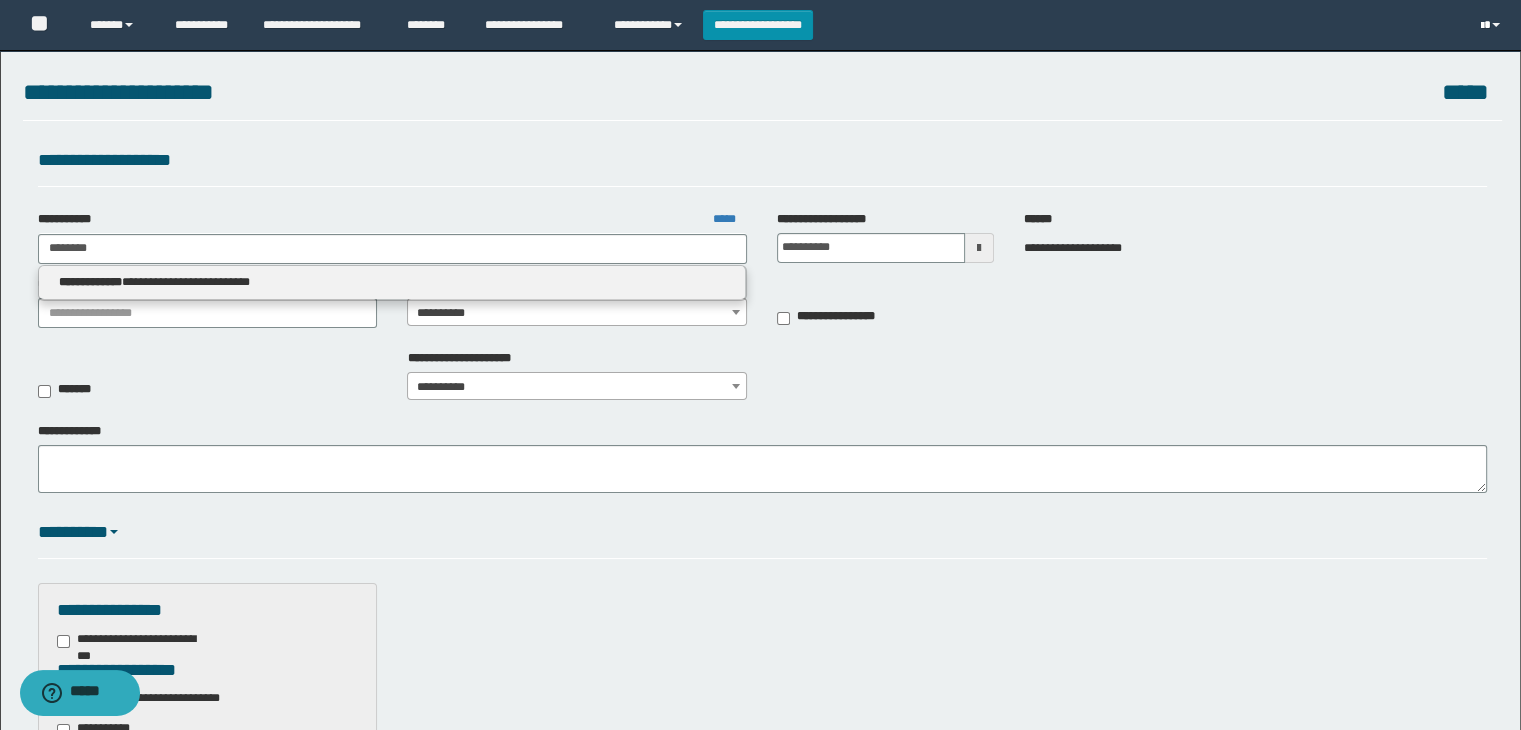 click at bounding box center (1492, 25) 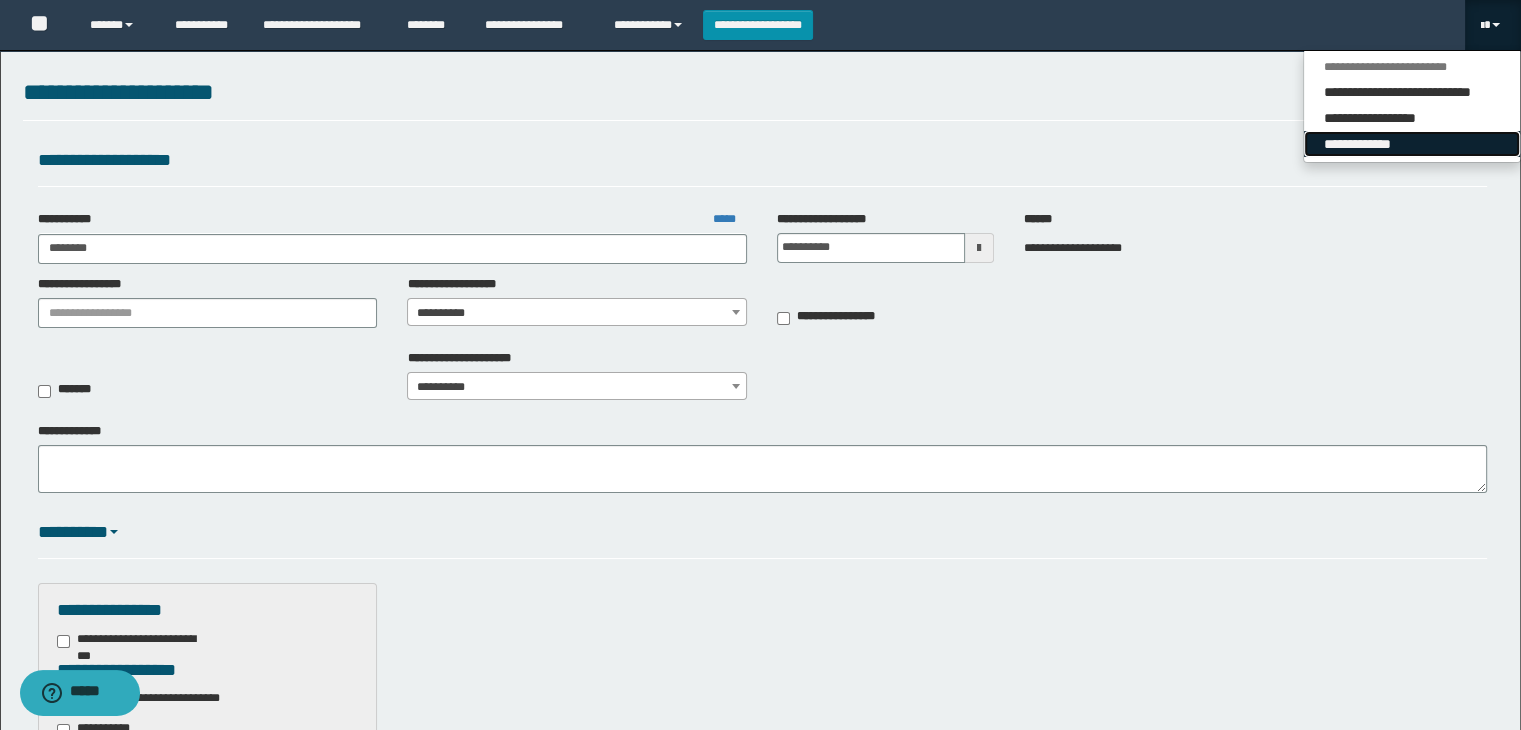 click on "**********" at bounding box center (1412, 144) 